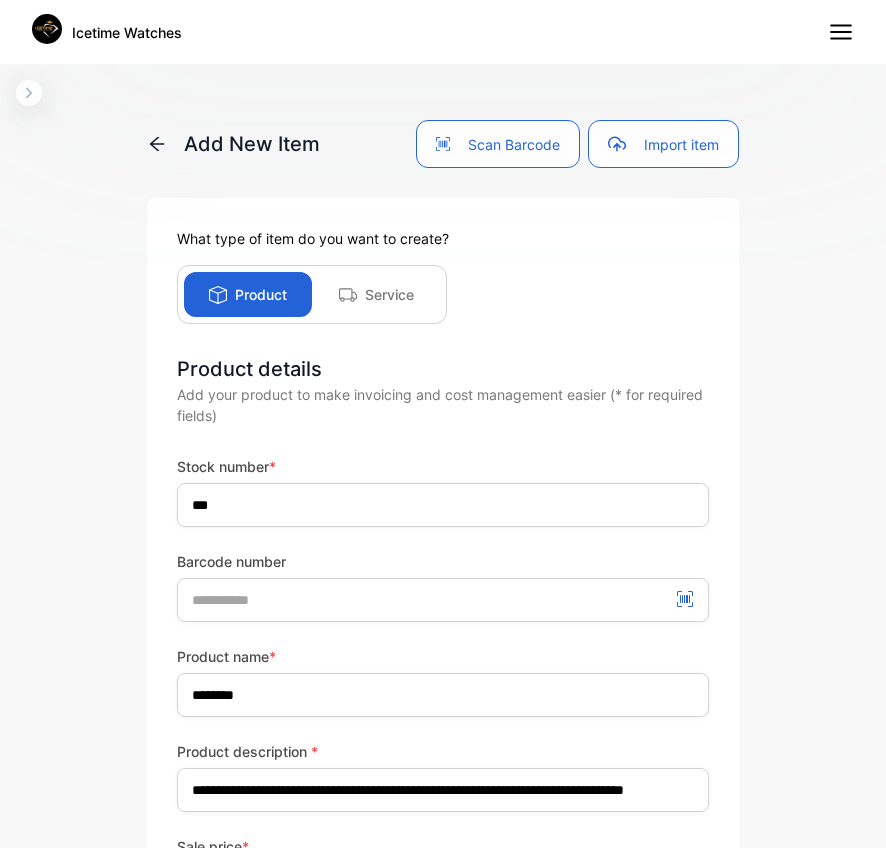 scroll, scrollTop: 0, scrollLeft: 0, axis: both 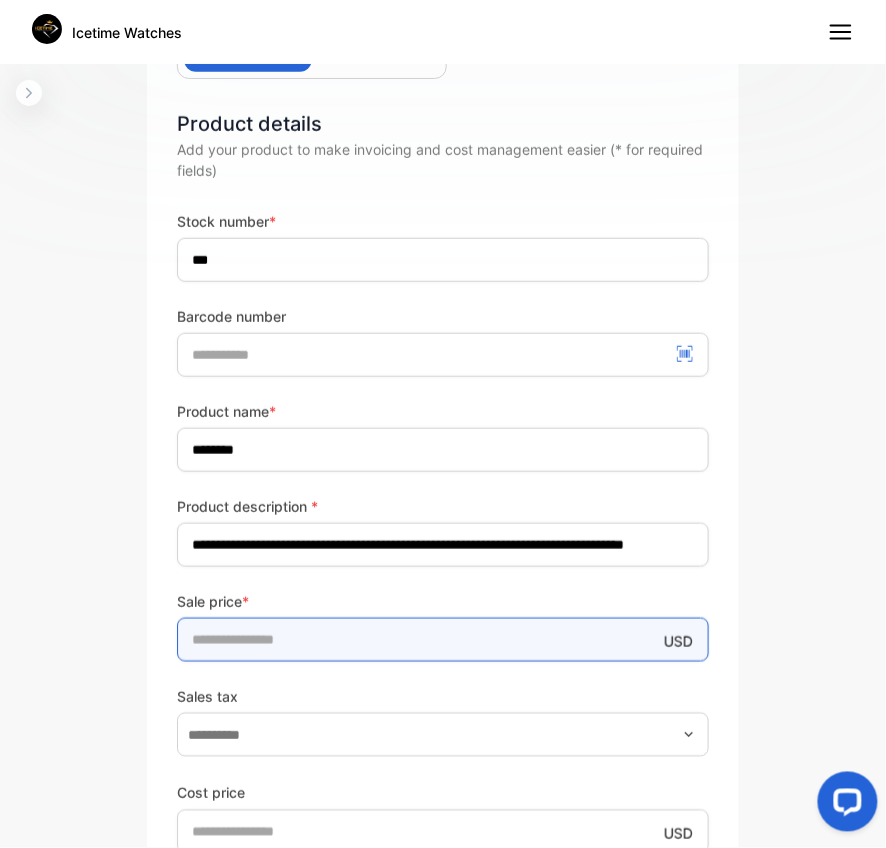 click on "**********" at bounding box center [443, 480] 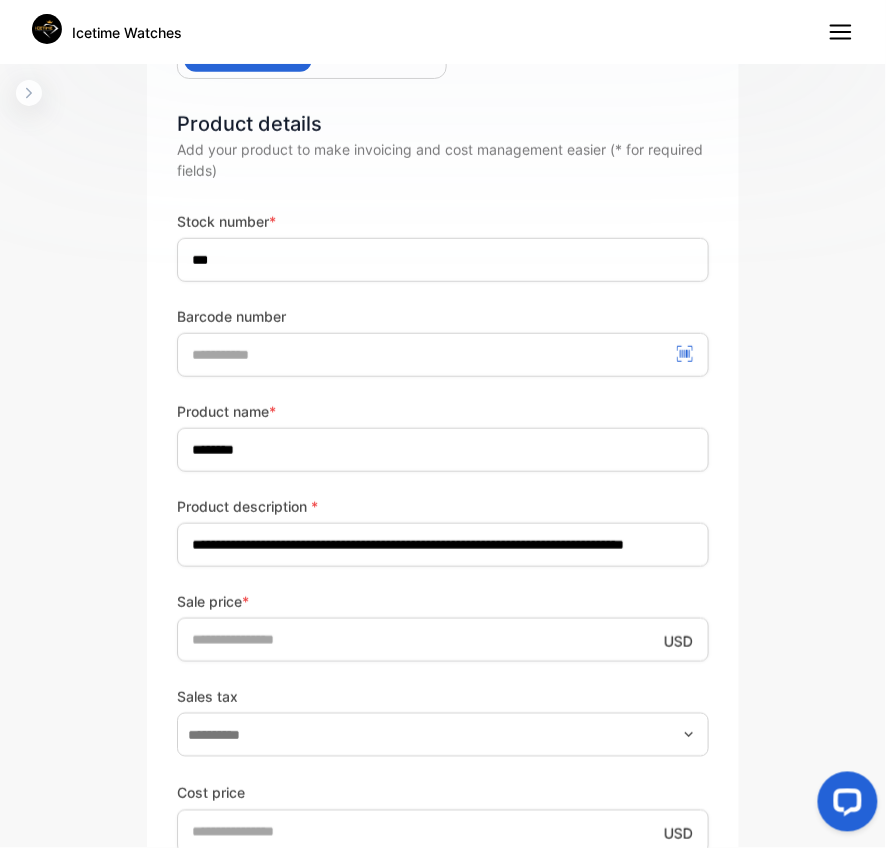 click on "Sale price  *   USD ** Sales tax" at bounding box center (443, 674) 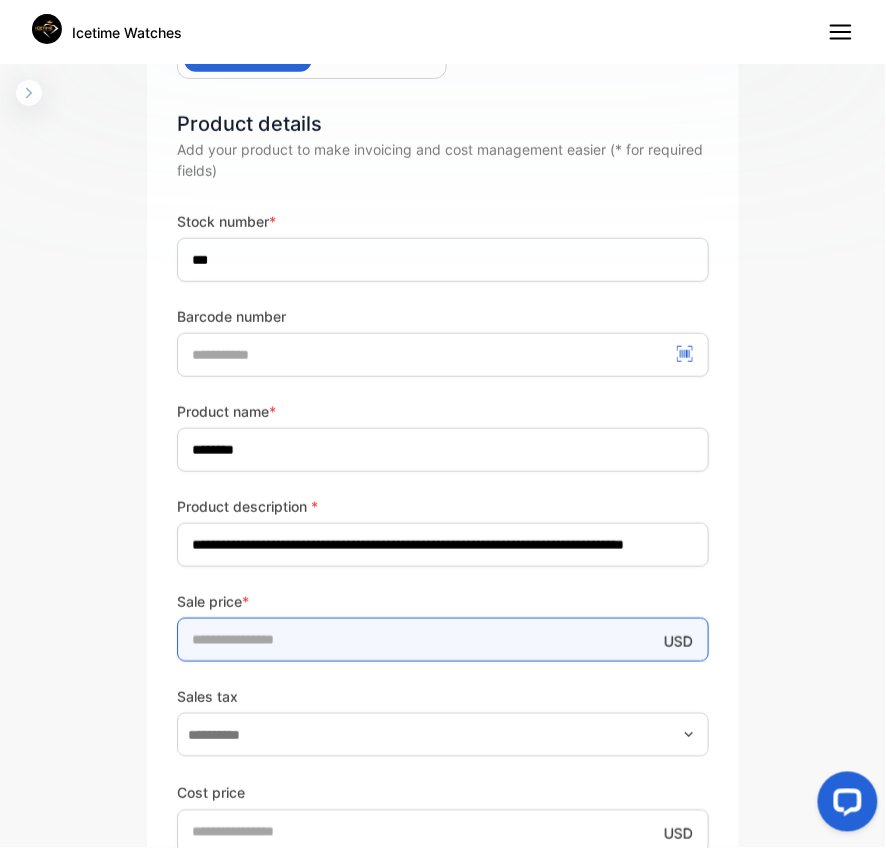 click on "**" at bounding box center (443, 640) 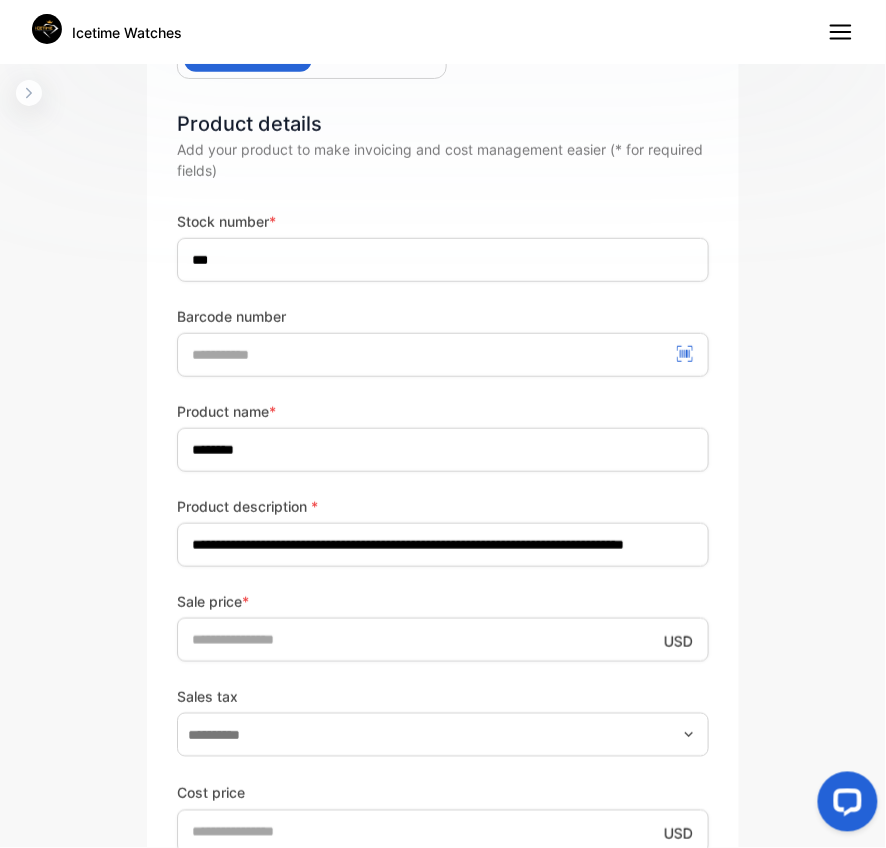 click on "Sale price  *   USD ** Sales tax" at bounding box center [443, 674] 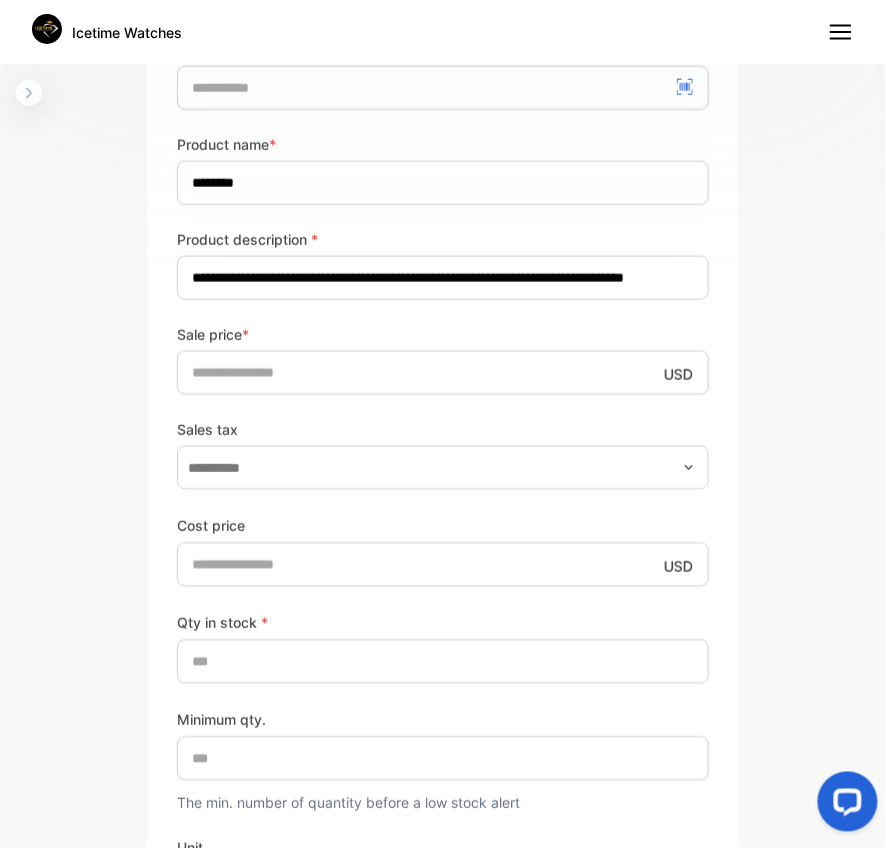 scroll, scrollTop: 556, scrollLeft: 0, axis: vertical 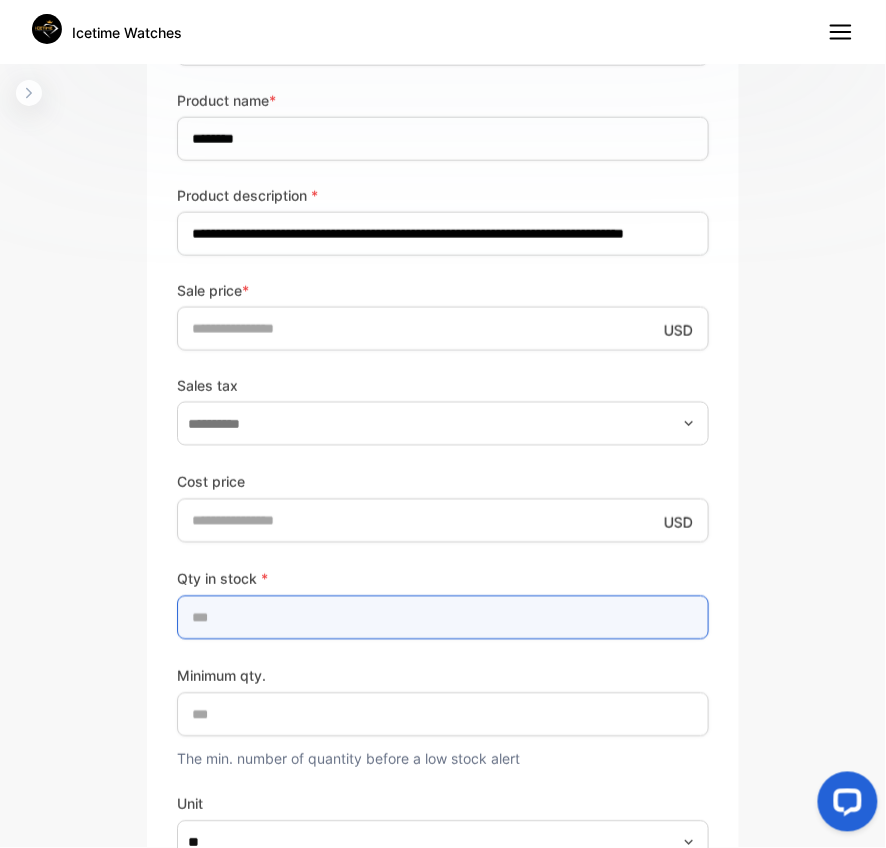 click on "*" at bounding box center (443, 618) 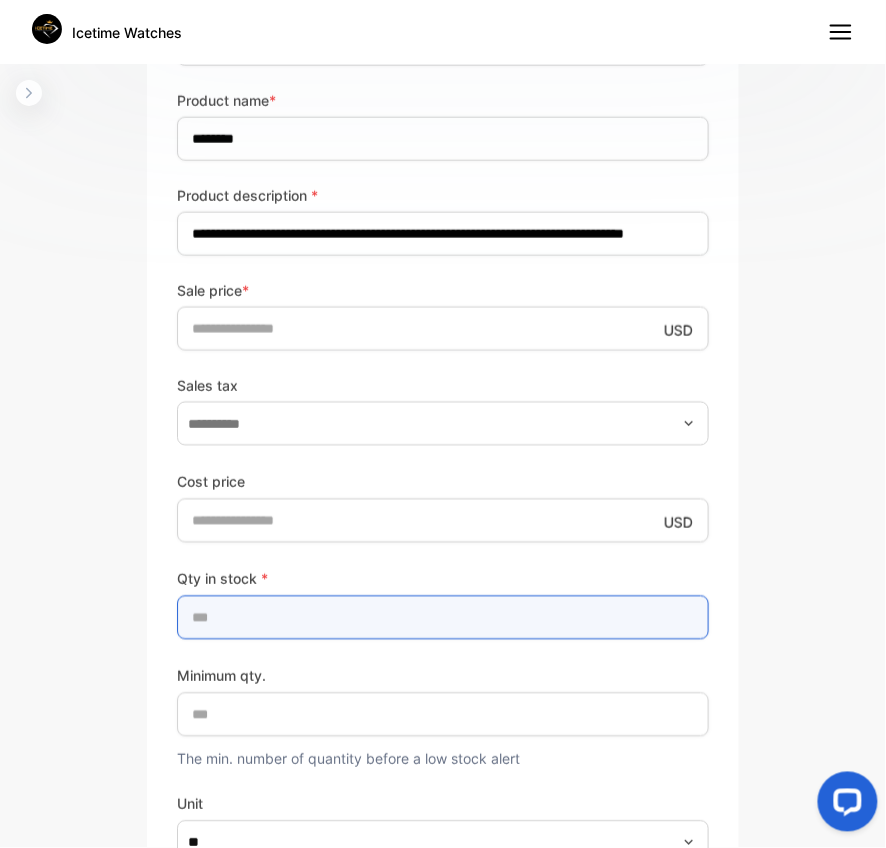 type on "**" 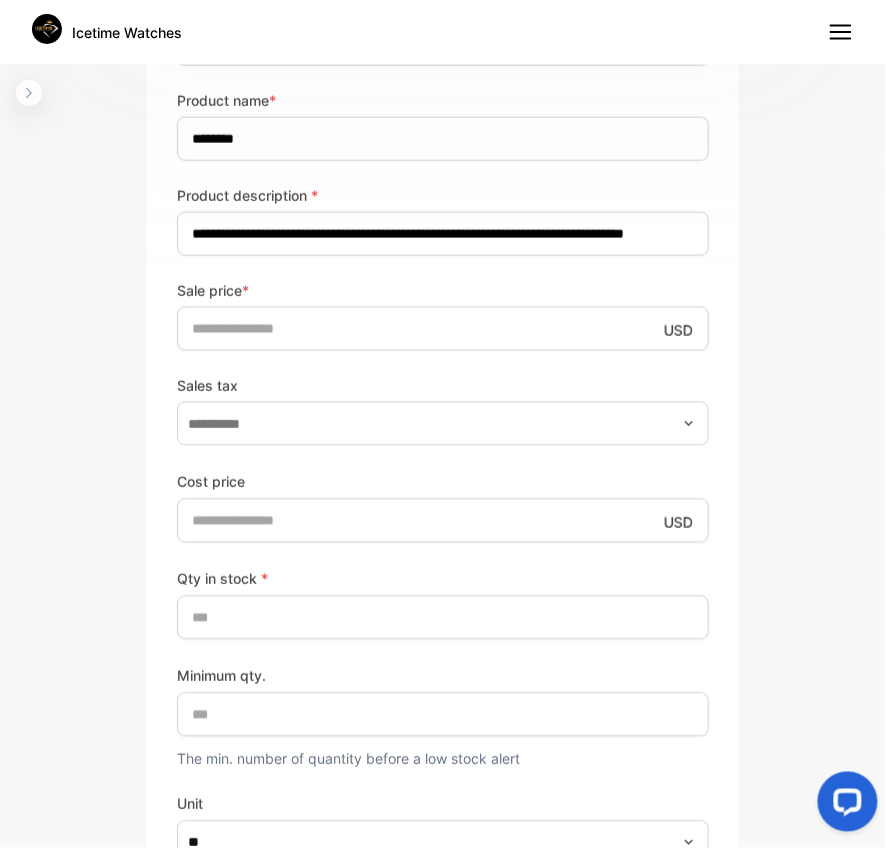 click on "Minimum qty.   ** The min. number of quantity before a low stock alert" at bounding box center [443, 717] 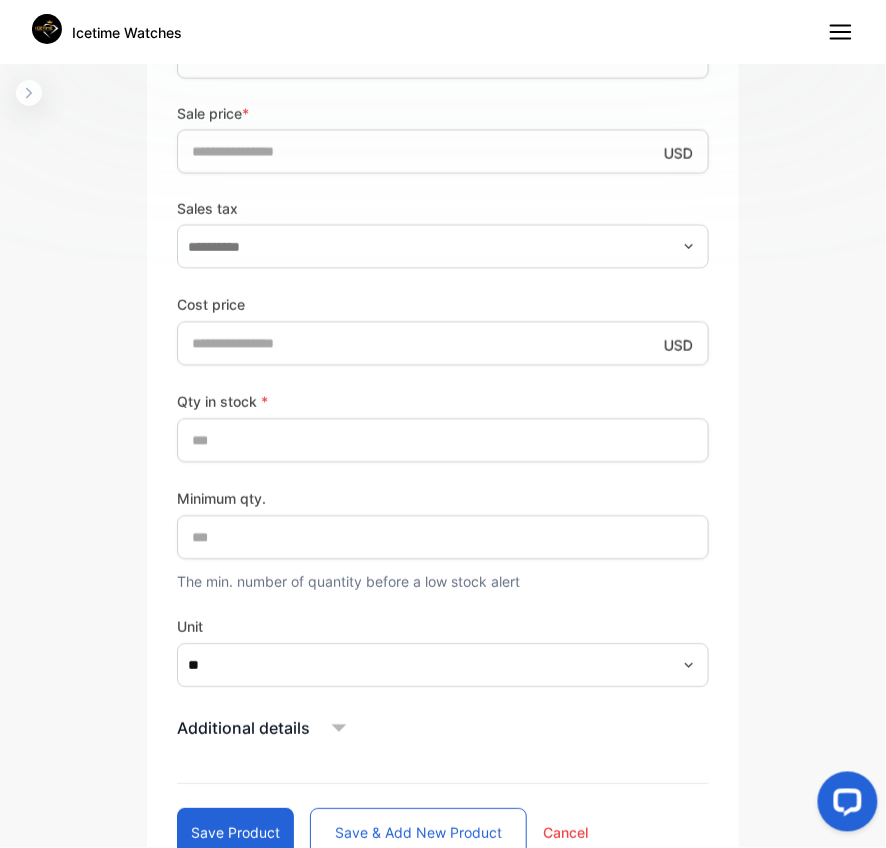 scroll, scrollTop: 778, scrollLeft: 0, axis: vertical 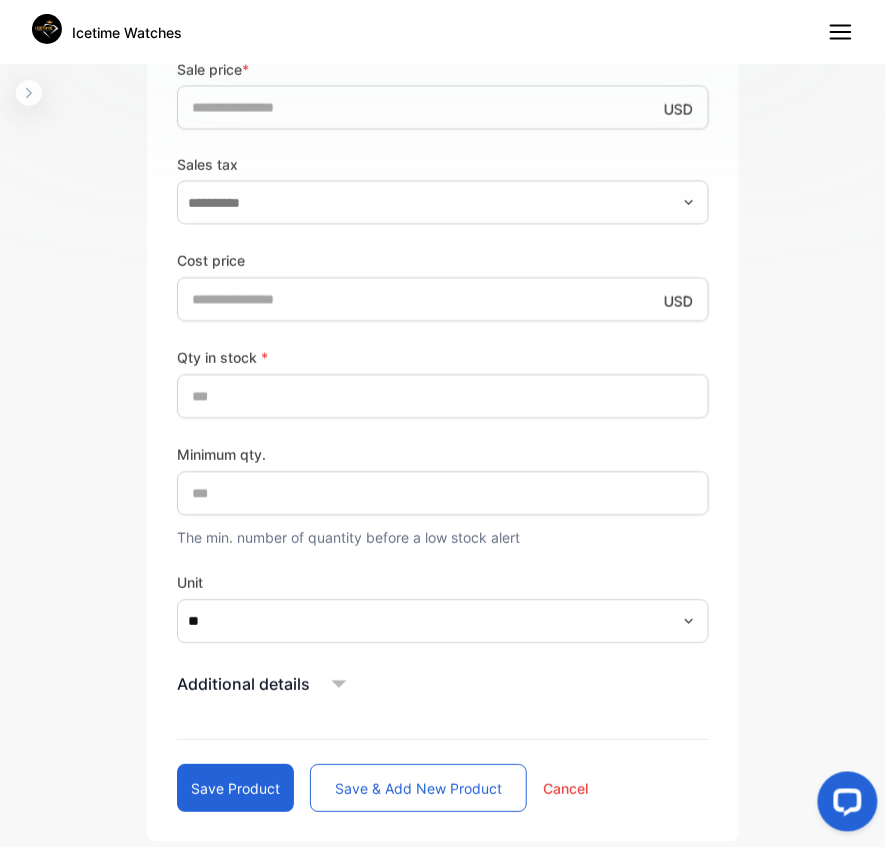 click 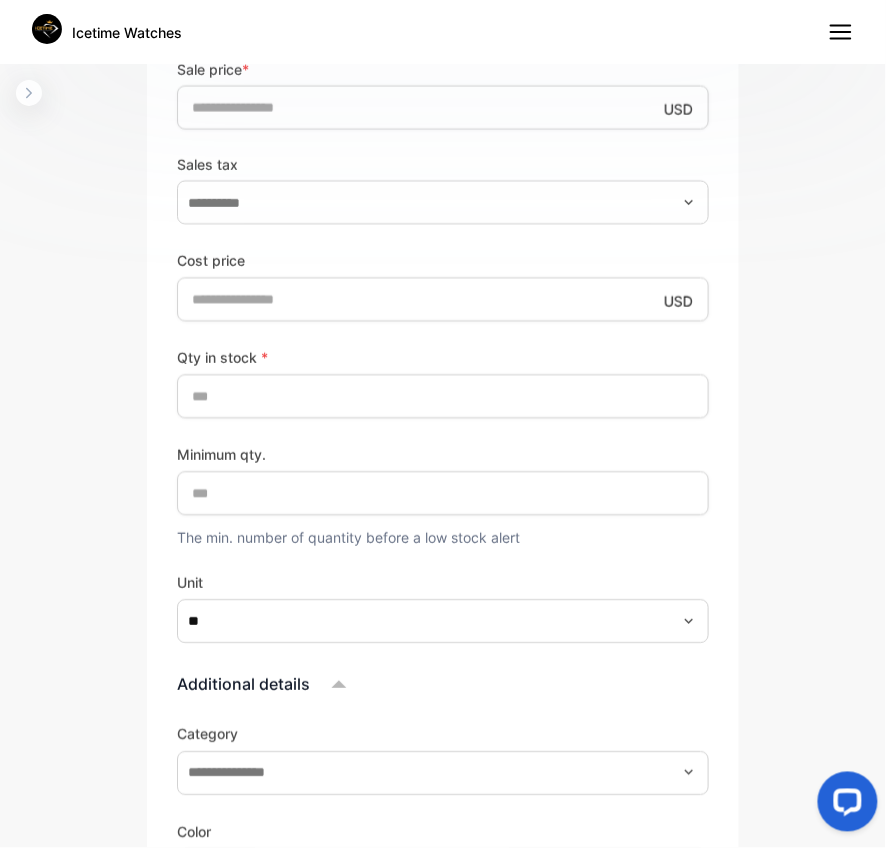 click on "Additional details Category   Color   Size   Expiry date   Product image Drop your document here or    browse file Supported: PNG, JPG, JPEG" at bounding box center [443, 1013] 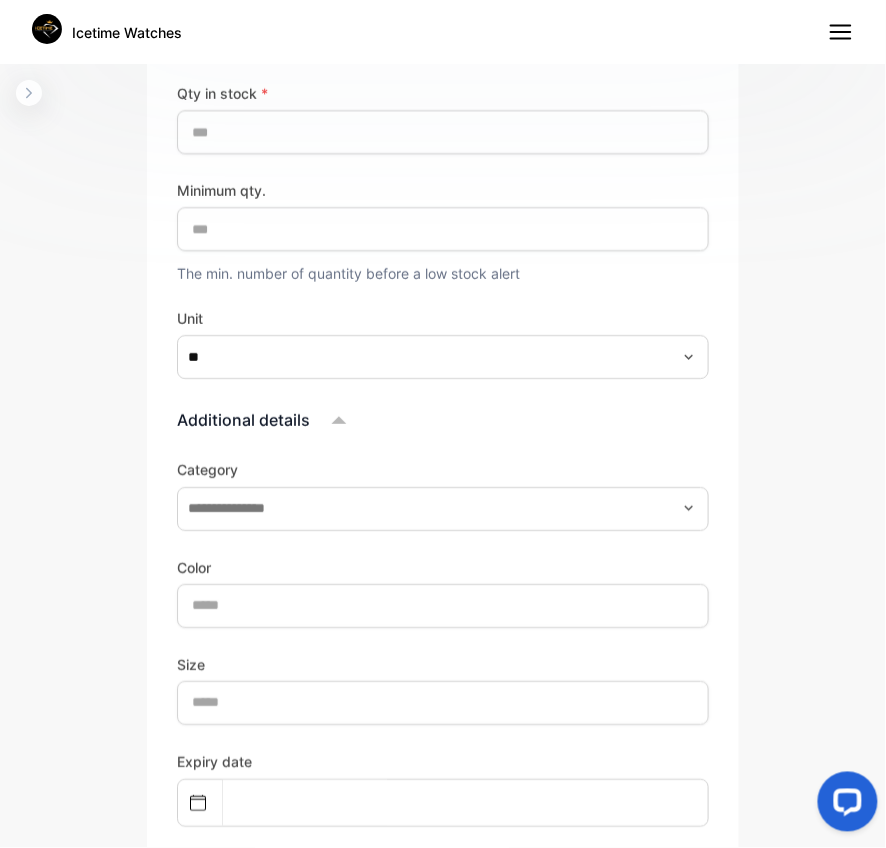 scroll, scrollTop: 1045, scrollLeft: 0, axis: vertical 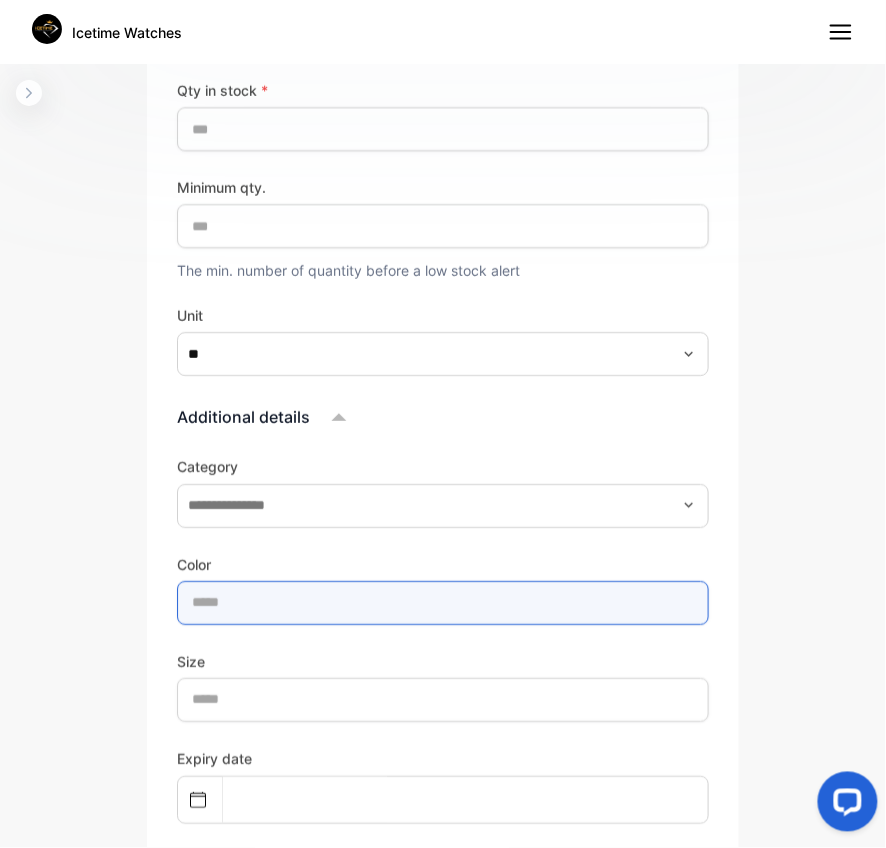 click at bounding box center [443, 603] 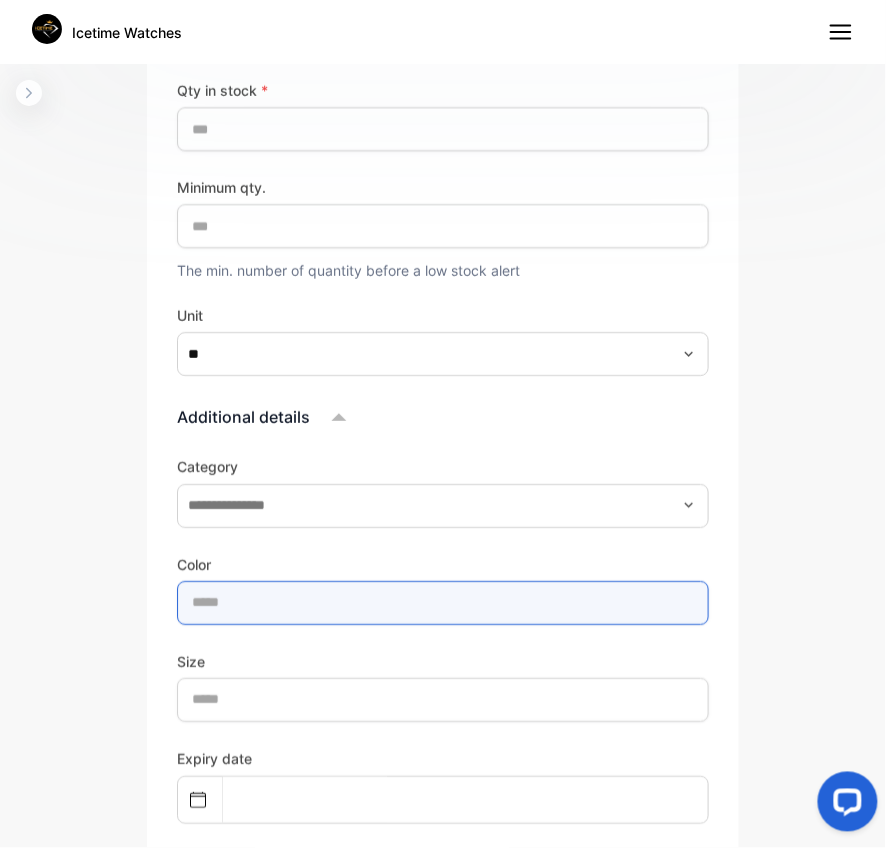 type on "*****" 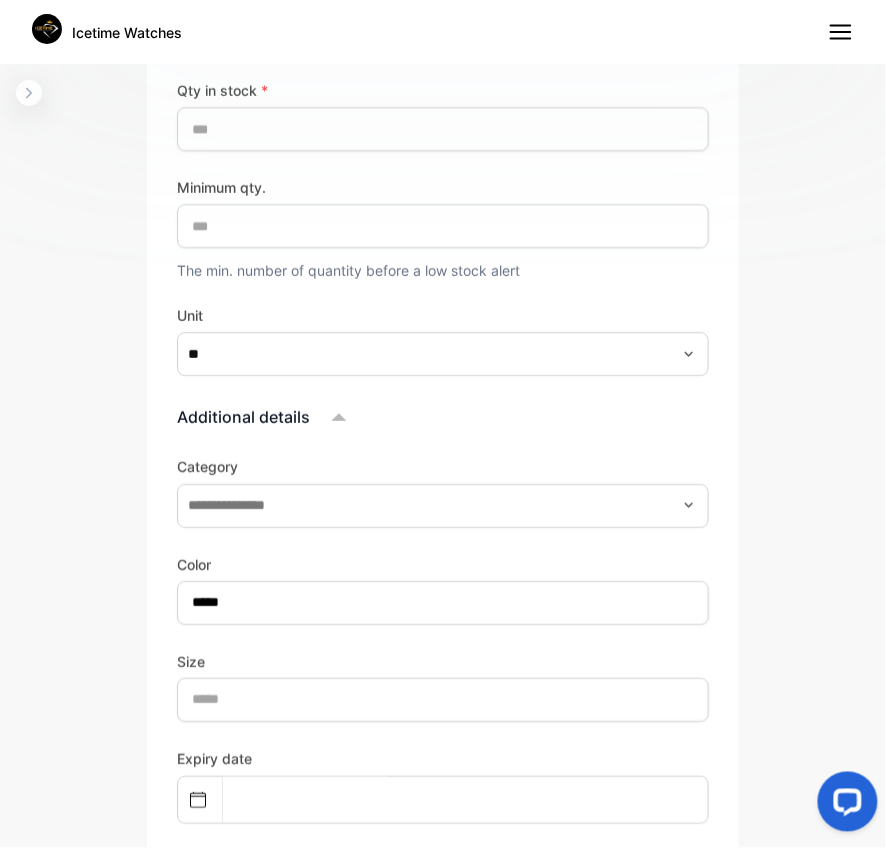 click on "Size" at bounding box center [443, 661] 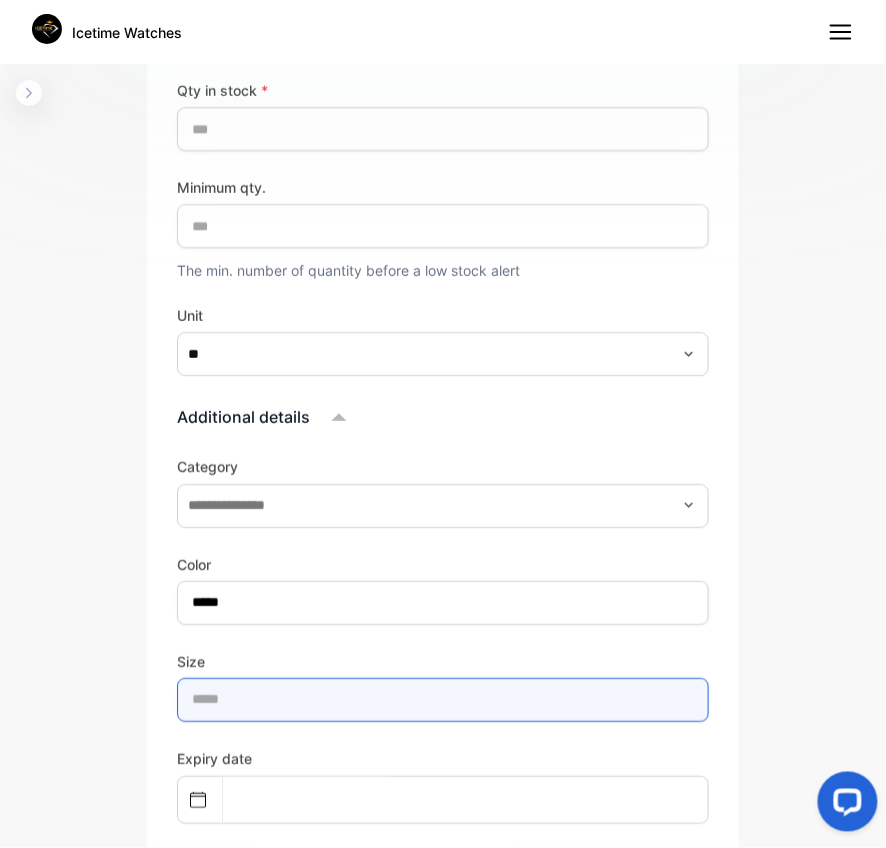 click at bounding box center [443, 700] 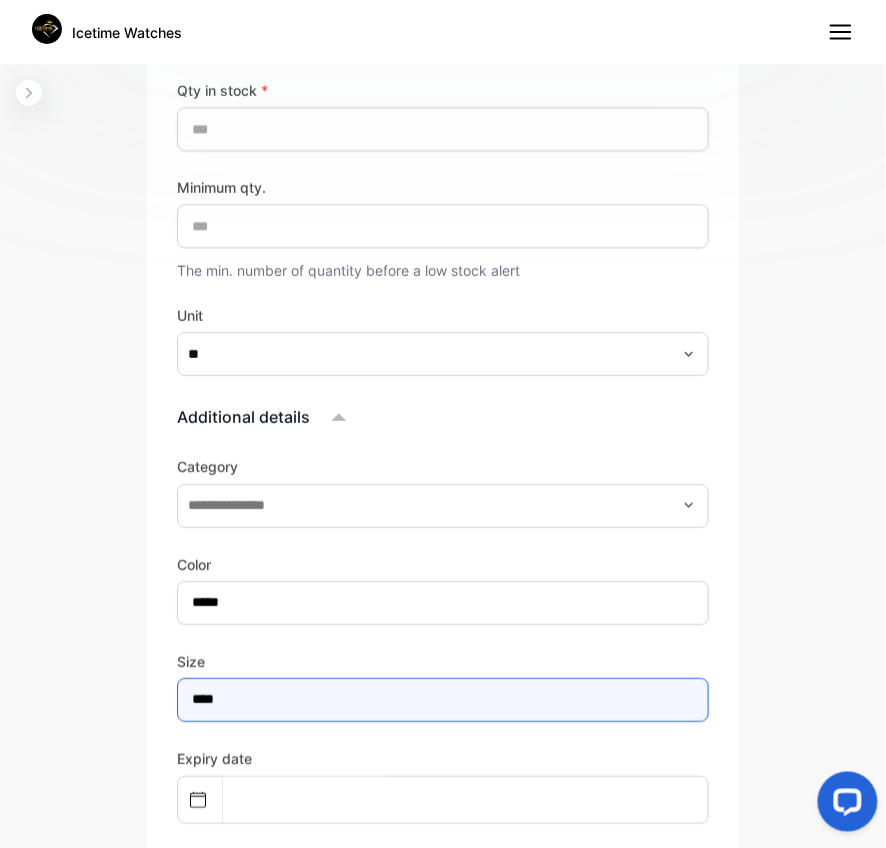 type on "****" 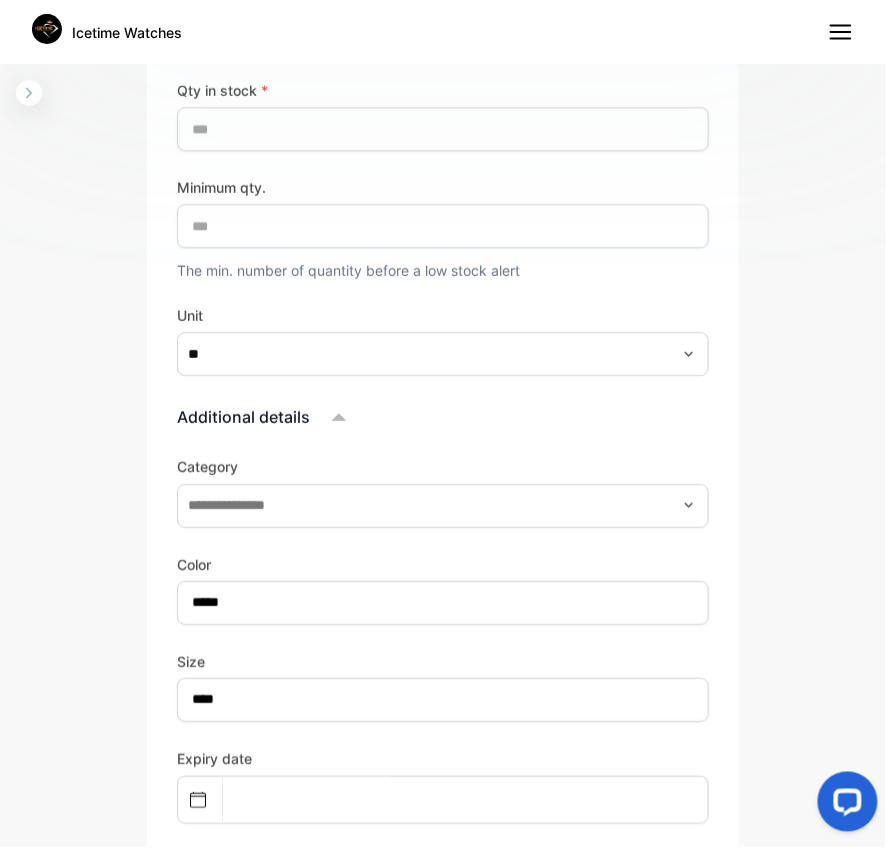 click on "Category   Color   ***** Size   **** Expiry date   Product image Drop your document here or    browse file Supported: PNG, JPG, JPEG" at bounding box center [443, 773] 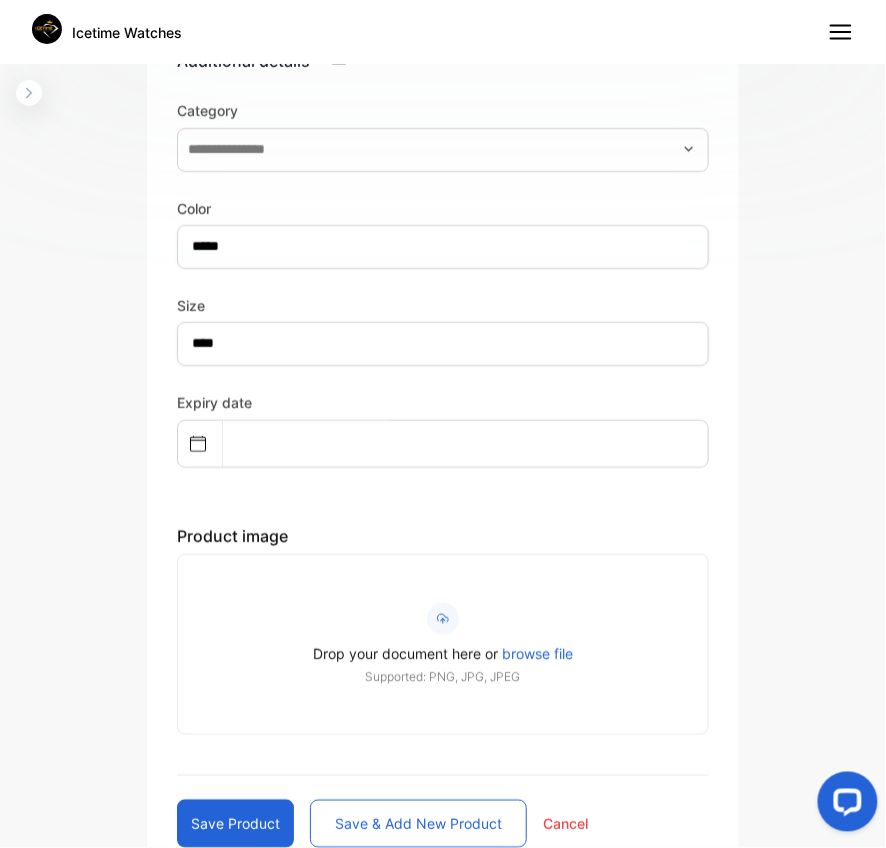 scroll, scrollTop: 1437, scrollLeft: 0, axis: vertical 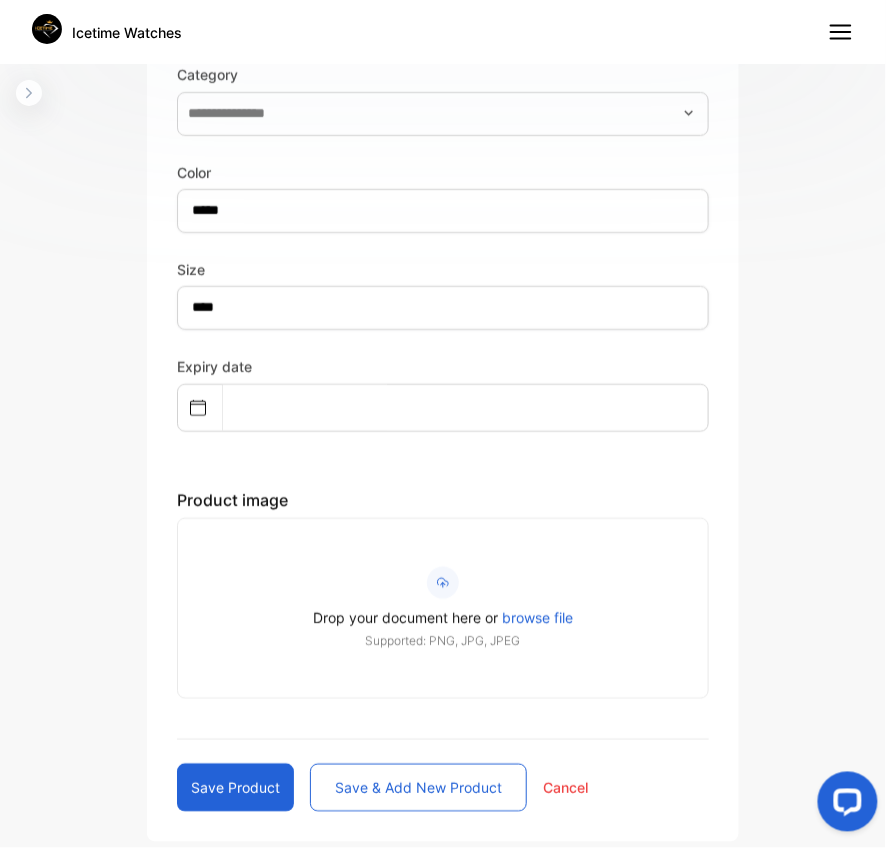 click on "Save product" at bounding box center [235, 788] 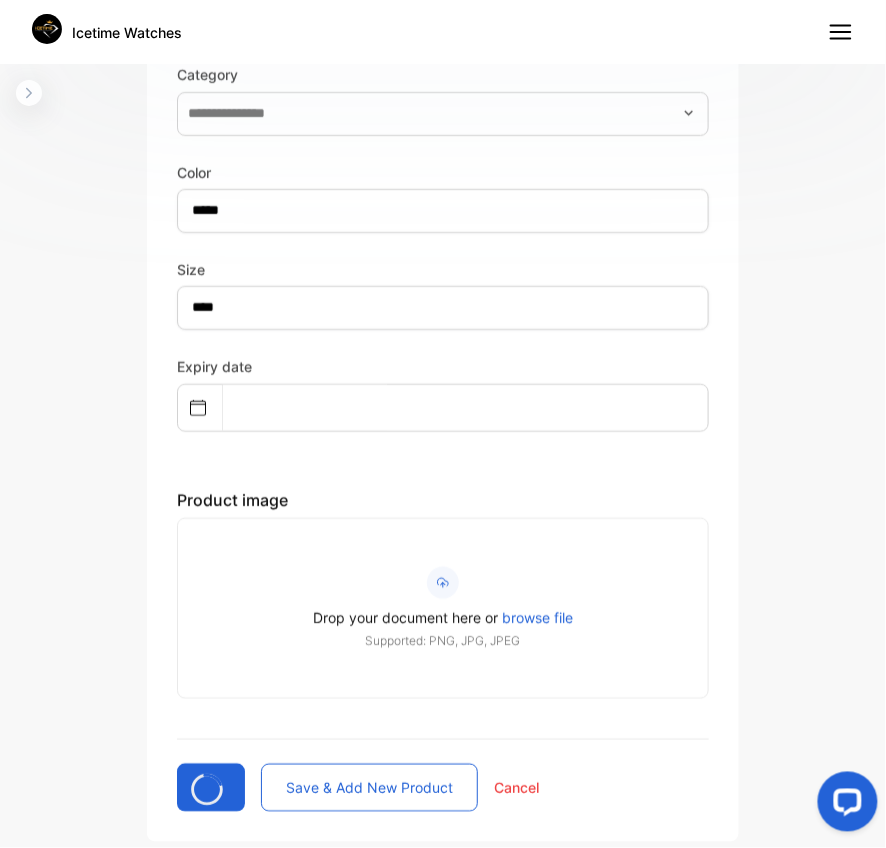 type 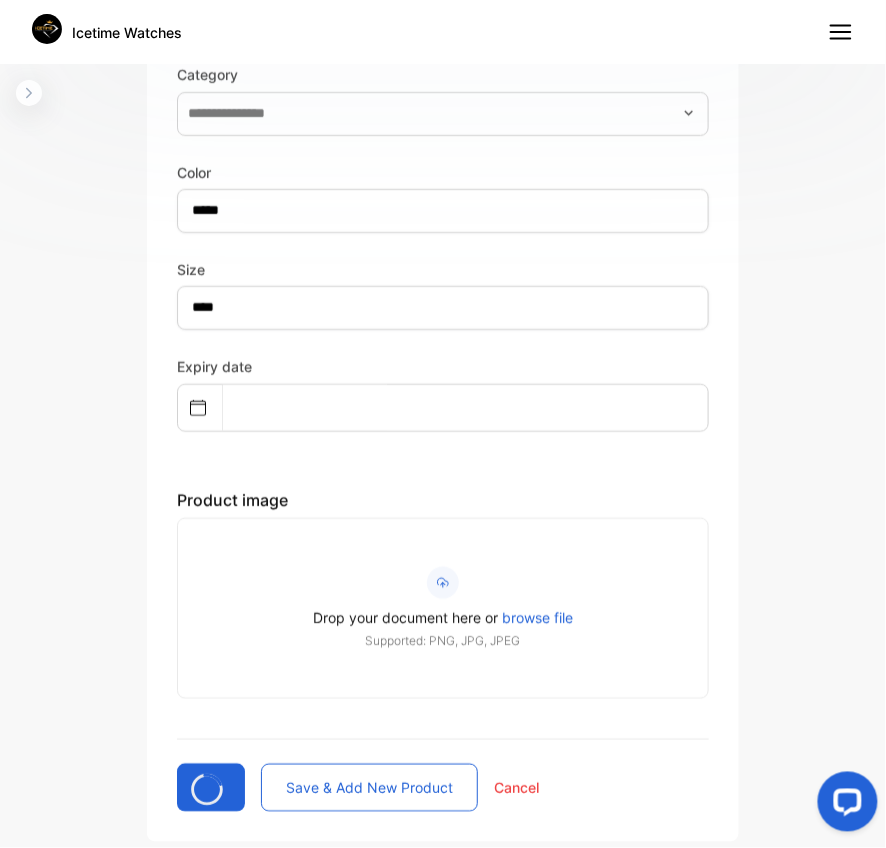 type 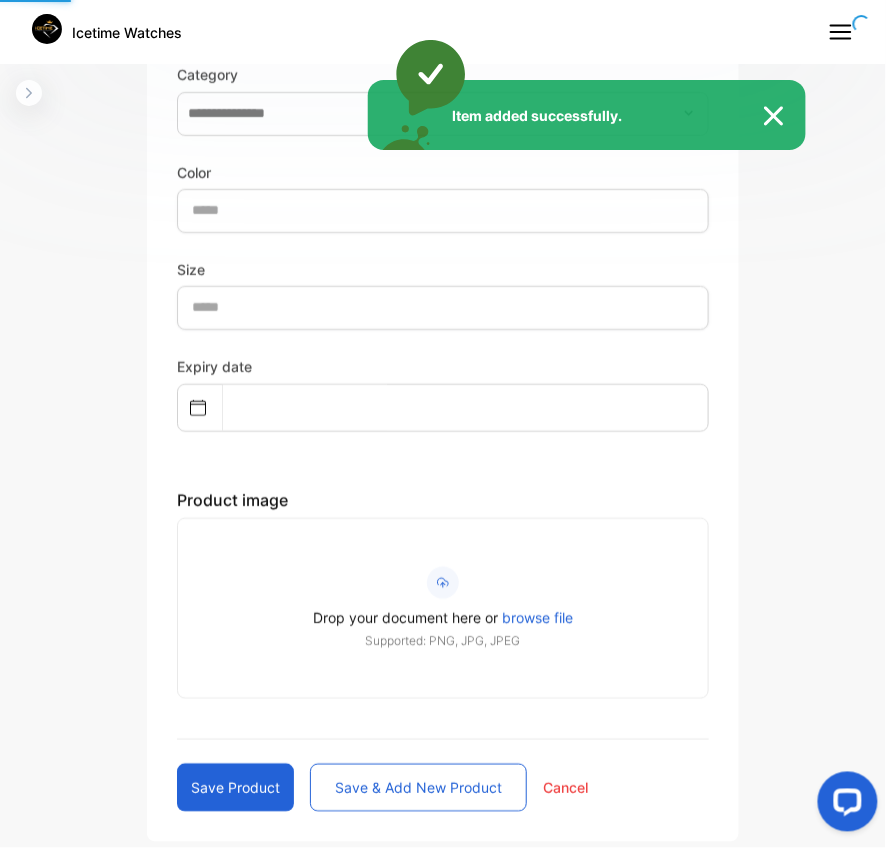 type 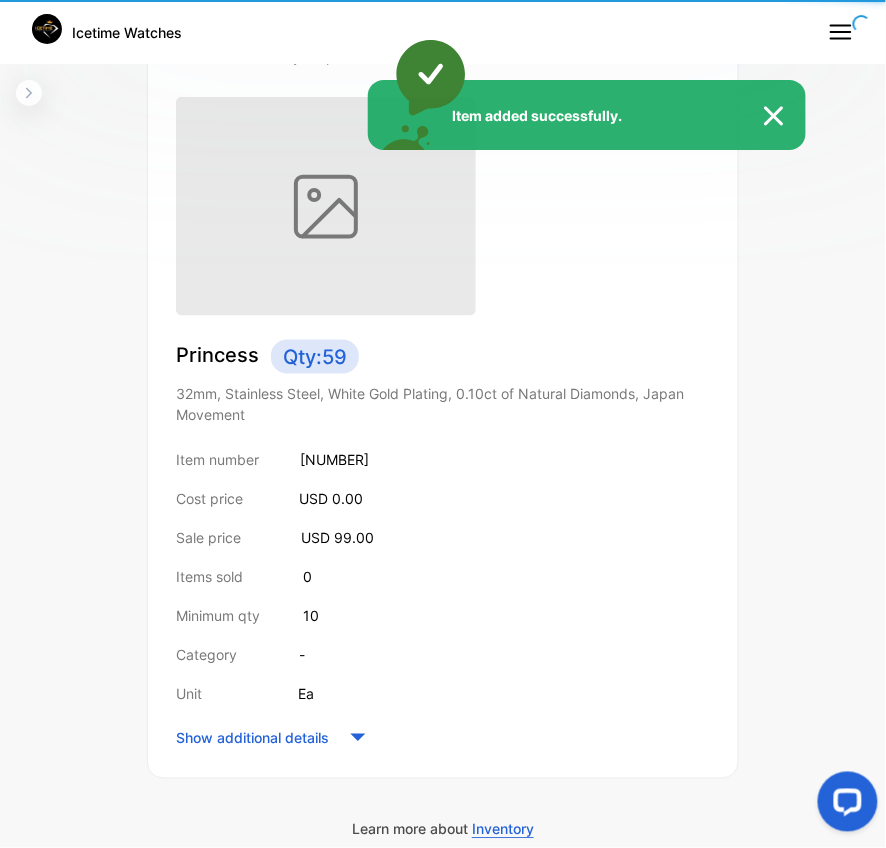 scroll, scrollTop: 333, scrollLeft: 0, axis: vertical 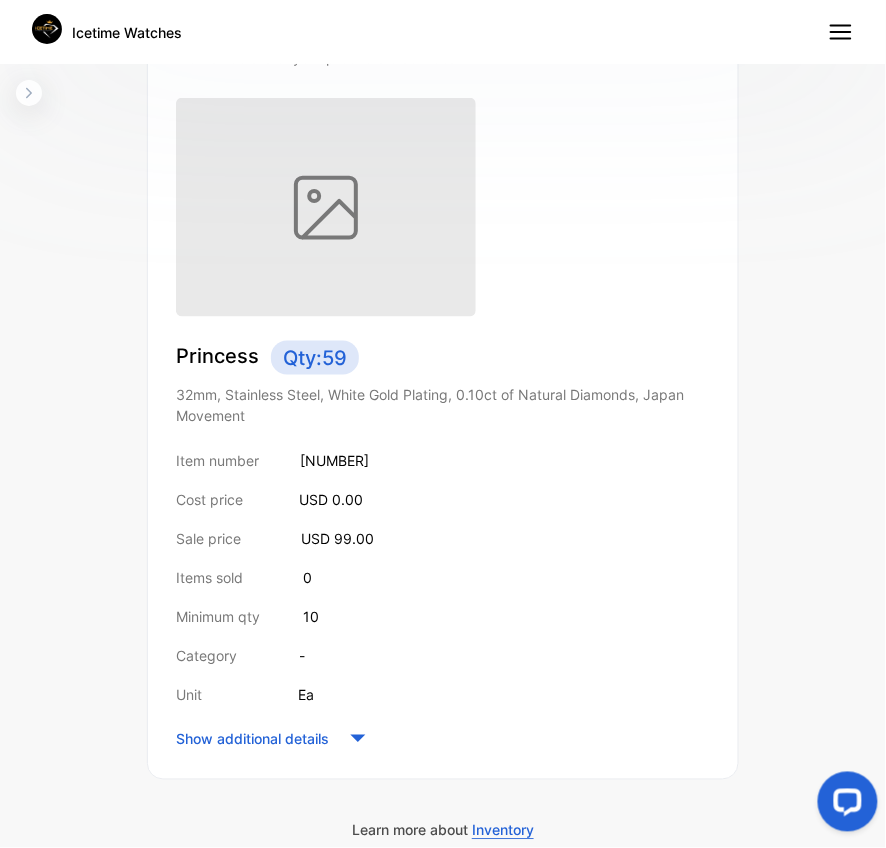 click at bounding box center [431, 207] 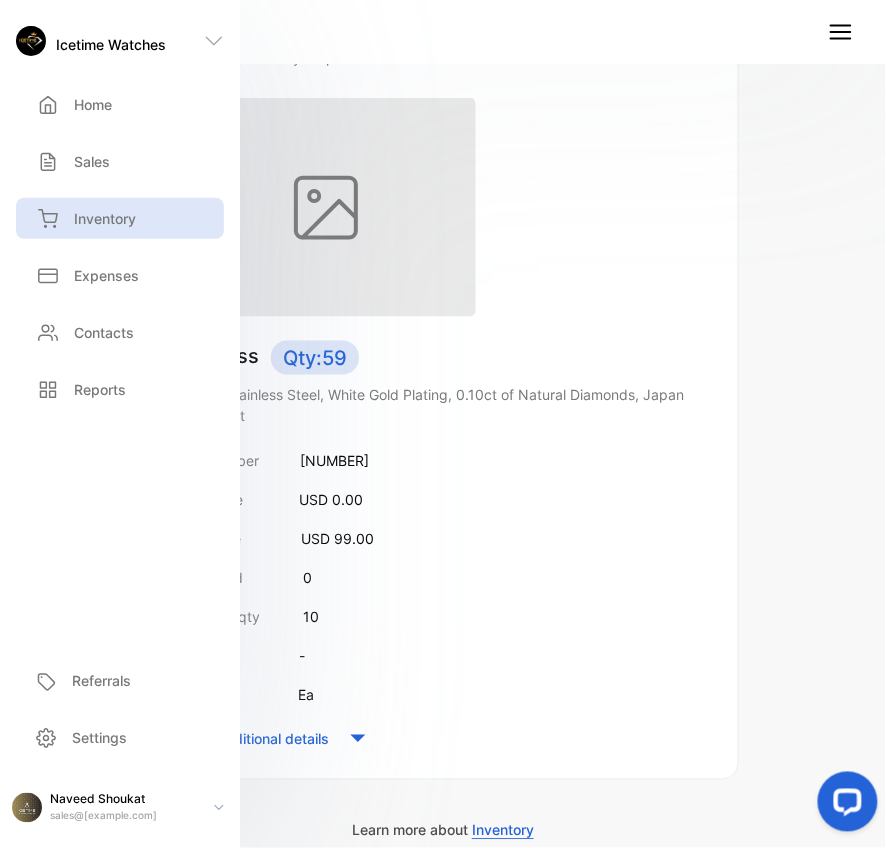 click on "Inventory" at bounding box center [105, 218] 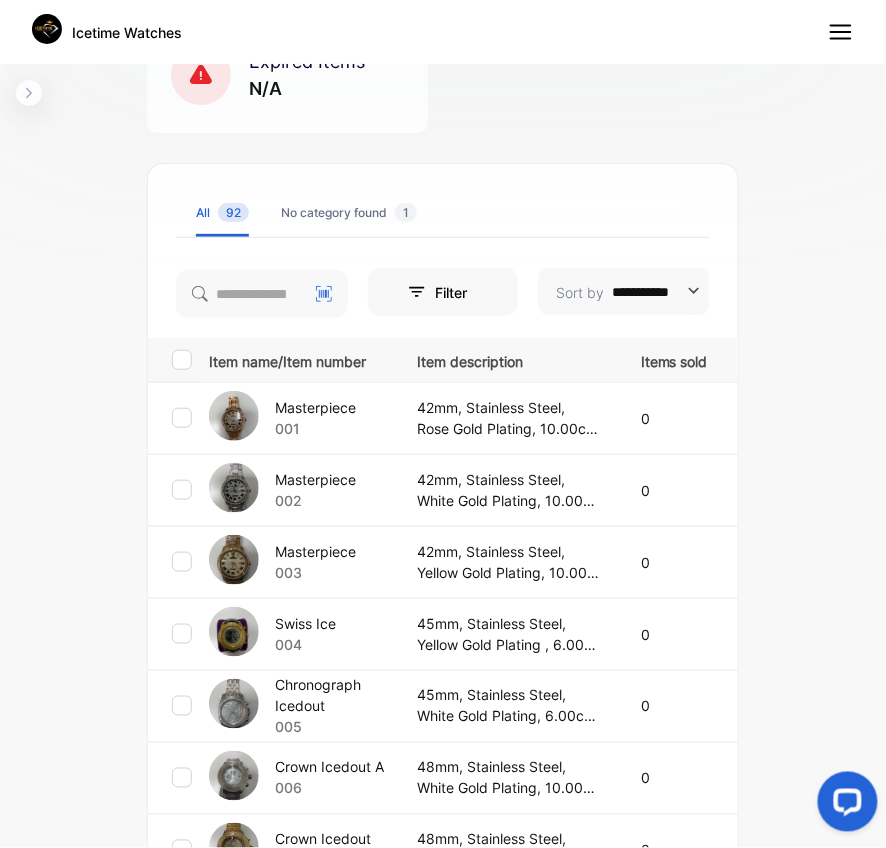 click on "**********" at bounding box center (443, 513) 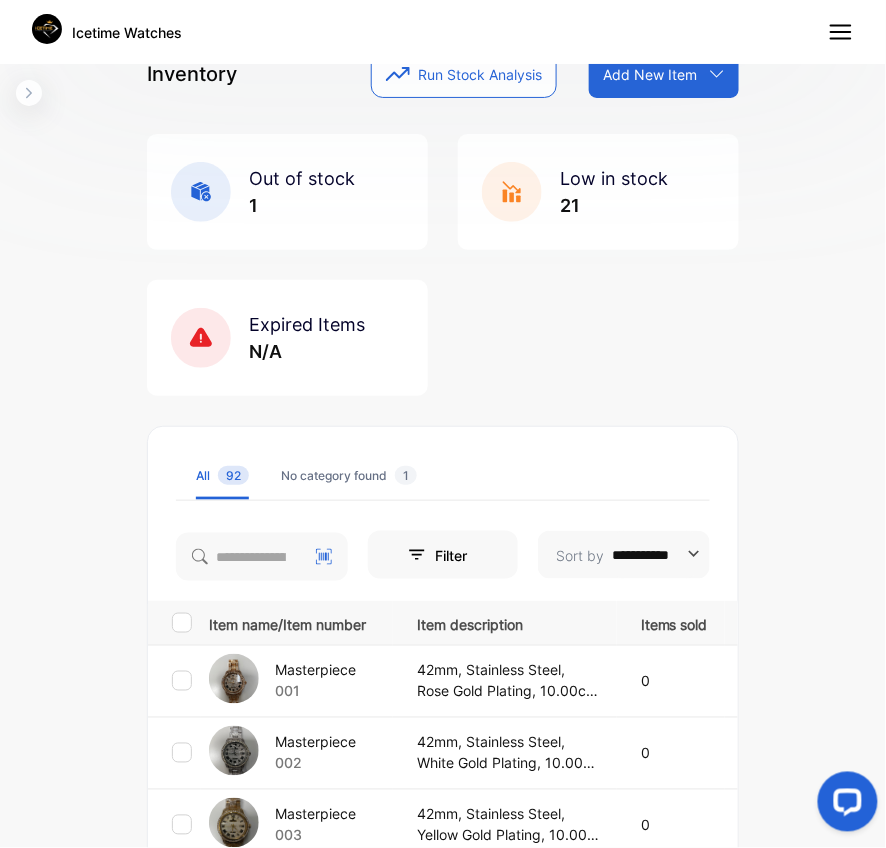 scroll, scrollTop: 66, scrollLeft: 0, axis: vertical 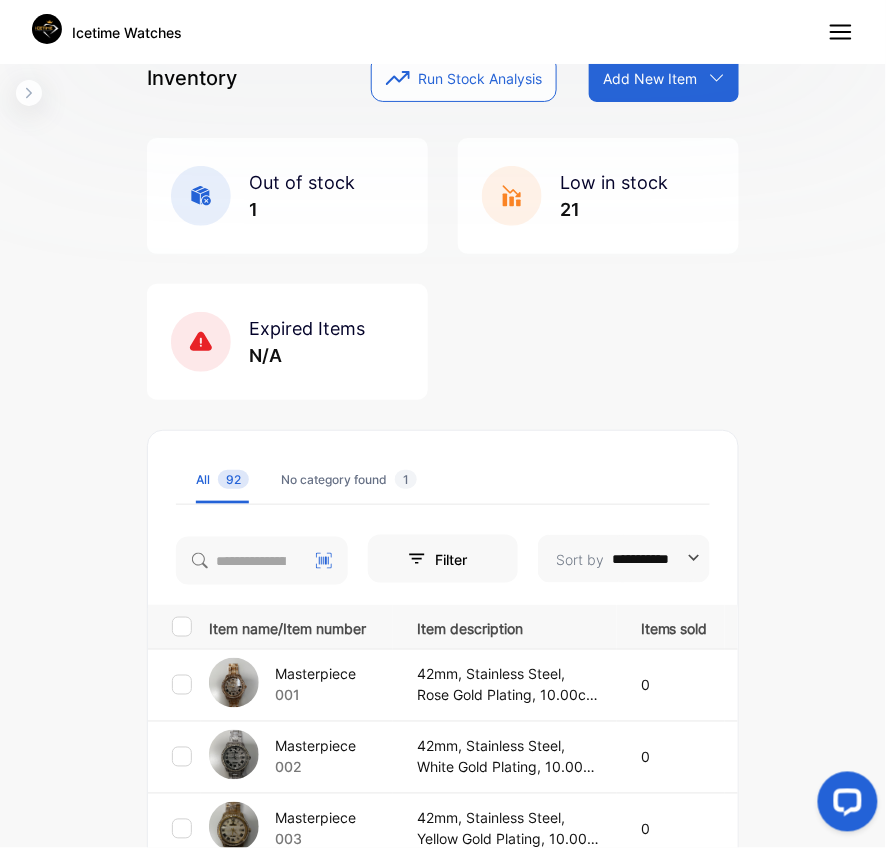click on "Add New Item" at bounding box center [650, 78] 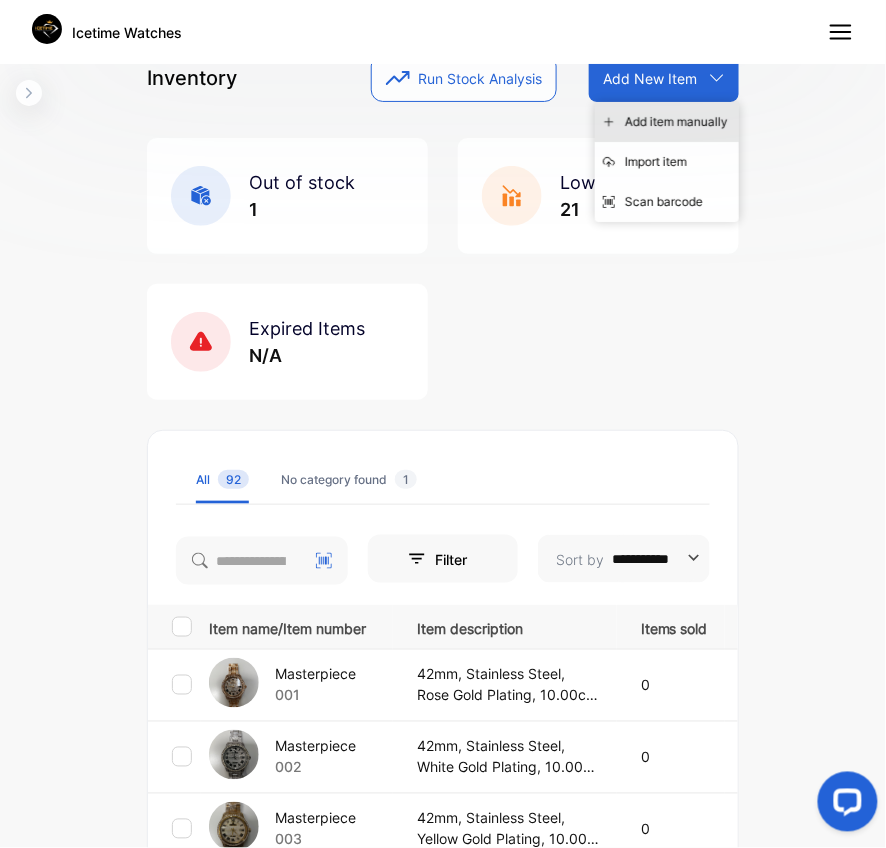 click on "Add item manually" at bounding box center [667, 122] 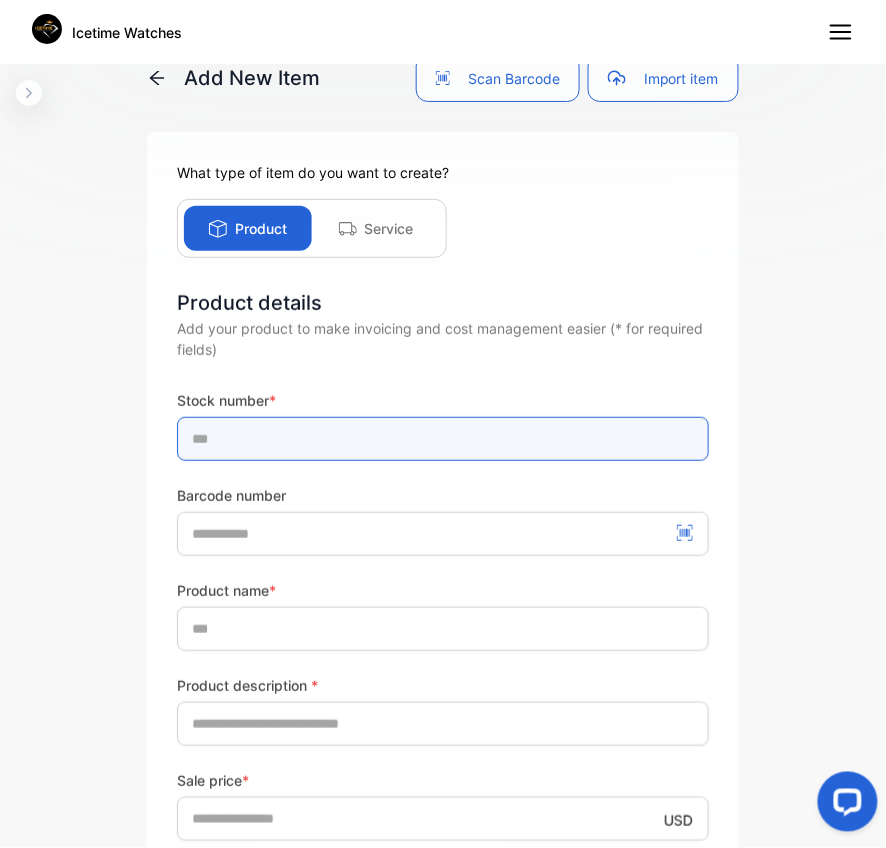 click at bounding box center (443, 439) 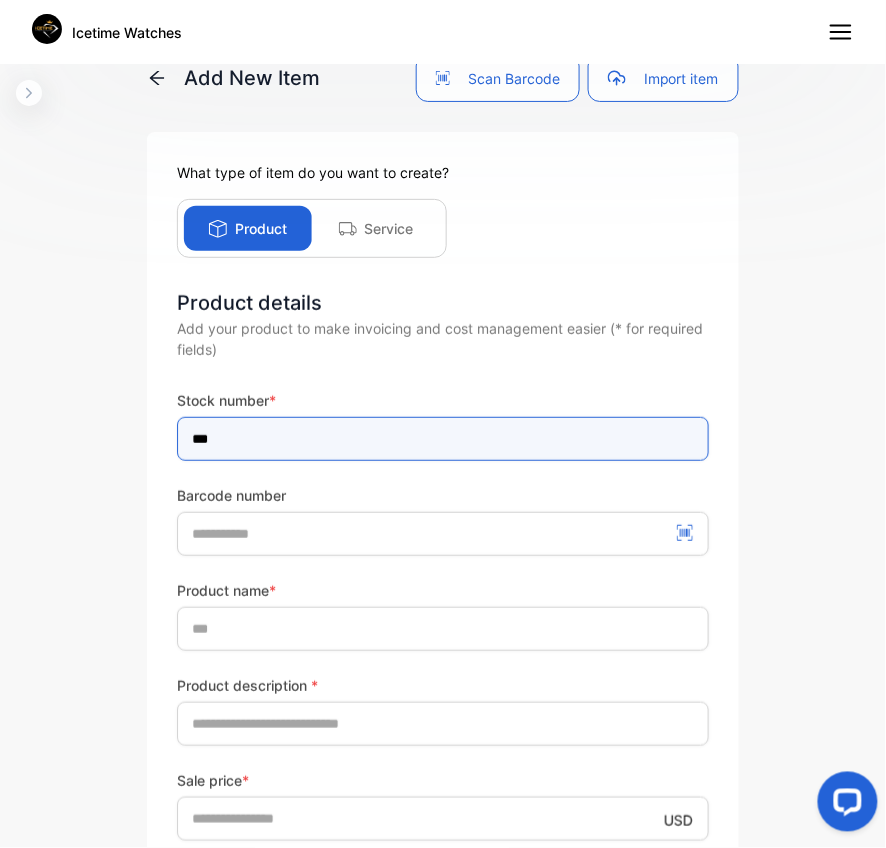type on "***" 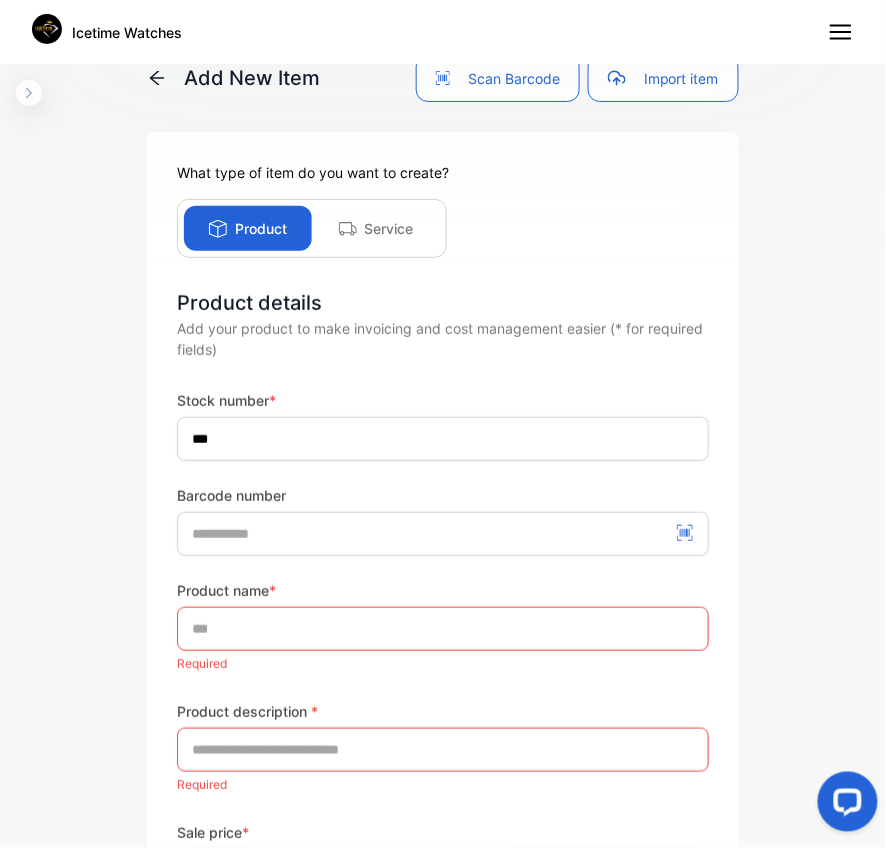 click on "Barcode number" at bounding box center (443, 495) 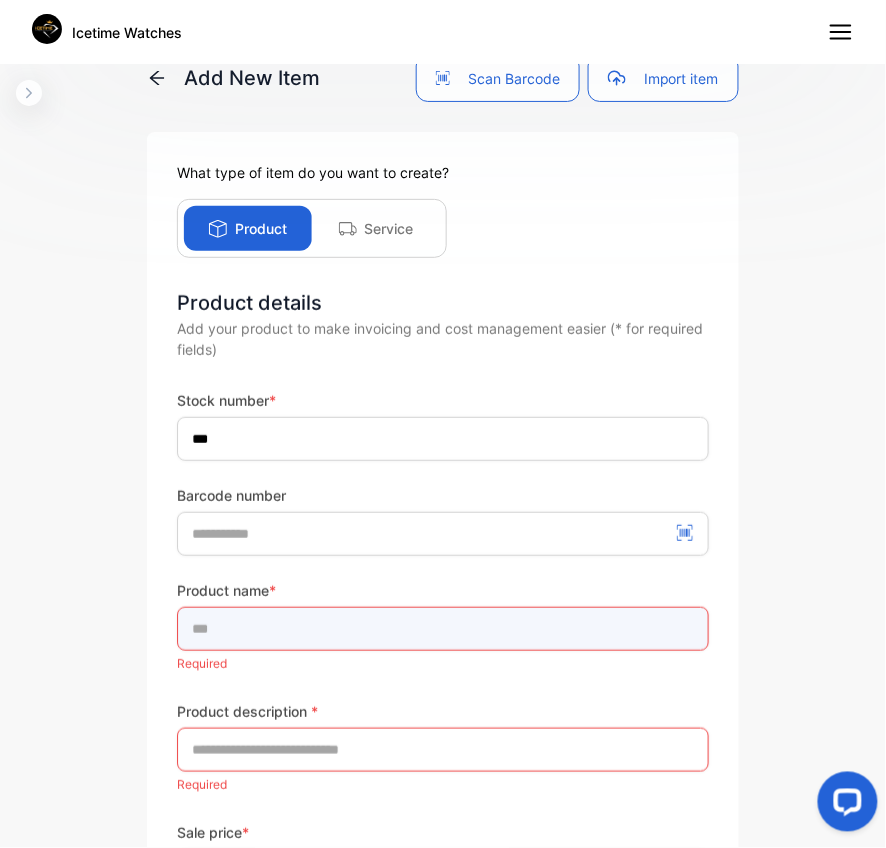 click at bounding box center (443, 629) 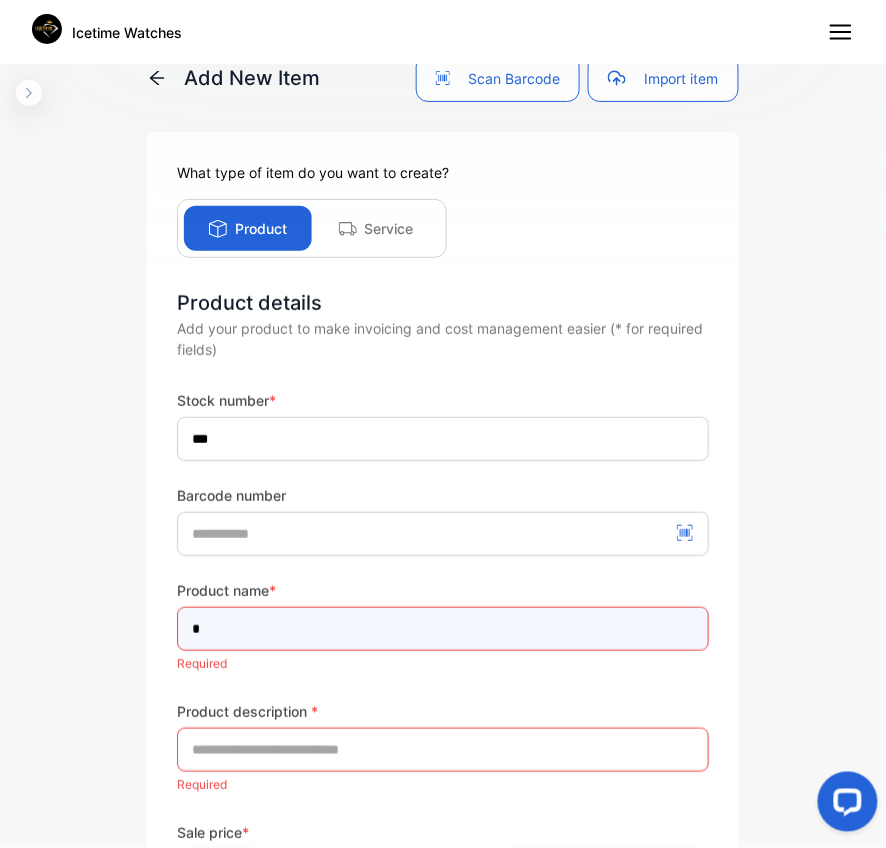 type on "********" 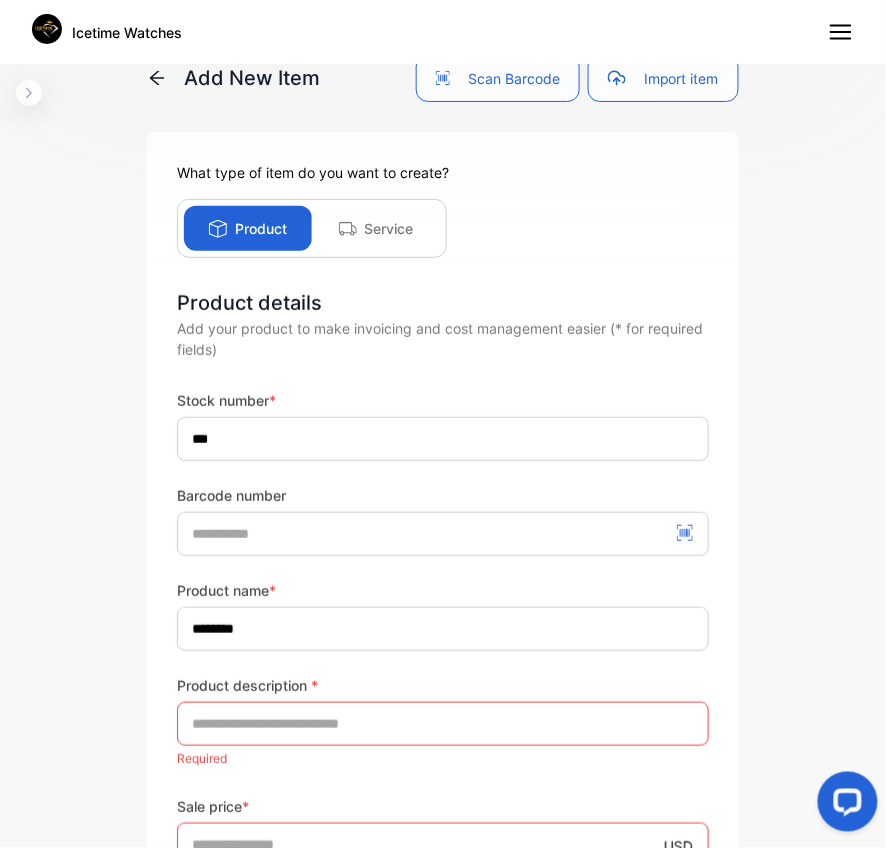 click on "Product name  *   ******** Product description   *   Required" at bounding box center (443, 676) 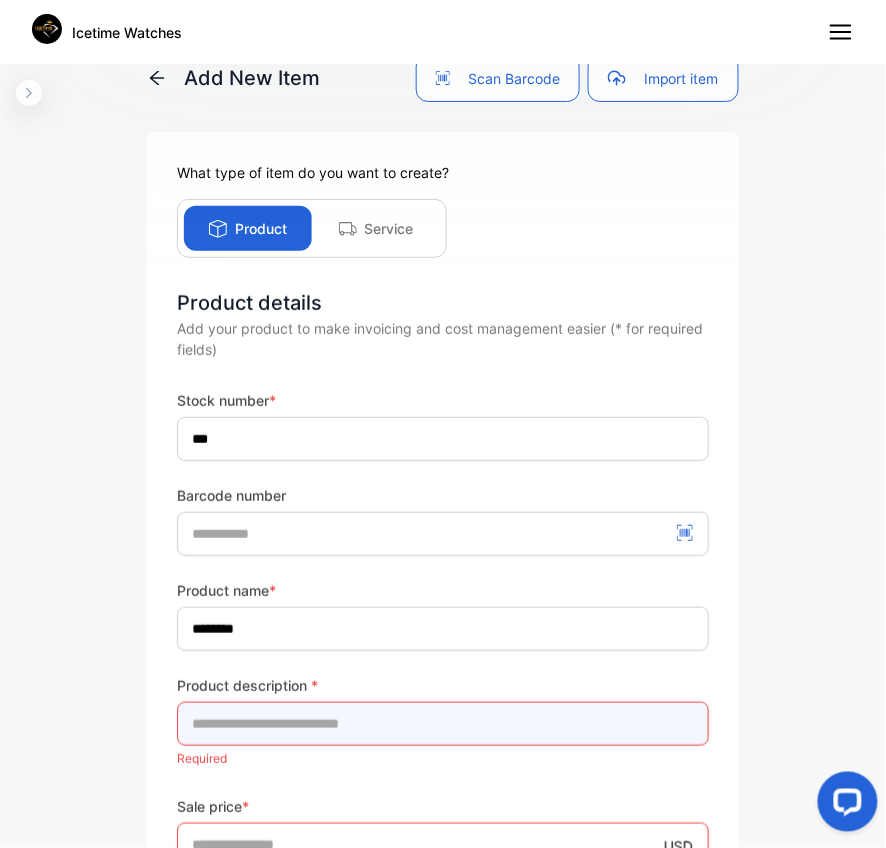 click at bounding box center (443, 724) 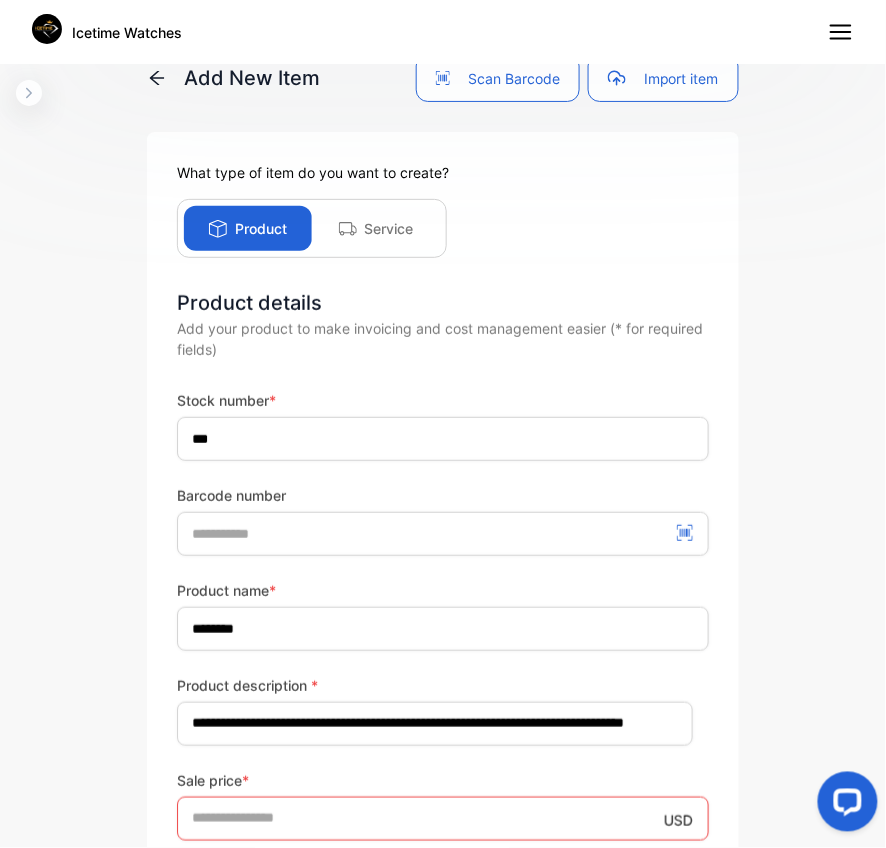 scroll, scrollTop: 0, scrollLeft: 0, axis: both 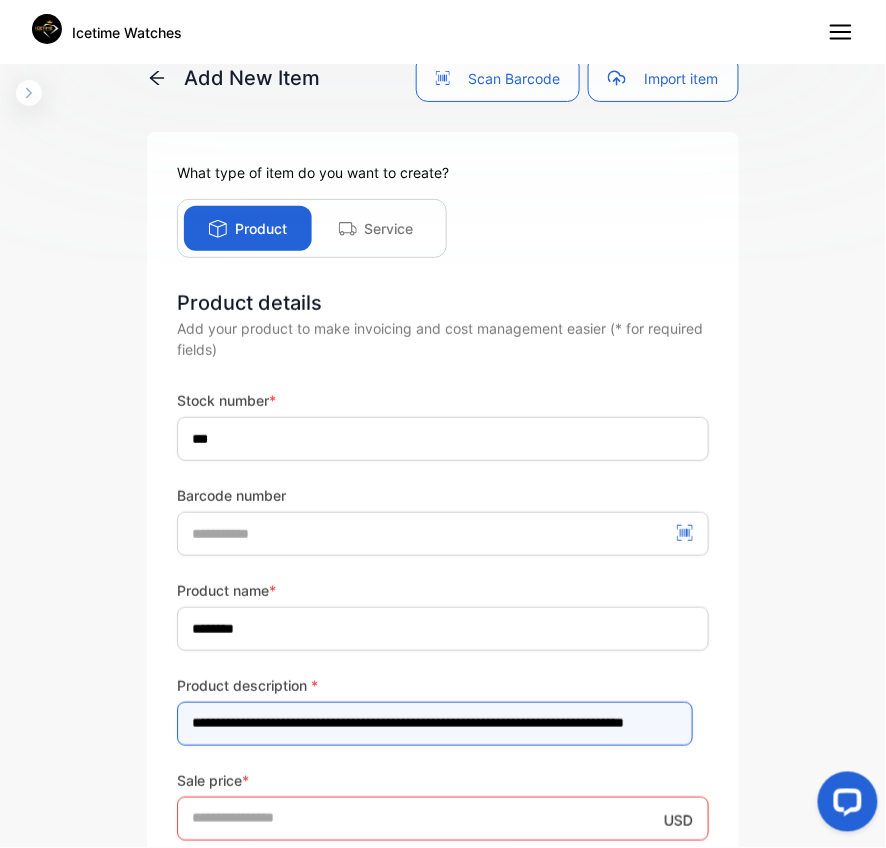 click on "**********" at bounding box center [435, 724] 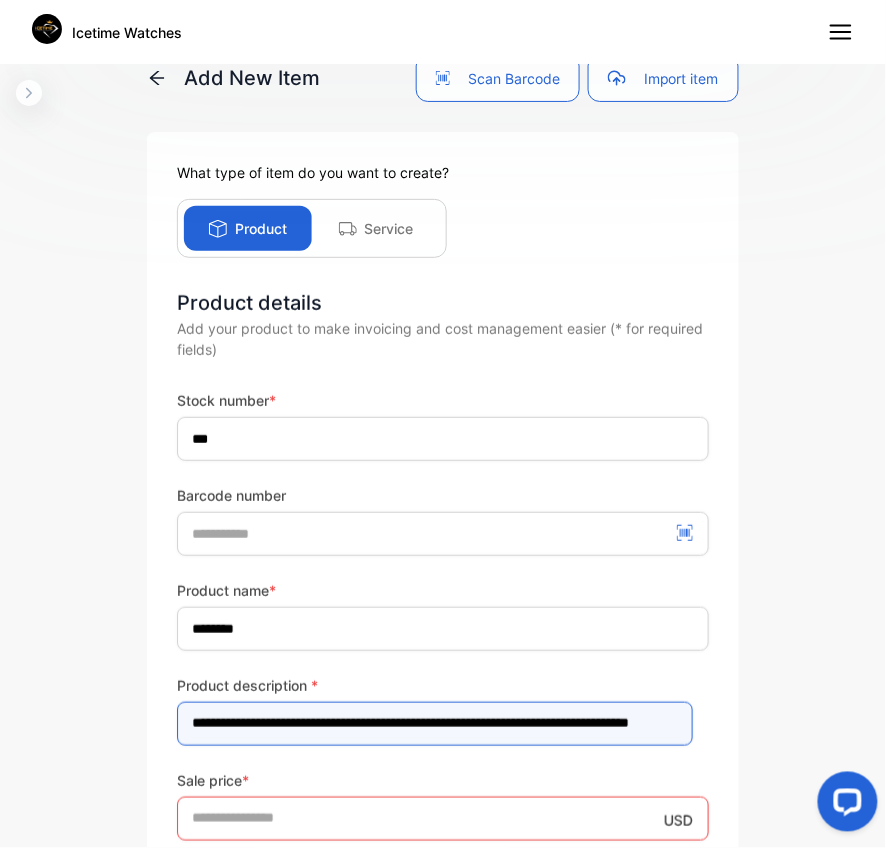 type on "**********" 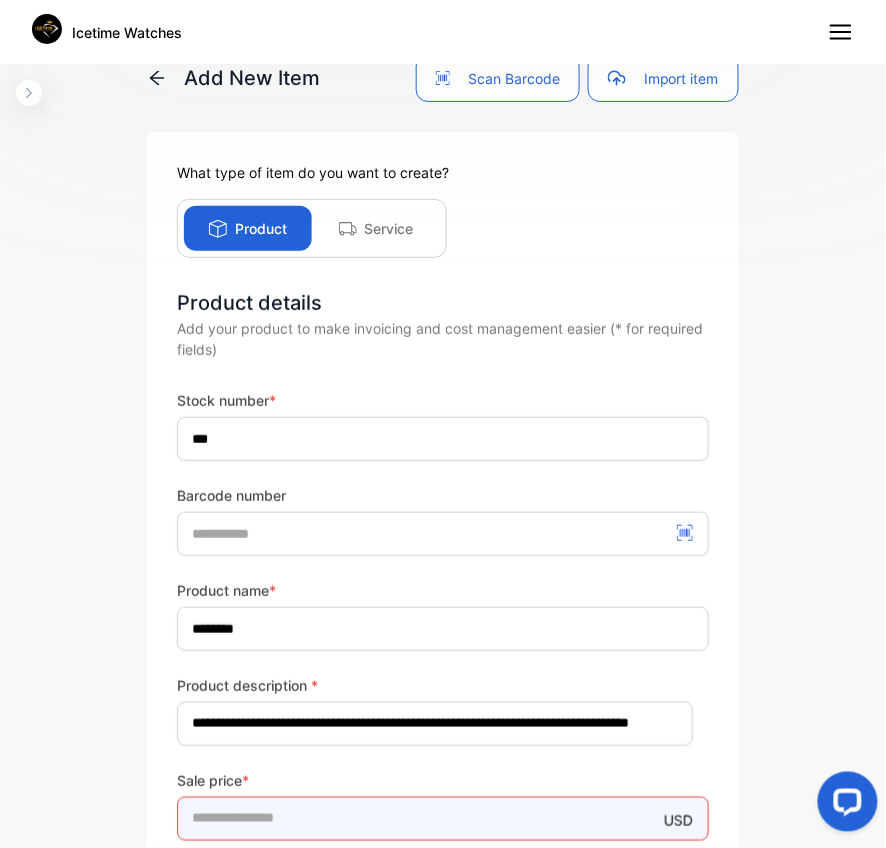 click on "*" at bounding box center [443, 819] 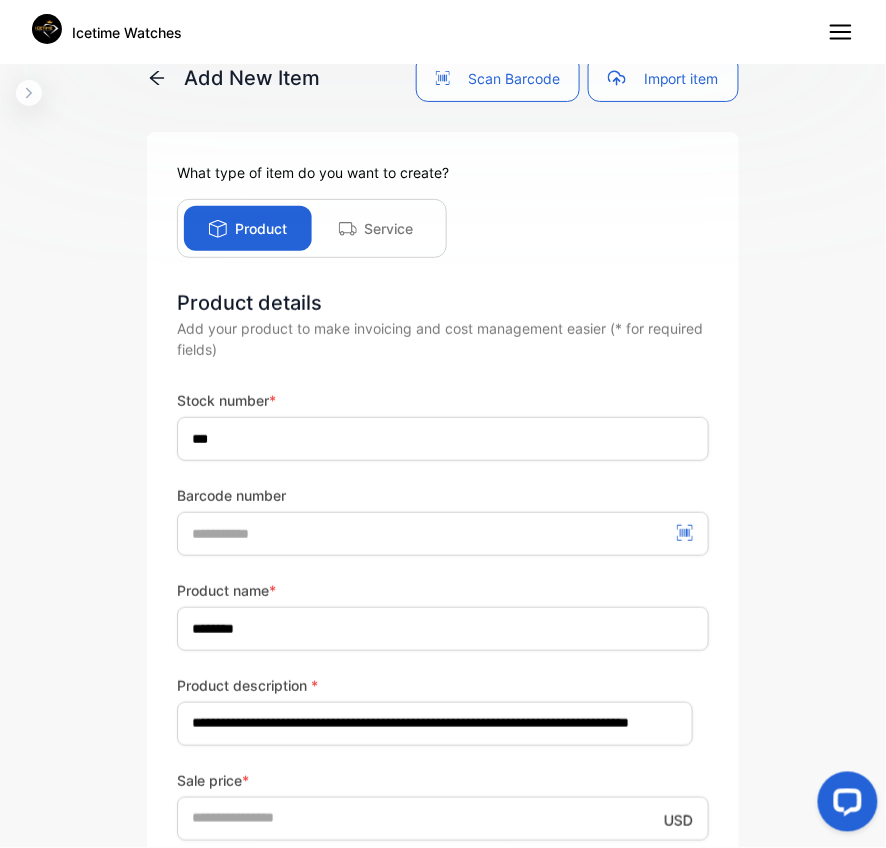 click on "Sale price  *" at bounding box center [443, 780] 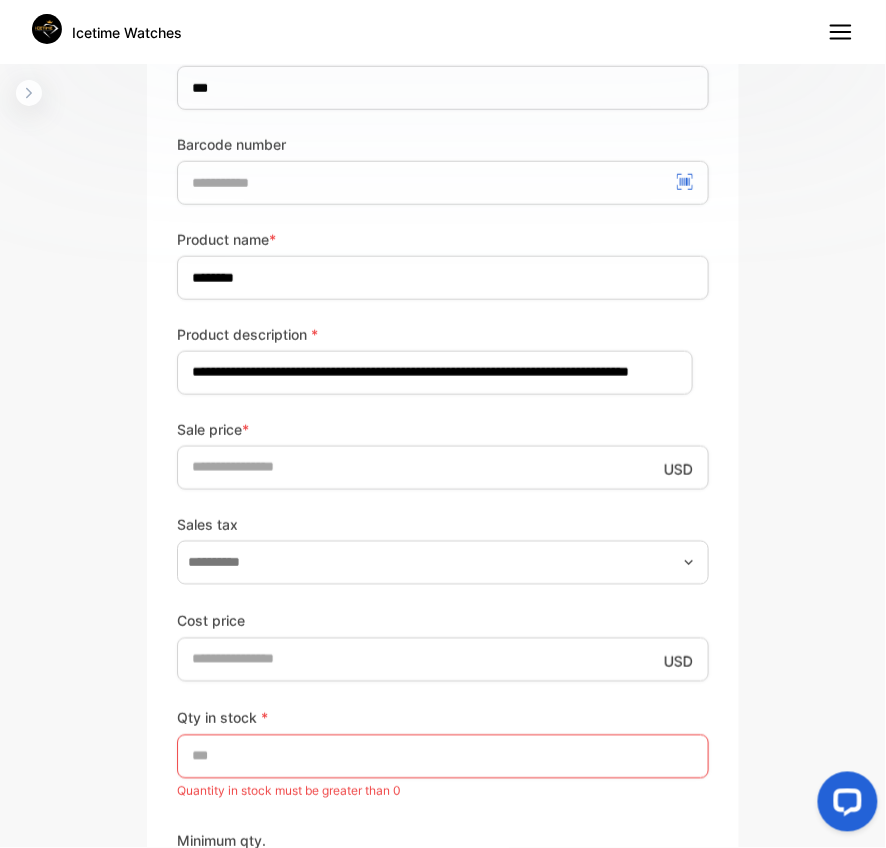 scroll, scrollTop: 422, scrollLeft: 0, axis: vertical 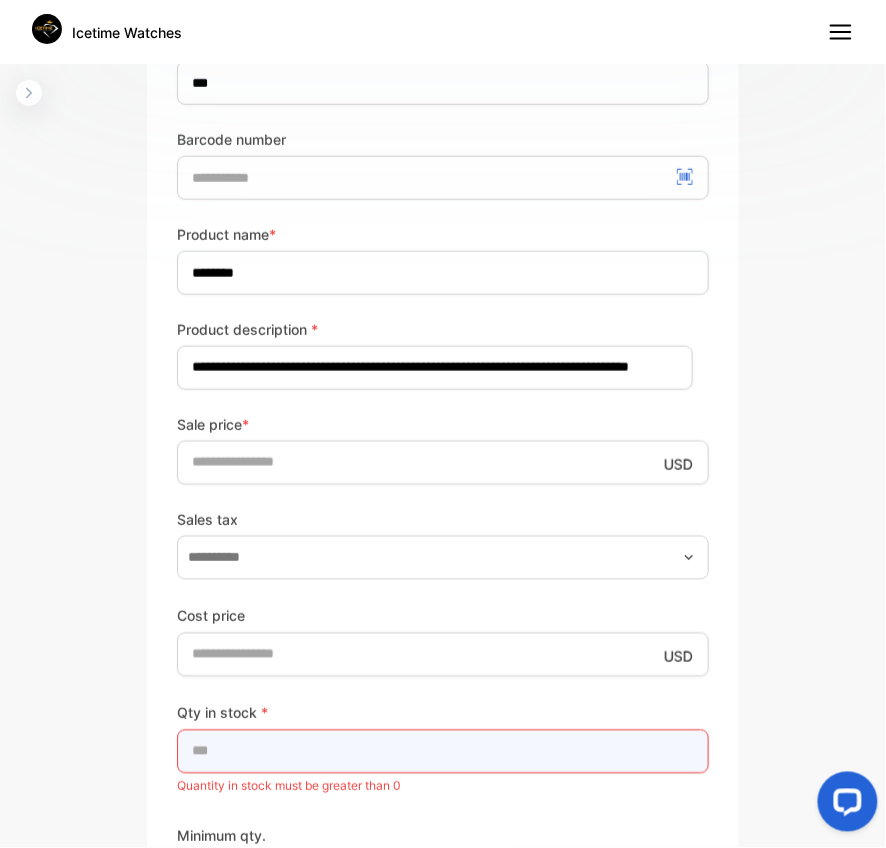 click on "*" at bounding box center [443, 752] 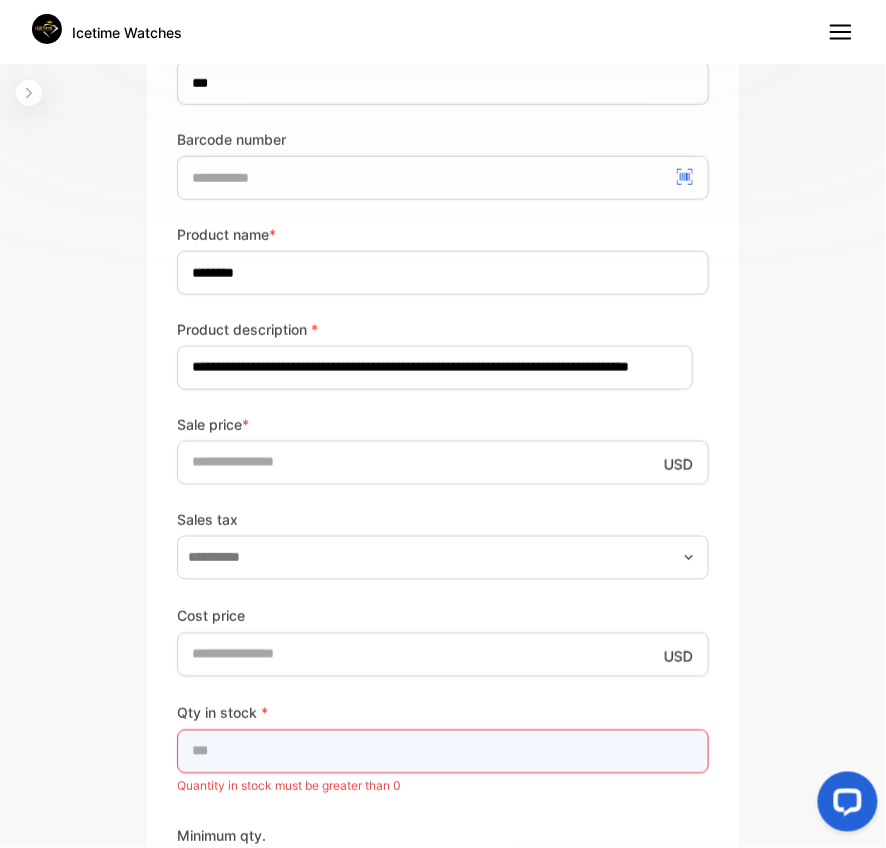 type on "**" 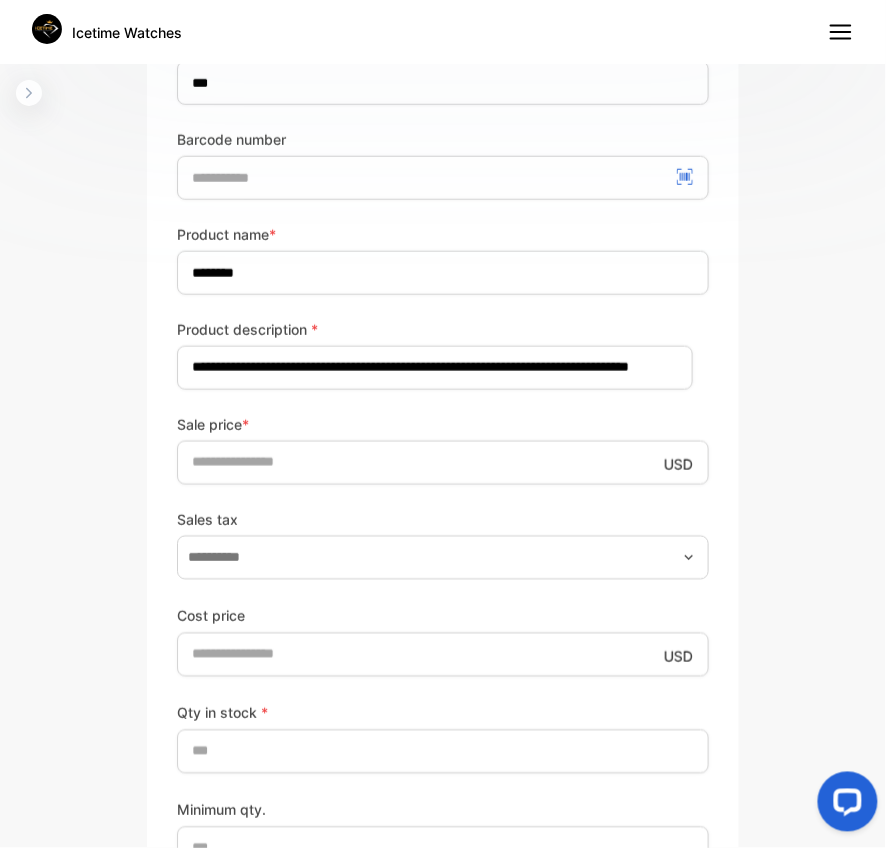 click on "Minimum qty.   *" at bounding box center (443, 835) 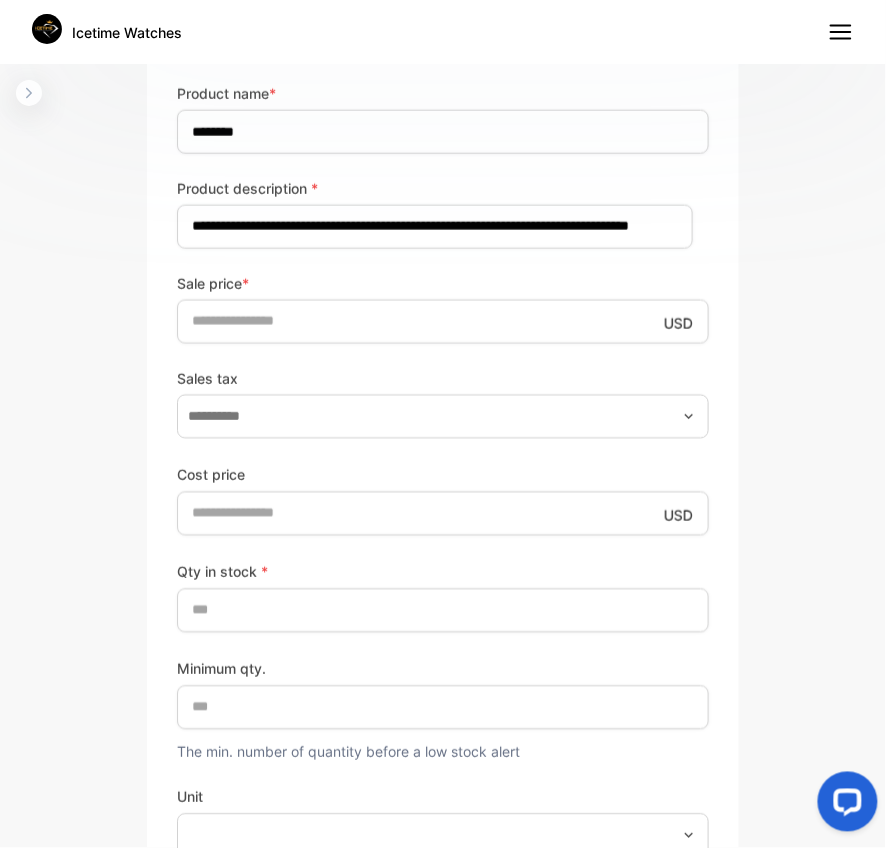 scroll, scrollTop: 600, scrollLeft: 0, axis: vertical 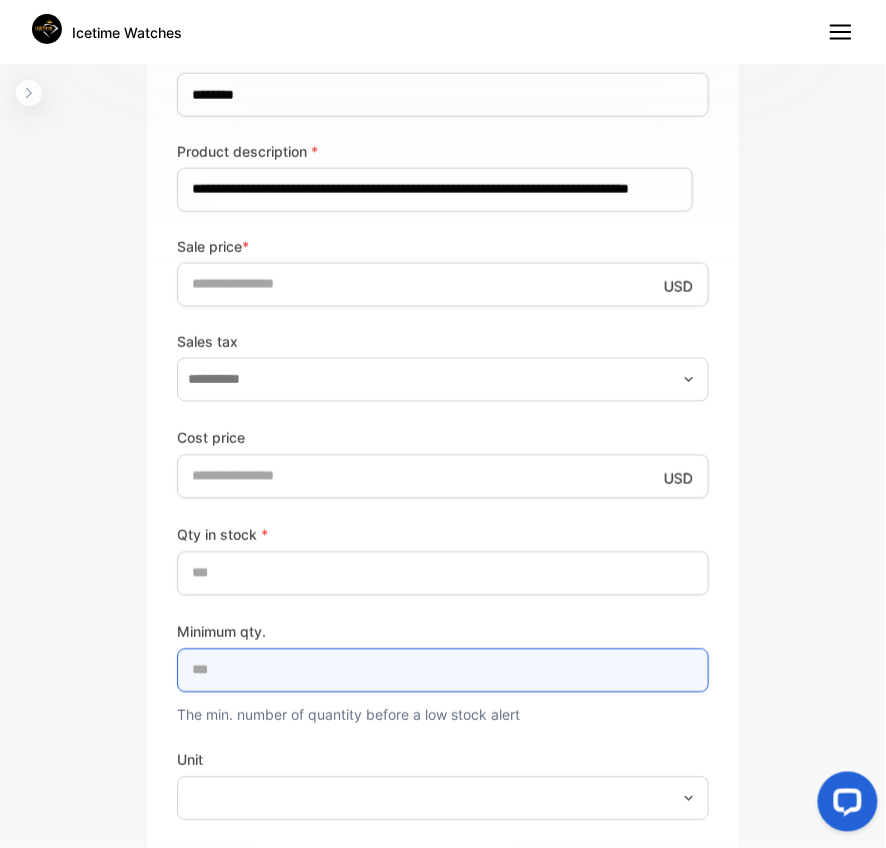 click on "*" at bounding box center (443, 671) 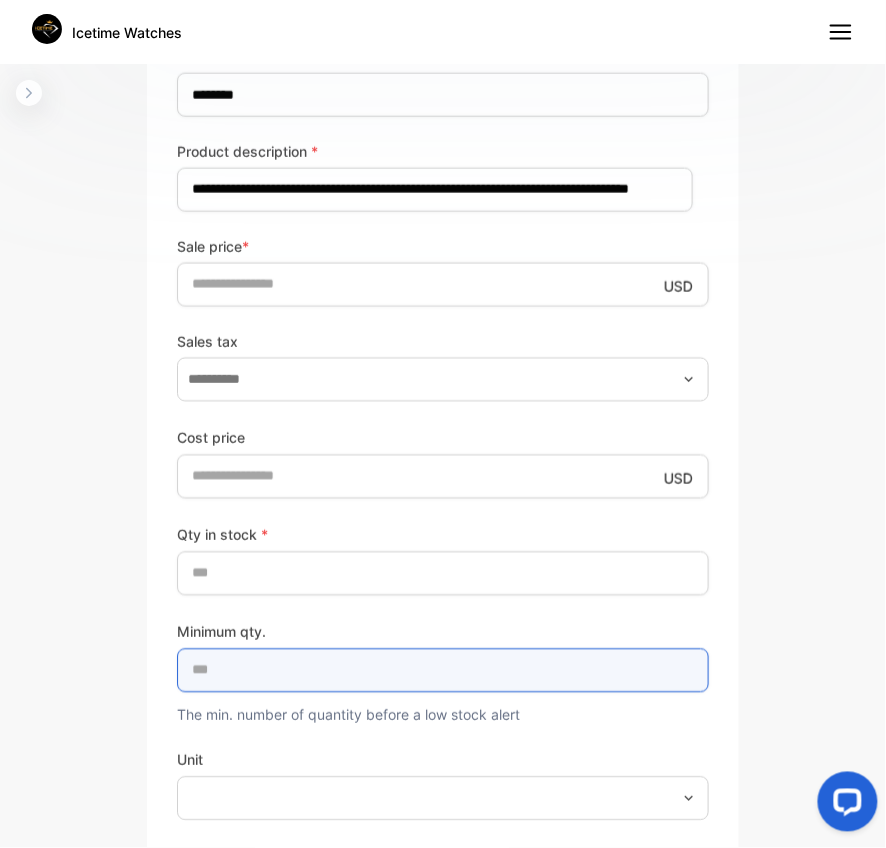 type on "**" 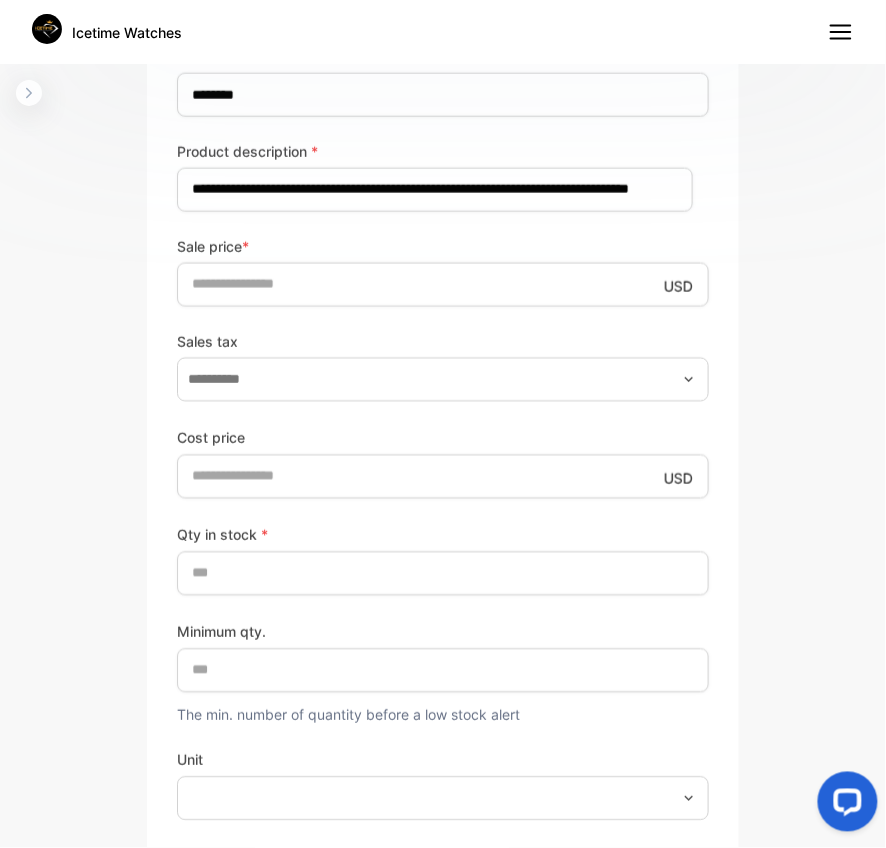click on "Unit" at bounding box center [443, 760] 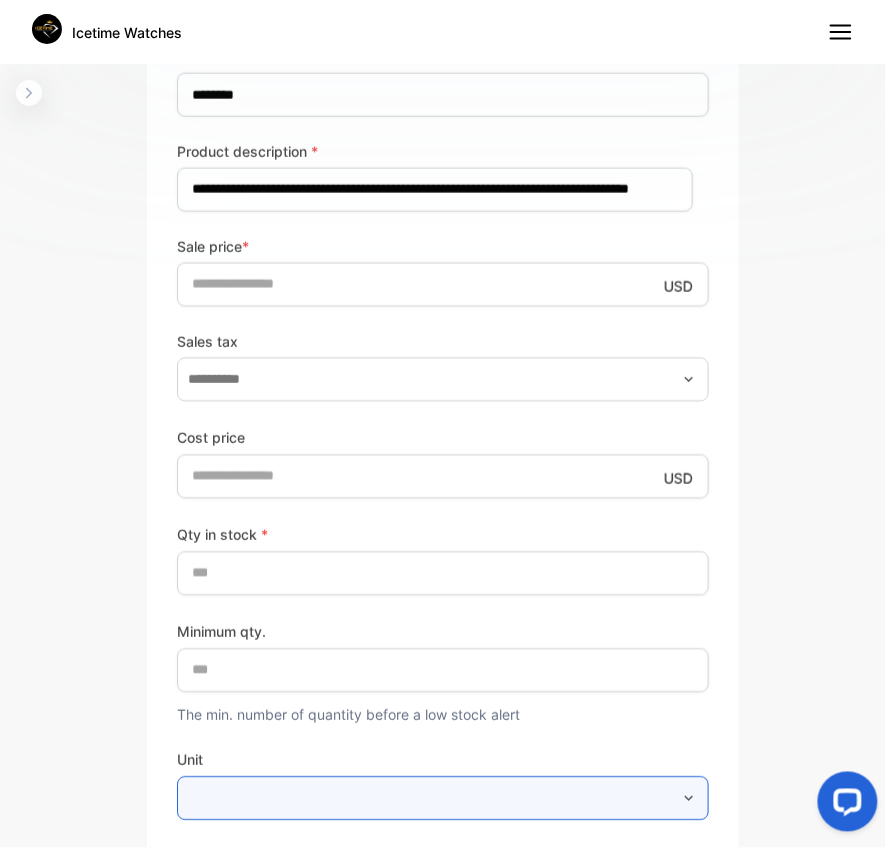 click at bounding box center [443, 799] 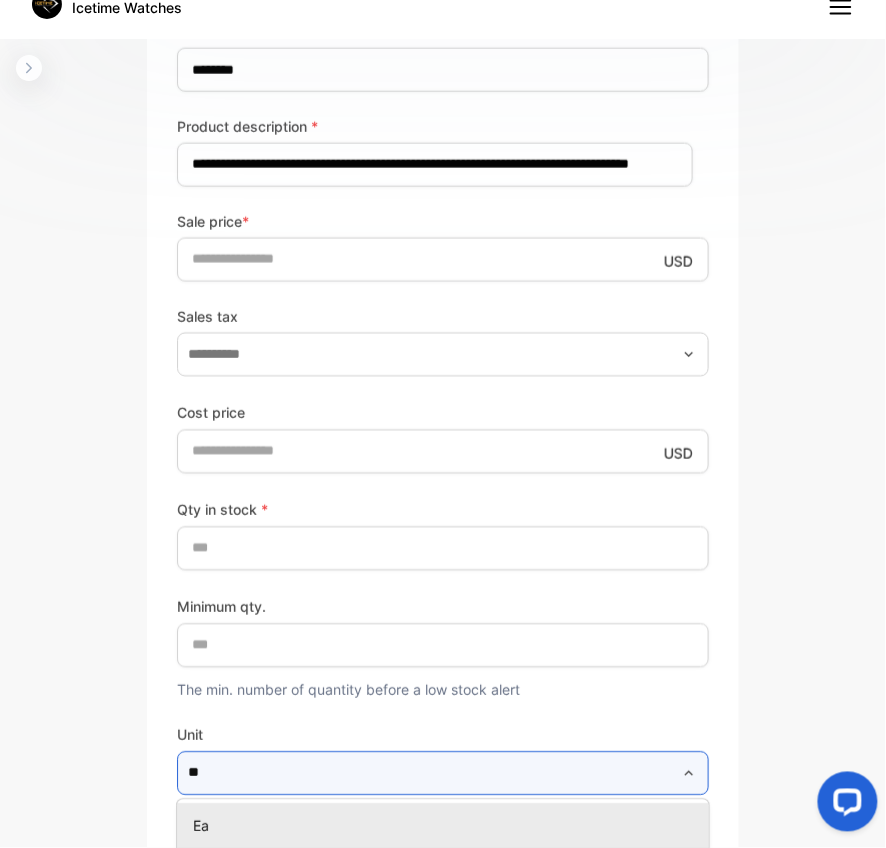 type on "**" 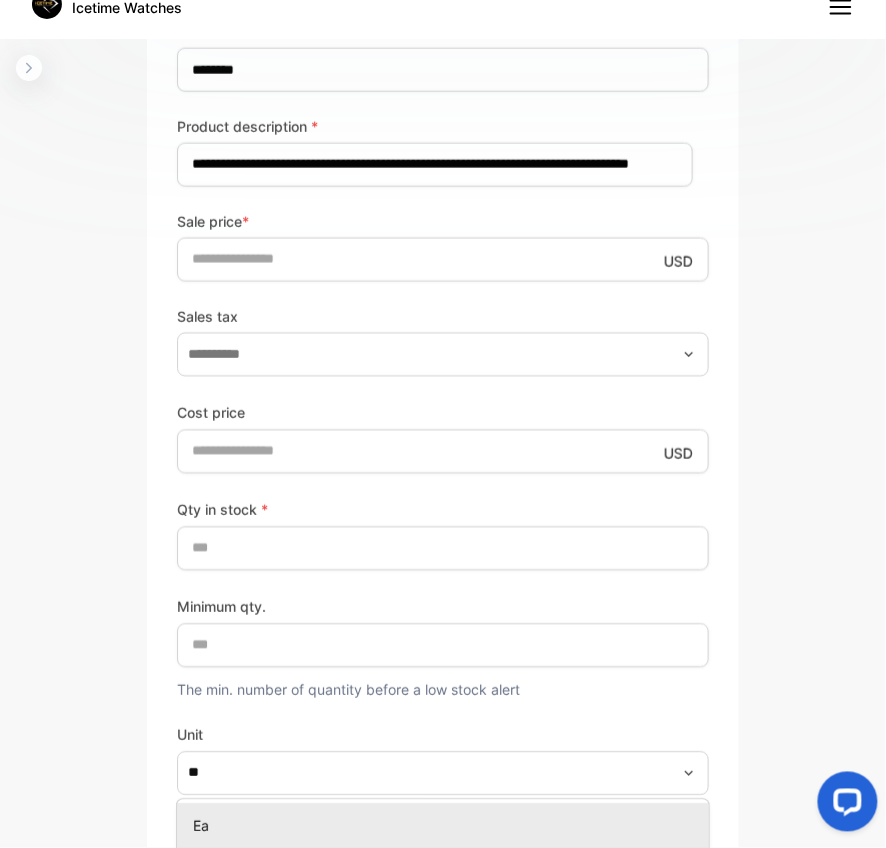 click on "Ea" at bounding box center (447, 826) 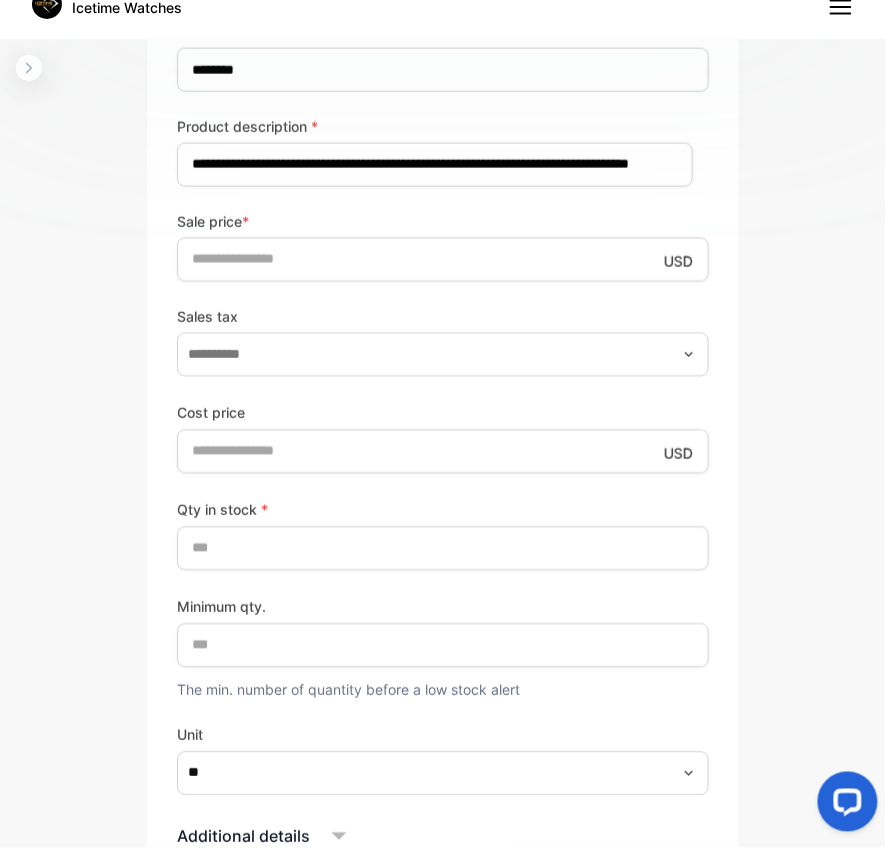 click on "Qty in stock   *   ** Minimum qty.   ** The min. number of quantity before a low stock alert Unit   **" at bounding box center [443, 647] 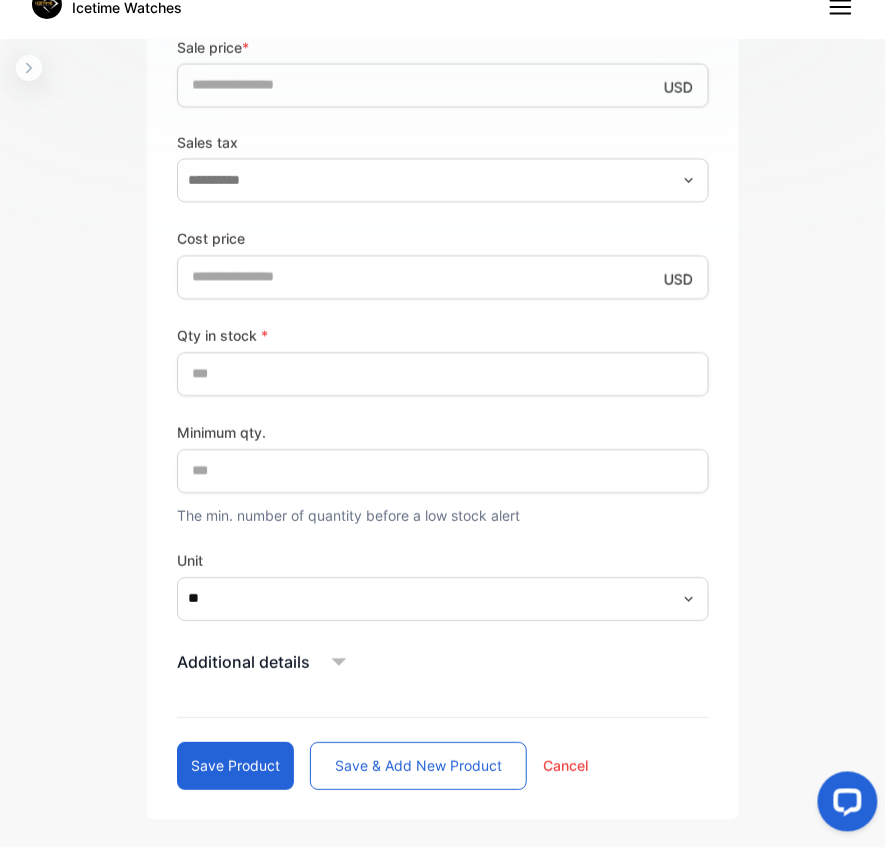 scroll, scrollTop: 778, scrollLeft: 0, axis: vertical 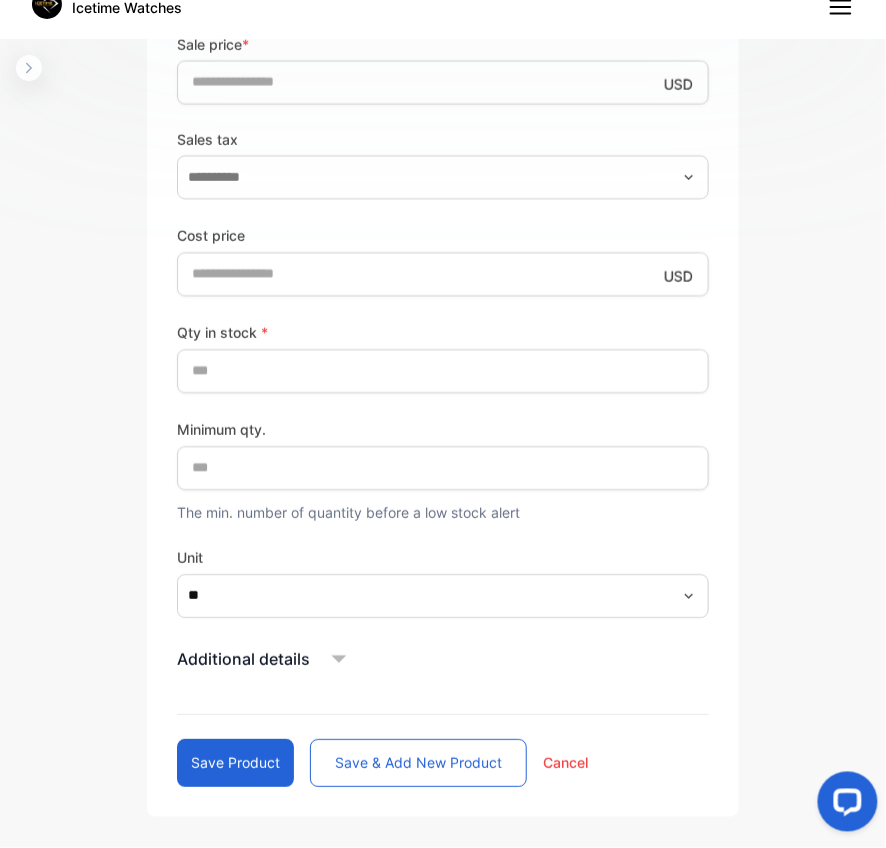 click on "Save product" at bounding box center [235, 763] 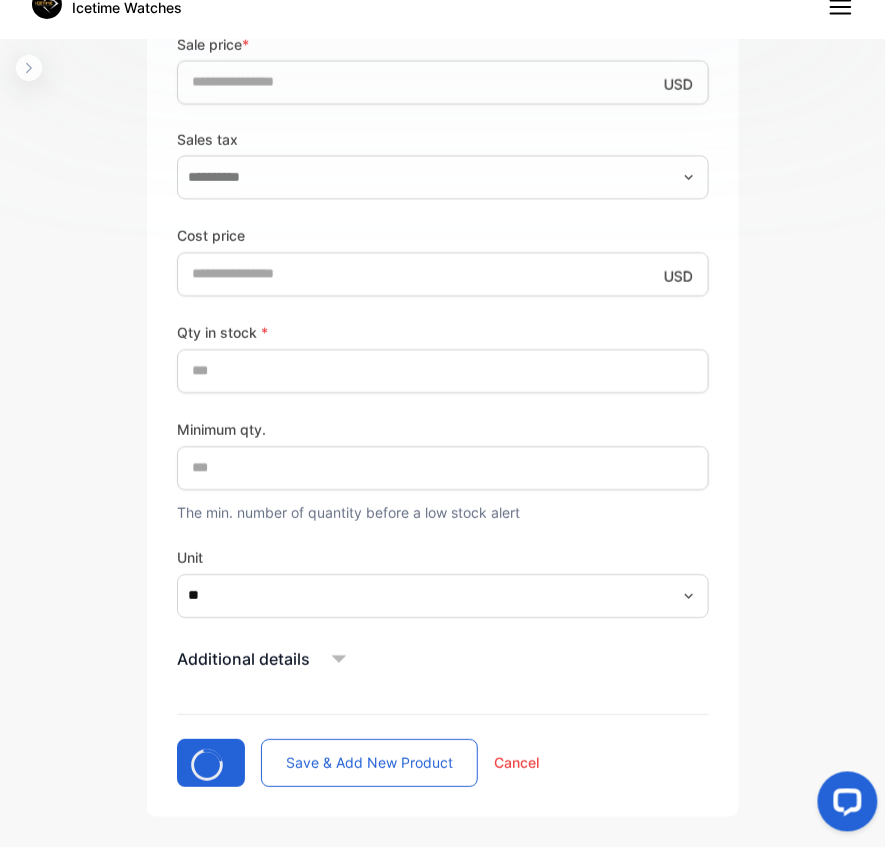 type 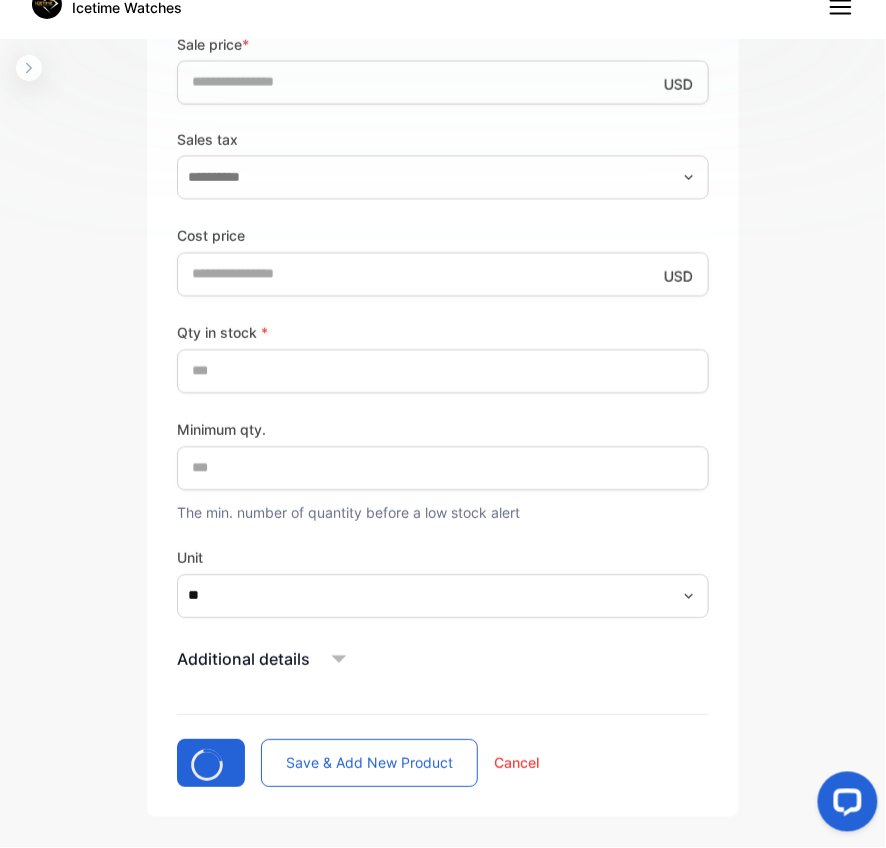 type 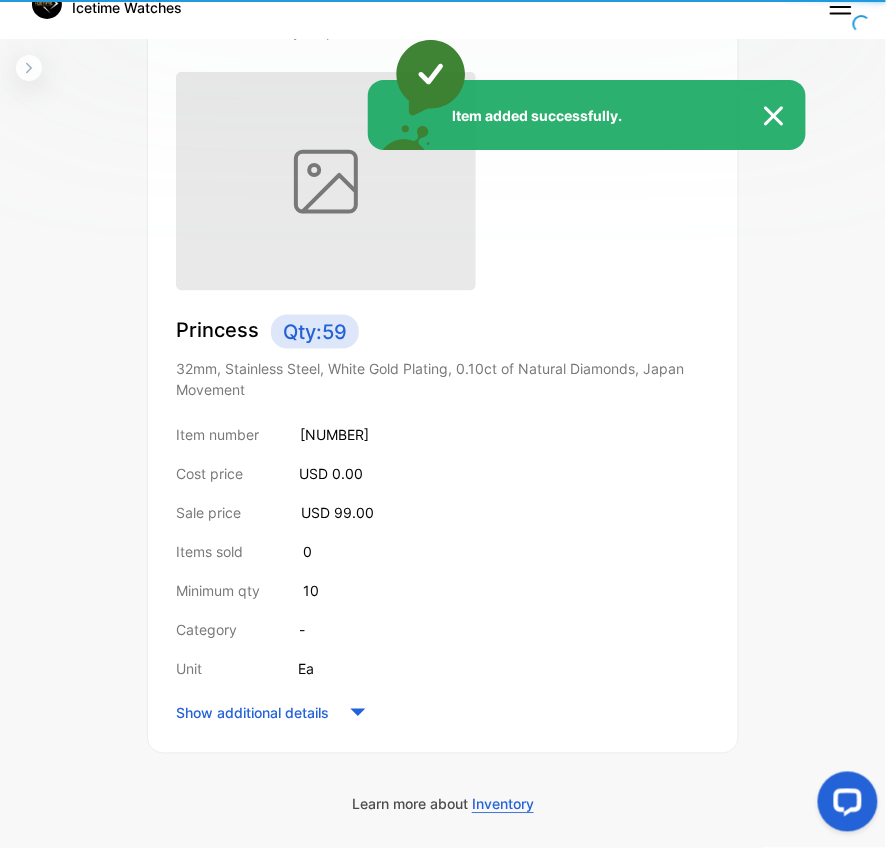 scroll, scrollTop: 0, scrollLeft: 0, axis: both 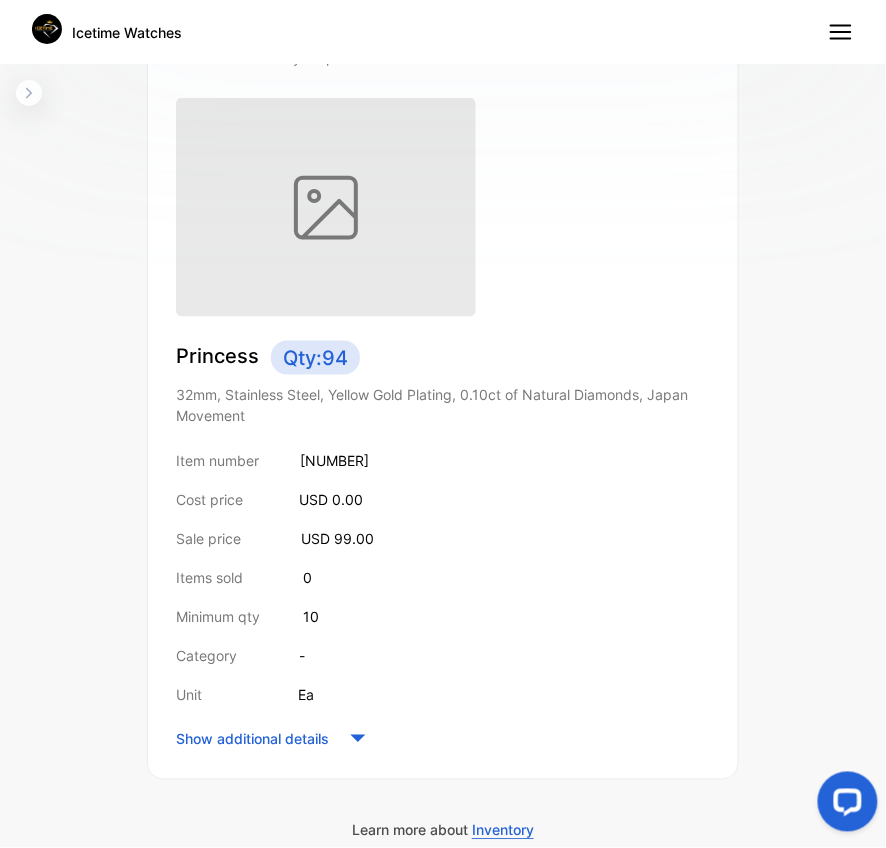 click at bounding box center (431, 207) 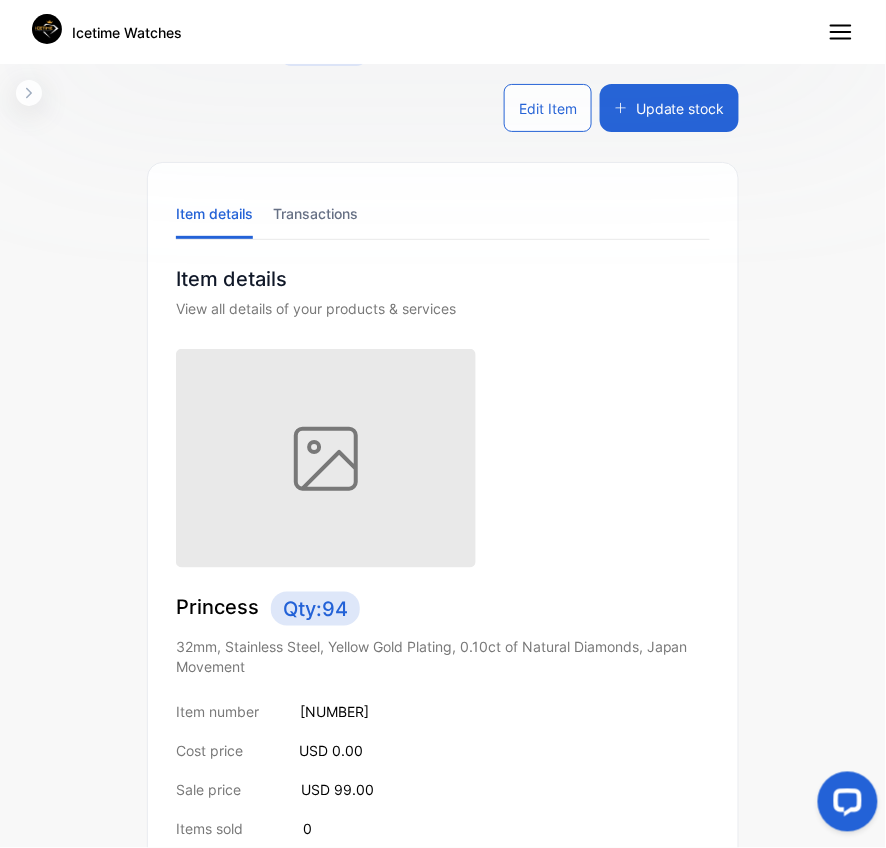scroll, scrollTop: 66, scrollLeft: 0, axis: vertical 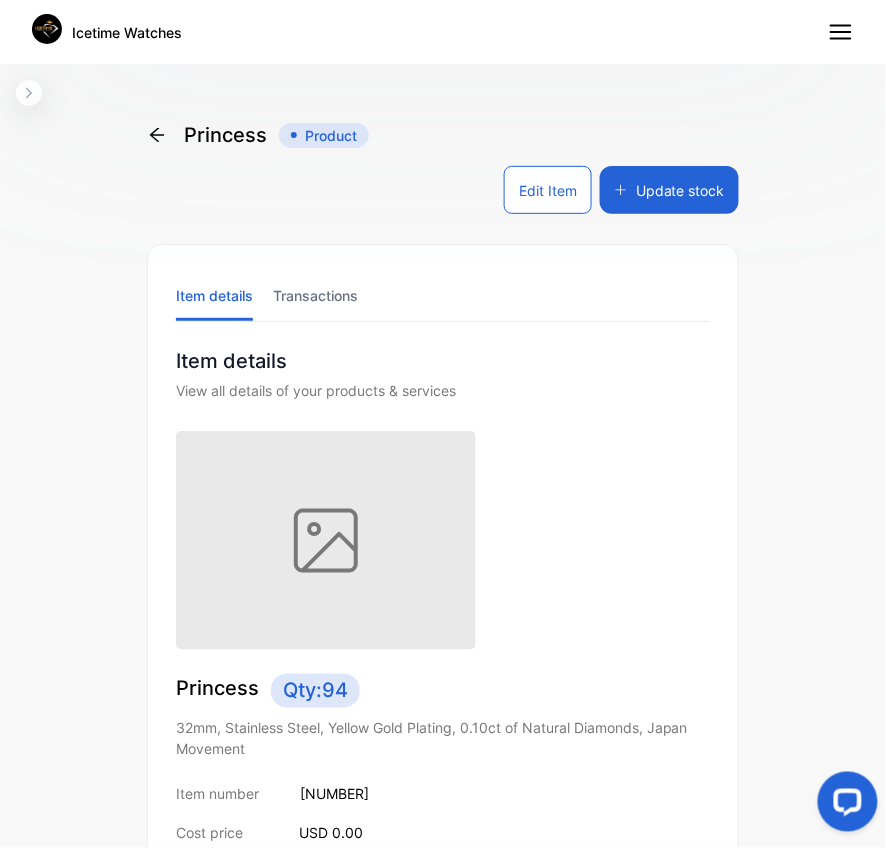 click on "Princess   Product" at bounding box center (258, 135) 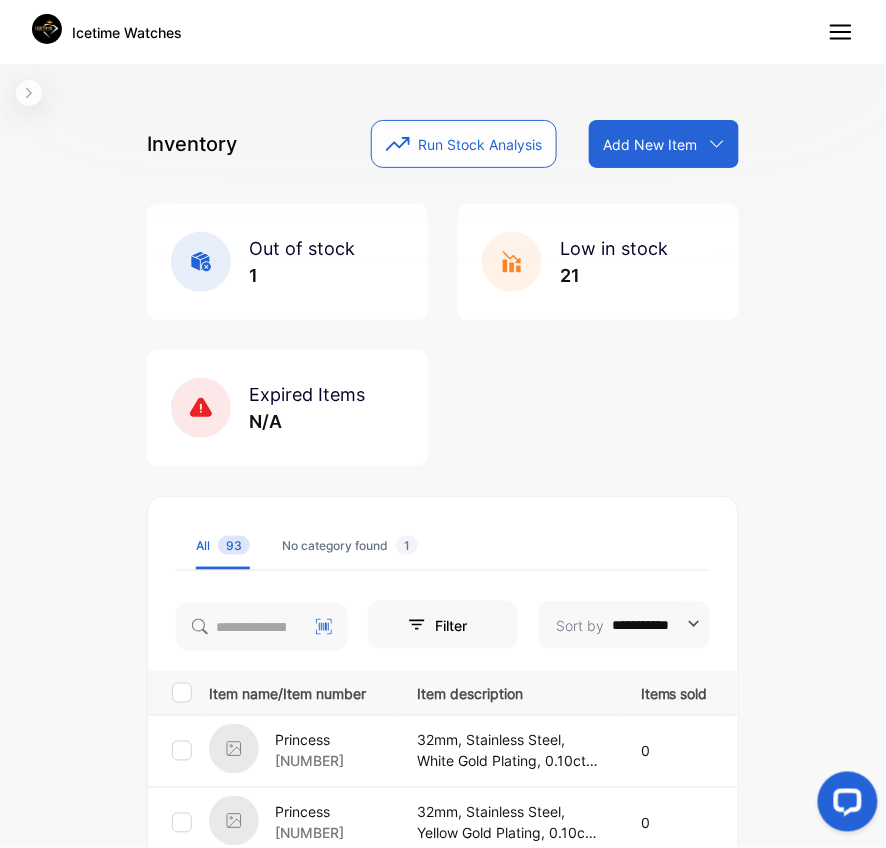 click on "Add New Item" at bounding box center [650, 144] 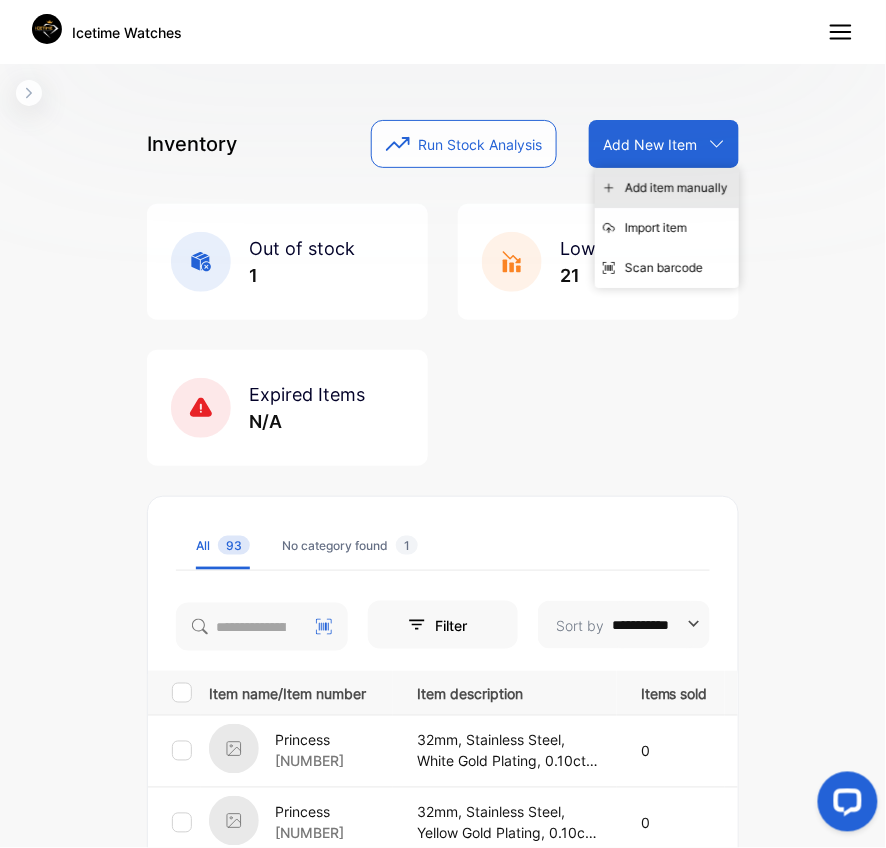 click on "Add item manually" at bounding box center [667, 188] 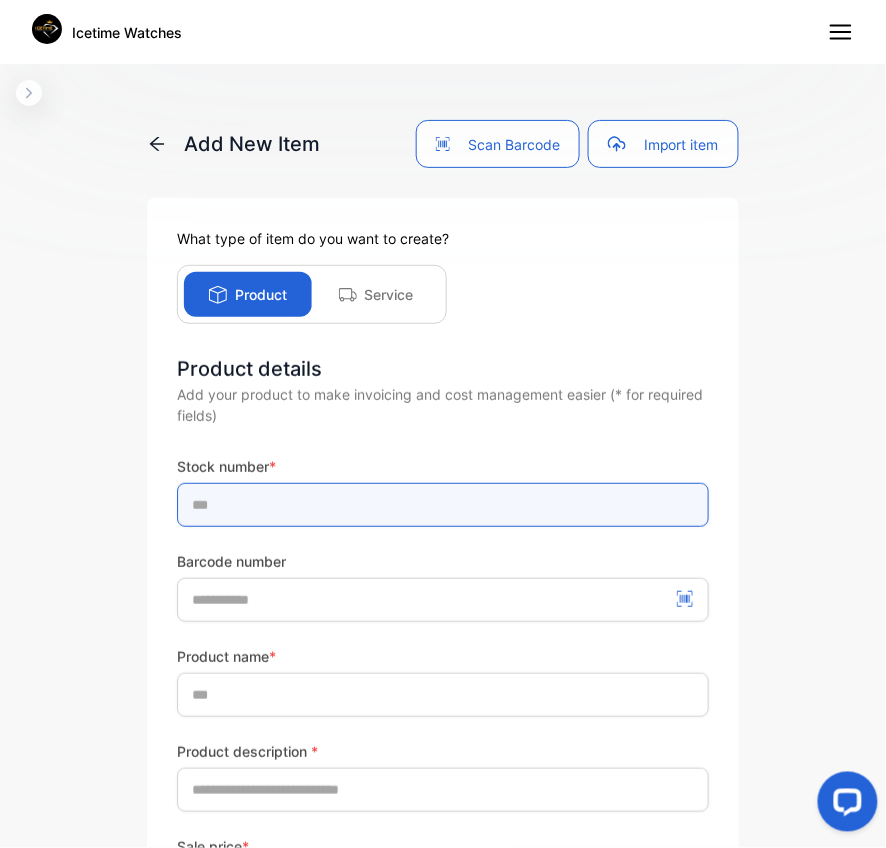 click at bounding box center [443, 505] 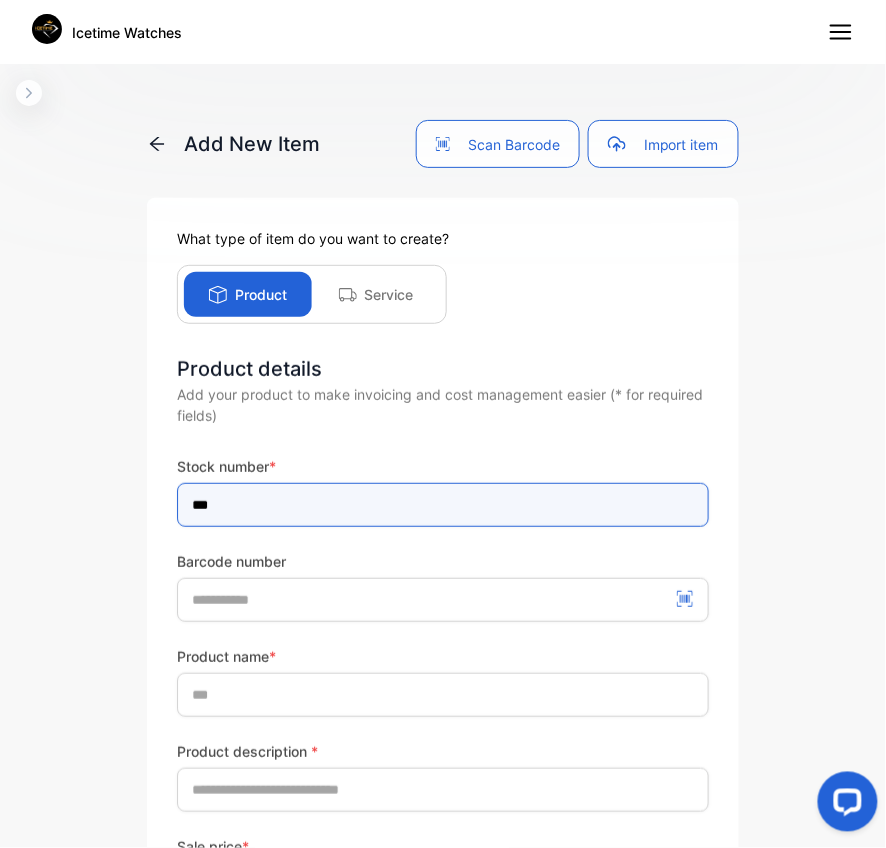 type on "***" 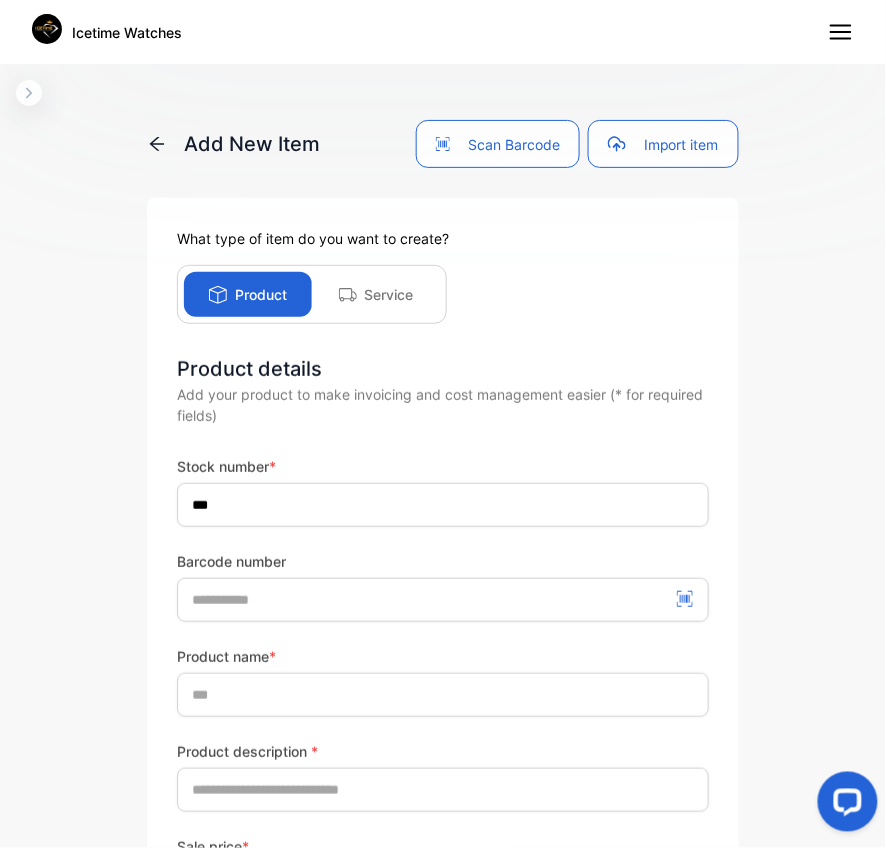 click on "Barcode number" at bounding box center [443, 561] 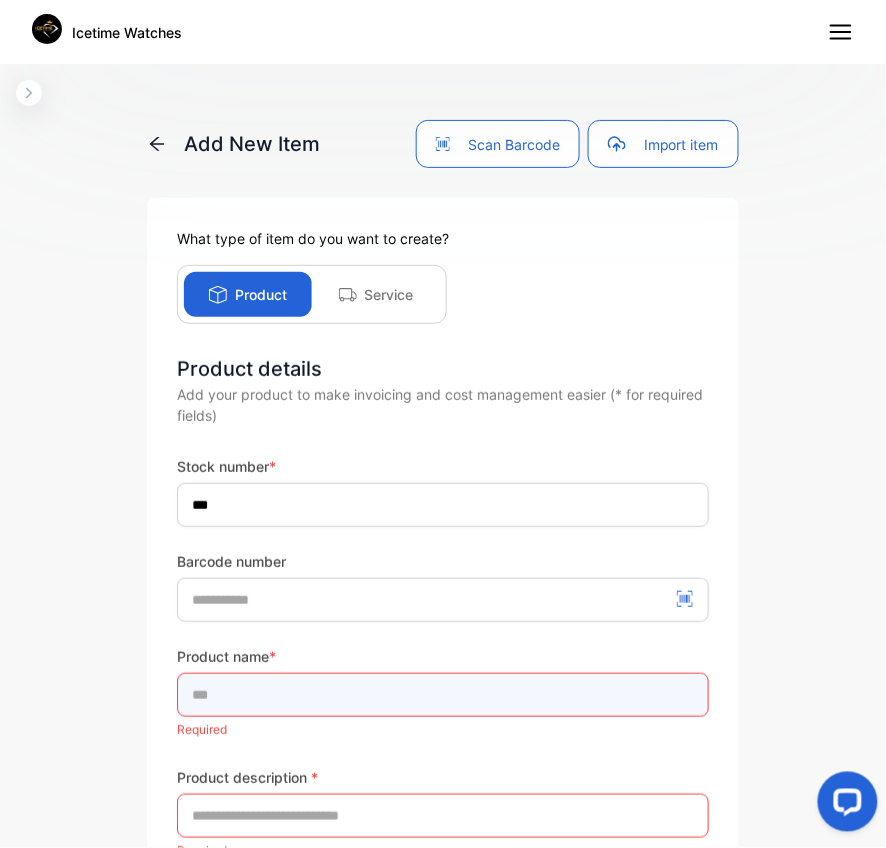 click at bounding box center (443, 695) 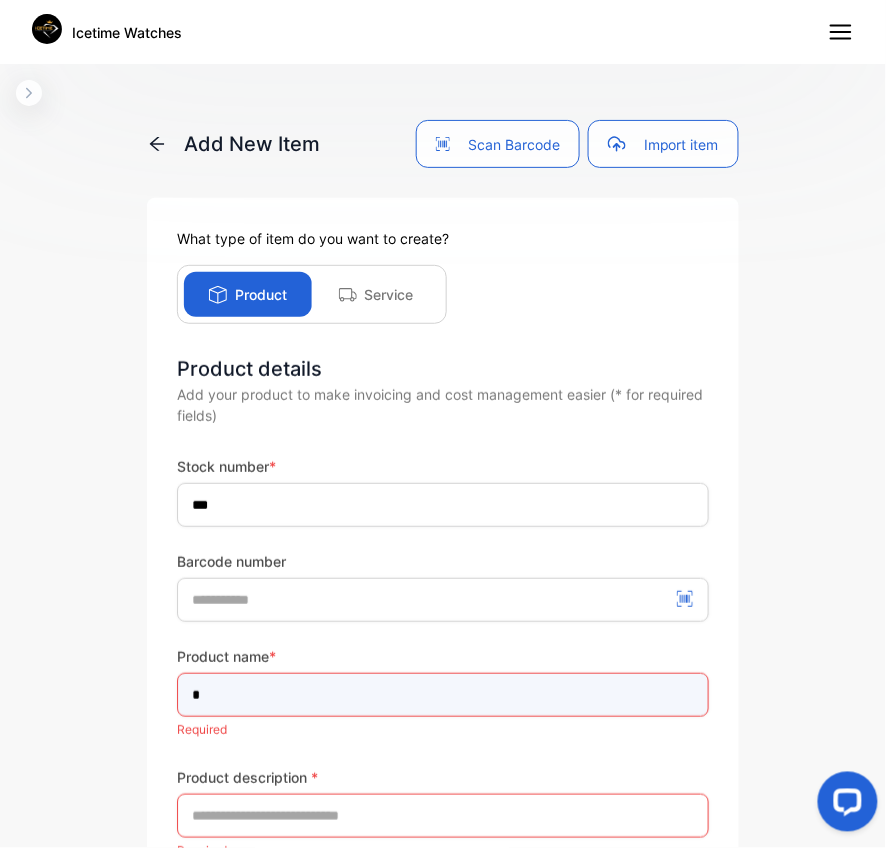 type on "********" 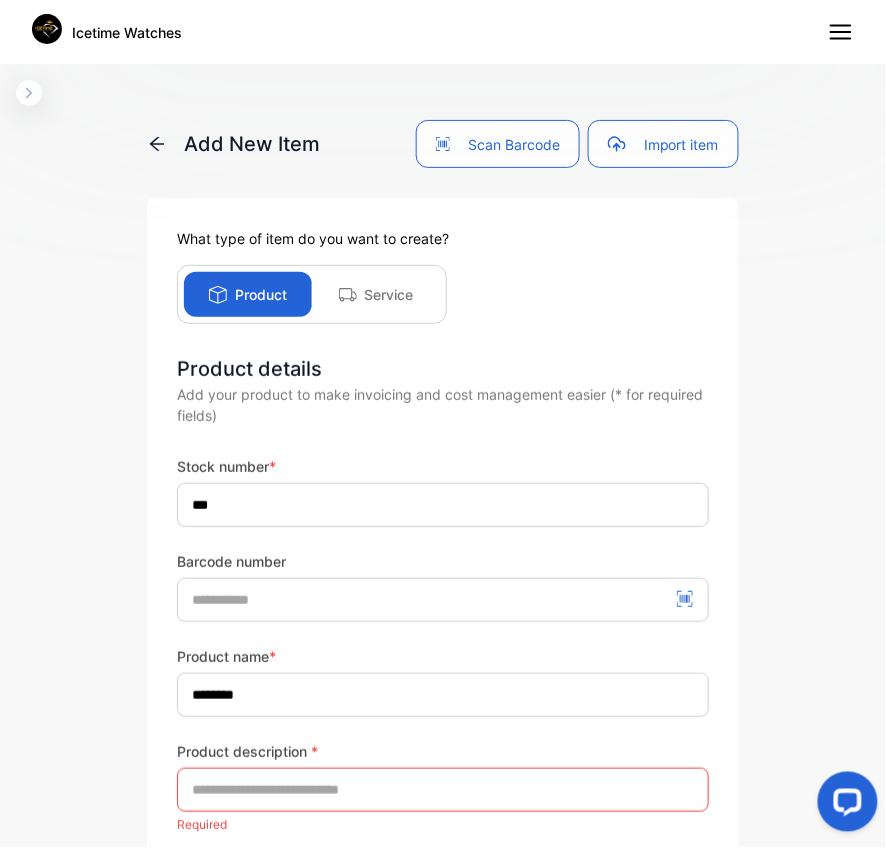 click on "Product name  *   ******** Product description   *   Required" at bounding box center [443, 742] 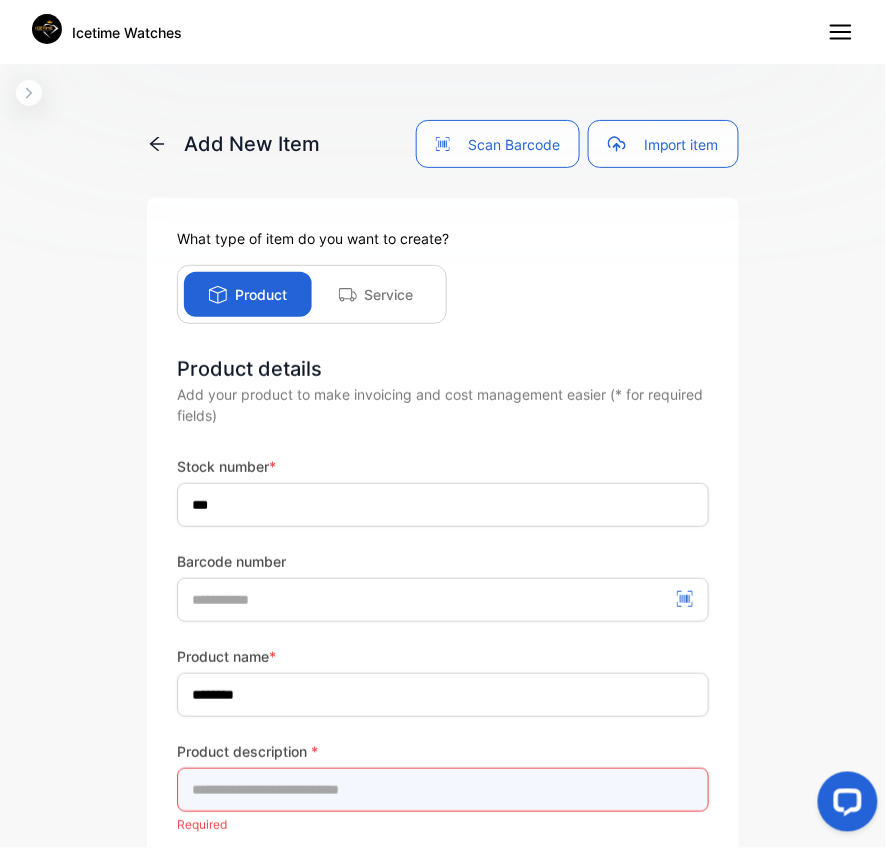 click at bounding box center (443, 790) 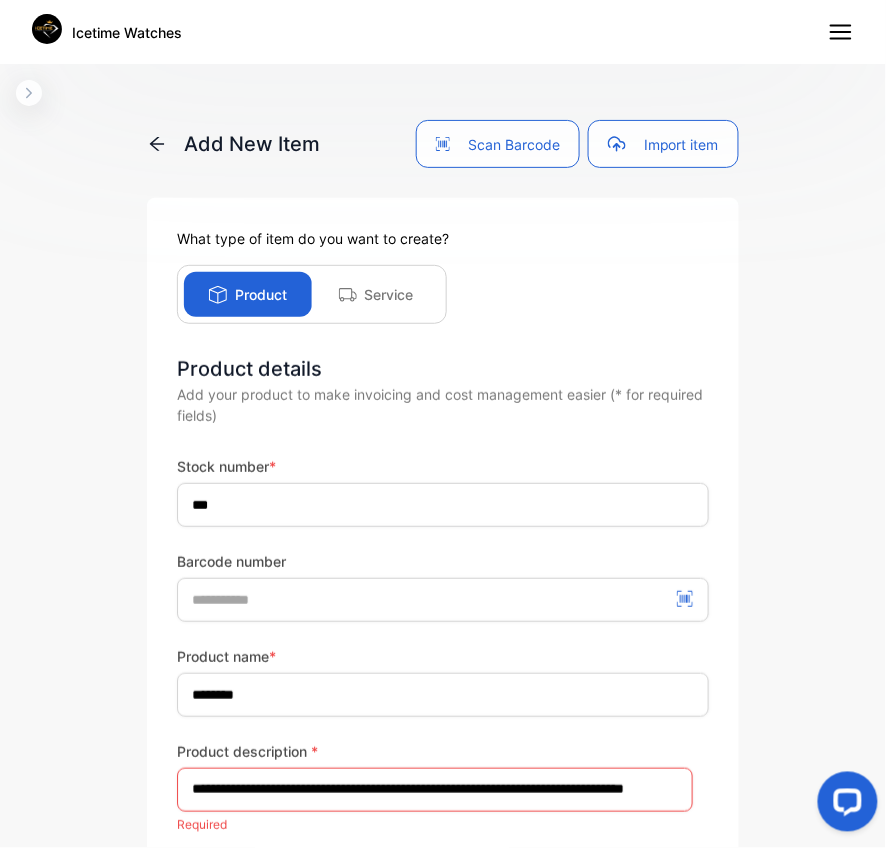 scroll, scrollTop: 0, scrollLeft: 0, axis: both 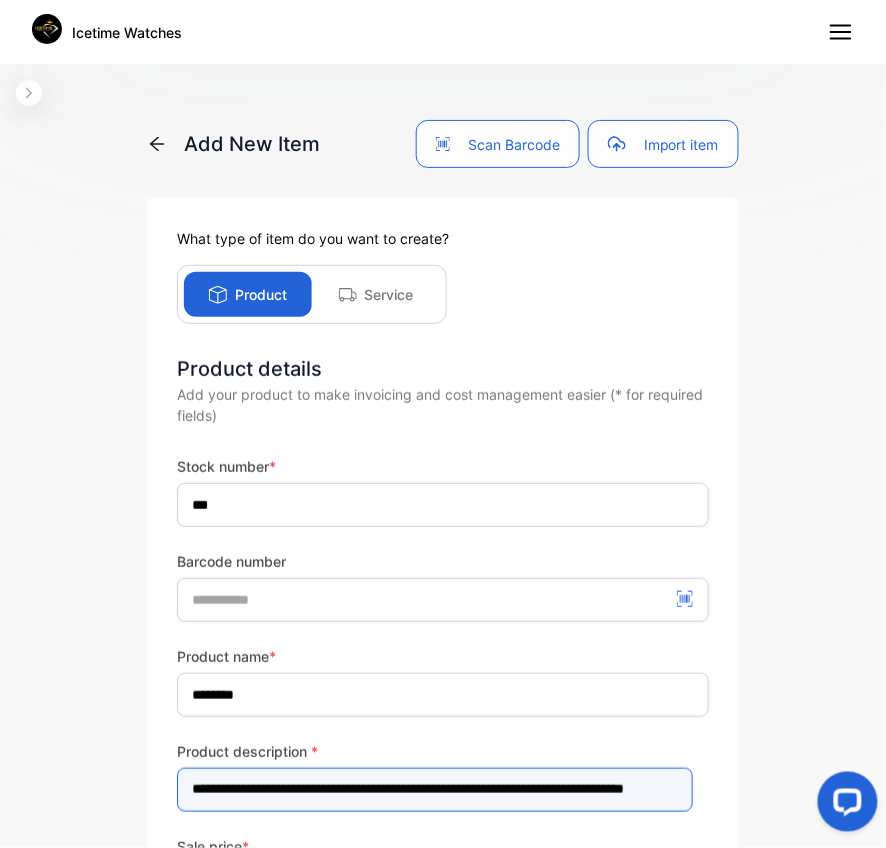 click on "**********" at bounding box center [435, 790] 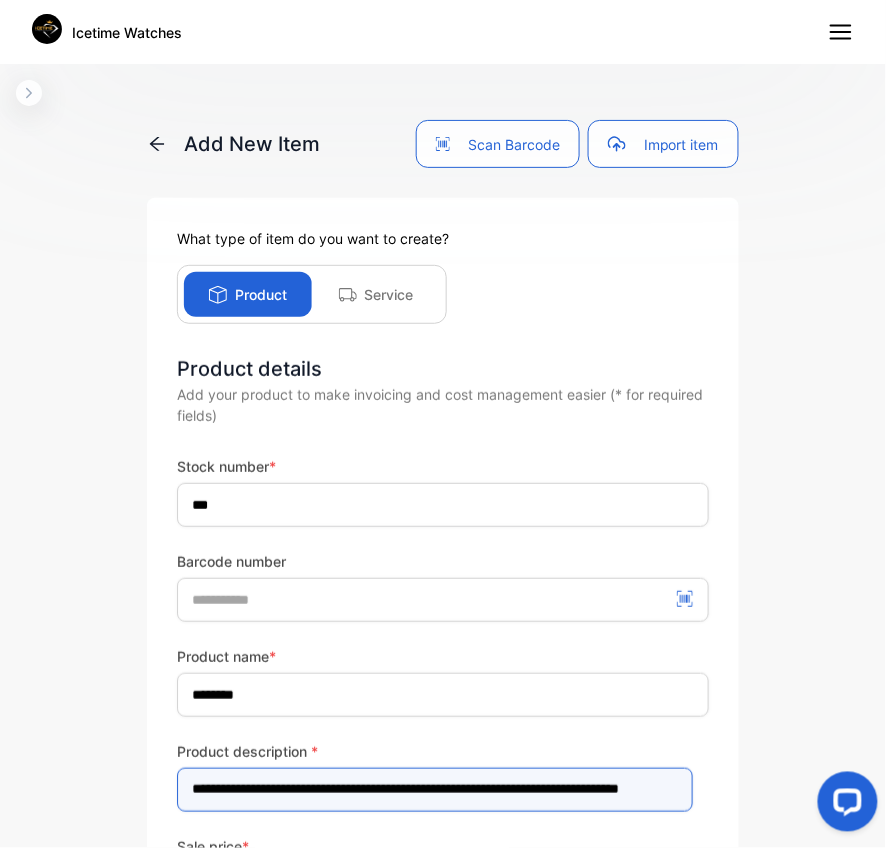 type on "**********" 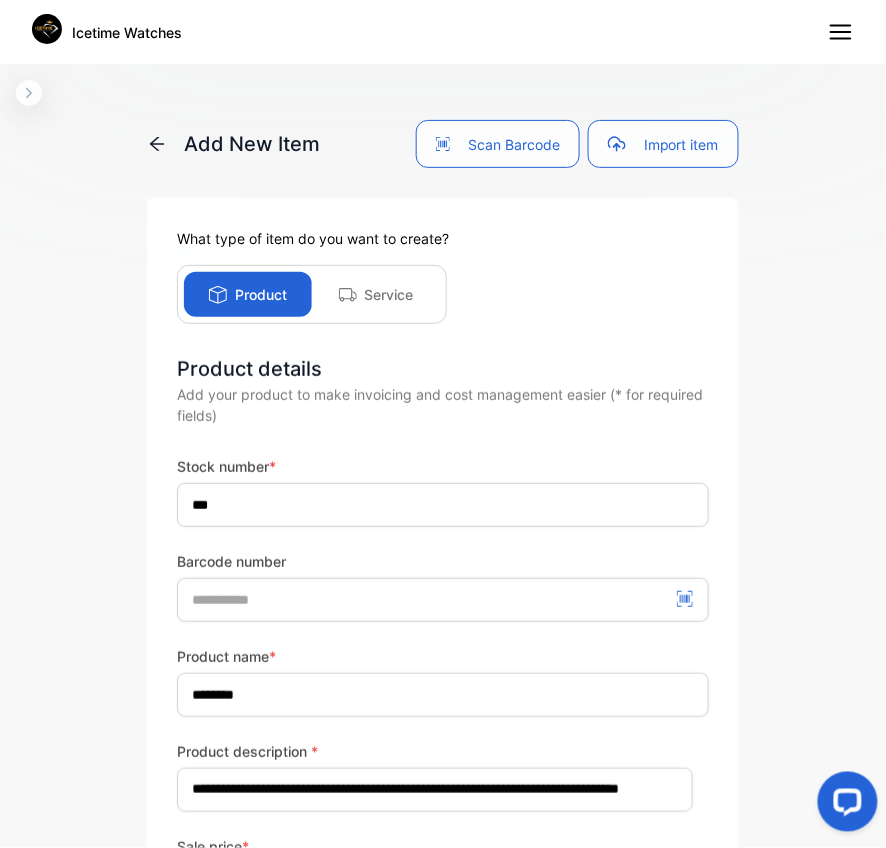 click on "Product description   *" at bounding box center [443, 751] 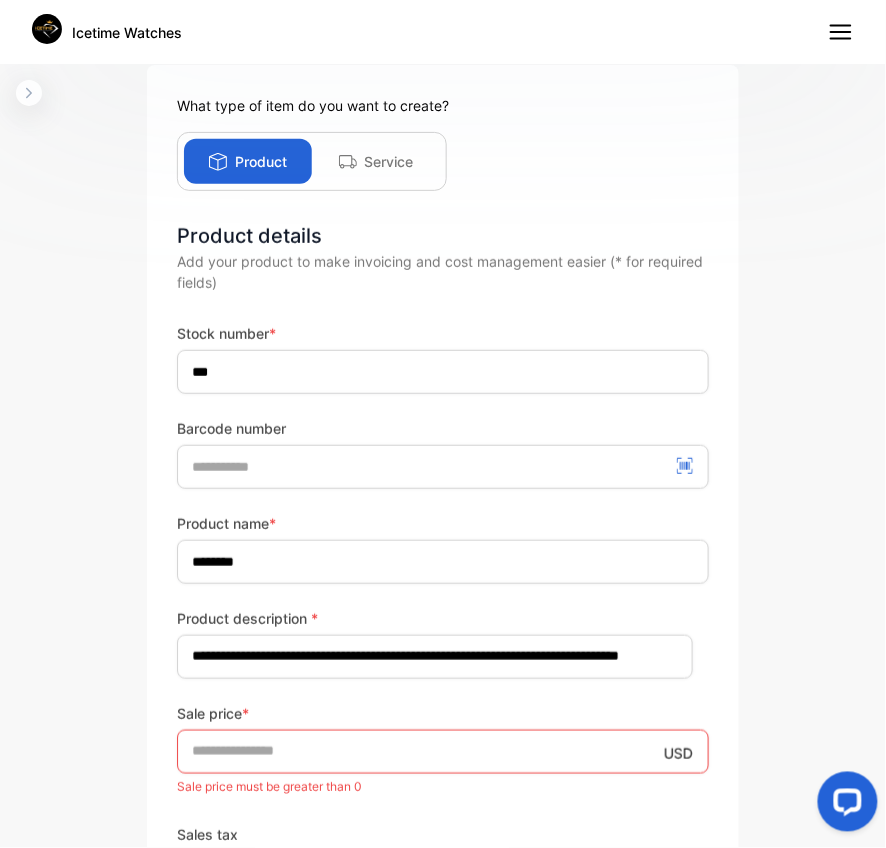 scroll, scrollTop: 177, scrollLeft: 0, axis: vertical 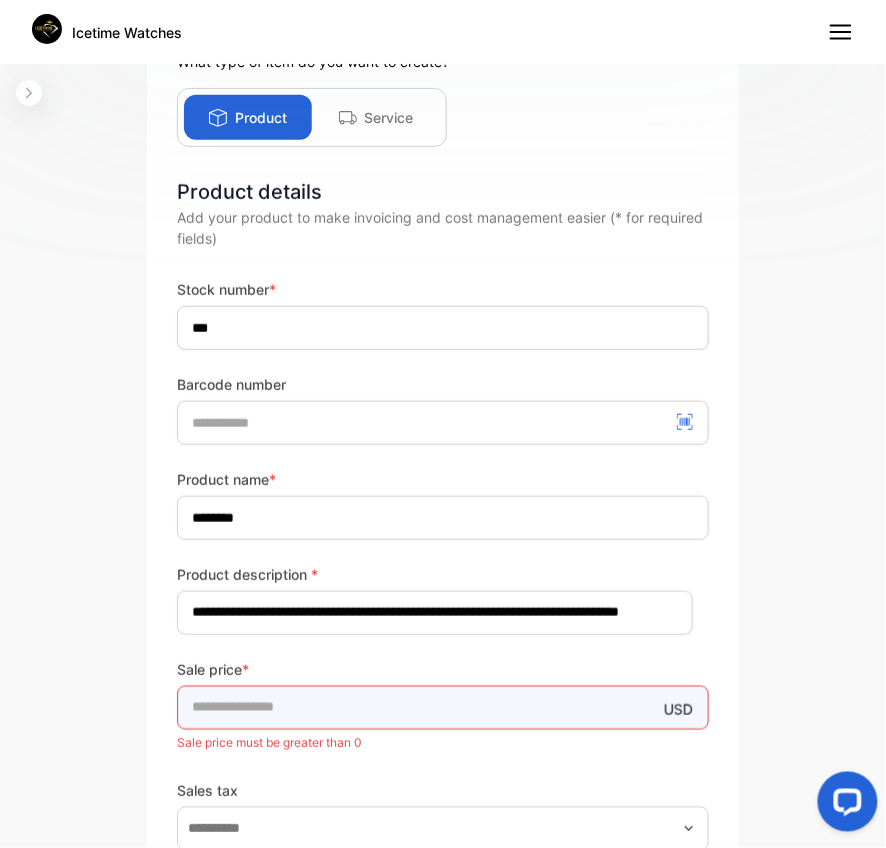 click on "*" at bounding box center [443, 708] 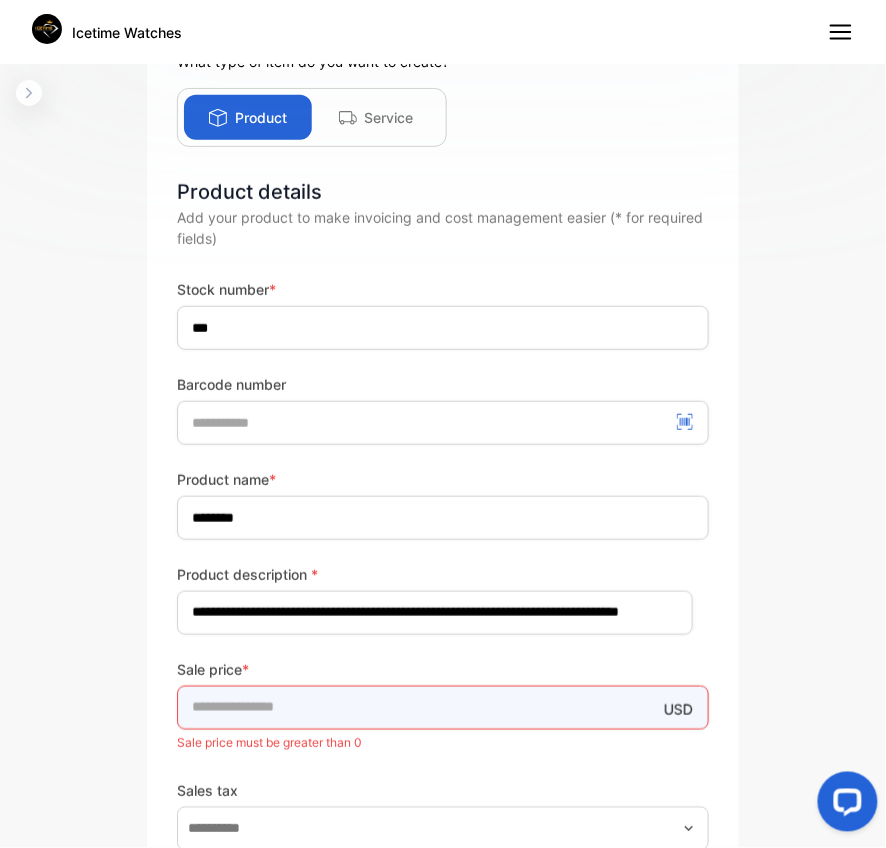type on "**" 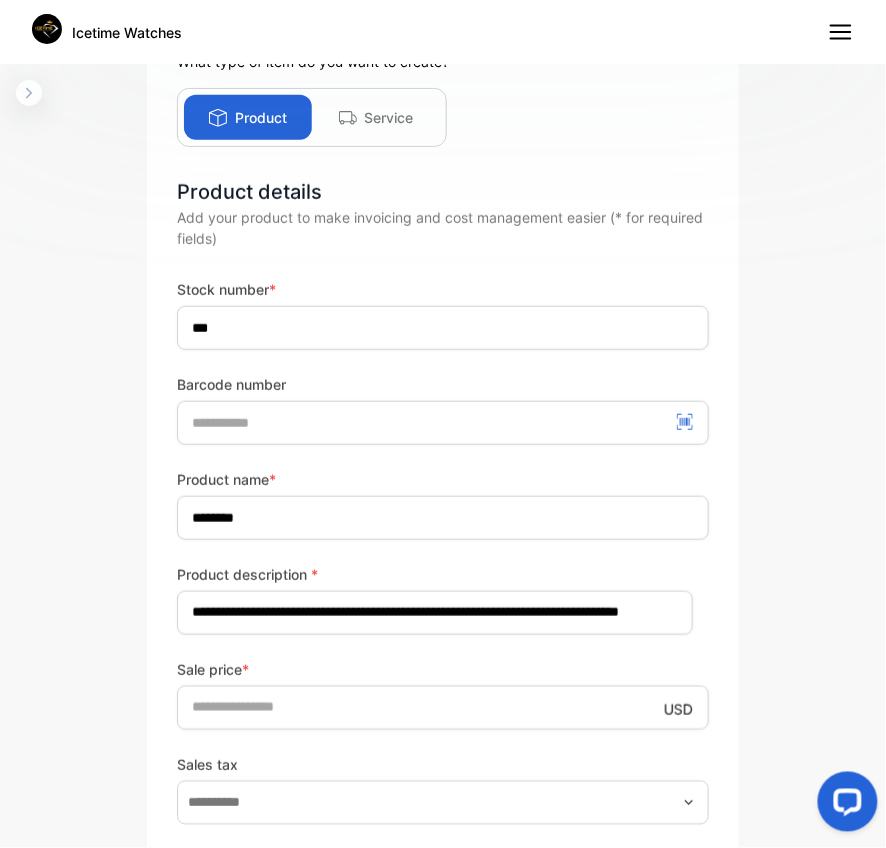 click on "Sale price  *   USD ** Sales tax" at bounding box center (443, 742) 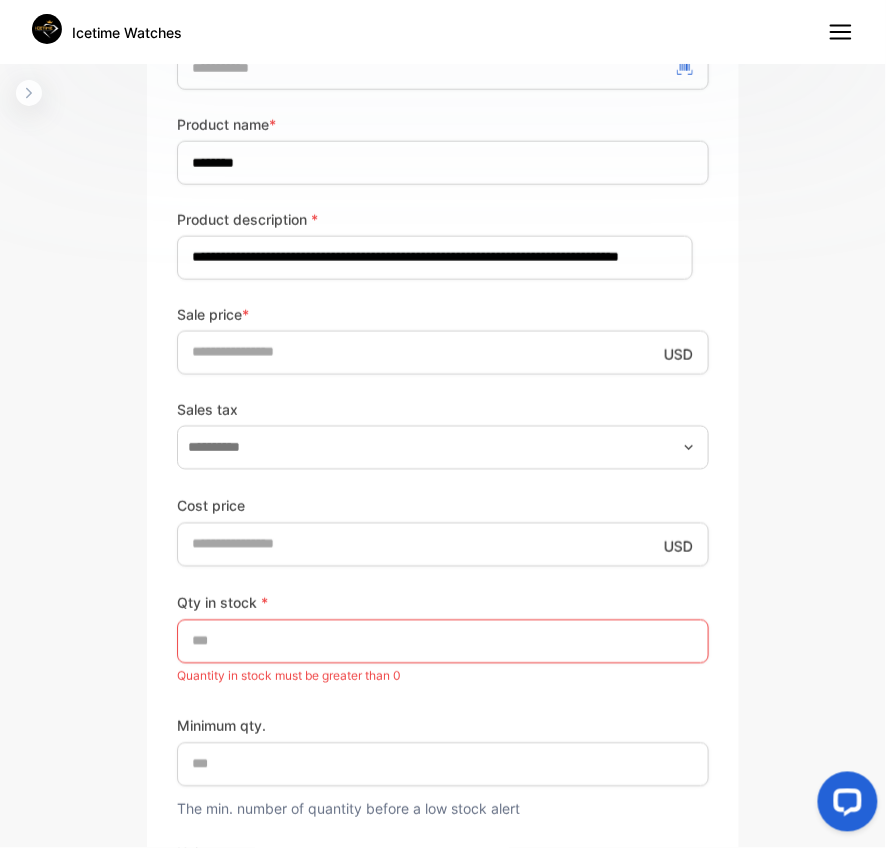 scroll, scrollTop: 533, scrollLeft: 0, axis: vertical 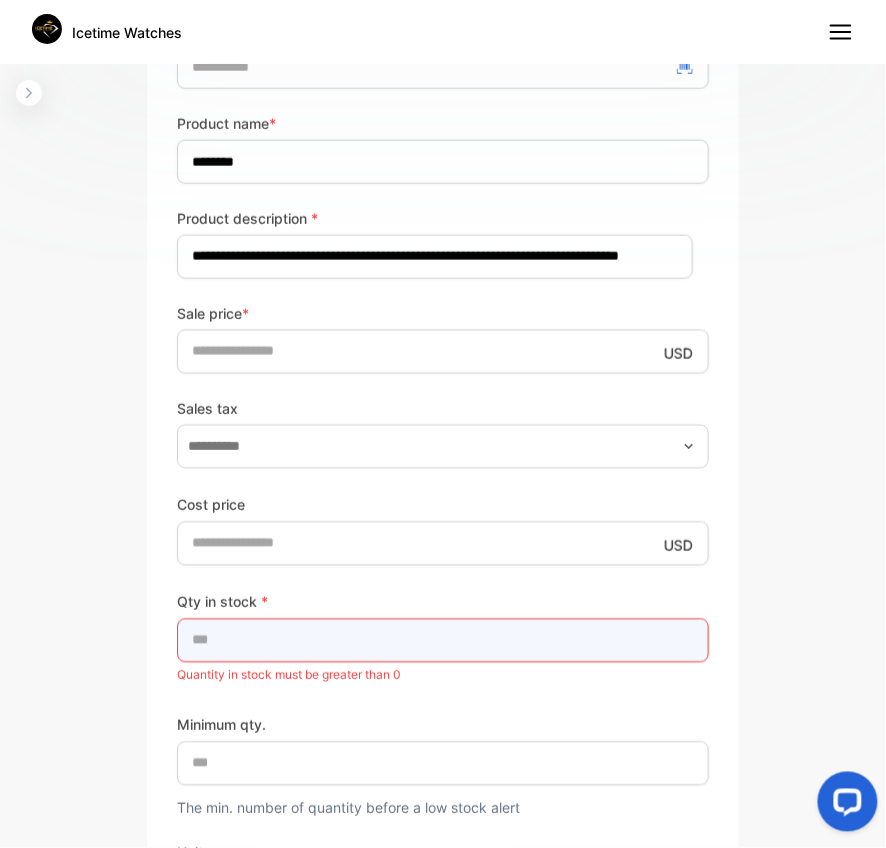 click on "*" at bounding box center [443, 641] 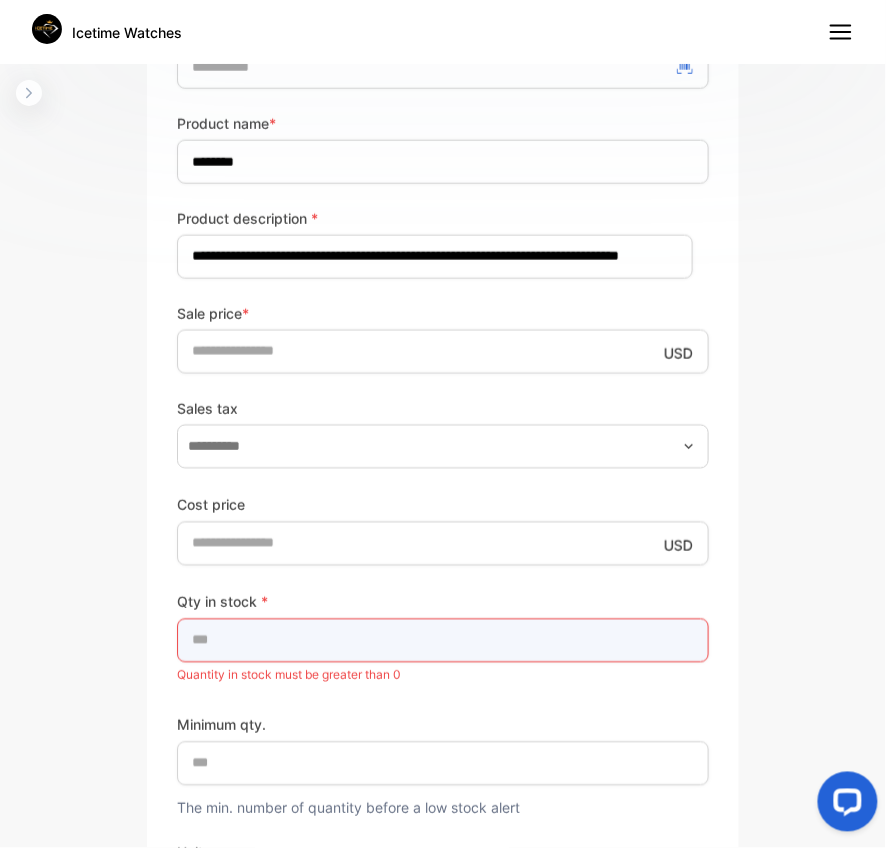 type on "**" 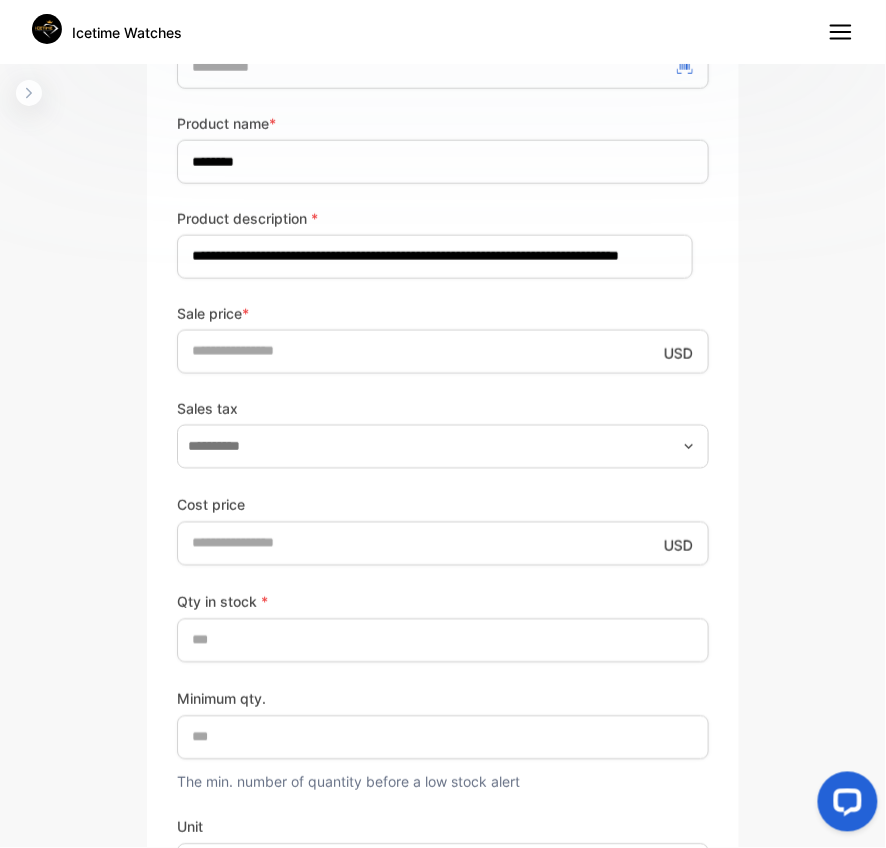 click on "Qty in stock   *   ** Minimum qty.   * The min. number of quantity before a low stock alert Unit" at bounding box center [443, 739] 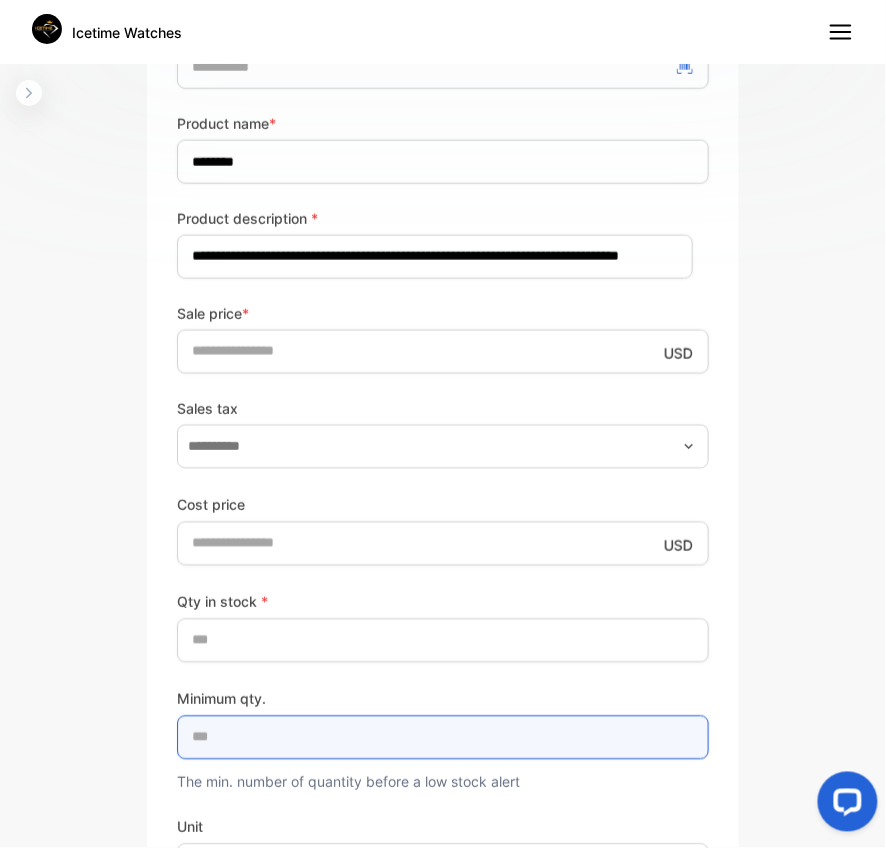 click on "*" at bounding box center (443, 738) 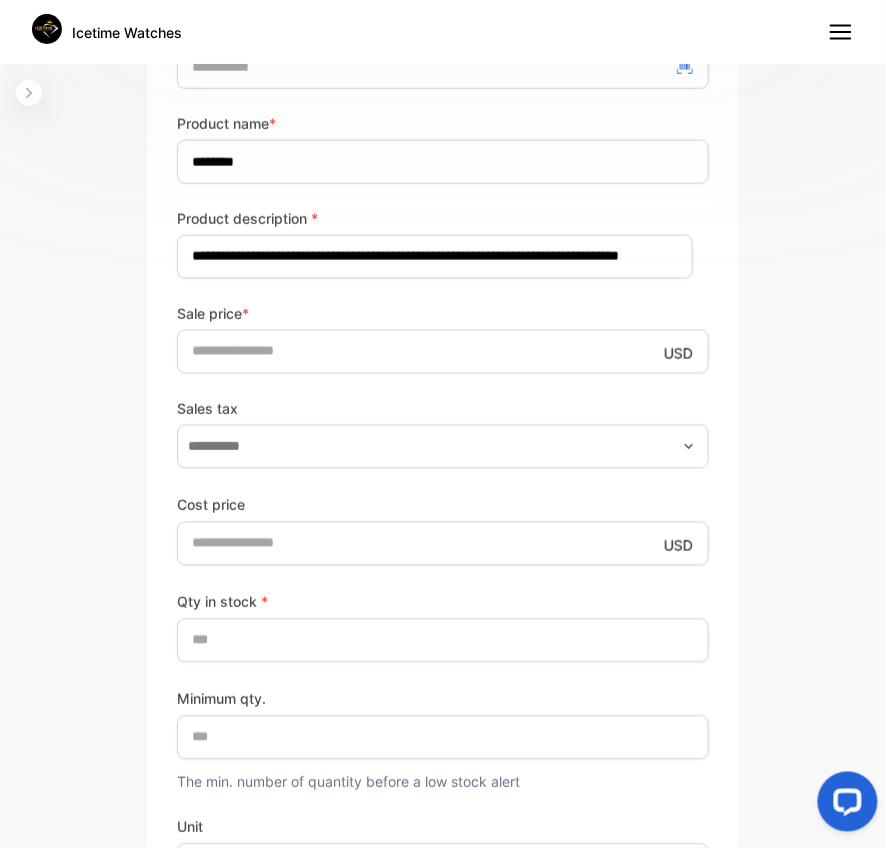 click on "Qty in stock   *   ** Minimum qty.   * The min. number of quantity before a low stock alert Unit" at bounding box center (443, 739) 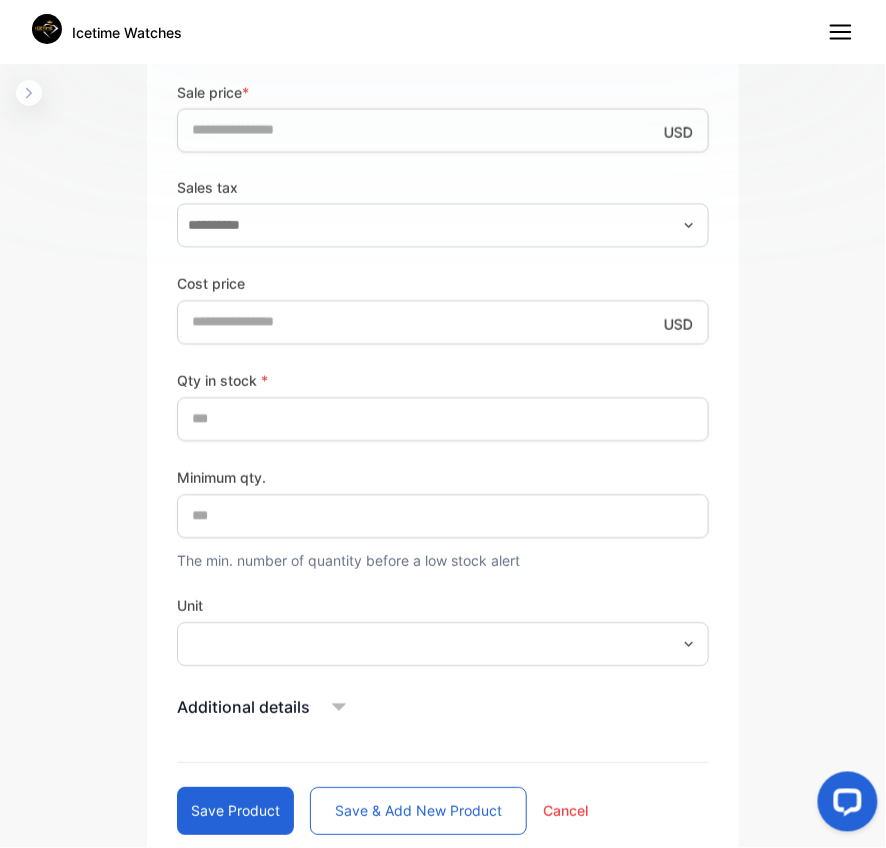 scroll, scrollTop: 778, scrollLeft: 0, axis: vertical 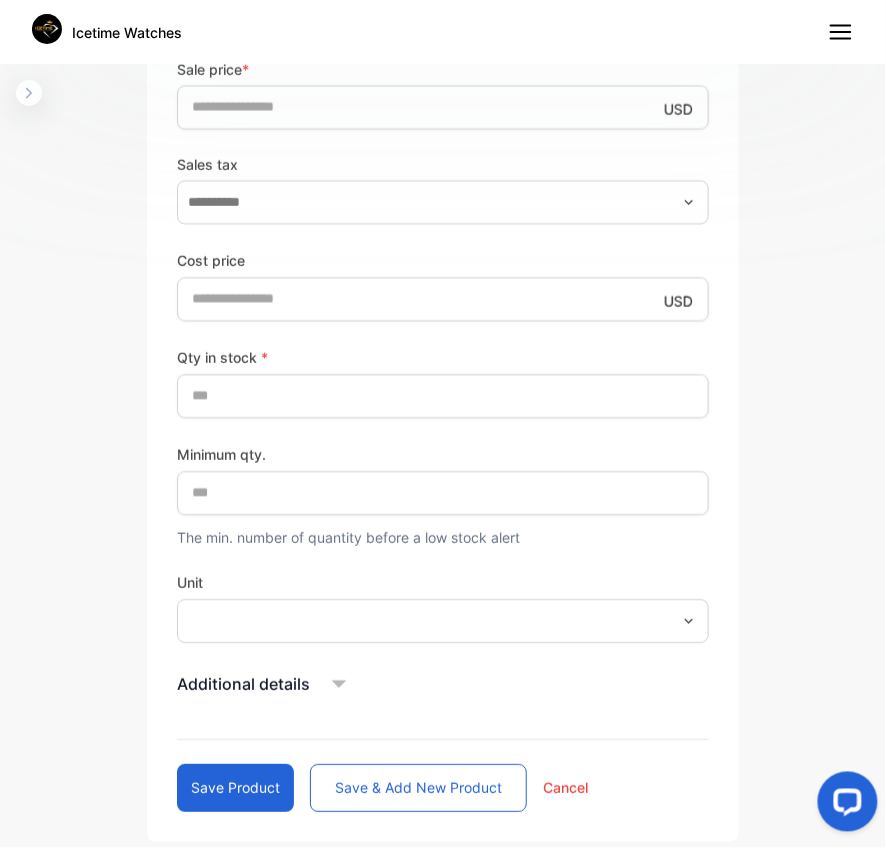 drag, startPoint x: 465, startPoint y: 650, endPoint x: 478, endPoint y: 638, distance: 17.691807 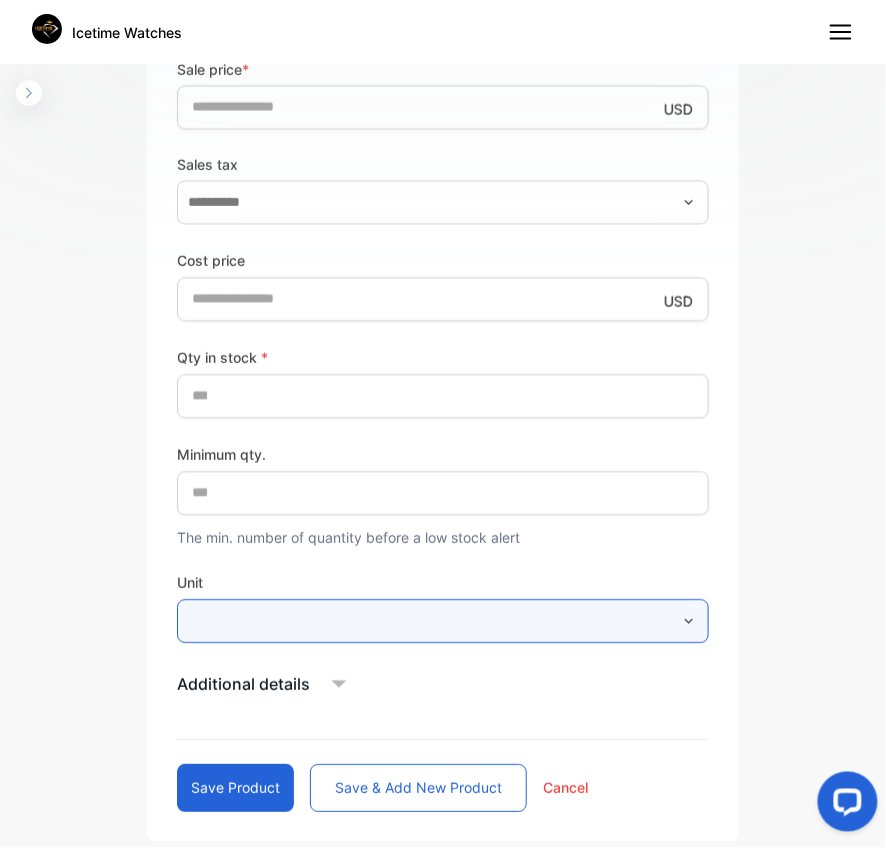 click at bounding box center (443, 621) 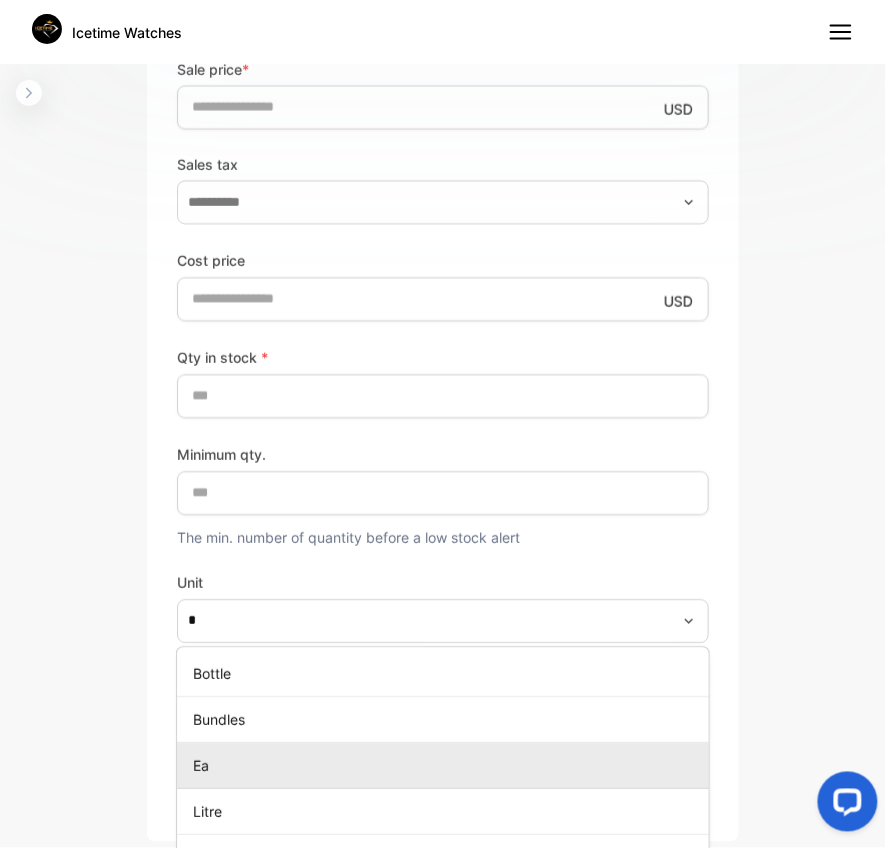 click on "Ea" at bounding box center [447, 765] 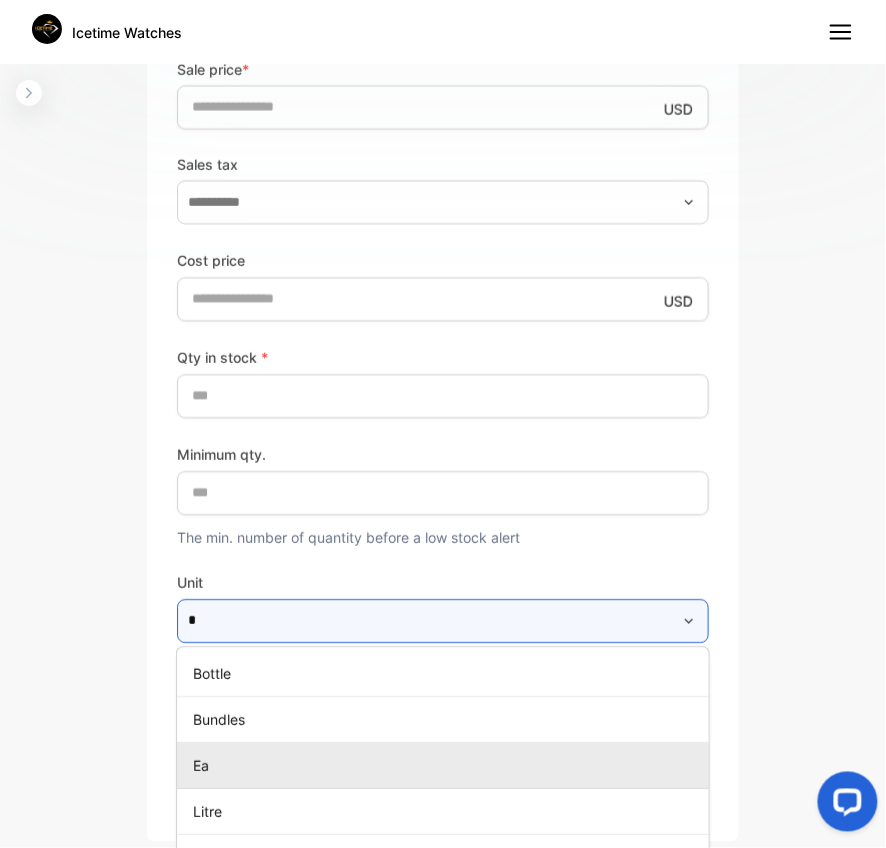 type on "**" 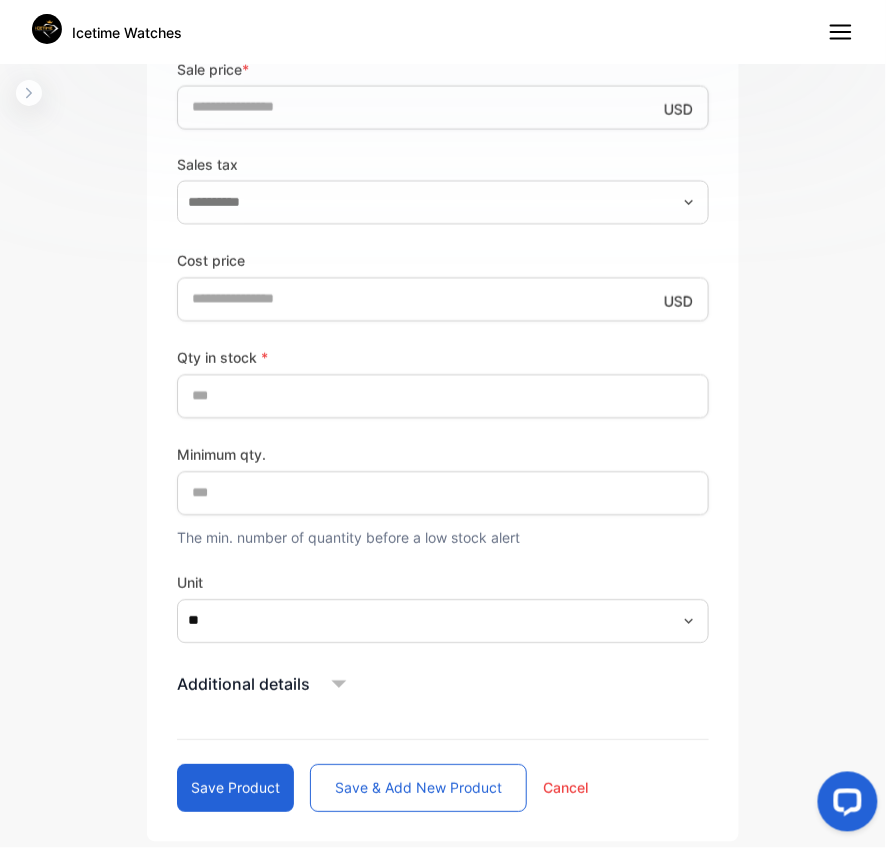 click on "**********" at bounding box center [443, 245] 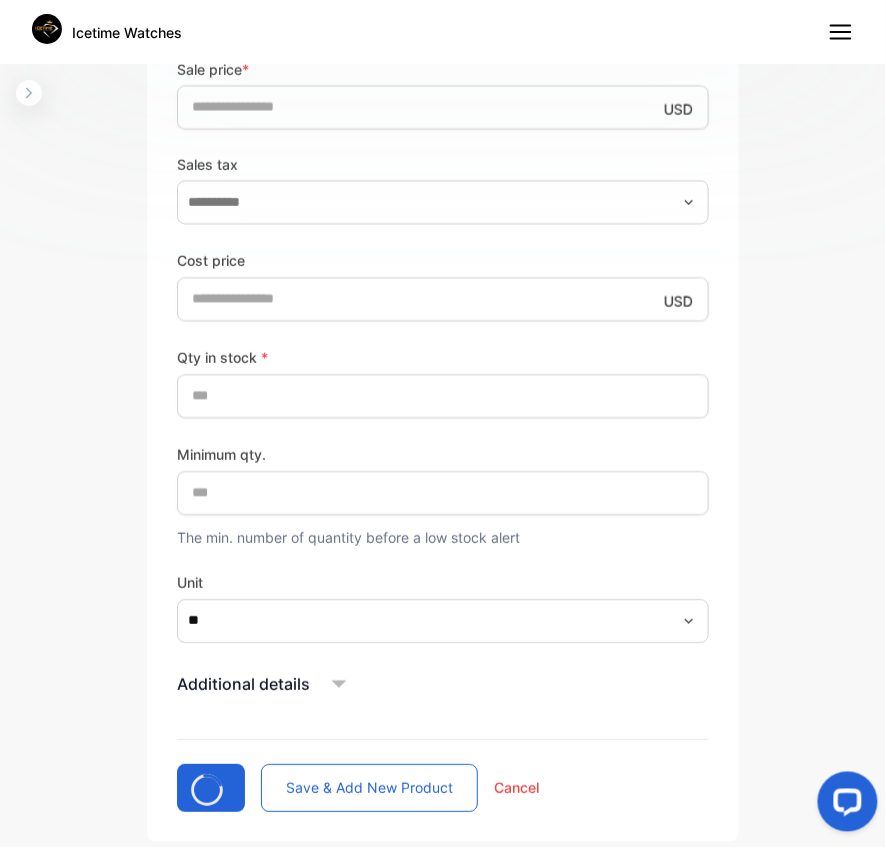 type 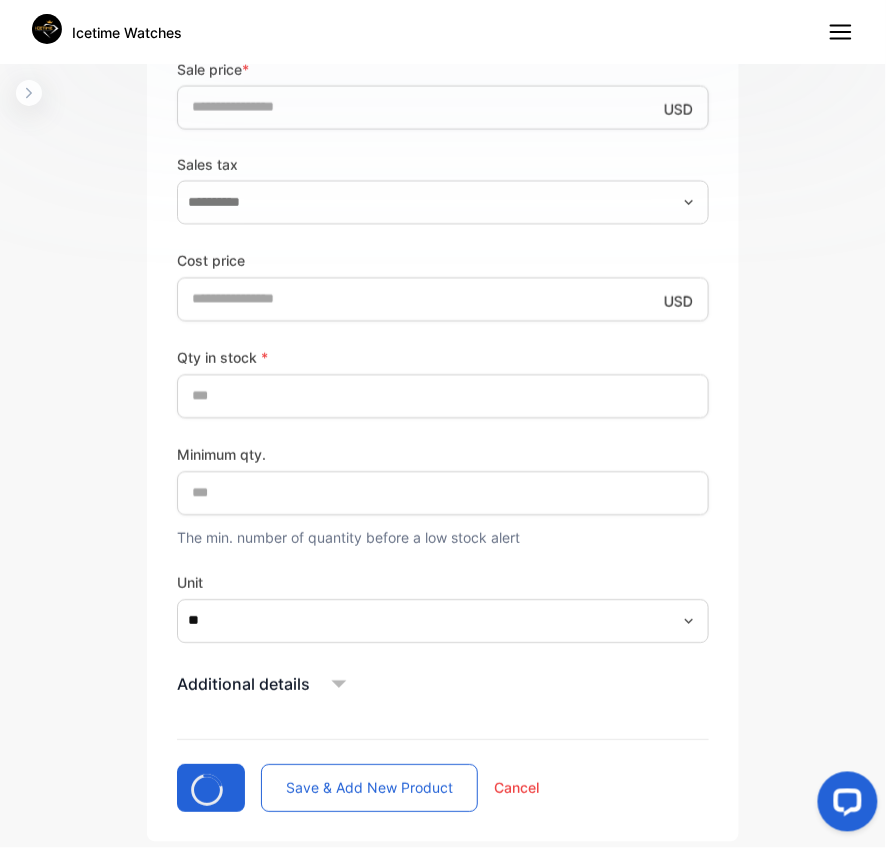 type 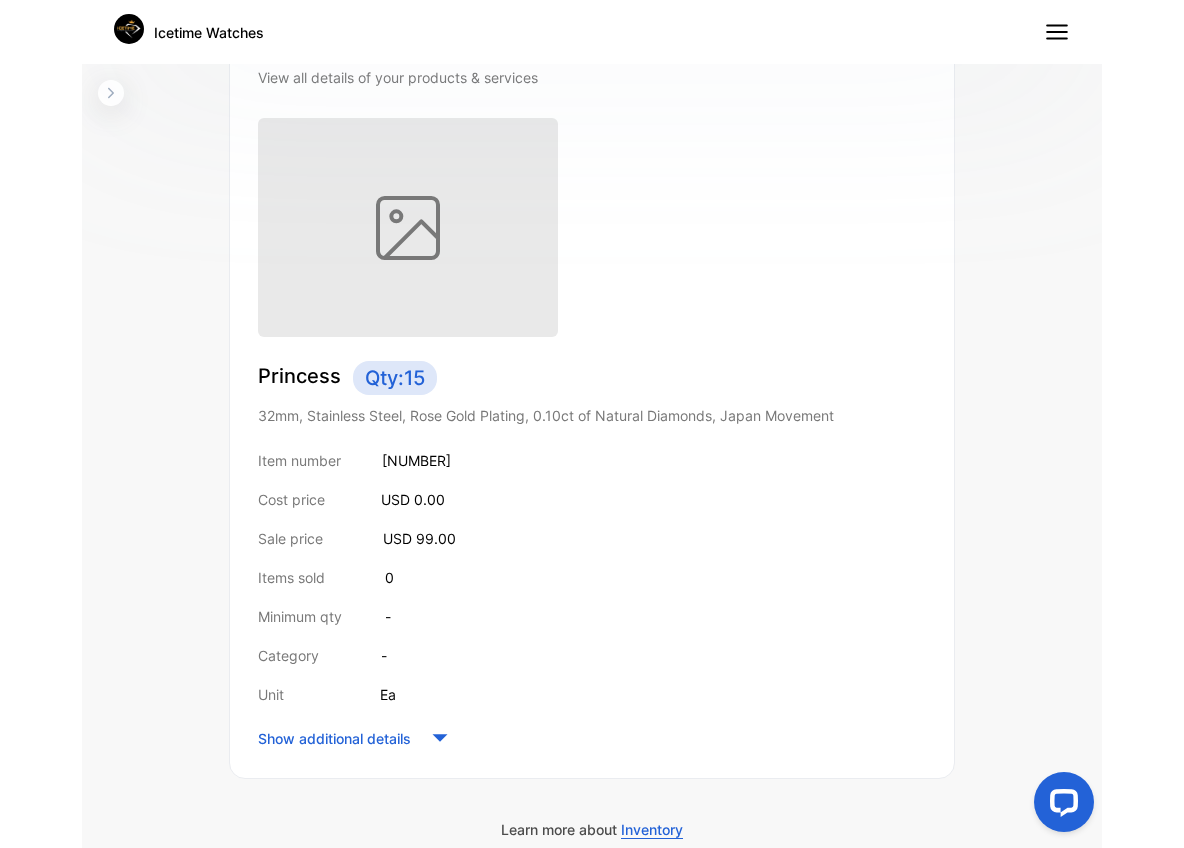 scroll, scrollTop: 107, scrollLeft: 0, axis: vertical 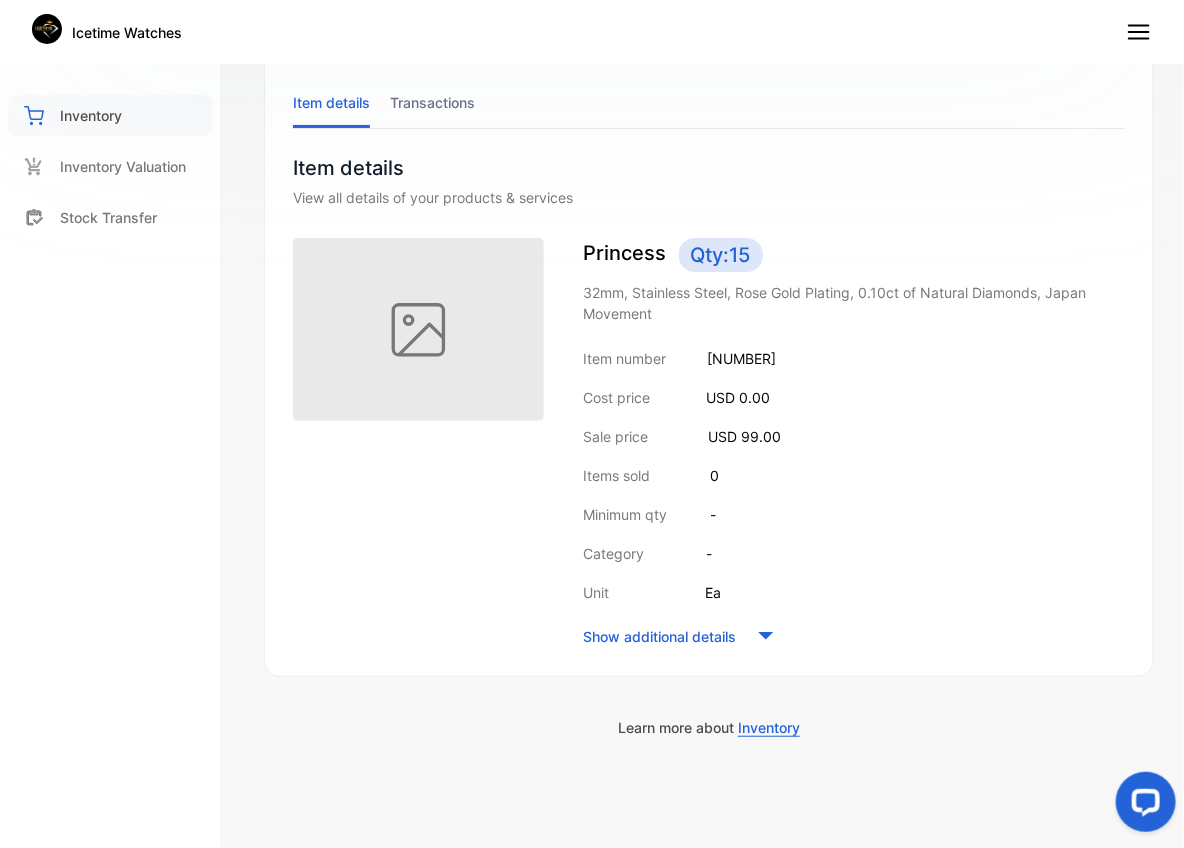 click on "Inventory" at bounding box center [91, 115] 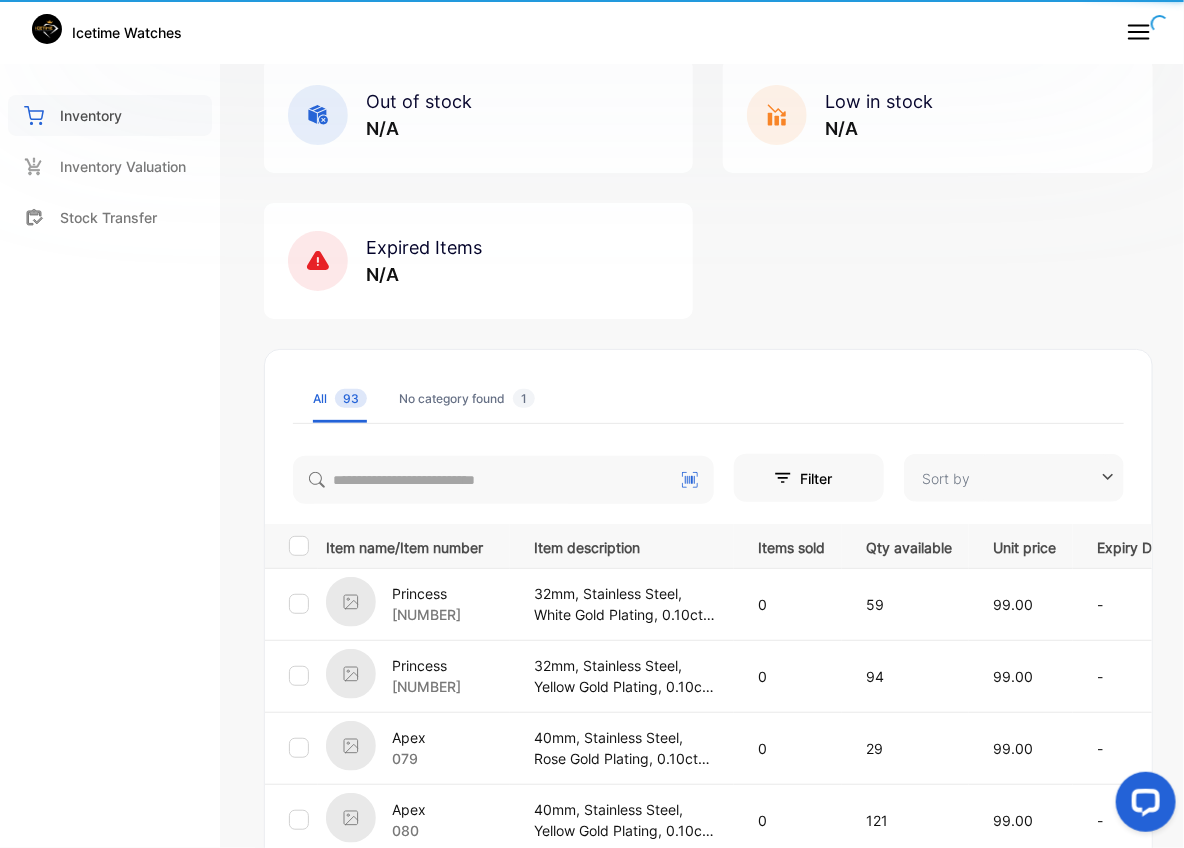 type on "**********" 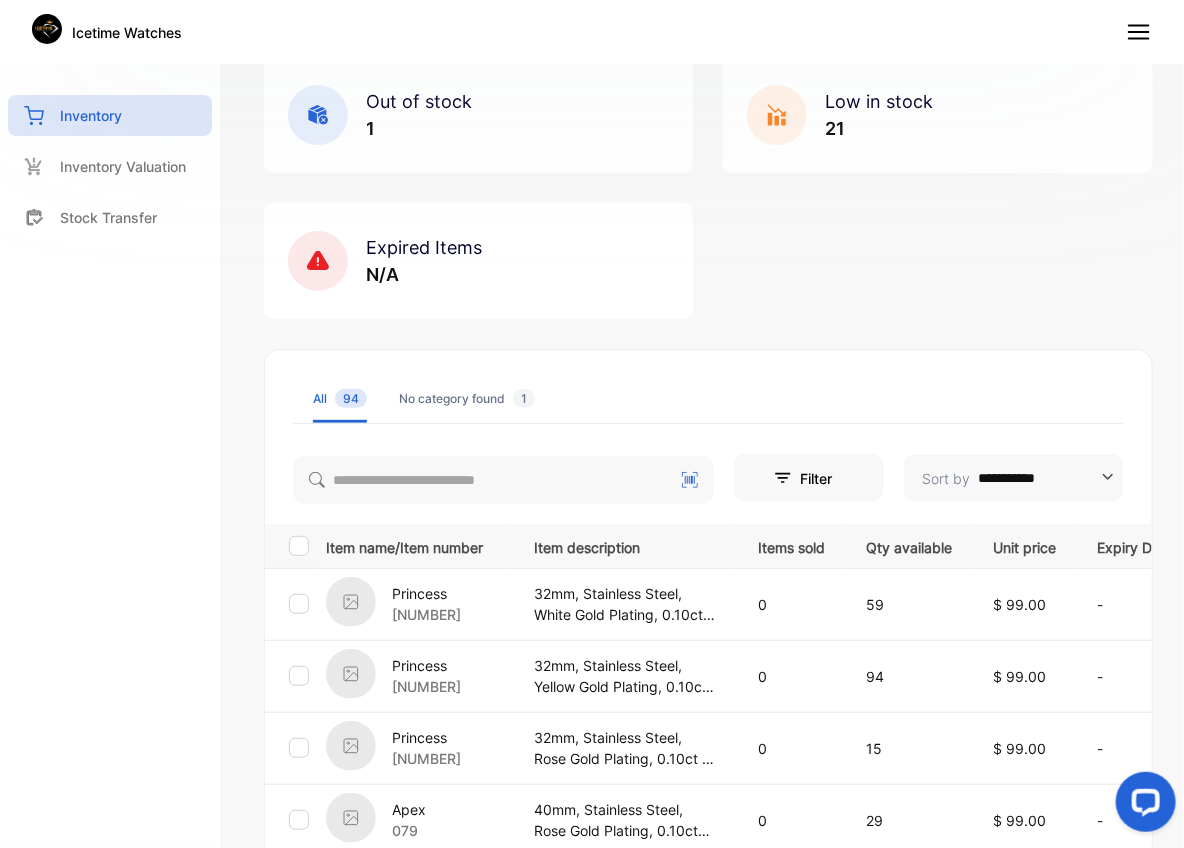 click on "Out of stock 1 Low in stock 21 Expired Items N/A" at bounding box center [708, 188] 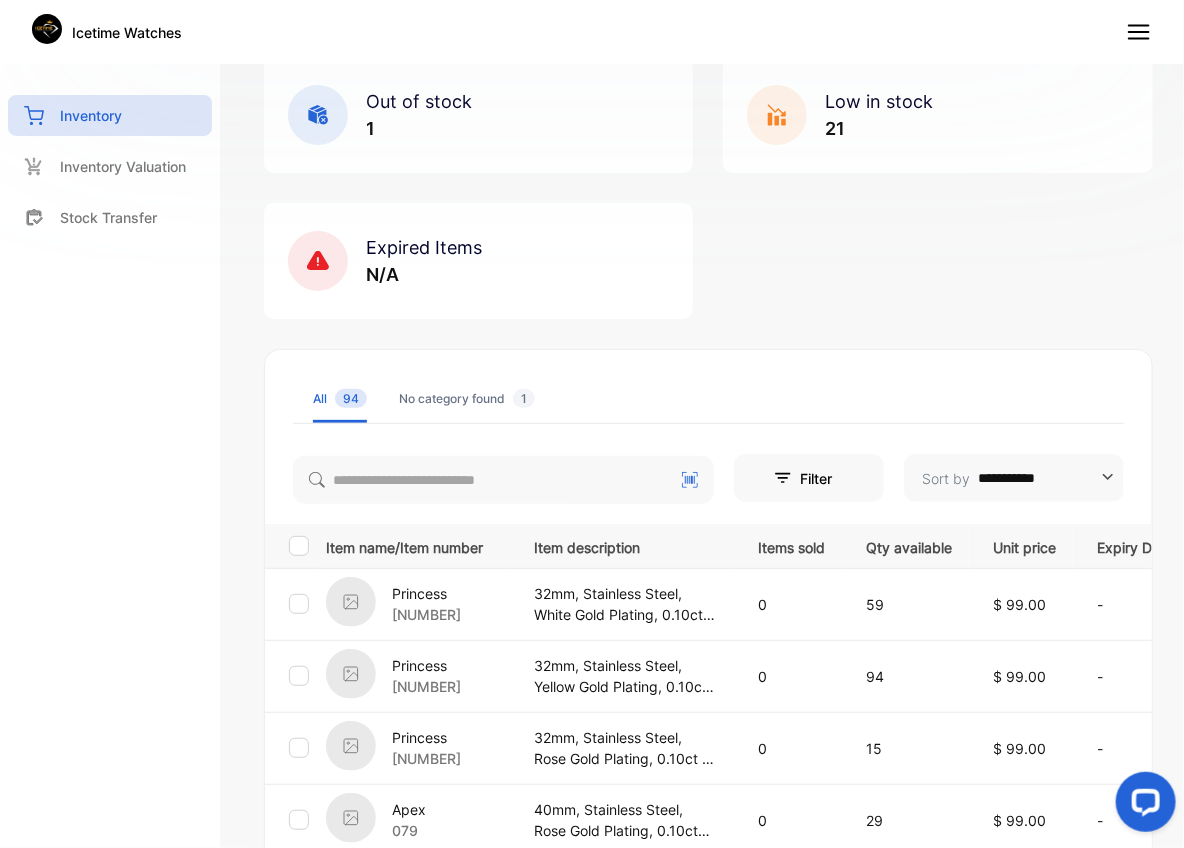click 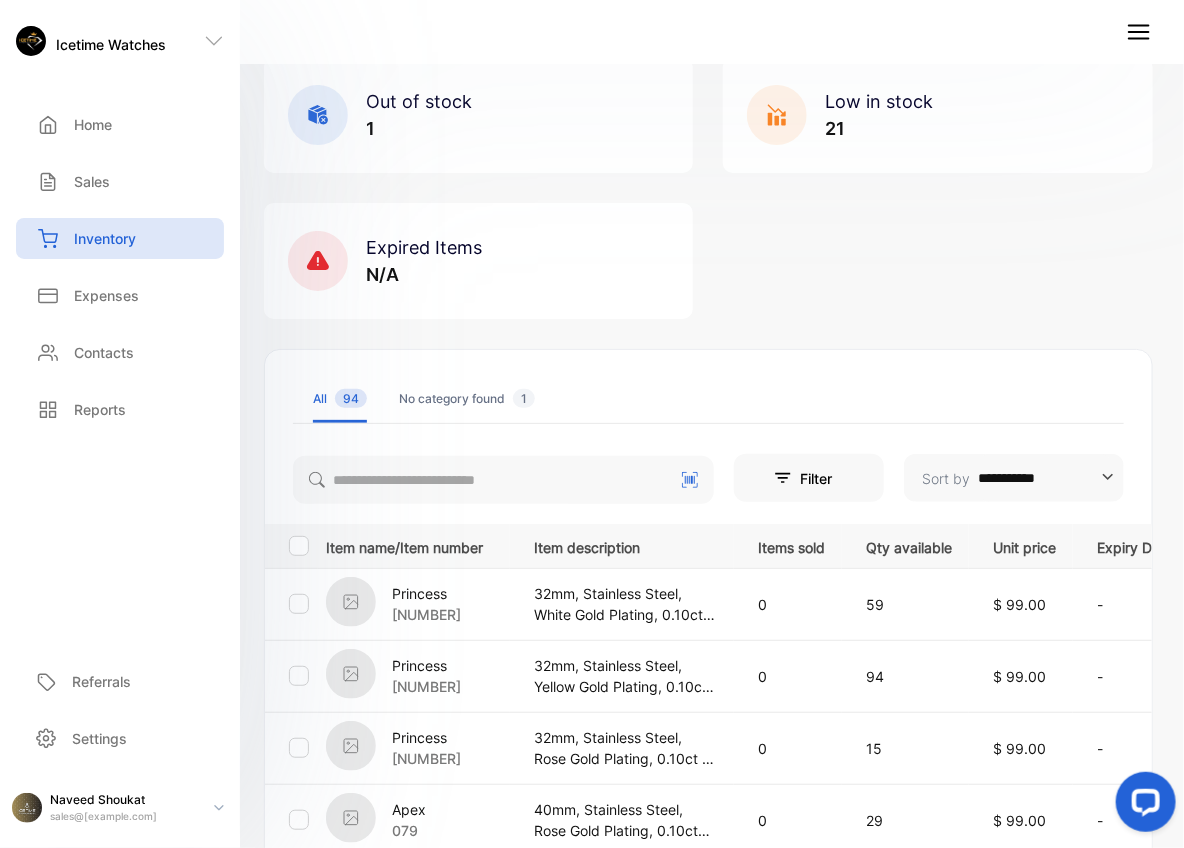 click on "Low in stock 21" at bounding box center (937, 115) 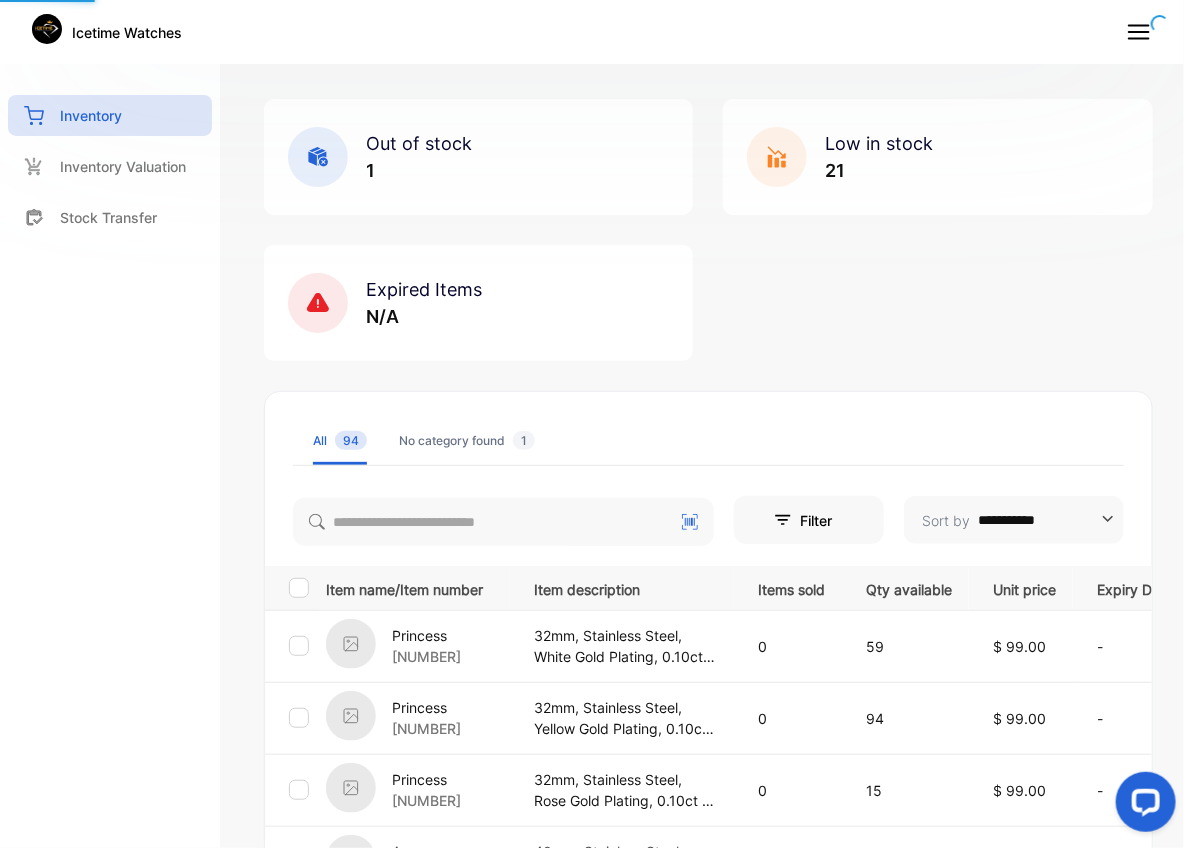 scroll, scrollTop: 63, scrollLeft: 0, axis: vertical 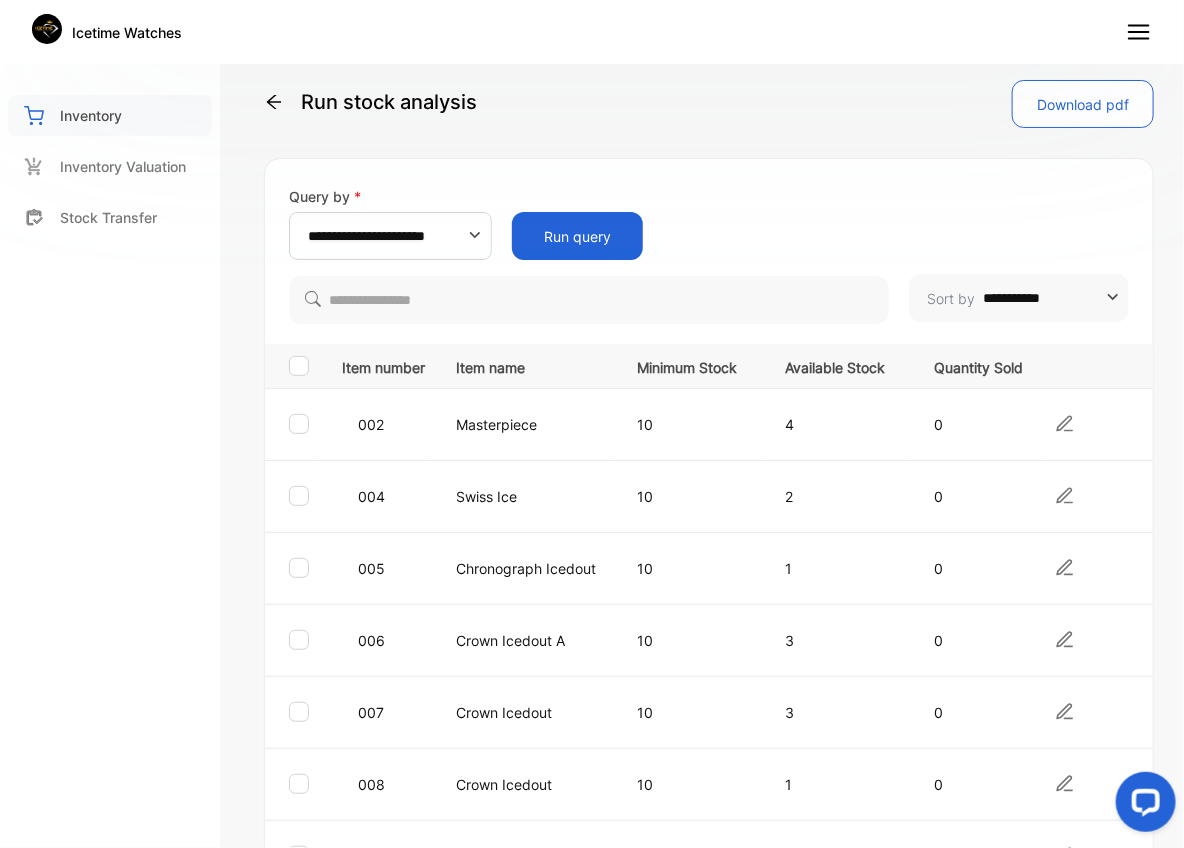 click on "Inventory" at bounding box center (91, 115) 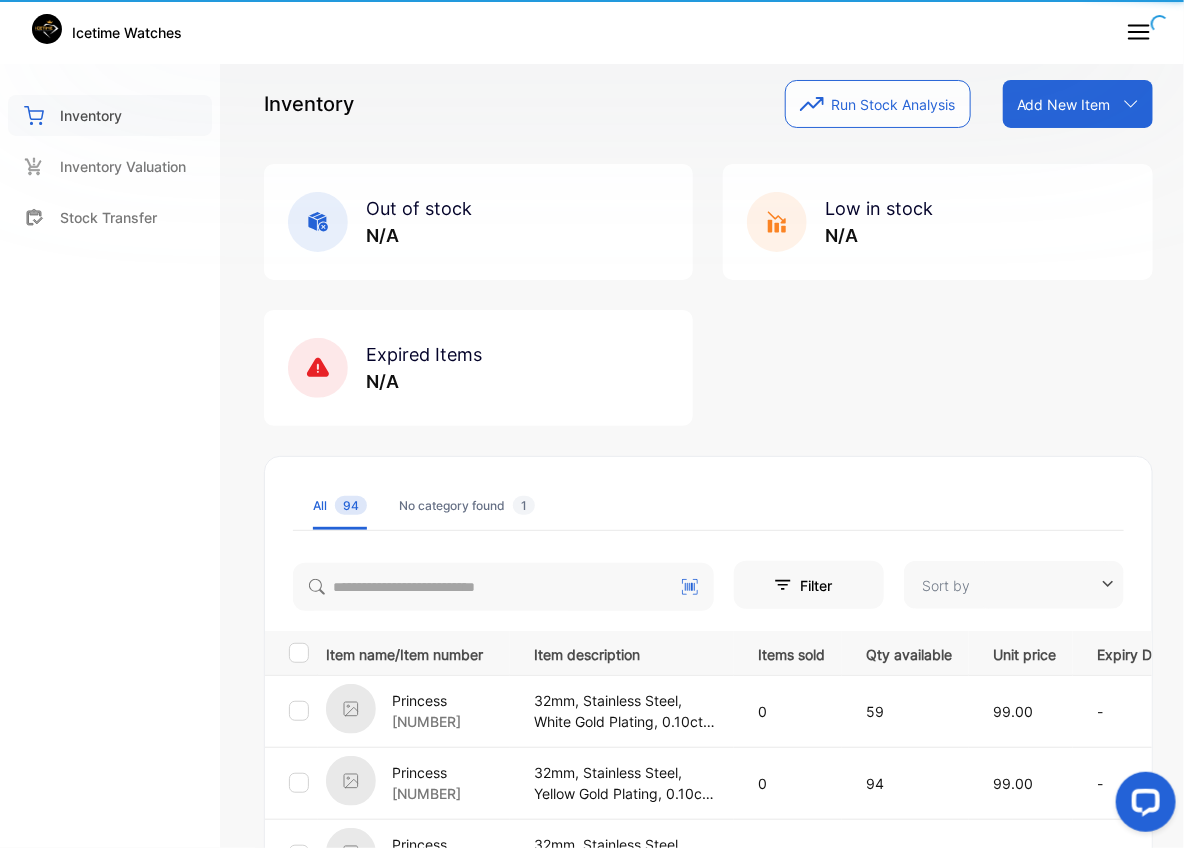 type on "**********" 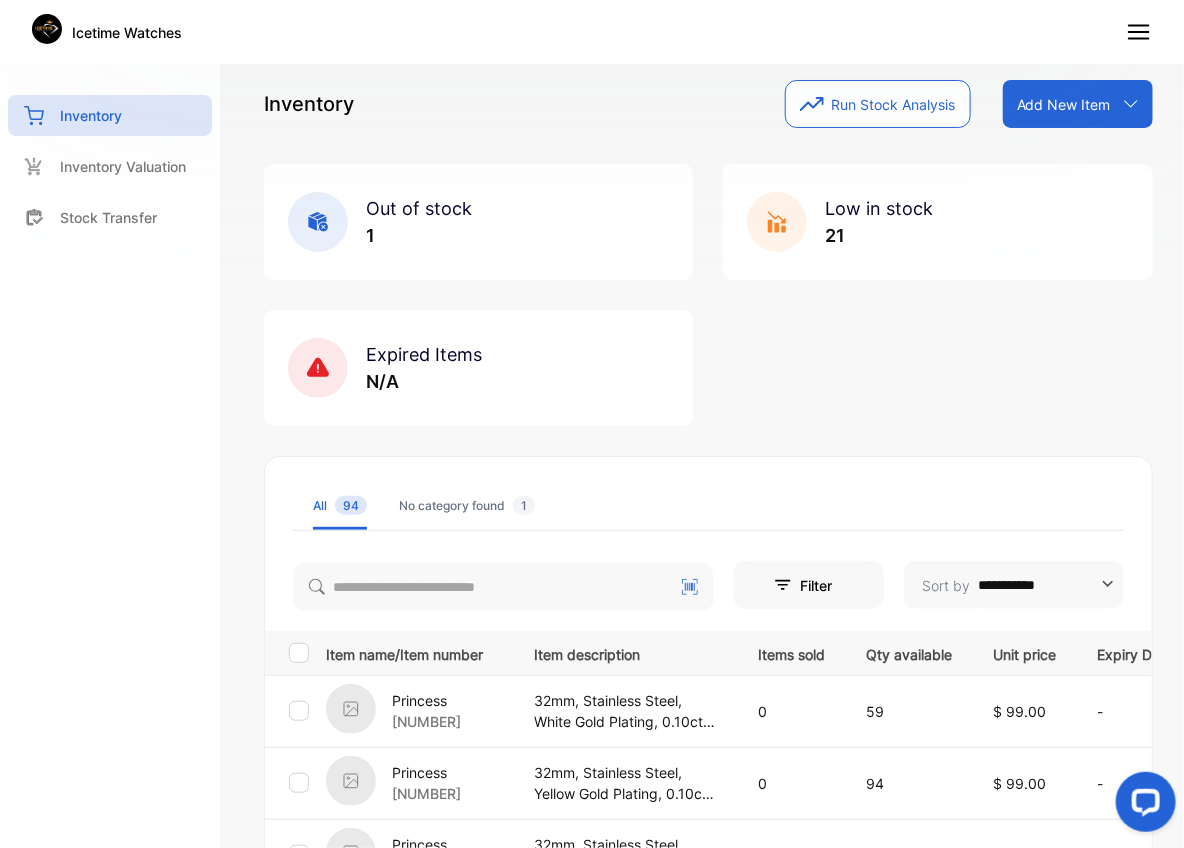 click on "Add New Item" at bounding box center [1064, 104] 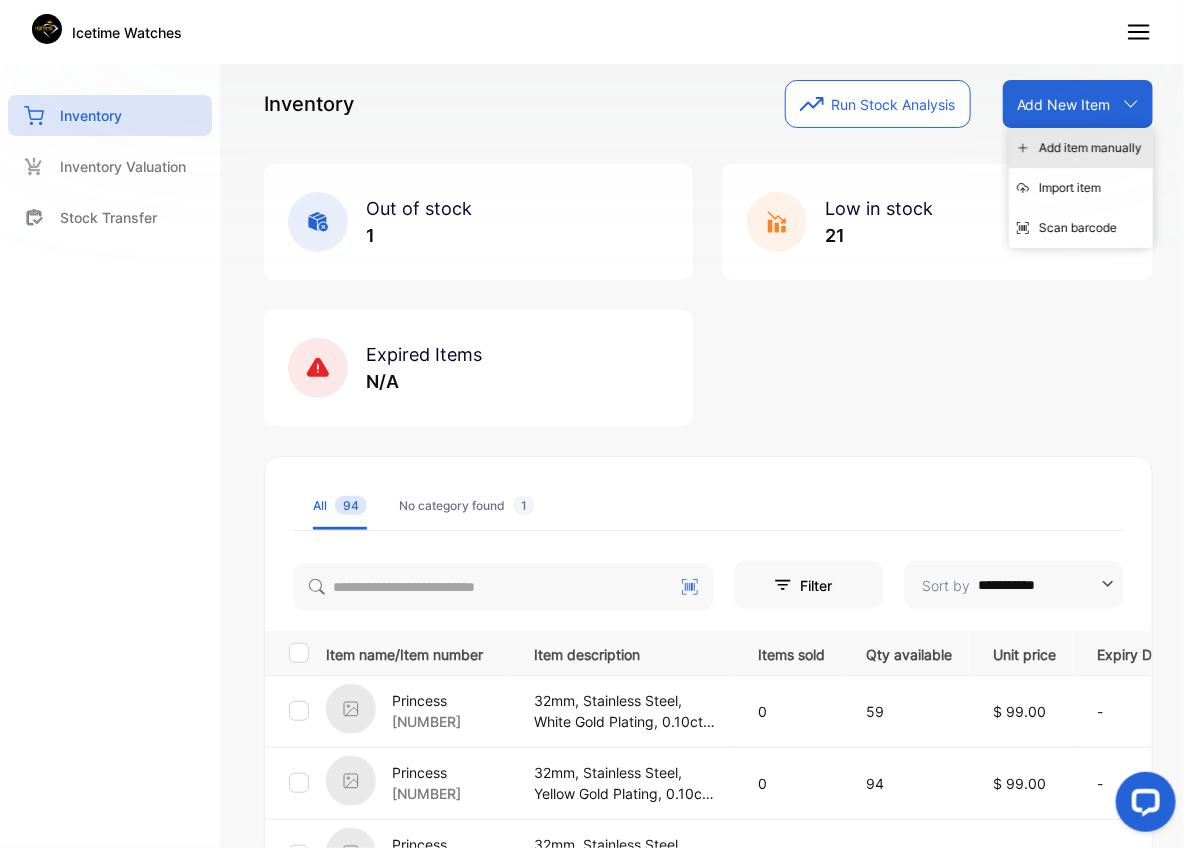 click on "Add item manually" at bounding box center (1081, 148) 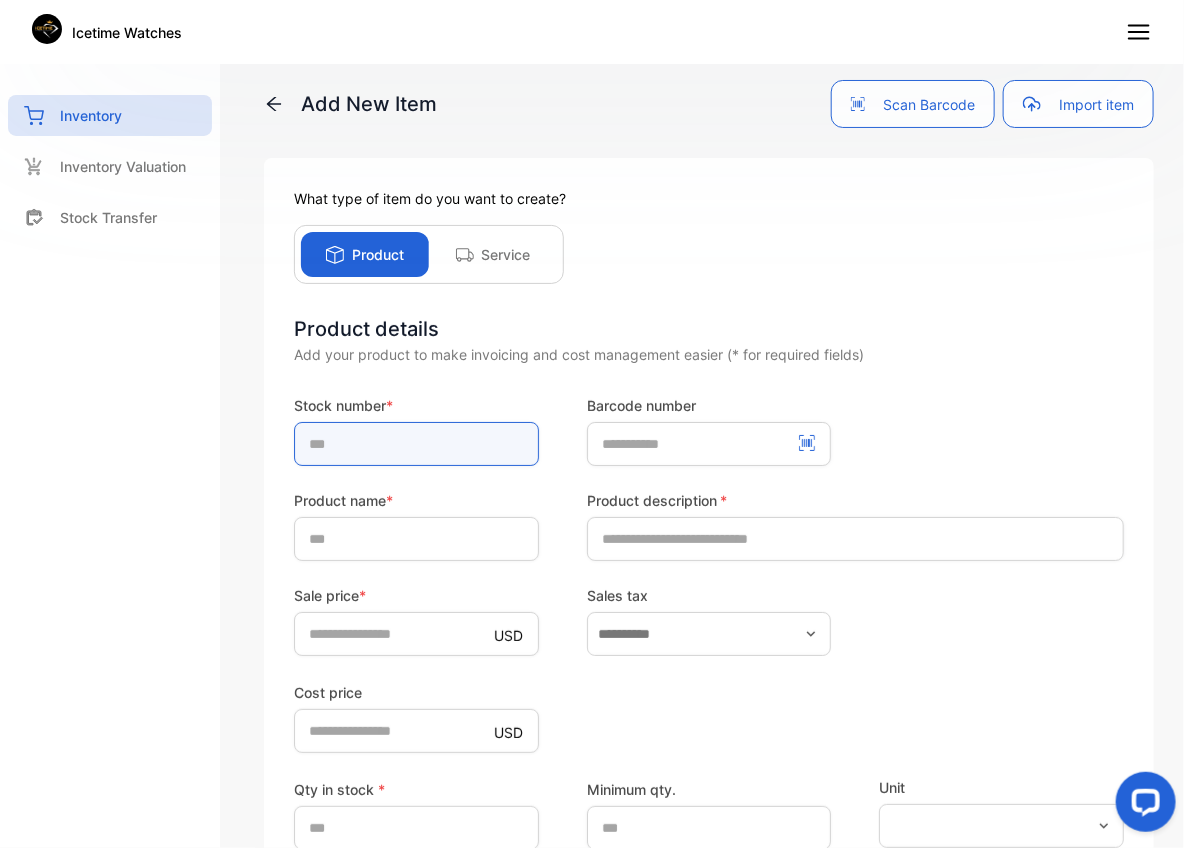 click at bounding box center [416, 444] 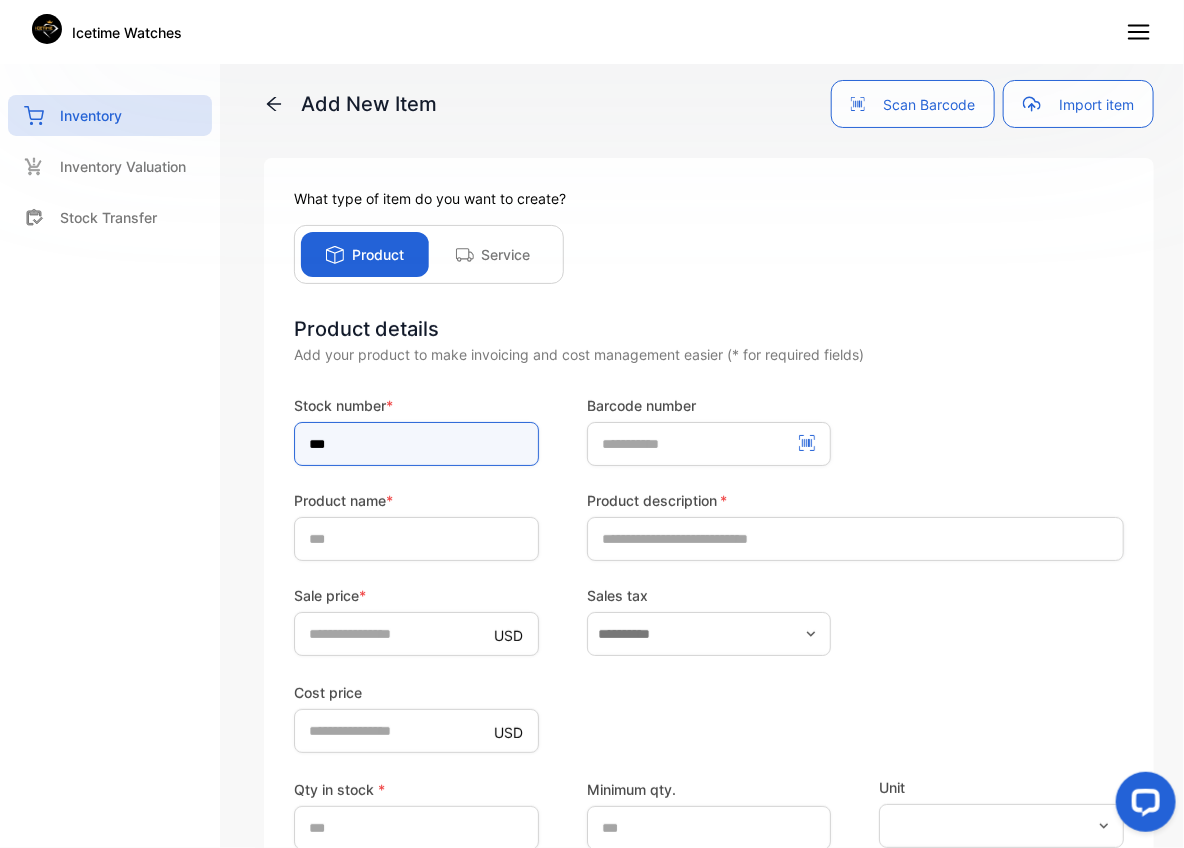 type on "***" 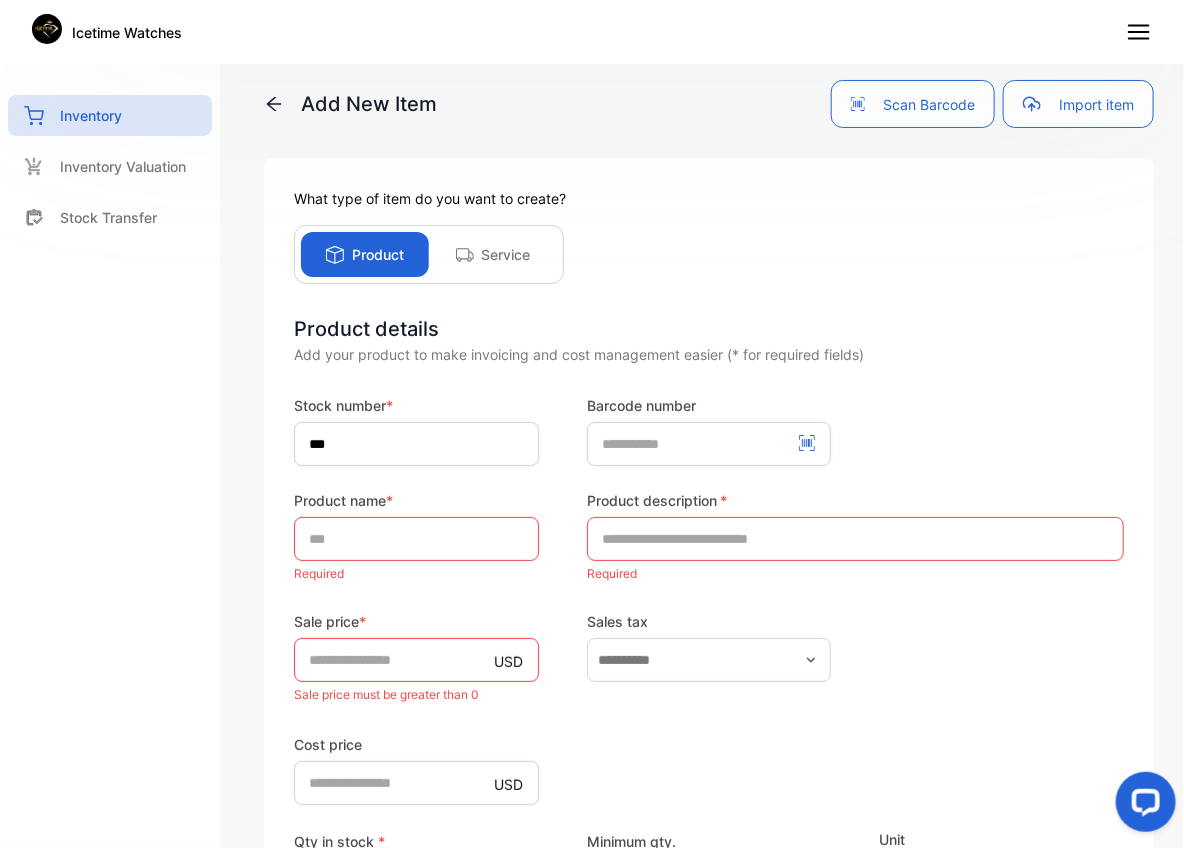 click on "Stock number  *   *** Barcode number   Product name  *   Required Product description   *   Required Sale price  *   USD * Sale price must be greater than 0 Sales tax   Cost price   USD * Qty in stock   *   * Quantity in stock must be greater than 0 Minimum qty.   * The min. number of quantity before a low stock alert Unit   Additional details Save product Save & add new product Cancel" at bounding box center [709, 760] 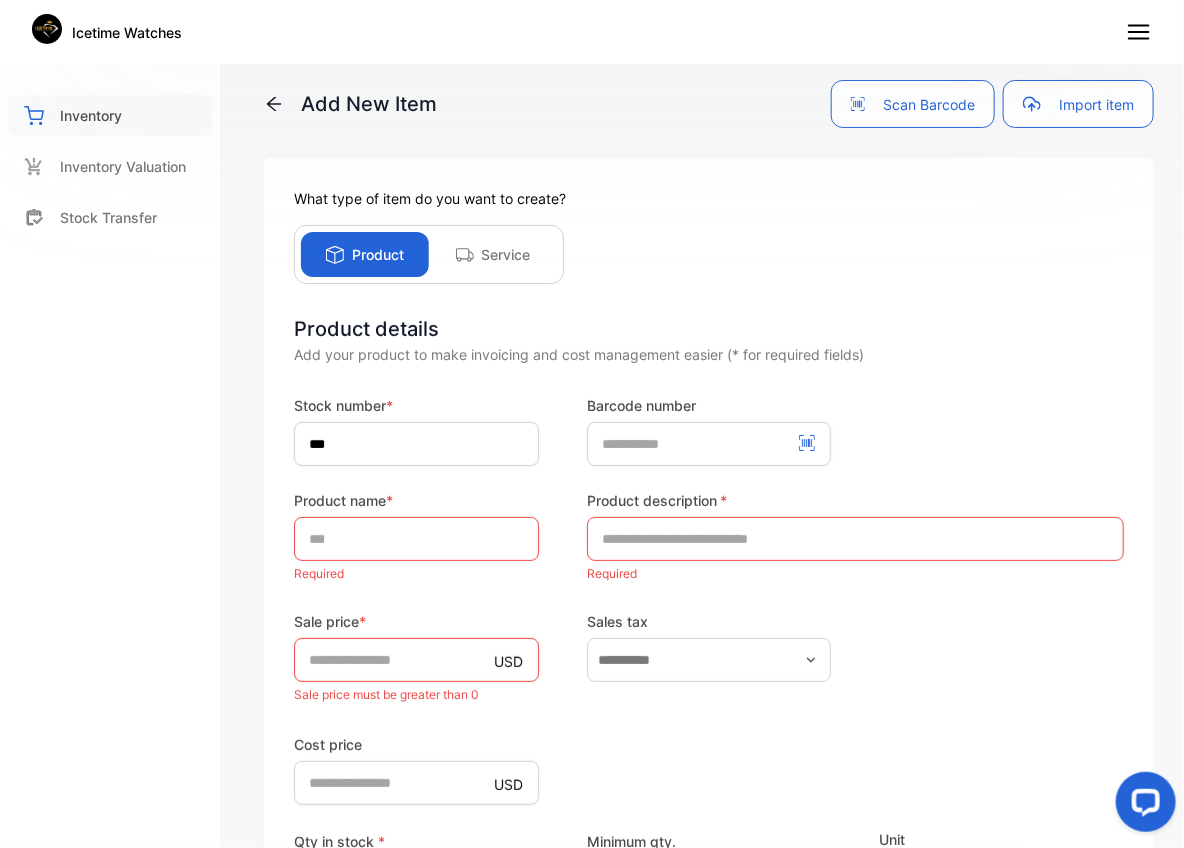 click on "Inventory" at bounding box center (91, 115) 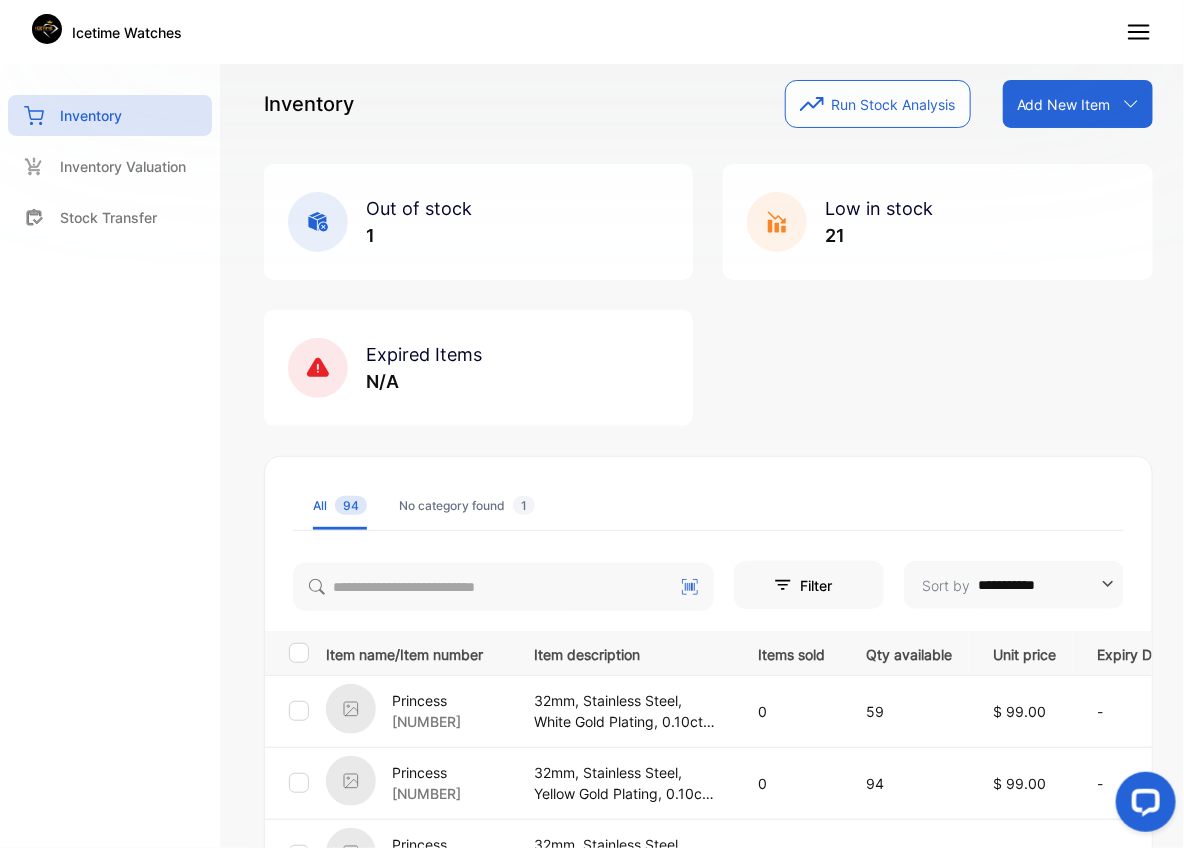click on "Princess" at bounding box center [426, 700] 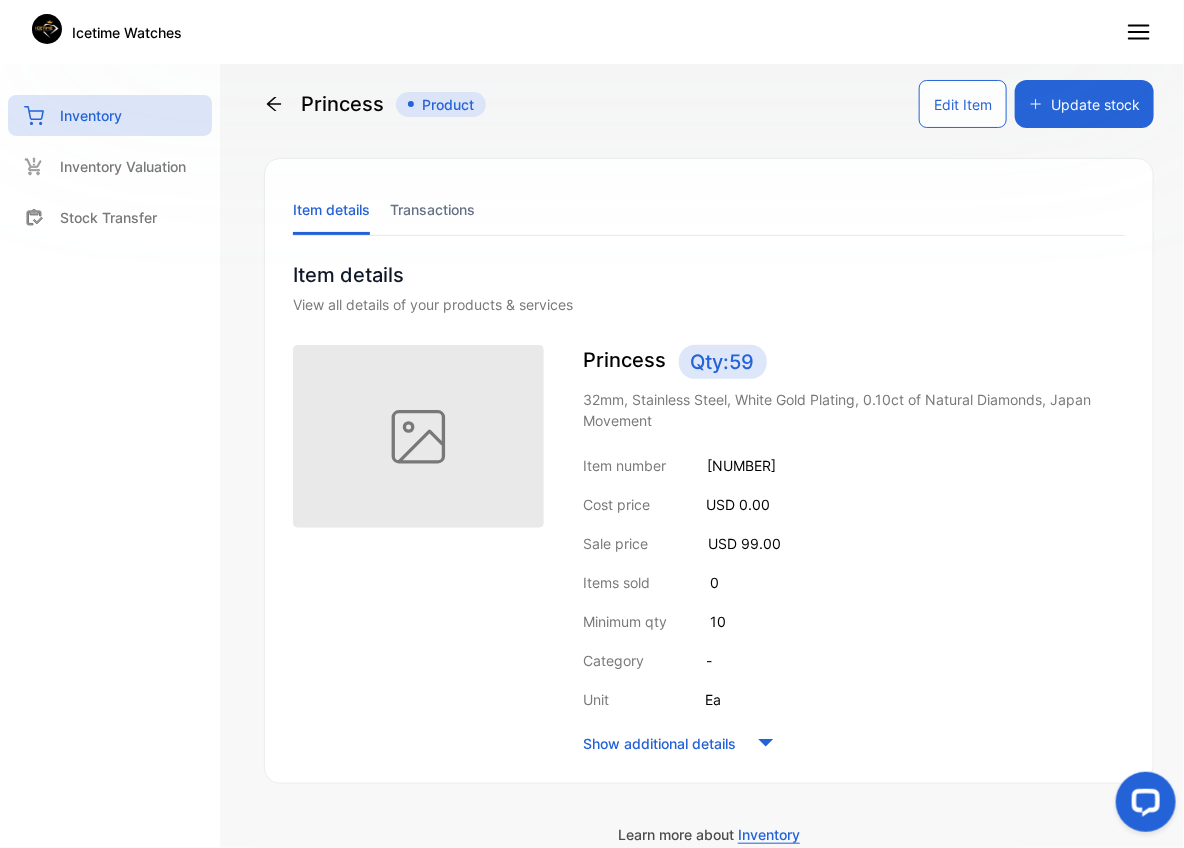click on "Edit Item" at bounding box center (963, 104) 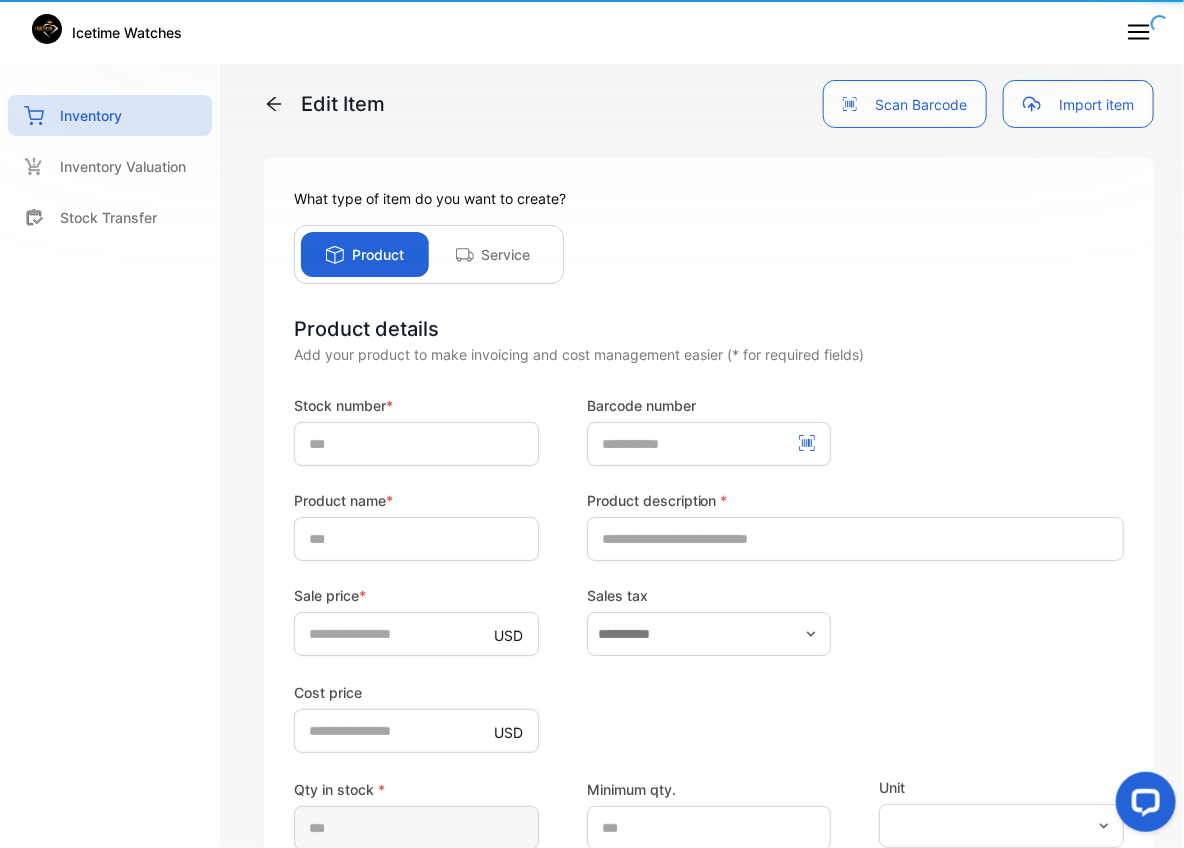 type on "***" 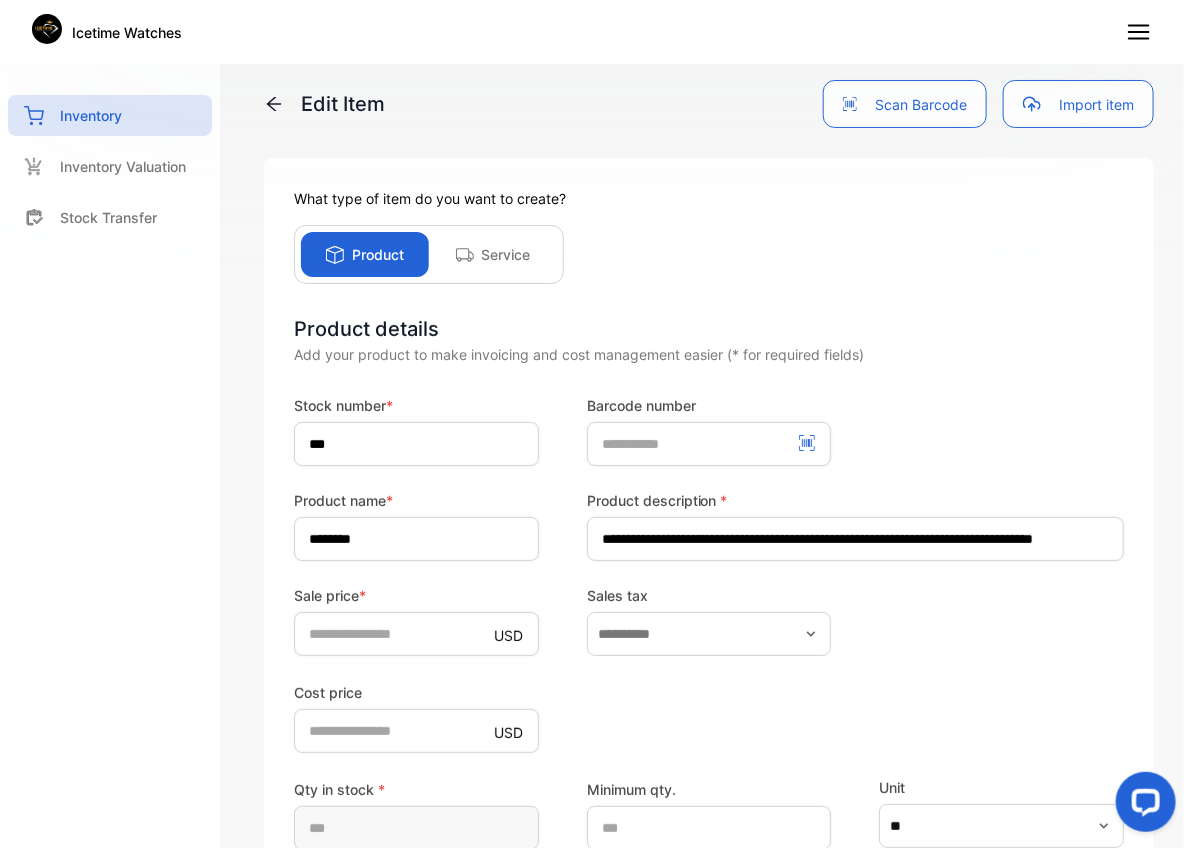 click on "Cost price   USD *" at bounding box center [709, 716] 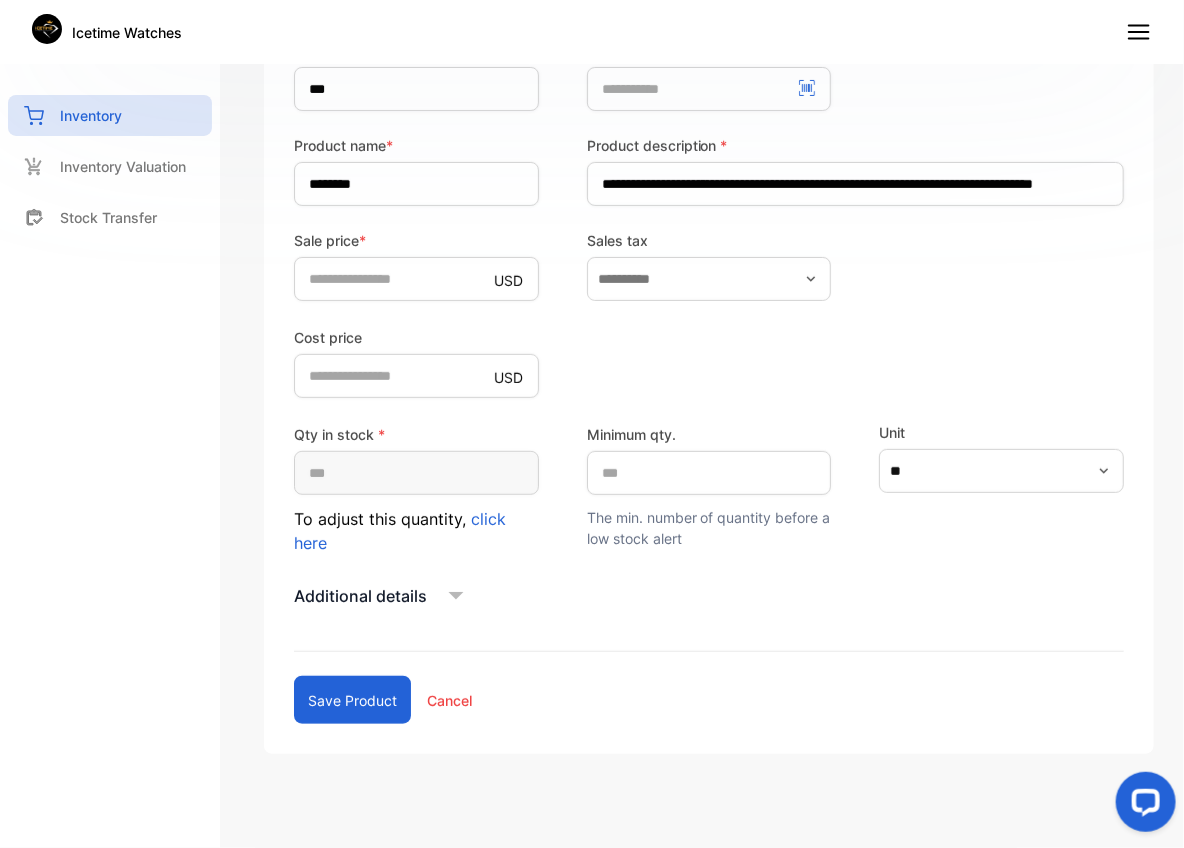 scroll, scrollTop: 372, scrollLeft: 0, axis: vertical 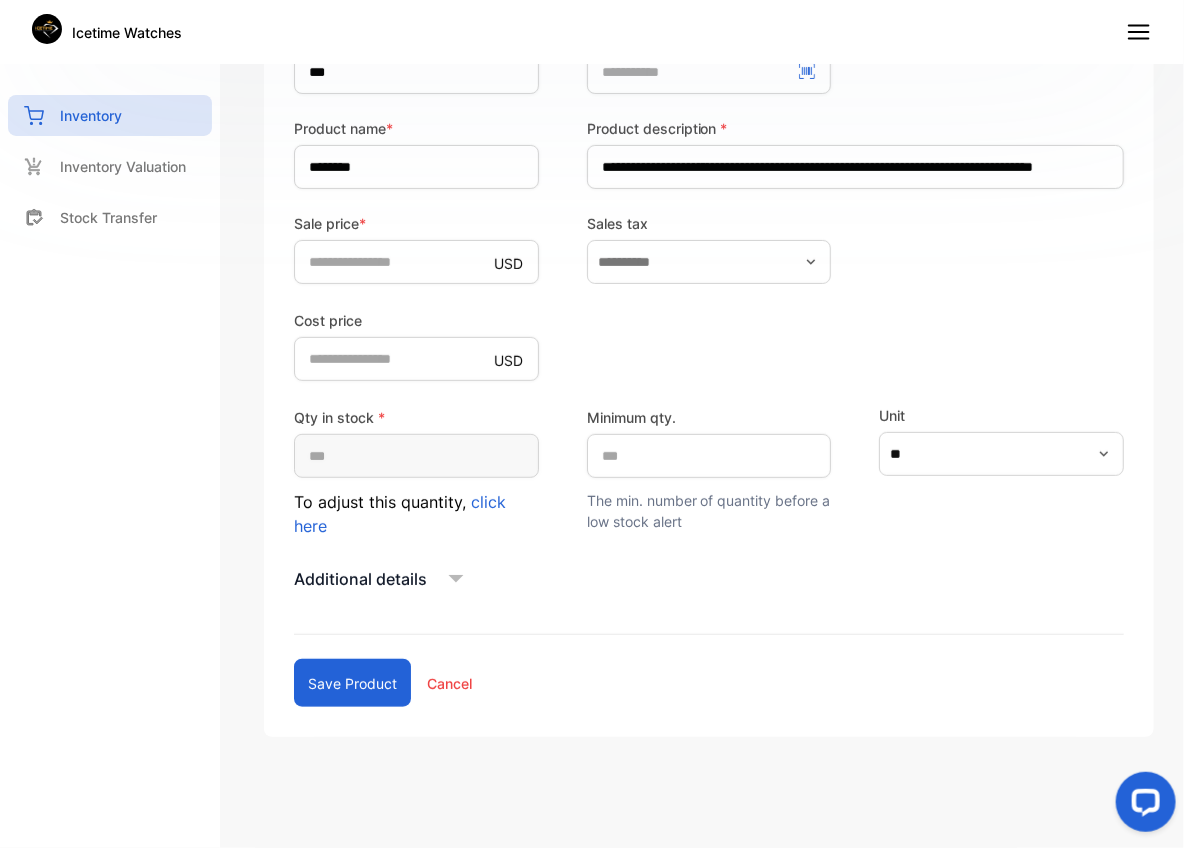 click 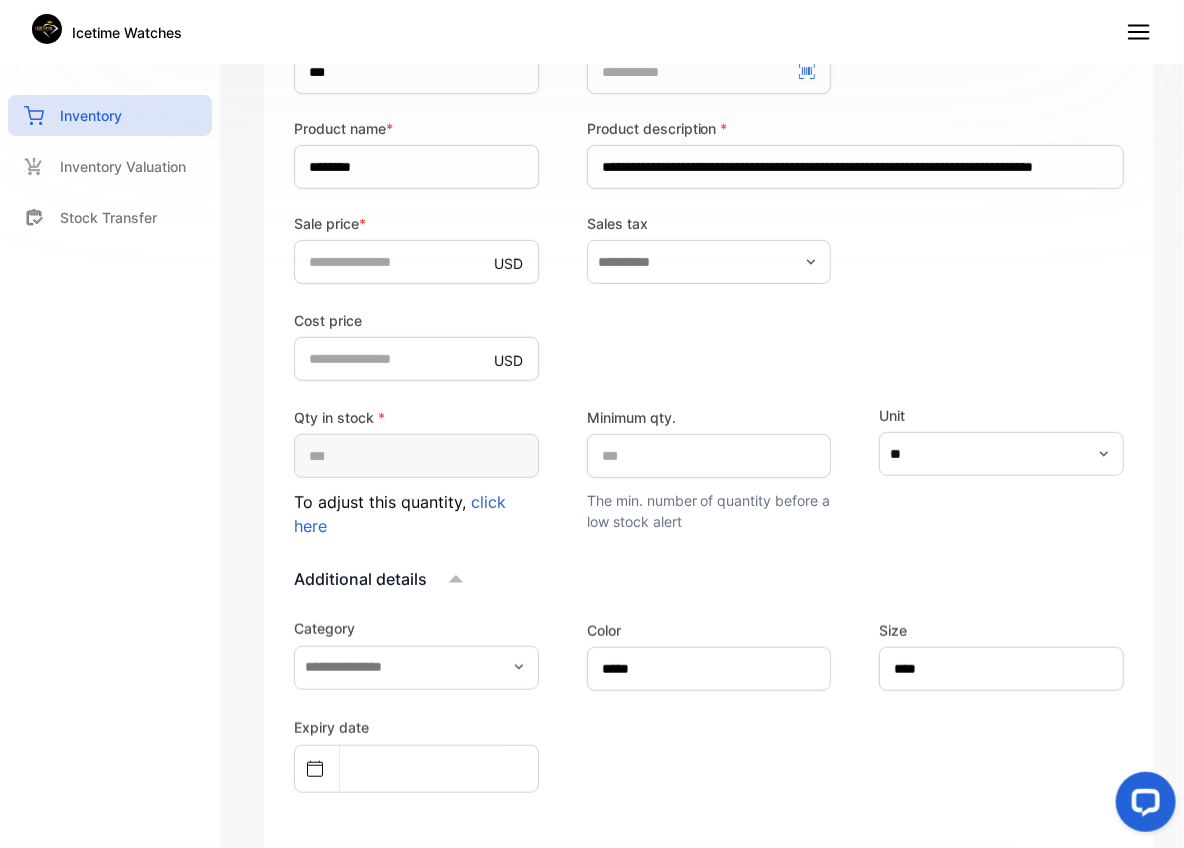 click on "Expiry date" at bounding box center [709, 754] 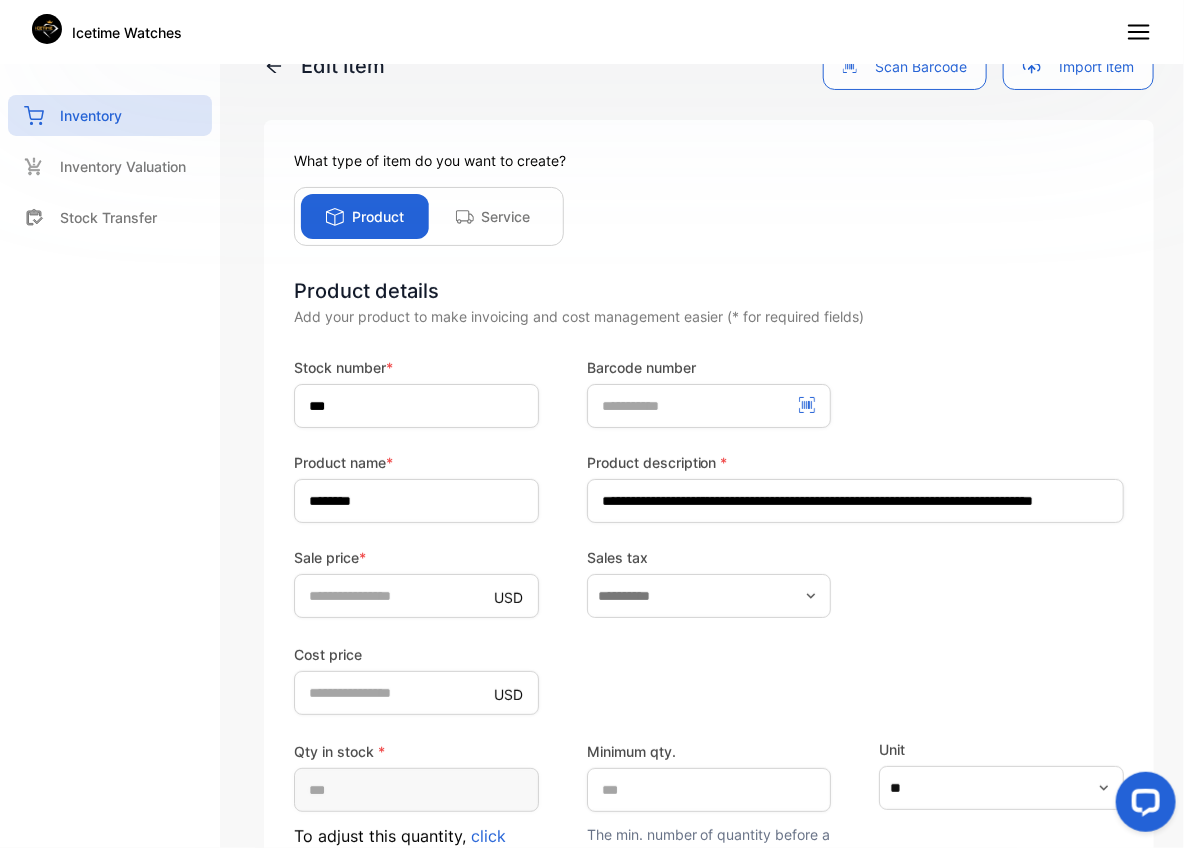 scroll, scrollTop: 0, scrollLeft: 0, axis: both 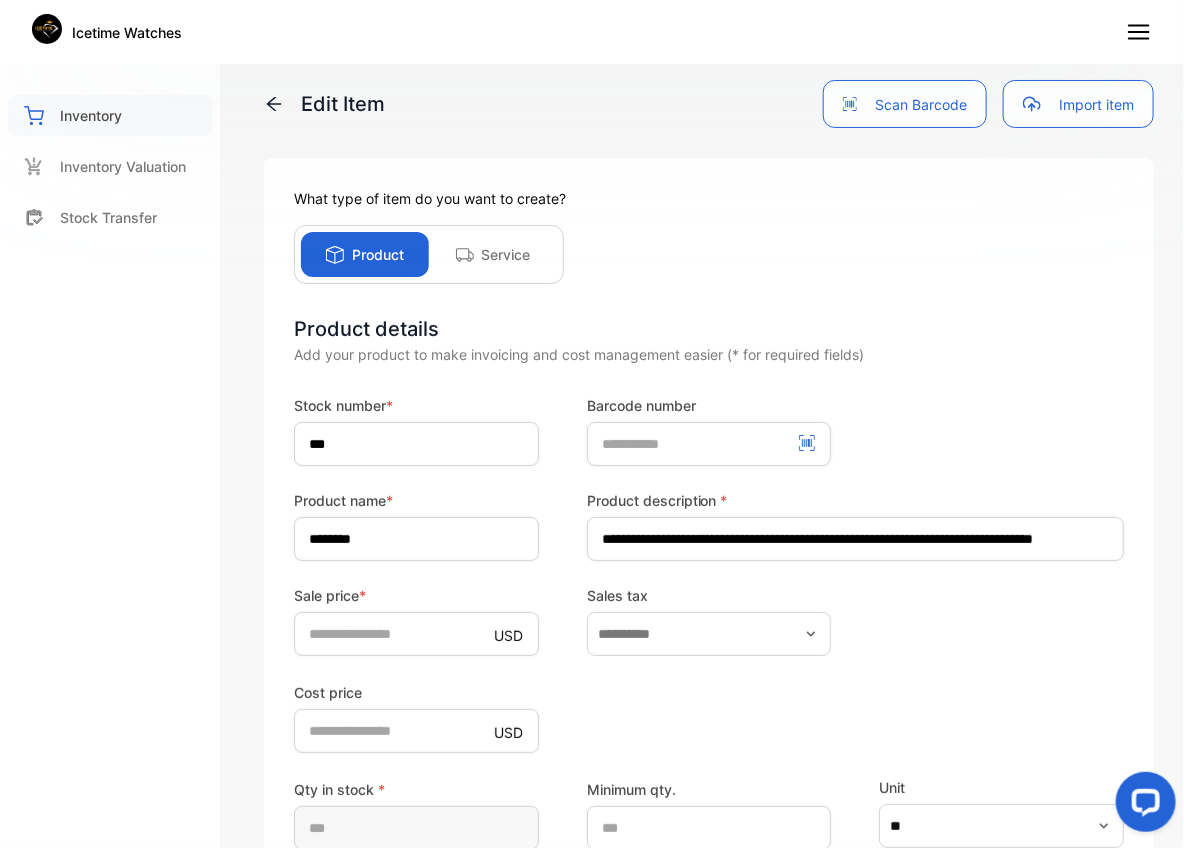 click on "Inventory" at bounding box center [110, 115] 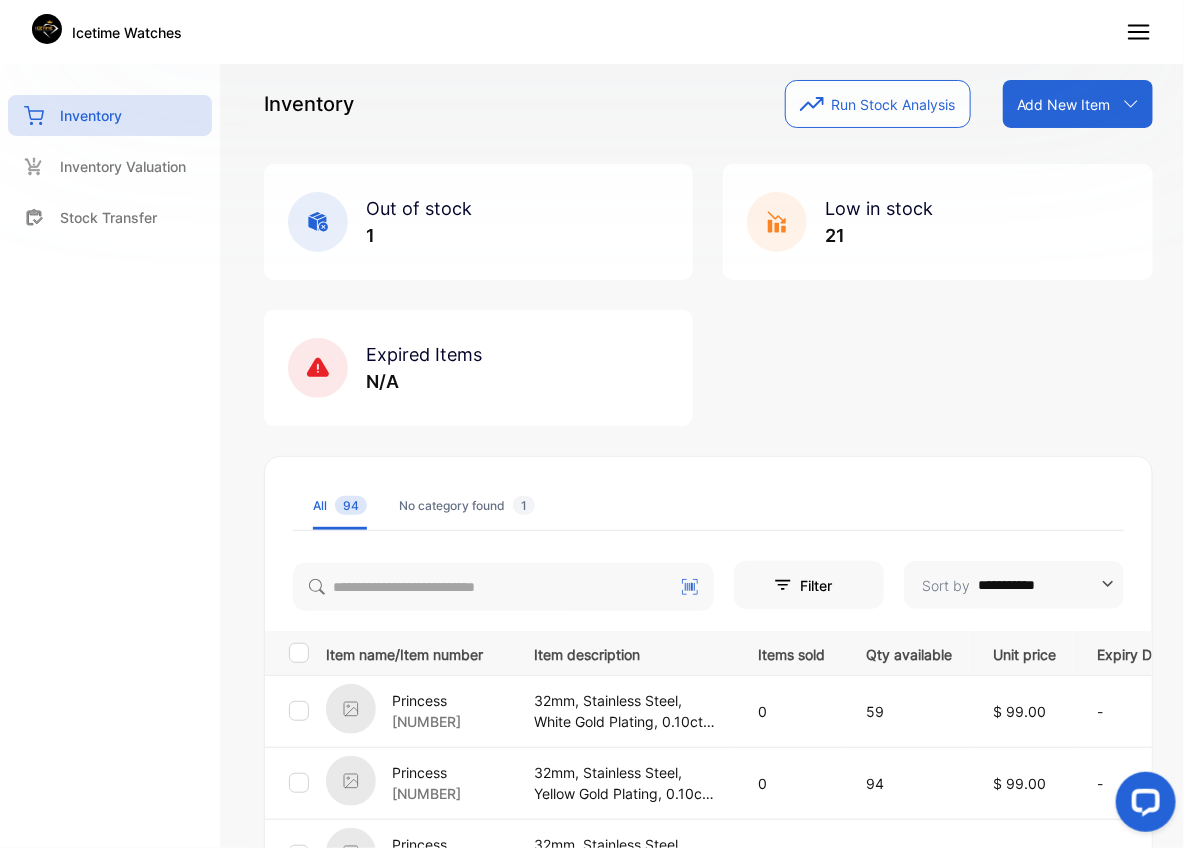 click on "Princess" at bounding box center (426, 772) 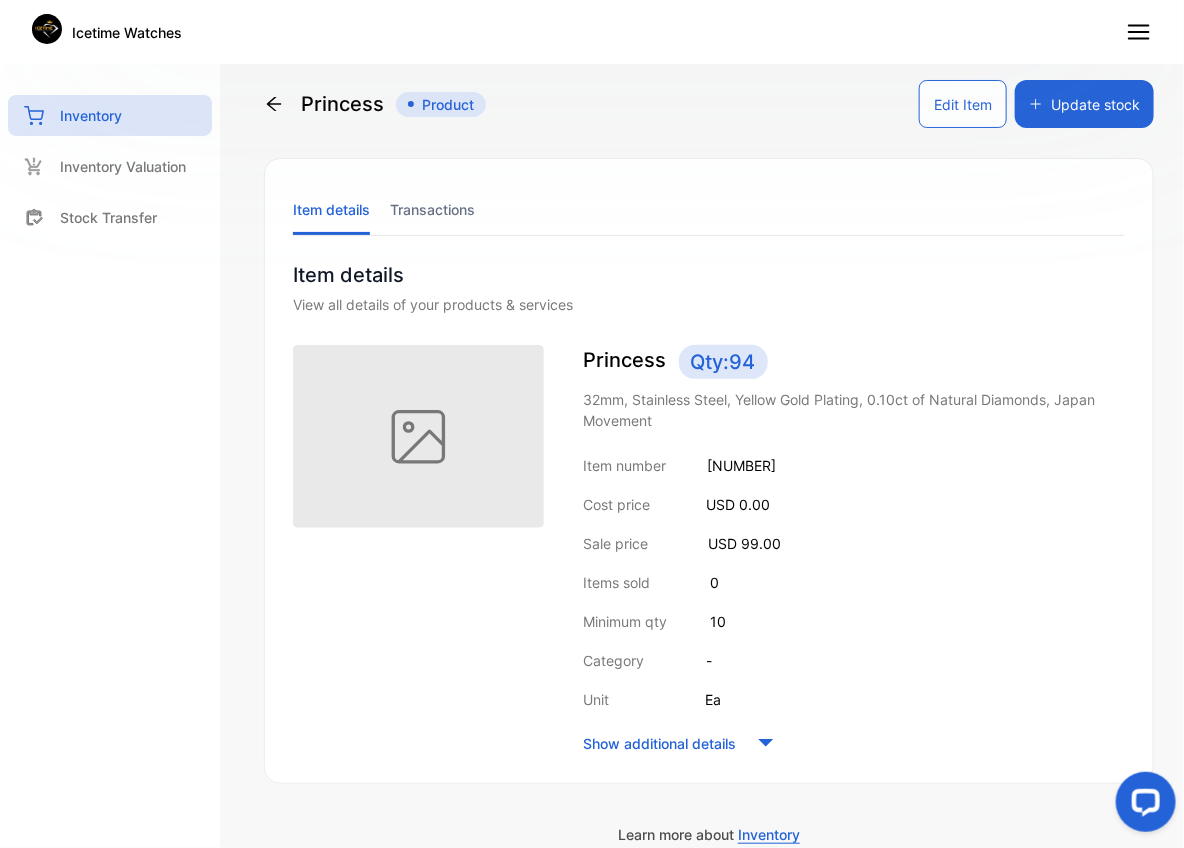 click on "Edit Item" at bounding box center (963, 104) 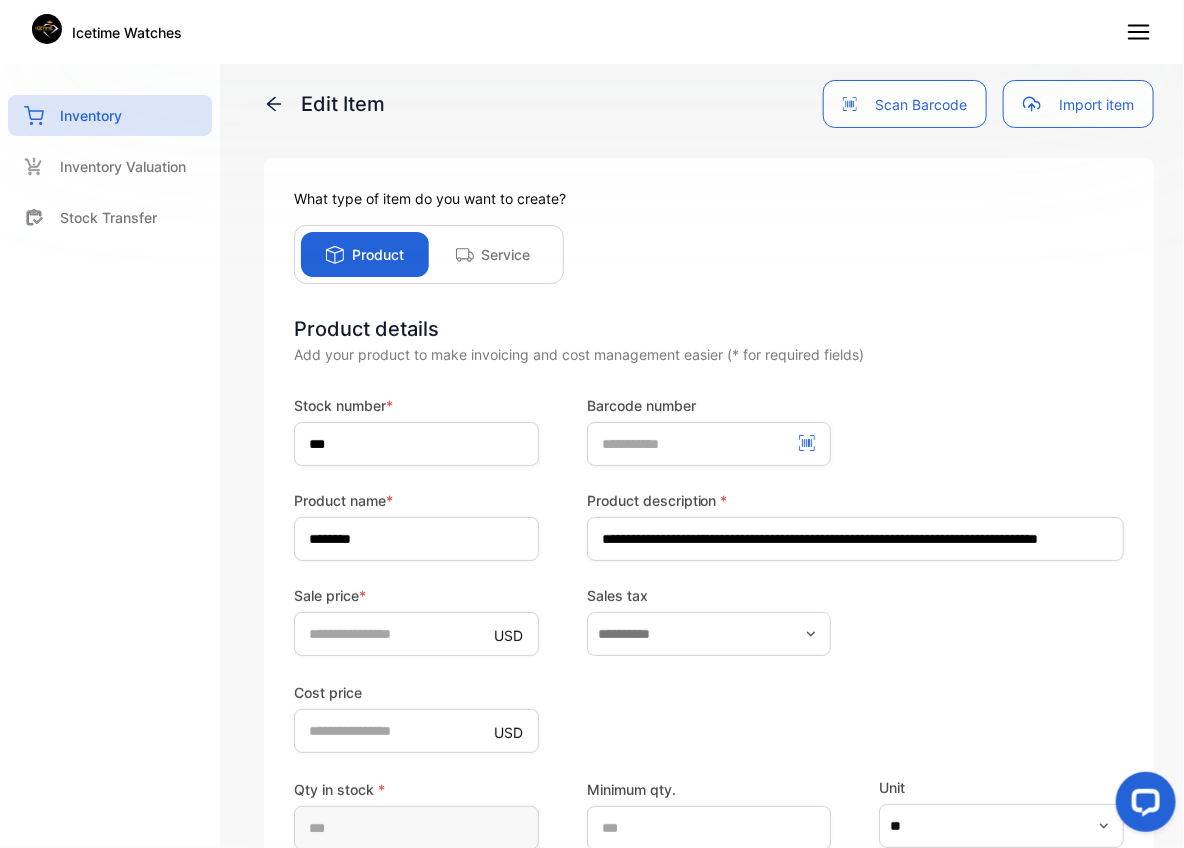 click on "Product details" at bounding box center (709, 329) 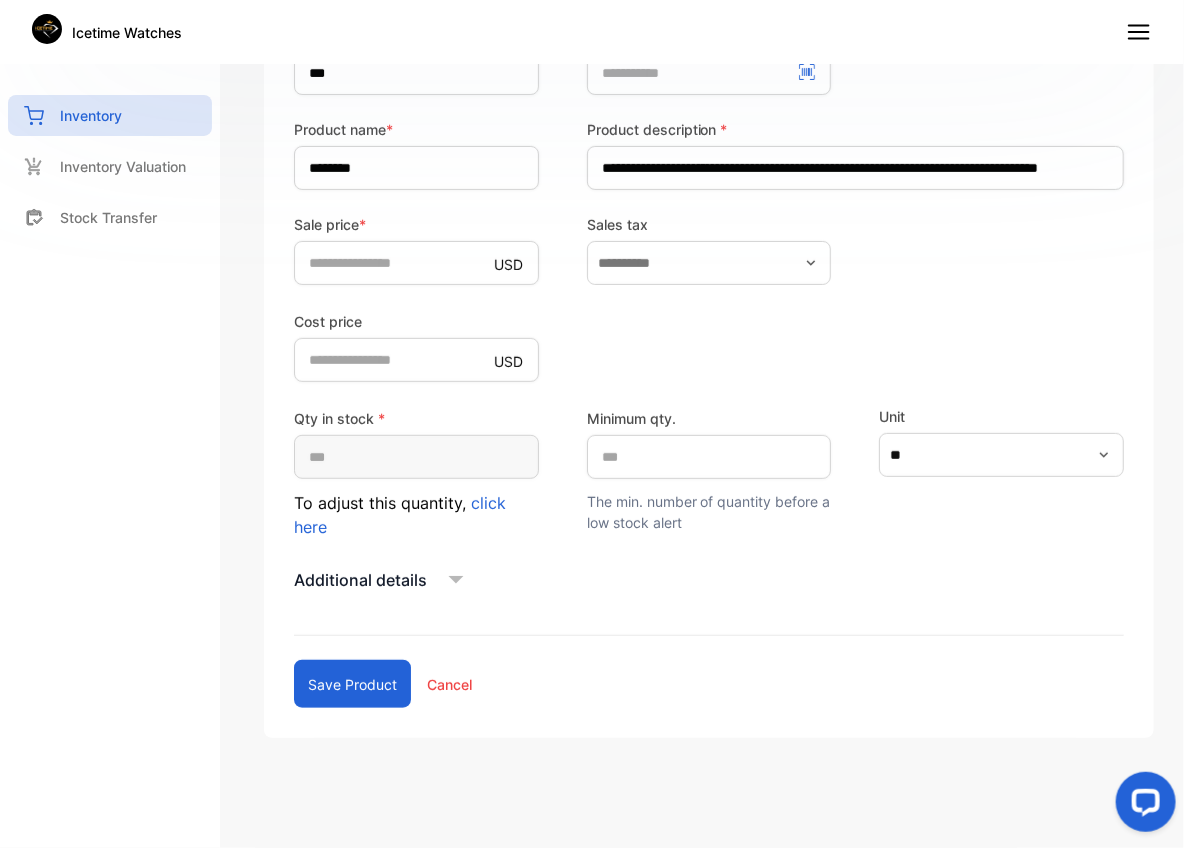 scroll, scrollTop: 372, scrollLeft: 0, axis: vertical 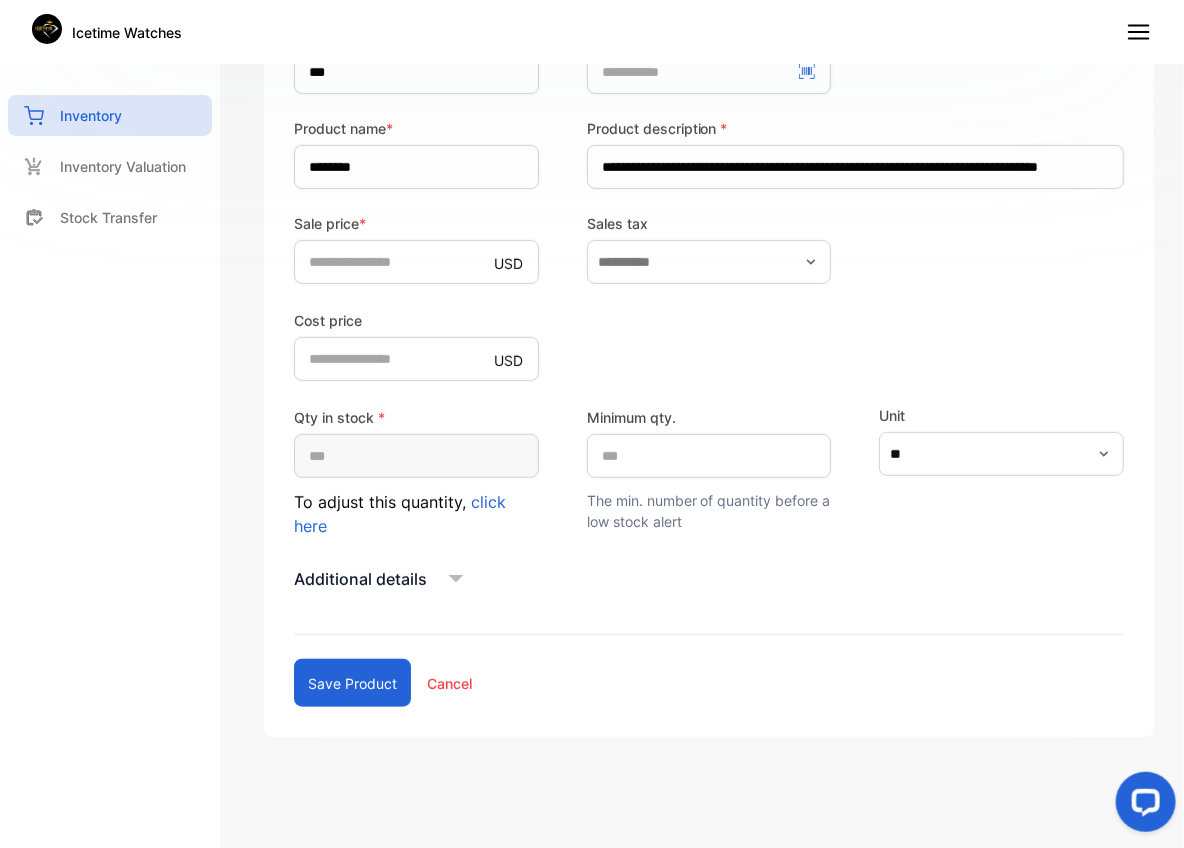click 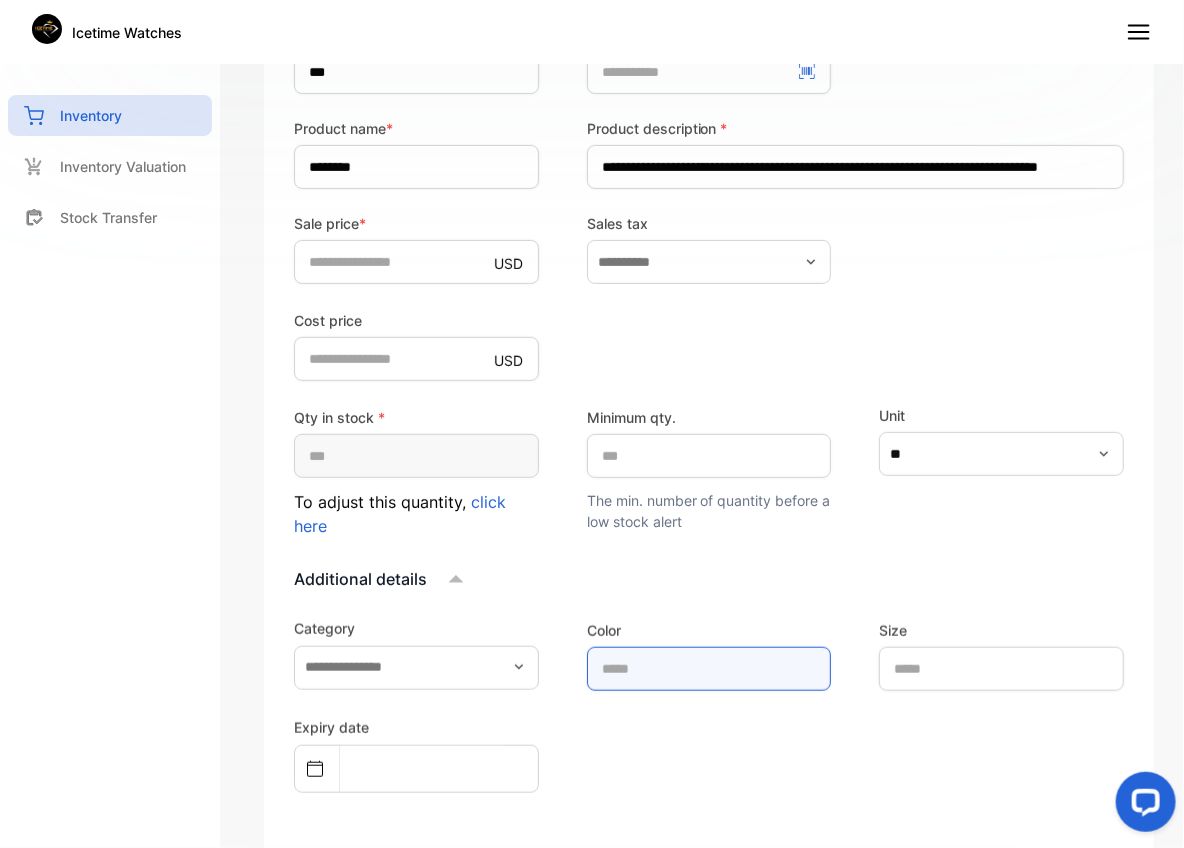click at bounding box center [709, 669] 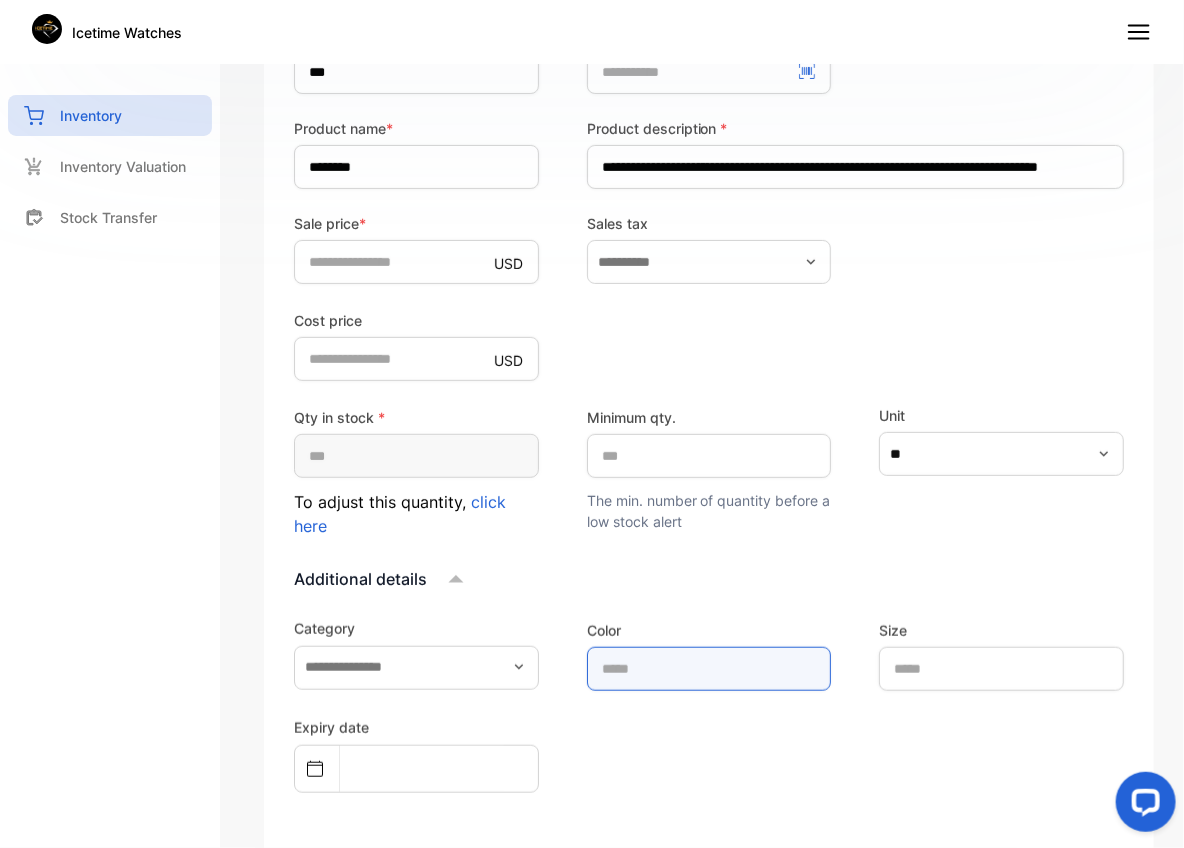 type on "****" 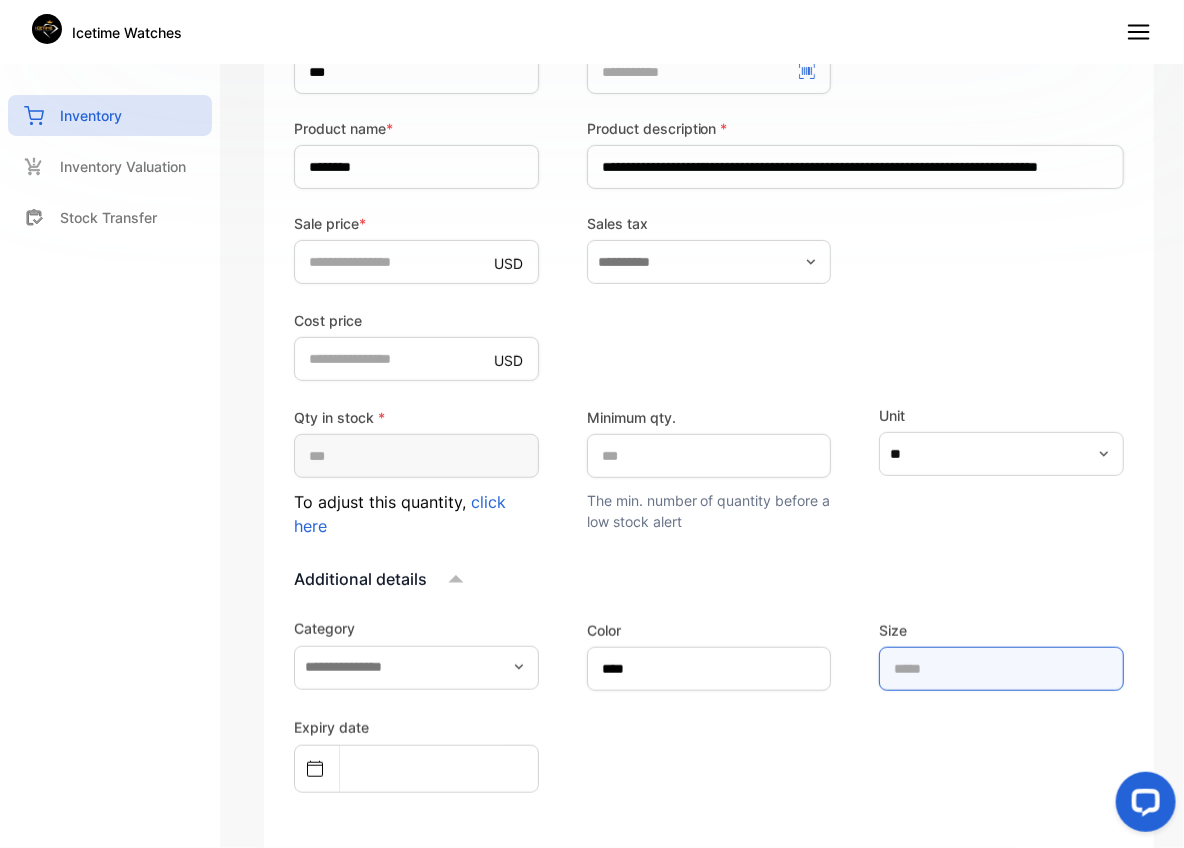 click at bounding box center [1001, 669] 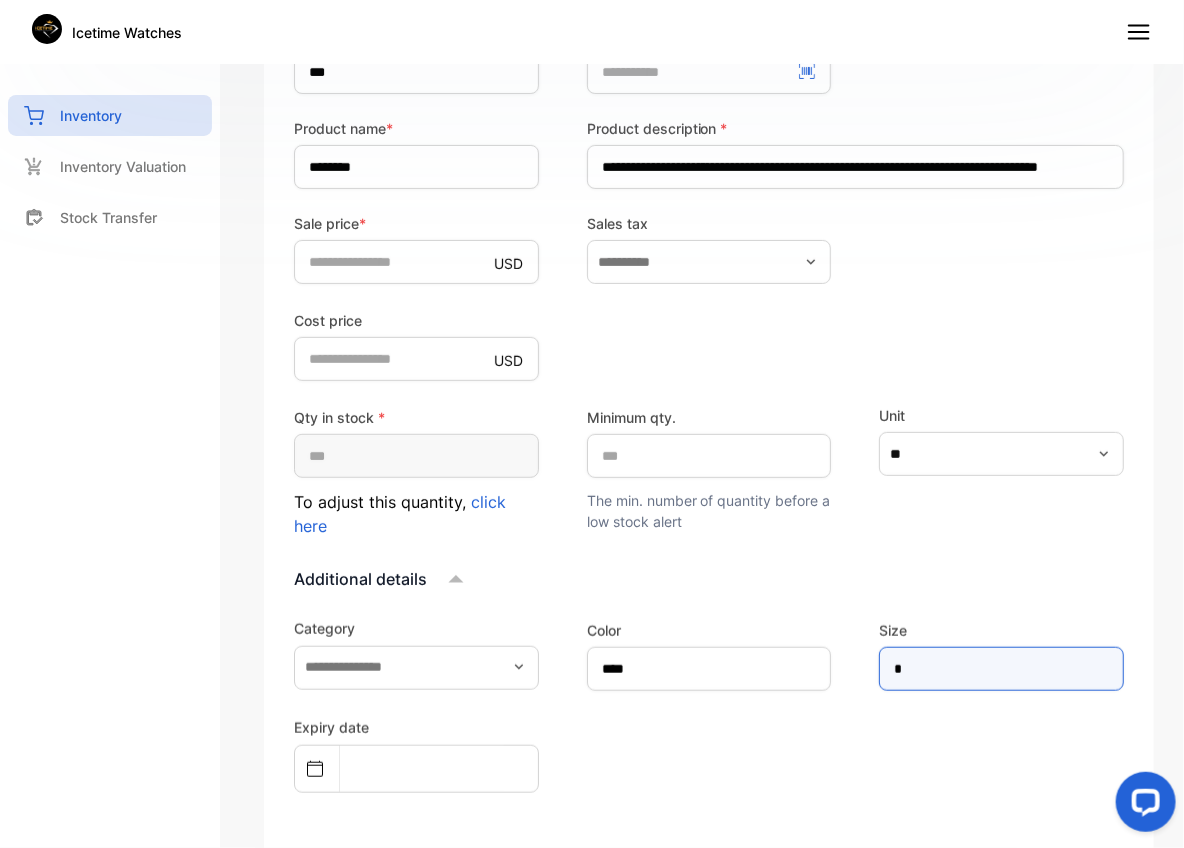 type on "****" 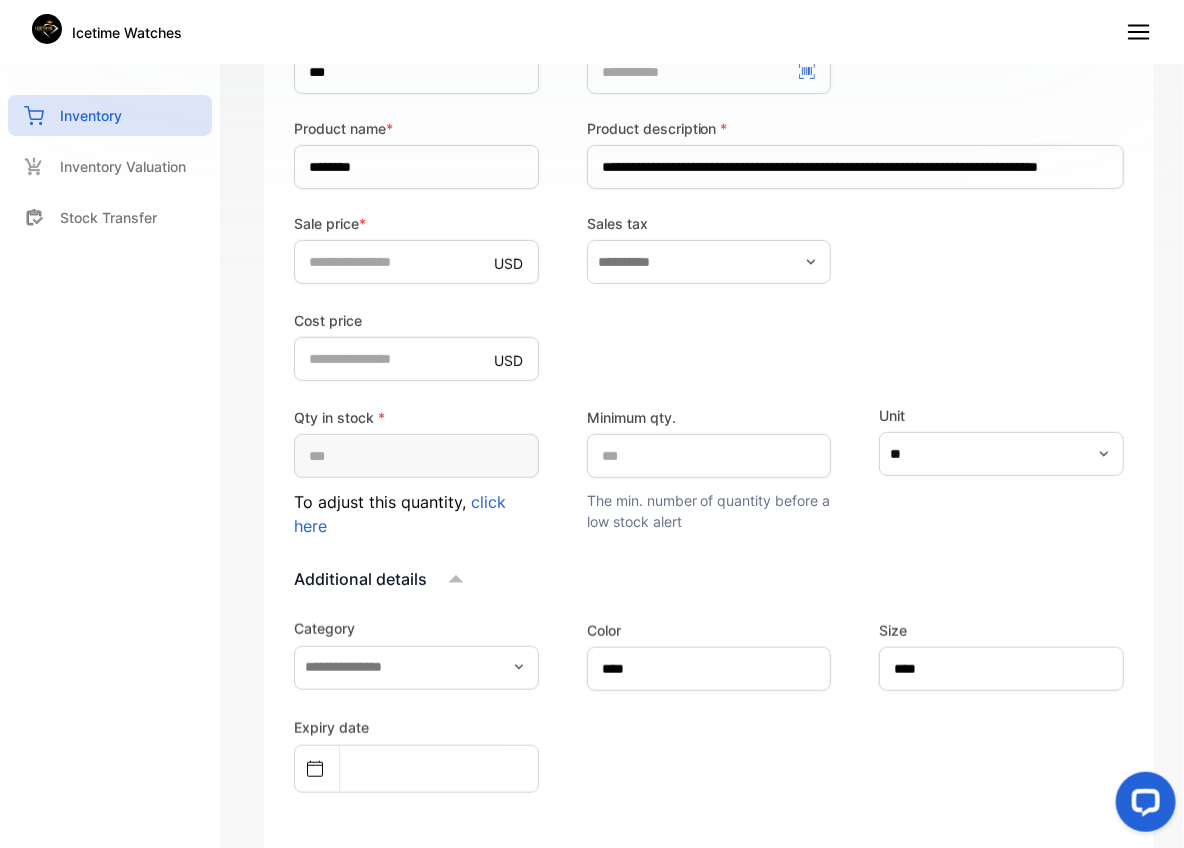 click on "Expiry date" at bounding box center [709, 754] 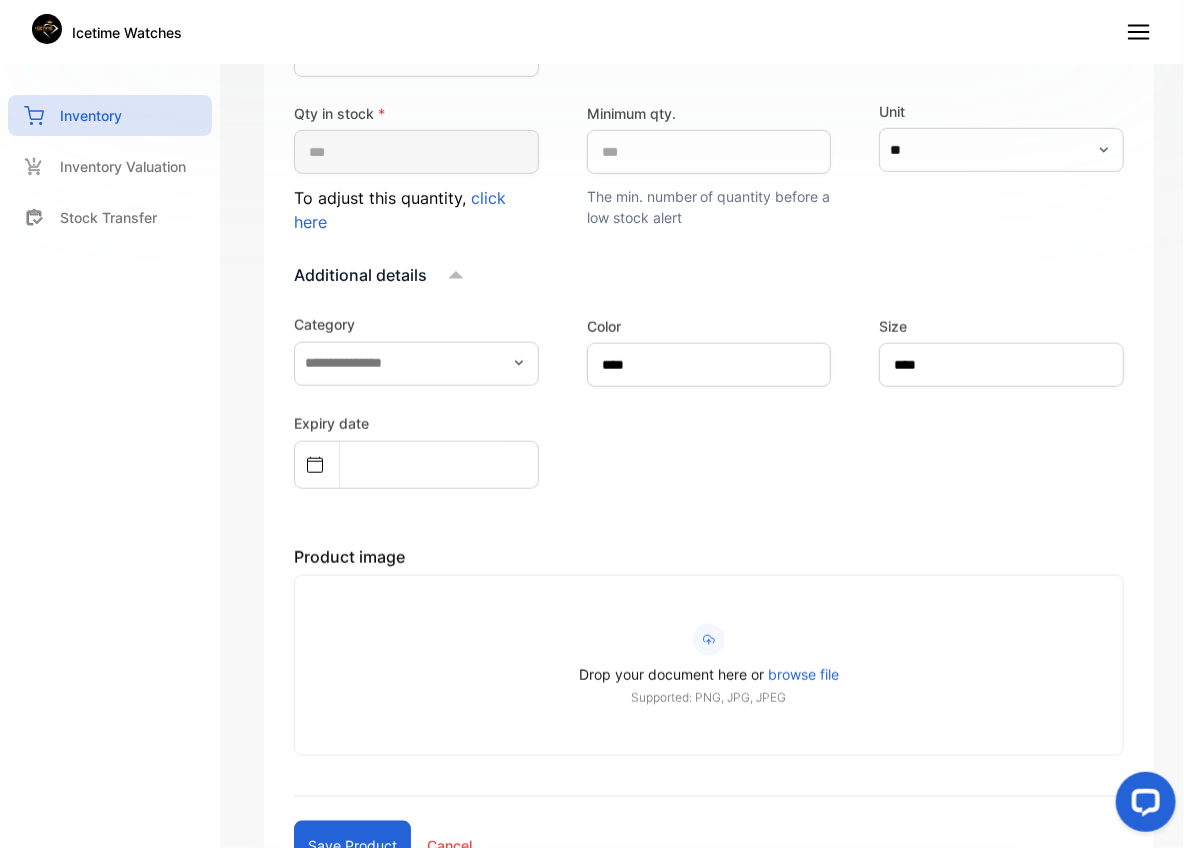 scroll, scrollTop: 838, scrollLeft: 0, axis: vertical 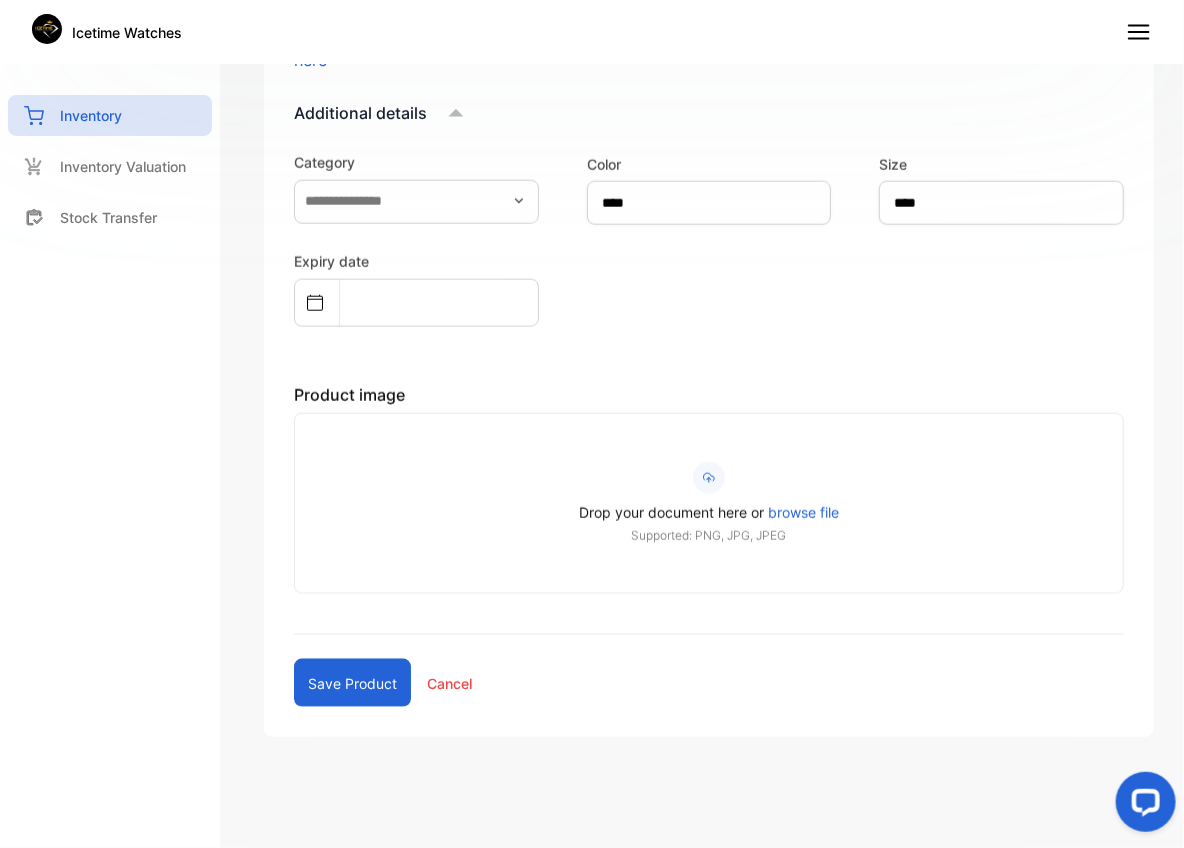 click on "Save product" at bounding box center (352, 683) 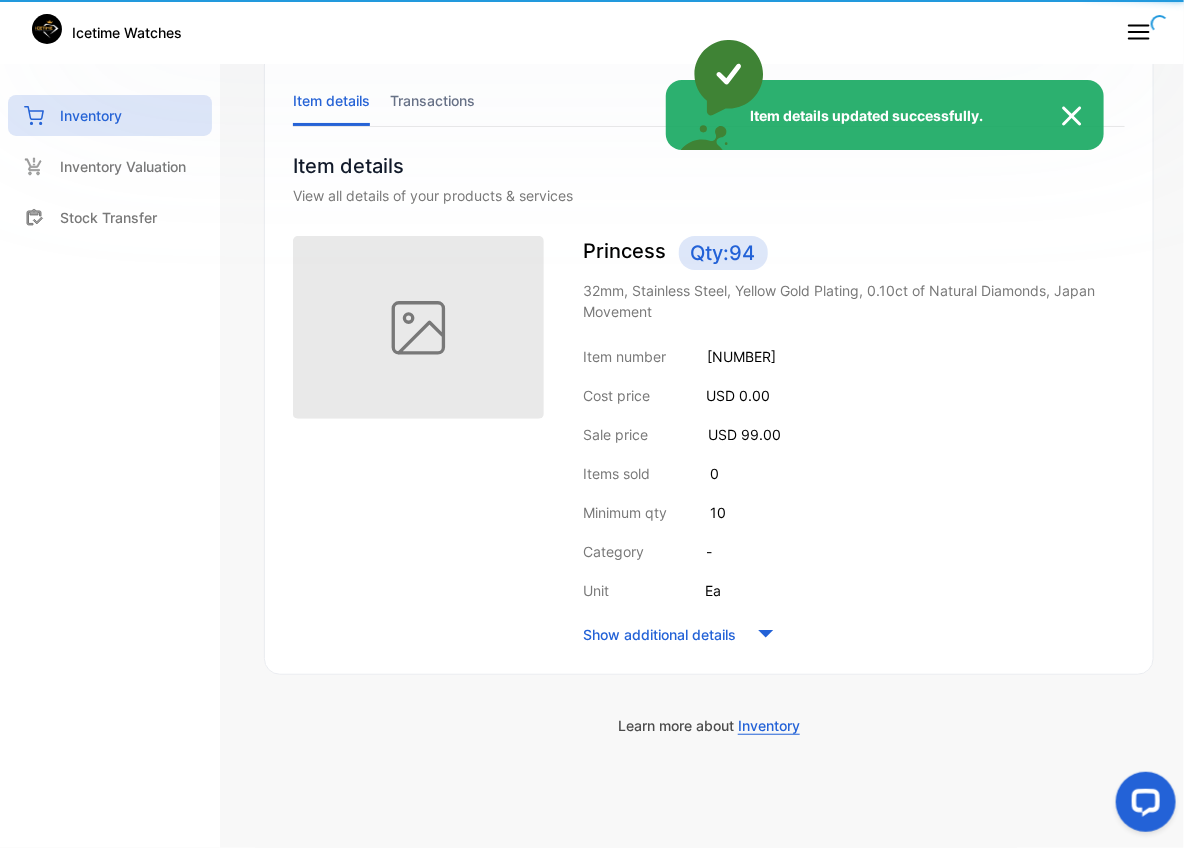 scroll, scrollTop: 107, scrollLeft: 0, axis: vertical 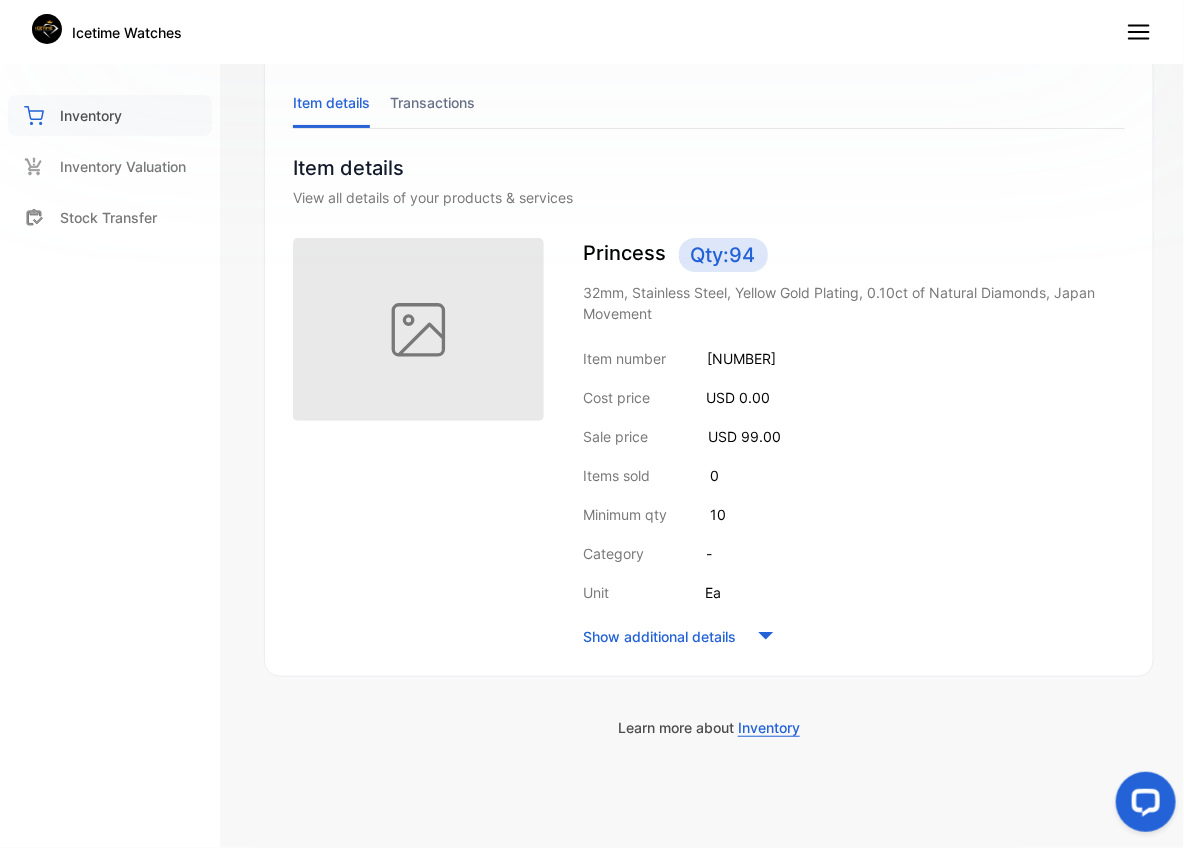 click on "Inventory" at bounding box center [91, 115] 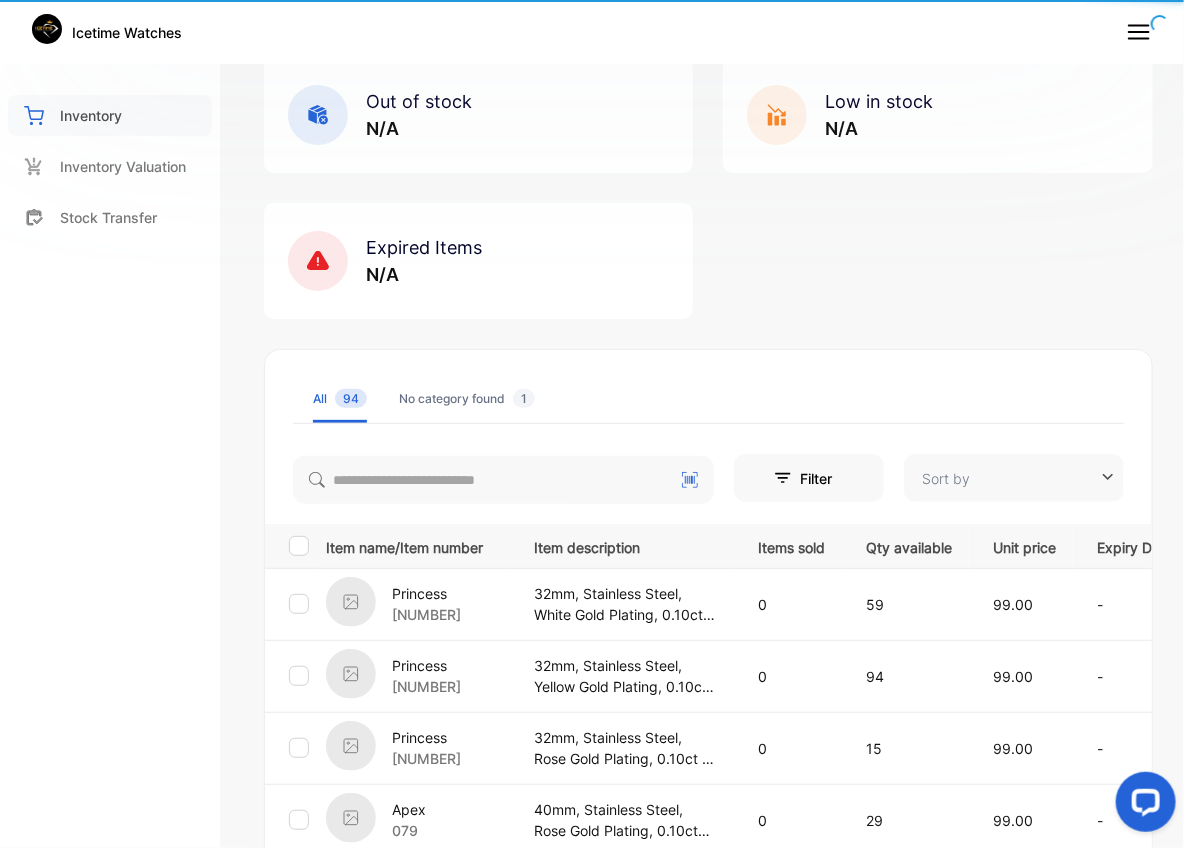 type on "**********" 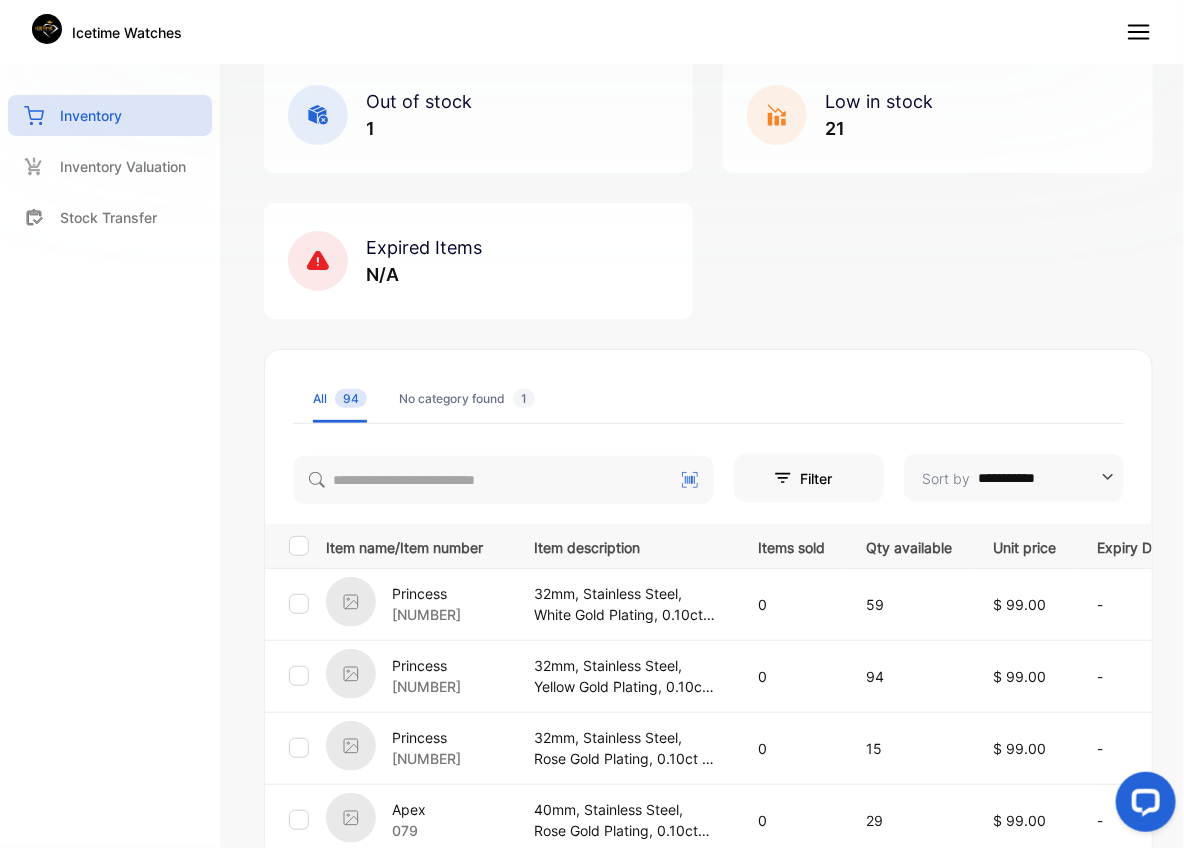 click on "Princess" at bounding box center (426, 737) 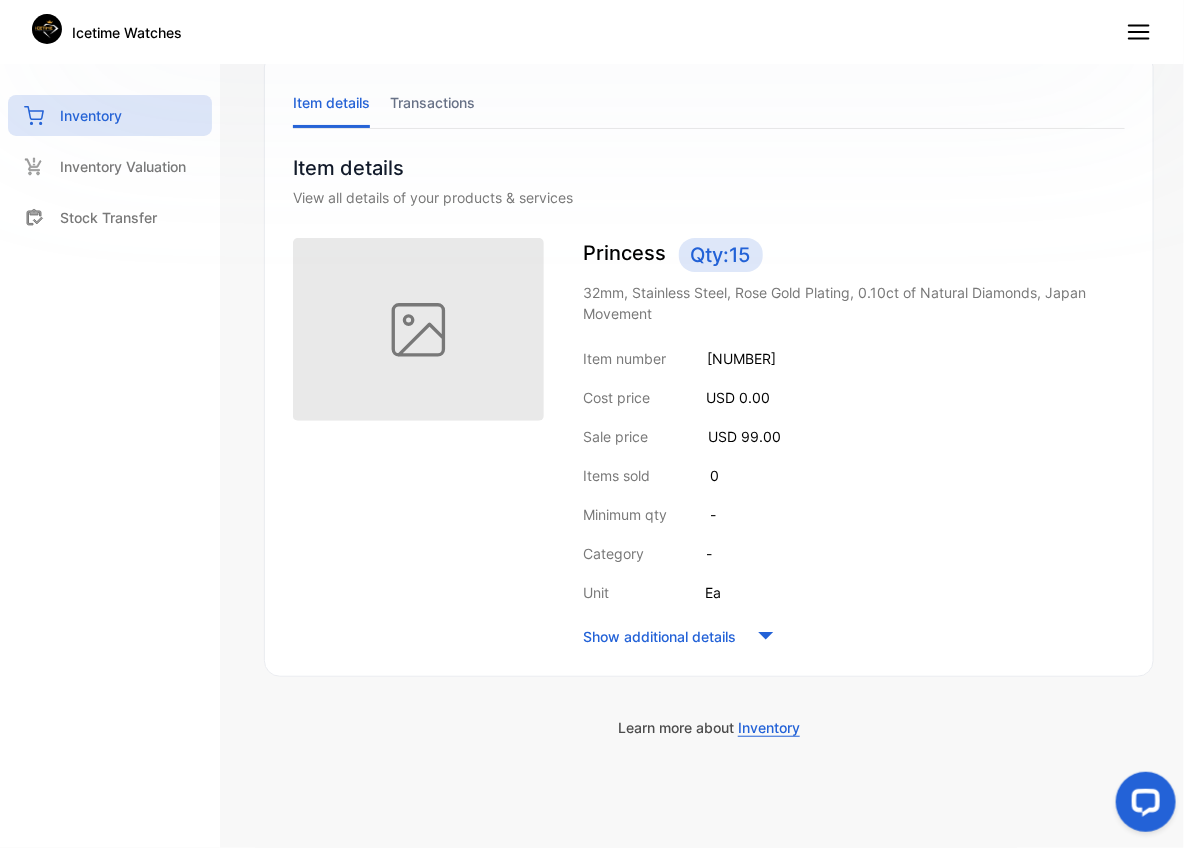 click on "Item details" at bounding box center [709, 168] 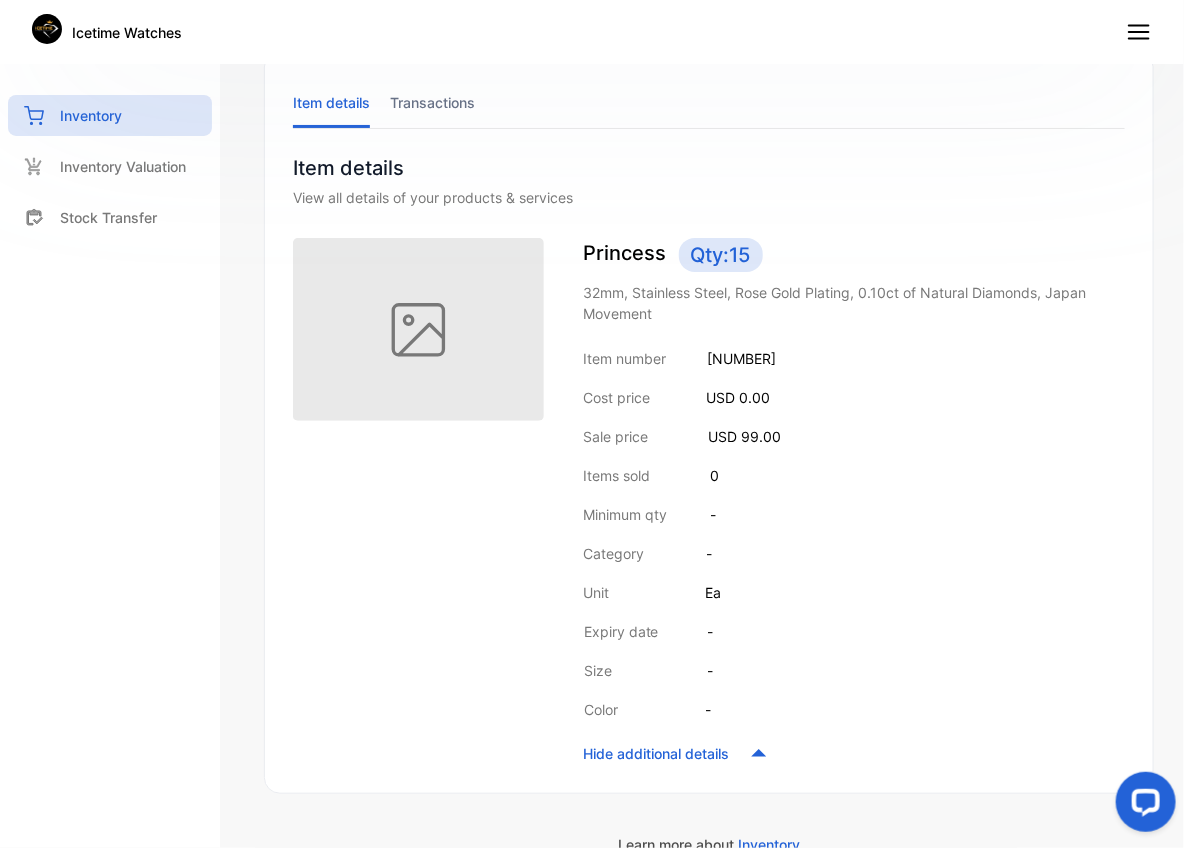 click on "Item details" at bounding box center (709, 168) 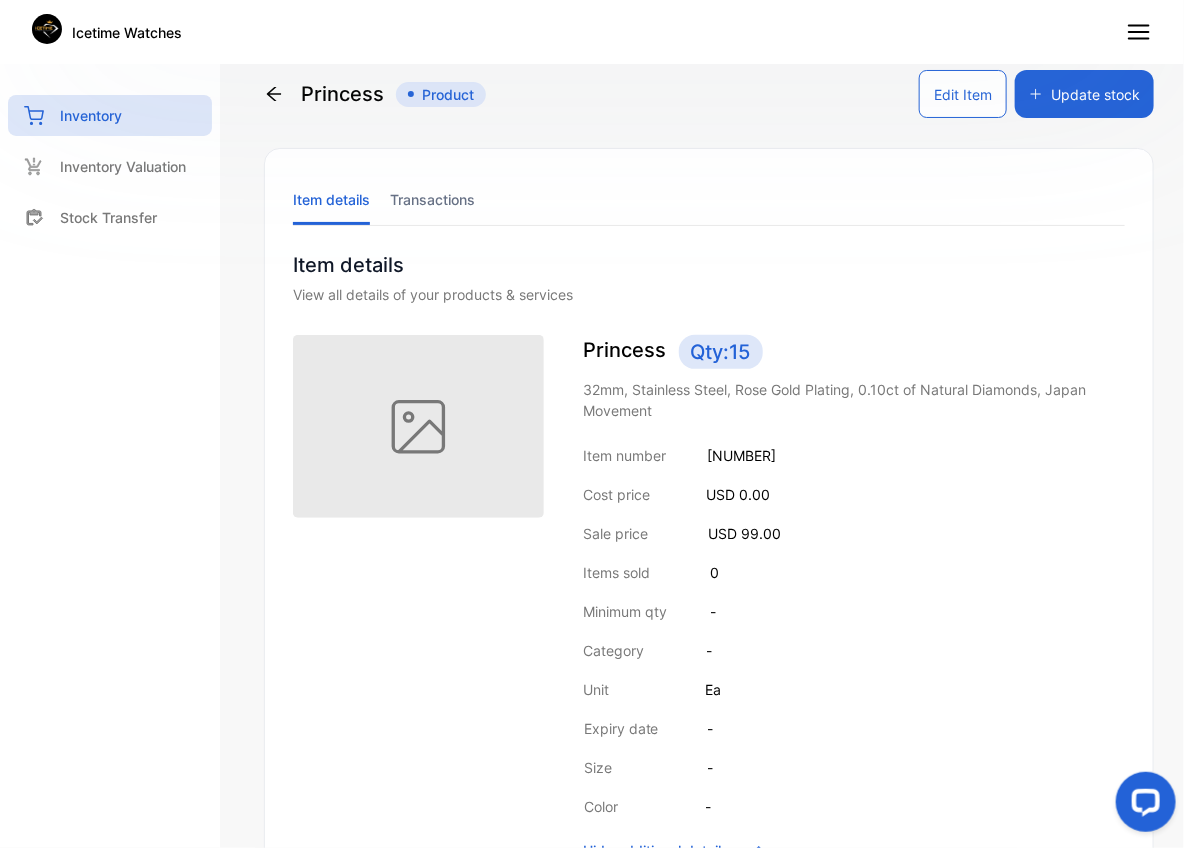 scroll, scrollTop: 0, scrollLeft: 0, axis: both 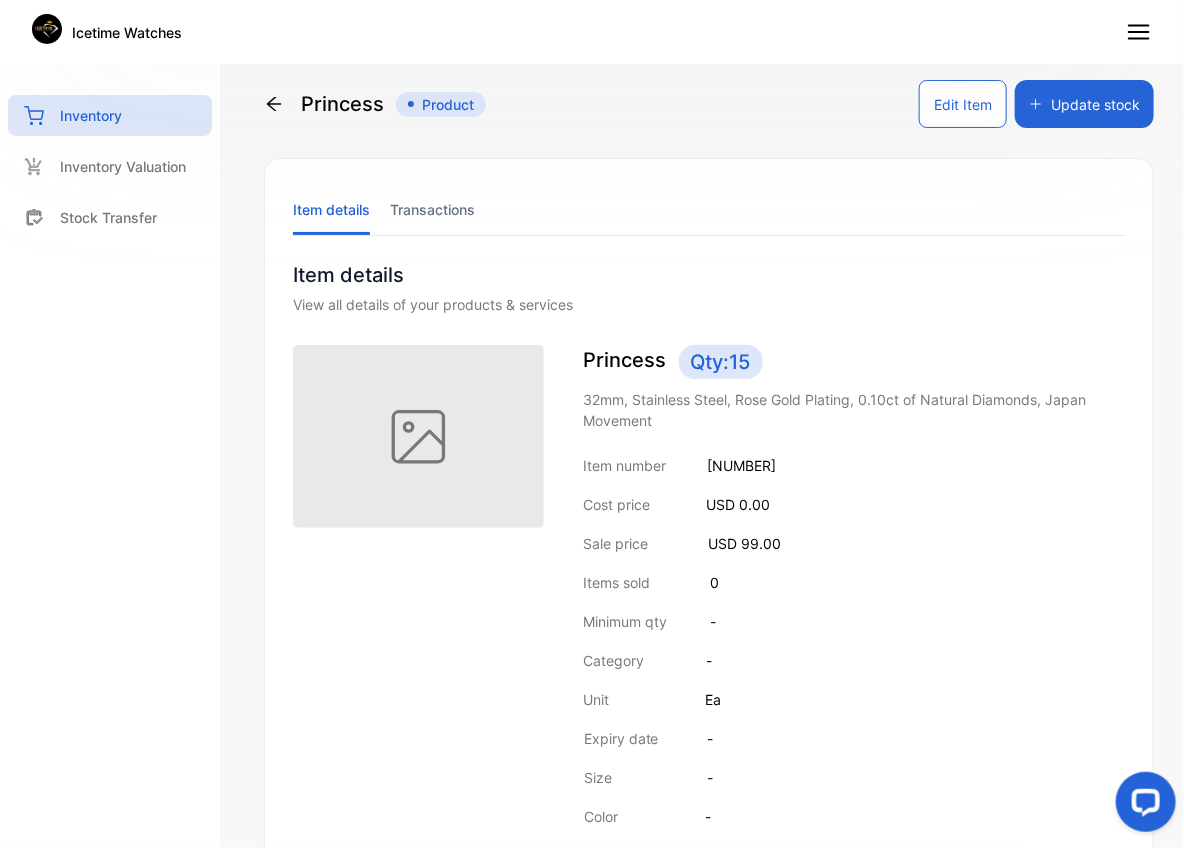 click on "Edit Item" at bounding box center [963, 104] 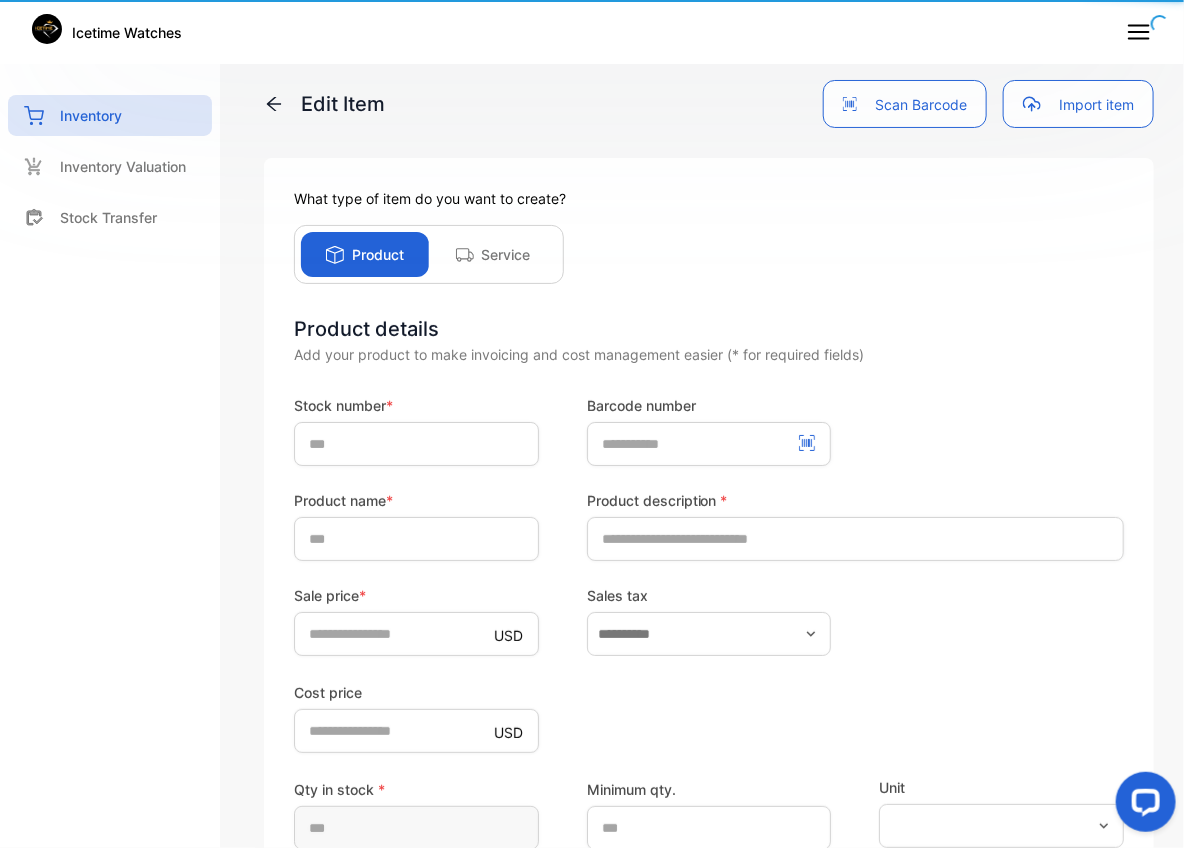 type on "***" 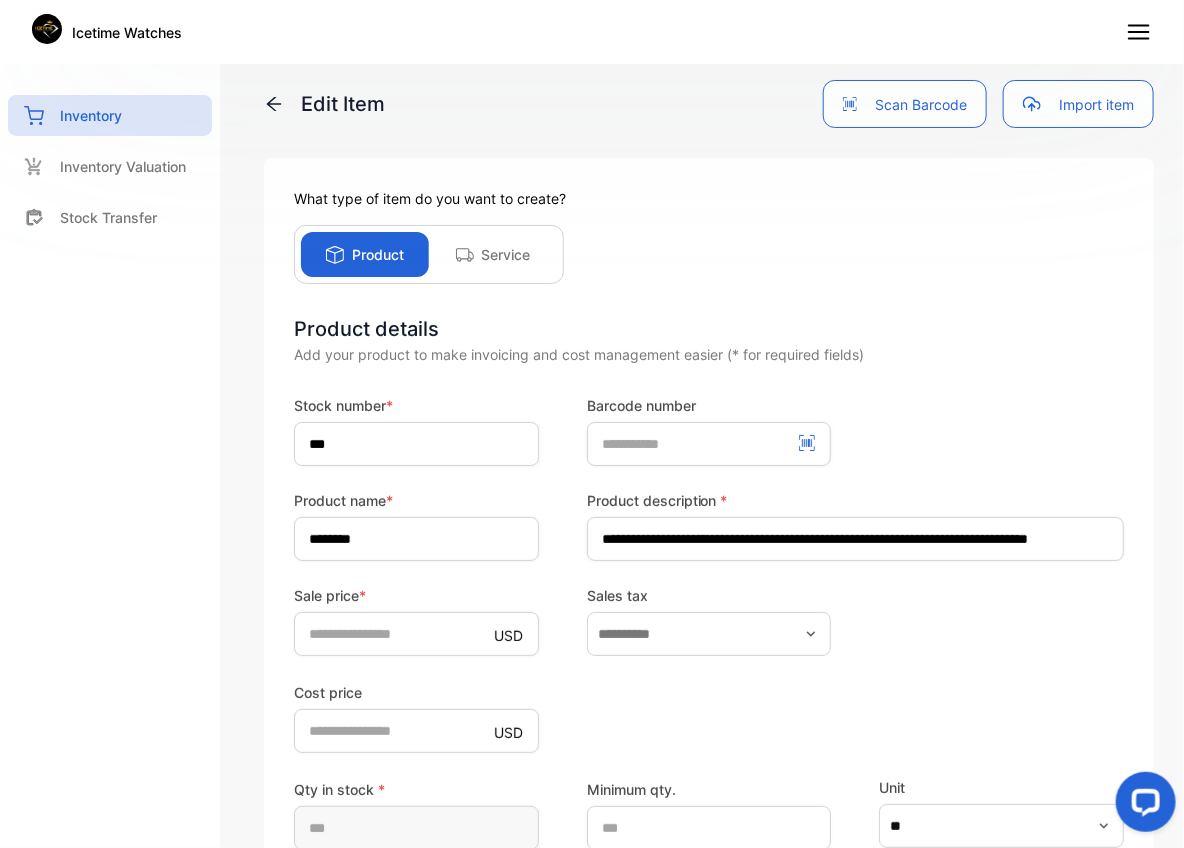 click on "**********" at bounding box center (709, 633) 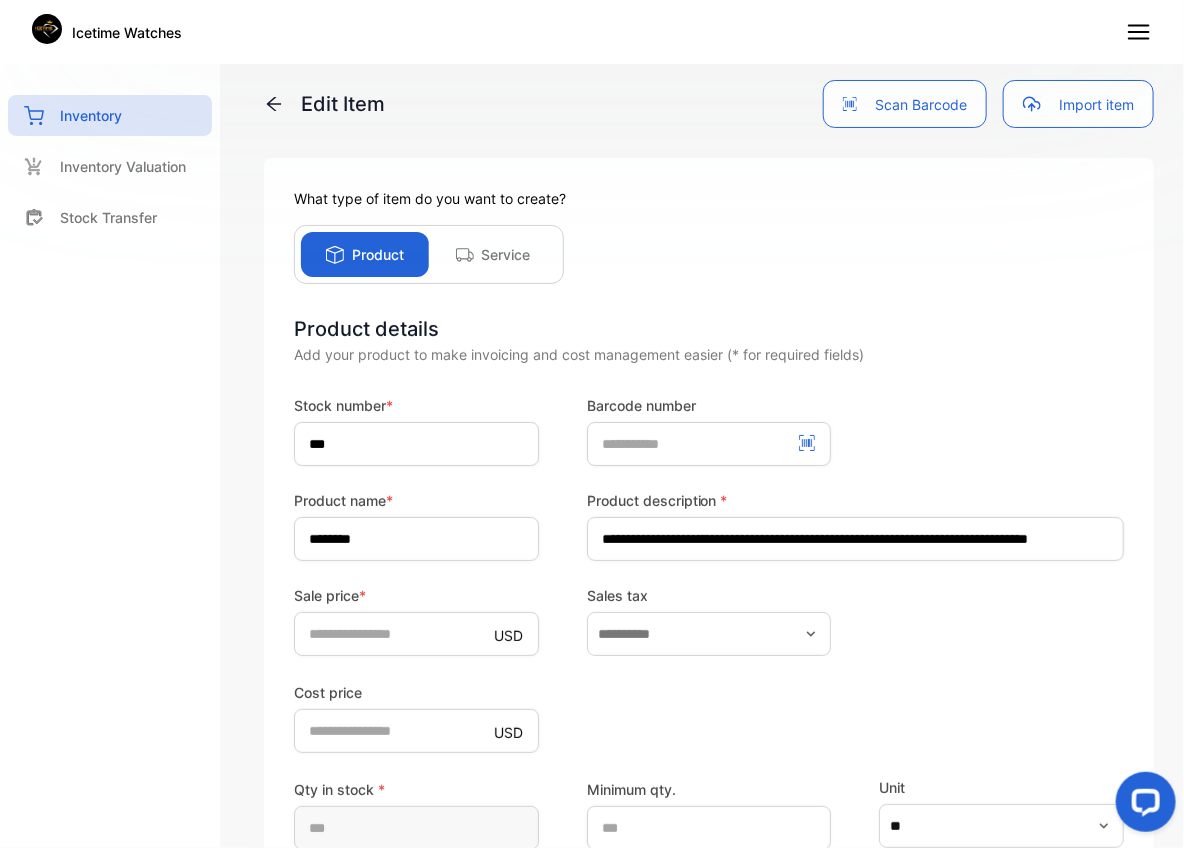 click on "Sale price  *   USD ** Sales tax" at bounding box center (709, 620) 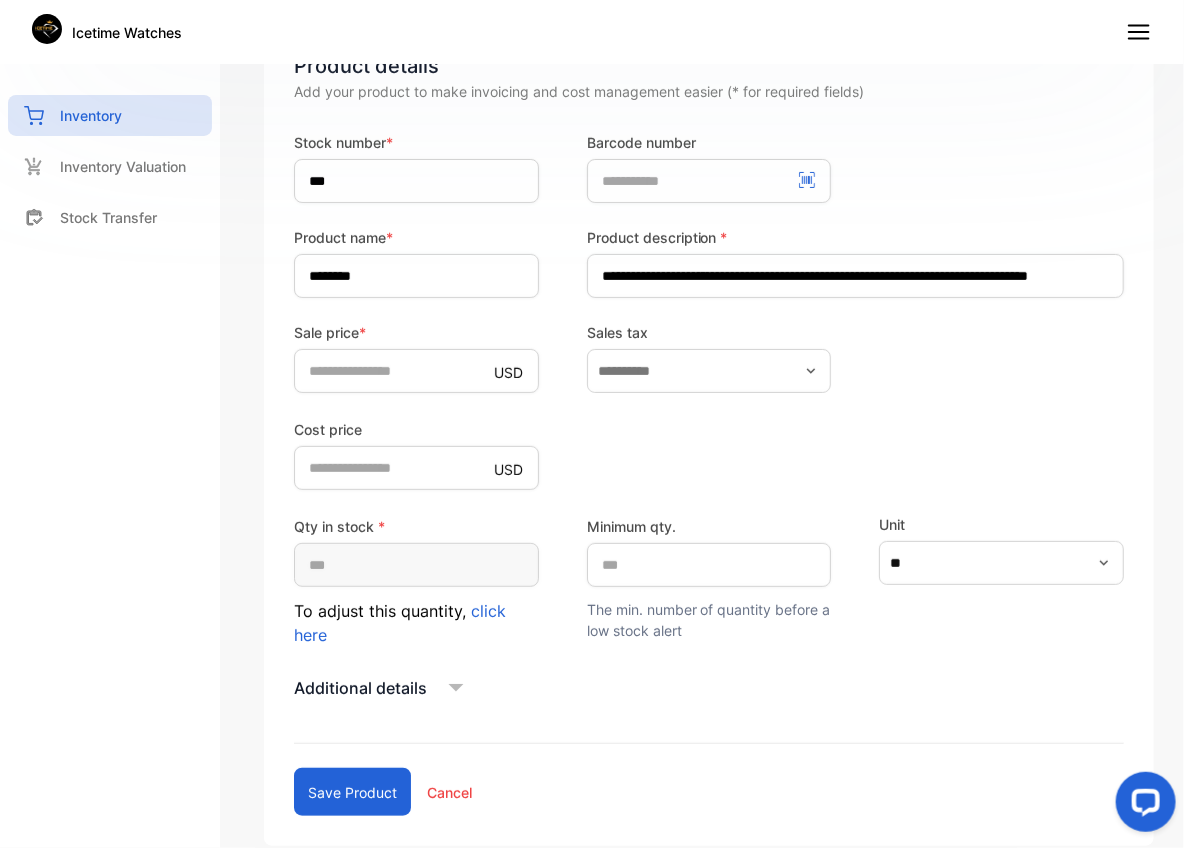 scroll, scrollTop: 266, scrollLeft: 0, axis: vertical 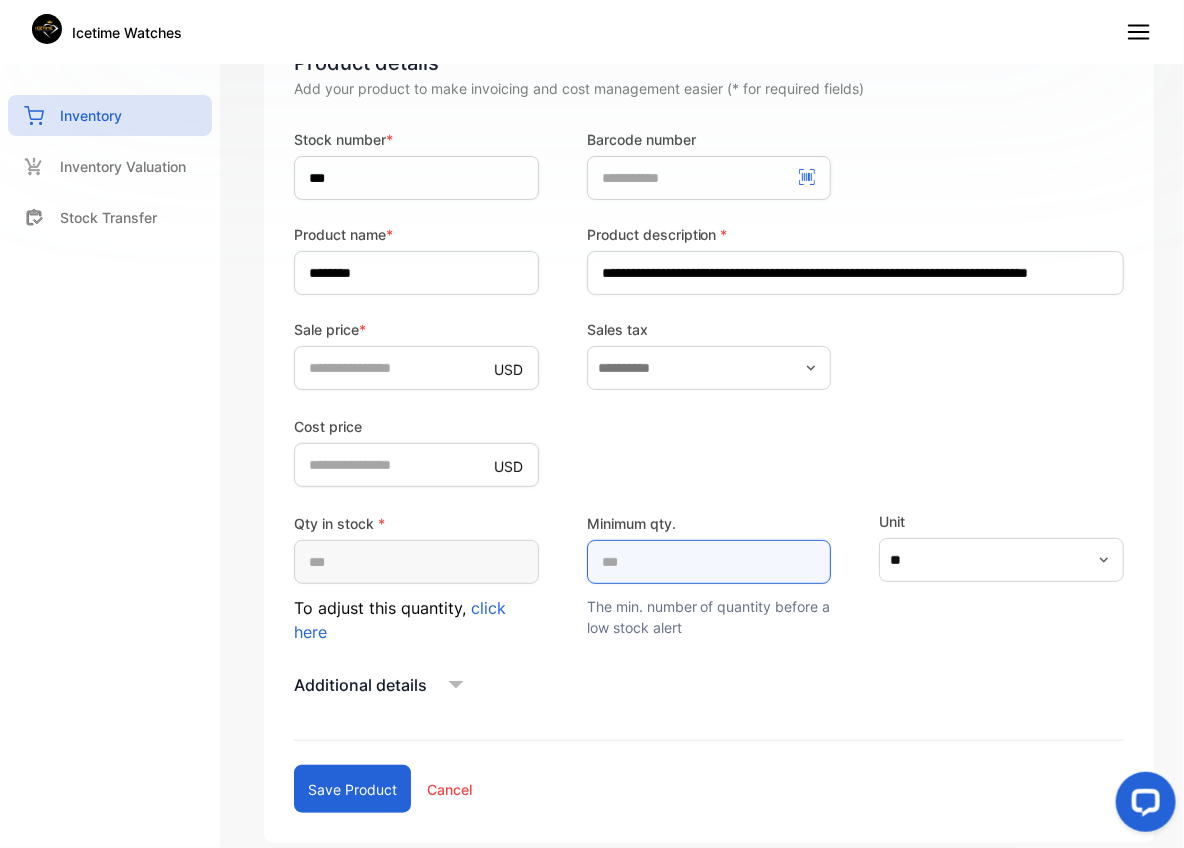 click on "*" at bounding box center (709, 562) 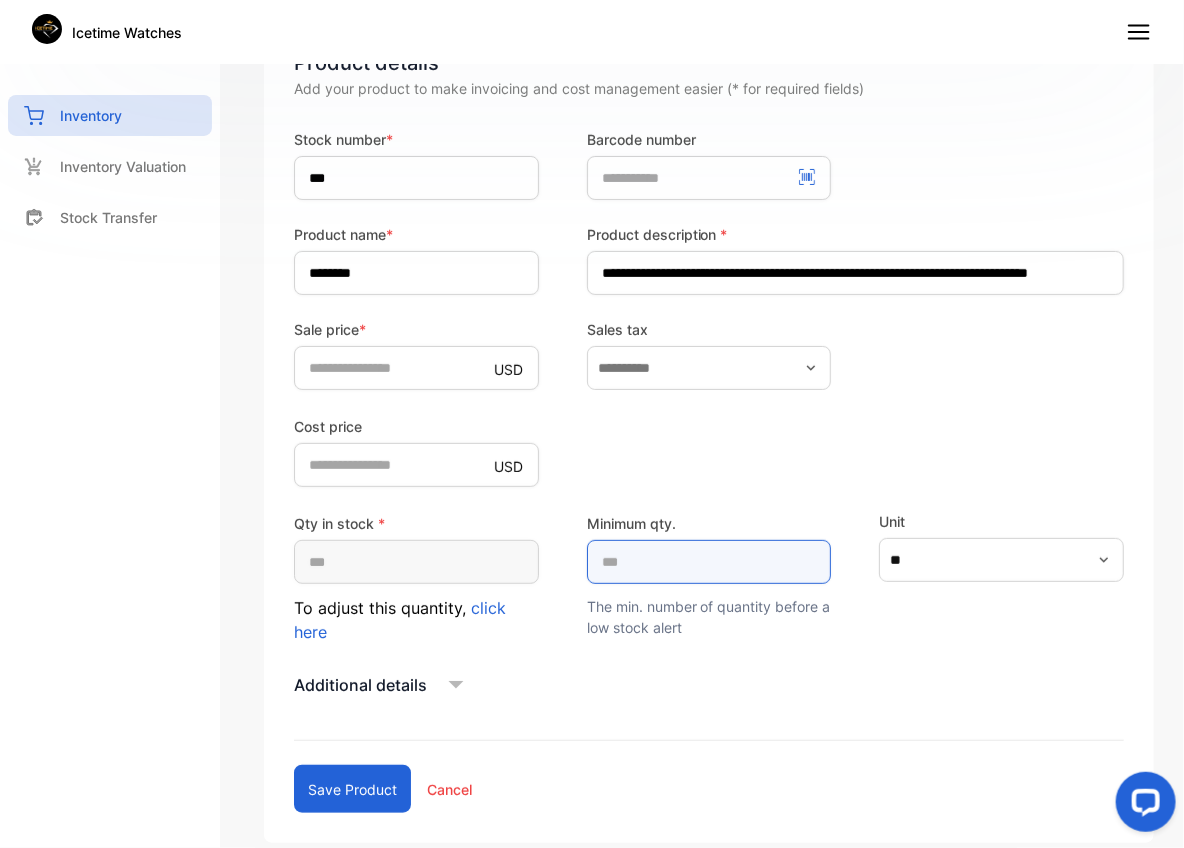 type on "**" 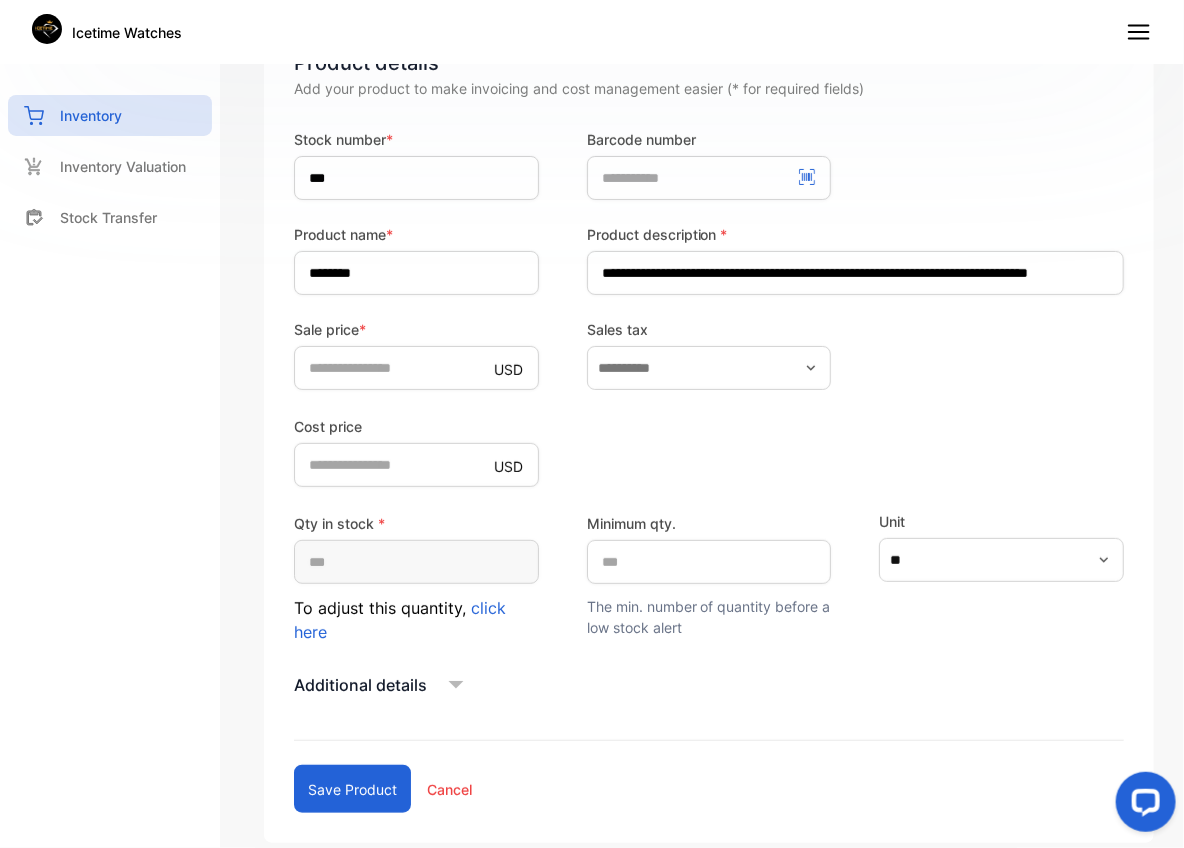 click on "Additional details" at bounding box center [709, 685] 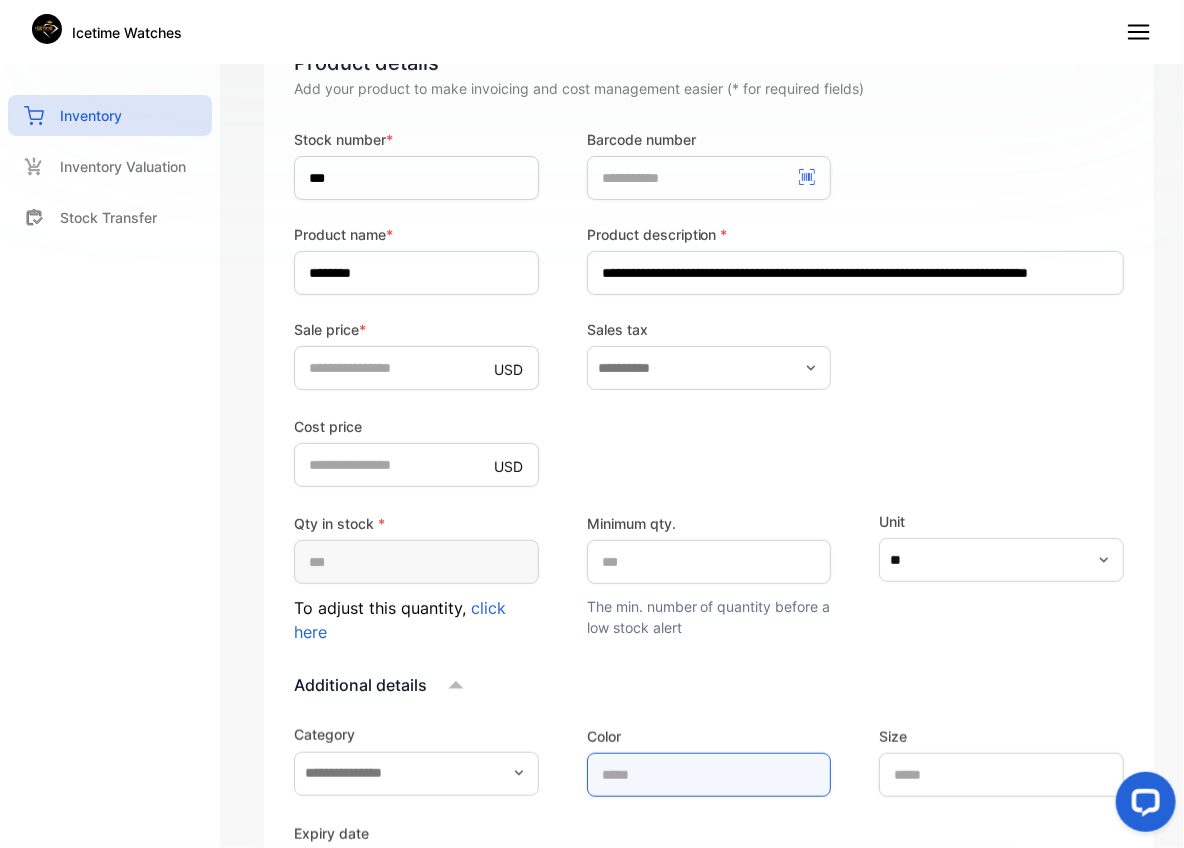 click at bounding box center (709, 775) 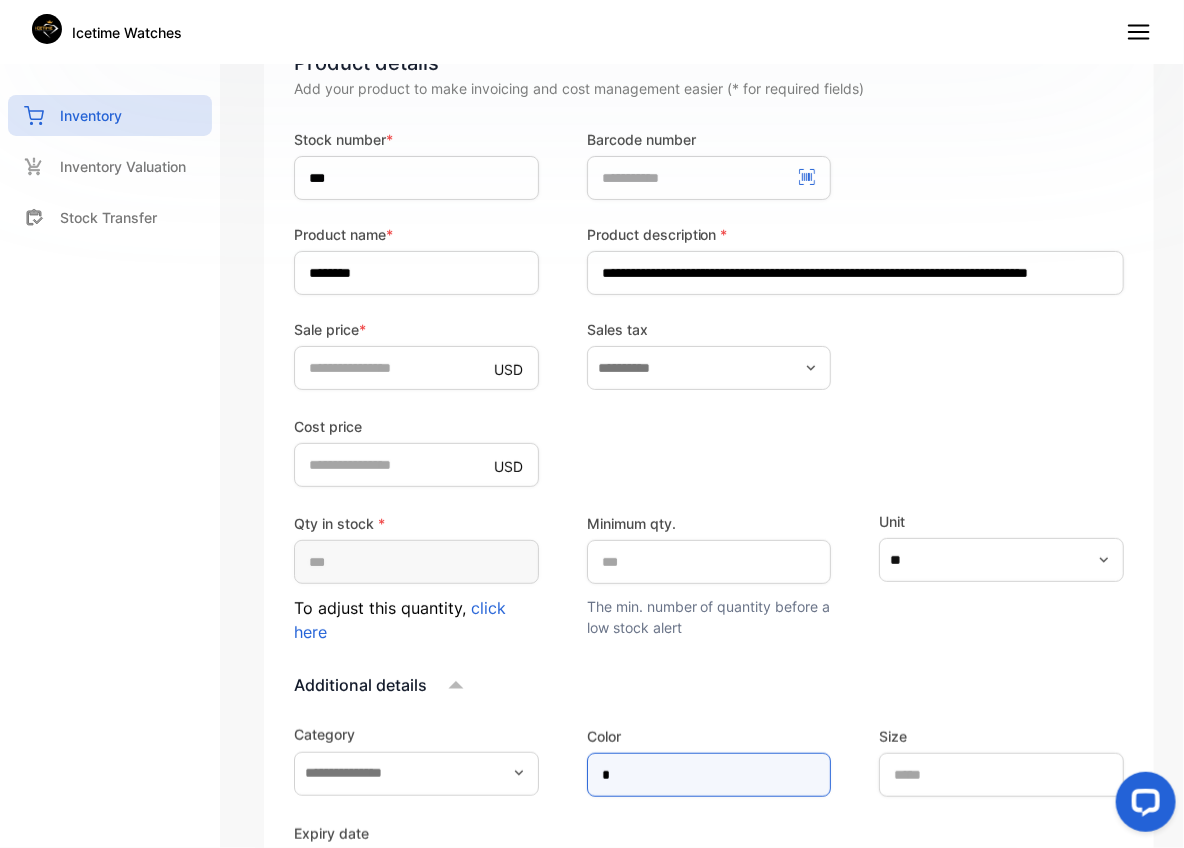 type on "****" 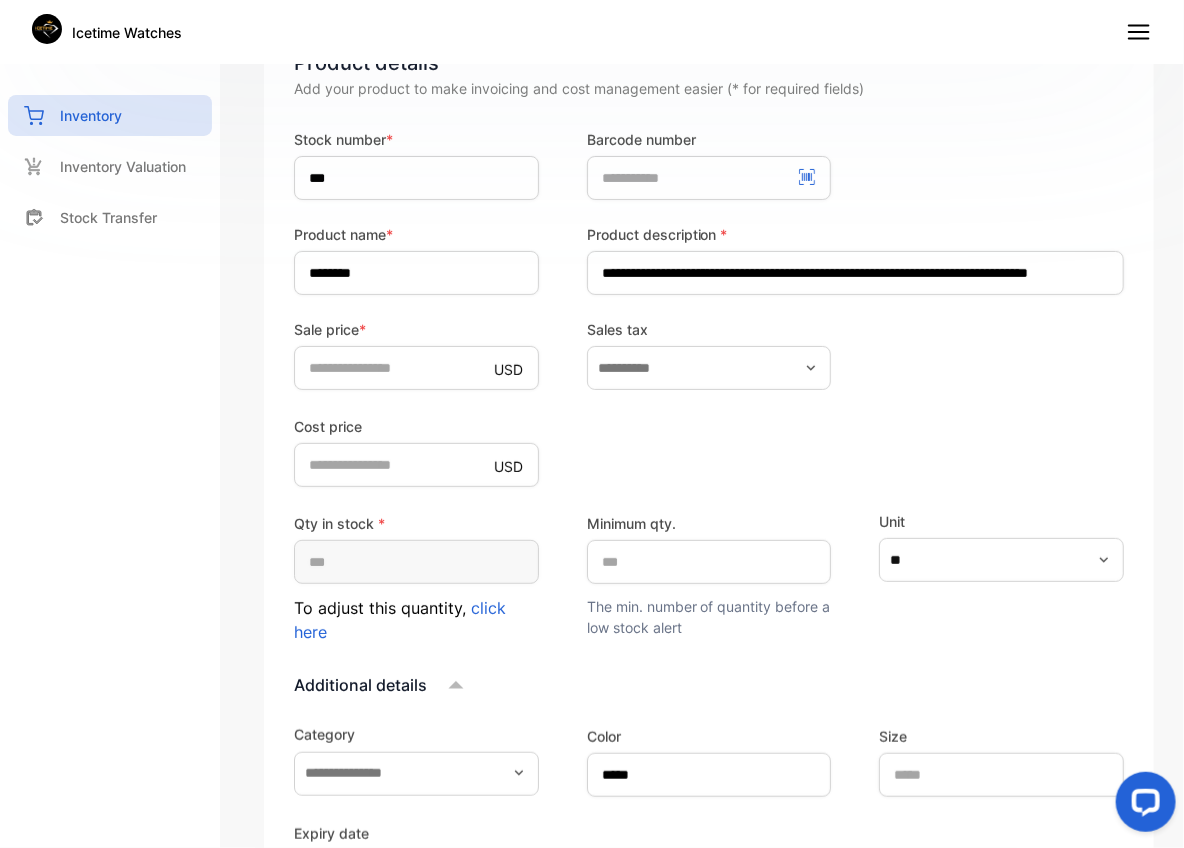 click on "Additional details Category   Color   **** Size   Expiry date   Product image Drop your document here or    browse file Supported: PNG, JPG, JPEG" at bounding box center (709, 918) 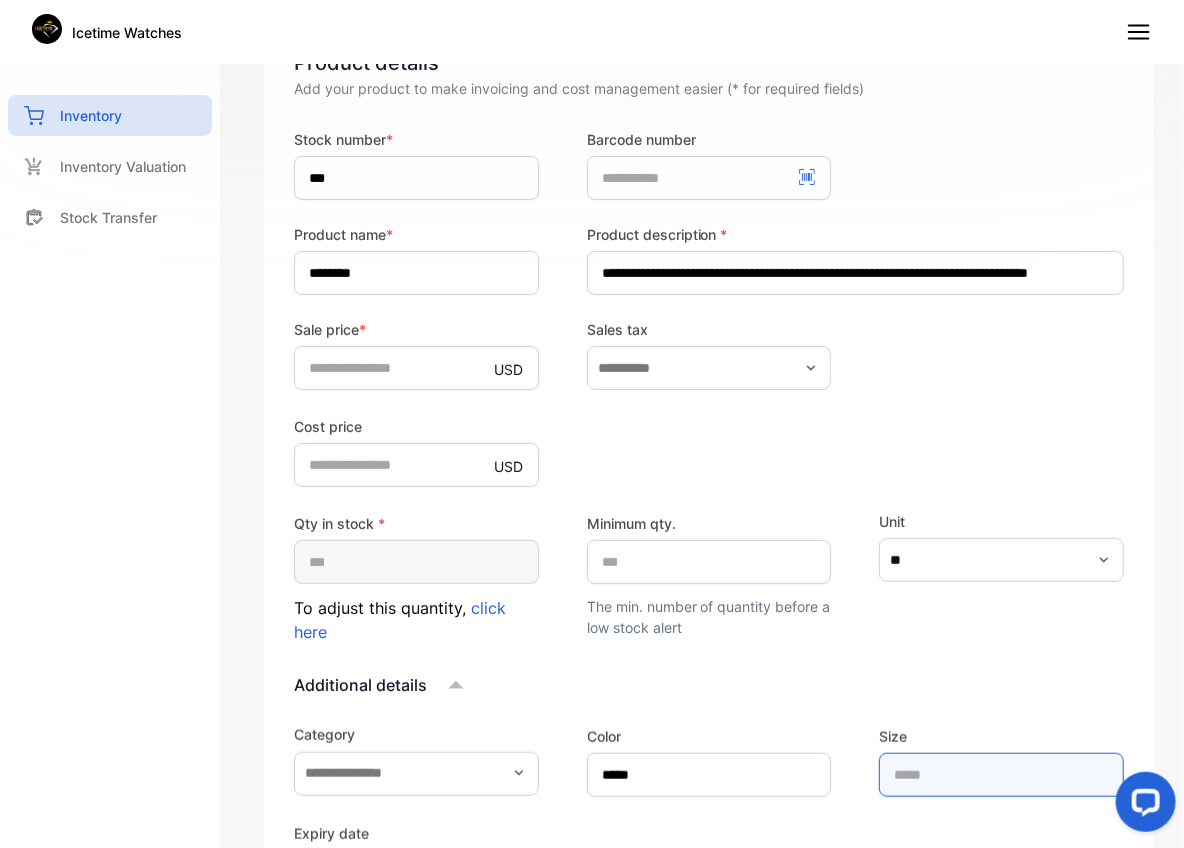 click at bounding box center (1001, 775) 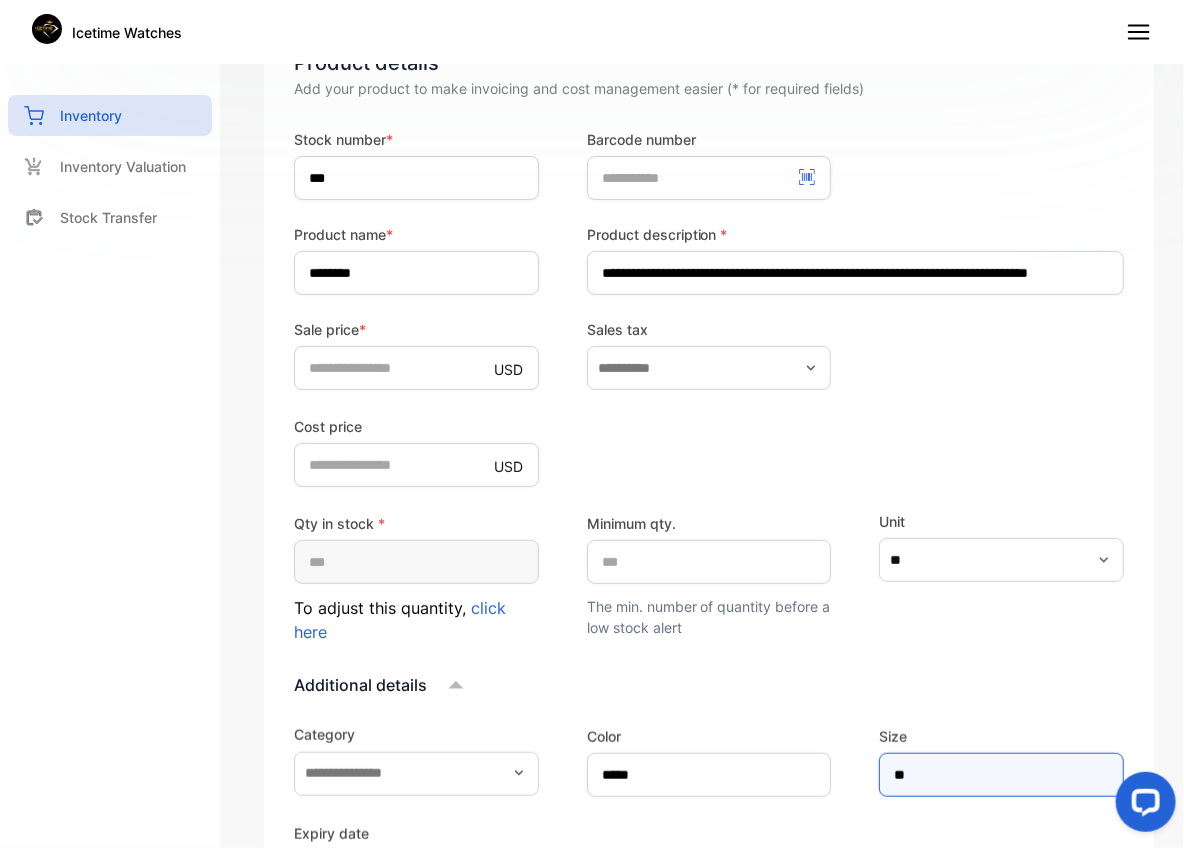 type on "****" 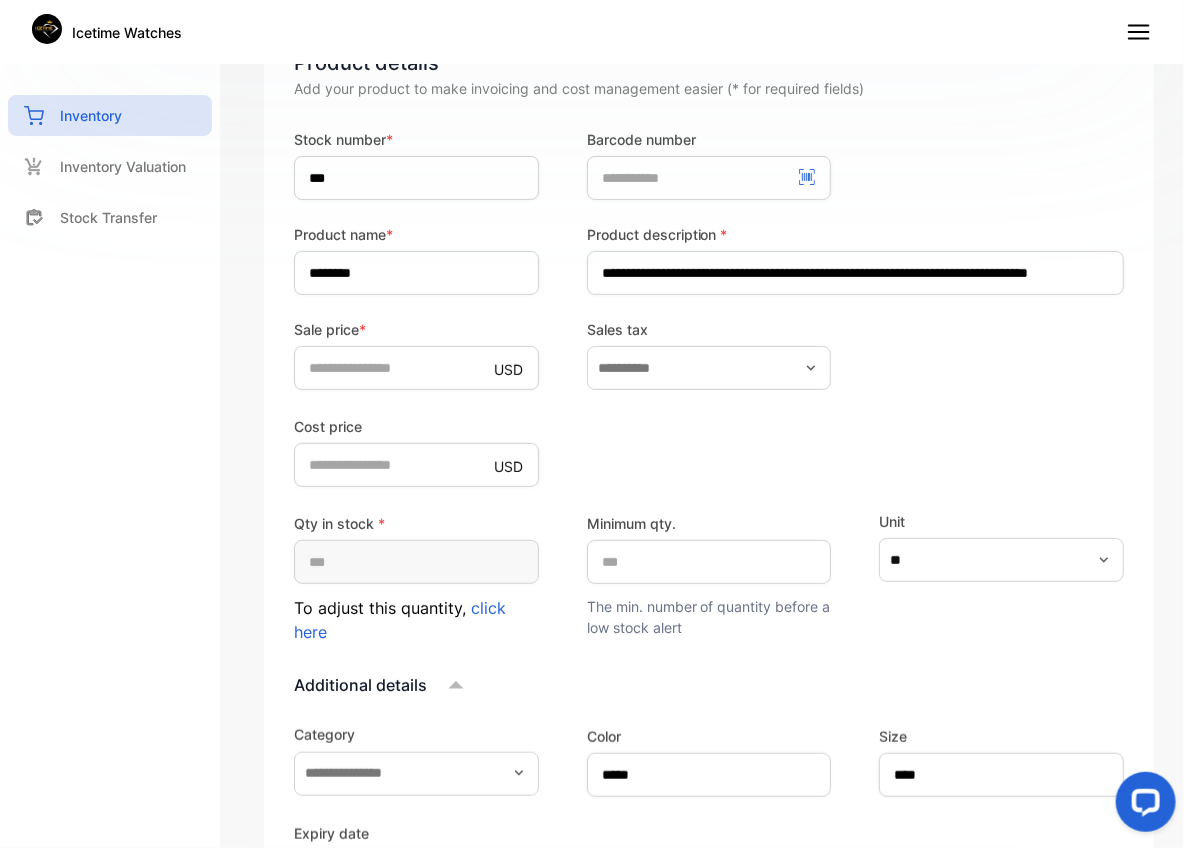 click on "Additional details Category   Color   **** Size   **** Expiry date   Product image Drop your document here or    browse file Supported: PNG, JPG, JPEG" at bounding box center [709, 918] 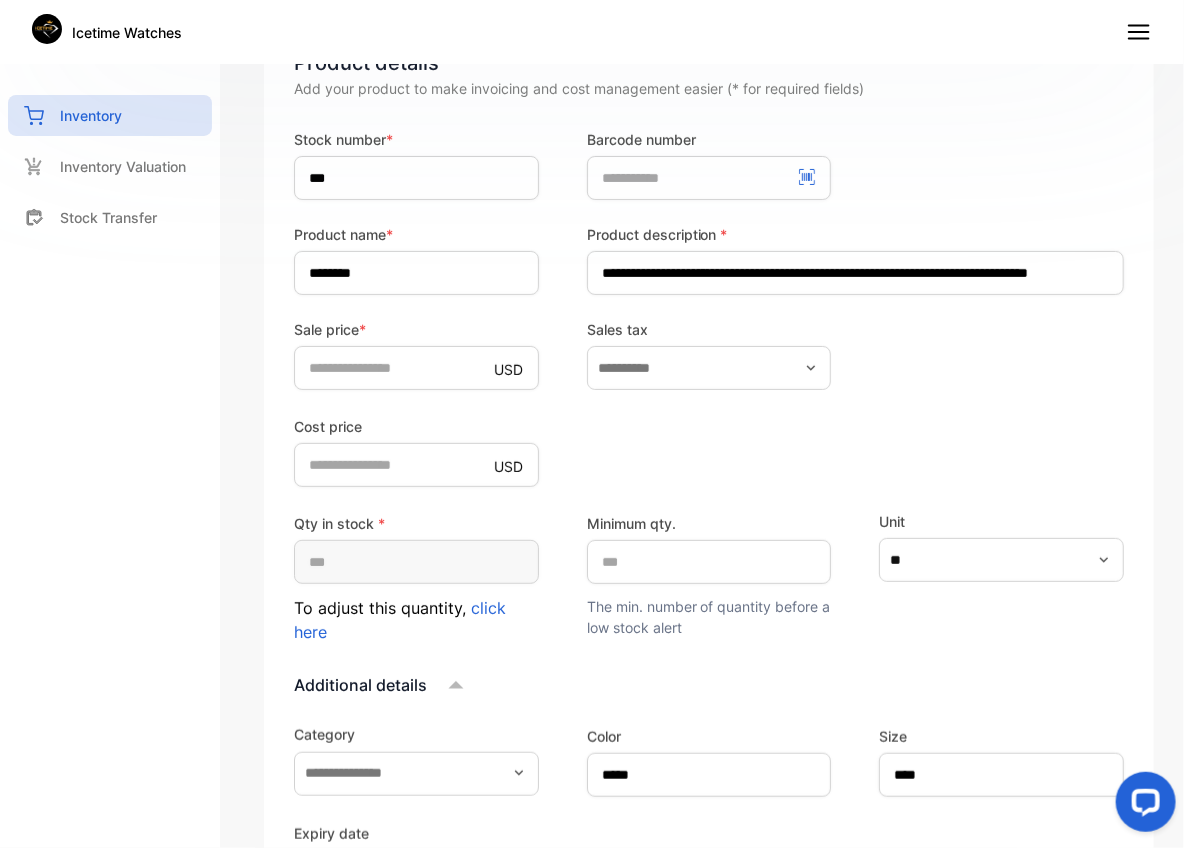 click on "Expiry date" at bounding box center [709, 860] 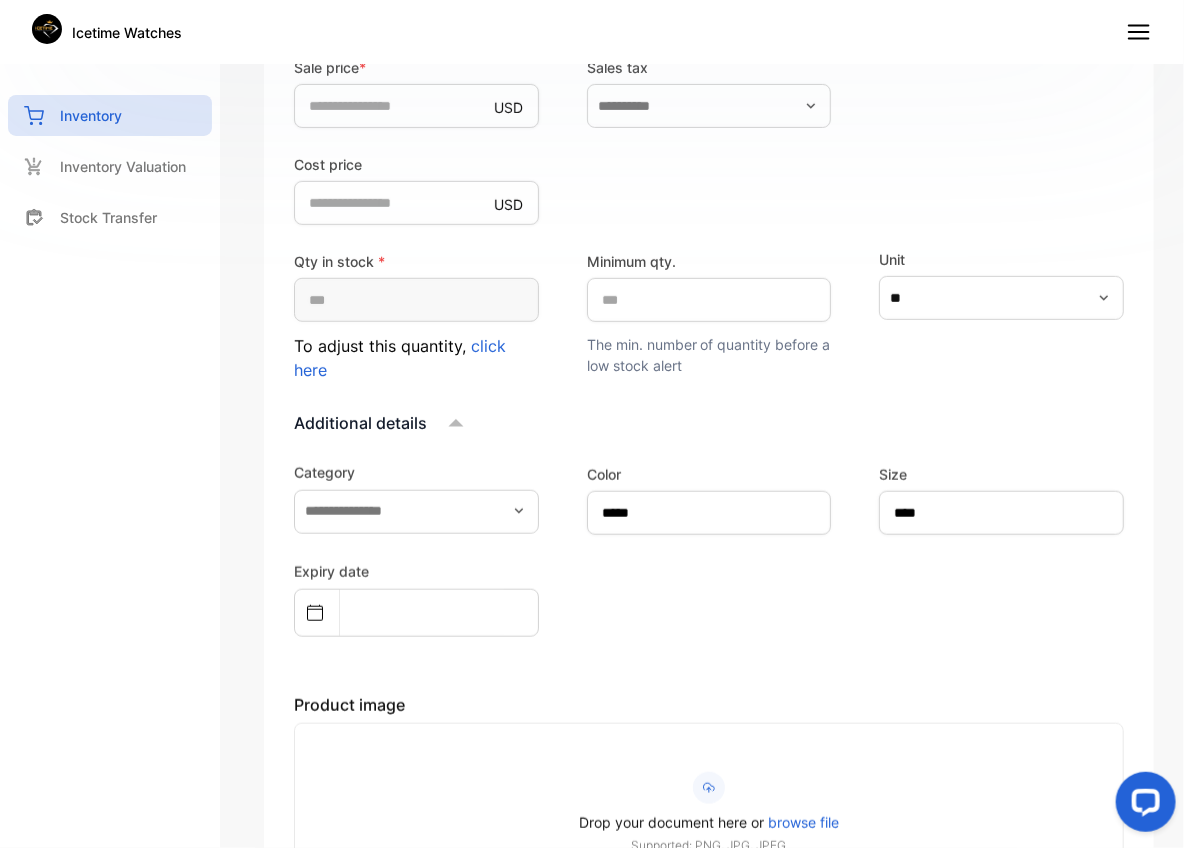 scroll, scrollTop: 533, scrollLeft: 0, axis: vertical 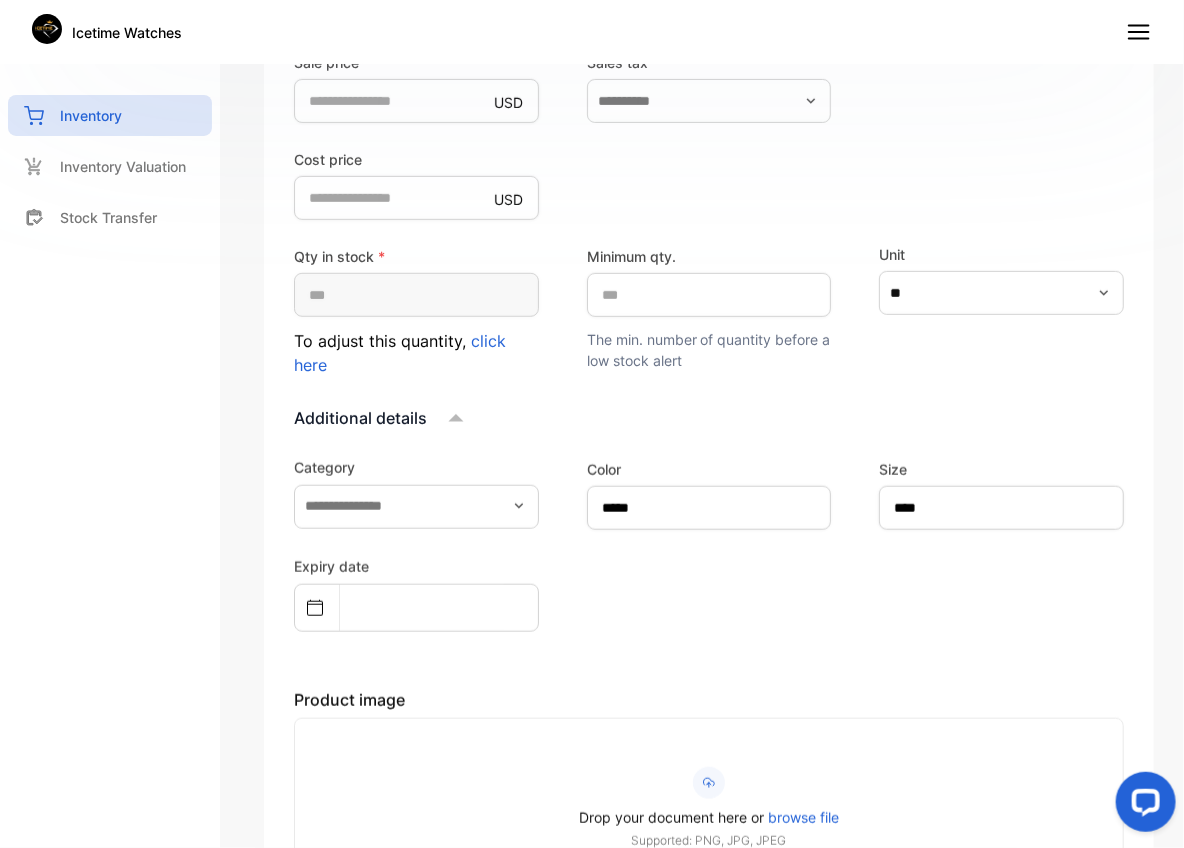 click on "Category   Color   **** Size   **** Expiry date   Product image Drop your document here or    browse file Supported: PNG, JPG, JPEG" at bounding box center [709, 678] 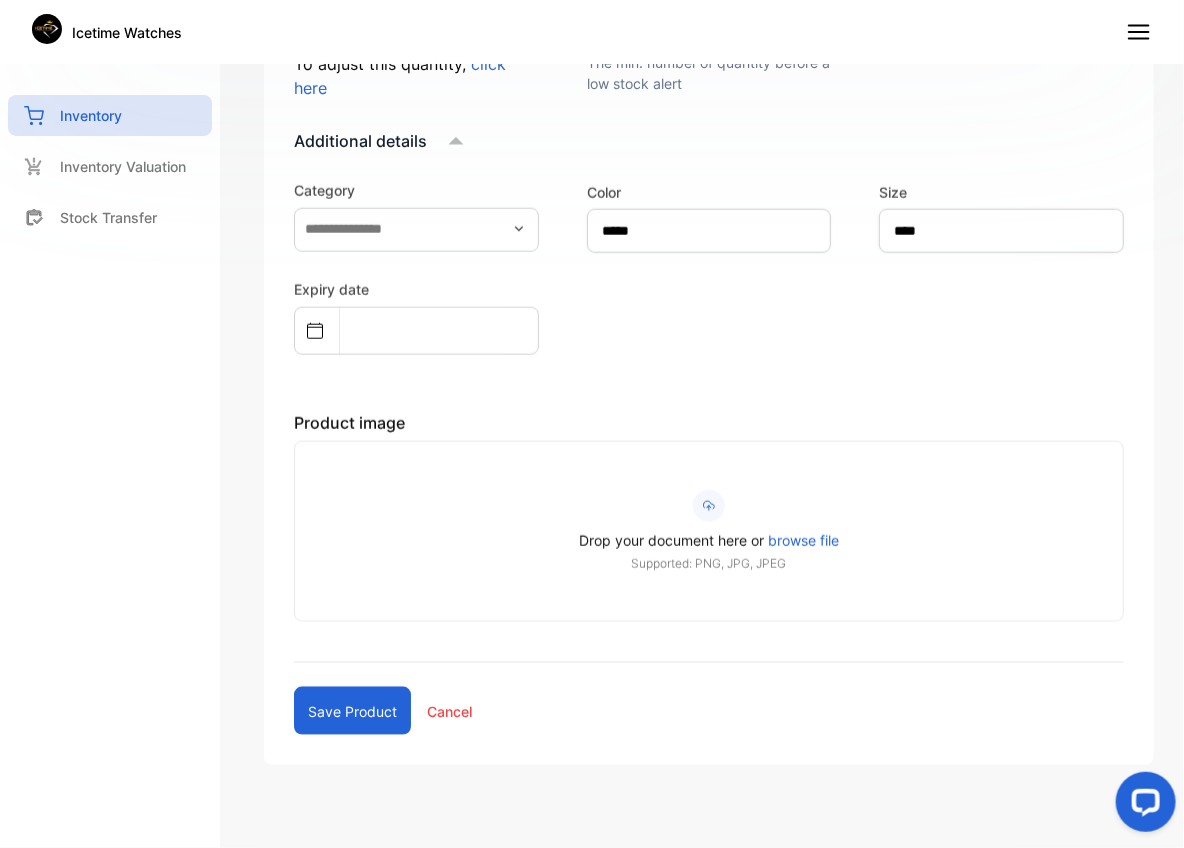 scroll, scrollTop: 838, scrollLeft: 0, axis: vertical 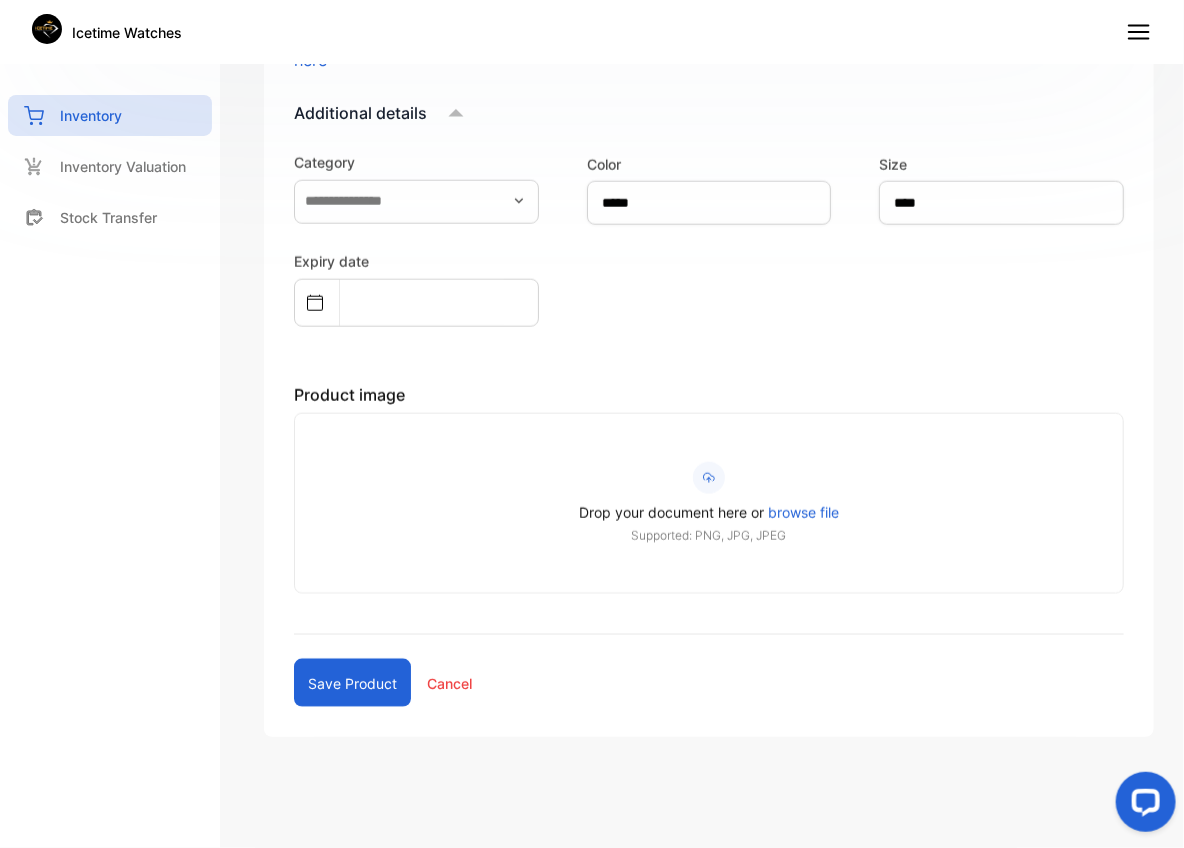 click on "Save product" at bounding box center (352, 683) 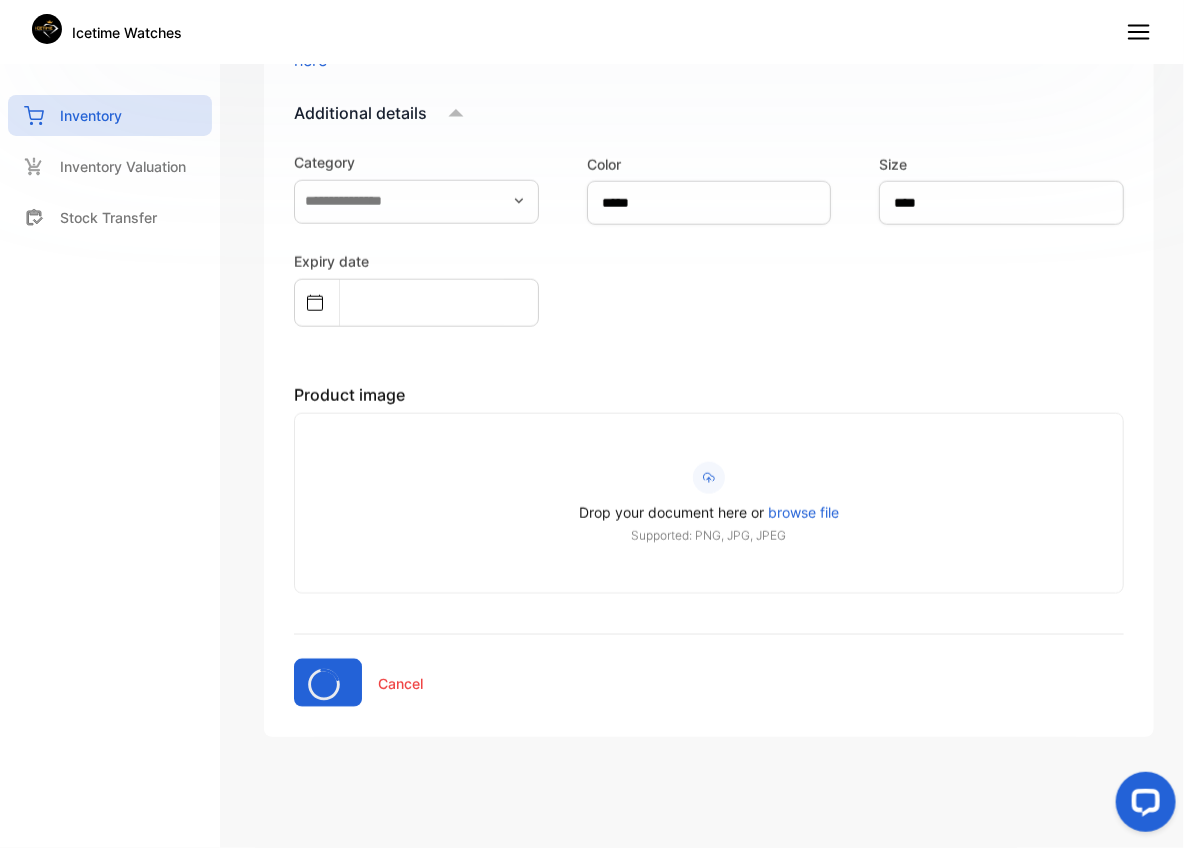 scroll, scrollTop: 107, scrollLeft: 0, axis: vertical 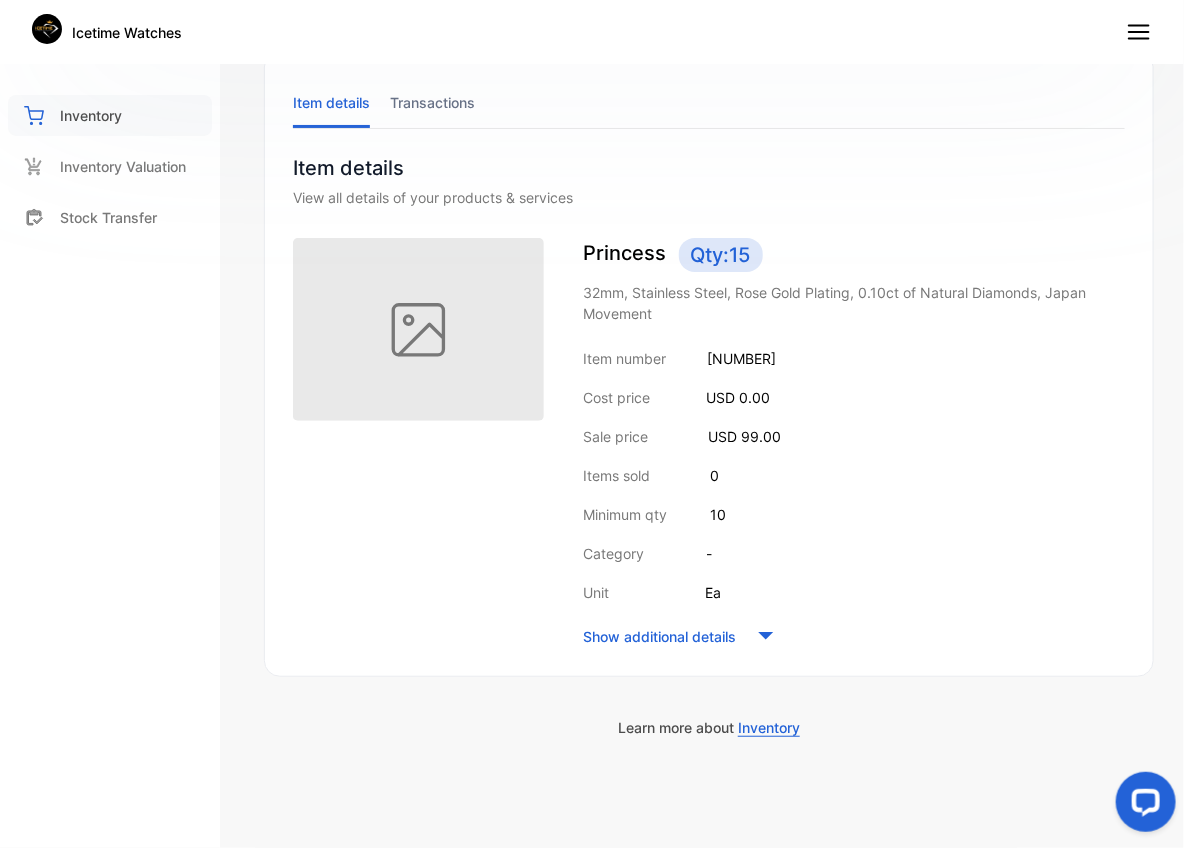 click on "Inventory" at bounding box center [91, 115] 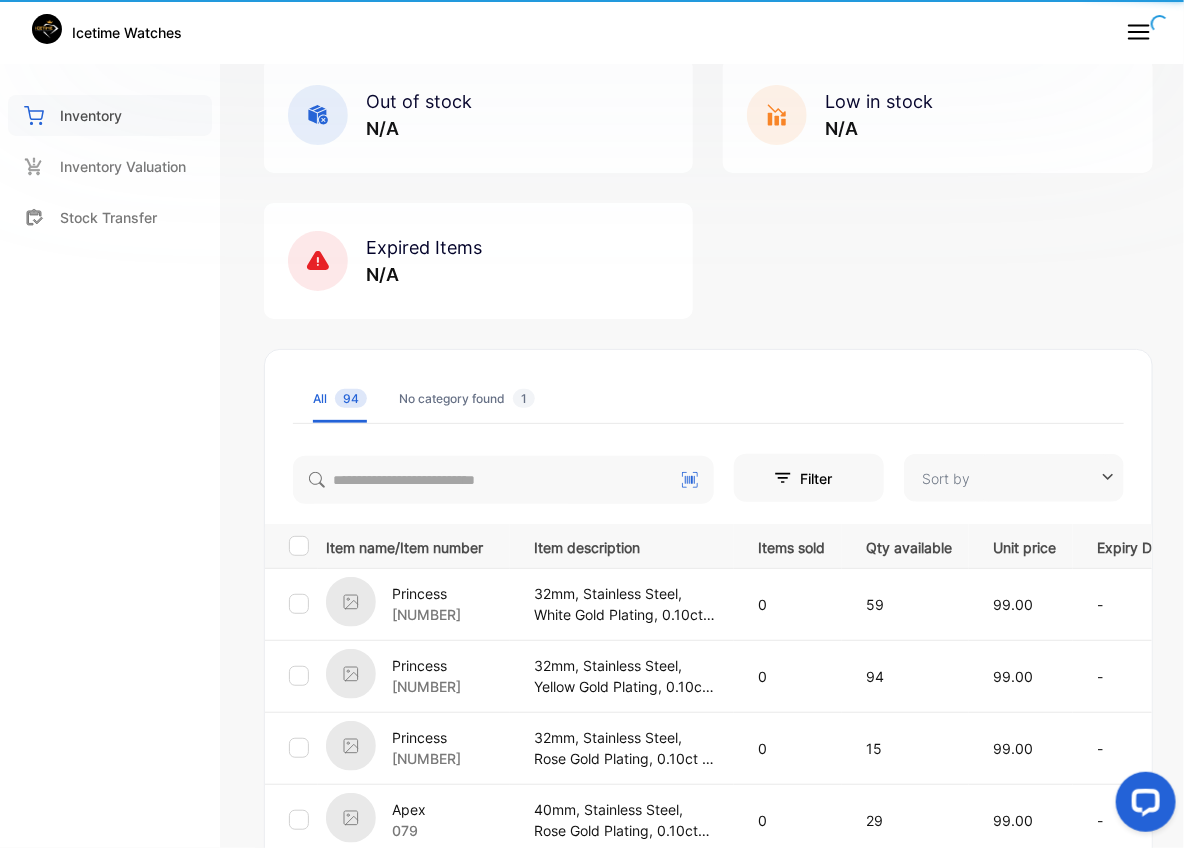 type on "**********" 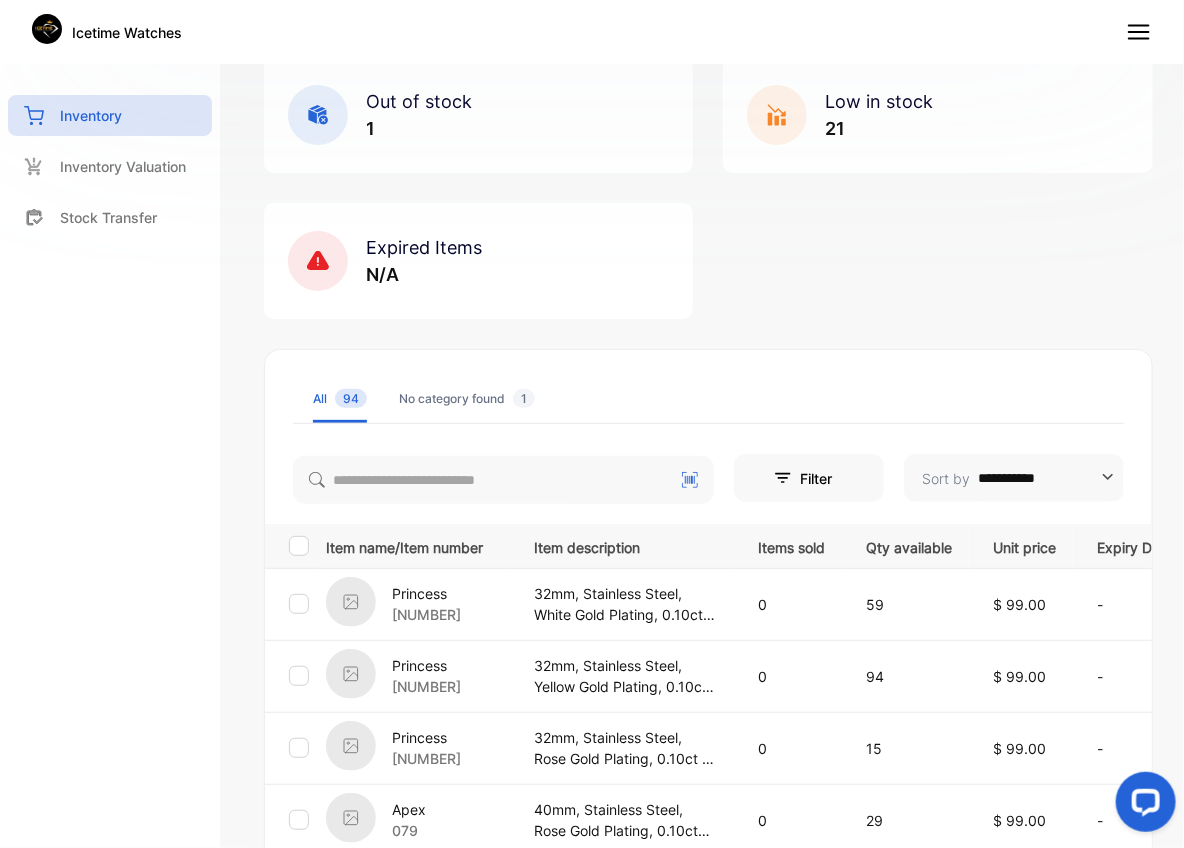 click on "Out of stock 1 Low in stock 21 Expired Items N/A" at bounding box center (708, 188) 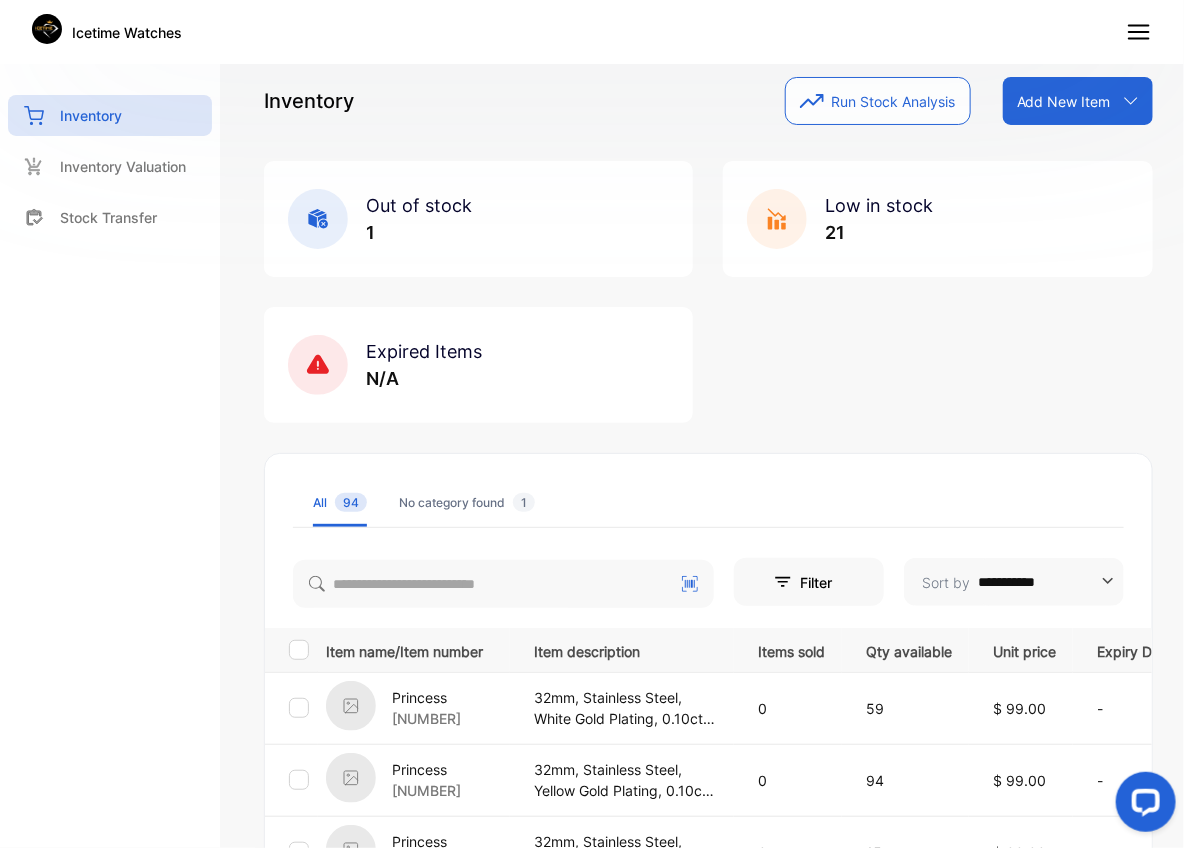 scroll, scrollTop: 0, scrollLeft: 0, axis: both 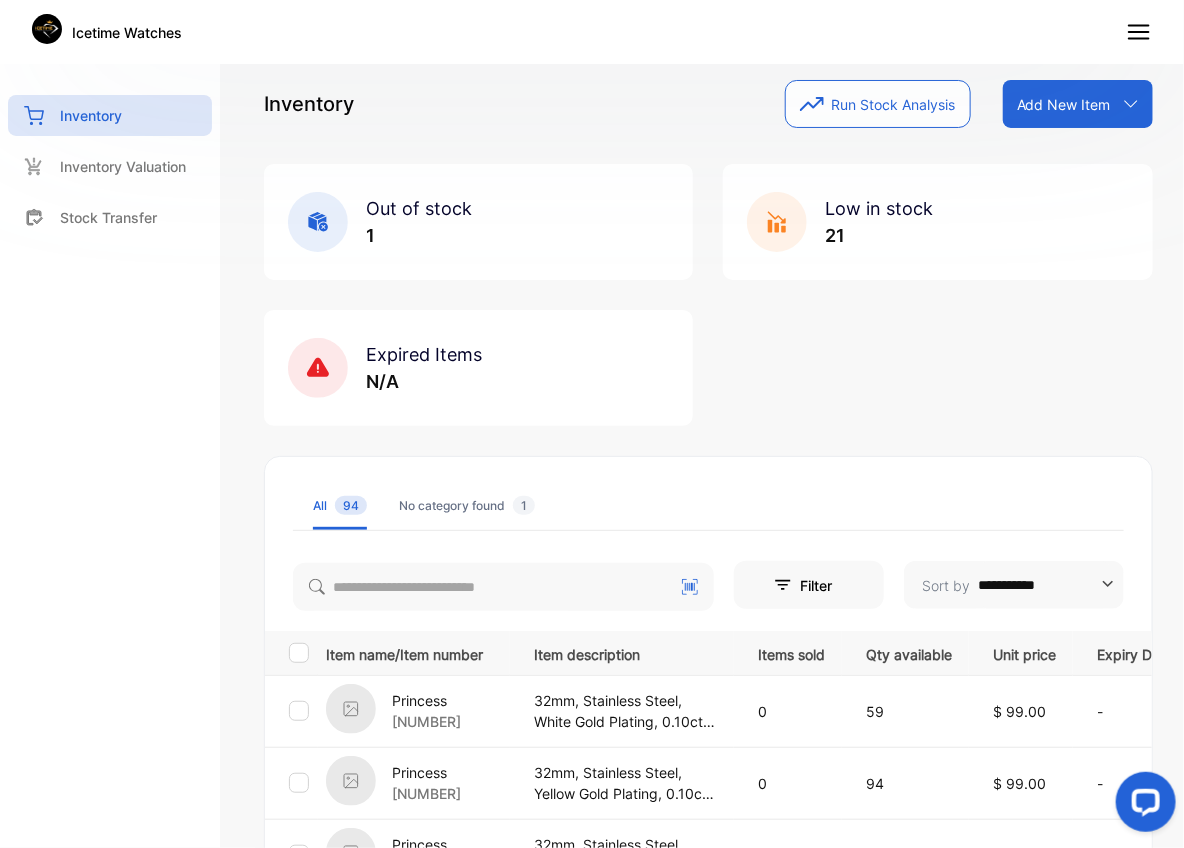 click on "Add New Item" at bounding box center [1078, 104] 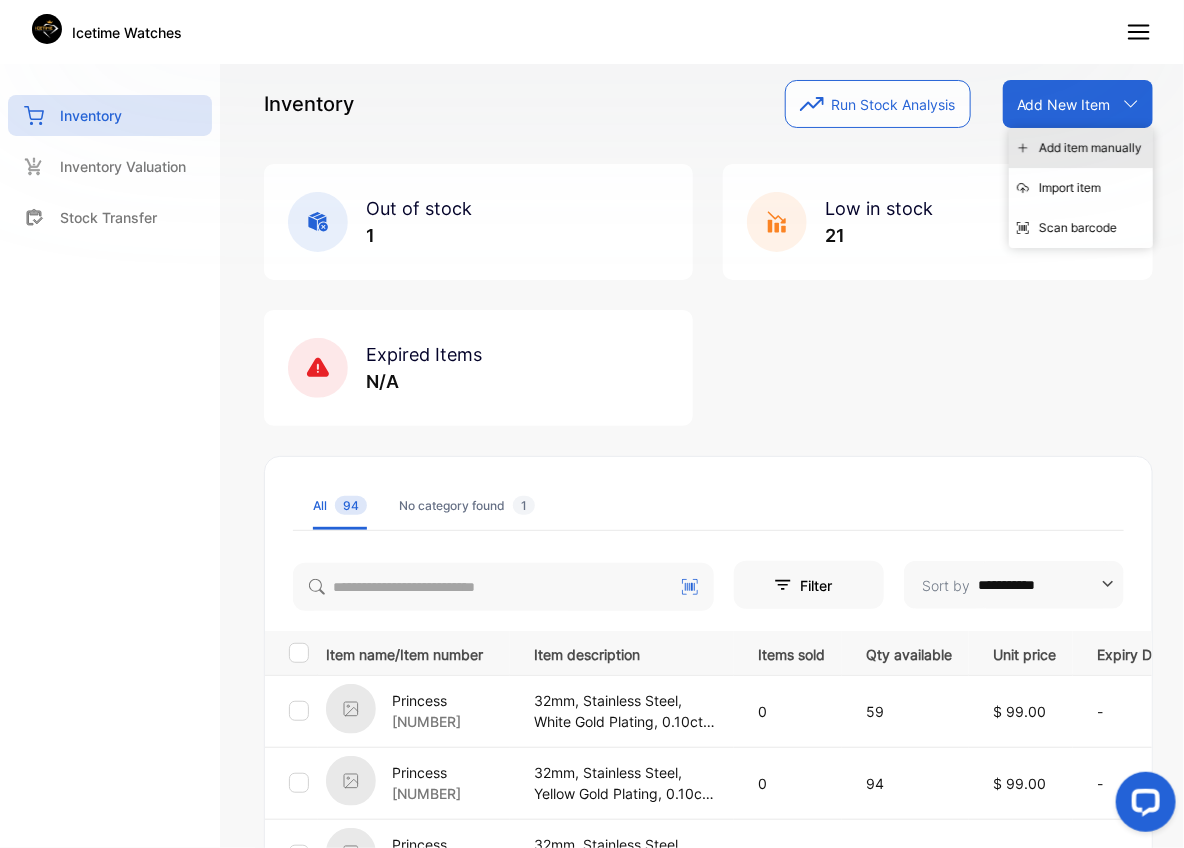 click on "Add item manually" at bounding box center (1081, 148) 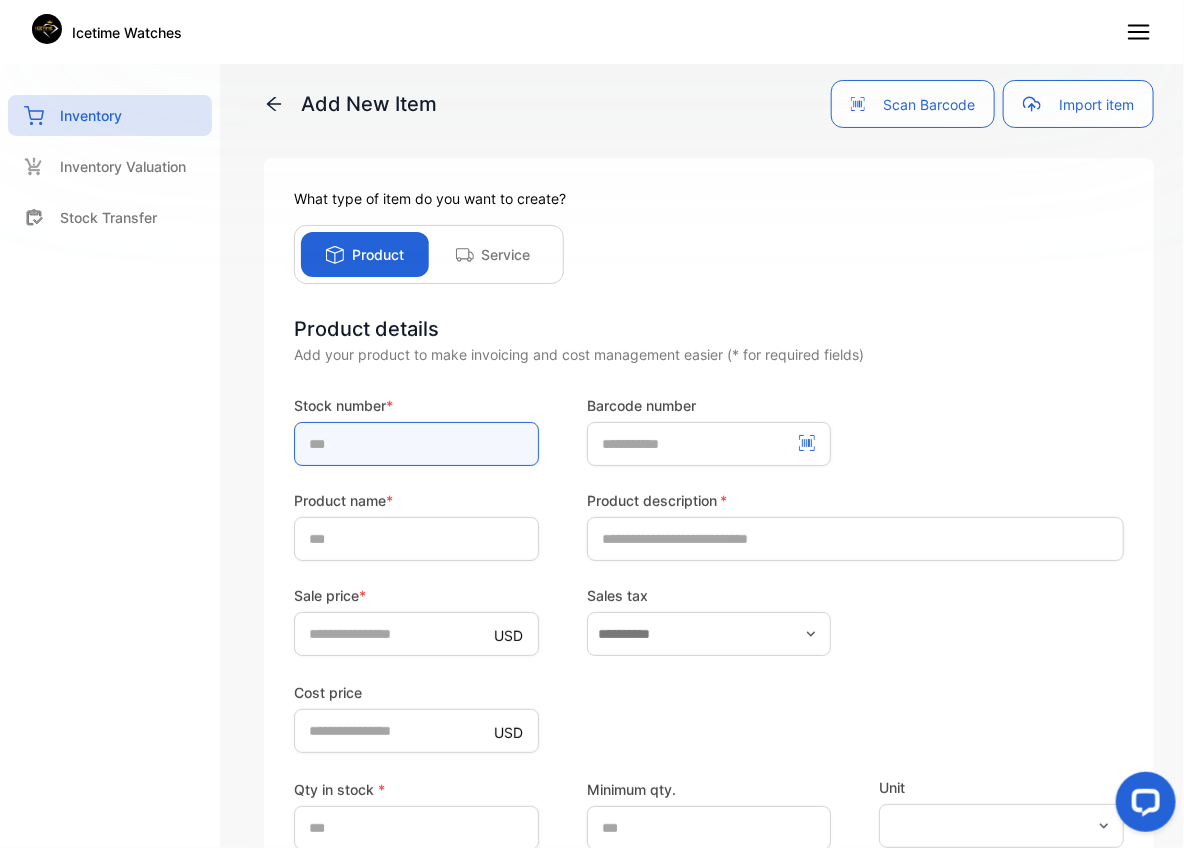 click at bounding box center (416, 444) 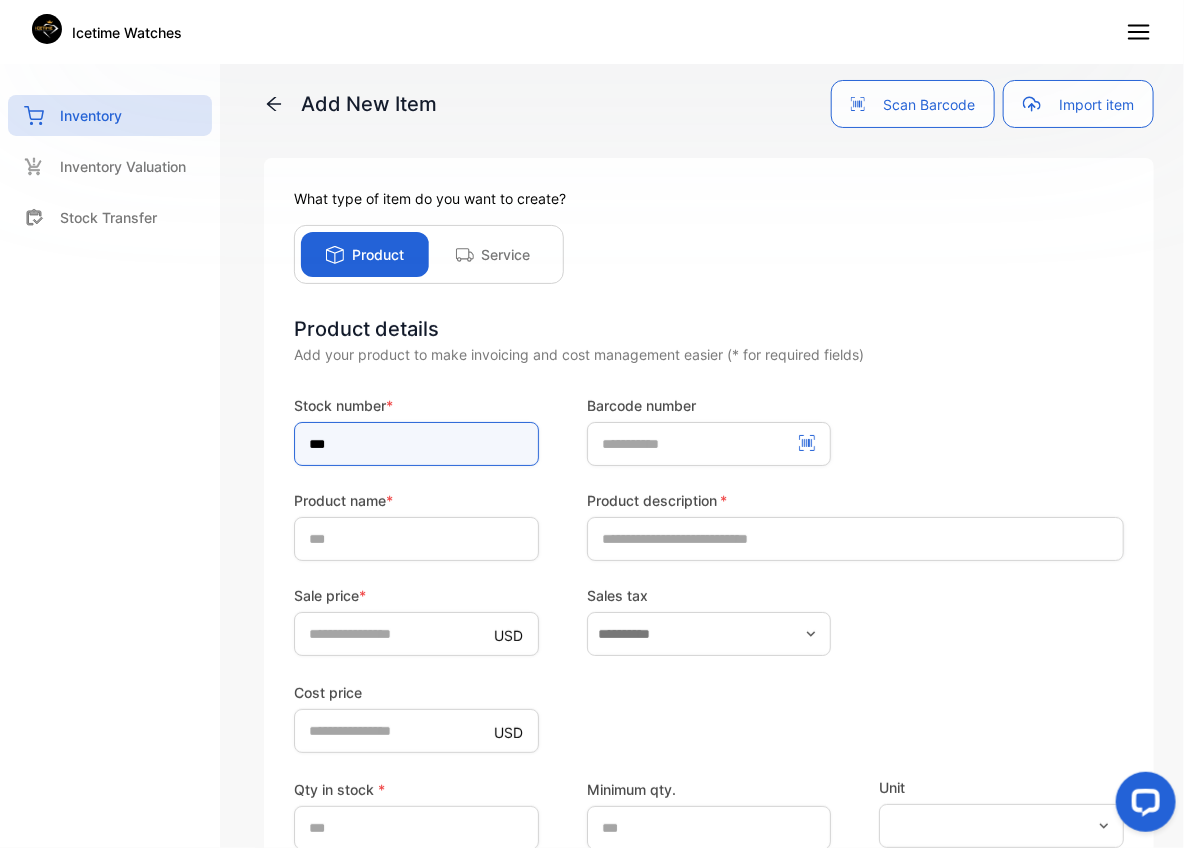 type on "***" 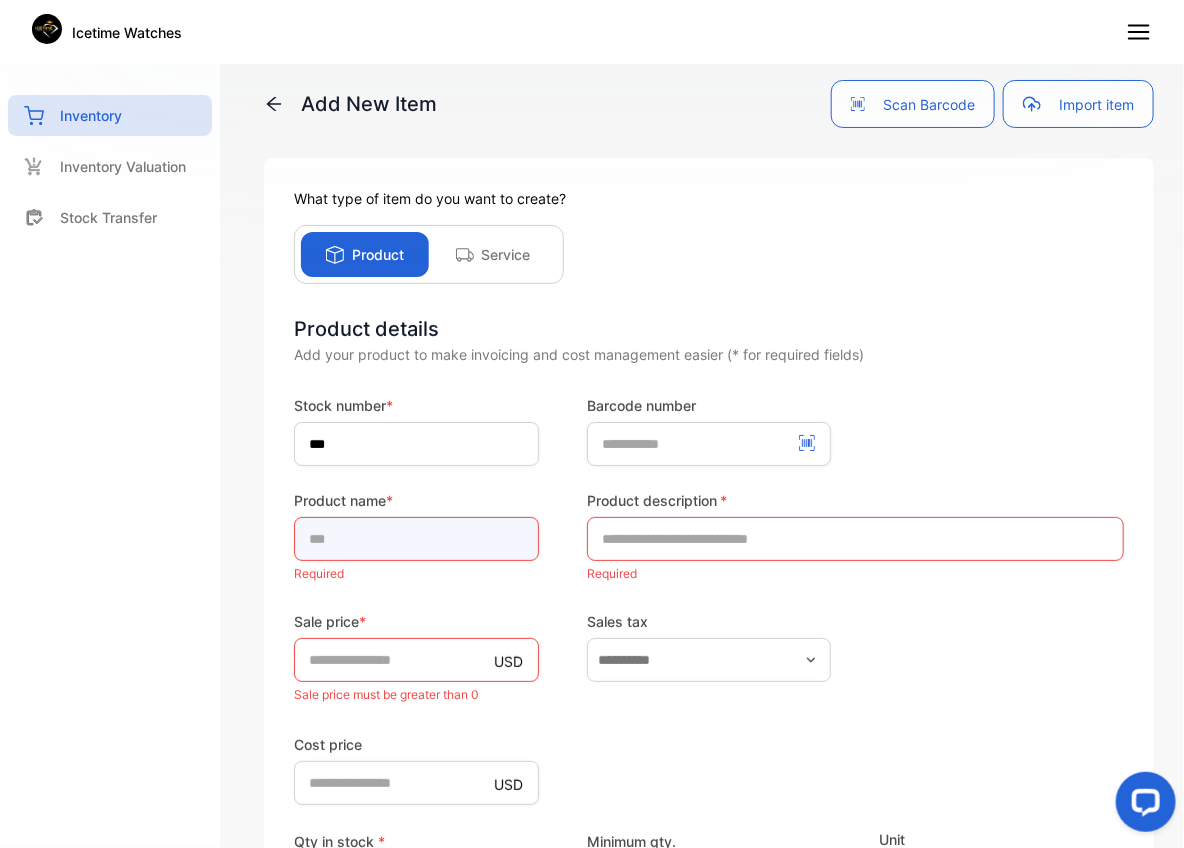 click at bounding box center (416, 539) 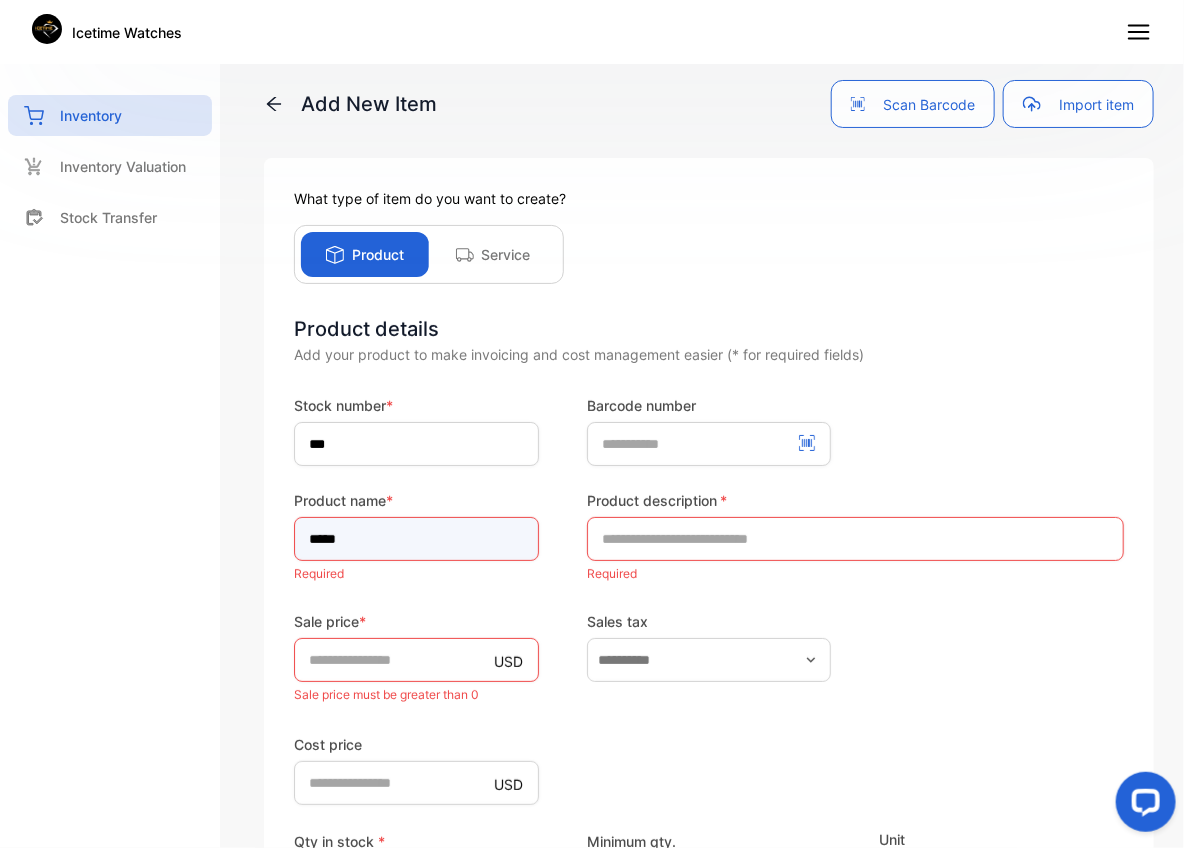 type on "*****" 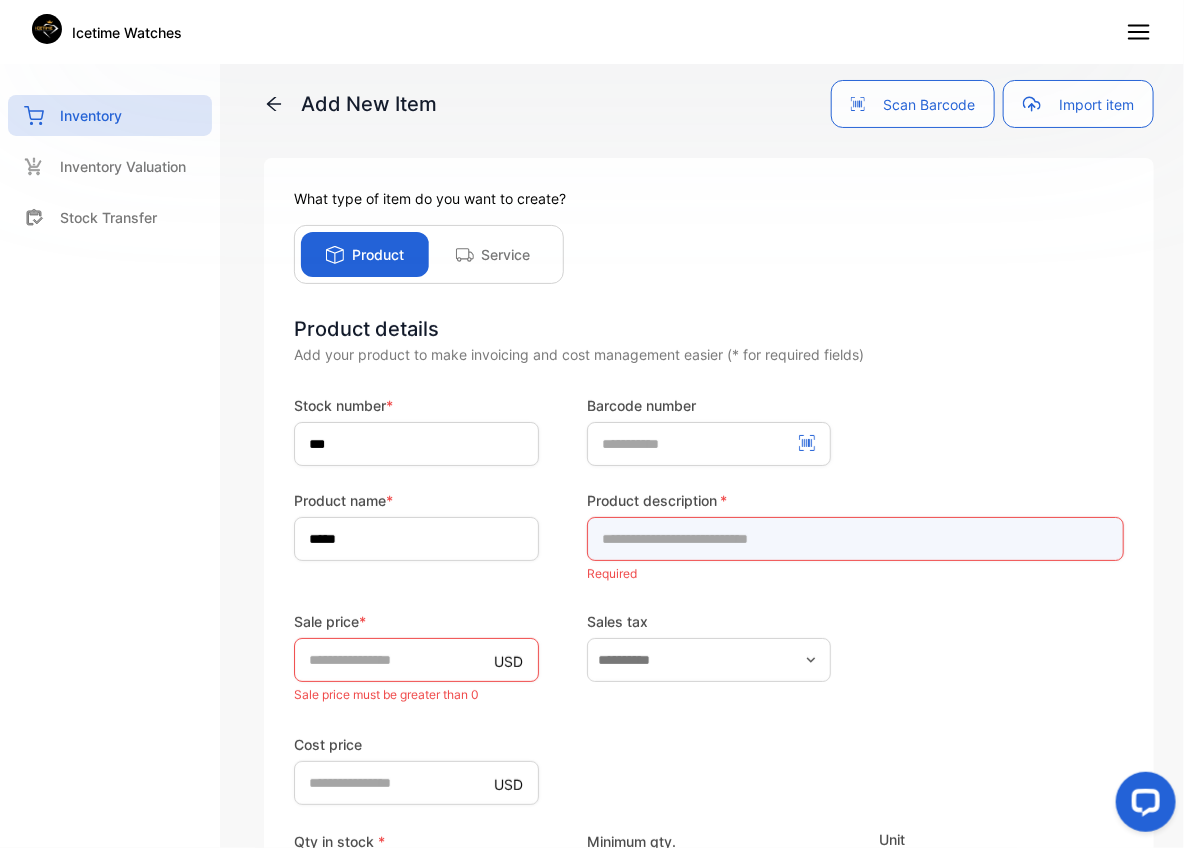 click at bounding box center [855, 539] 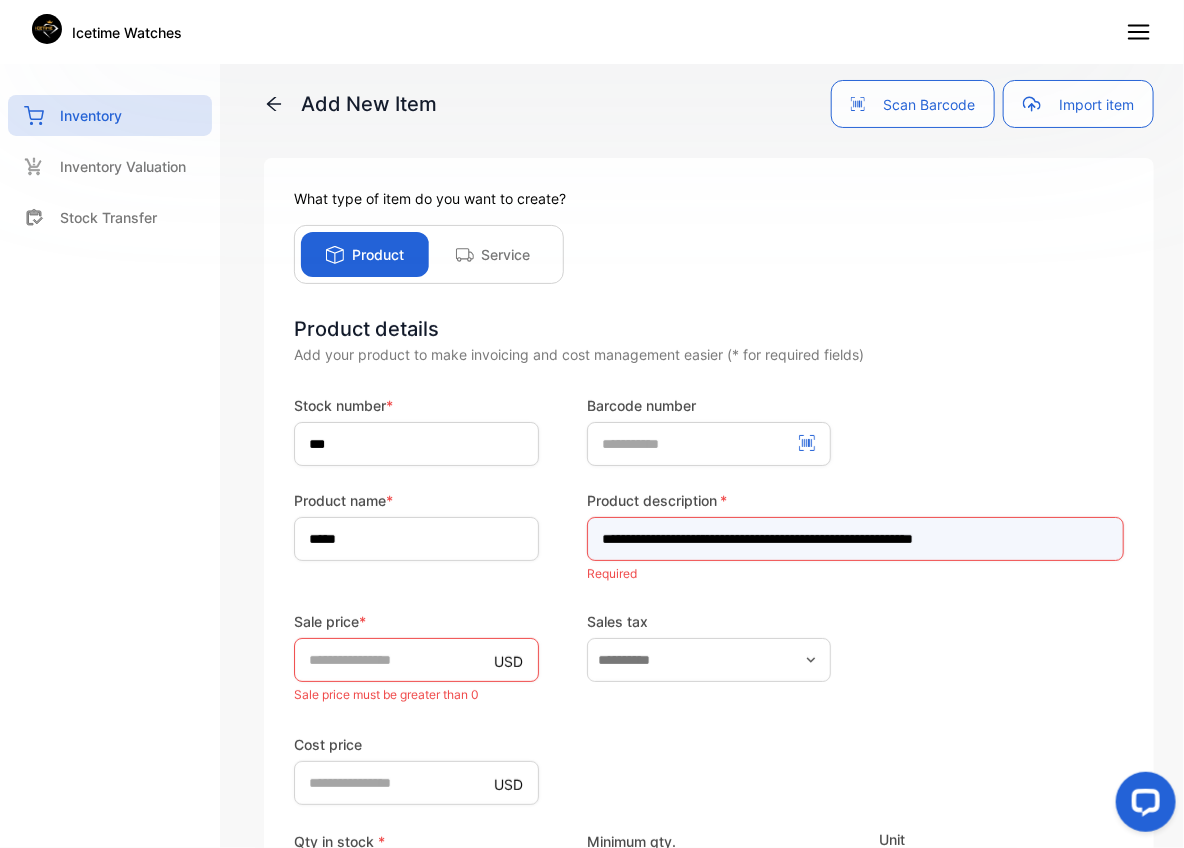 click on "**********" at bounding box center [855, 539] 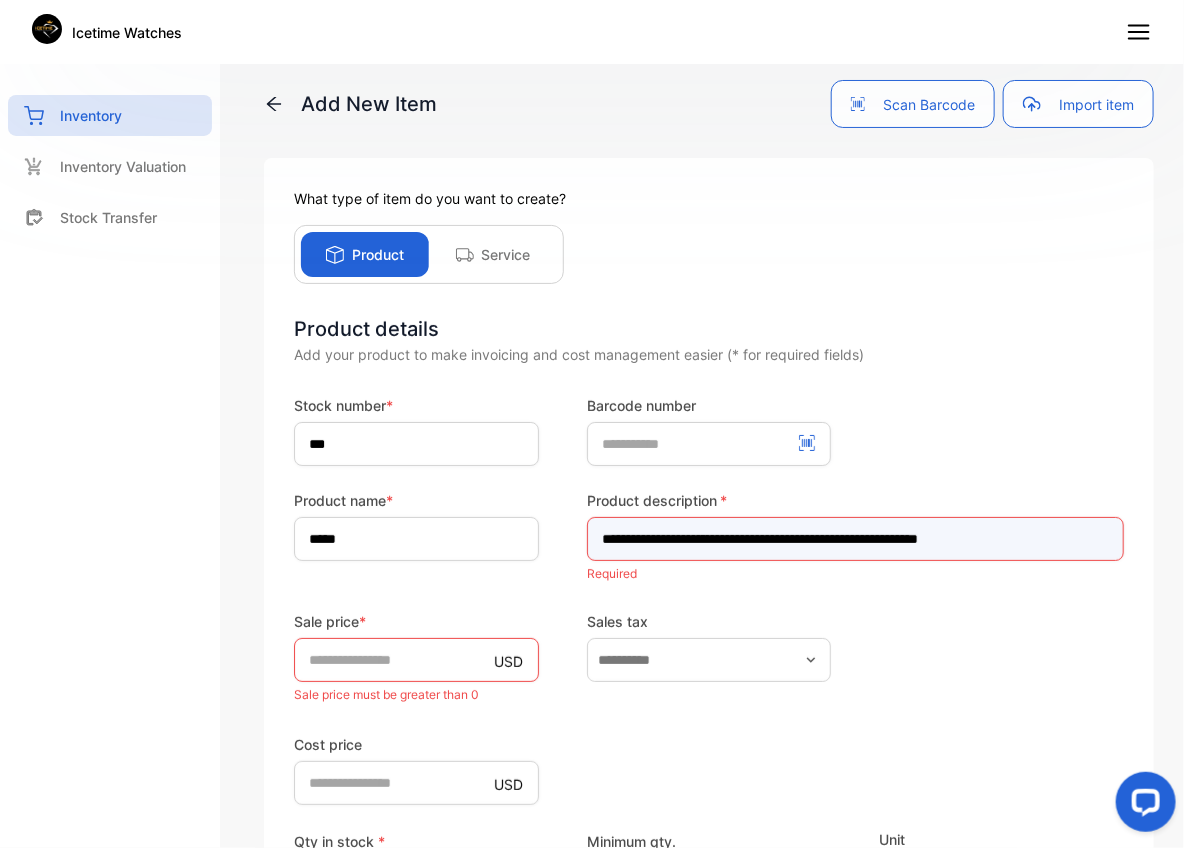 click on "**********" at bounding box center (855, 539) 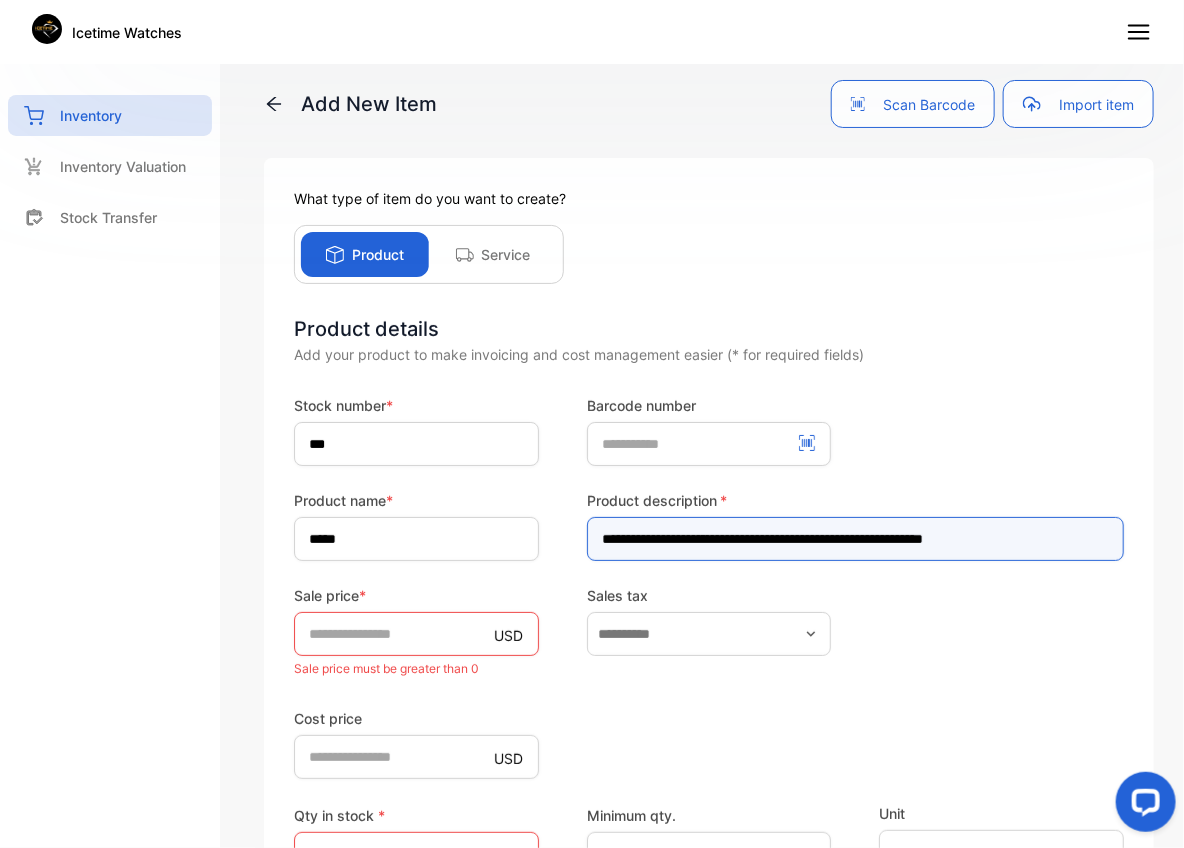 click on "**********" at bounding box center [855, 539] 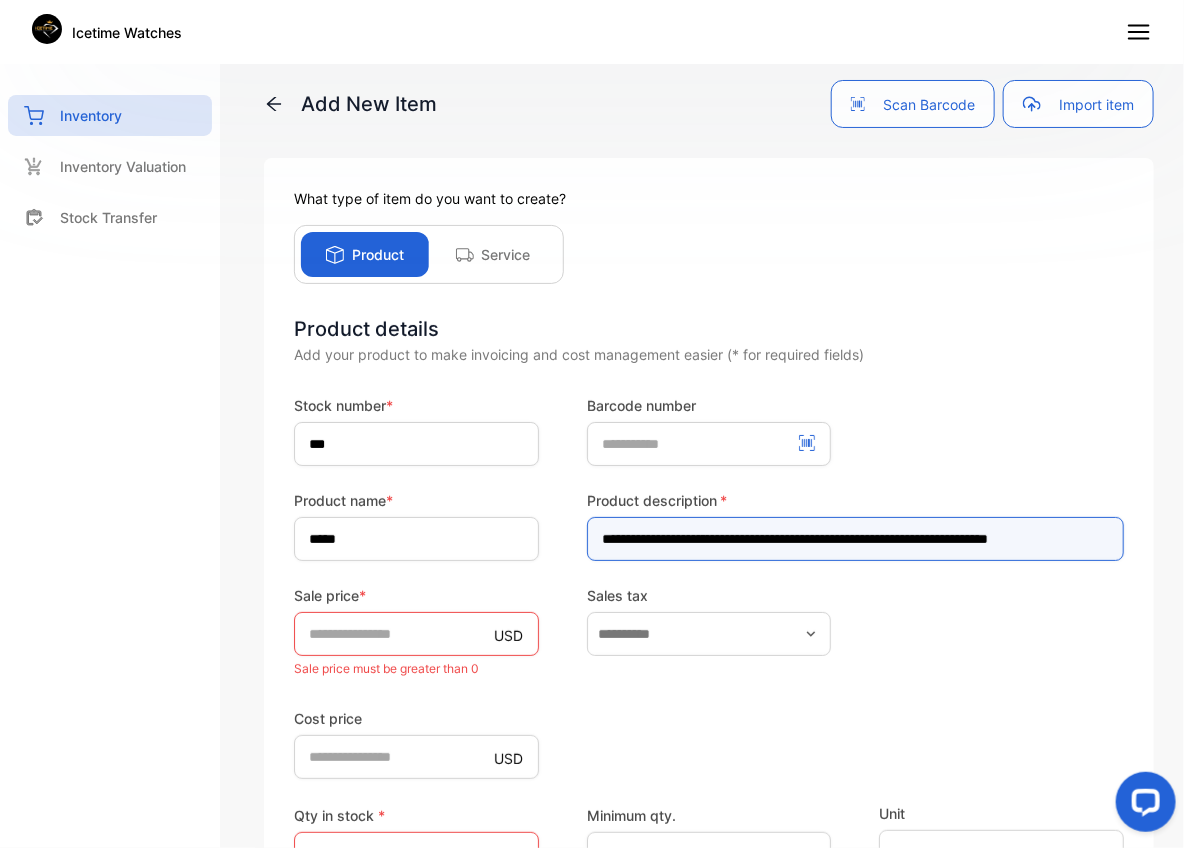 click on "**********" at bounding box center (855, 539) 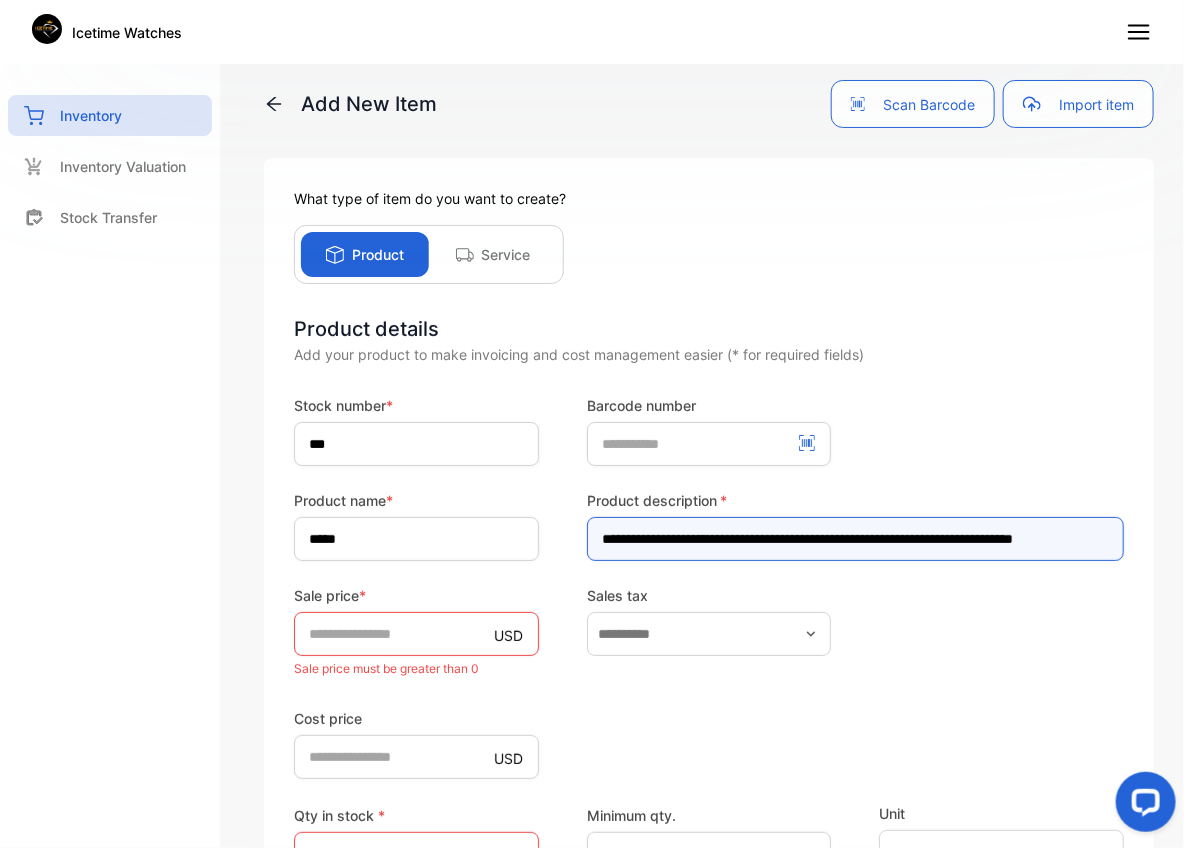 click on "**********" at bounding box center (855, 539) 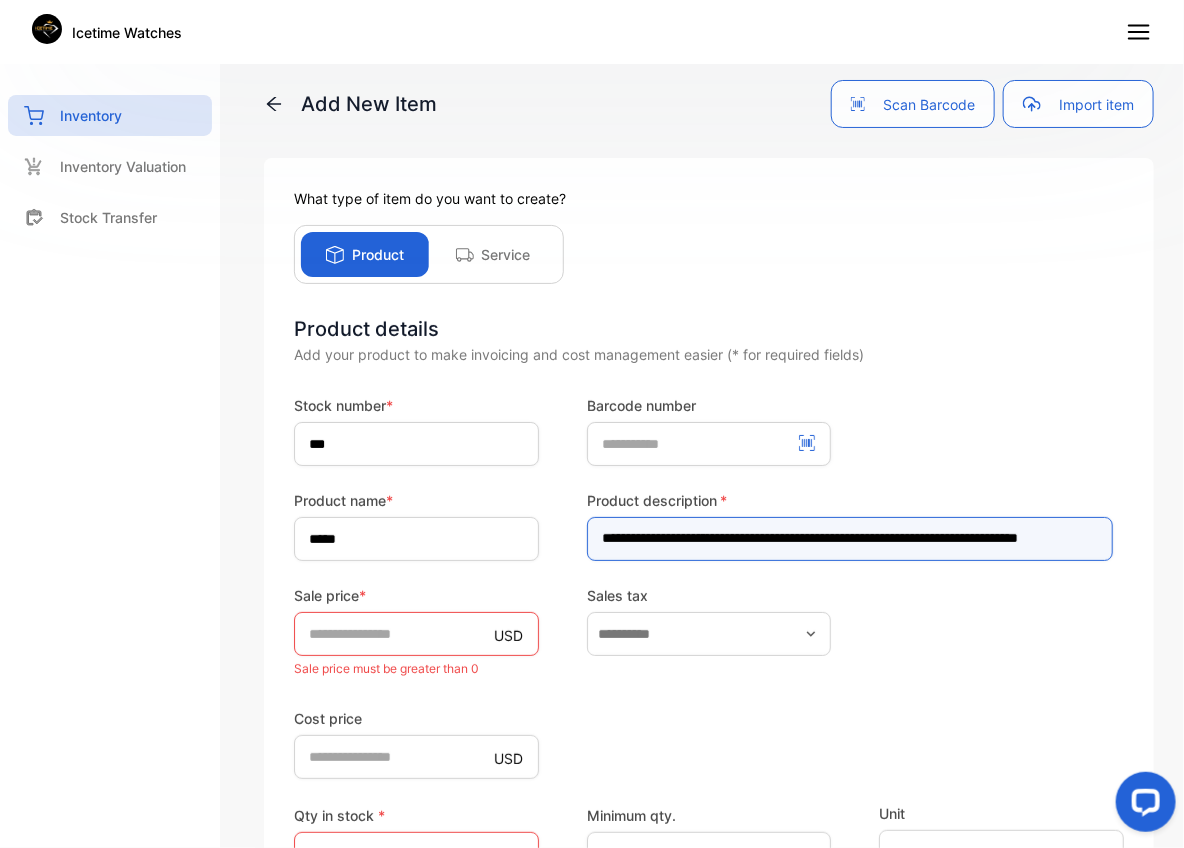 scroll, scrollTop: 0, scrollLeft: 74, axis: horizontal 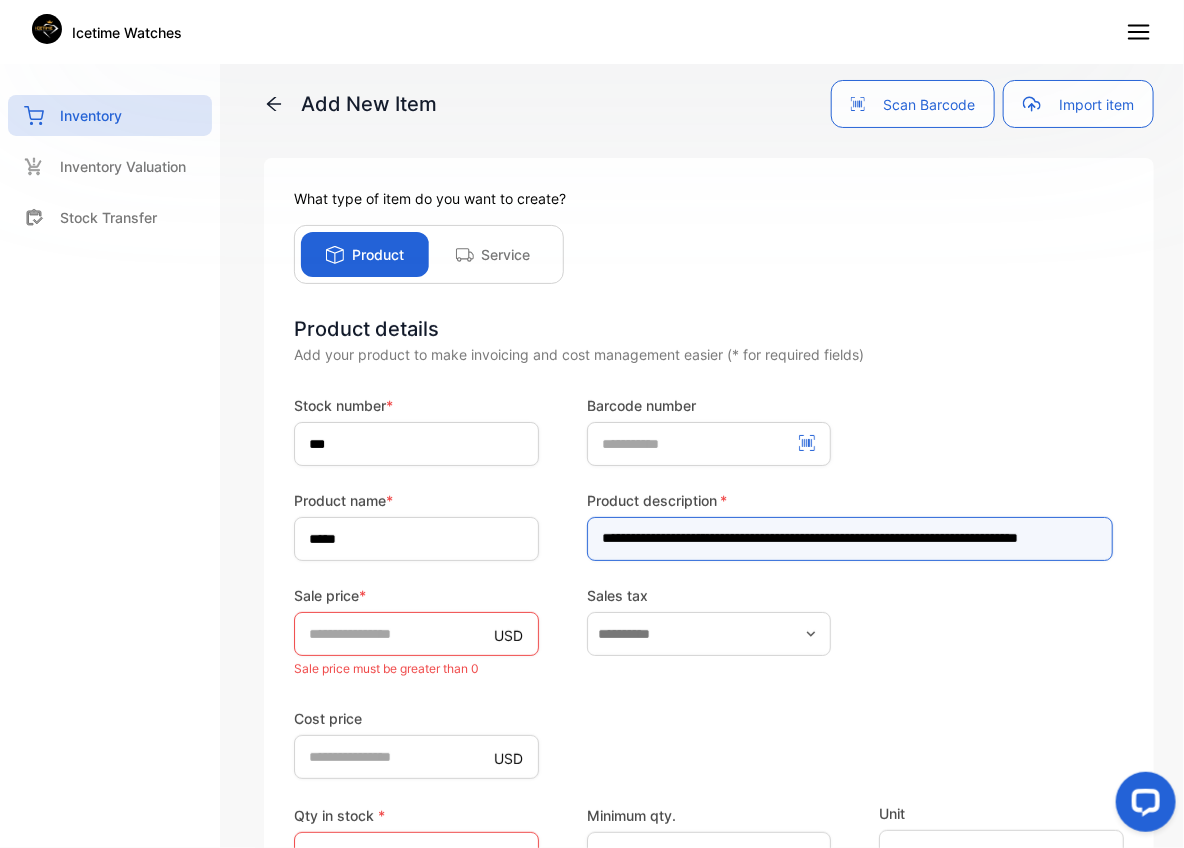 click on "**********" at bounding box center (850, 539) 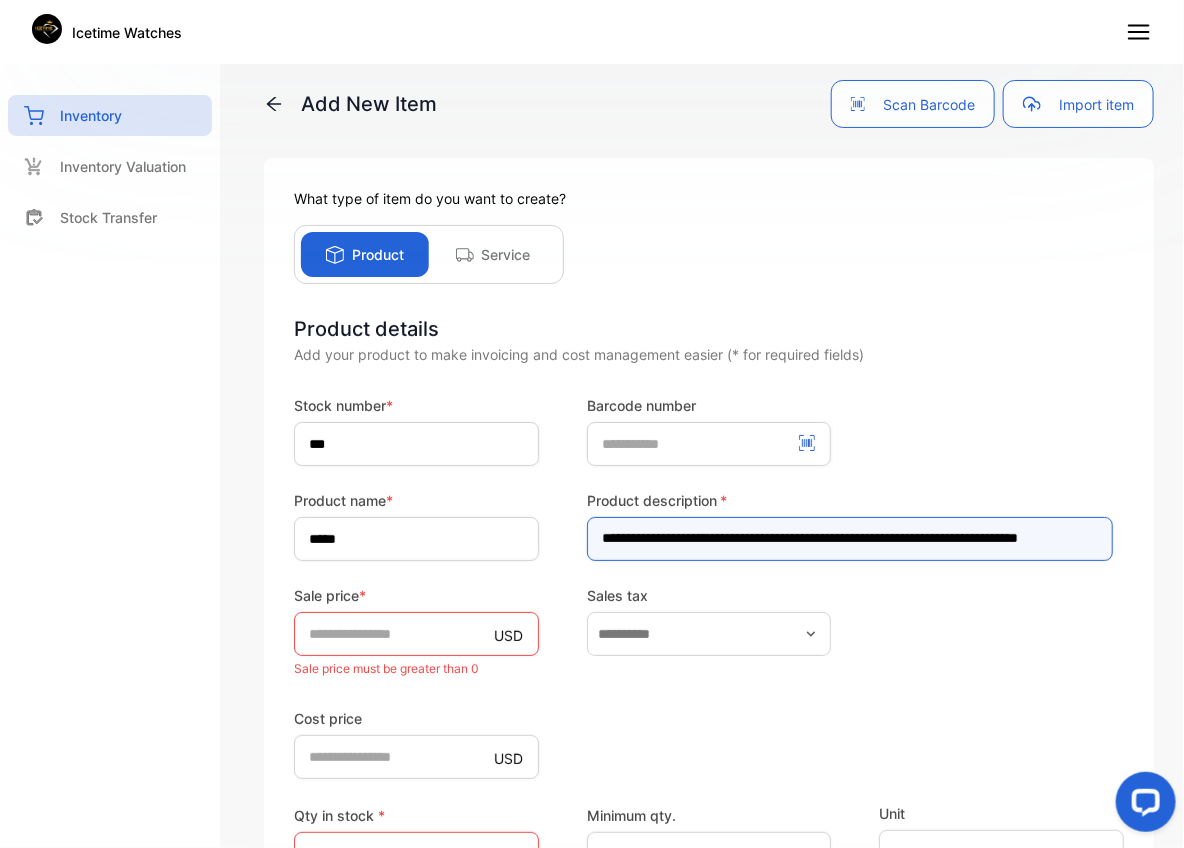 scroll, scrollTop: 0, scrollLeft: 0, axis: both 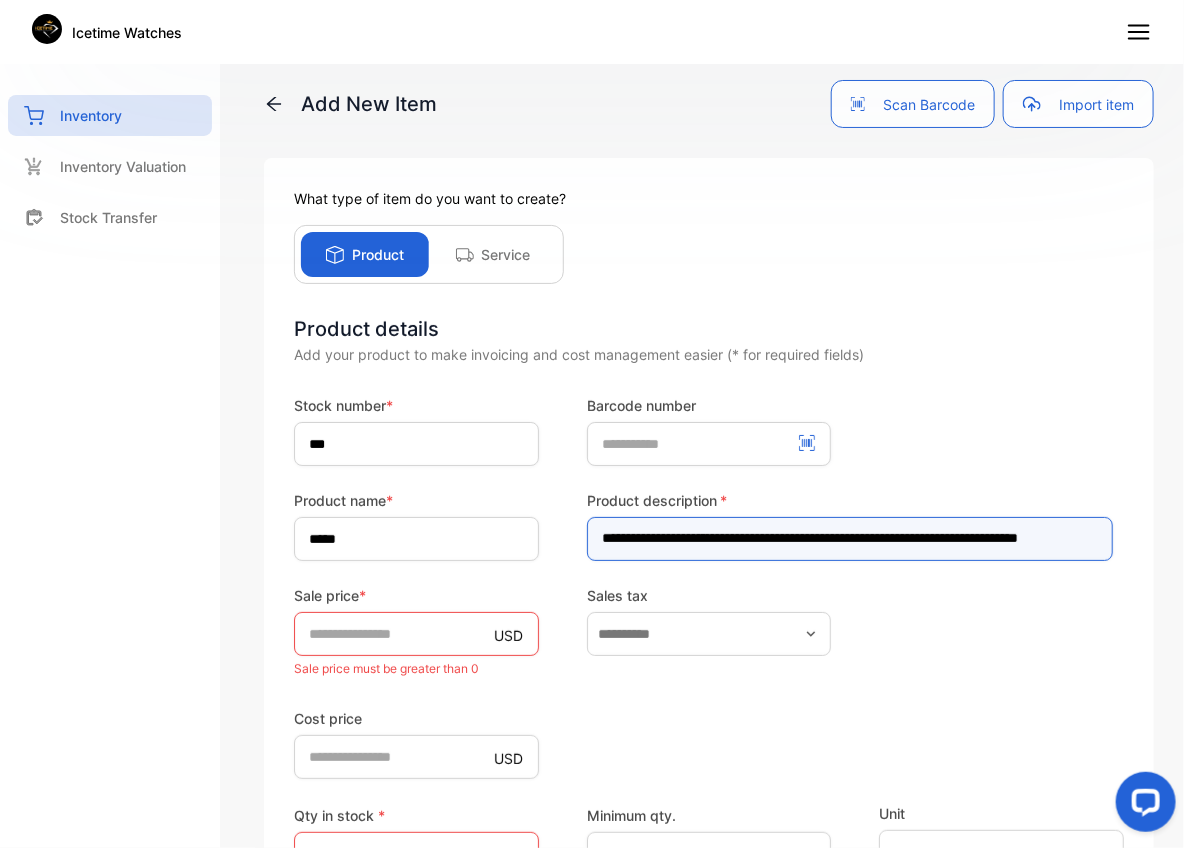 type on "**********" 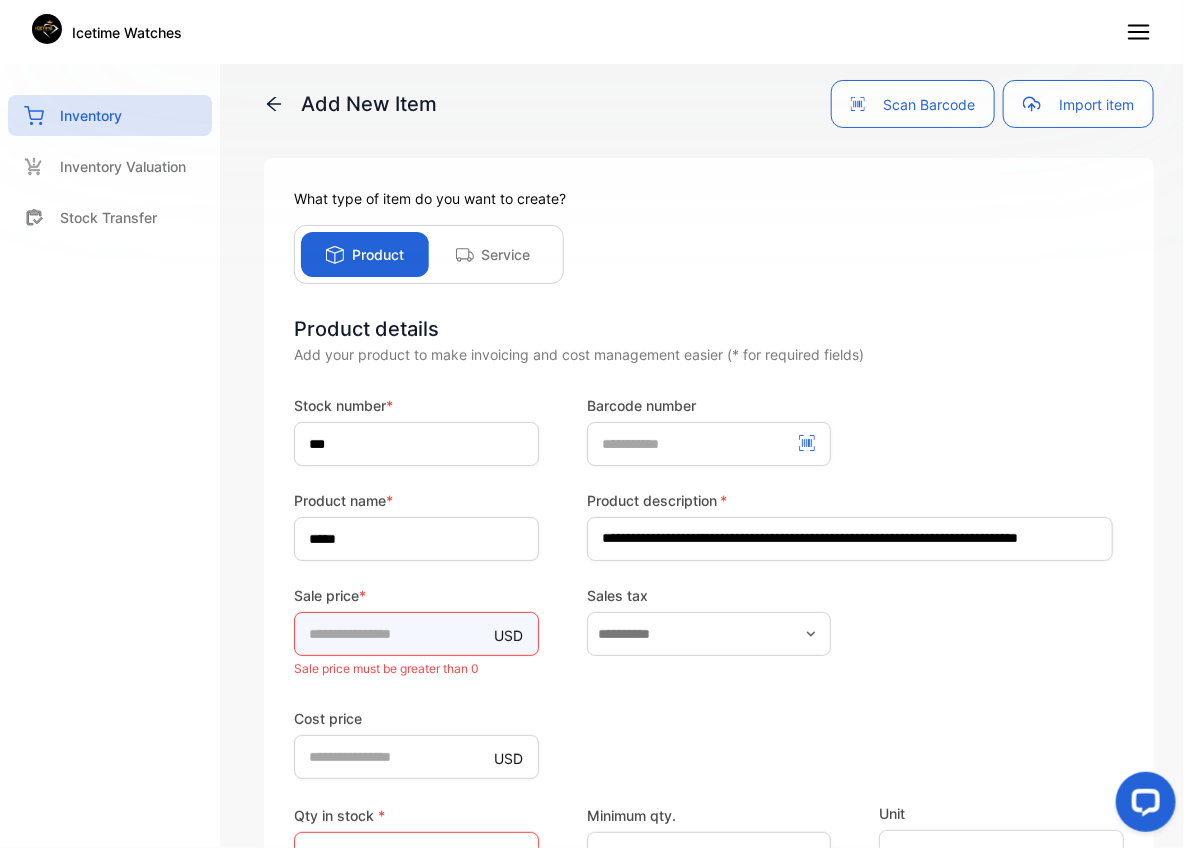 click on "*" at bounding box center (416, 634) 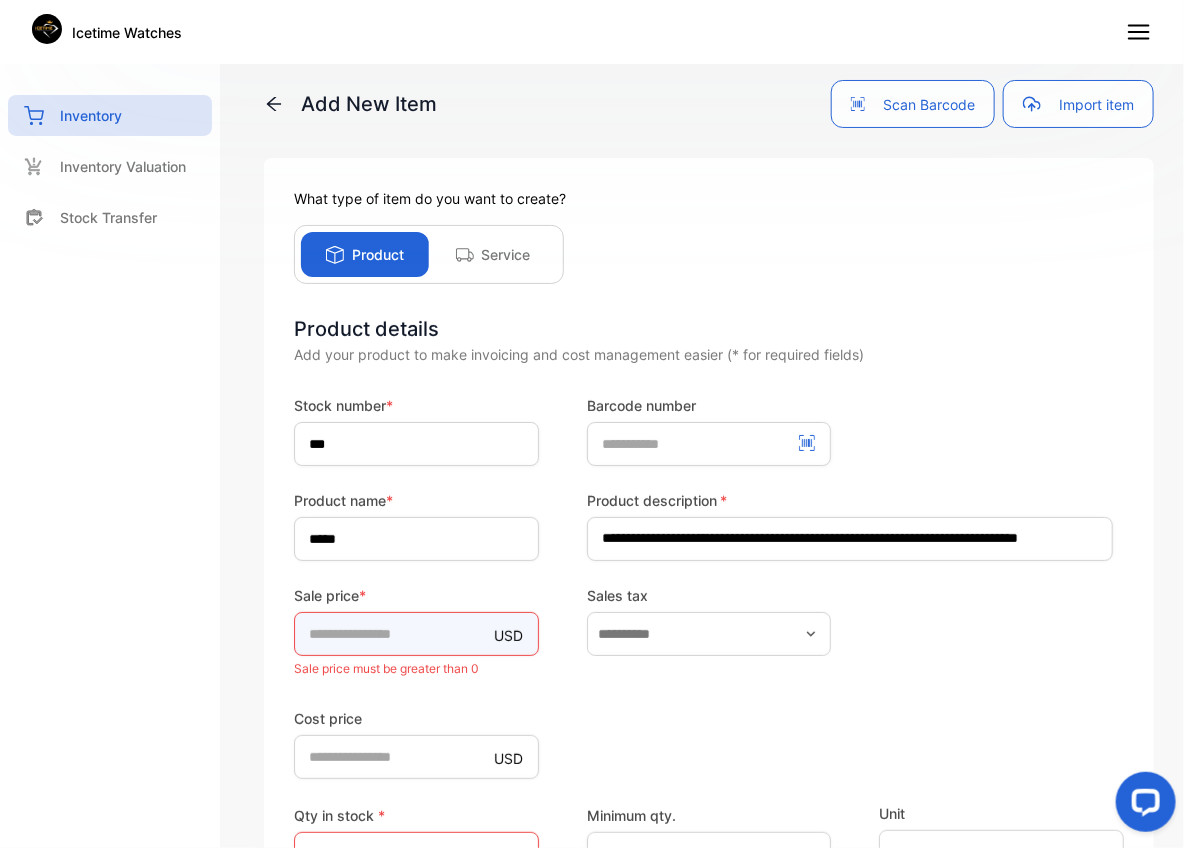type on "**" 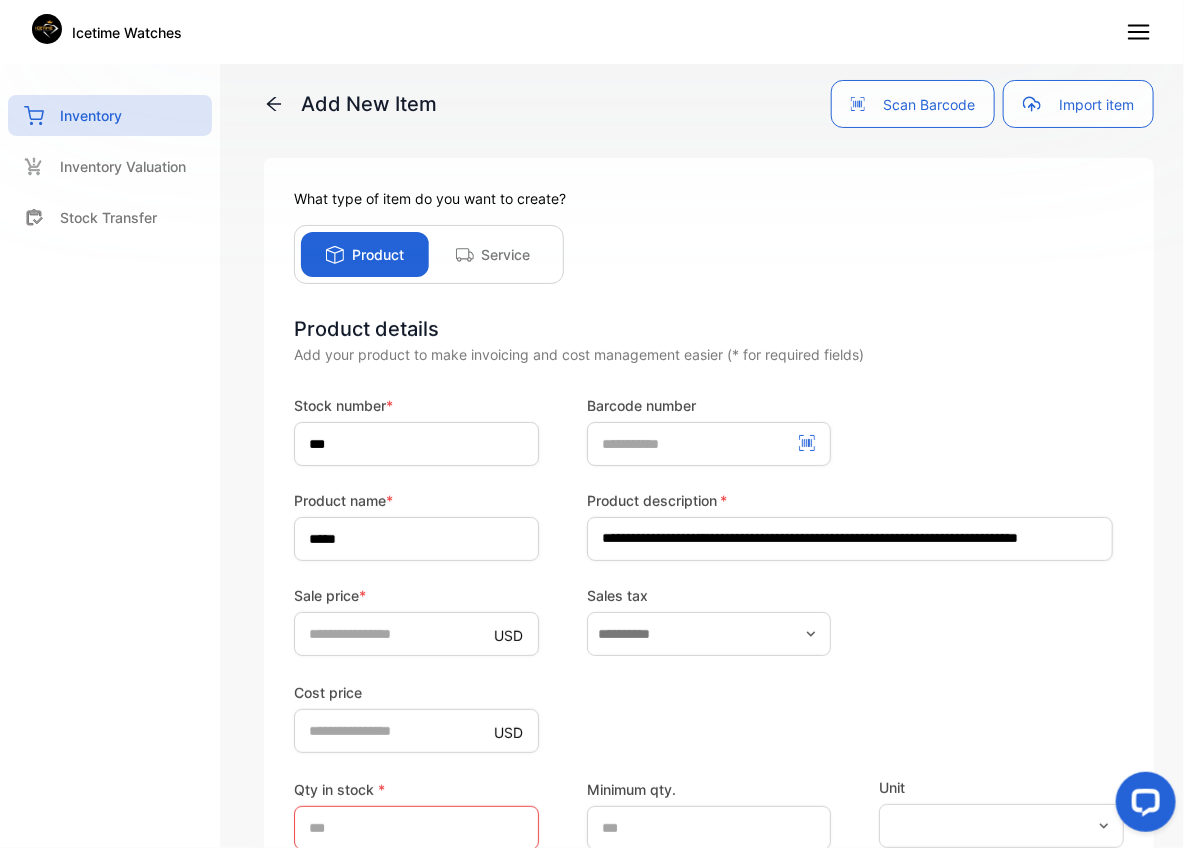 click on "**********" at bounding box center [709, 734] 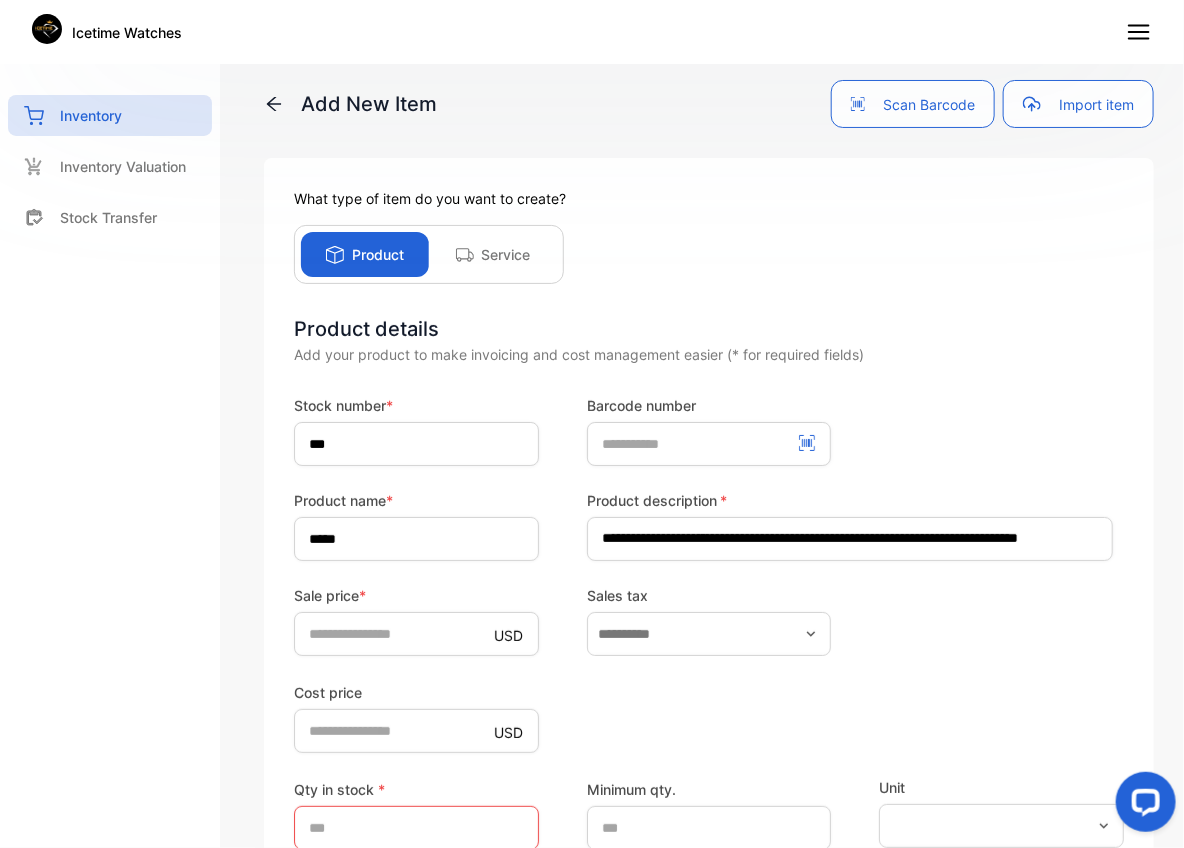 click on "Cost price   USD *" at bounding box center (709, 716) 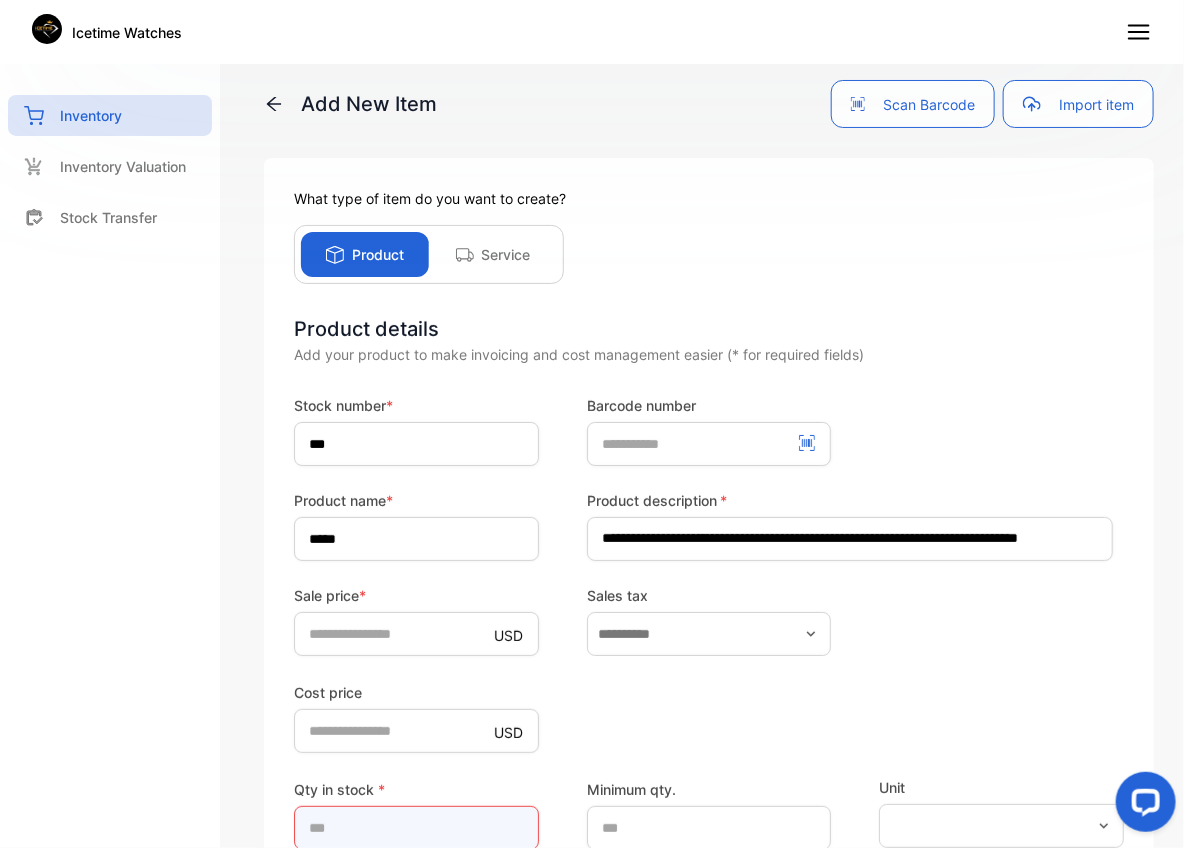 click on "*" at bounding box center (416, 828) 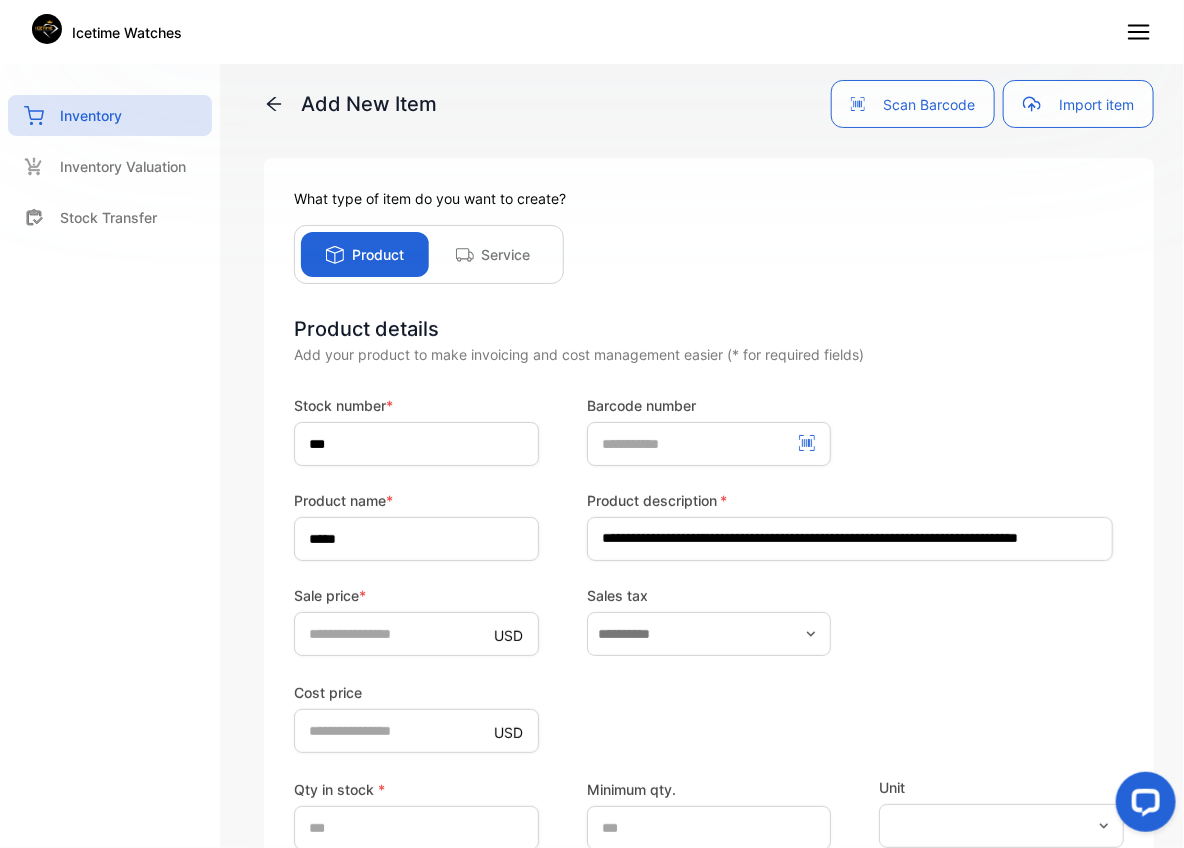 click on "Qty in stock   *   ** Minimum qty.   * The min. number of quantity before a low stock alert Unit" at bounding box center [709, 840] 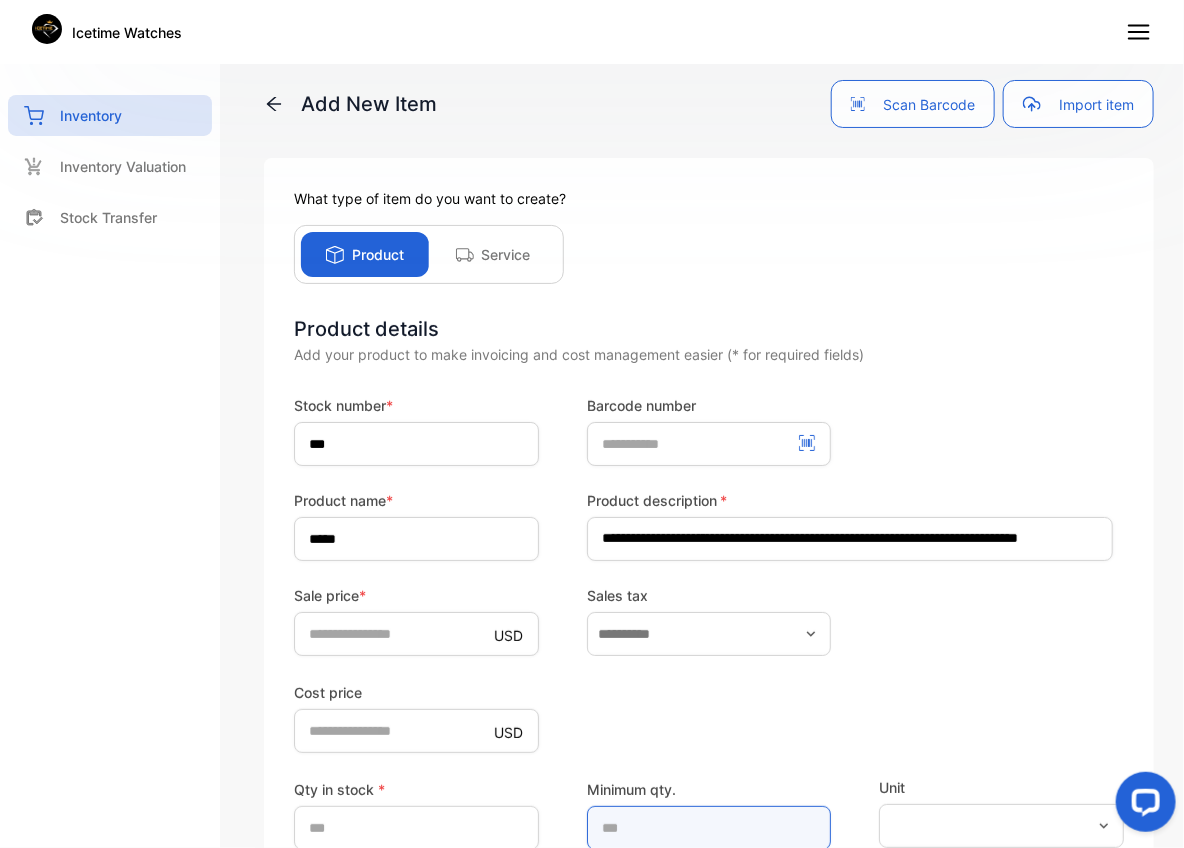 click on "*" at bounding box center [709, 828] 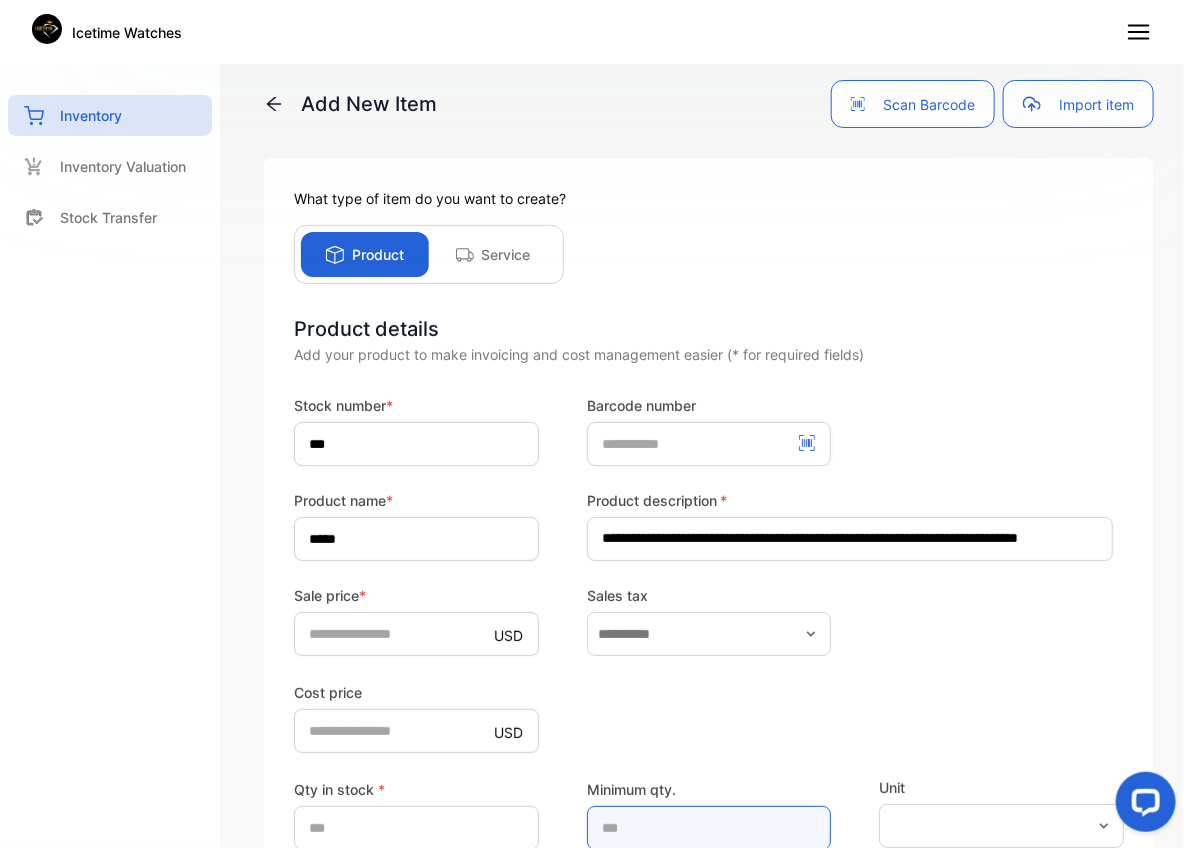 type on "**" 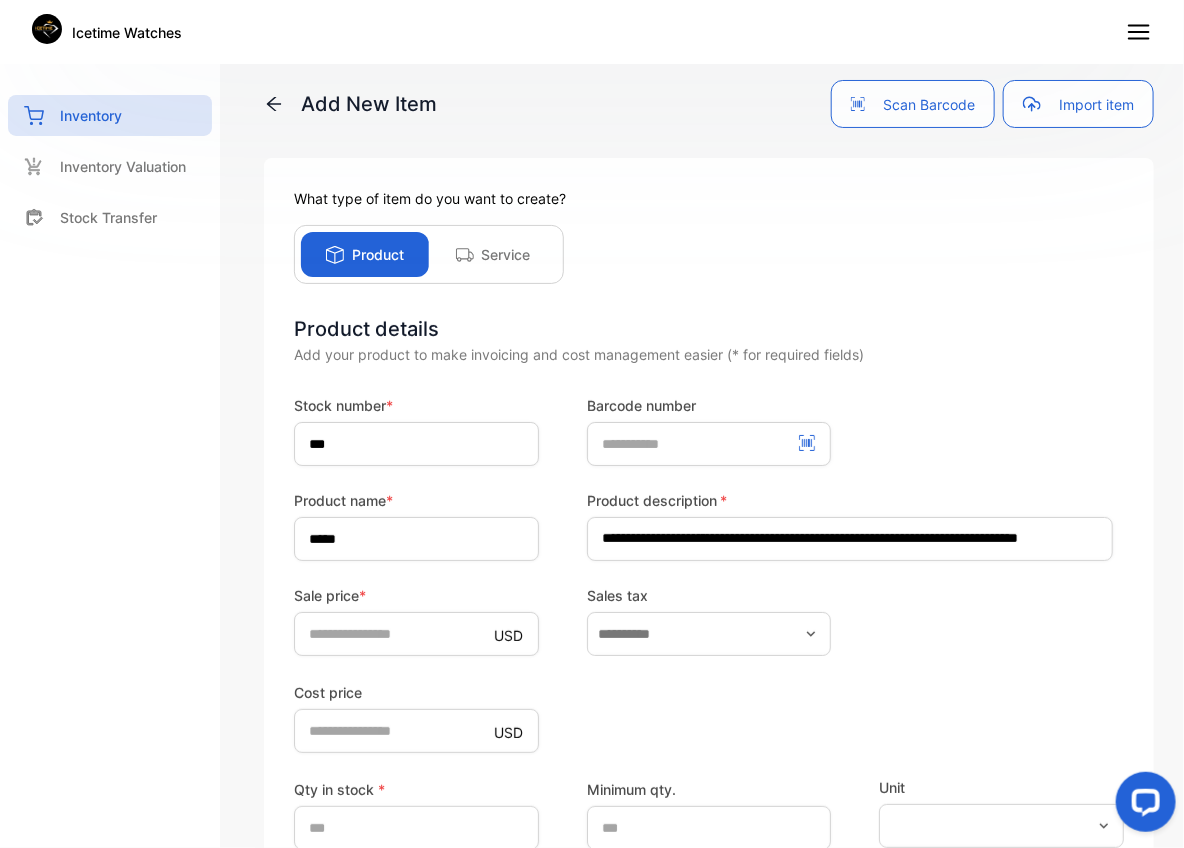 click on "Cost price   USD *" at bounding box center [709, 716] 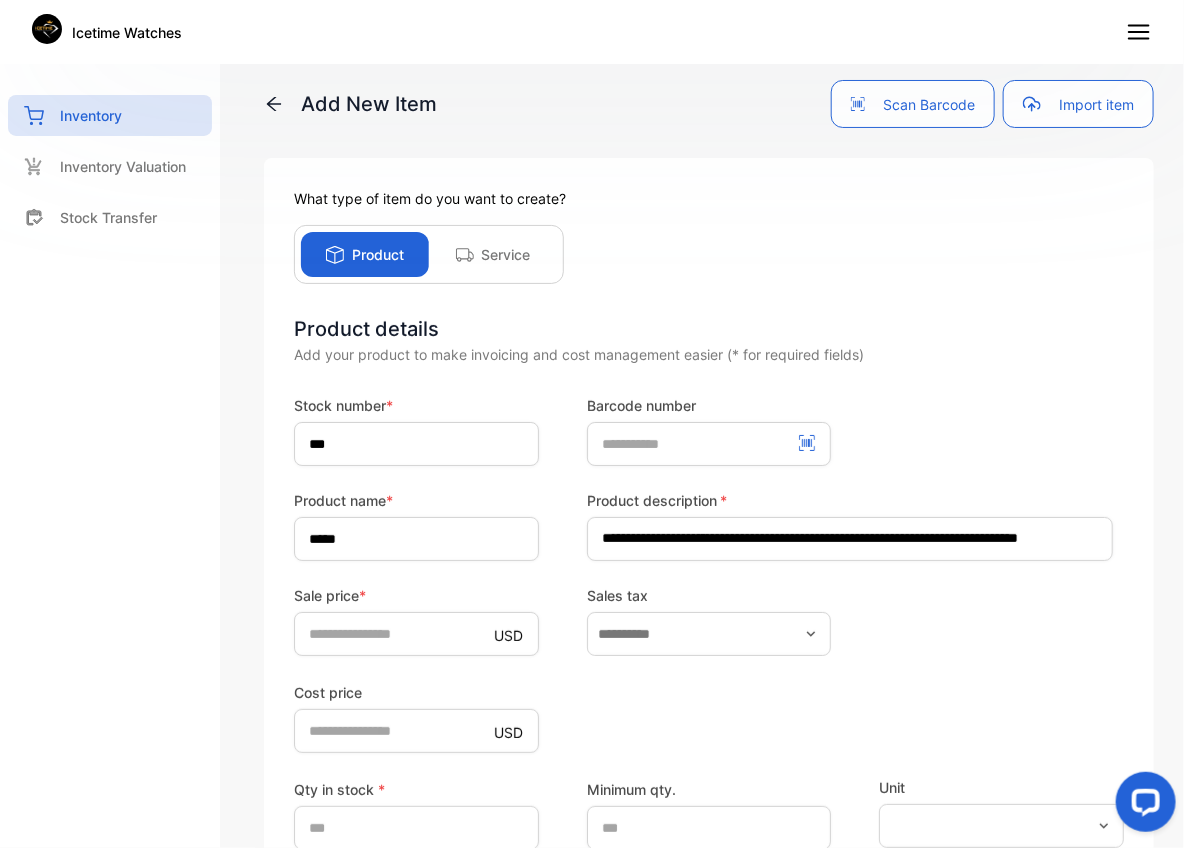 click at bounding box center [1141, 805] 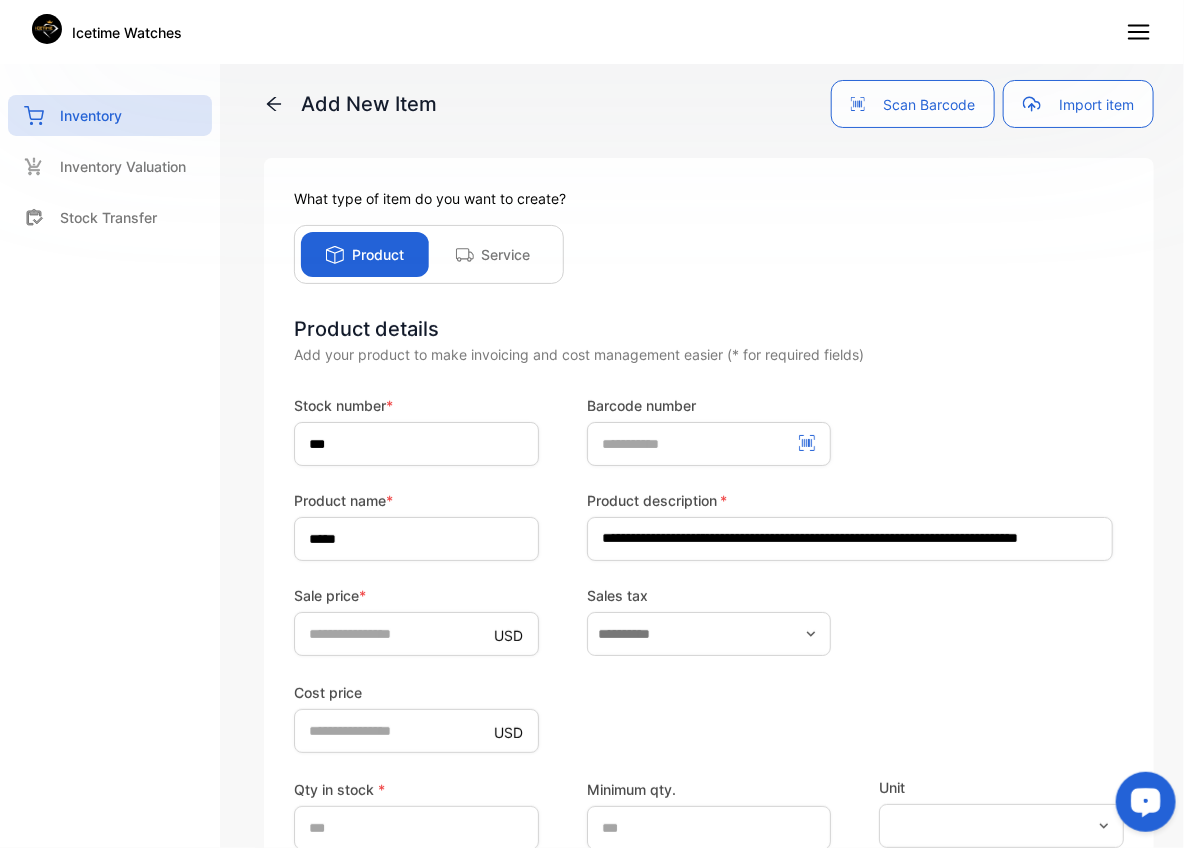 click on "**********" at bounding box center (709, 734) 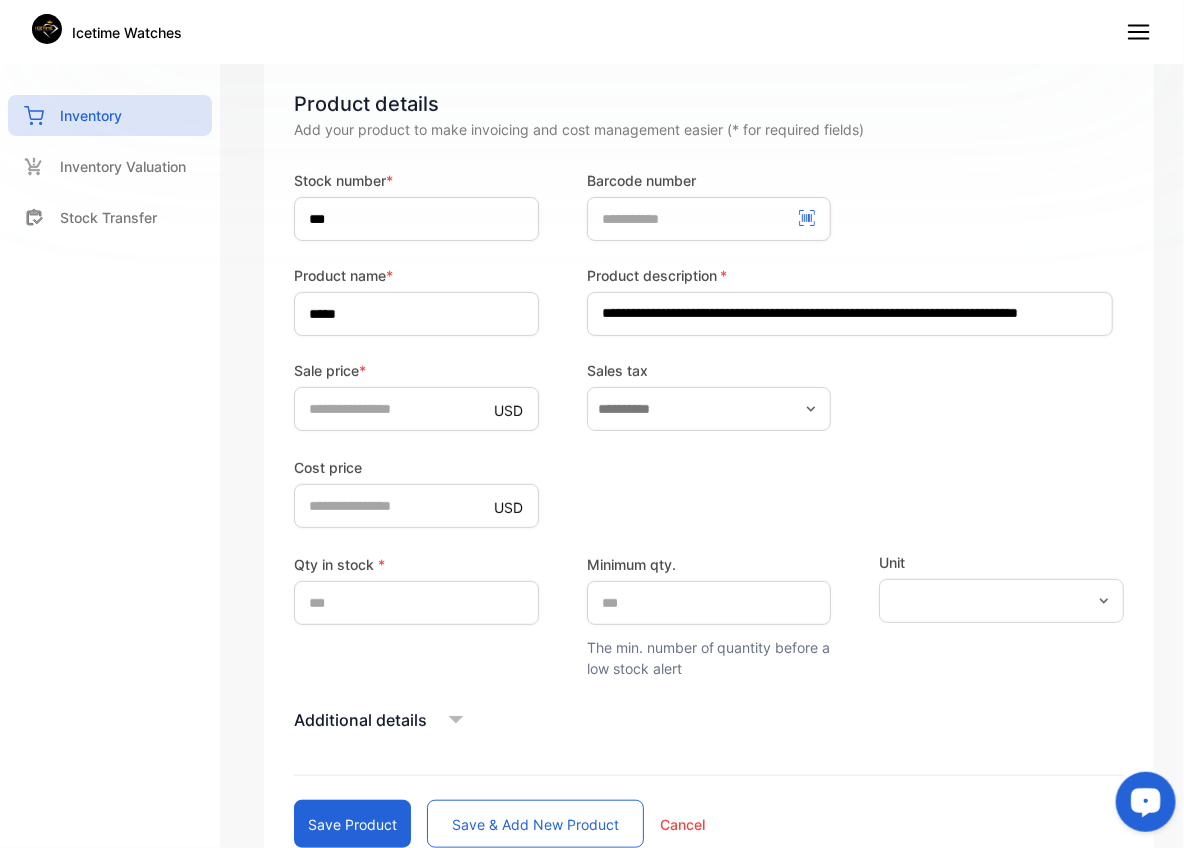 scroll, scrollTop: 266, scrollLeft: 0, axis: vertical 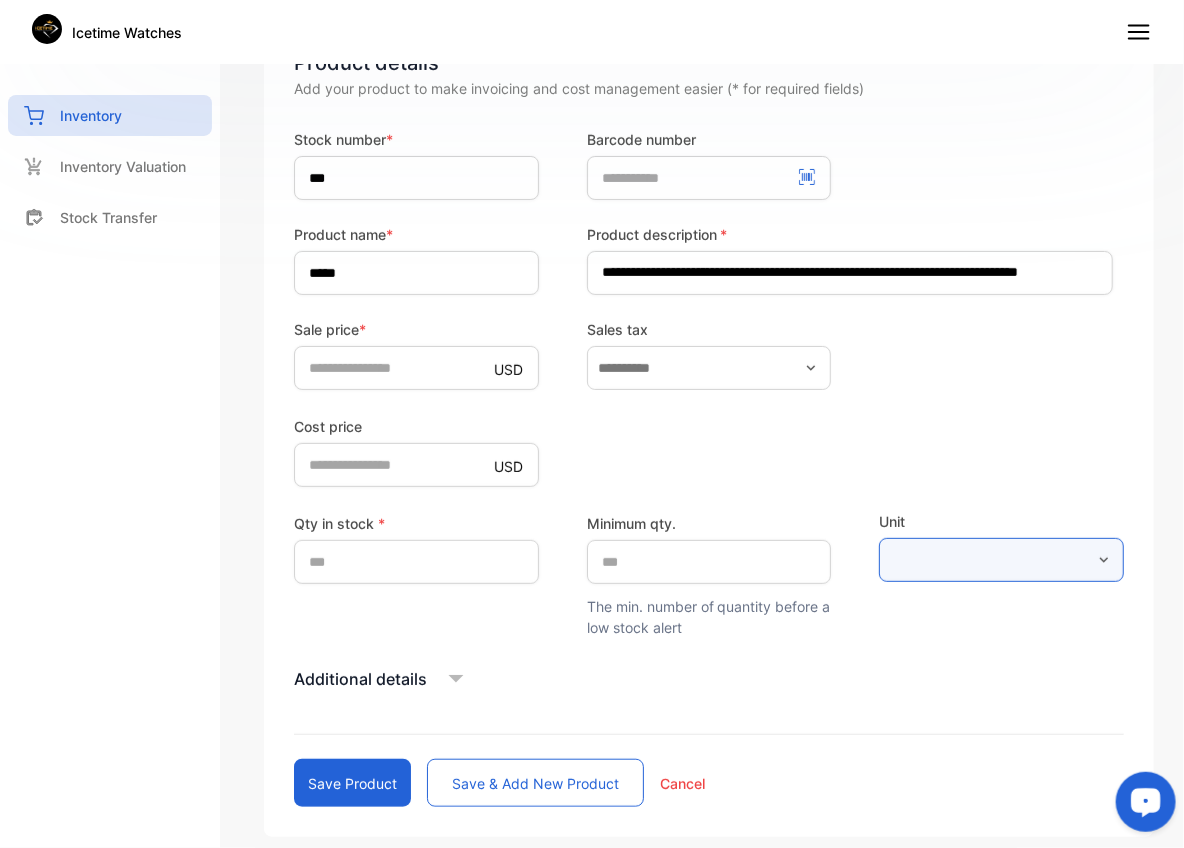 click at bounding box center (1001, 560) 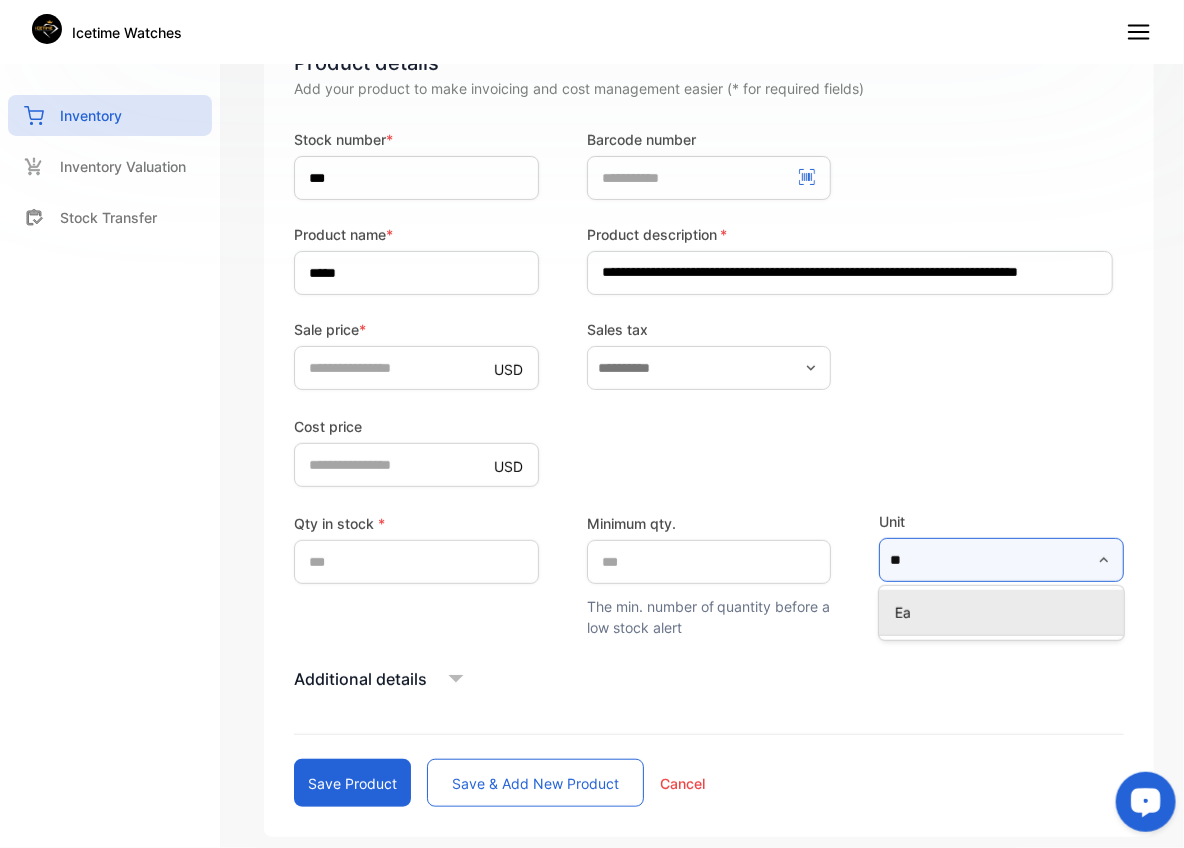 type on "**" 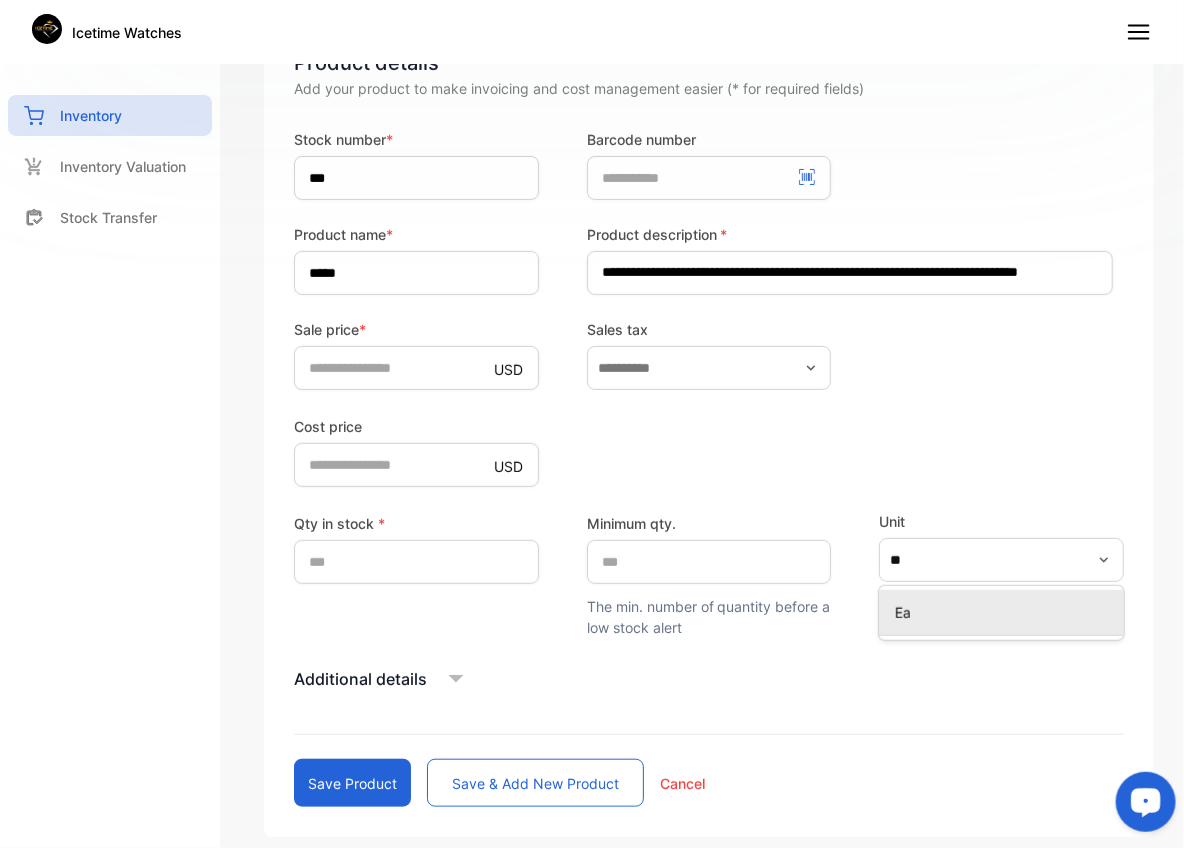 click on "Ea" at bounding box center [1005, 612] 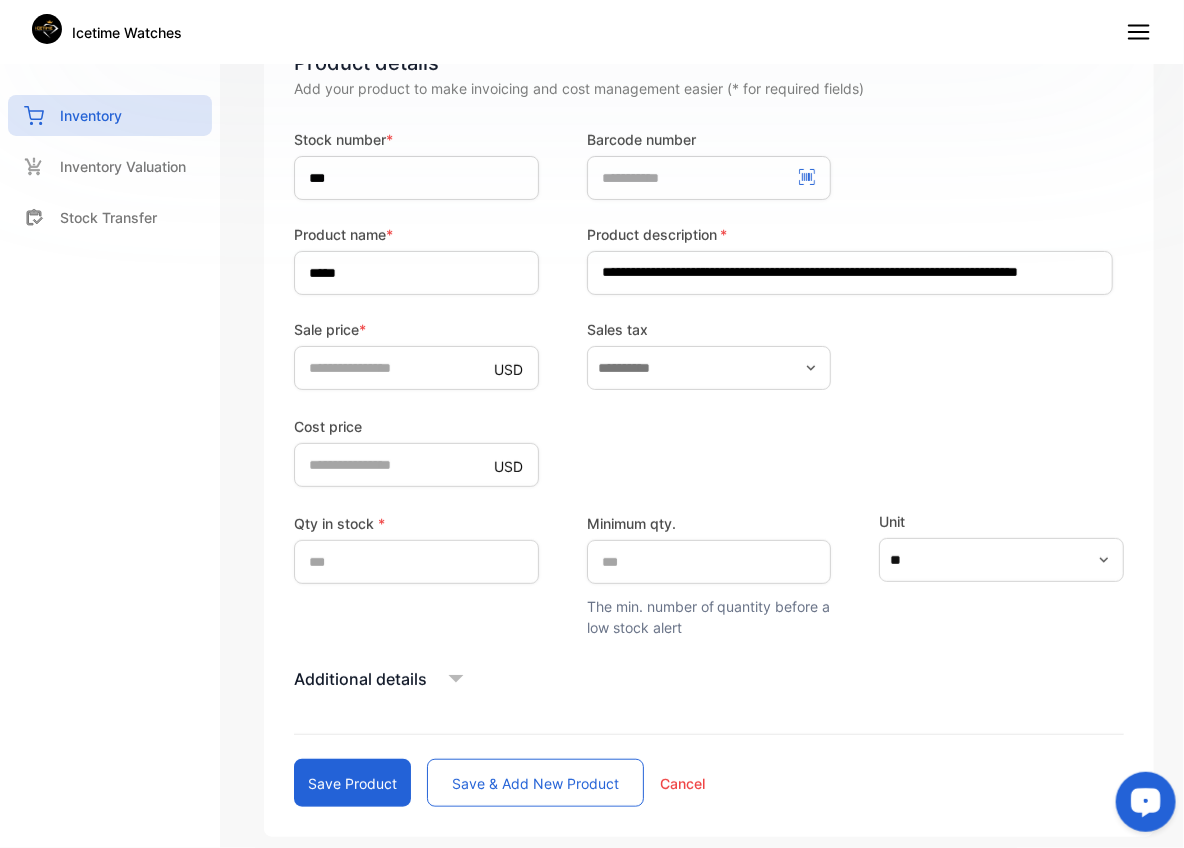 click on "Unit   **" at bounding box center (1001, 574) 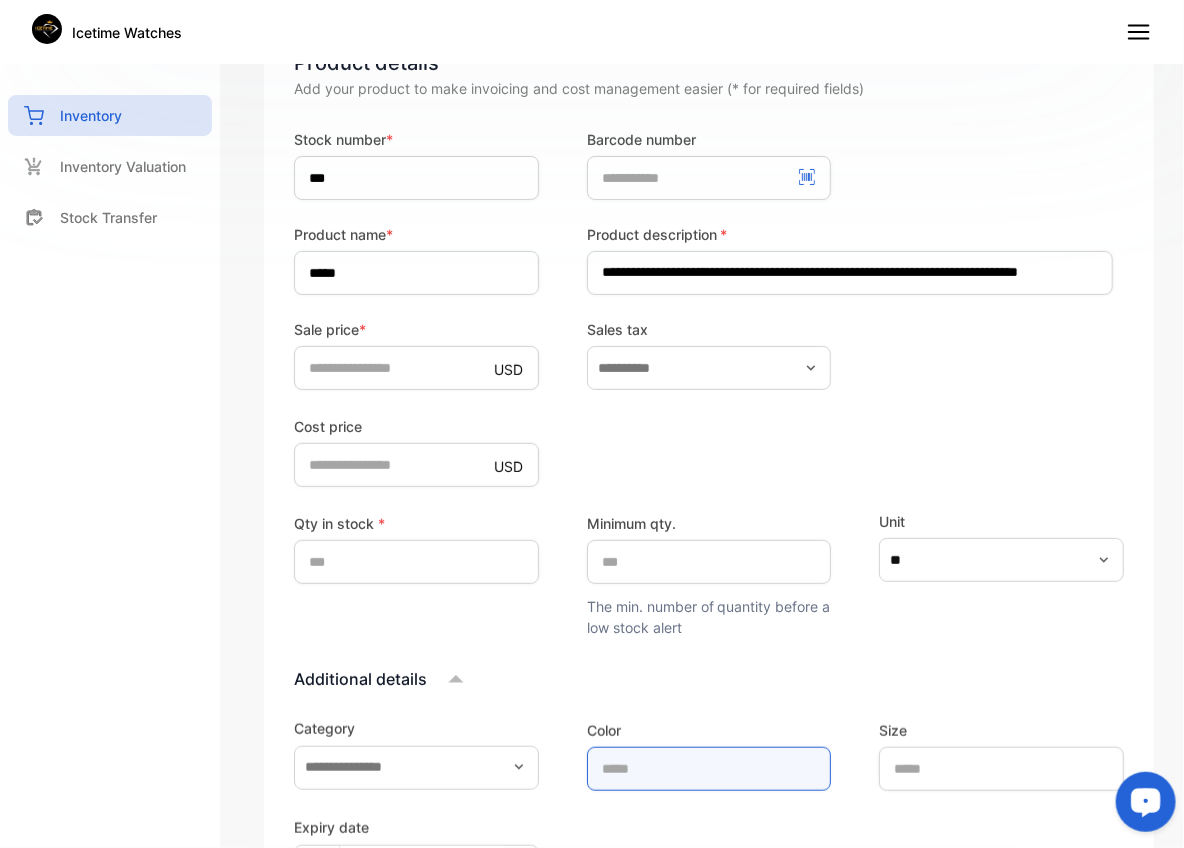 click at bounding box center (709, 769) 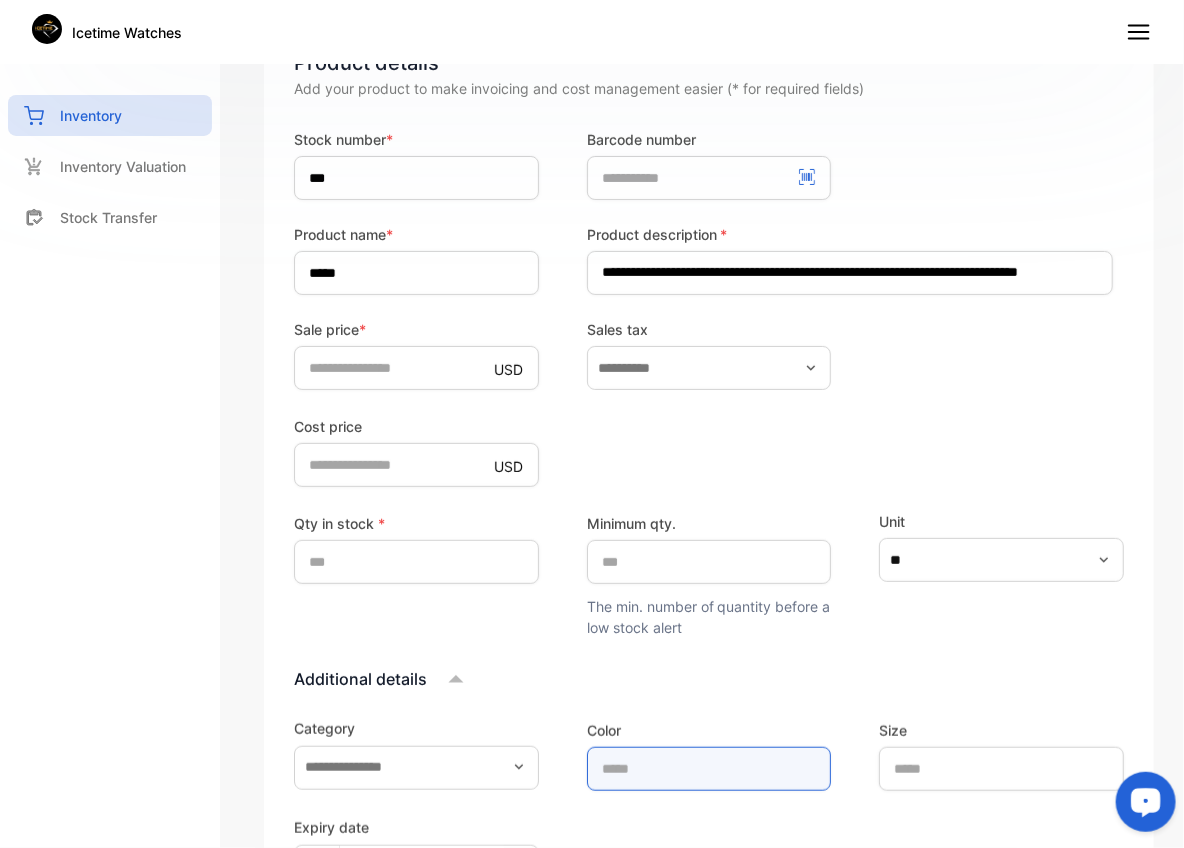 type on "*****" 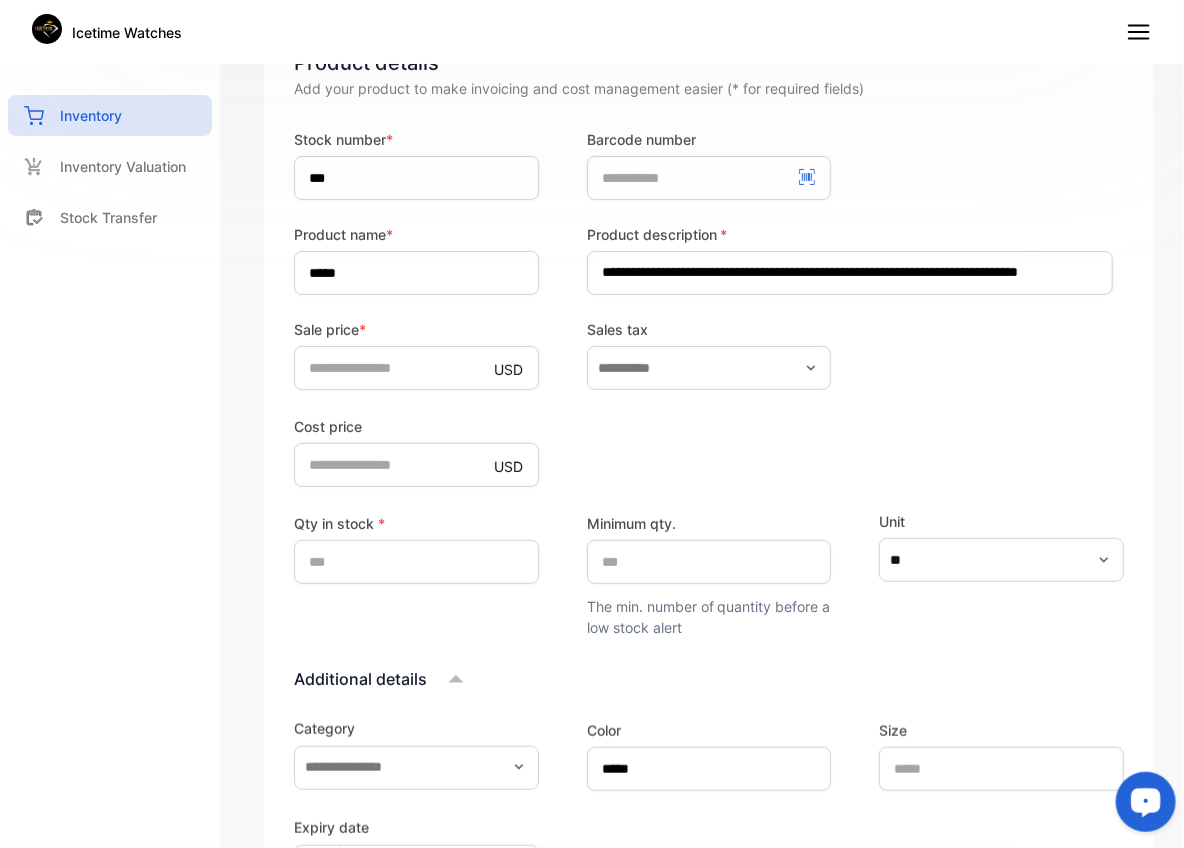 click on "Additional details" at bounding box center [709, 679] 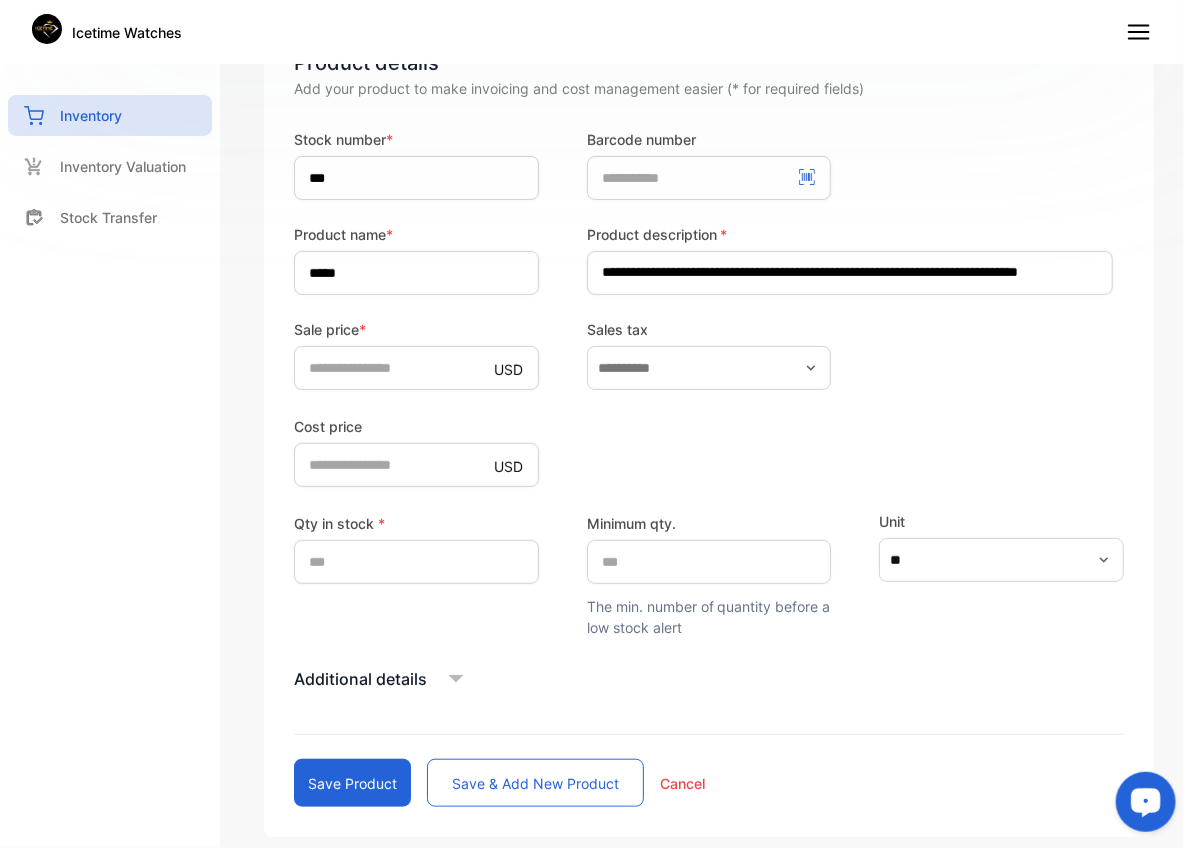 click 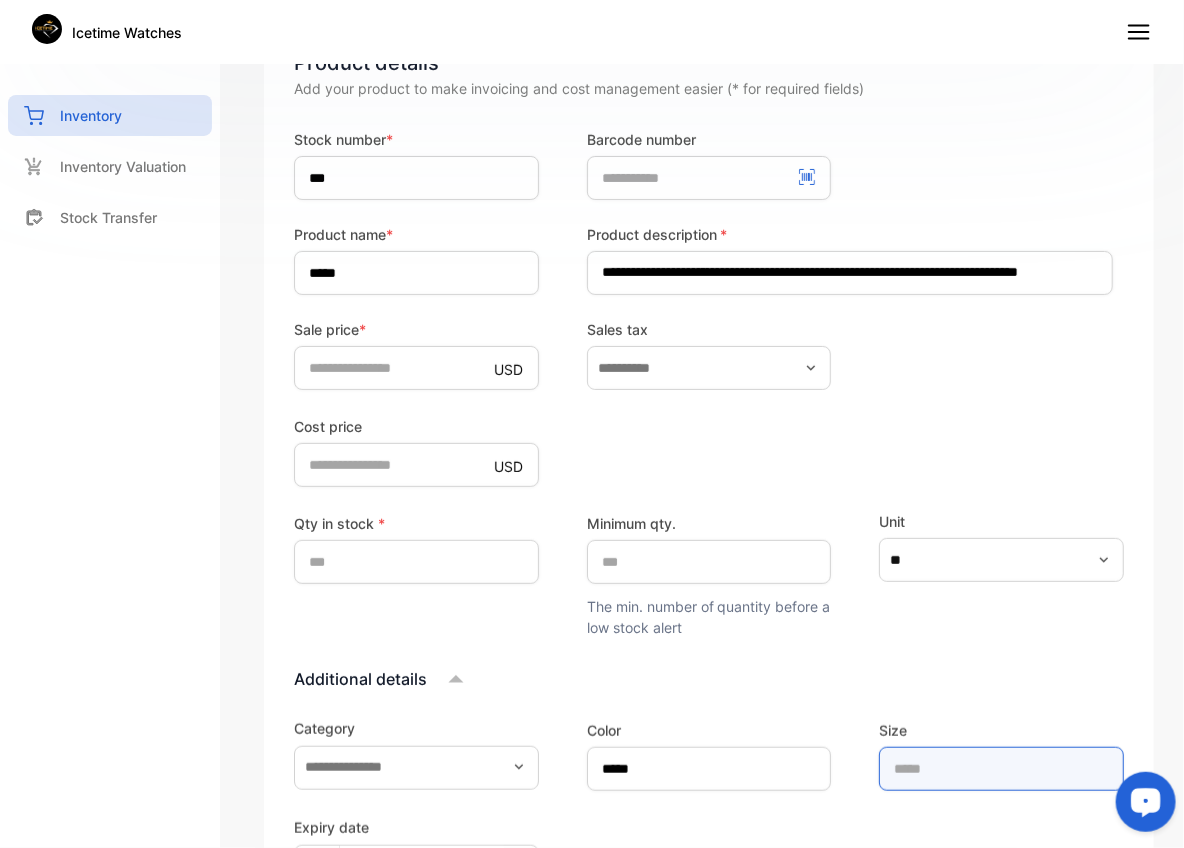 click at bounding box center (1001, 769) 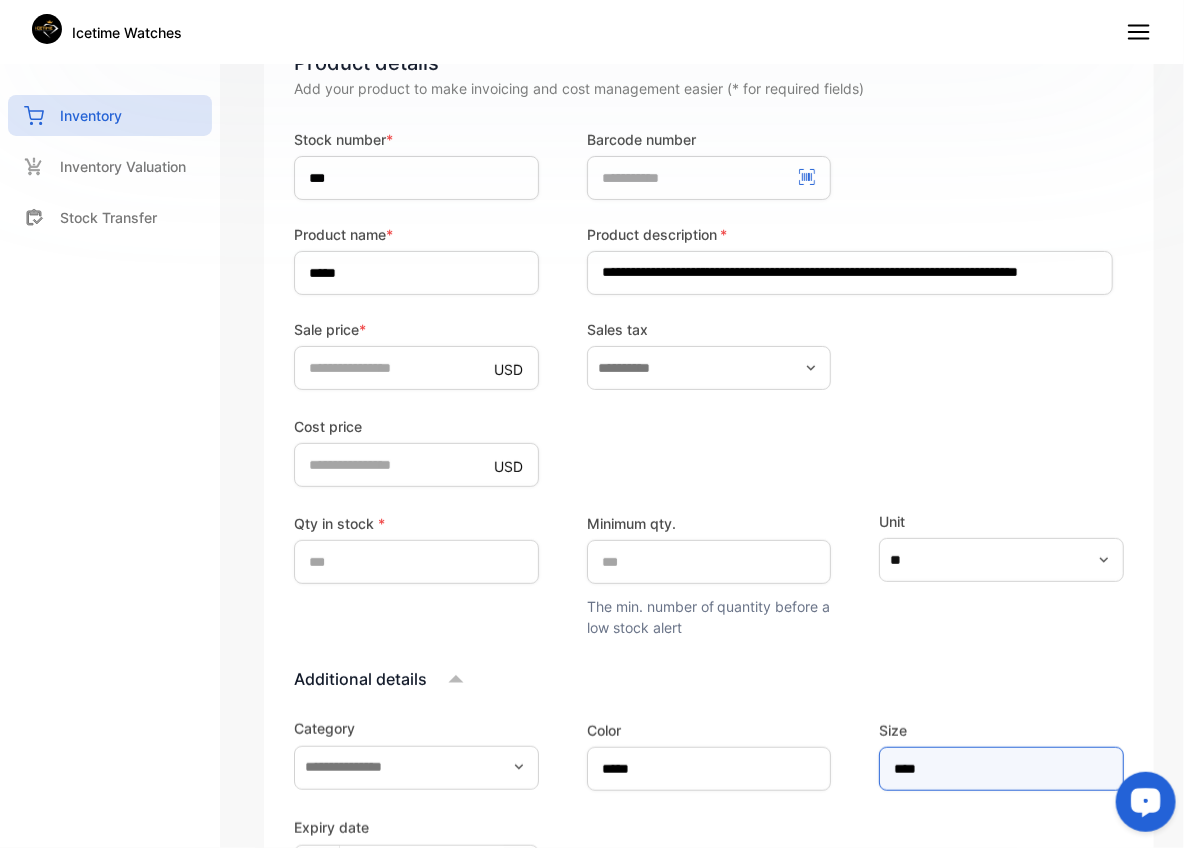 type on "****" 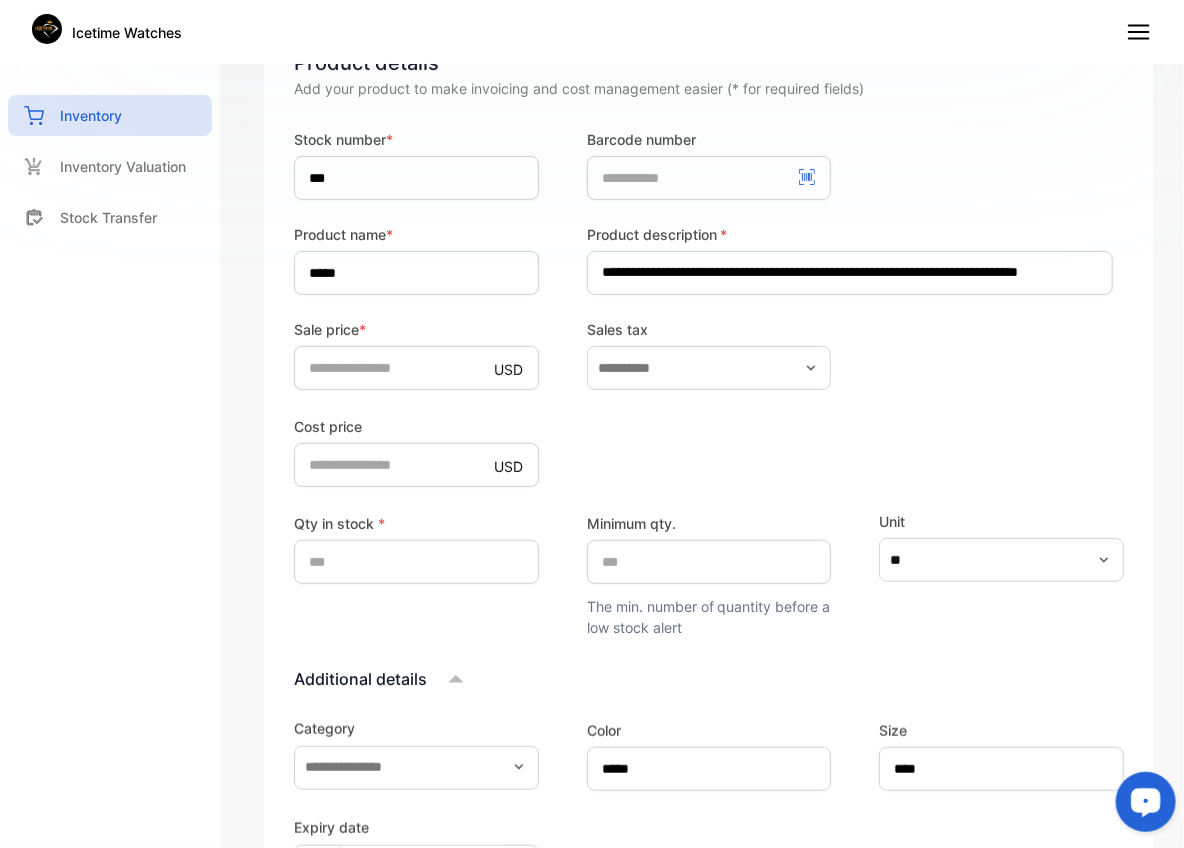 click on "Additional details Category   Color   ***** Size   **** Expiry date   Product image Drop your document here or    browse file Supported: PNG, JPG, JPEG" at bounding box center [709, 912] 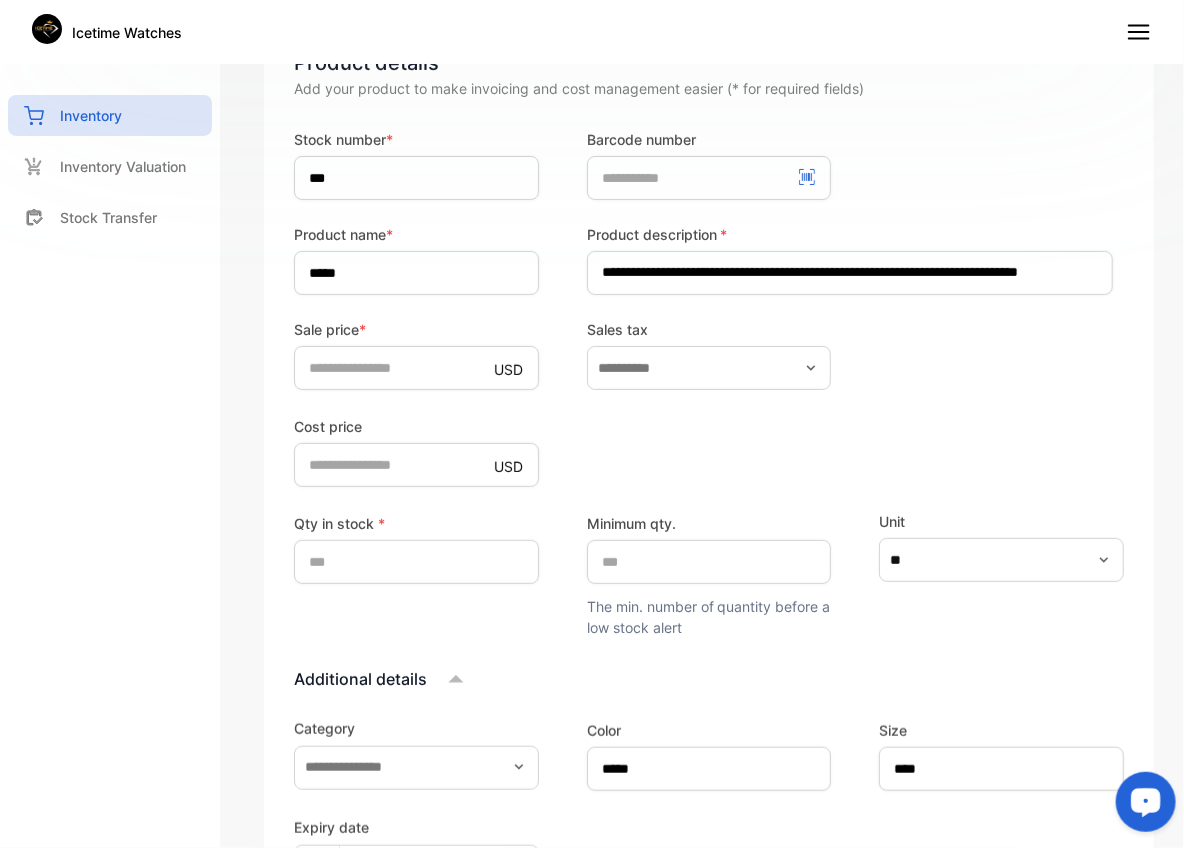 click on "Expiry date" at bounding box center (709, 854) 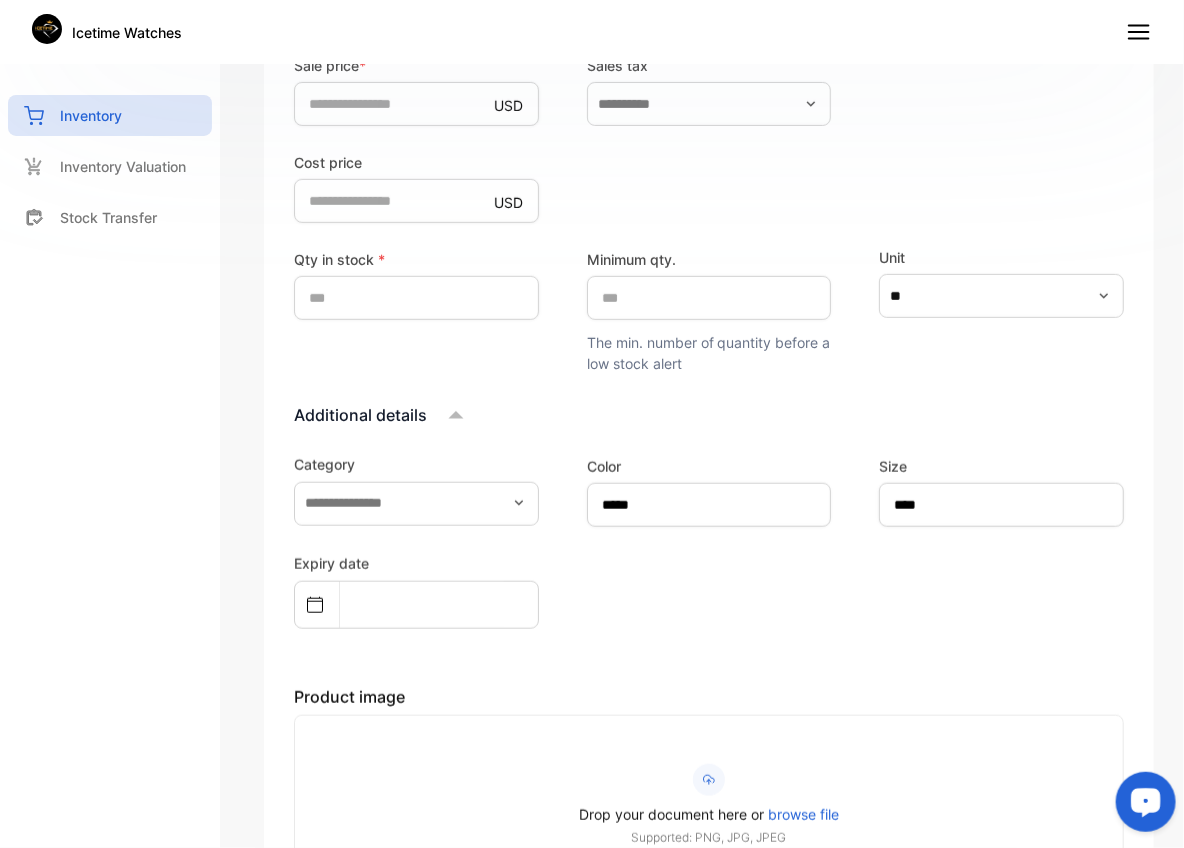 scroll, scrollTop: 755, scrollLeft: 0, axis: vertical 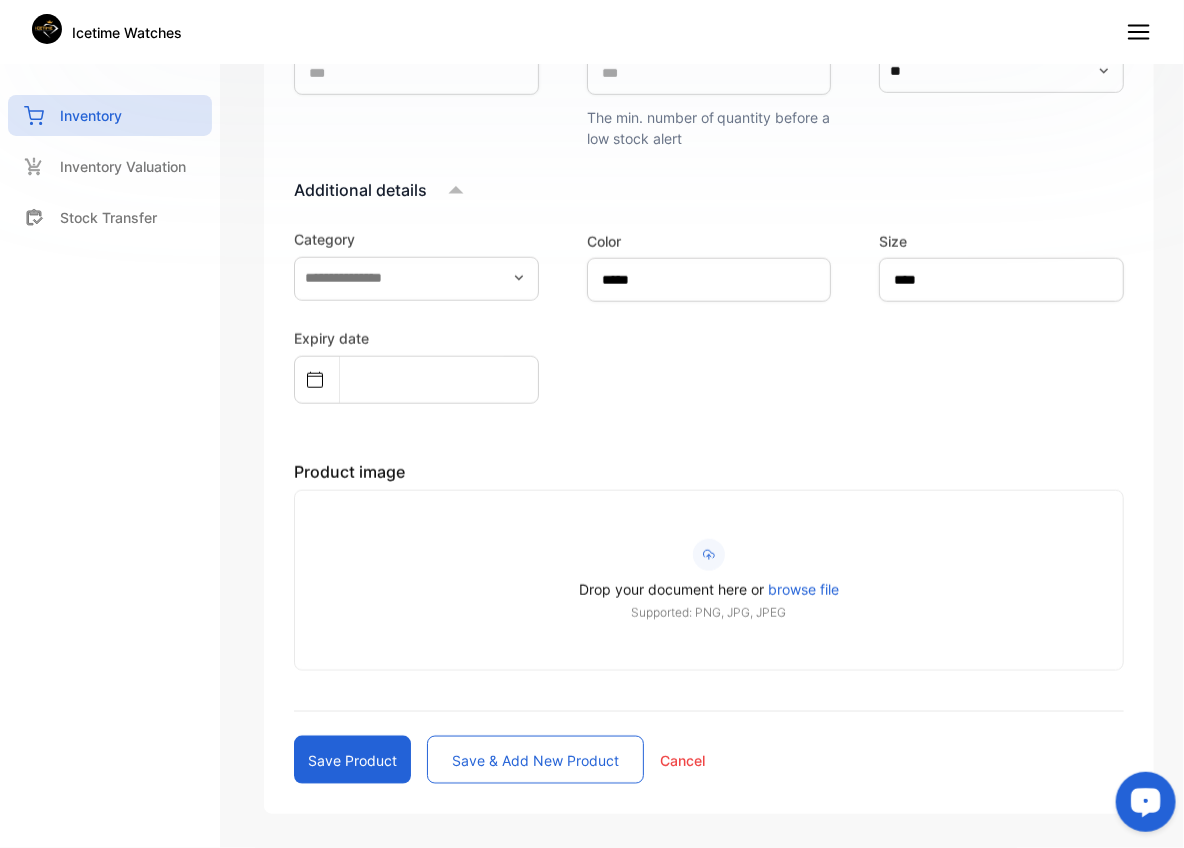 click on "Expiry date" at bounding box center [709, 365] 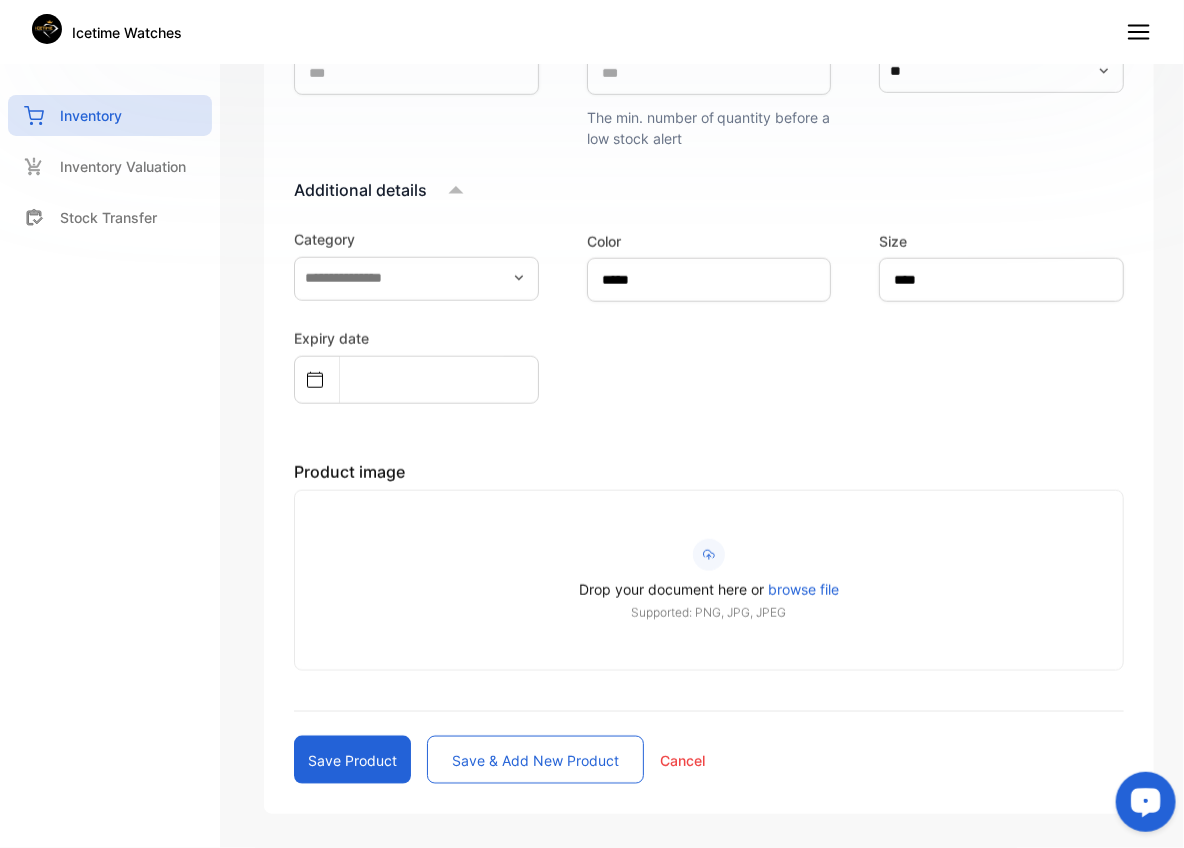 click on "Save product" at bounding box center (352, 760) 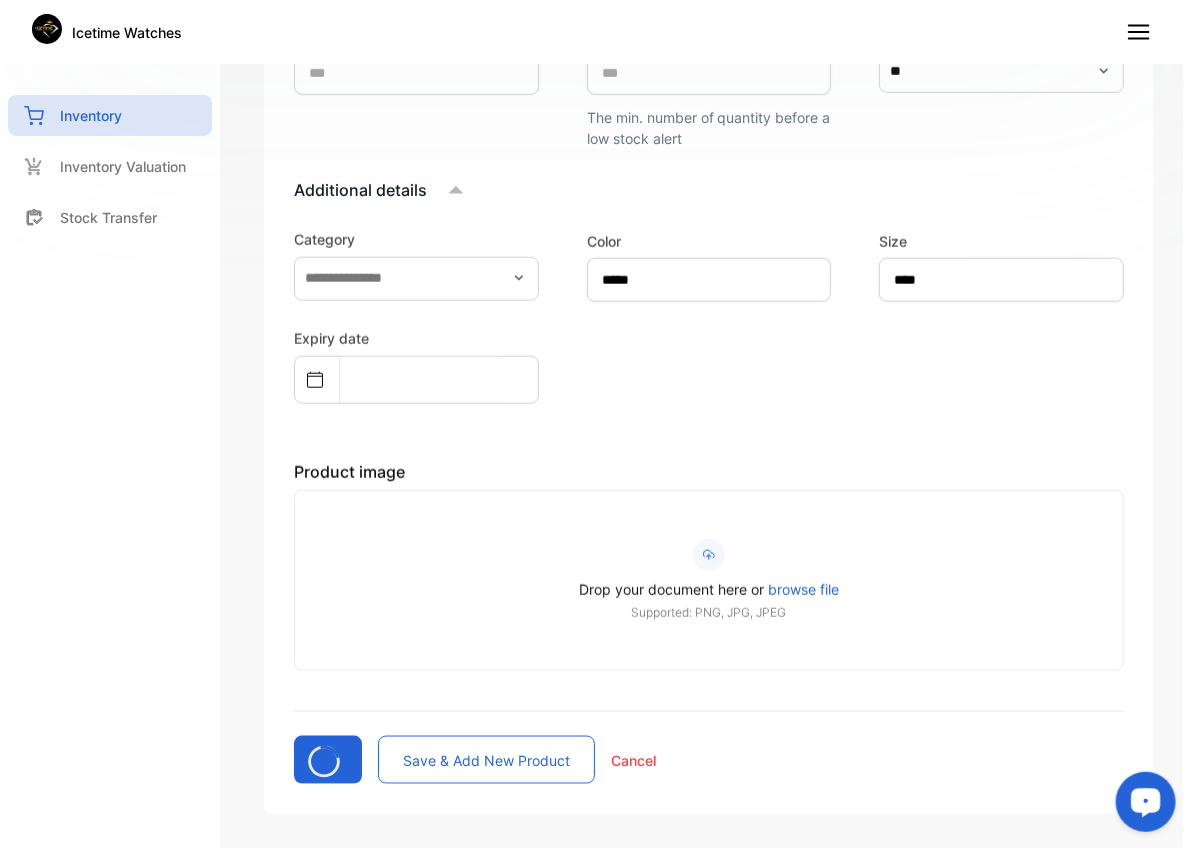 type 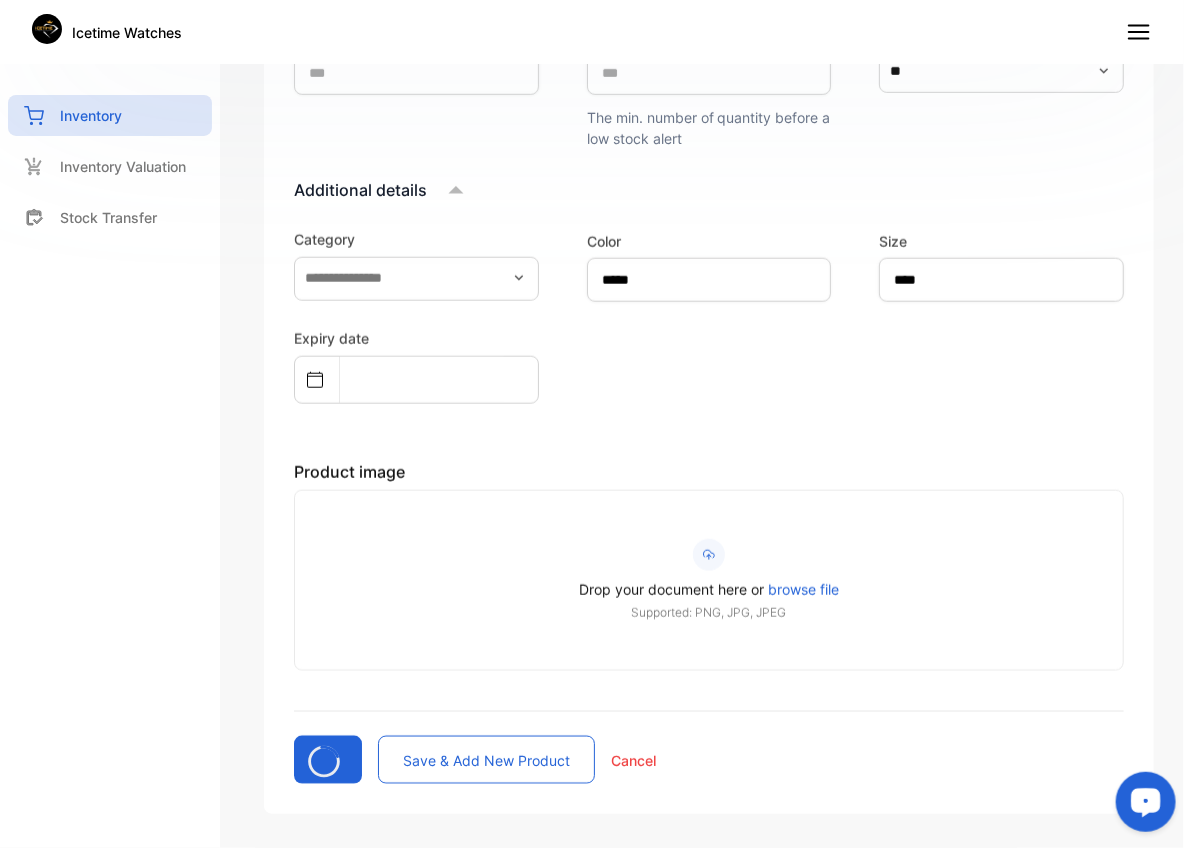 type 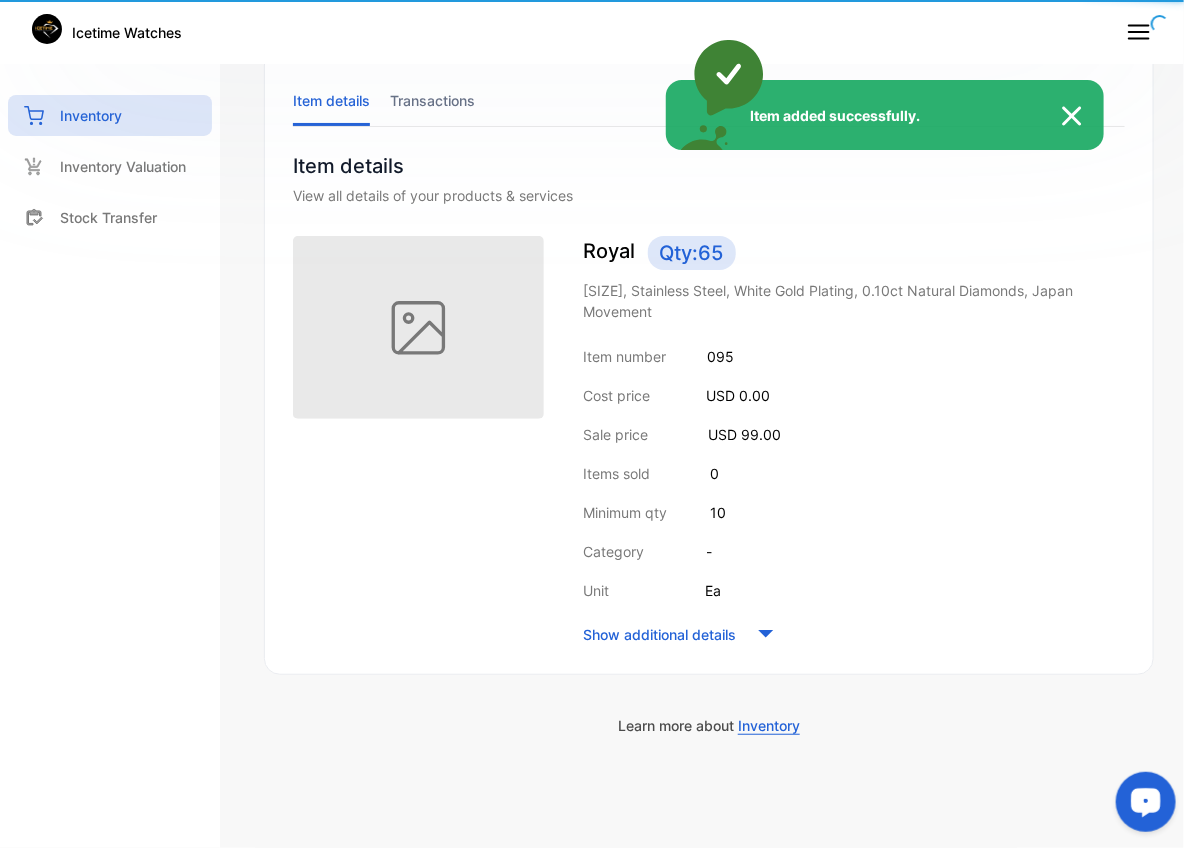 scroll, scrollTop: 107, scrollLeft: 0, axis: vertical 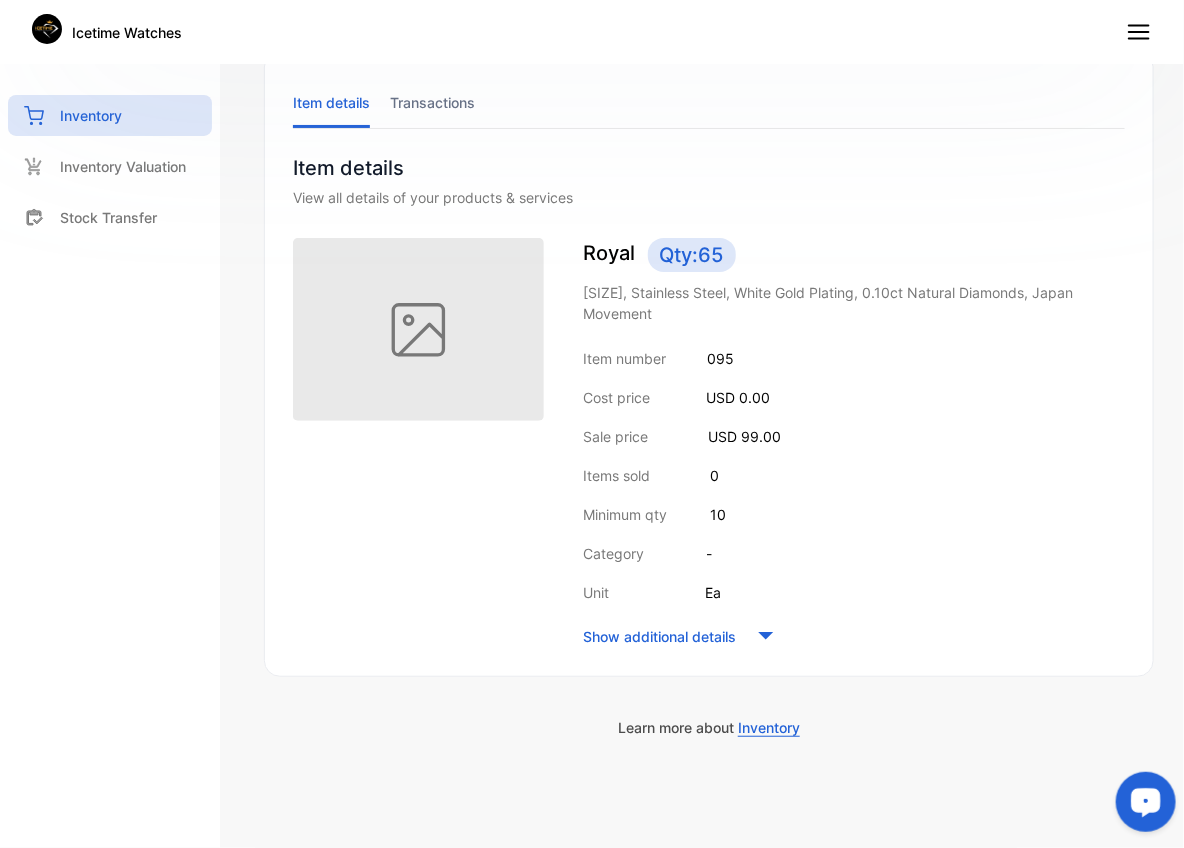 click on "Royal Qty:  65" at bounding box center (854, 255) 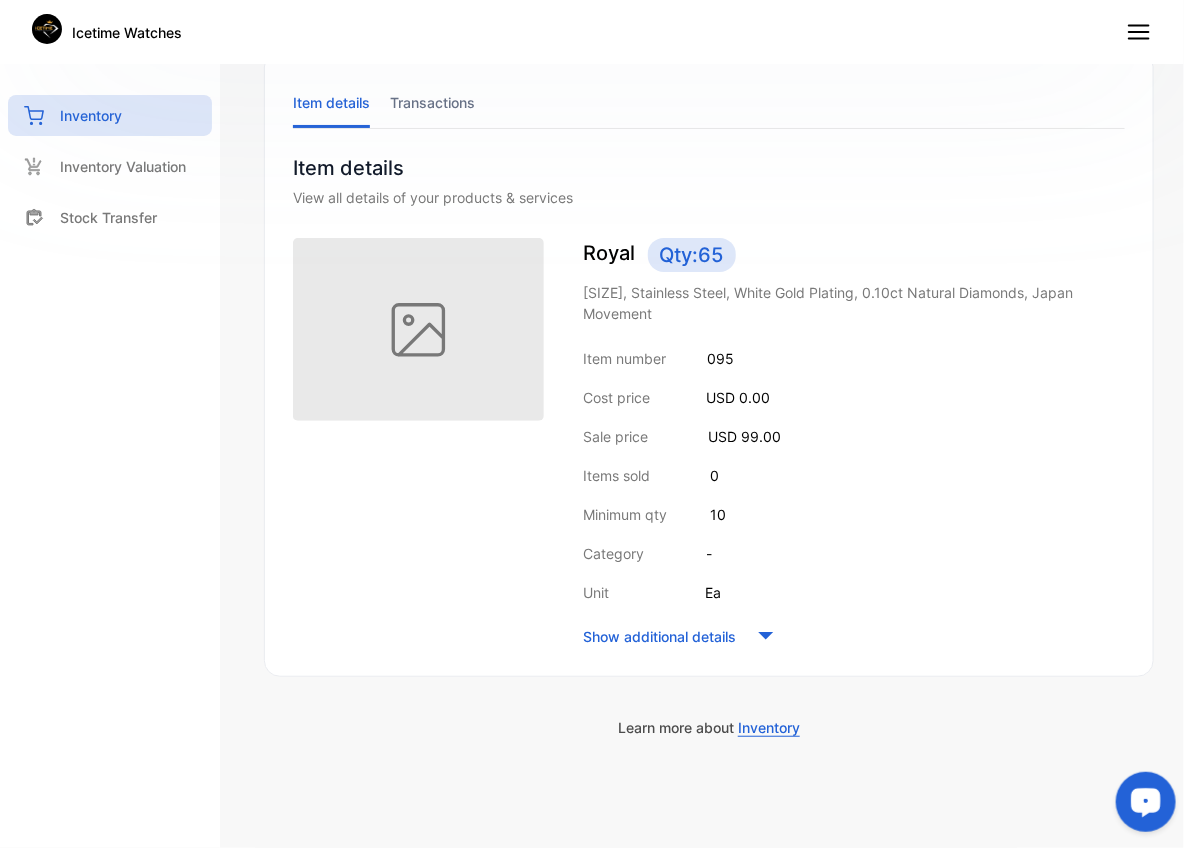 click 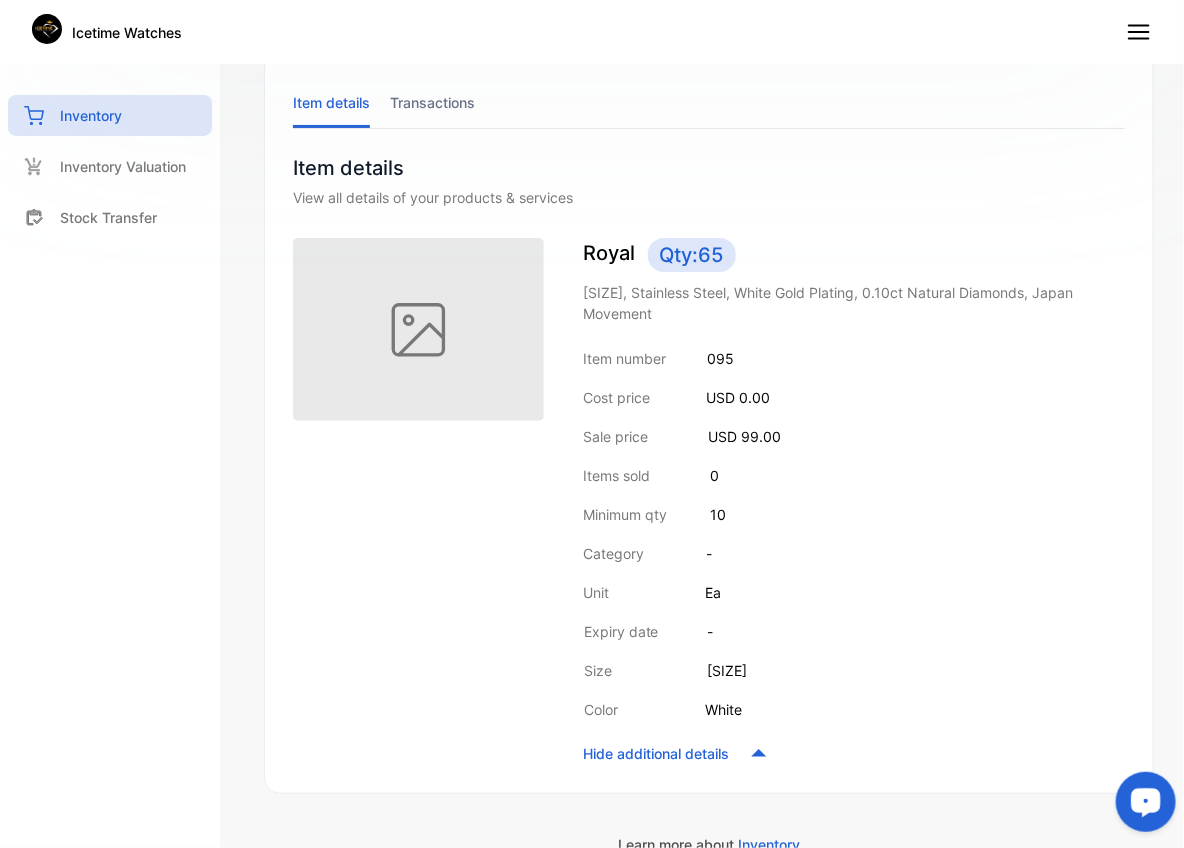 click on "Expiry date -" at bounding box center (854, 631) 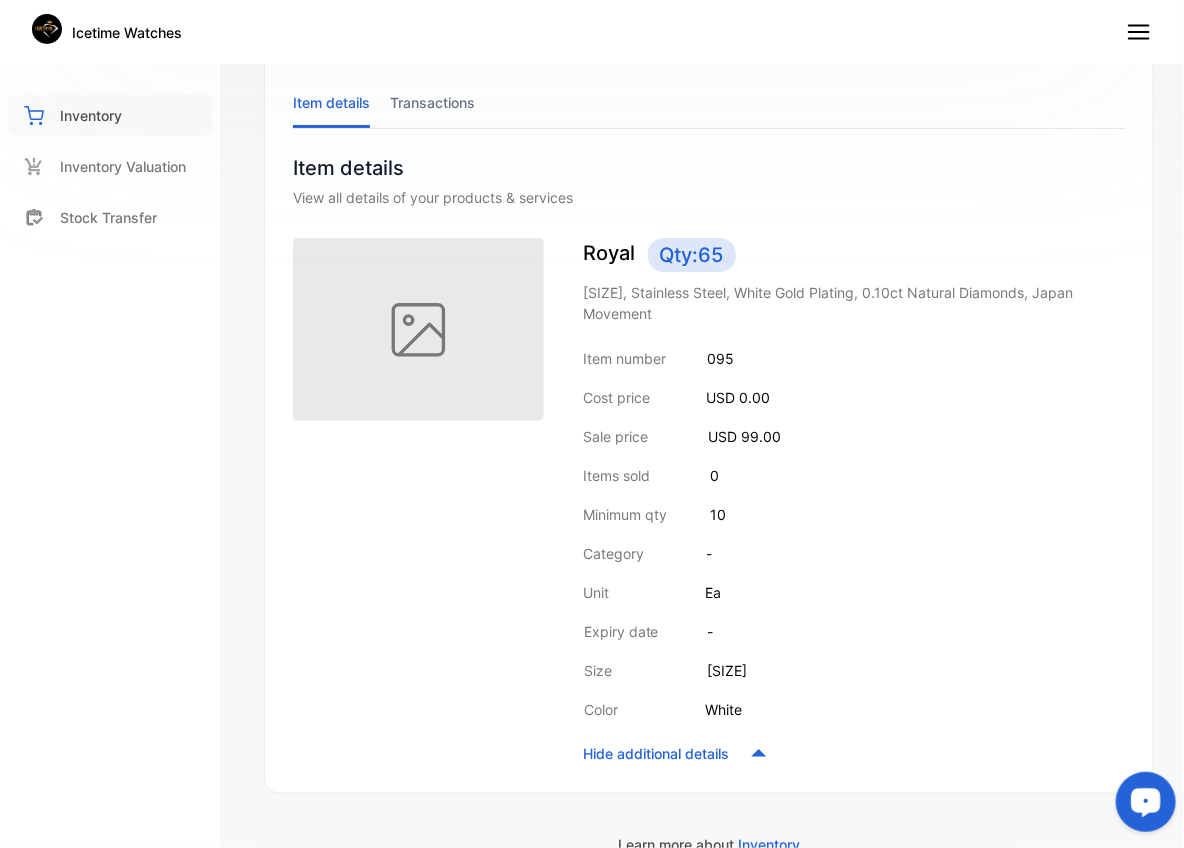 click on "Inventory" at bounding box center (110, 115) 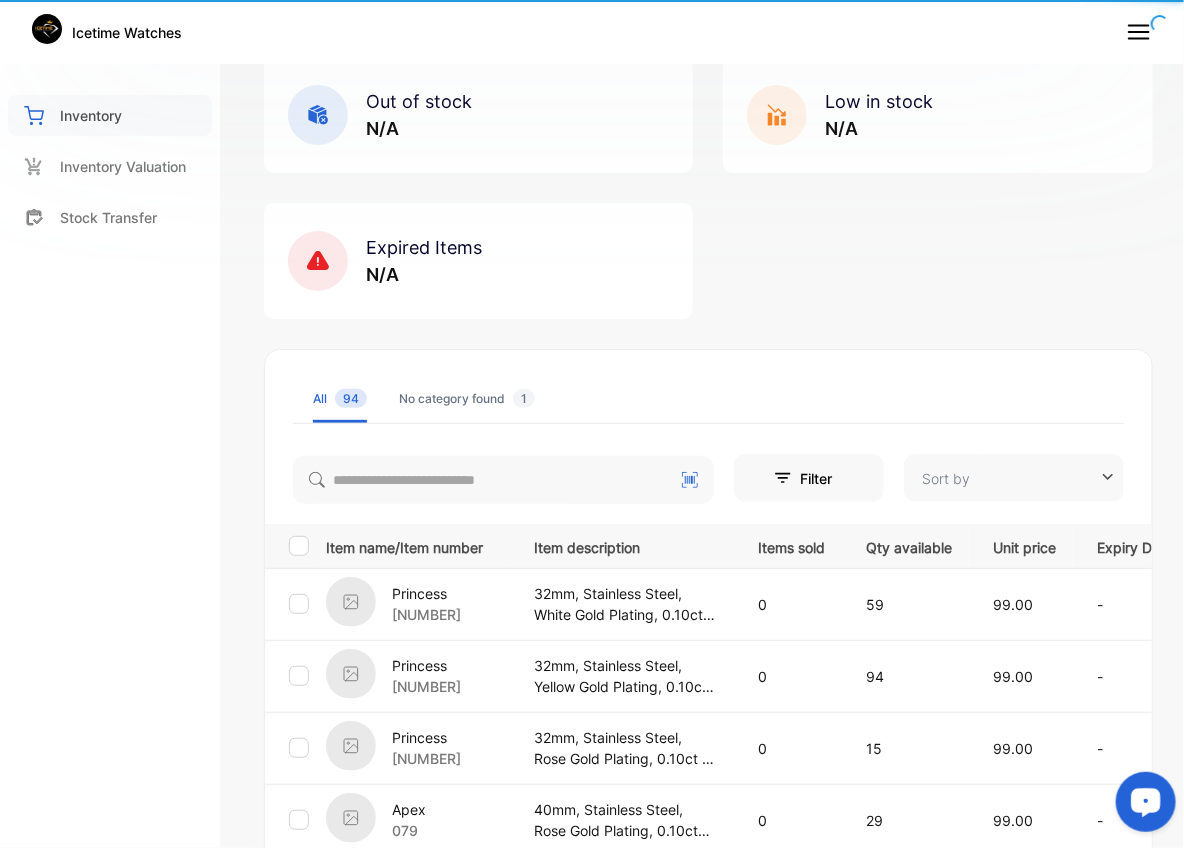 type on "**********" 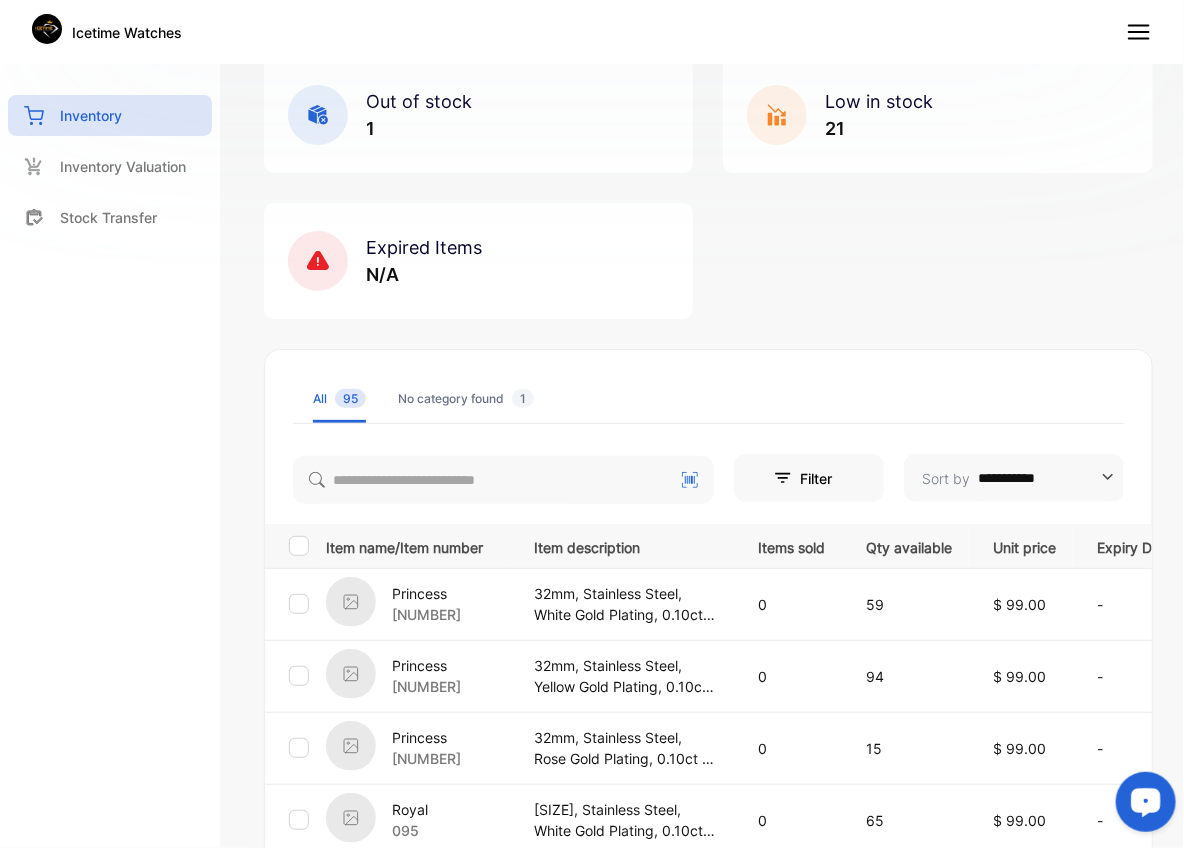 click on "0" at bounding box center [788, 676] 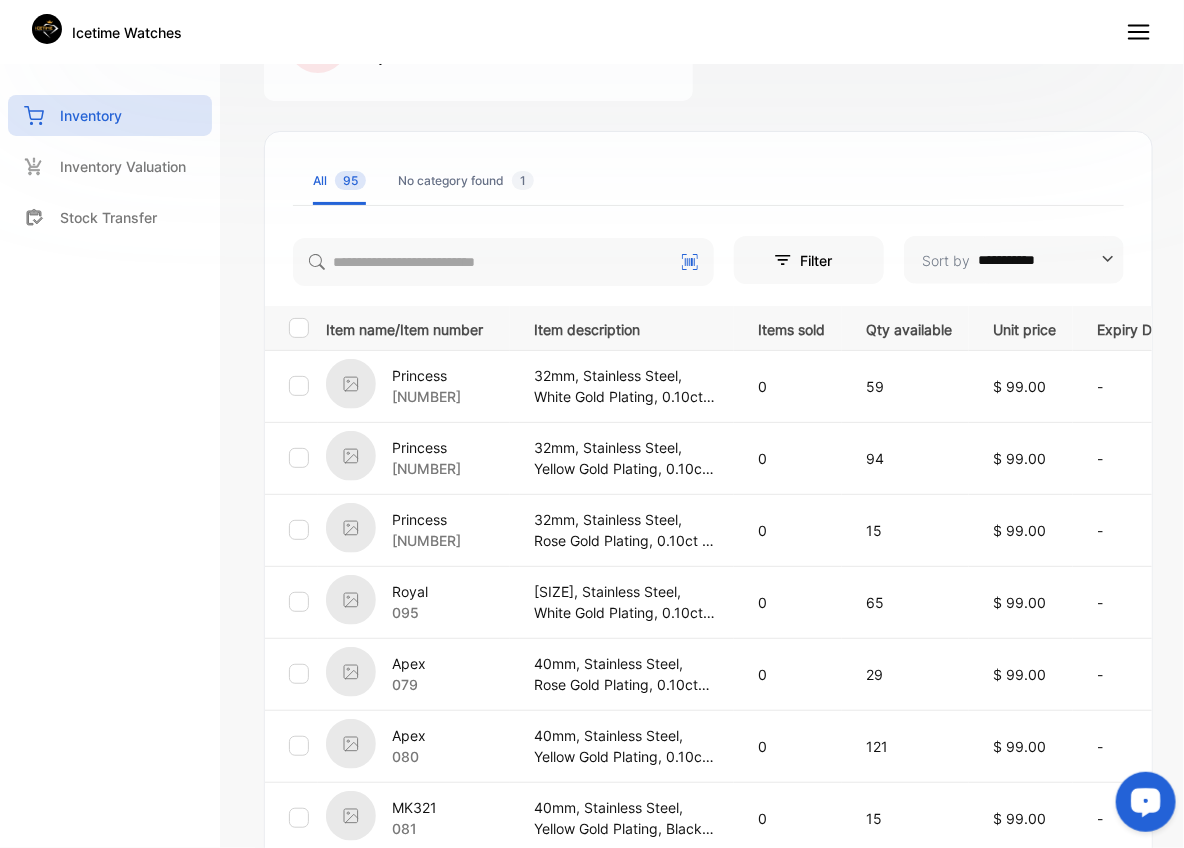 scroll, scrollTop: 330, scrollLeft: 0, axis: vertical 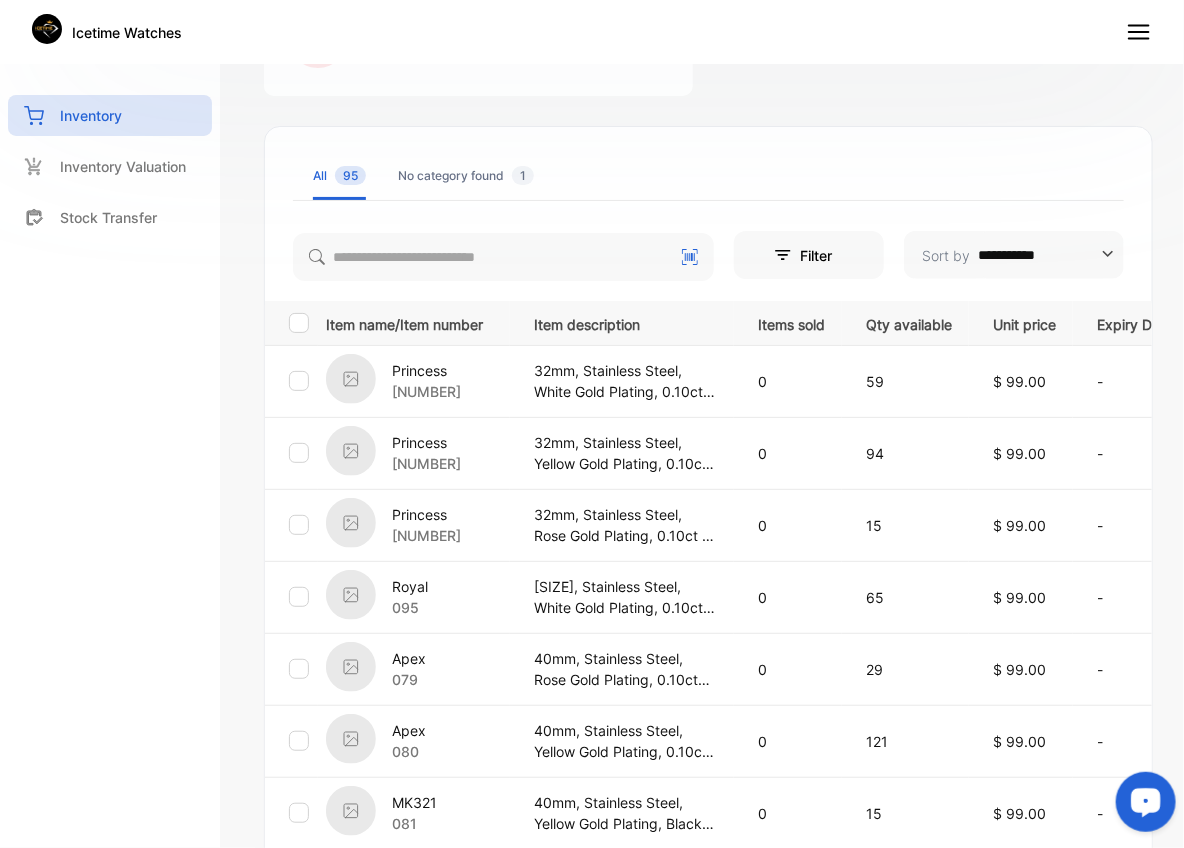 click on "Royal" at bounding box center (410, 586) 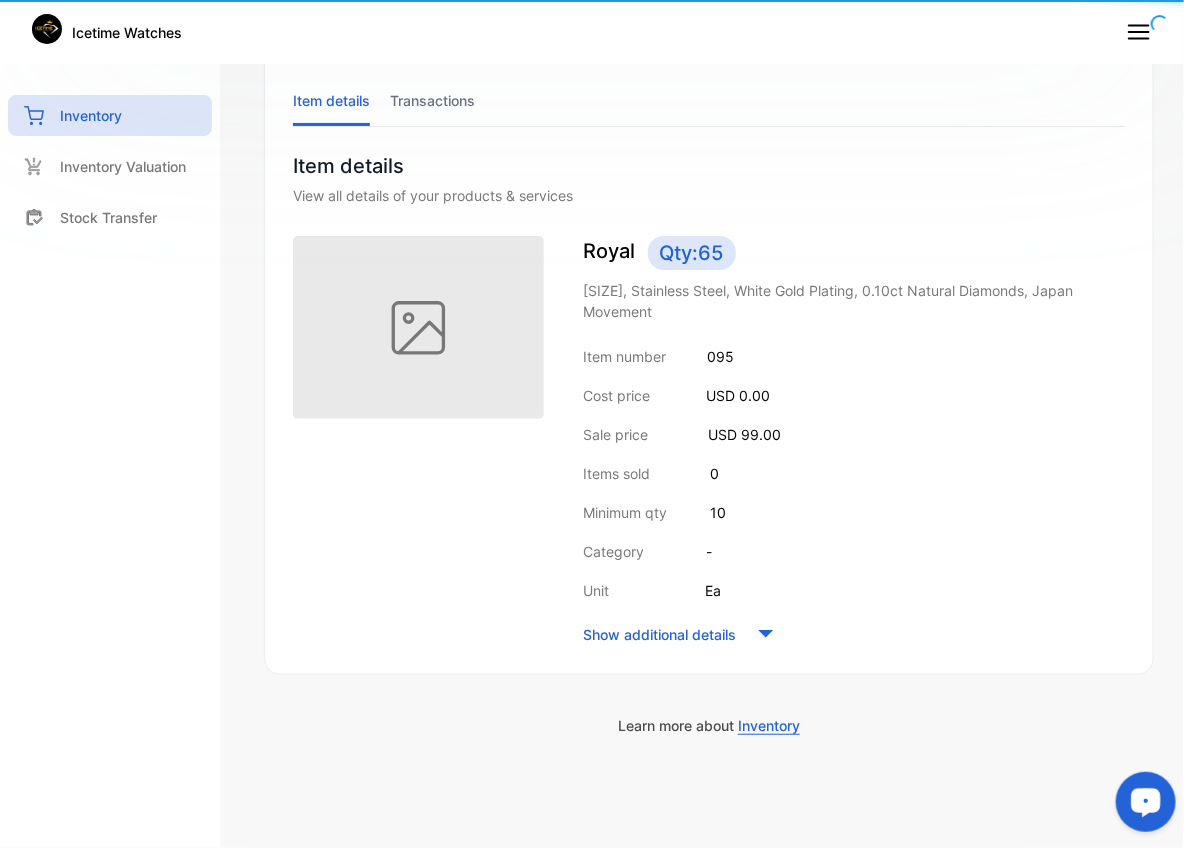 scroll, scrollTop: 107, scrollLeft: 0, axis: vertical 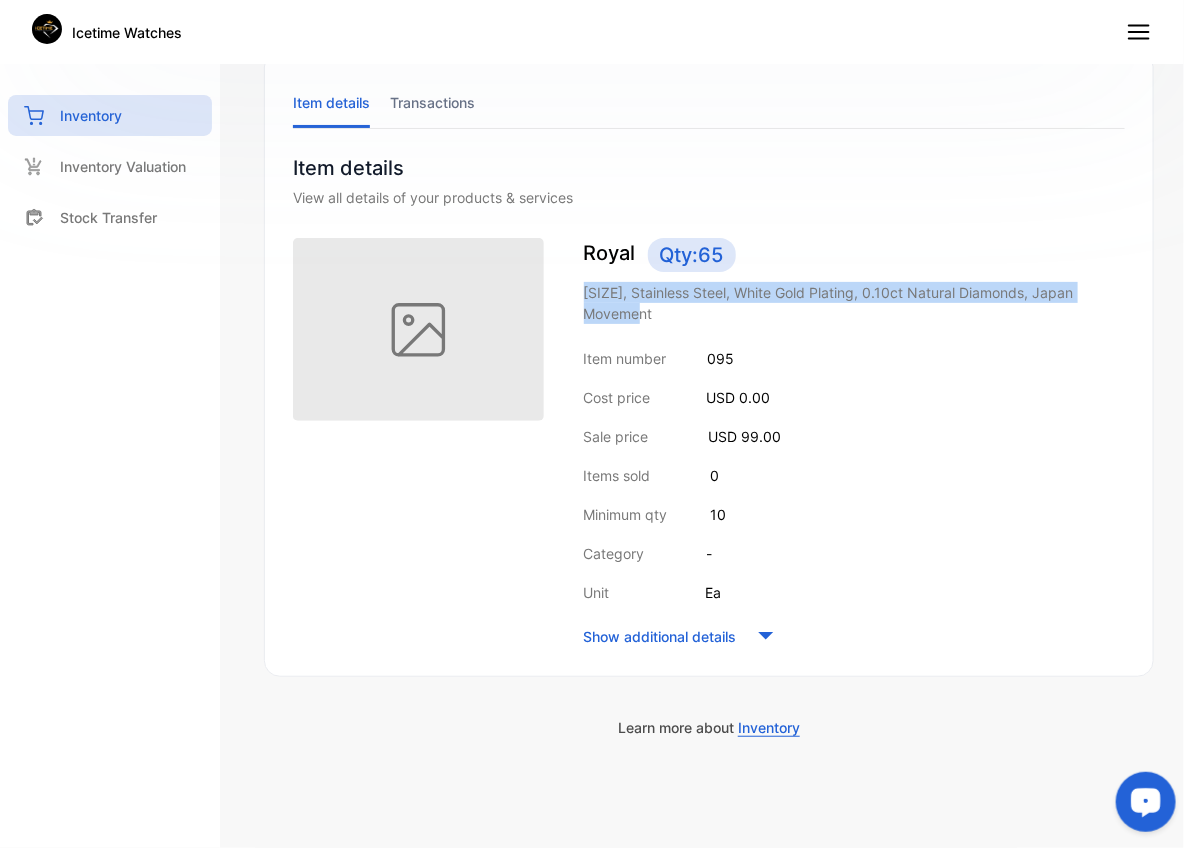 drag, startPoint x: 580, startPoint y: 286, endPoint x: 1092, endPoint y: 307, distance: 512.4305 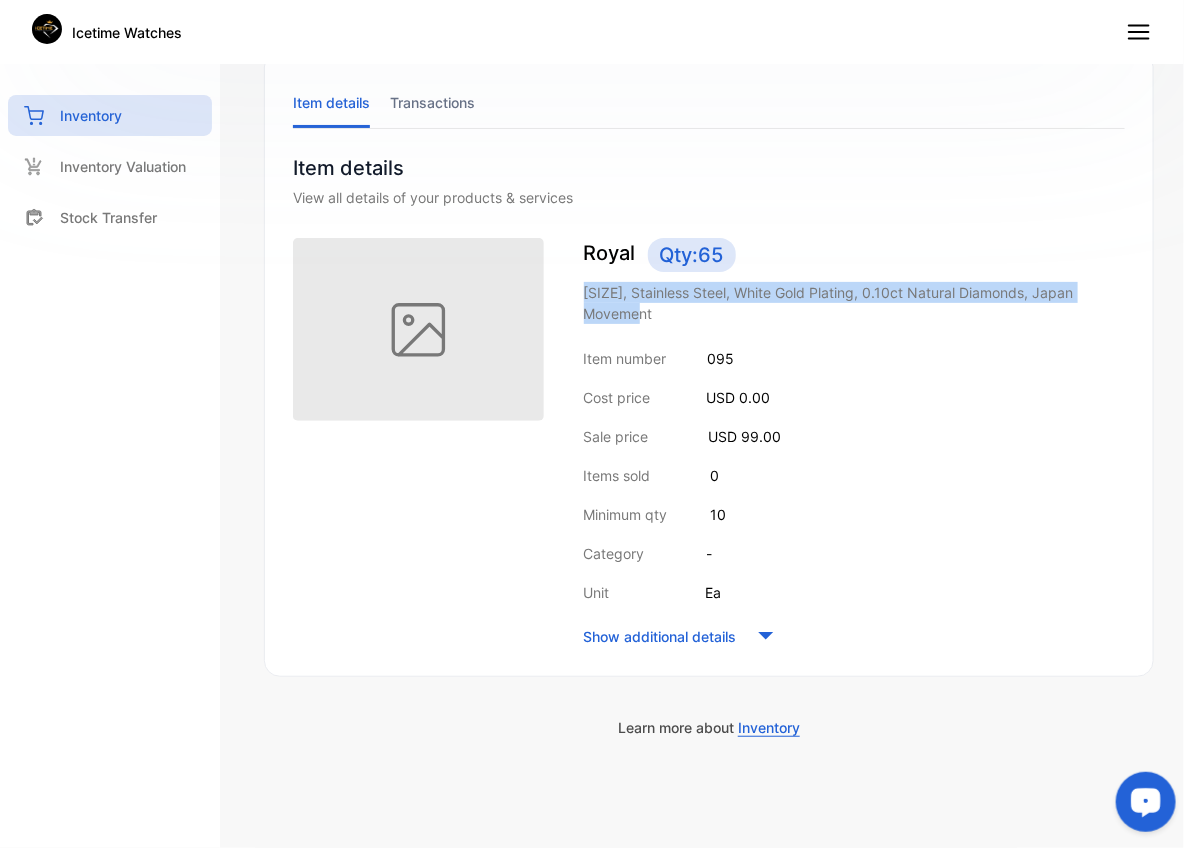 copy on "[SIZE], Stainless Steel, White Gold Plating, 0.10ct Natural Diamonds, Japan Movement" 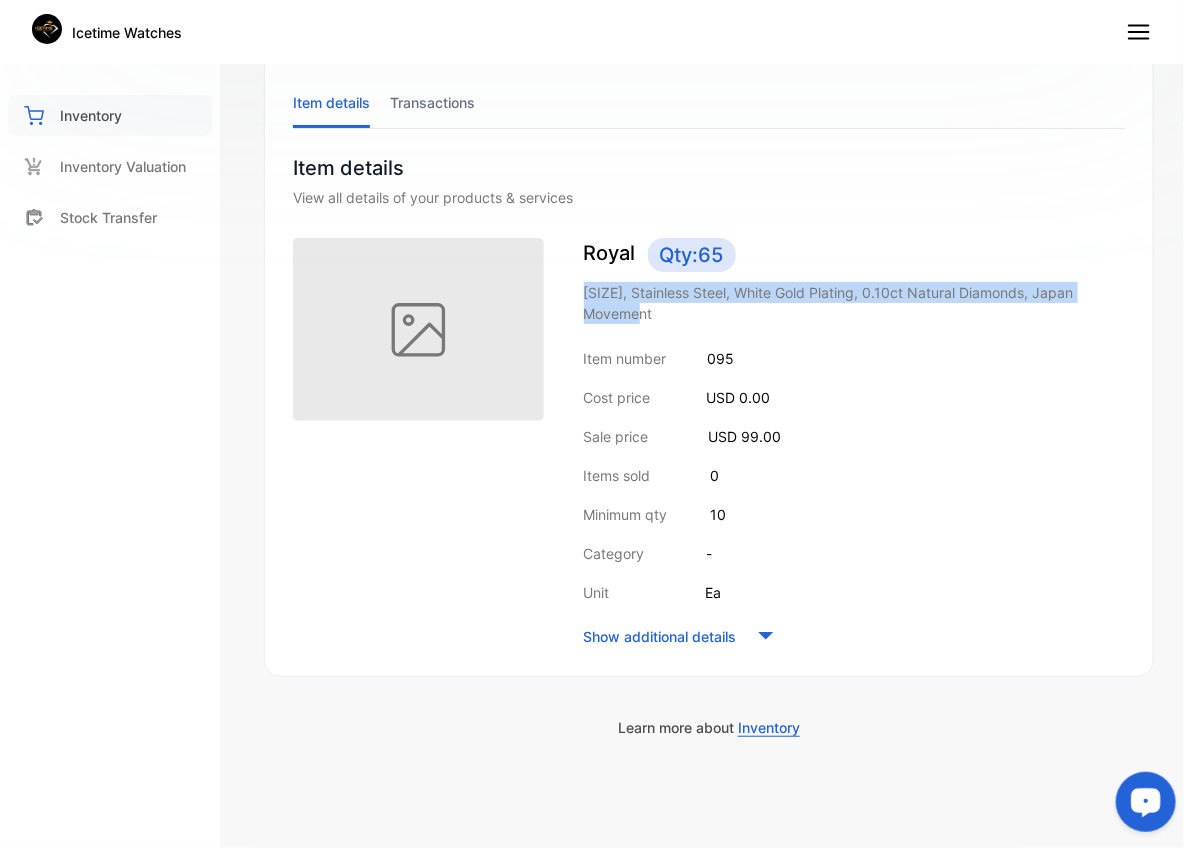 click on "Inventory" at bounding box center [91, 115] 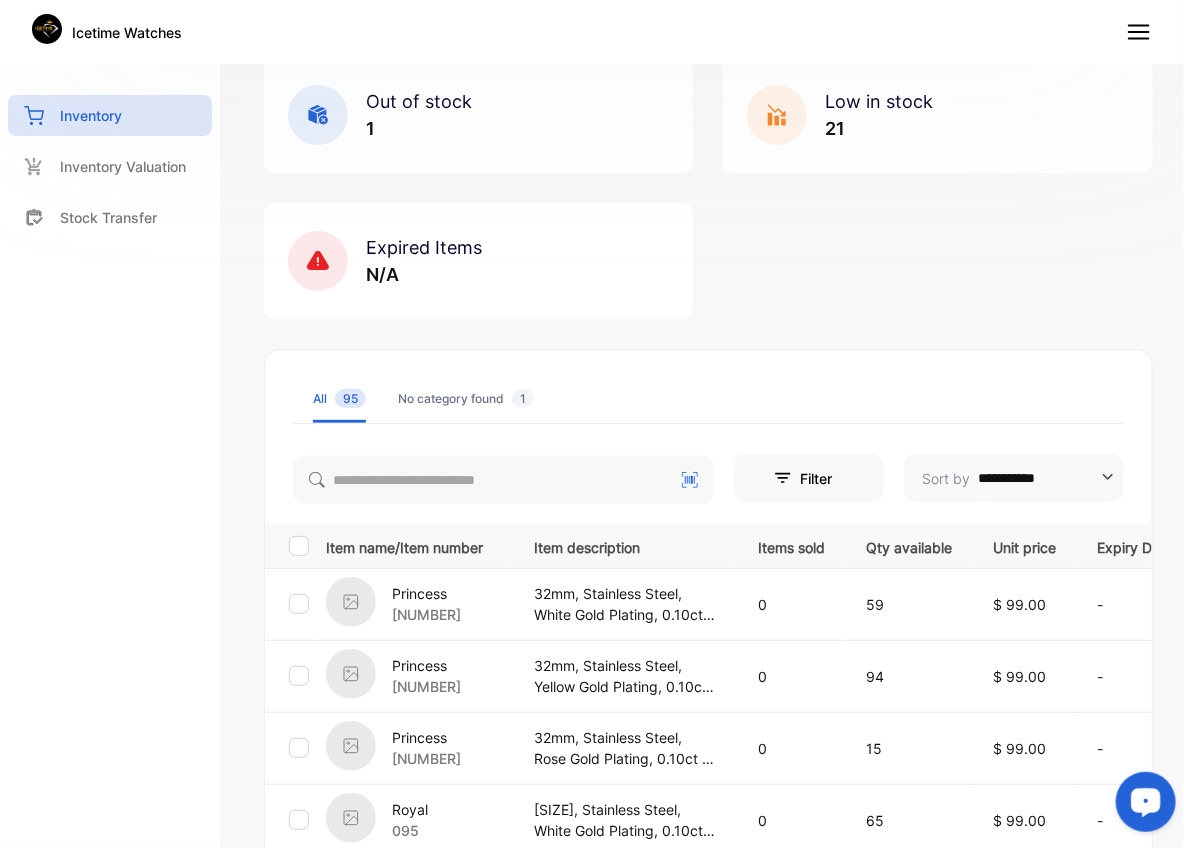 click on "Out of stock 1 Low in stock 21 Expired Items N/A" at bounding box center [708, 188] 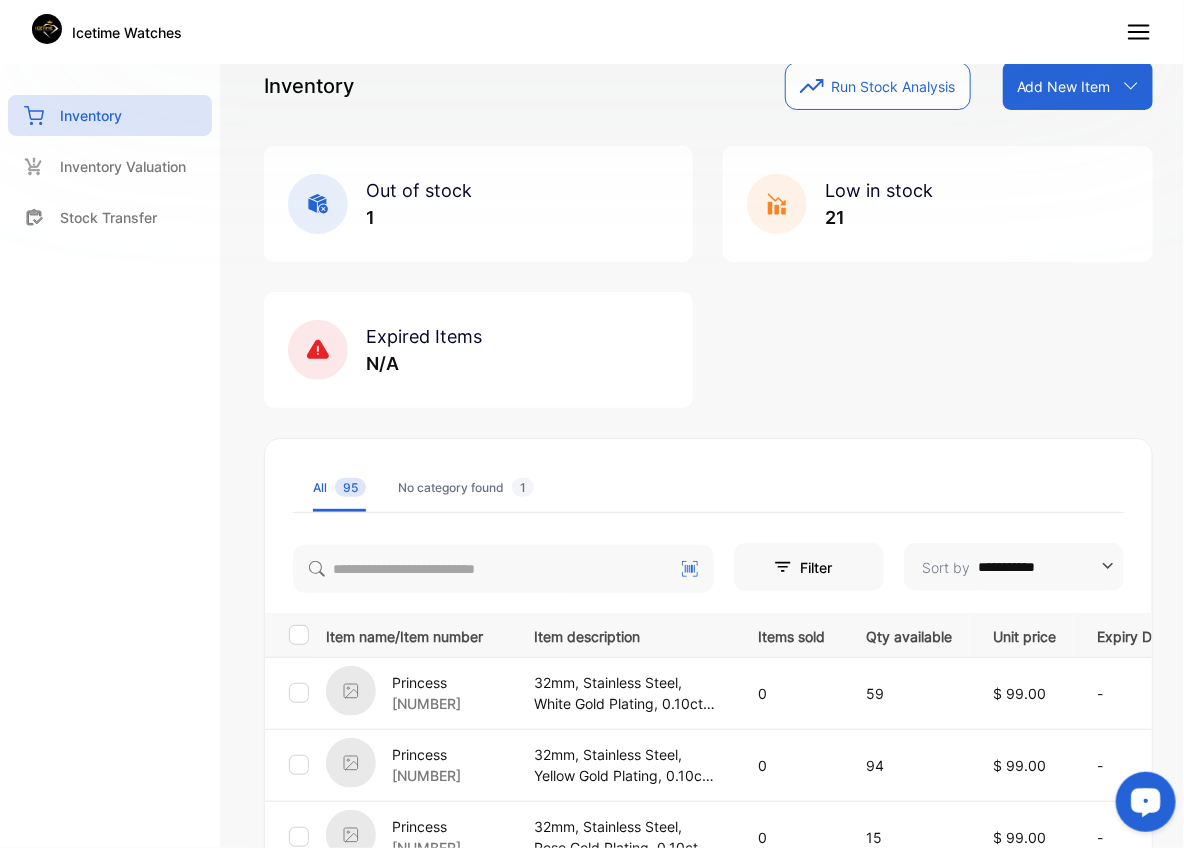 scroll, scrollTop: 0, scrollLeft: 0, axis: both 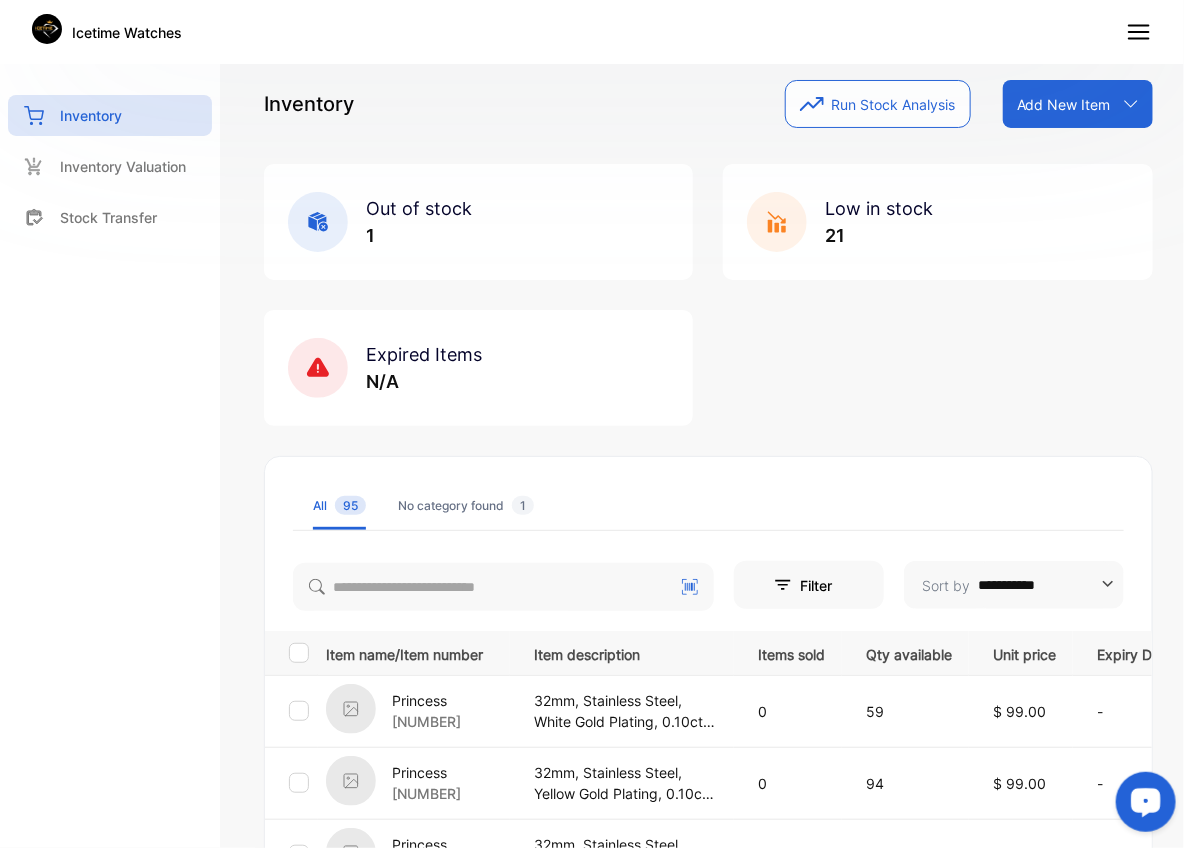 click on "Add New Item" at bounding box center [1064, 104] 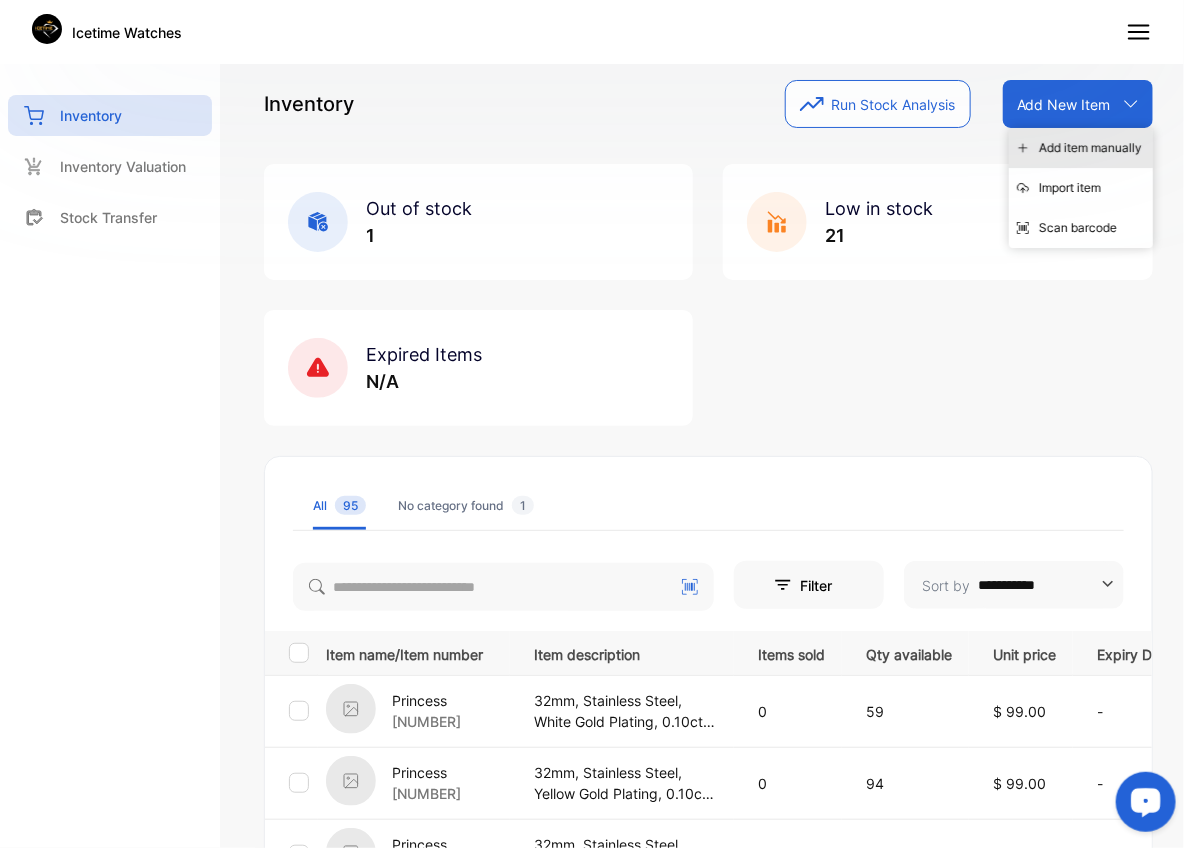 click on "Add item manually" at bounding box center [1081, 148] 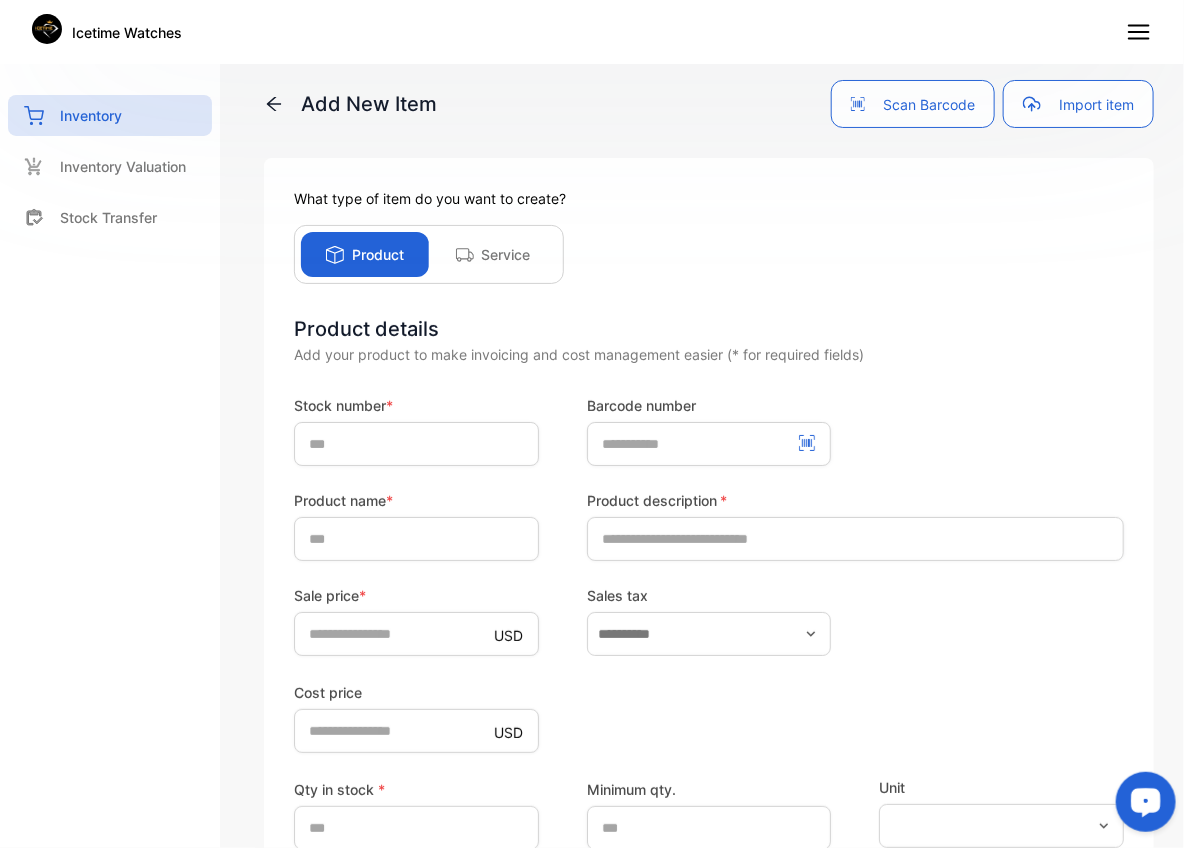 click on "What type of item do you want to create? Product Service   Product details   Add your product to make invoicing and cost management easier (* for required fields) Stock number  *   Barcode number   Product name  *   Product description   *   Sale price  *   USD * Sales tax   Cost price   USD * Qty in stock   *   * Minimum qty.   * The min. number of quantity before a low stock alert Unit   Additional details Save product Save & add new product Cancel" at bounding box center (709, 630) 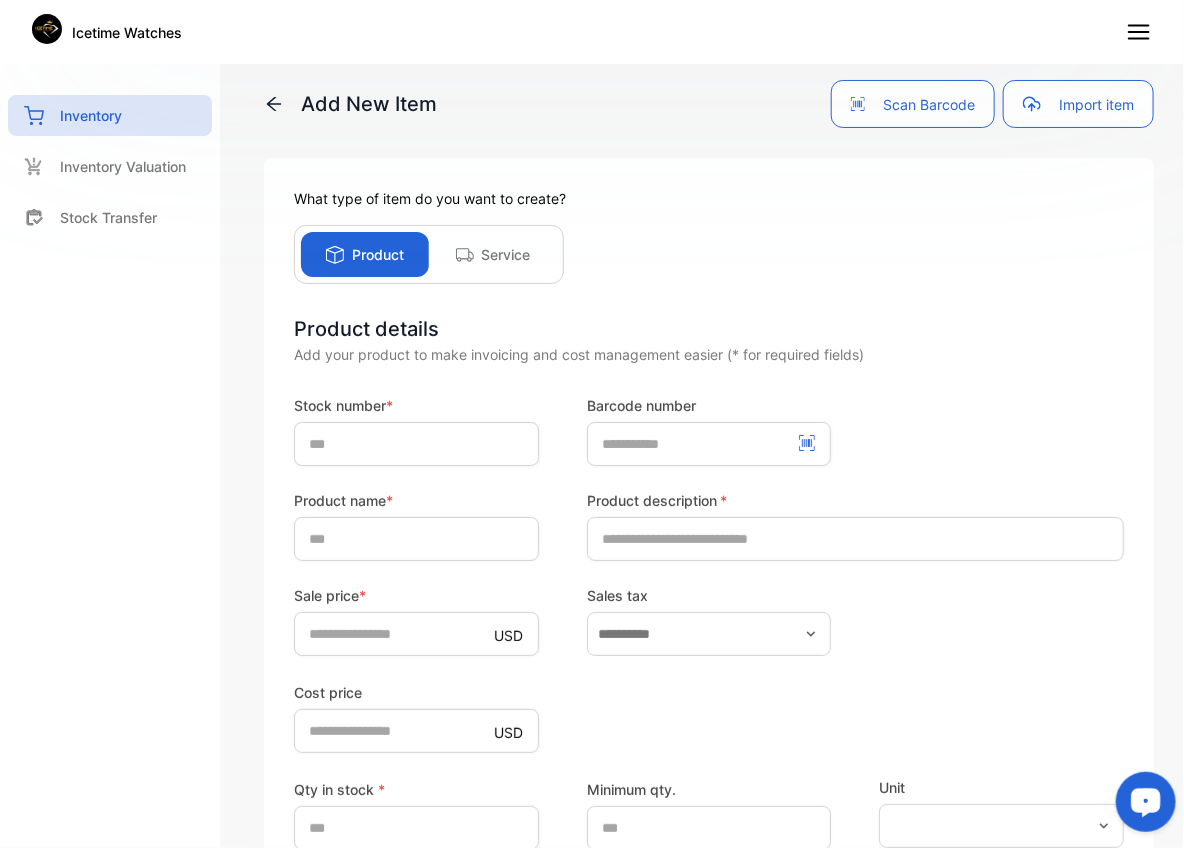 click on "What type of item do you want to create? Product Service   Product details   Add your product to make invoicing and cost management easier (* for required fields) Stock number  *   Barcode number   Product name  *   Product description   *   Sale price  *   USD * Sales tax   Cost price   USD * Qty in stock   *   * Minimum qty.   * The min. number of quantity before a low stock alert Unit   Additional details Save product Save & add new product Cancel" at bounding box center (709, 630) 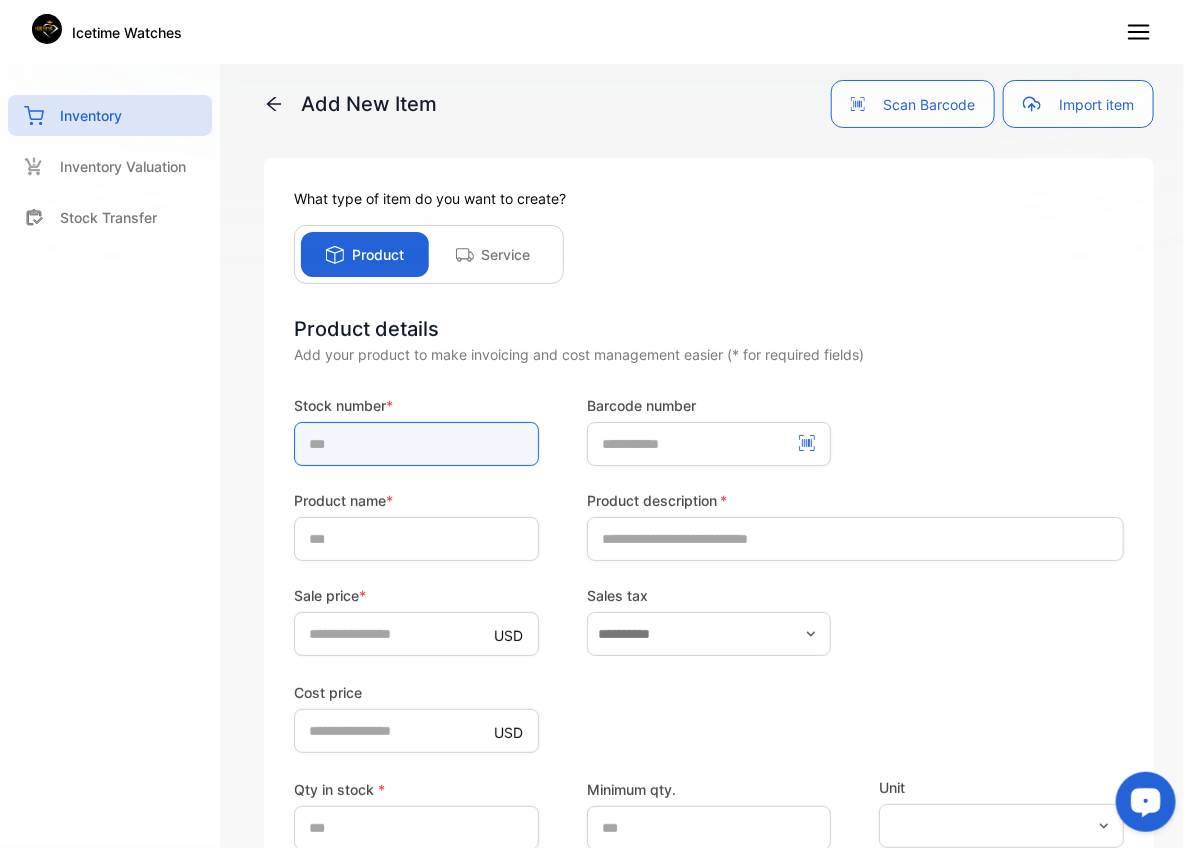 click at bounding box center (416, 444) 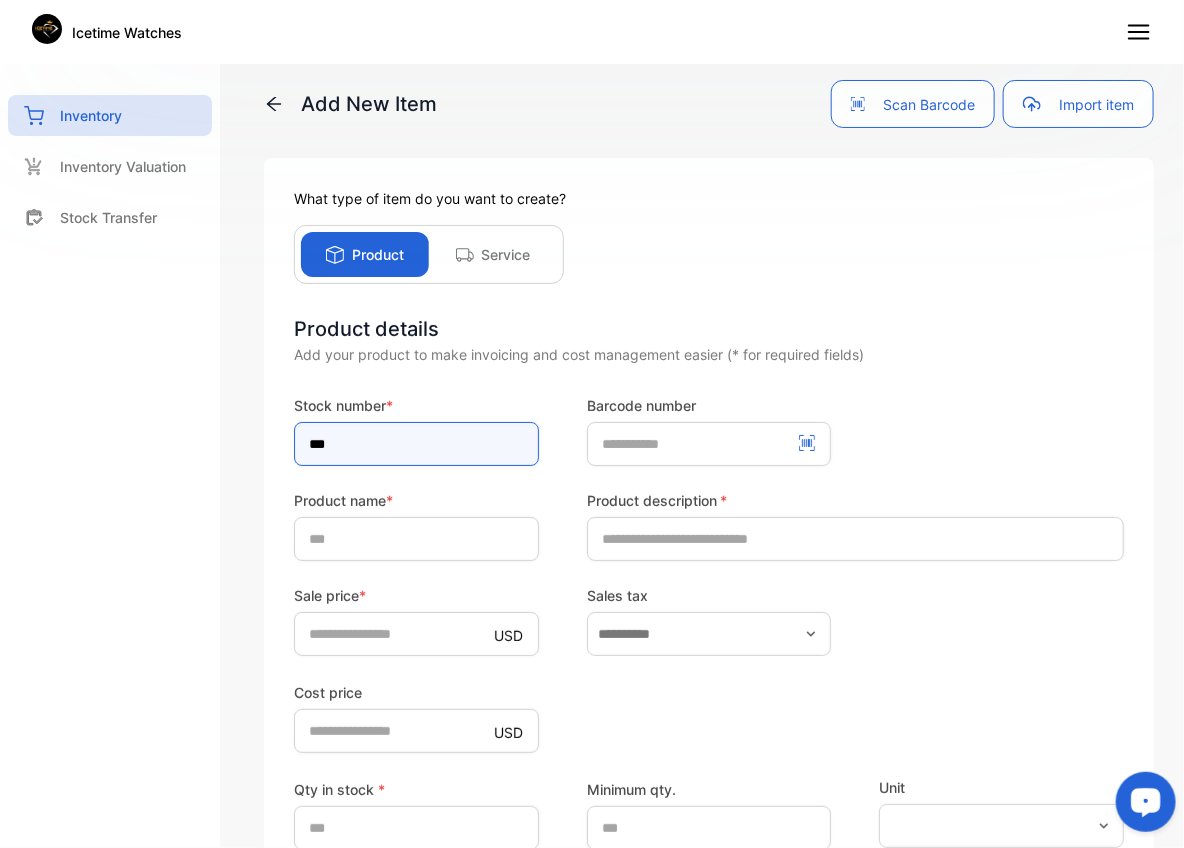type on "***" 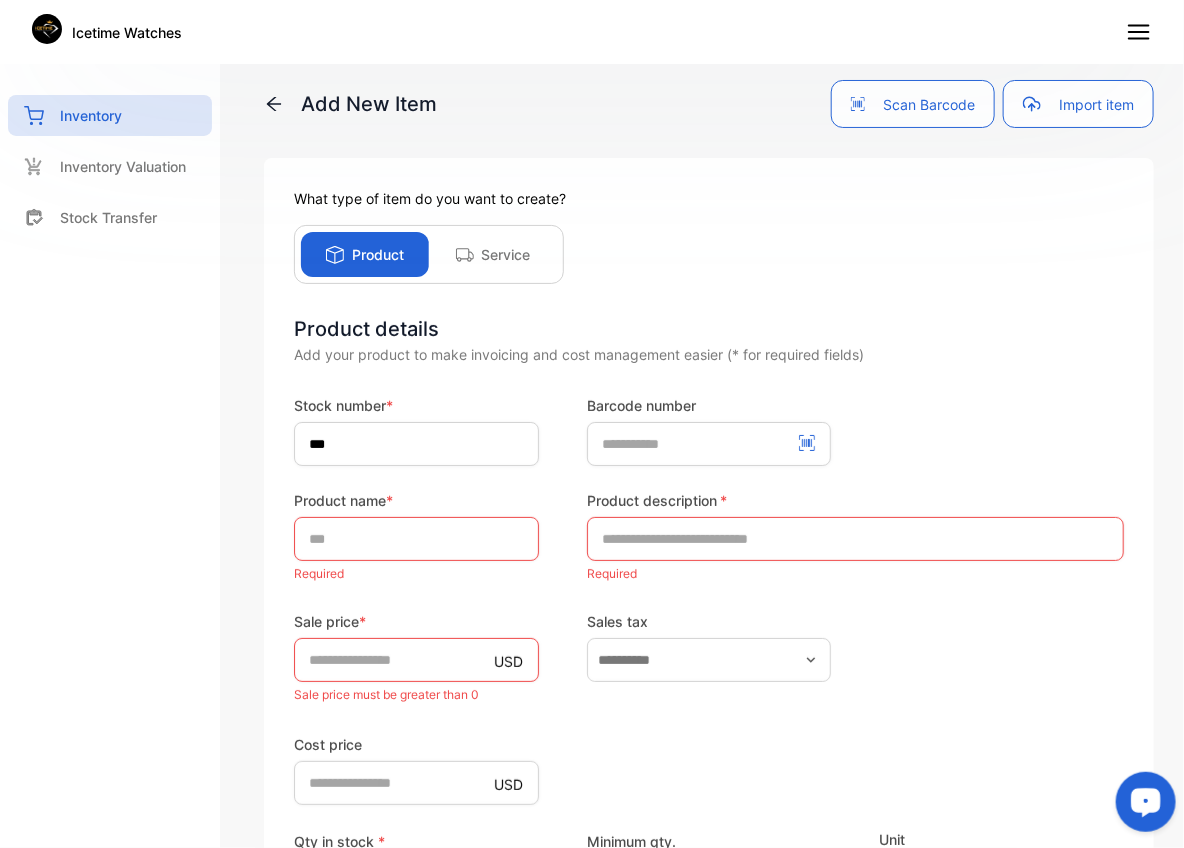 click on "Product name  *" at bounding box center [416, 500] 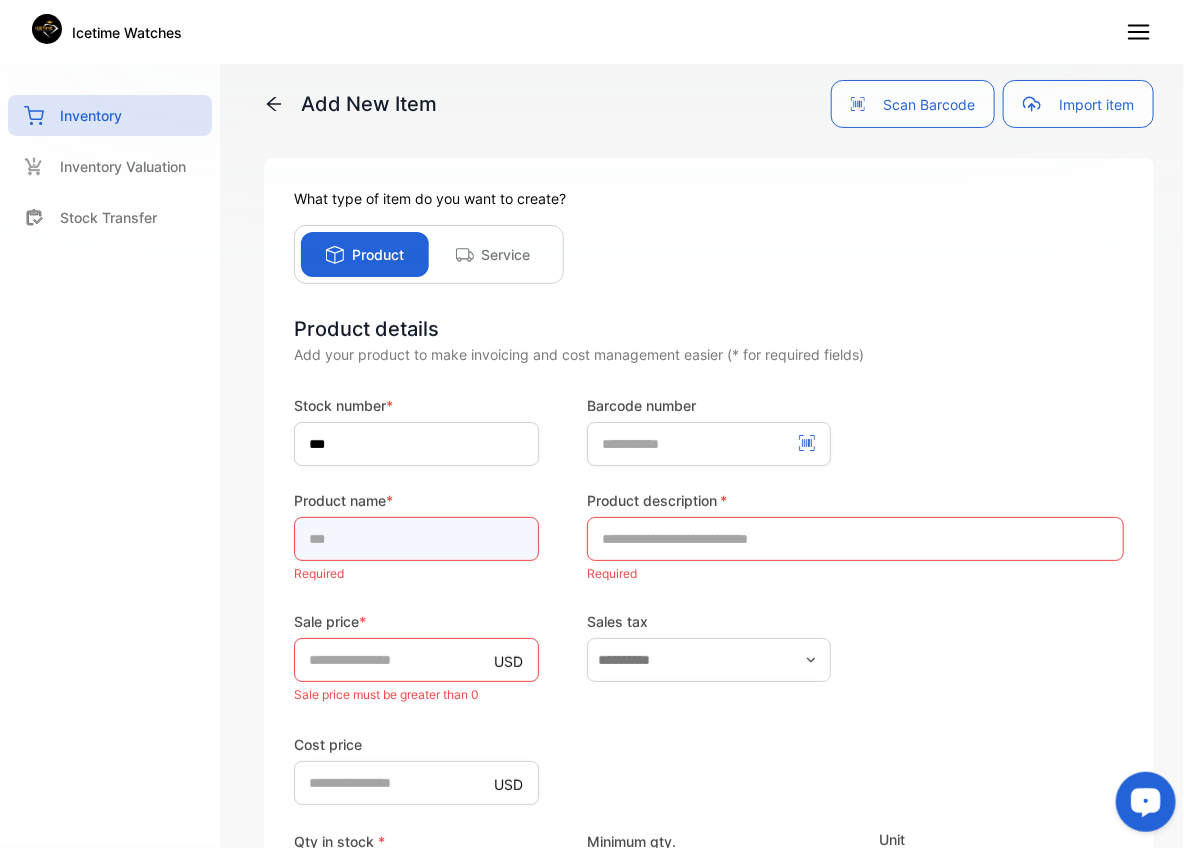 click at bounding box center [416, 539] 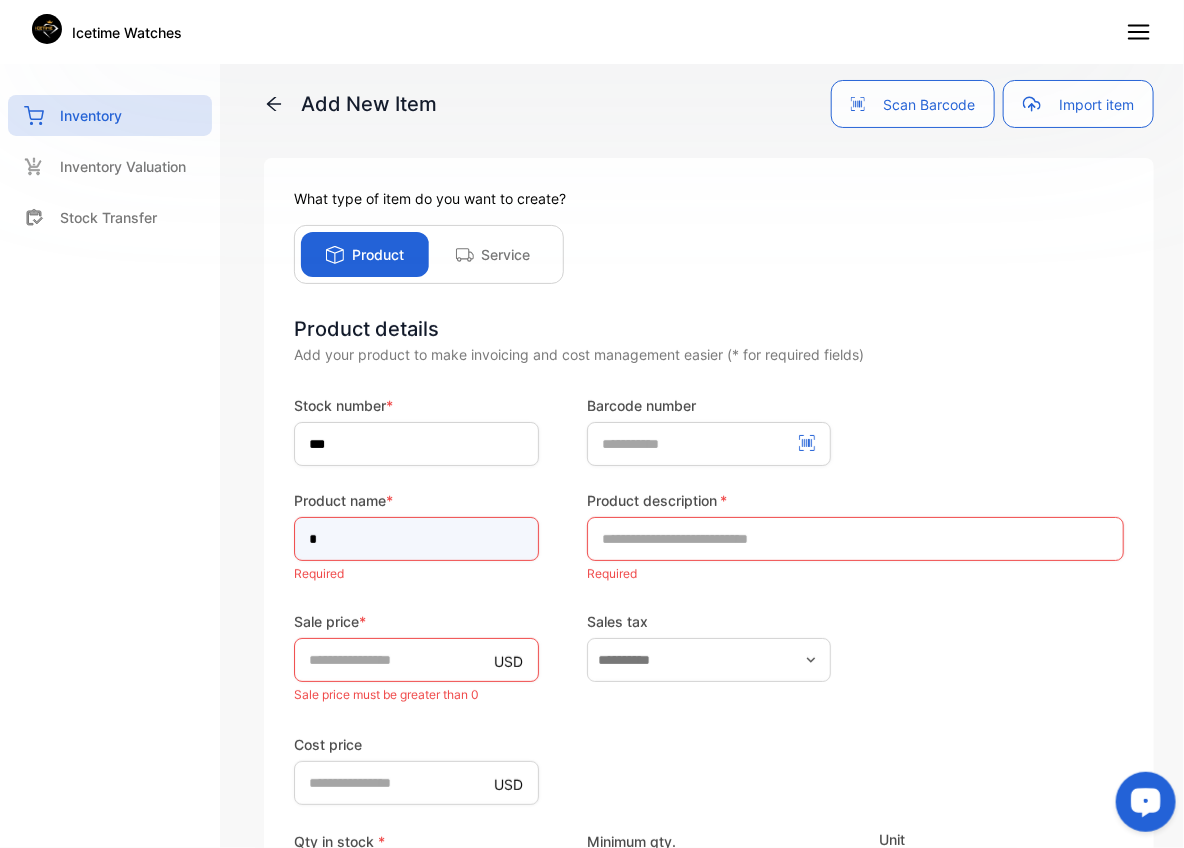 type on "*****" 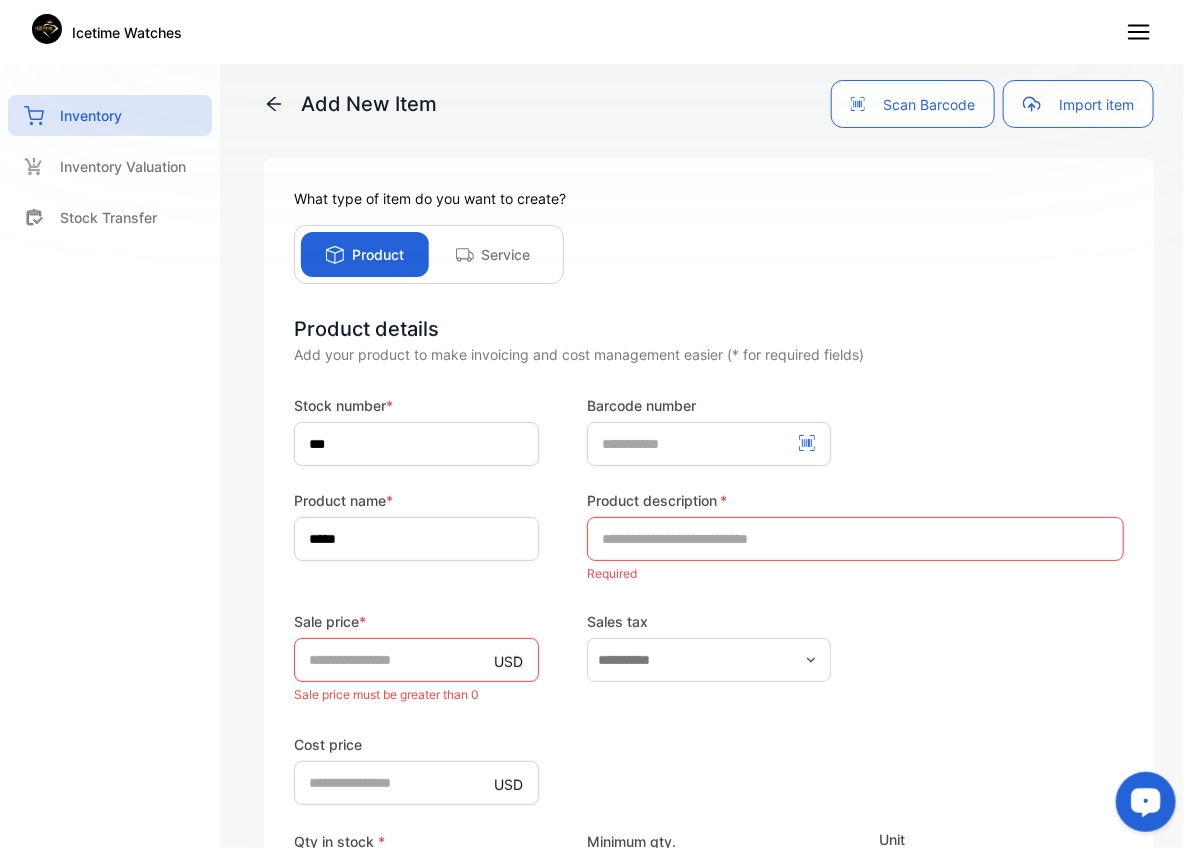 click on "Sale price  *" at bounding box center (416, 621) 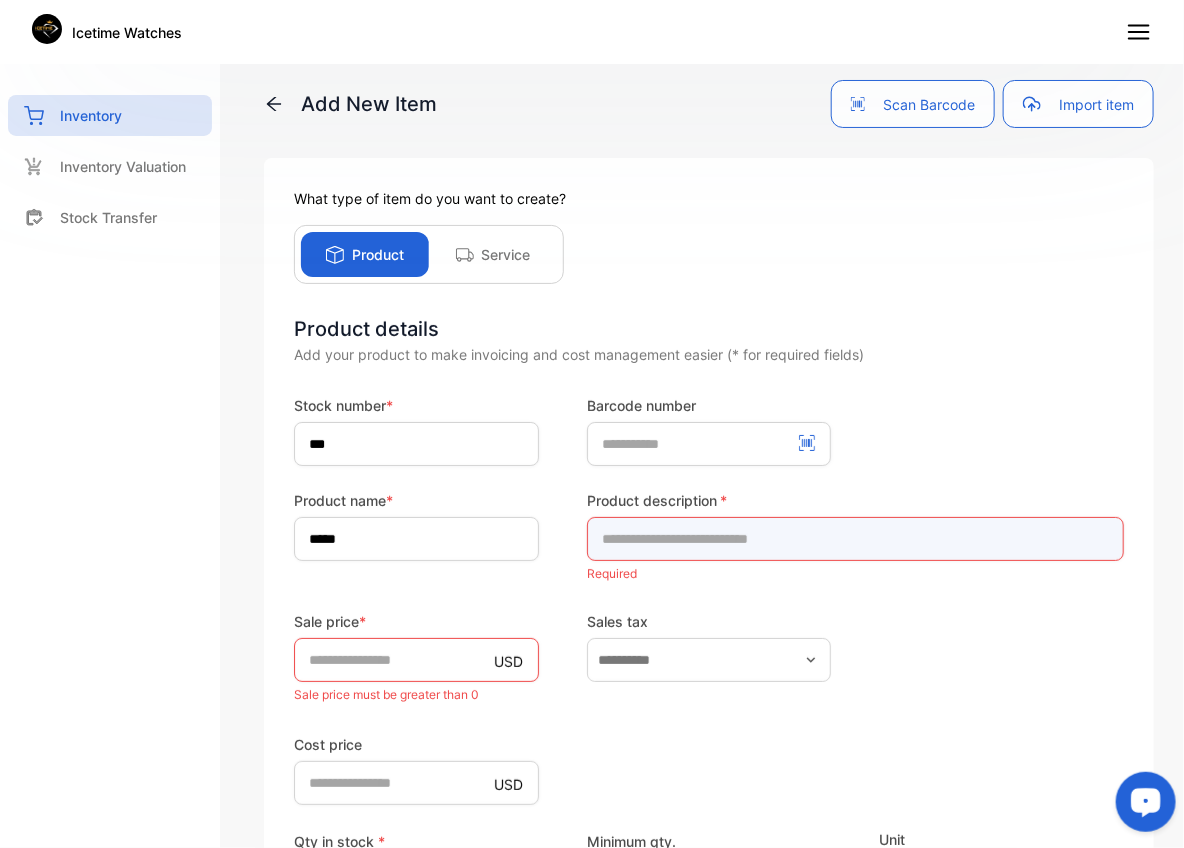 click at bounding box center (855, 539) 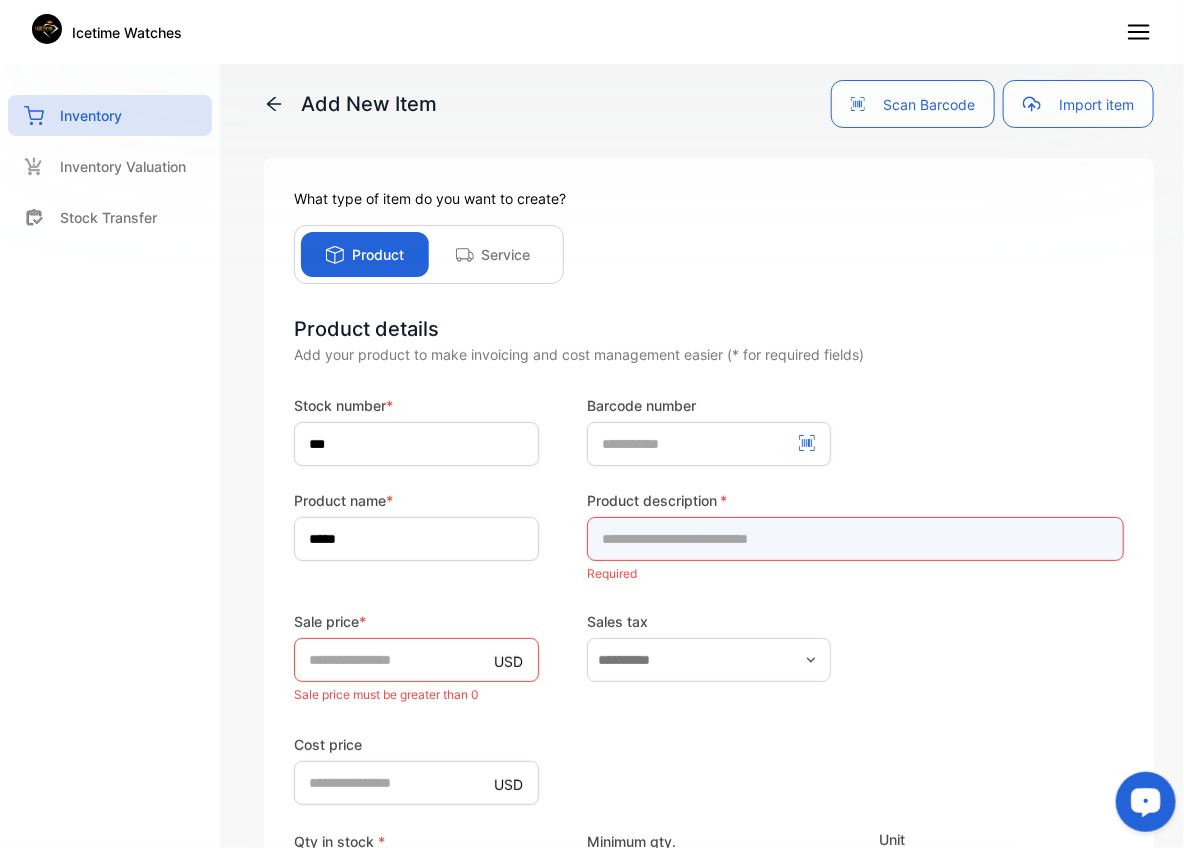paste on "**********" 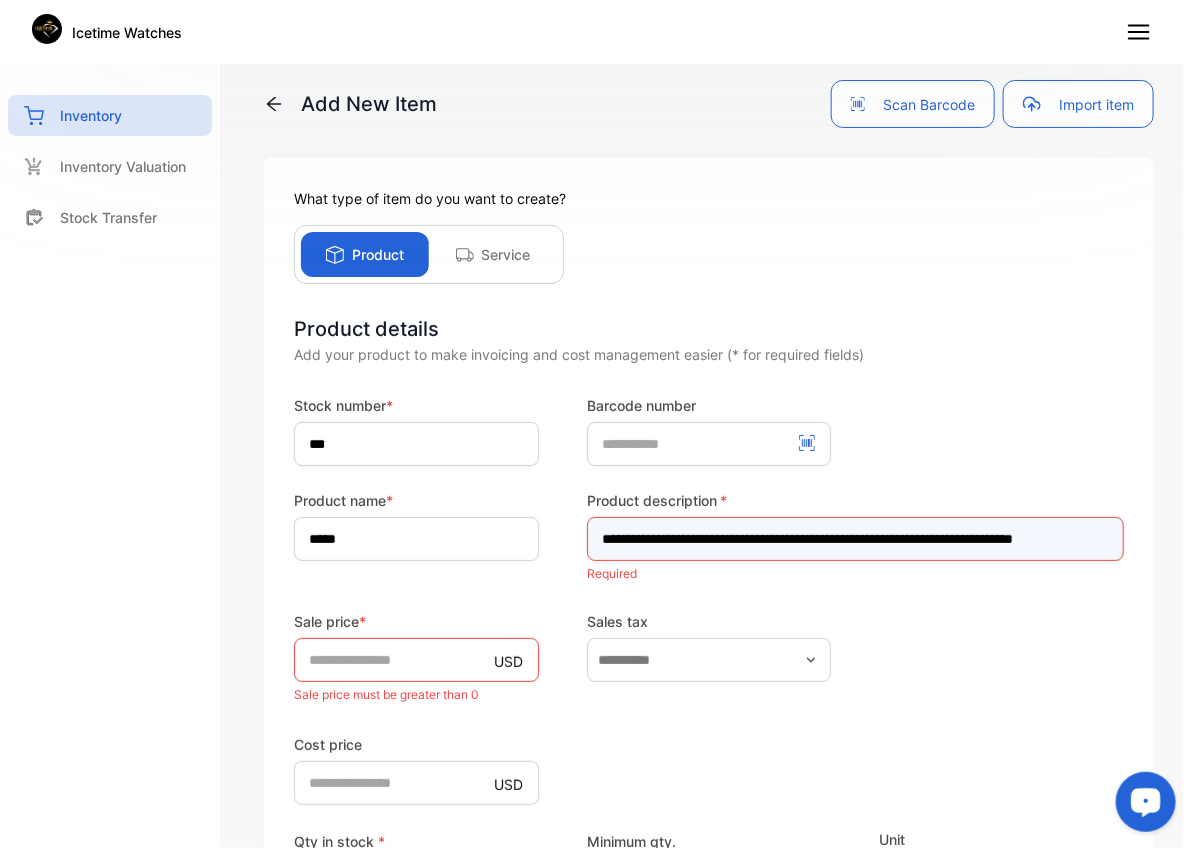 scroll, scrollTop: 0, scrollLeft: 71, axis: horizontal 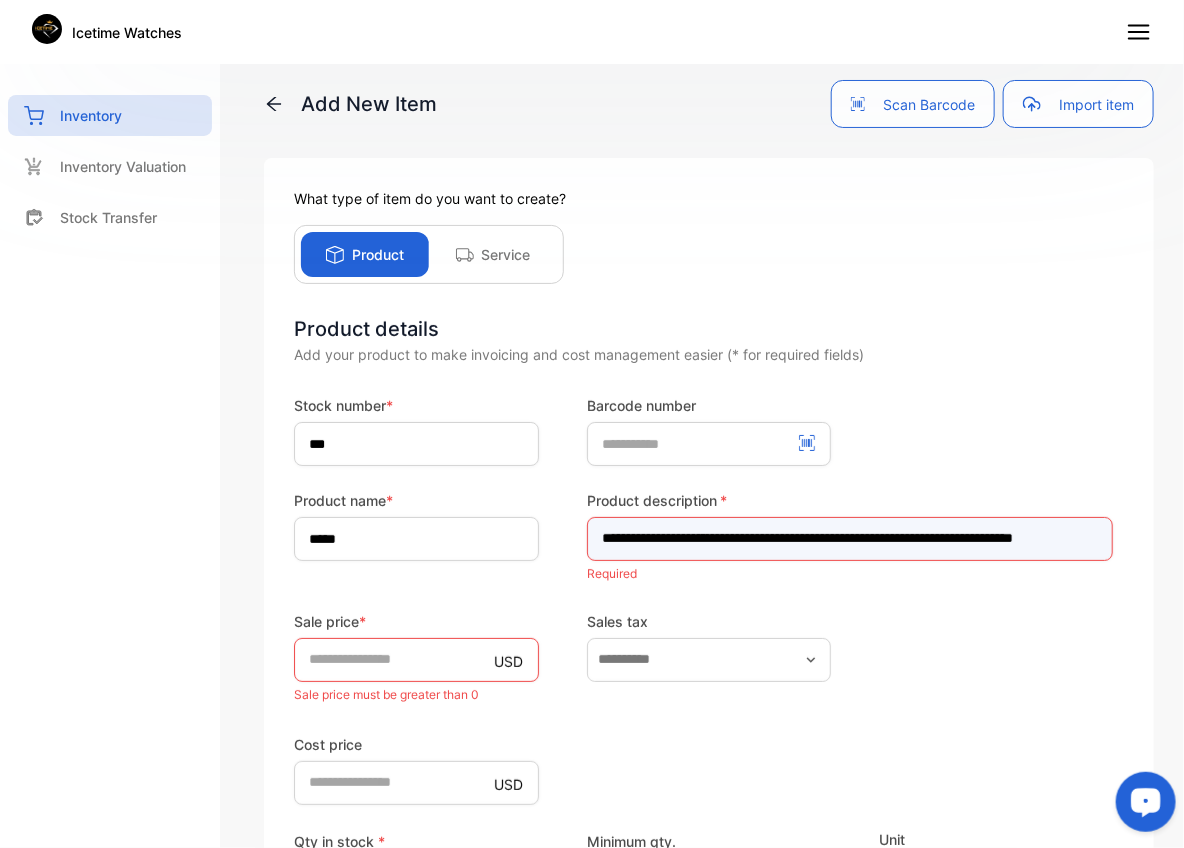 click on "**********" at bounding box center [850, 539] 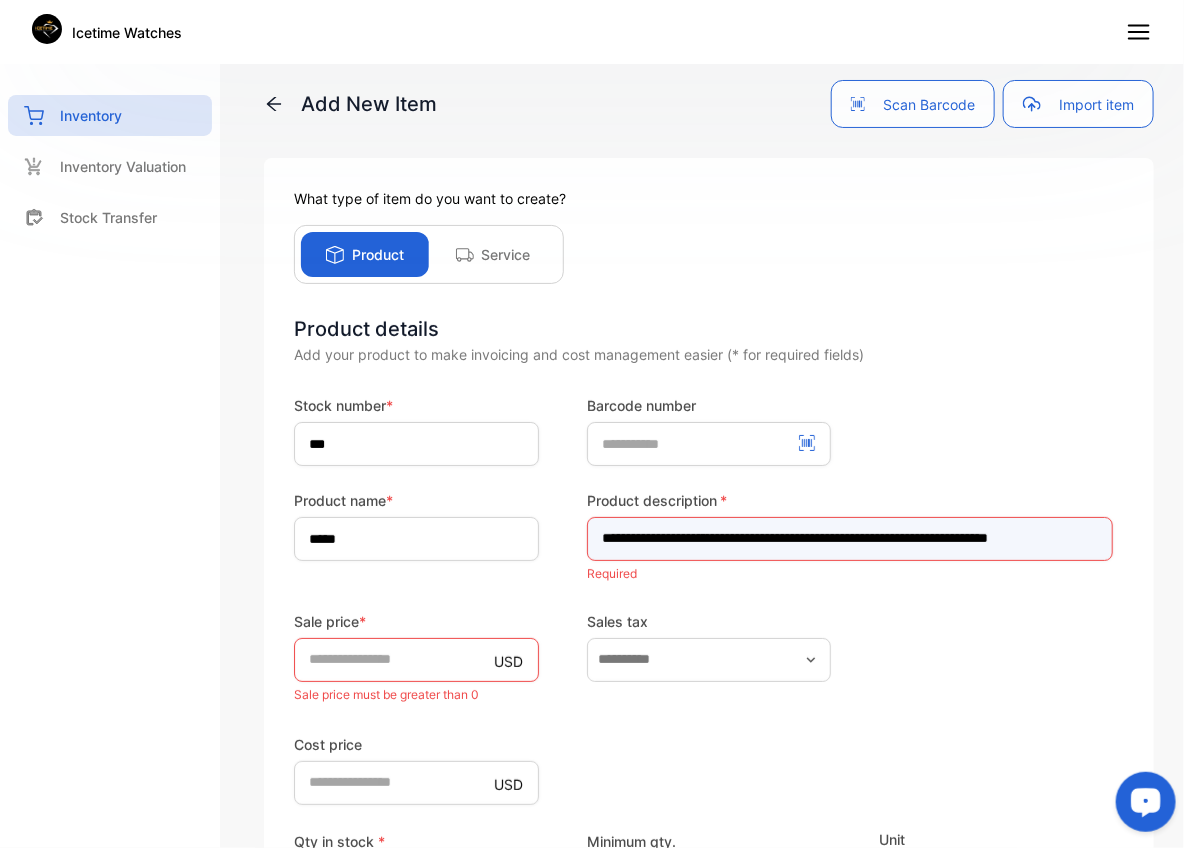 scroll, scrollTop: 0, scrollLeft: 33, axis: horizontal 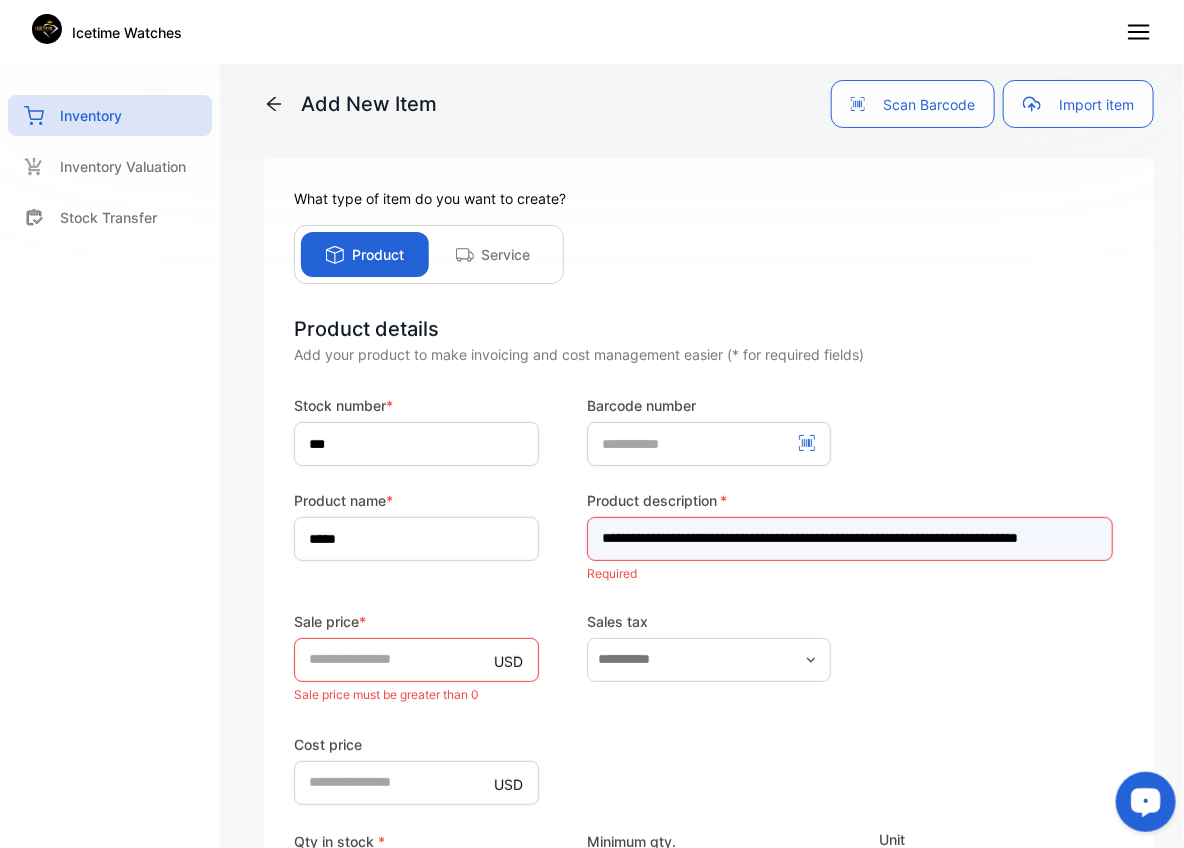 type on "**********" 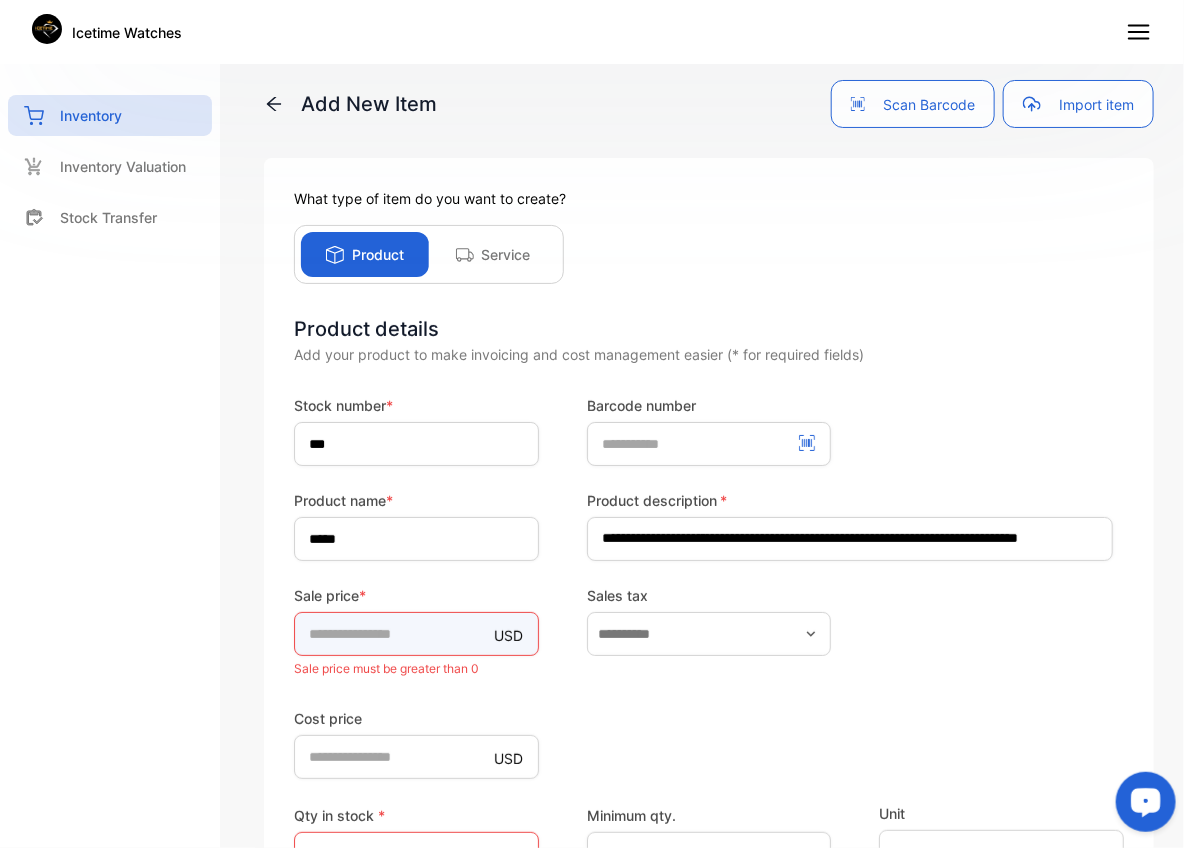 scroll, scrollTop: 0, scrollLeft: 0, axis: both 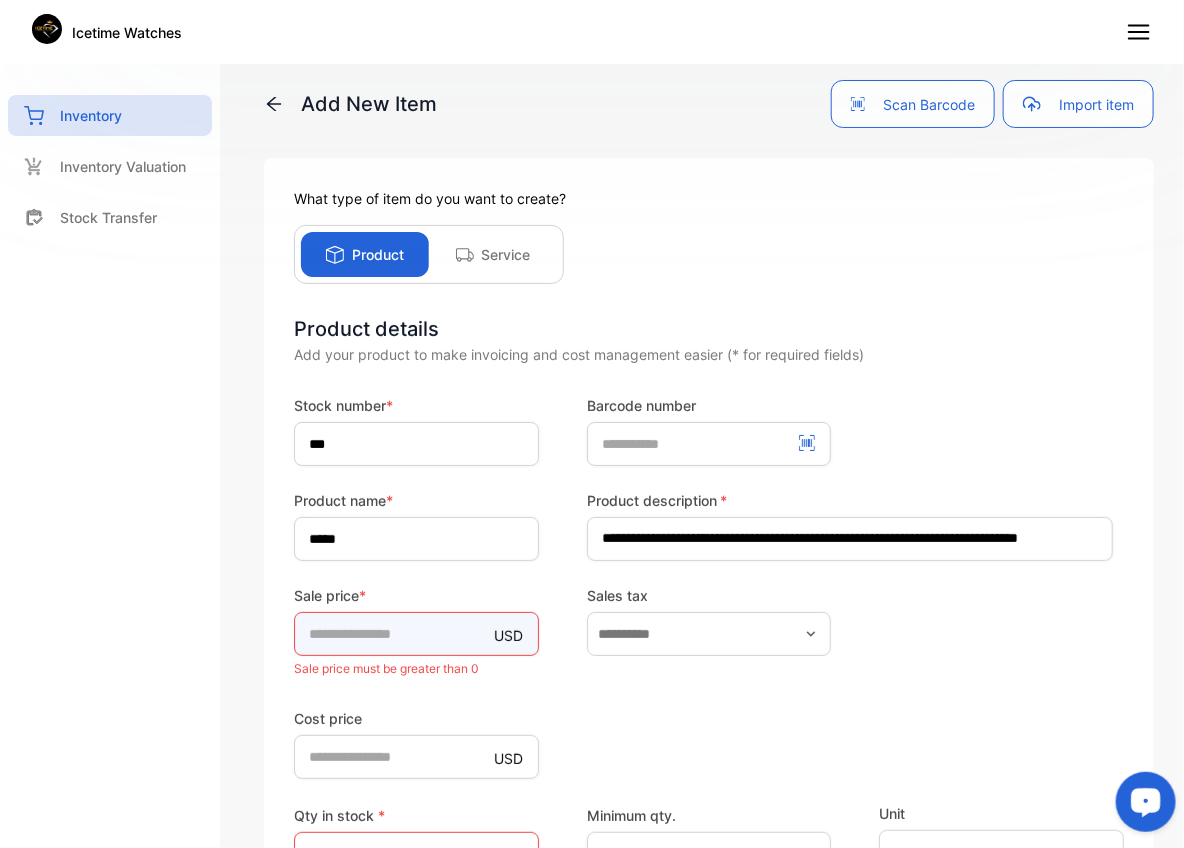type on "**" 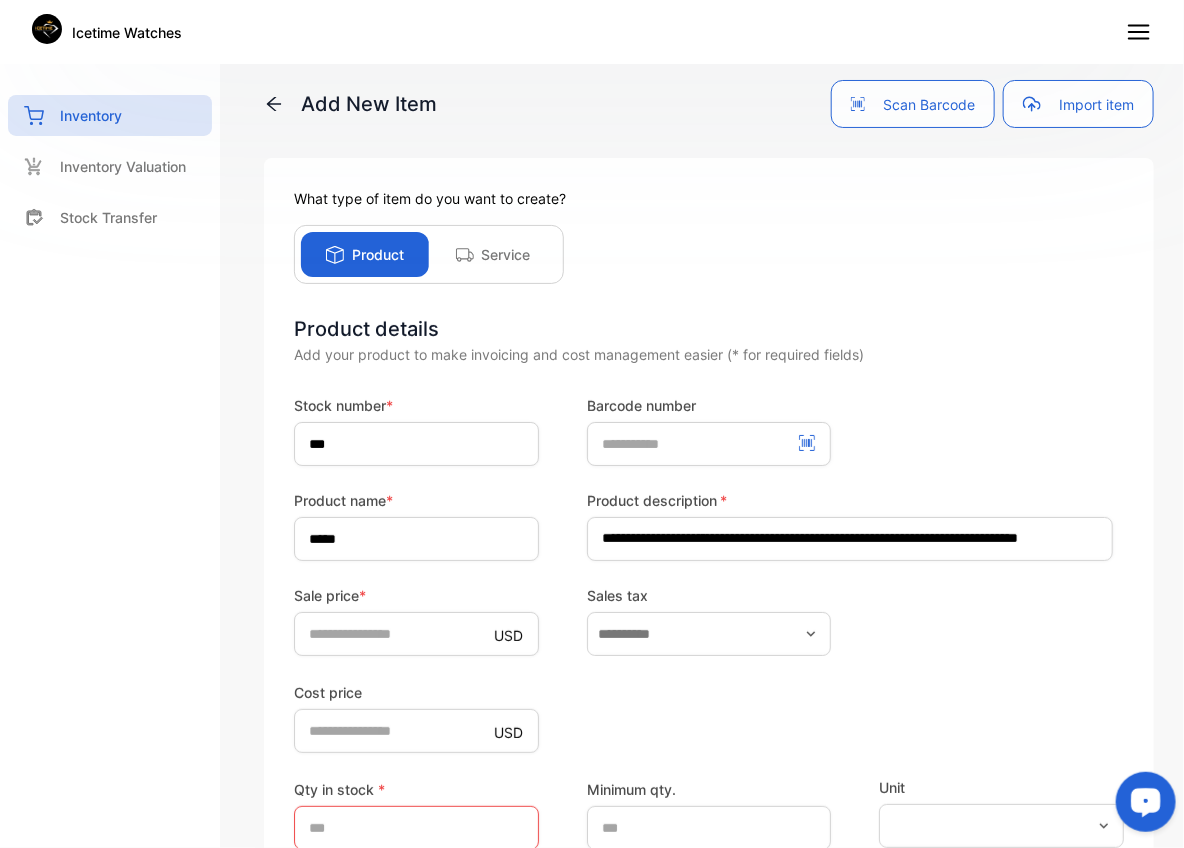 click on "Cost price   USD *" at bounding box center (709, 716) 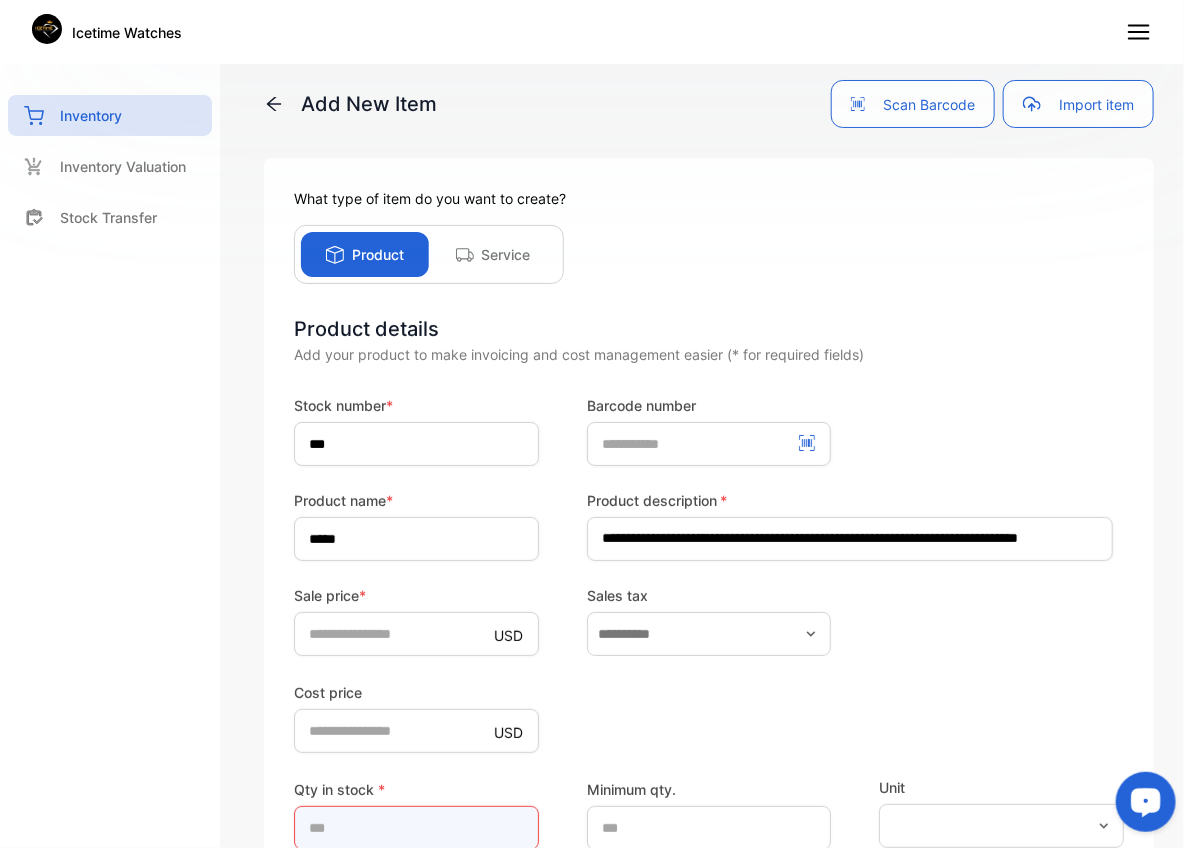 click on "*" at bounding box center (416, 828) 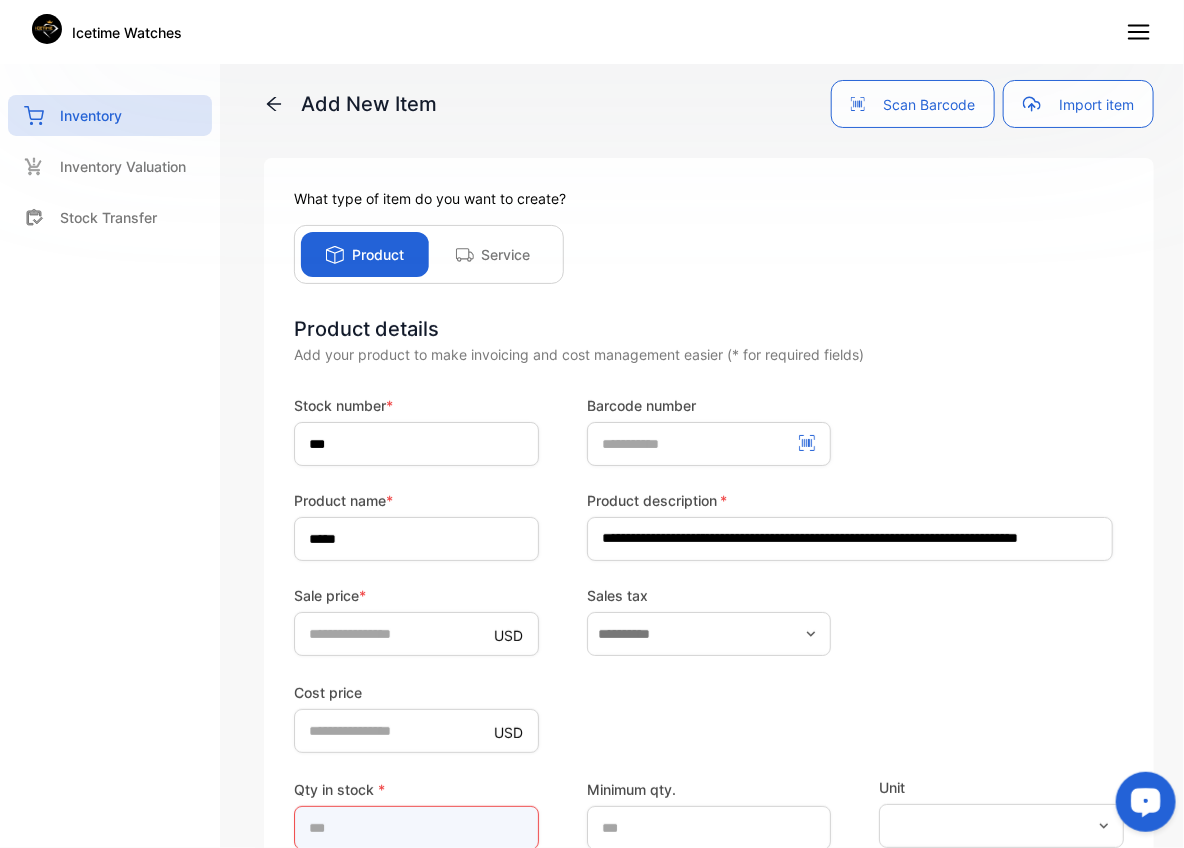 type on "***" 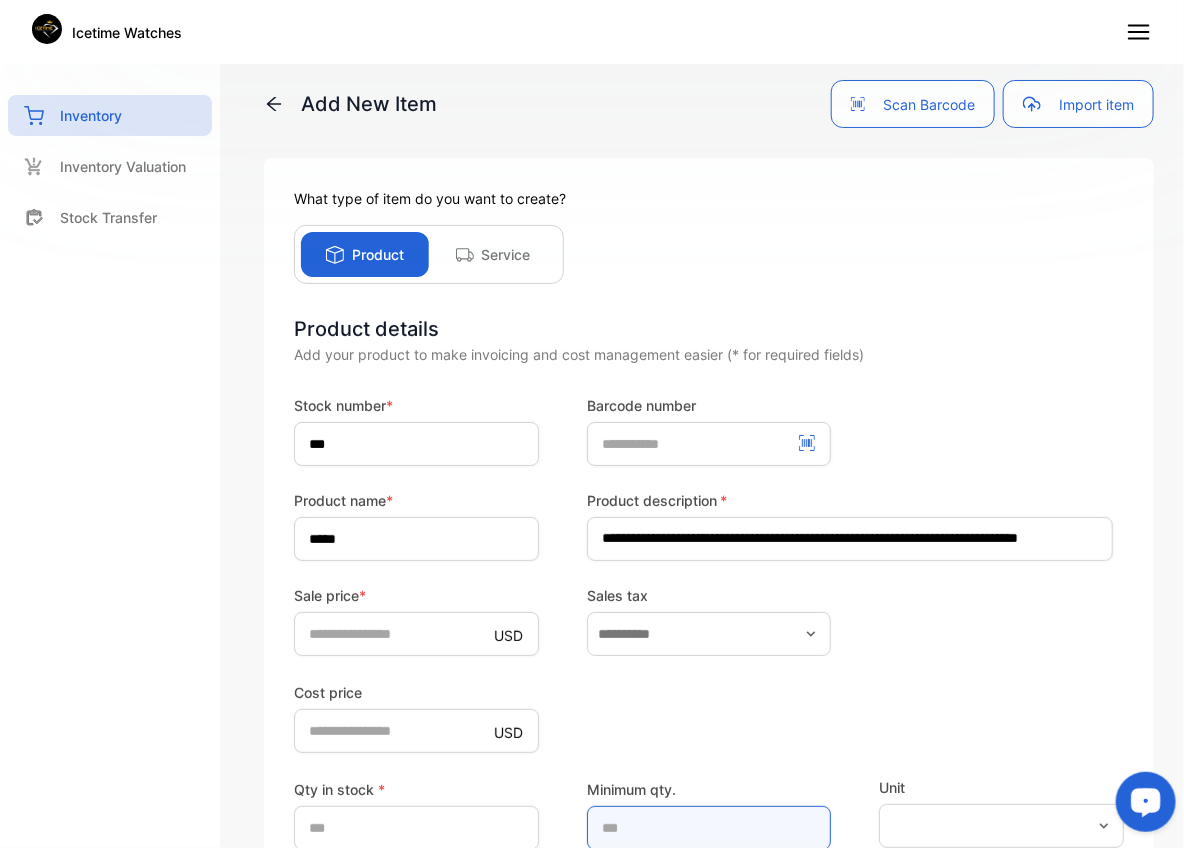 click on "*" at bounding box center [709, 828] 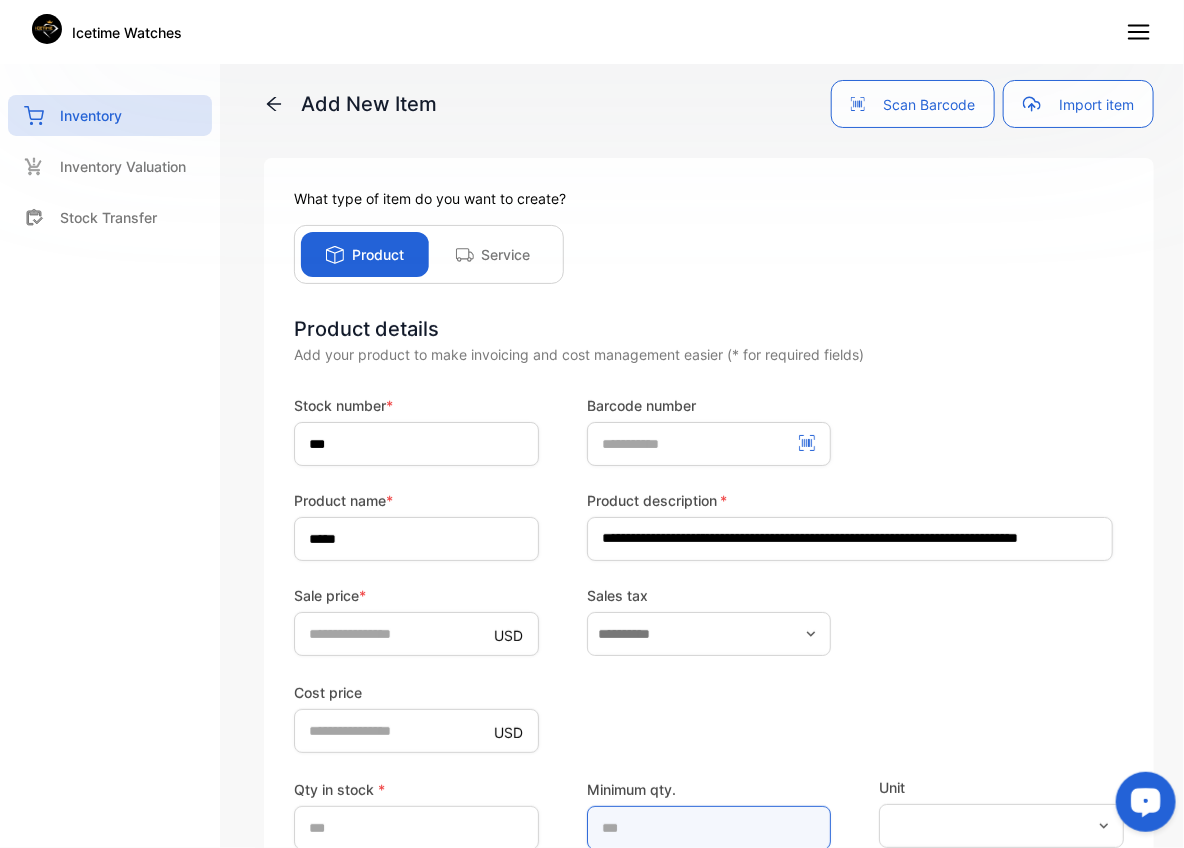 type on "**" 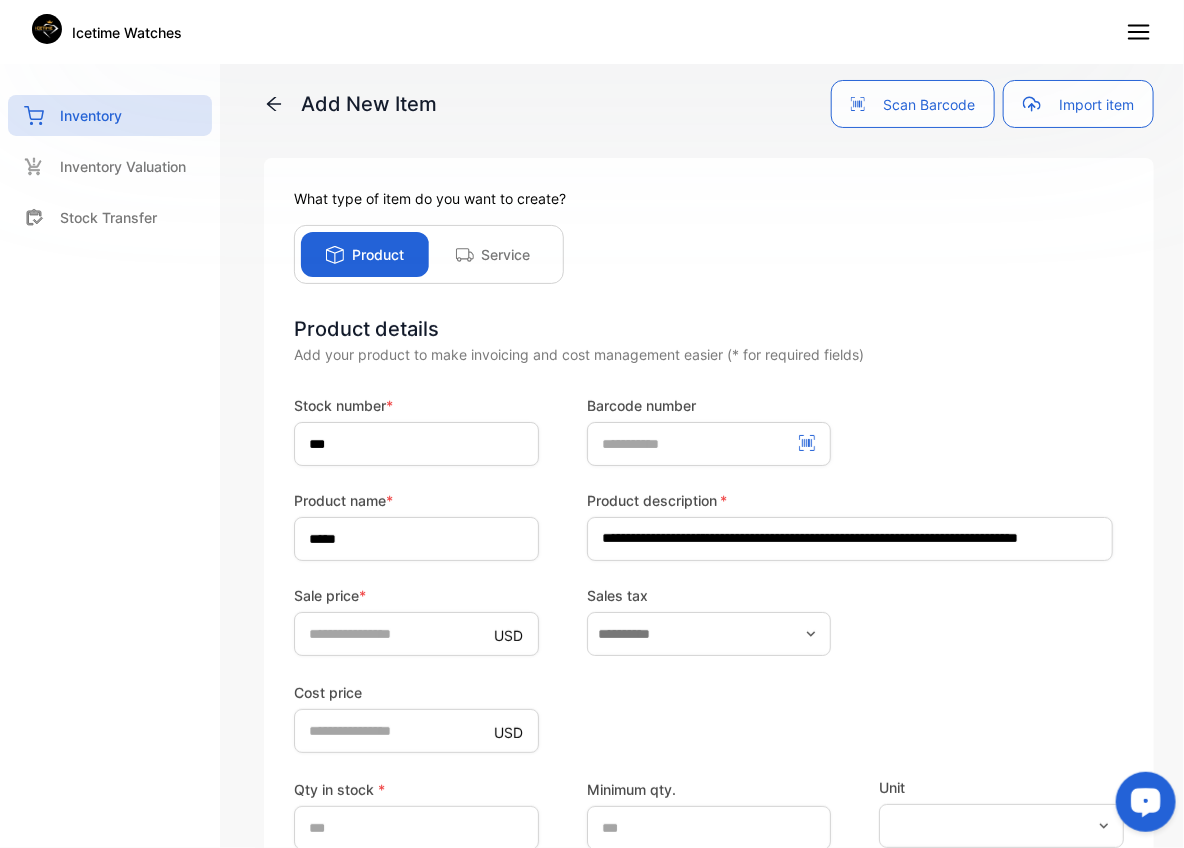 click on "**********" at bounding box center [709, 734] 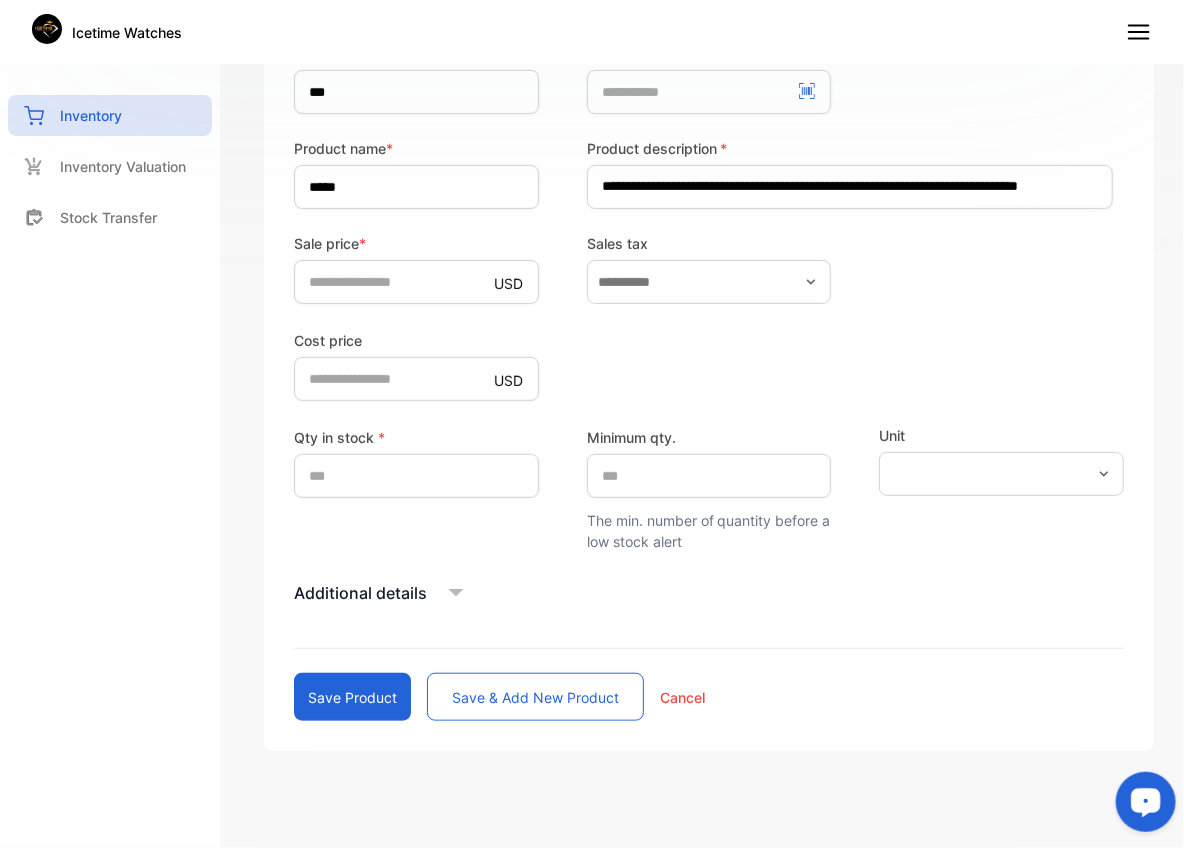 scroll, scrollTop: 355, scrollLeft: 0, axis: vertical 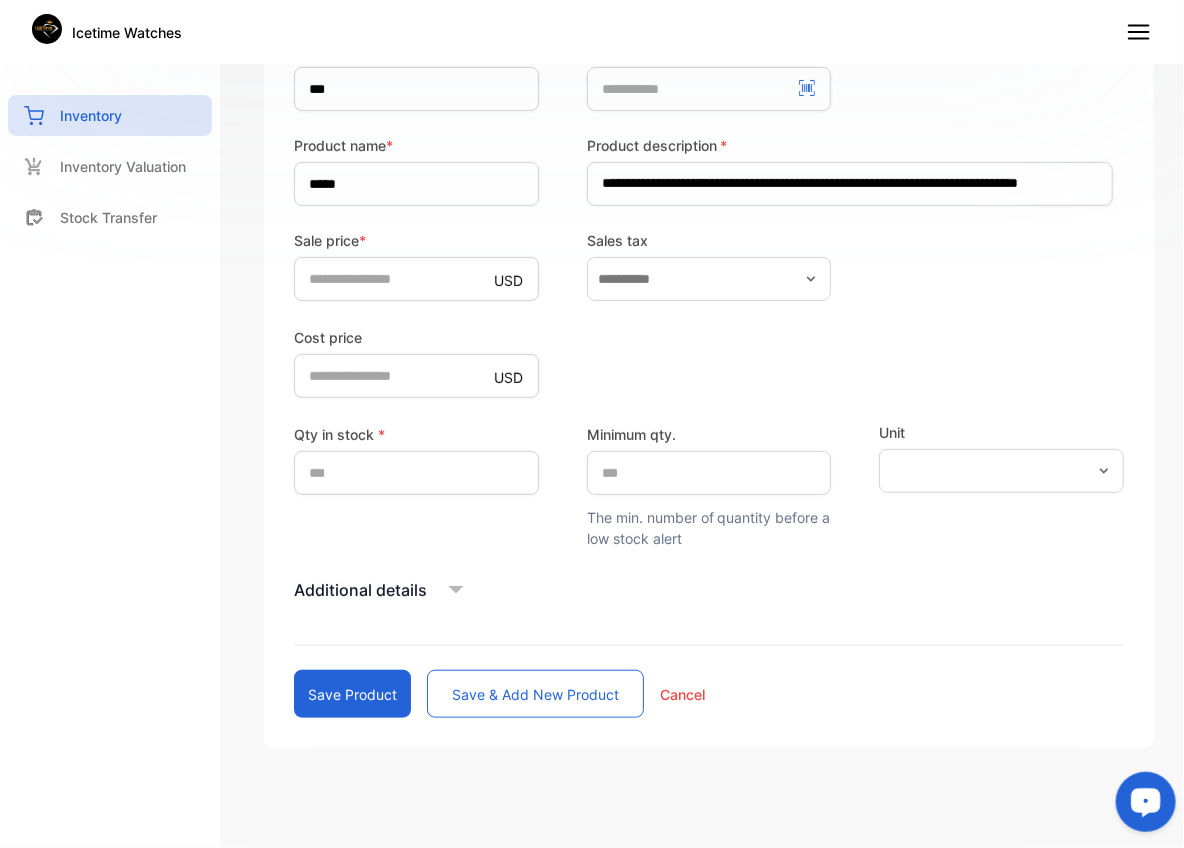 click 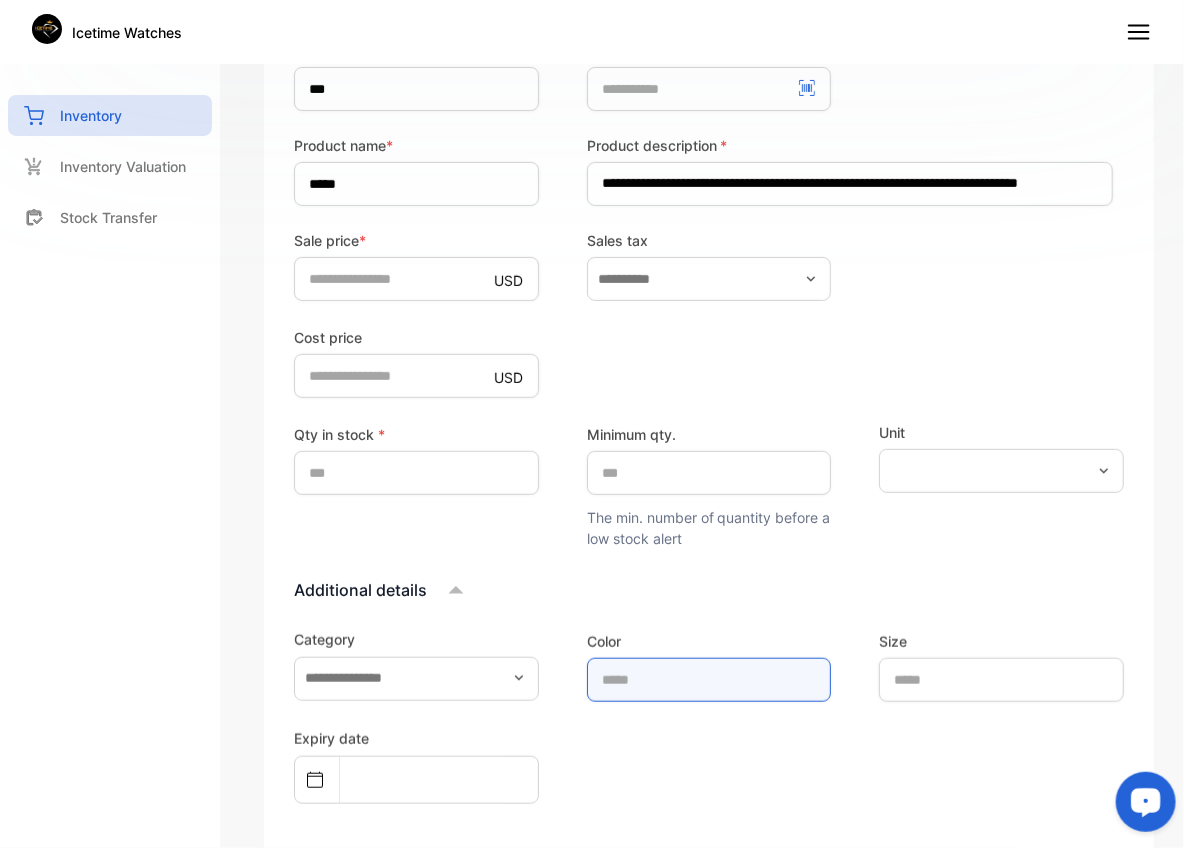 click at bounding box center [709, 680] 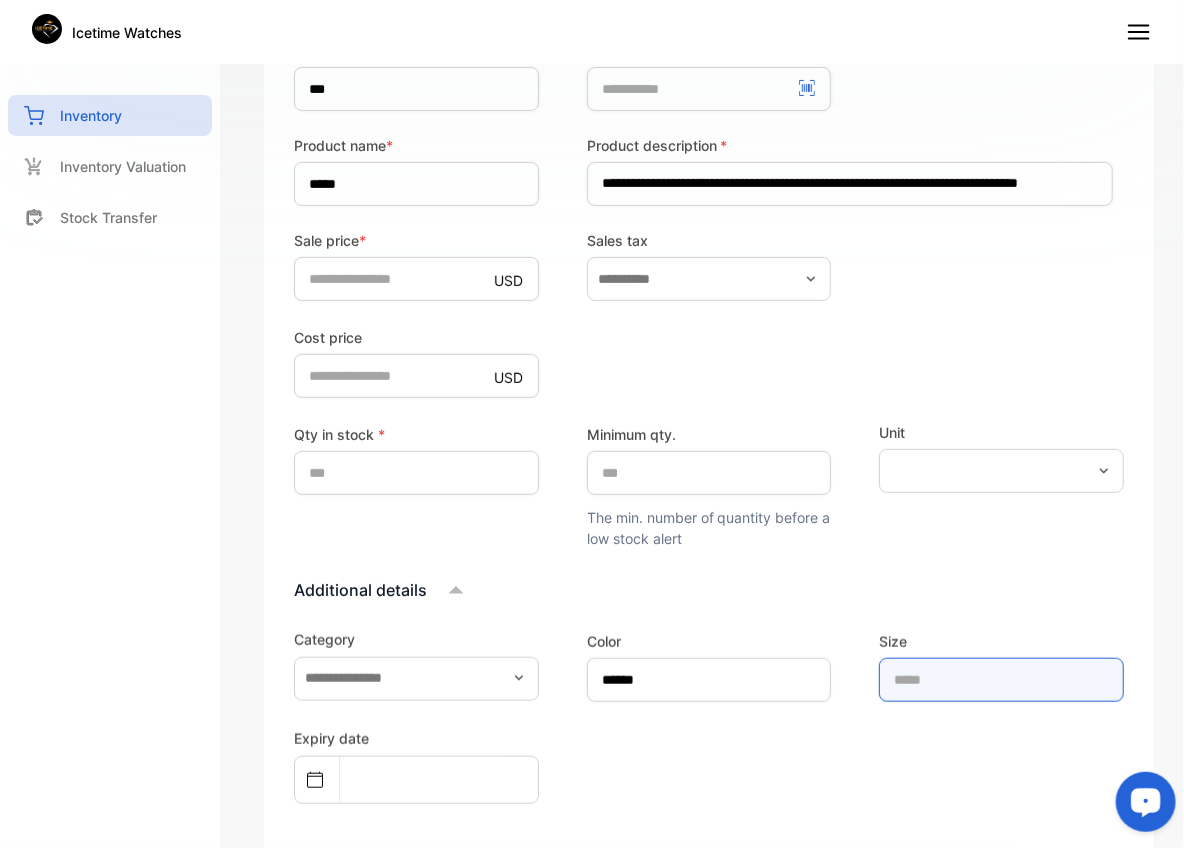 click at bounding box center [1001, 680] 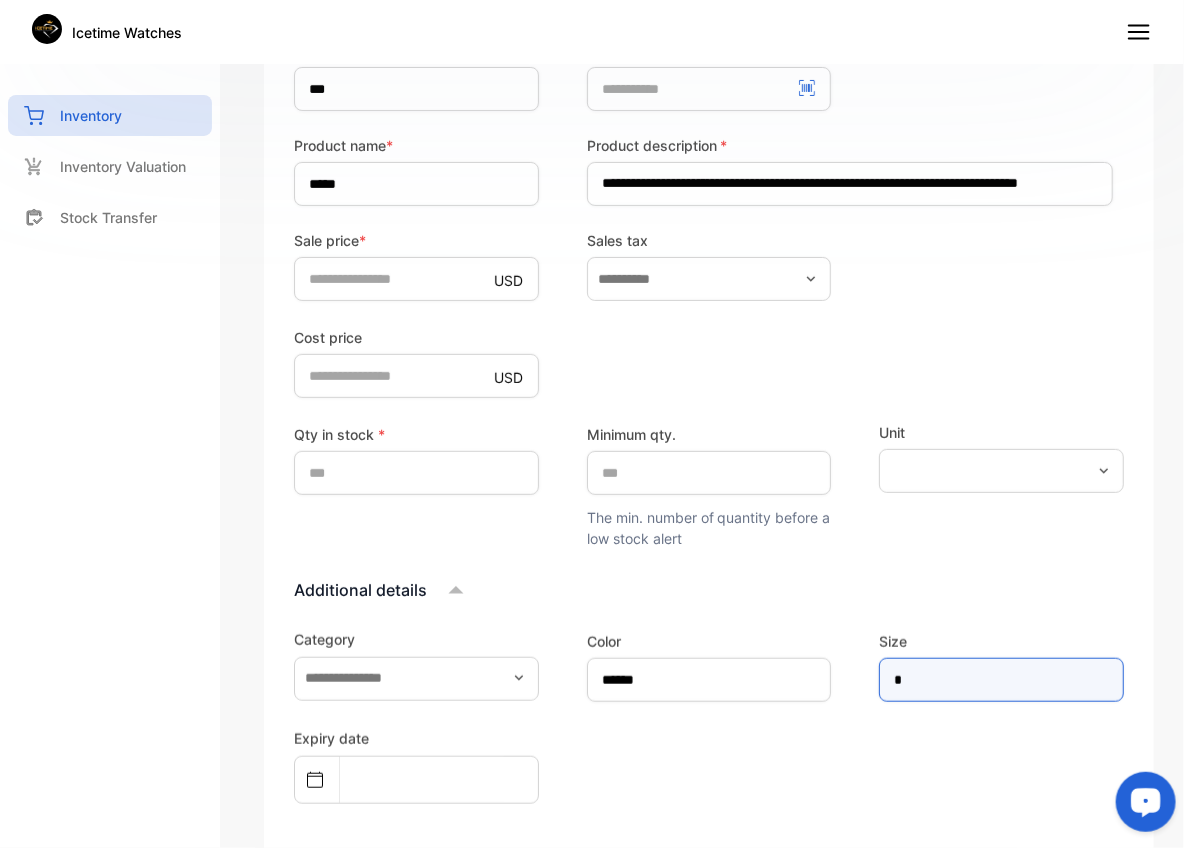 type on "****" 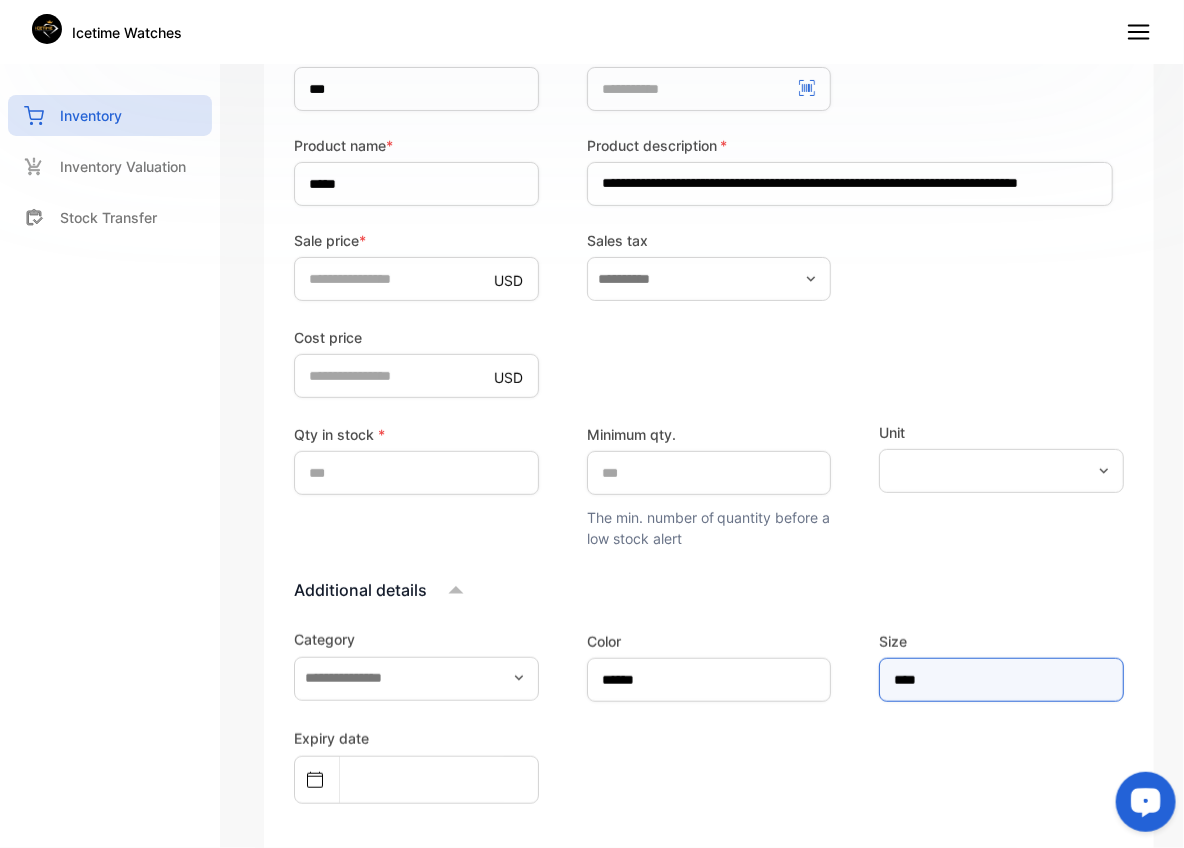 click on "Save product" at bounding box center [352, 1160] 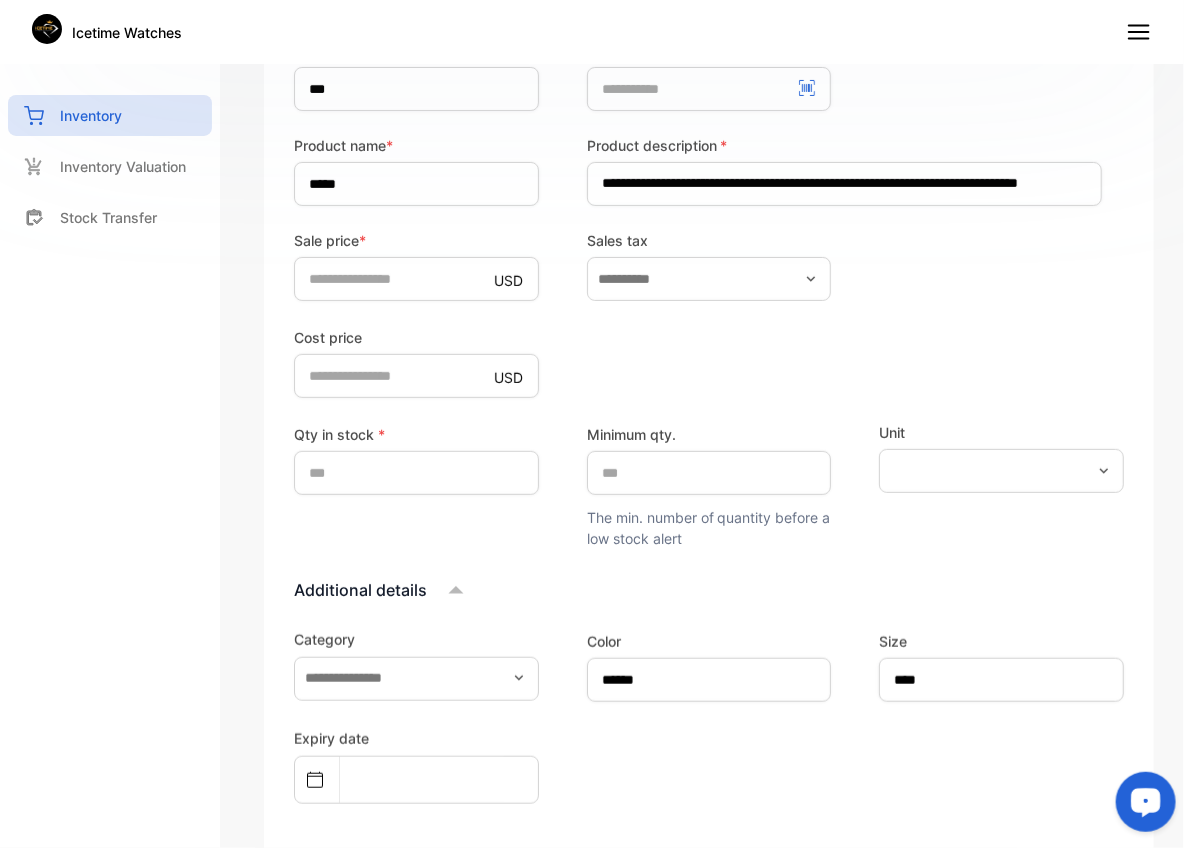 click on "Expiry date" at bounding box center (709, 765) 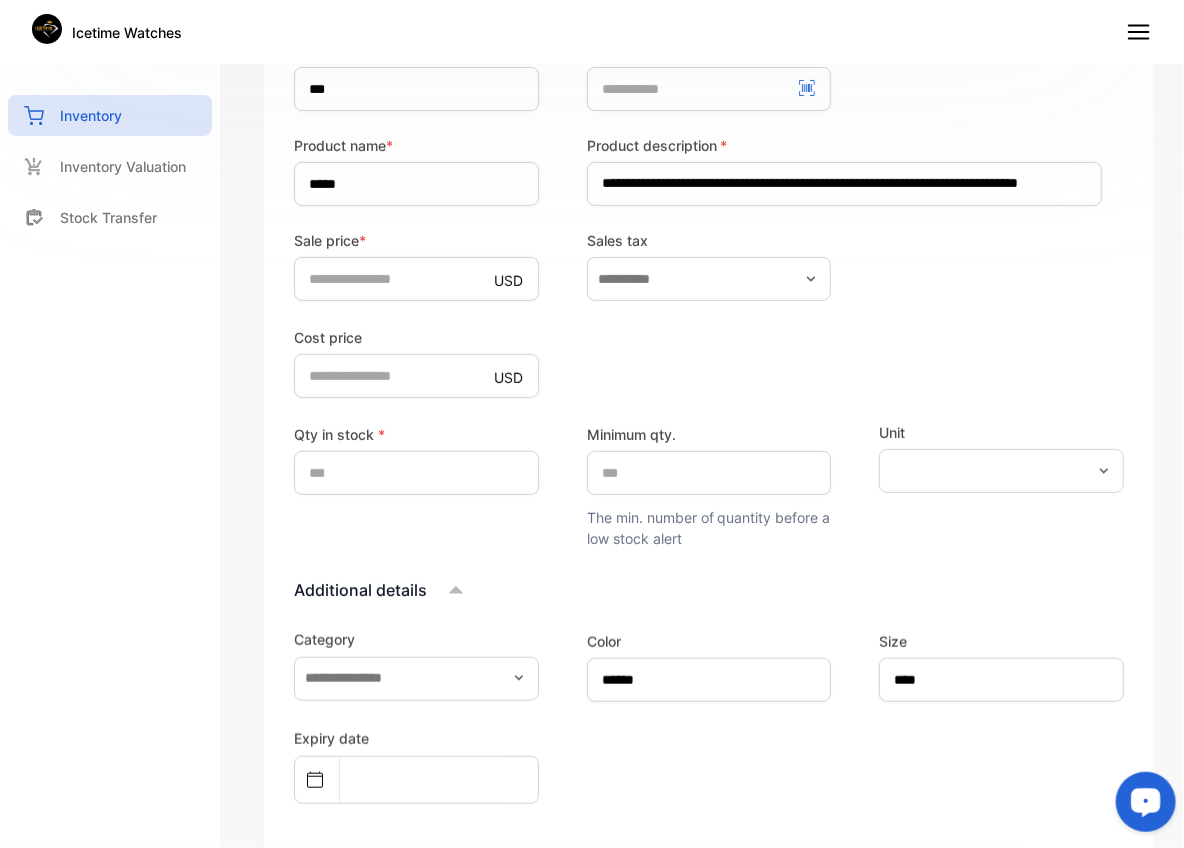 click on "Expiry date" at bounding box center [709, 765] 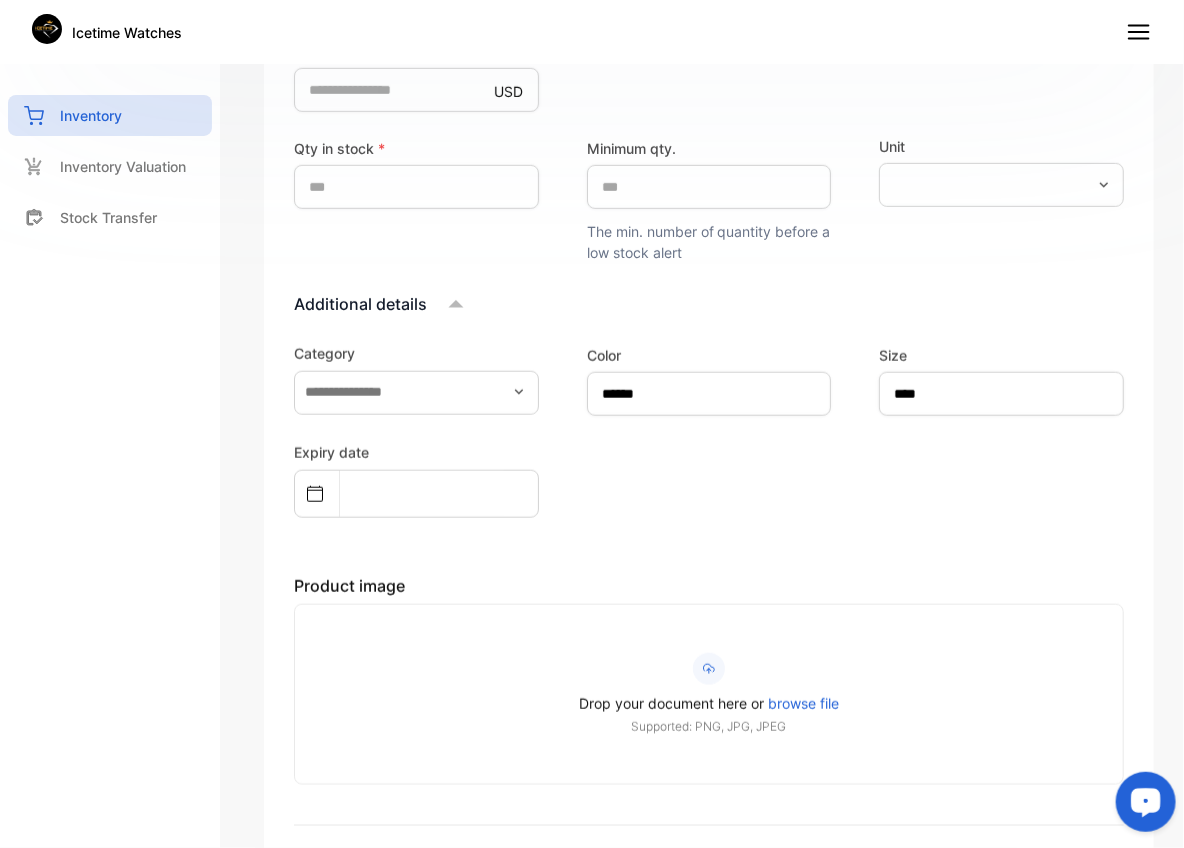 scroll, scrollTop: 832, scrollLeft: 0, axis: vertical 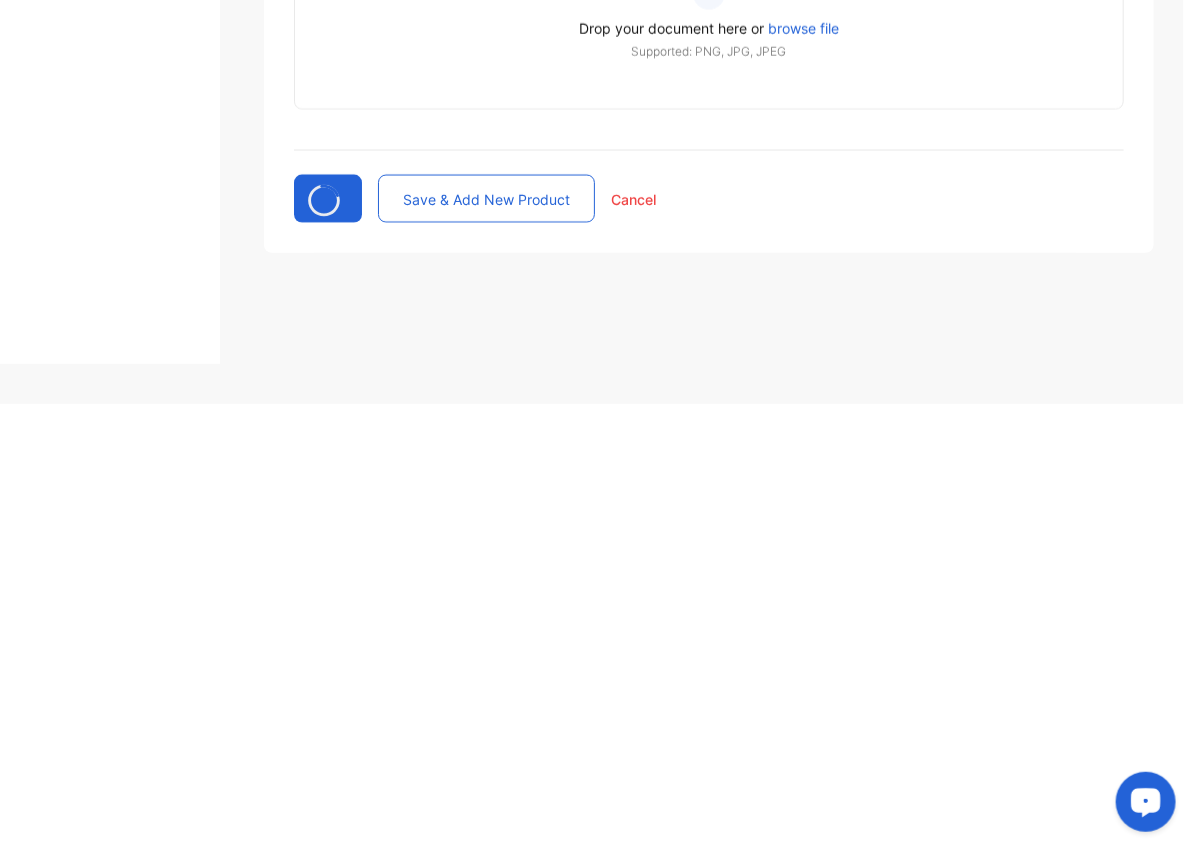 type 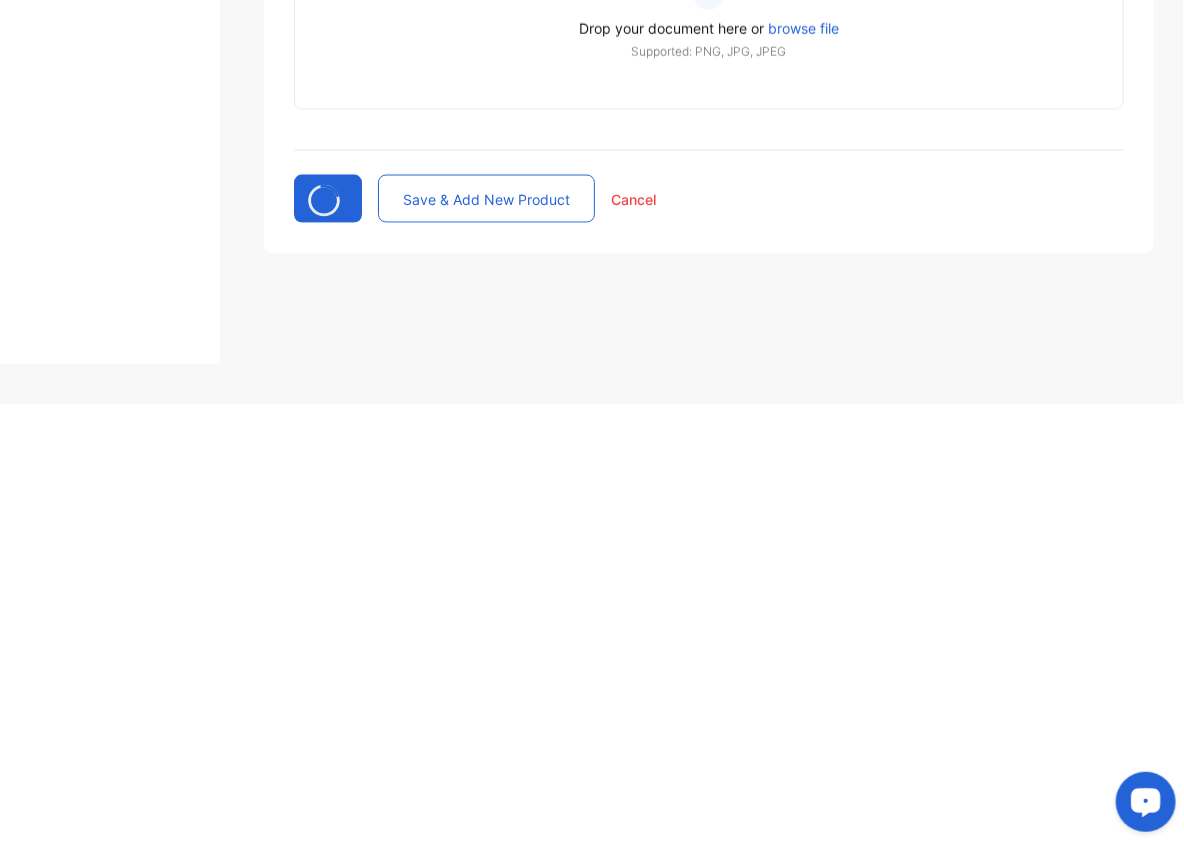 type 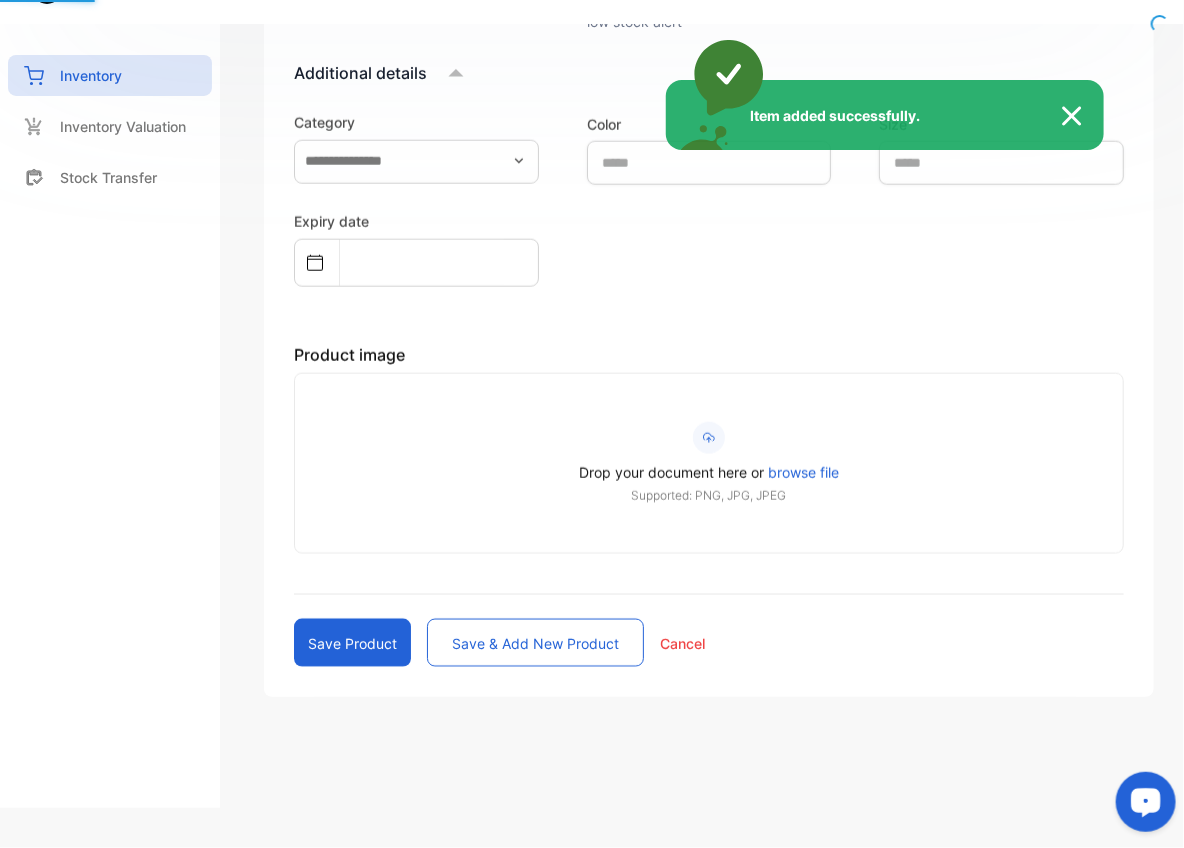 scroll, scrollTop: 0, scrollLeft: 0, axis: both 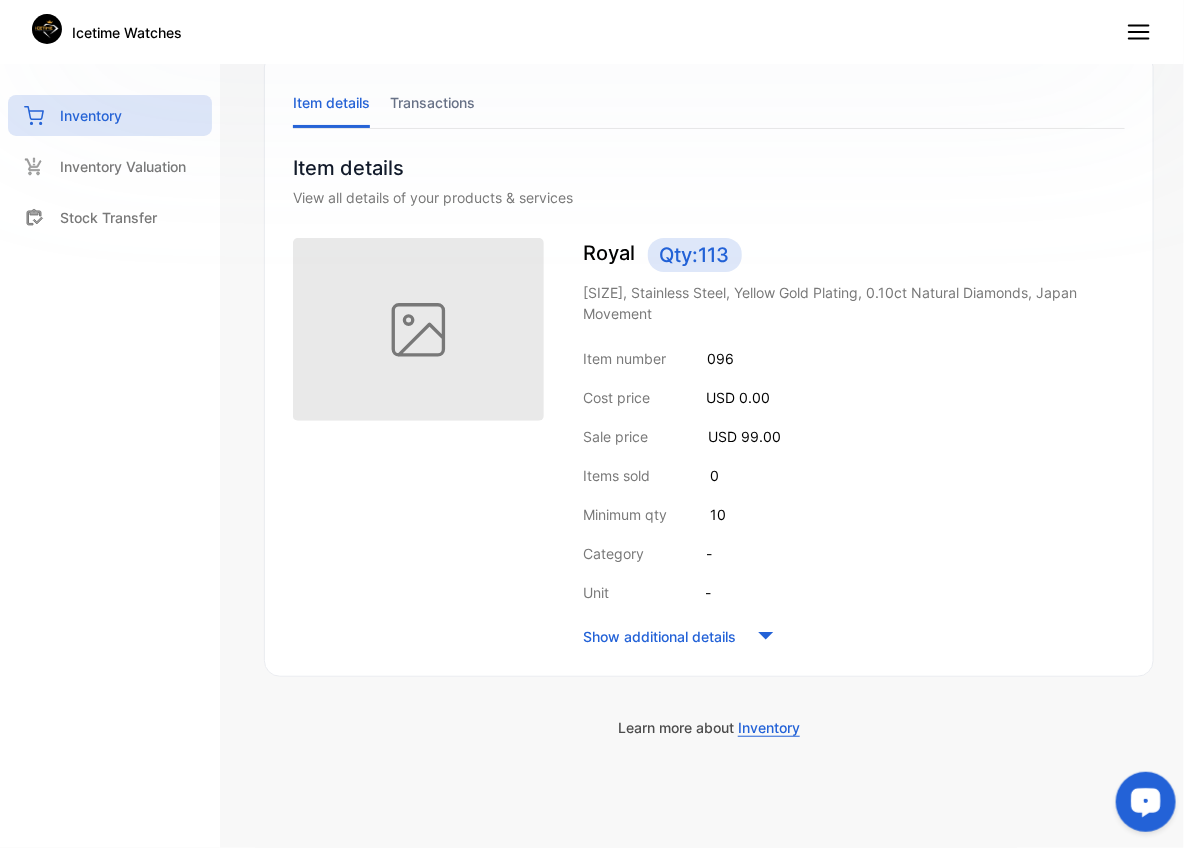 click 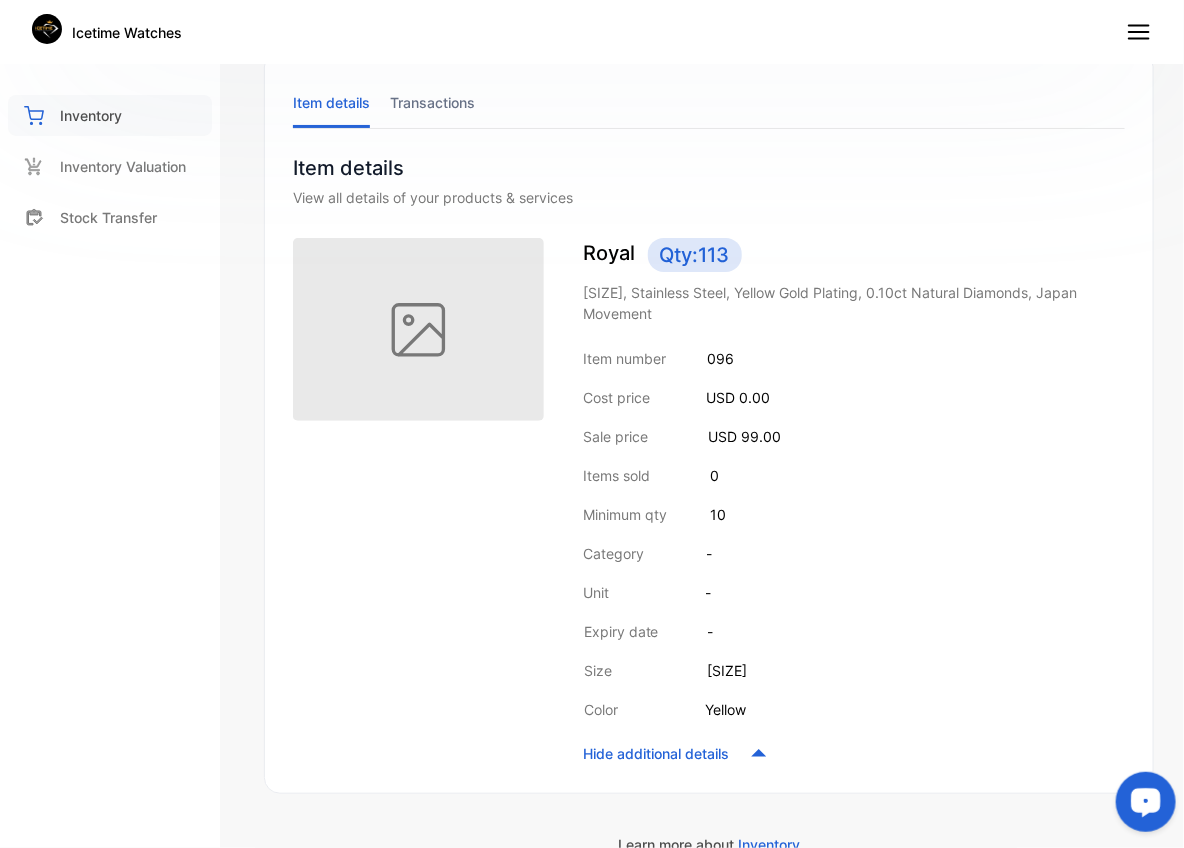 click on "Inventory" at bounding box center (91, 115) 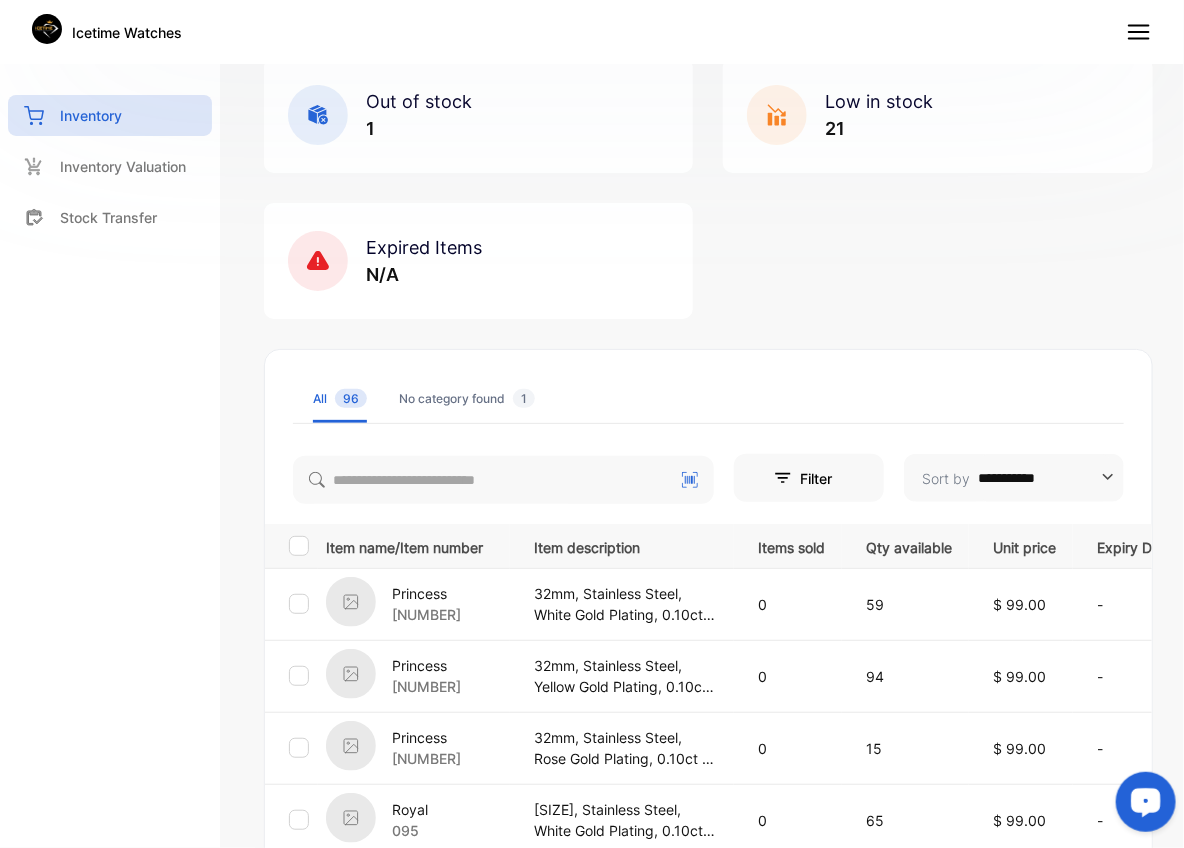 click on "Low in stock 21" at bounding box center [937, 115] 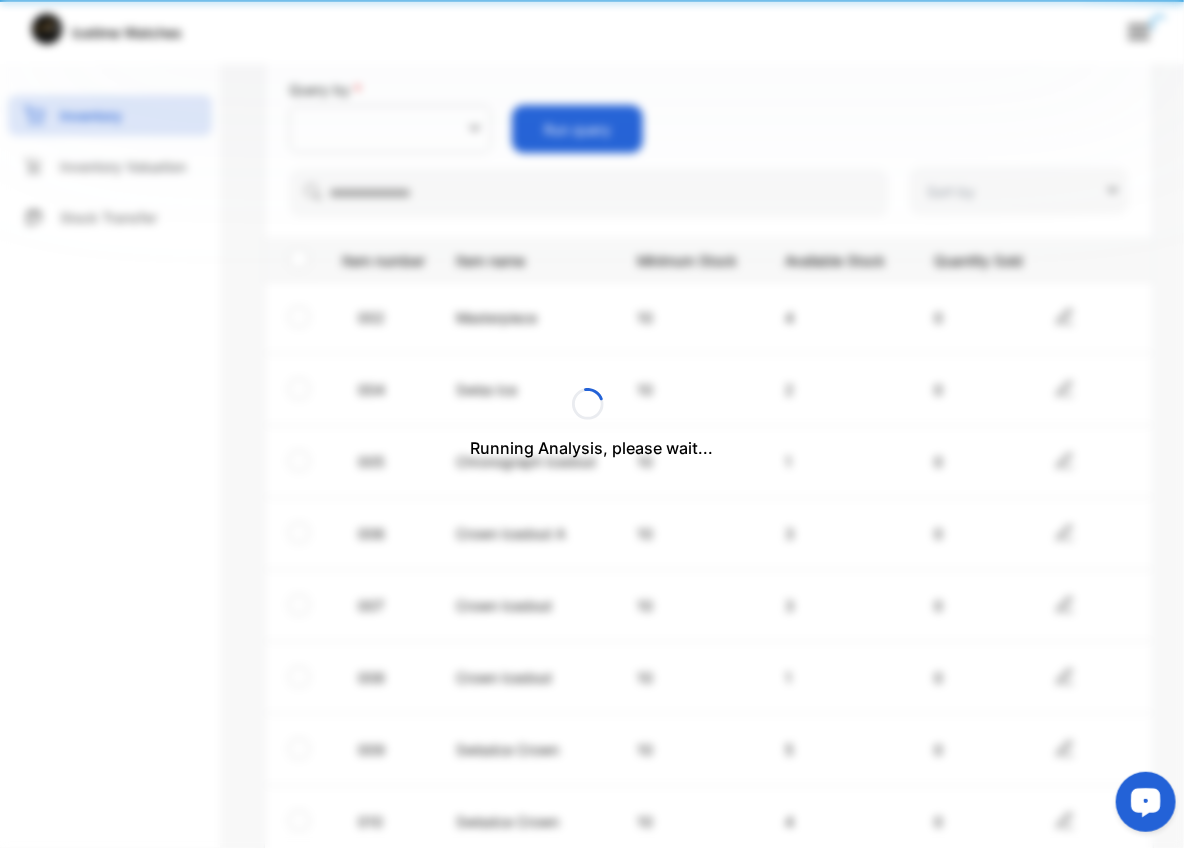 type on "**********" 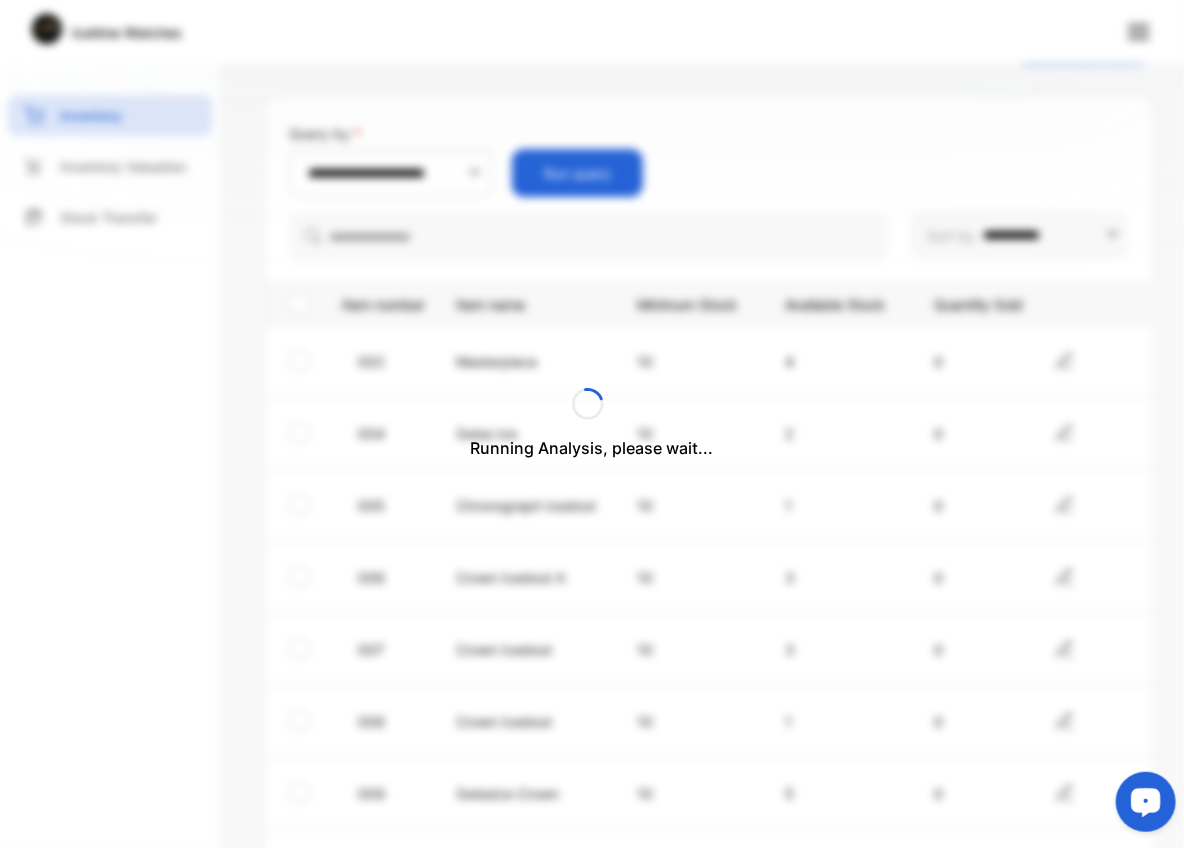 scroll, scrollTop: 0, scrollLeft: 0, axis: both 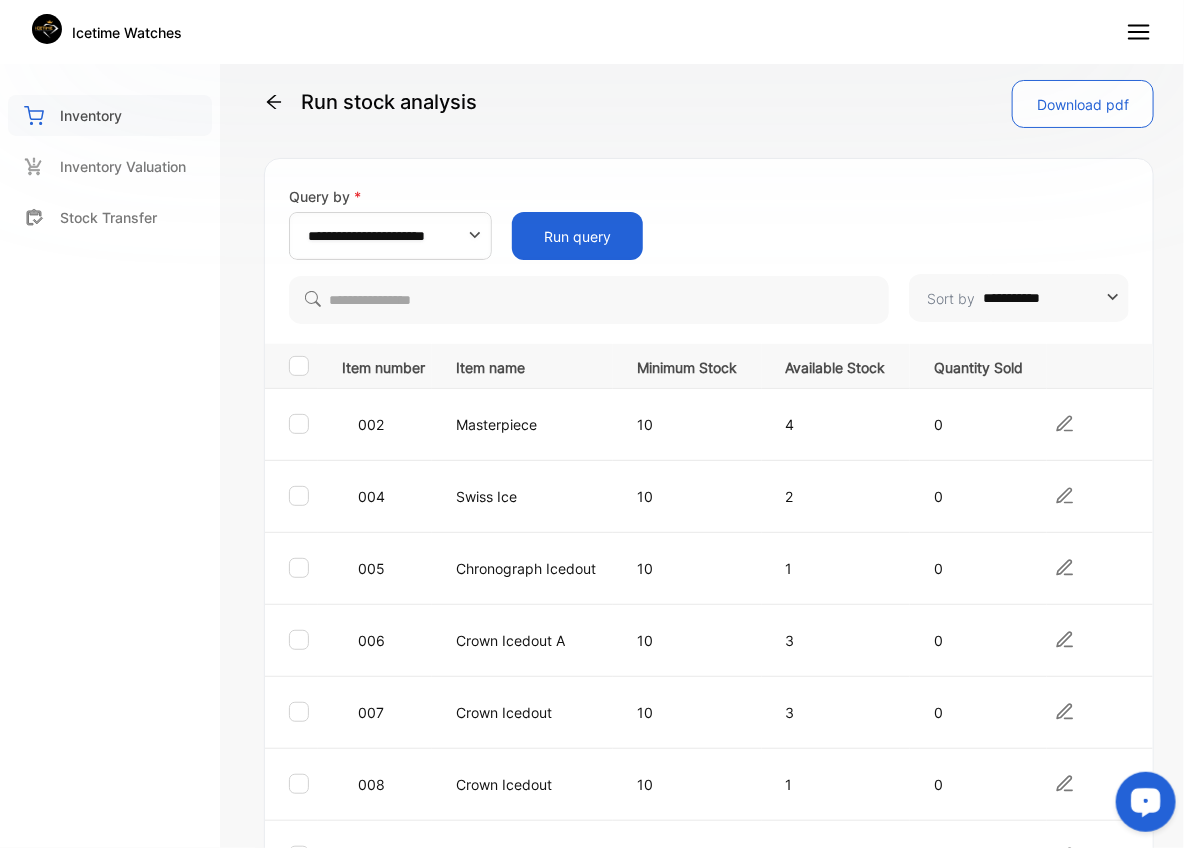 click on "Inventory" at bounding box center [91, 115] 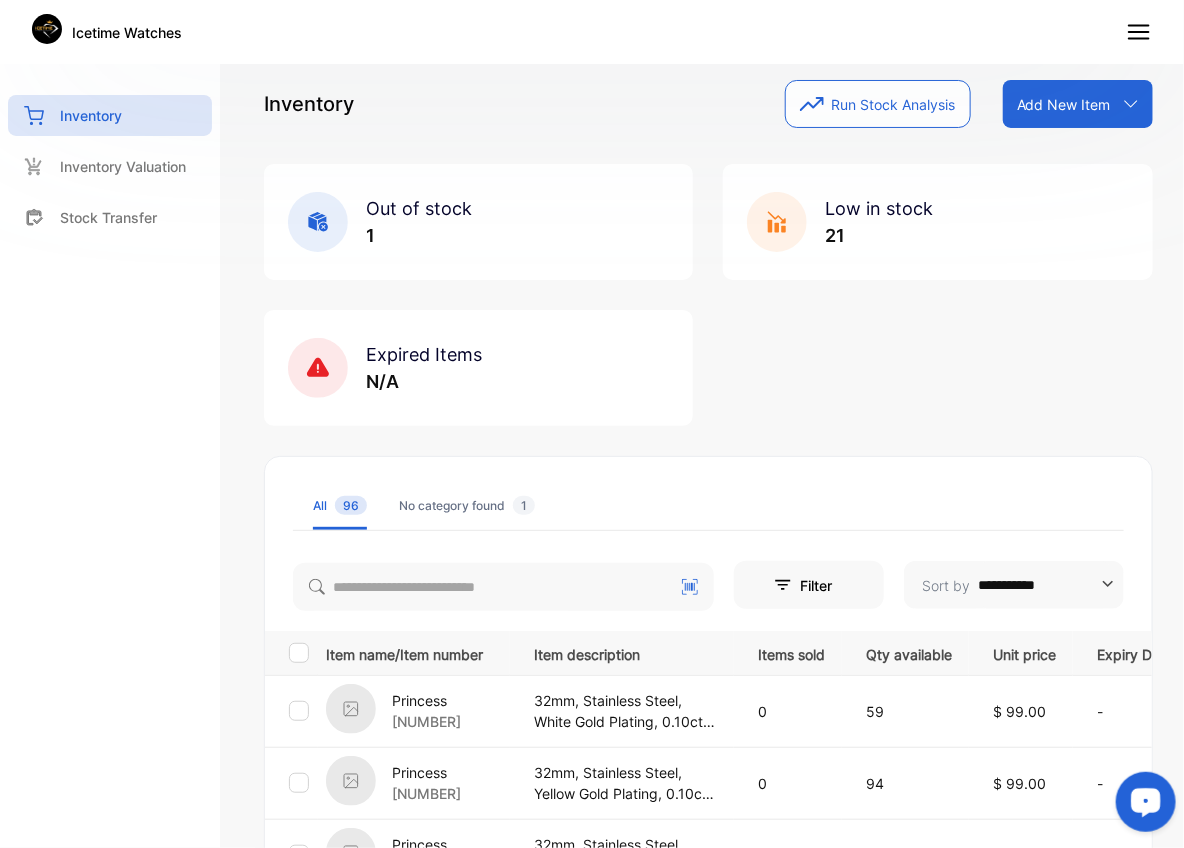 click on "Add New Item" at bounding box center (1064, 104) 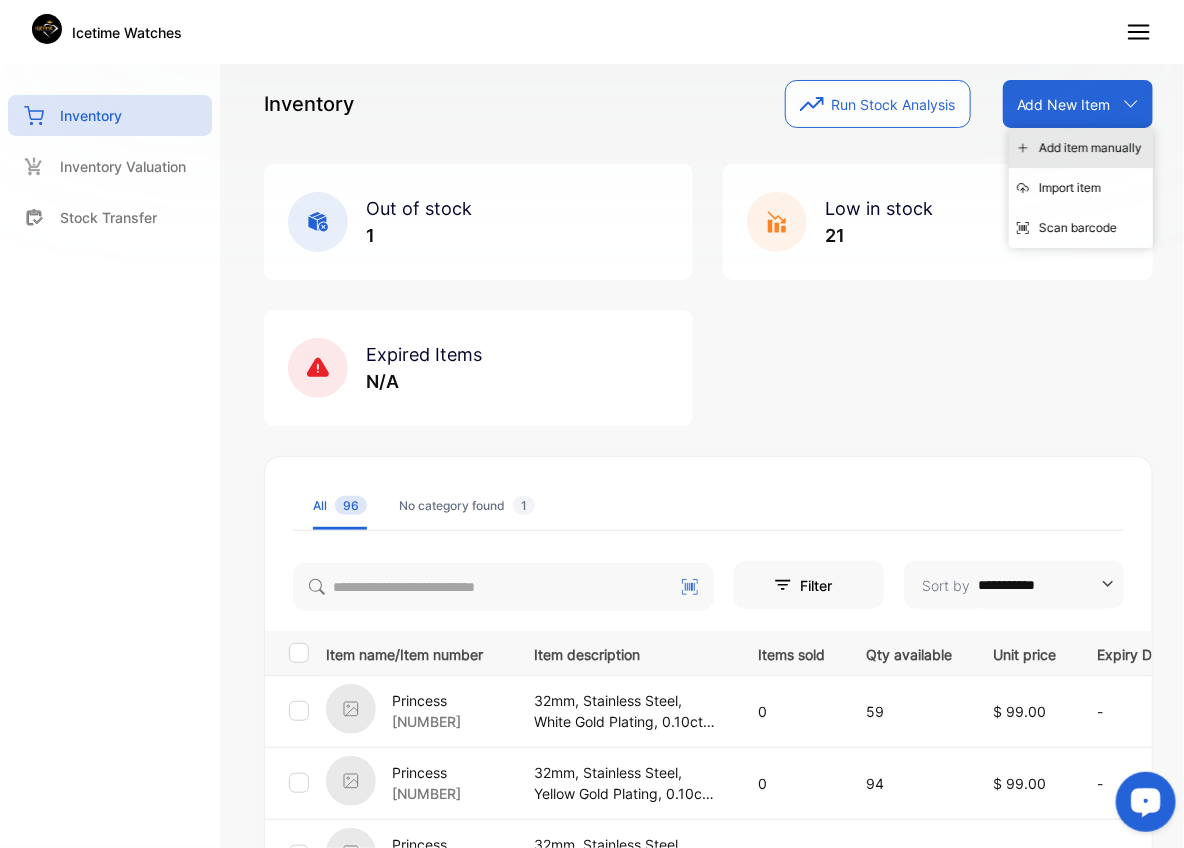 click on "Add item manually" at bounding box center (1081, 148) 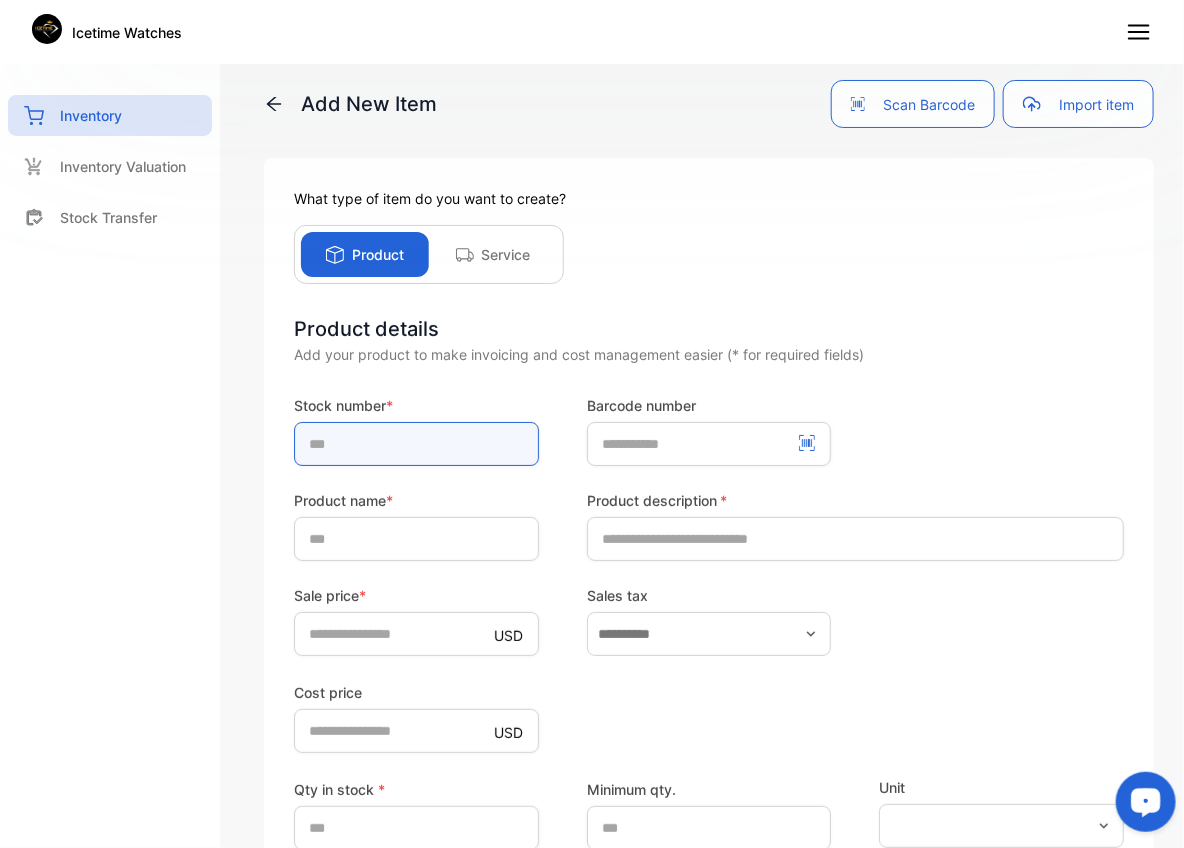 click at bounding box center [416, 444] 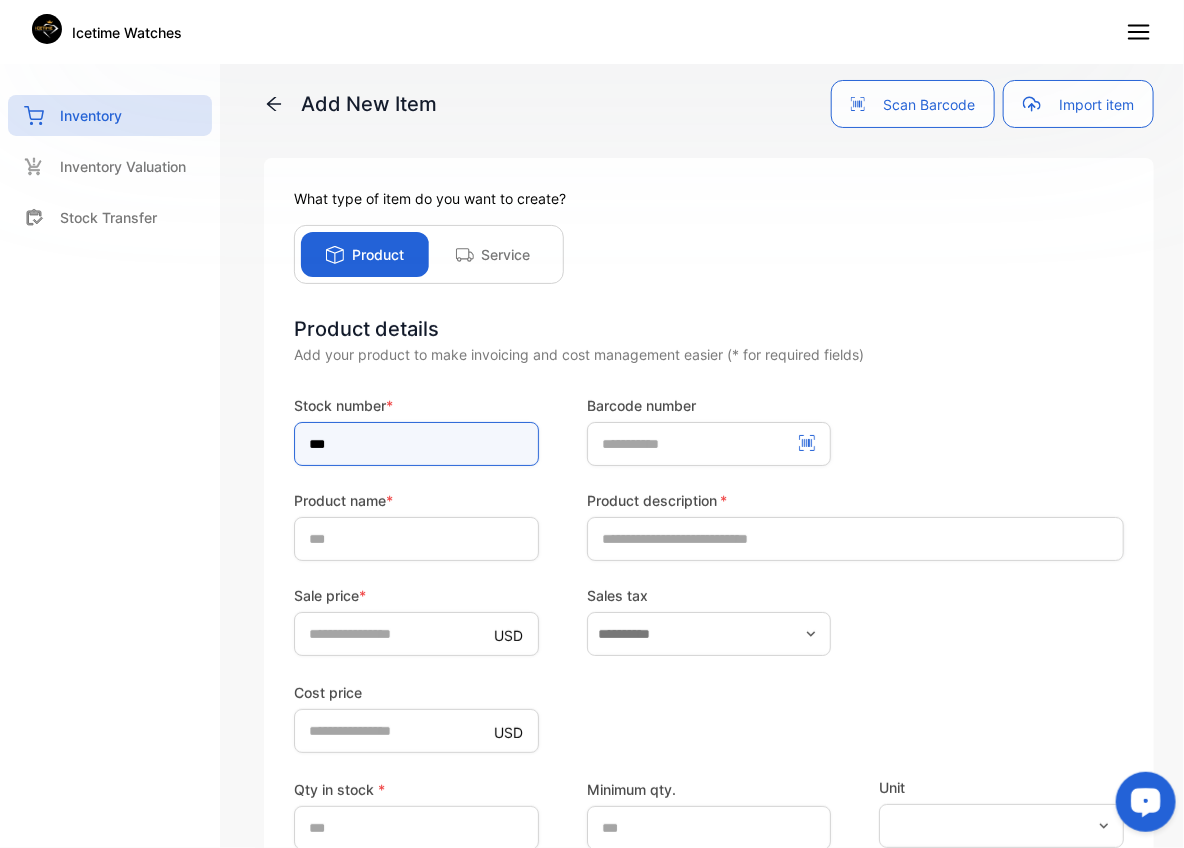 type on "***" 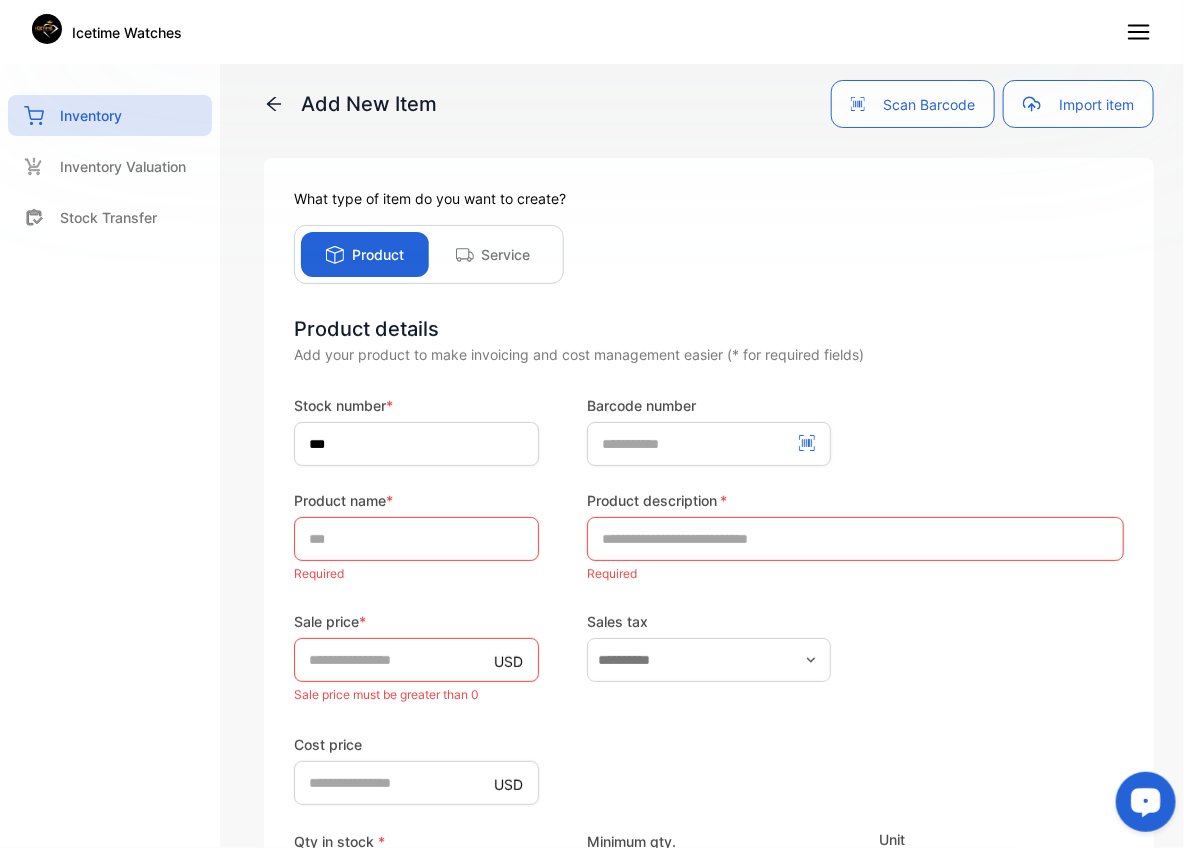 click on "Stock number  *   *** Barcode number   Product name  *   Required Product description   *   Required Sale price  *   USD * Sale price must be greater than 0 Sales tax   Cost price   USD * Qty in stock   *   * Quantity in stock must be greater than 0 Minimum qty.   * The min. number of quantity before a low stock alert Unit   Additional details Save product Save & add new product Cancel" at bounding box center [709, 760] 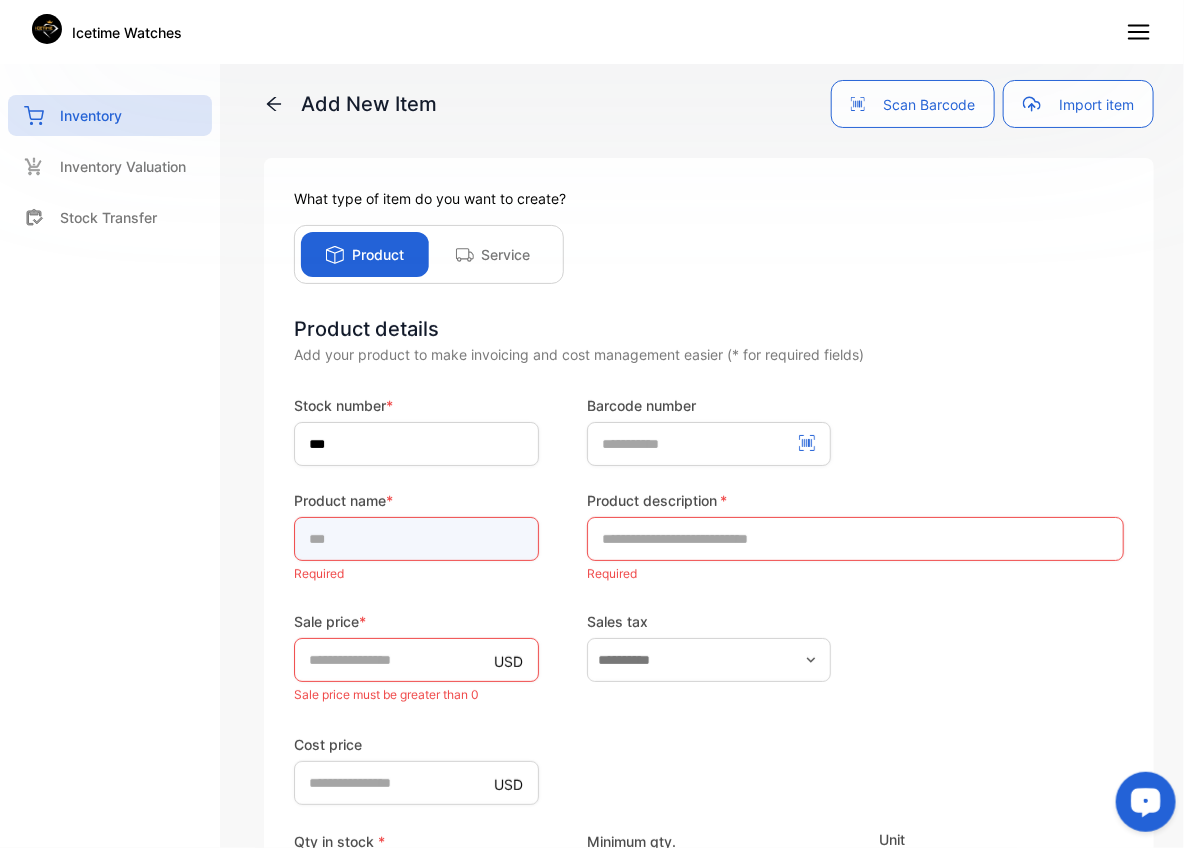 click at bounding box center [416, 539] 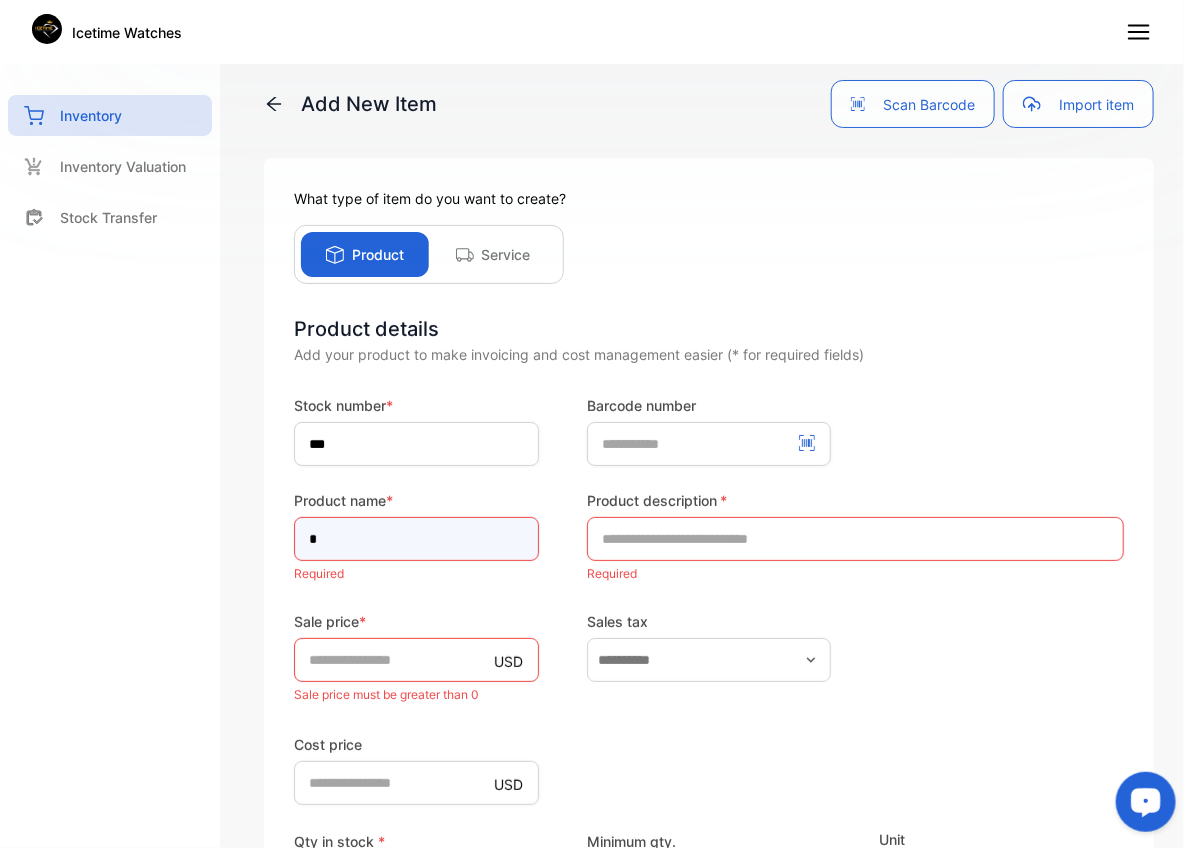 type on "*****" 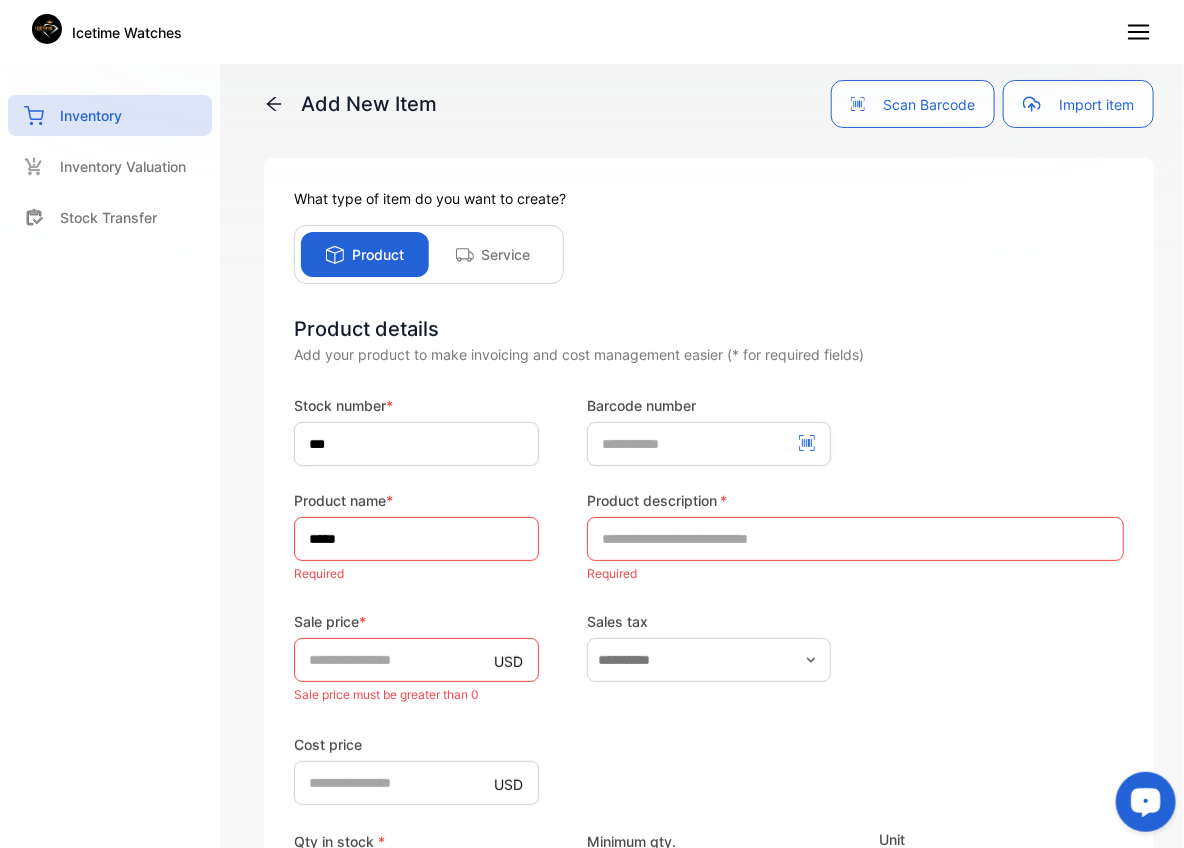 click on "Stock number  *   *** Barcode number   Product name  *   ***** Required Product description   *   Required Sale price  *   USD * Sale price must be greater than 0 Sales tax   Cost price   USD * Qty in stock   *   * Quantity in stock must be greater than 0 Minimum qty.   * The min. number of quantity before a low stock alert Unit   Additional details Save product Save & add new product Cancel" at bounding box center (709, 760) 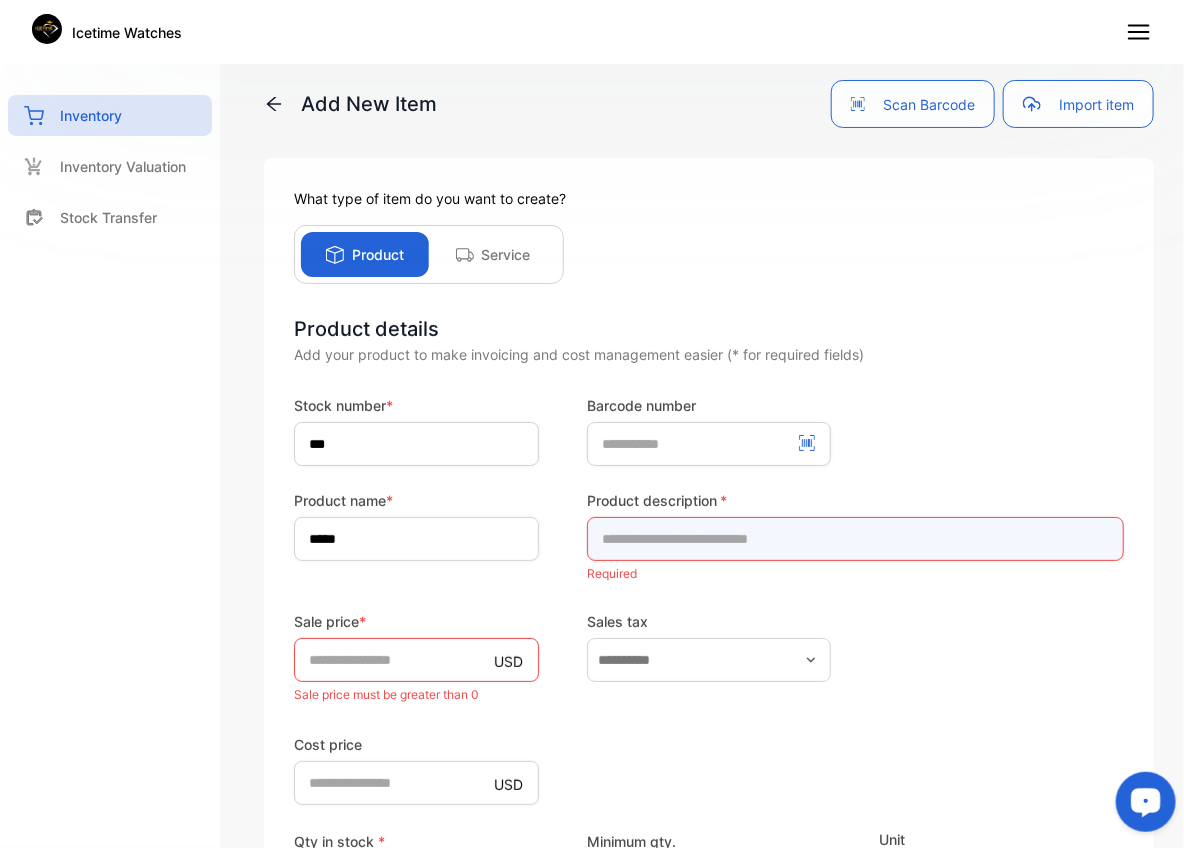 click at bounding box center [855, 539] 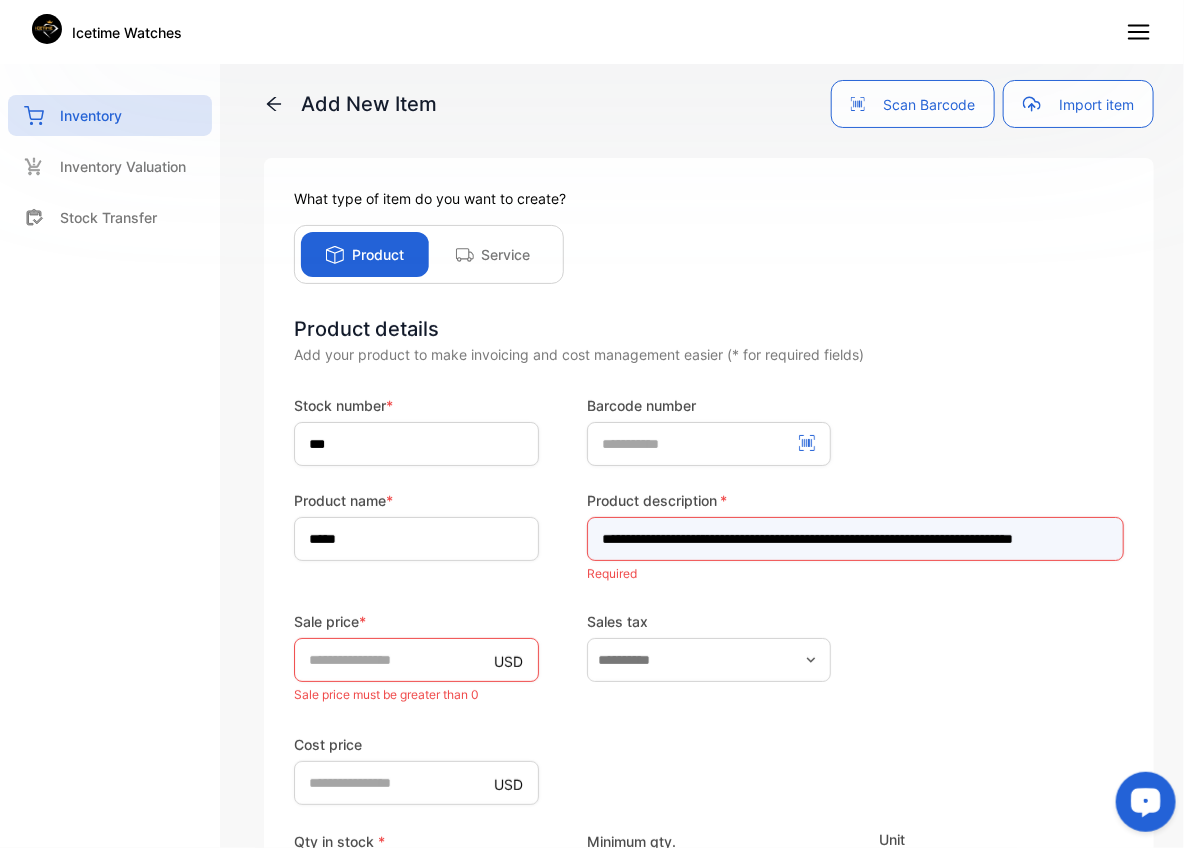 scroll, scrollTop: 0, scrollLeft: 71, axis: horizontal 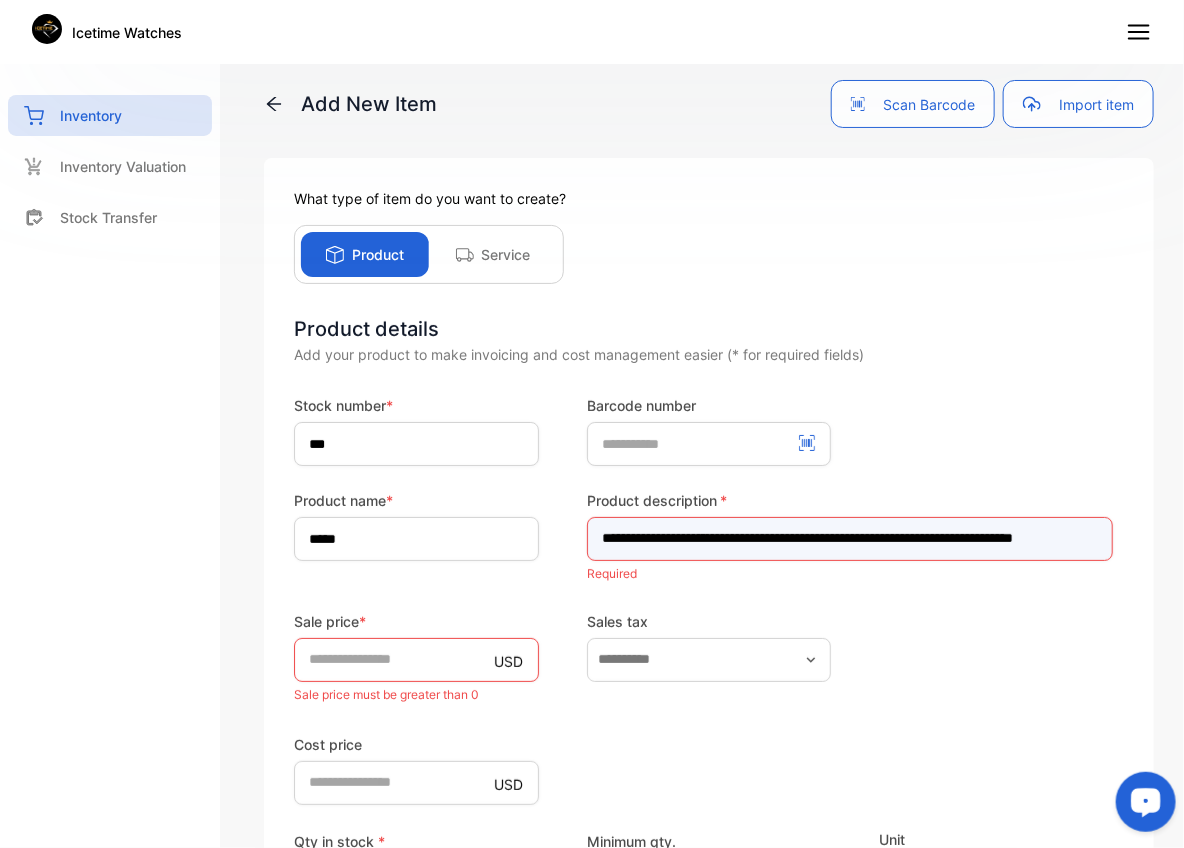 click on "**********" at bounding box center [850, 539] 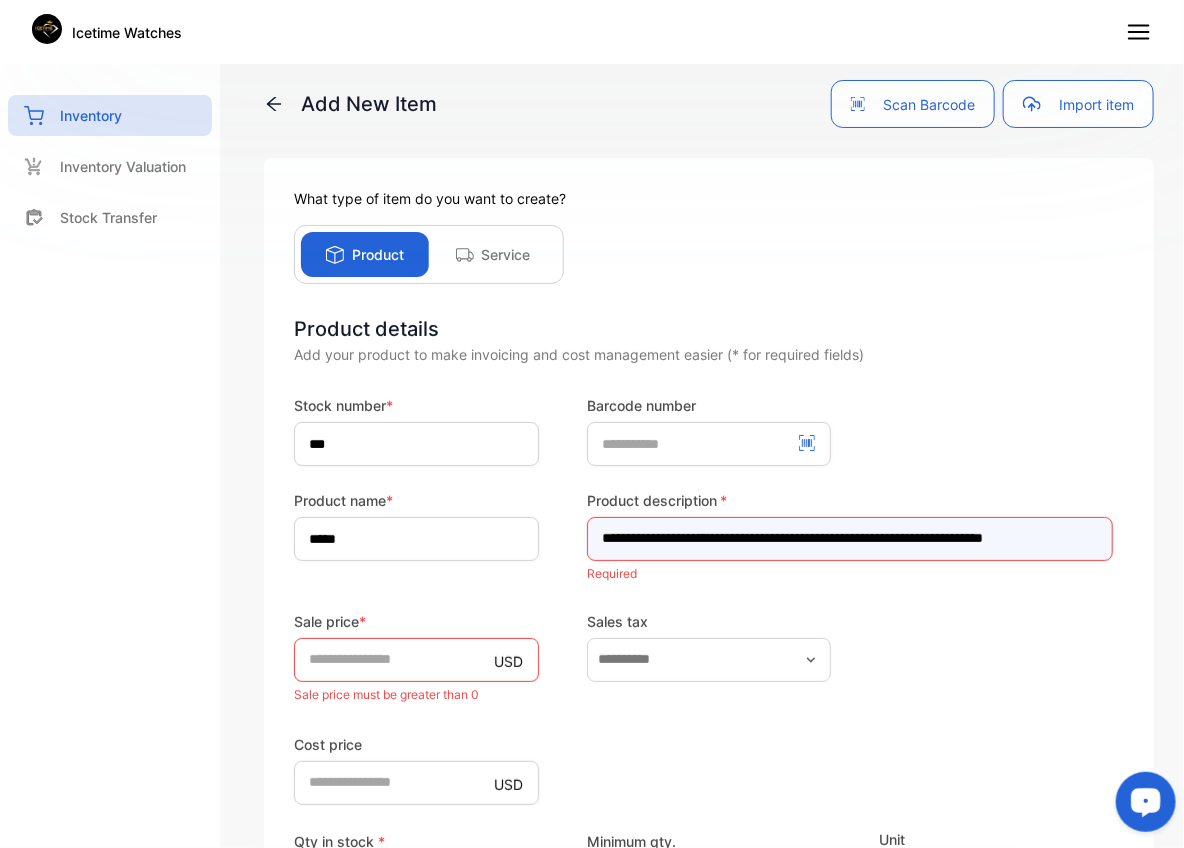 scroll, scrollTop: 0, scrollLeft: 28, axis: horizontal 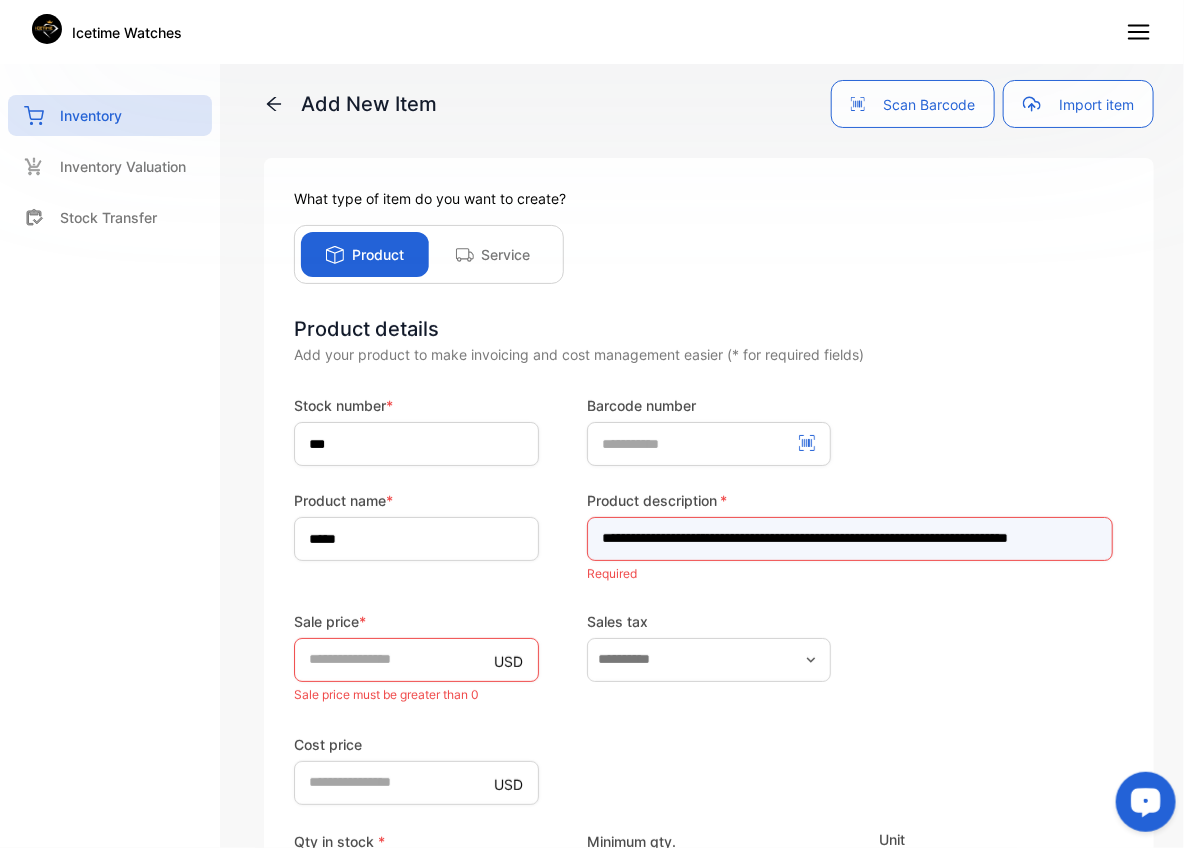 type on "**********" 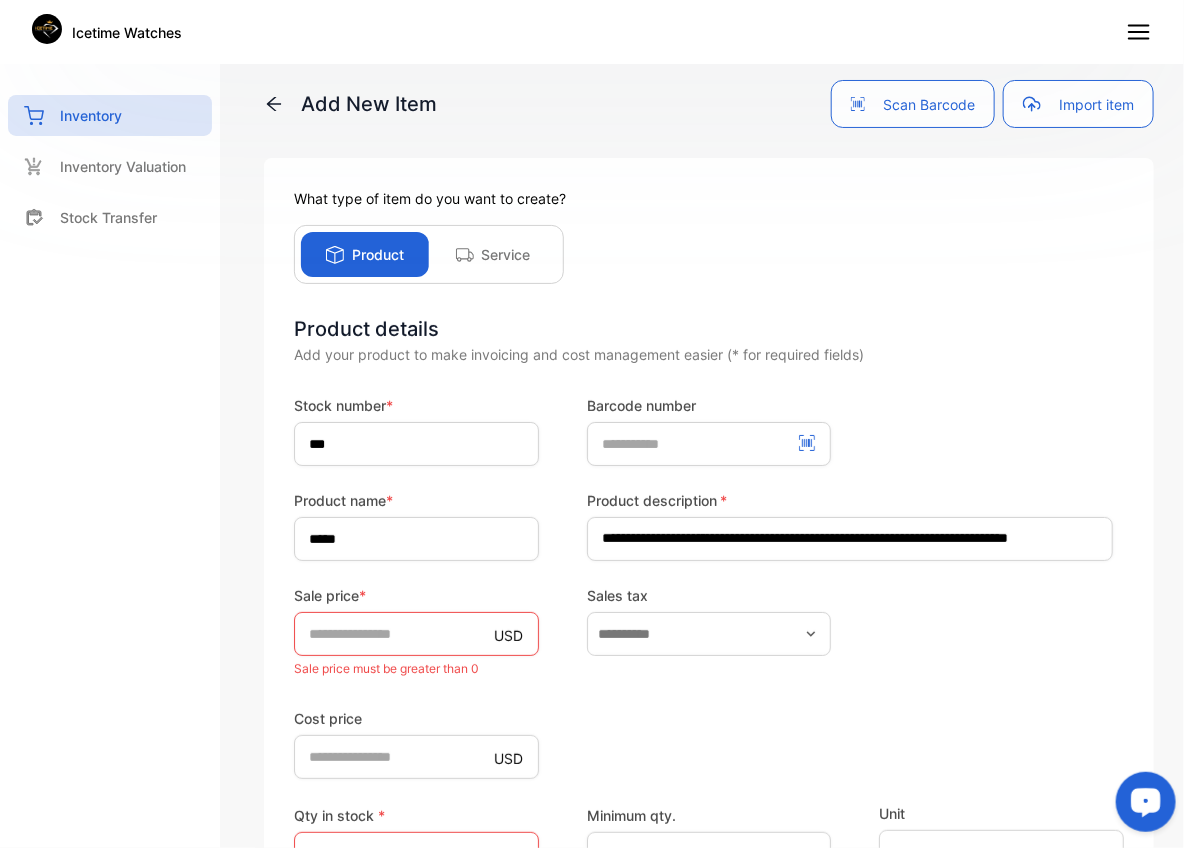 scroll, scrollTop: 0, scrollLeft: 0, axis: both 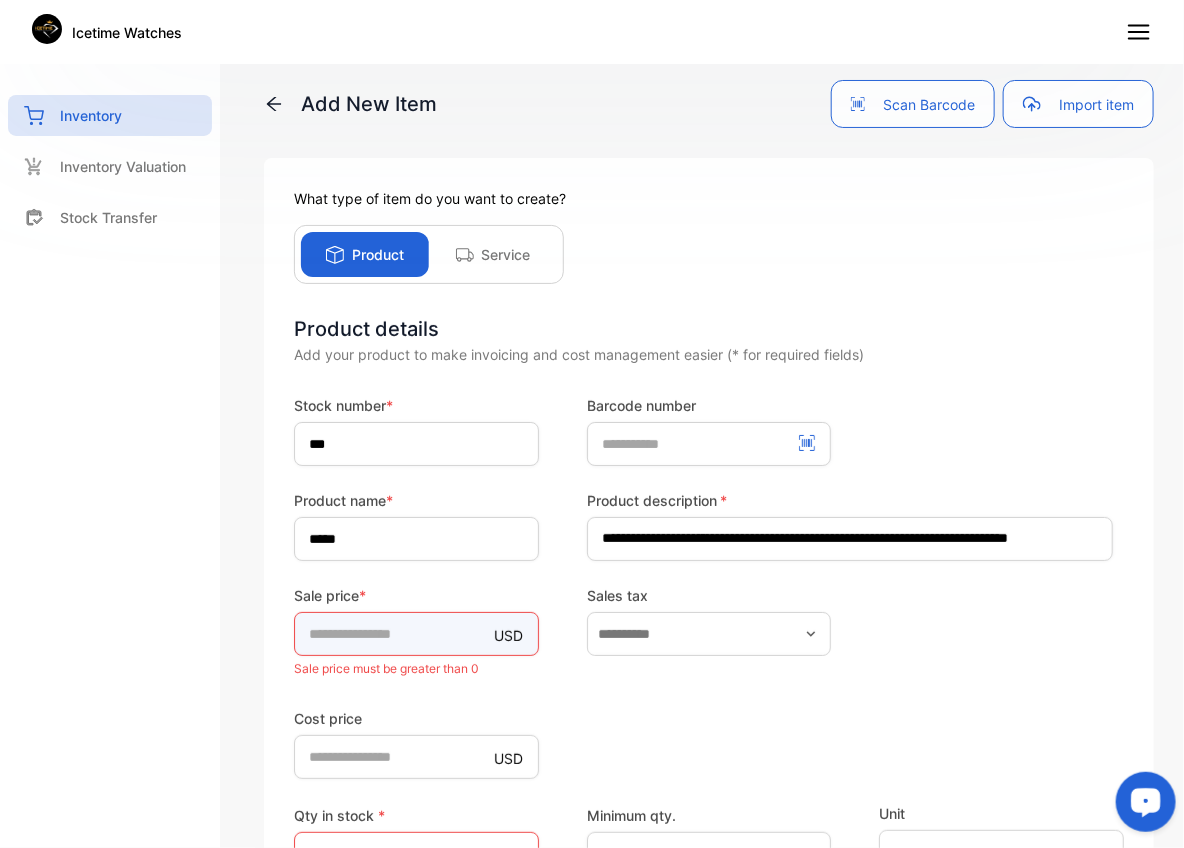 click on "*" at bounding box center [416, 634] 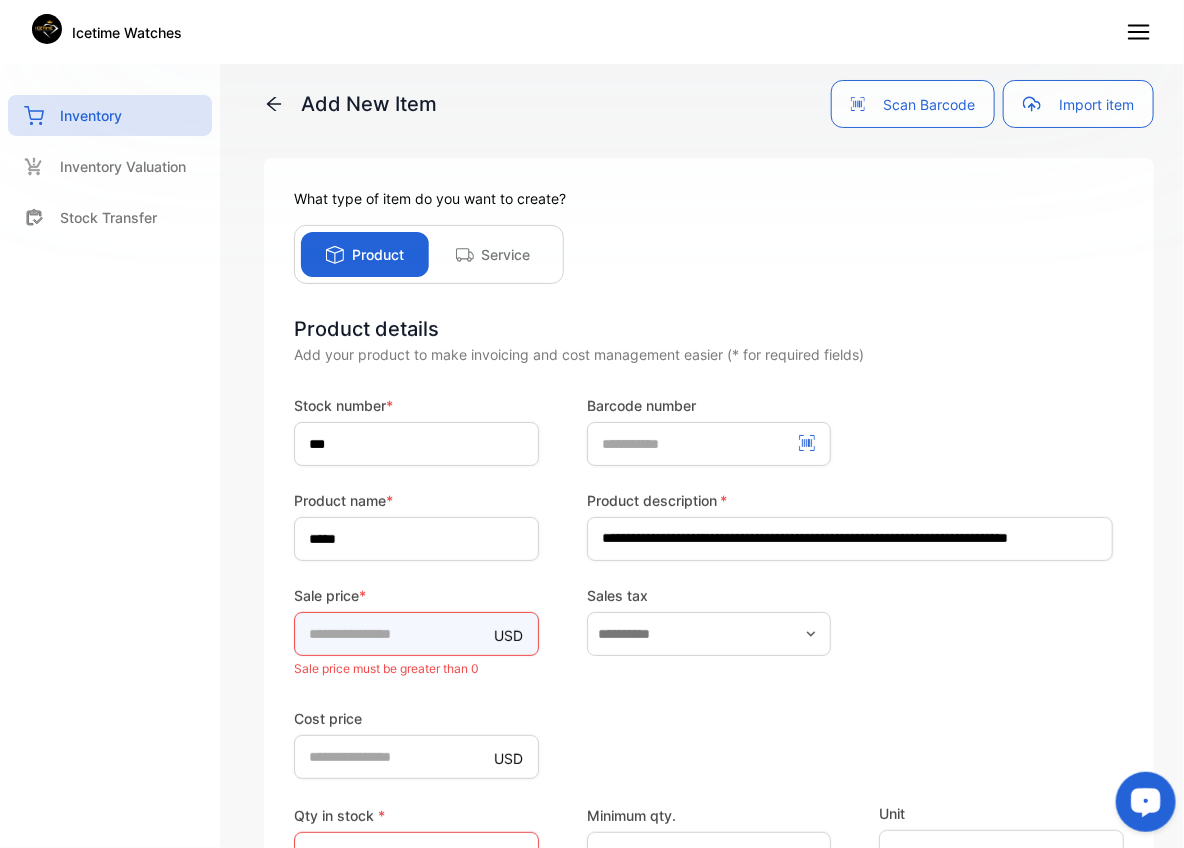 type on "**" 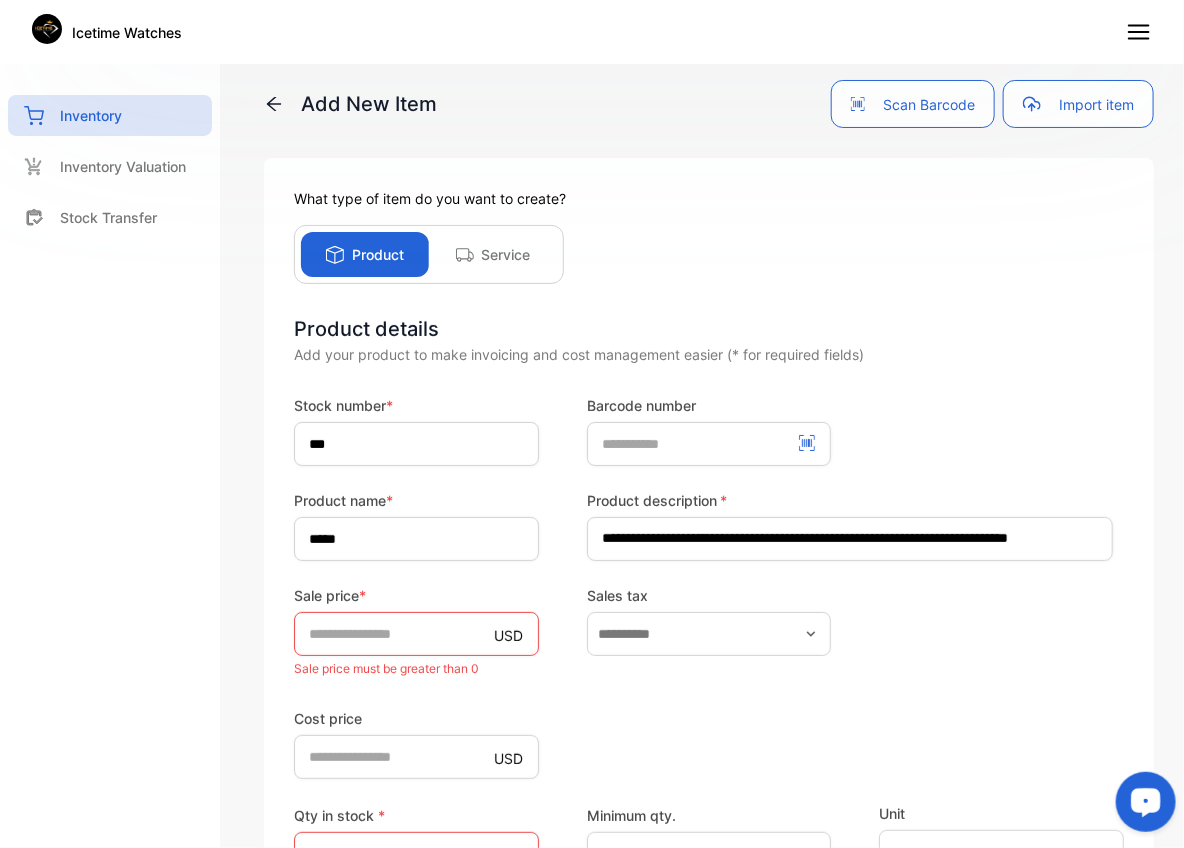 click on "Cost price   USD *" at bounding box center (709, 742) 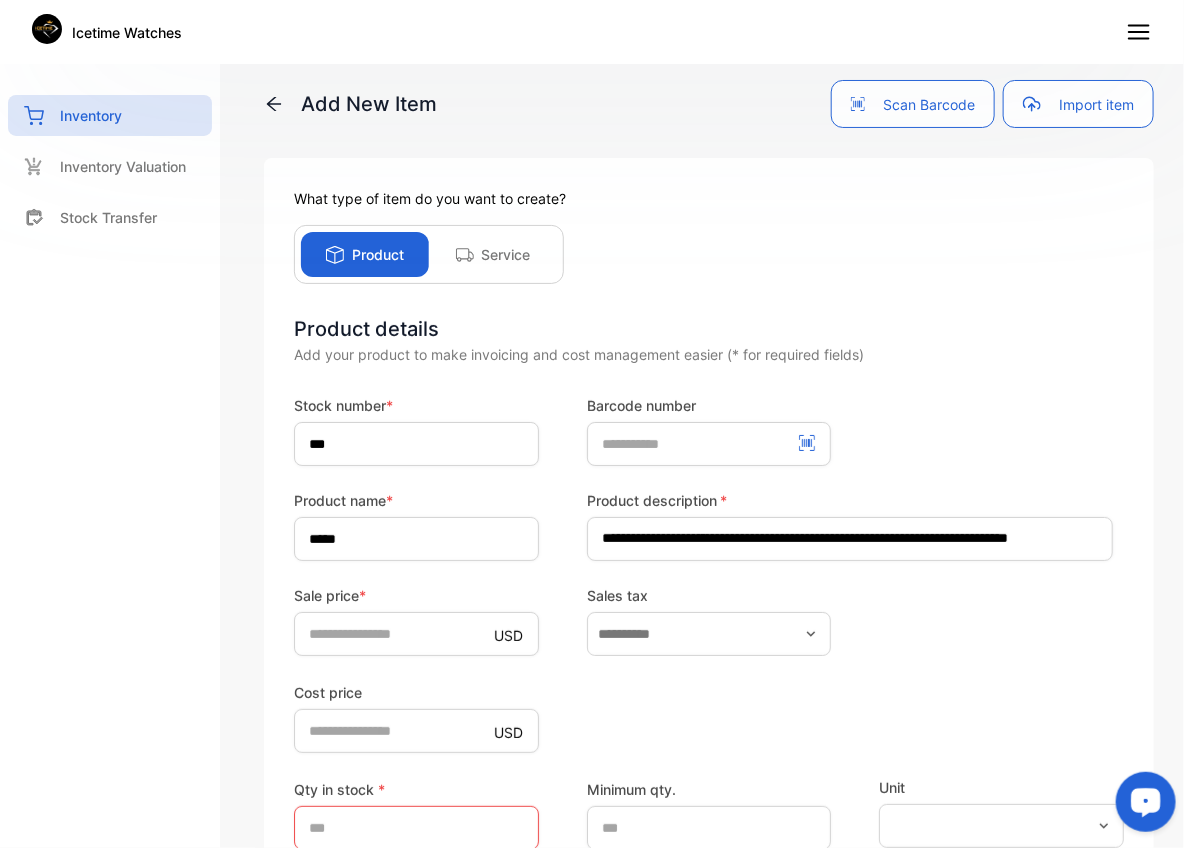 click on "Cost price   USD *" at bounding box center [709, 716] 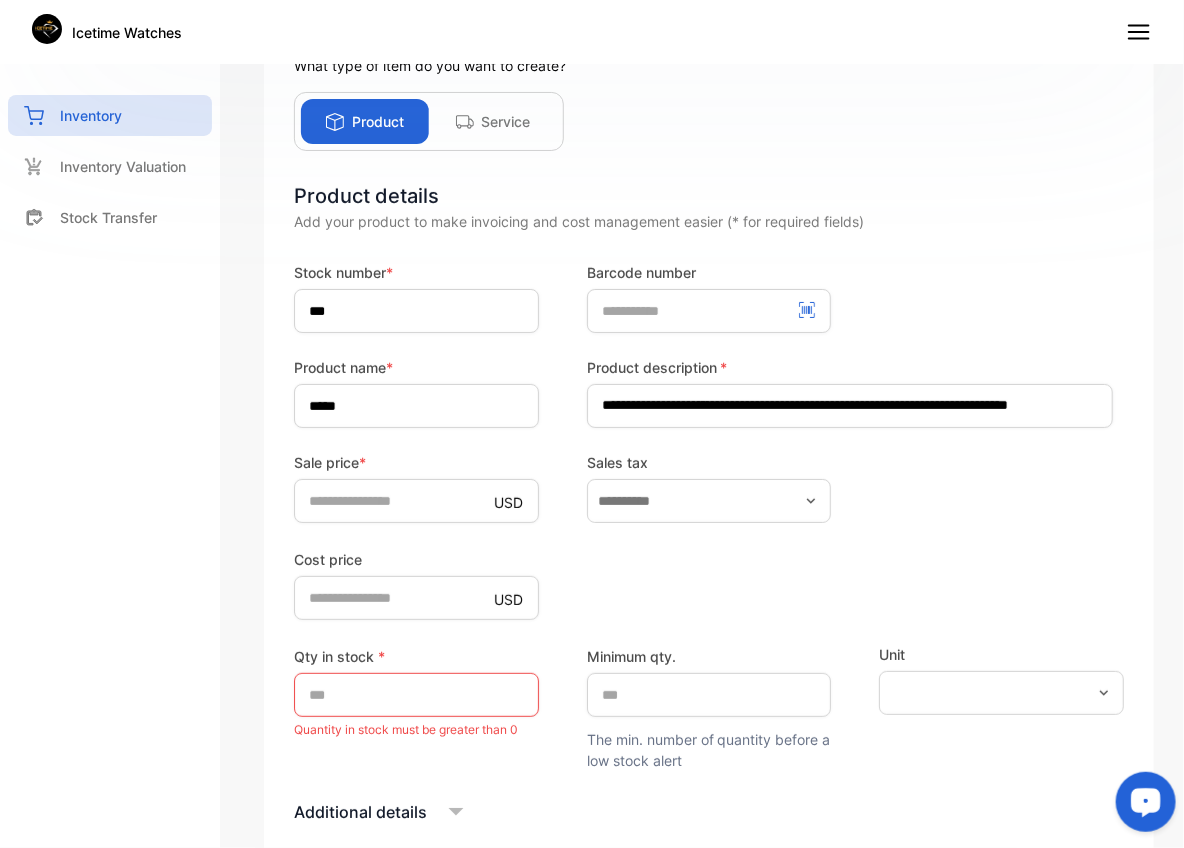 scroll, scrollTop: 177, scrollLeft: 0, axis: vertical 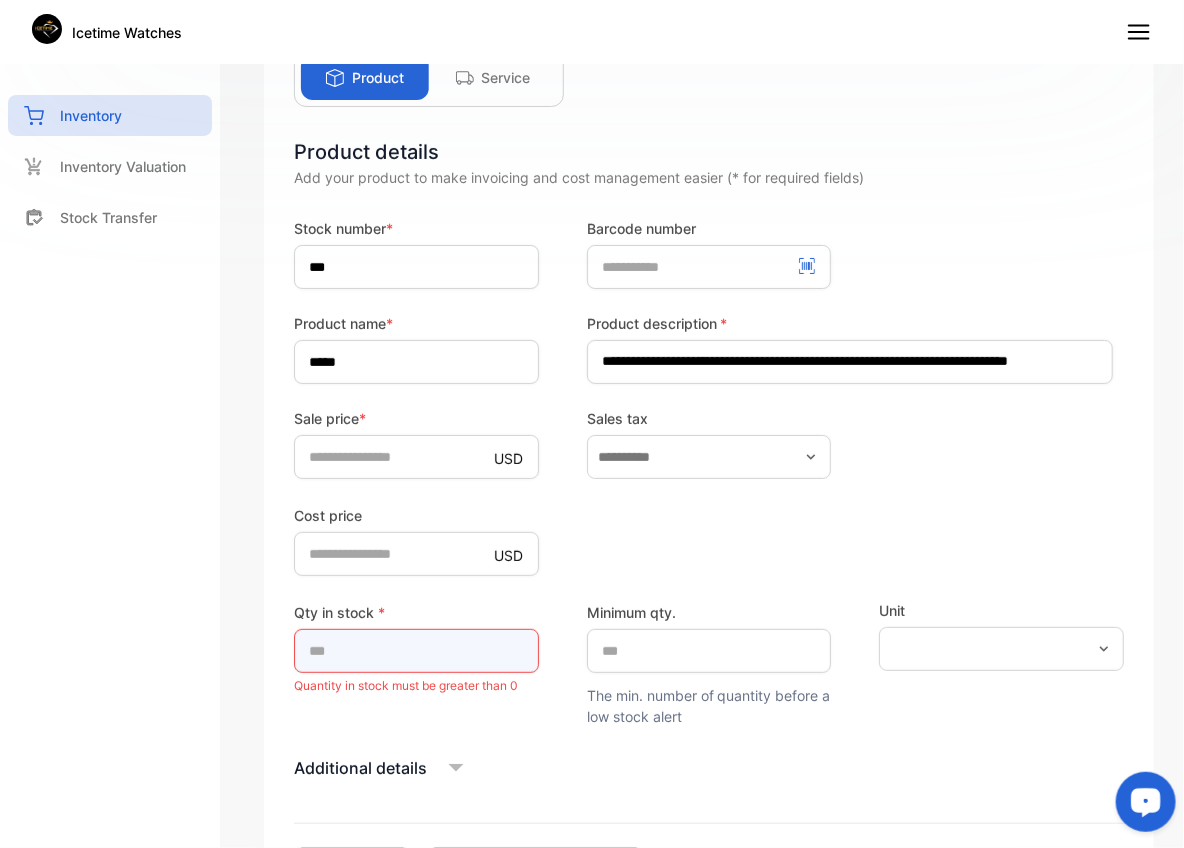 click on "*" at bounding box center [416, 651] 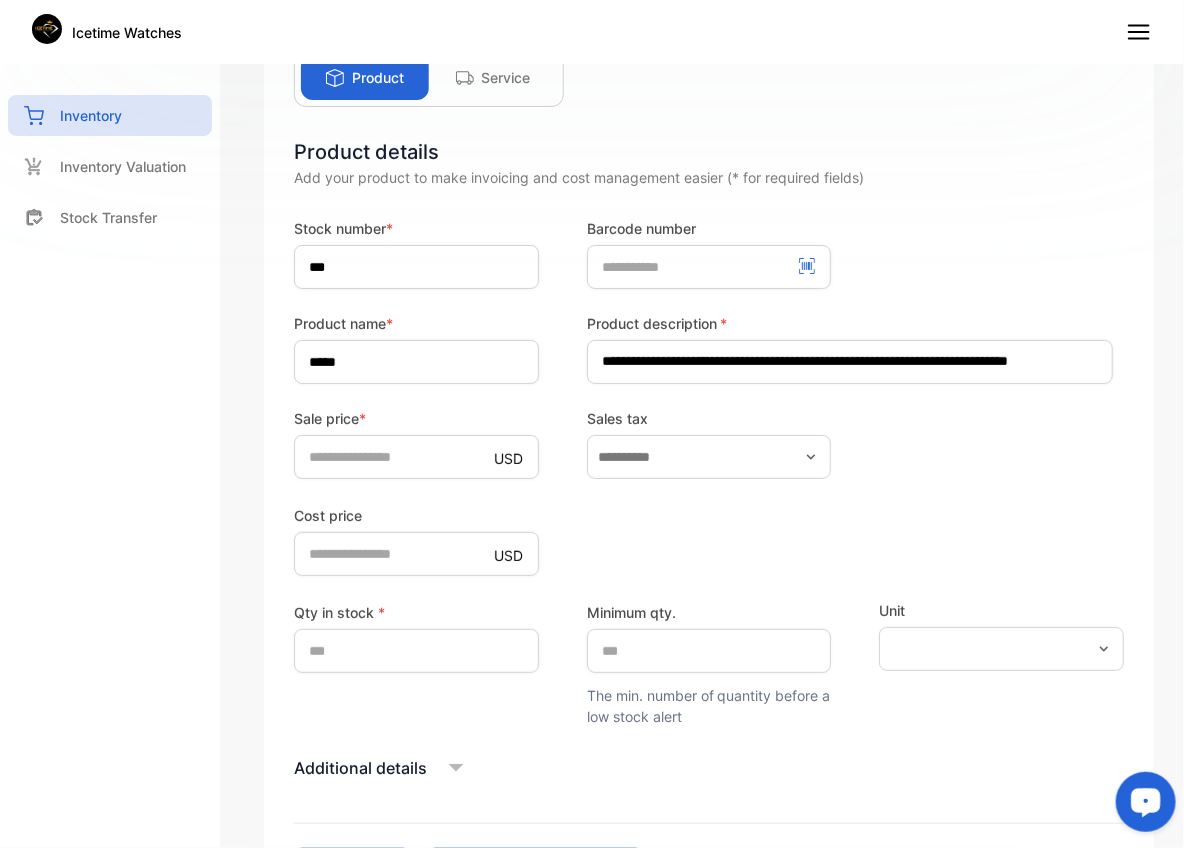 click on "Qty in stock   *   **" at bounding box center (416, 663) 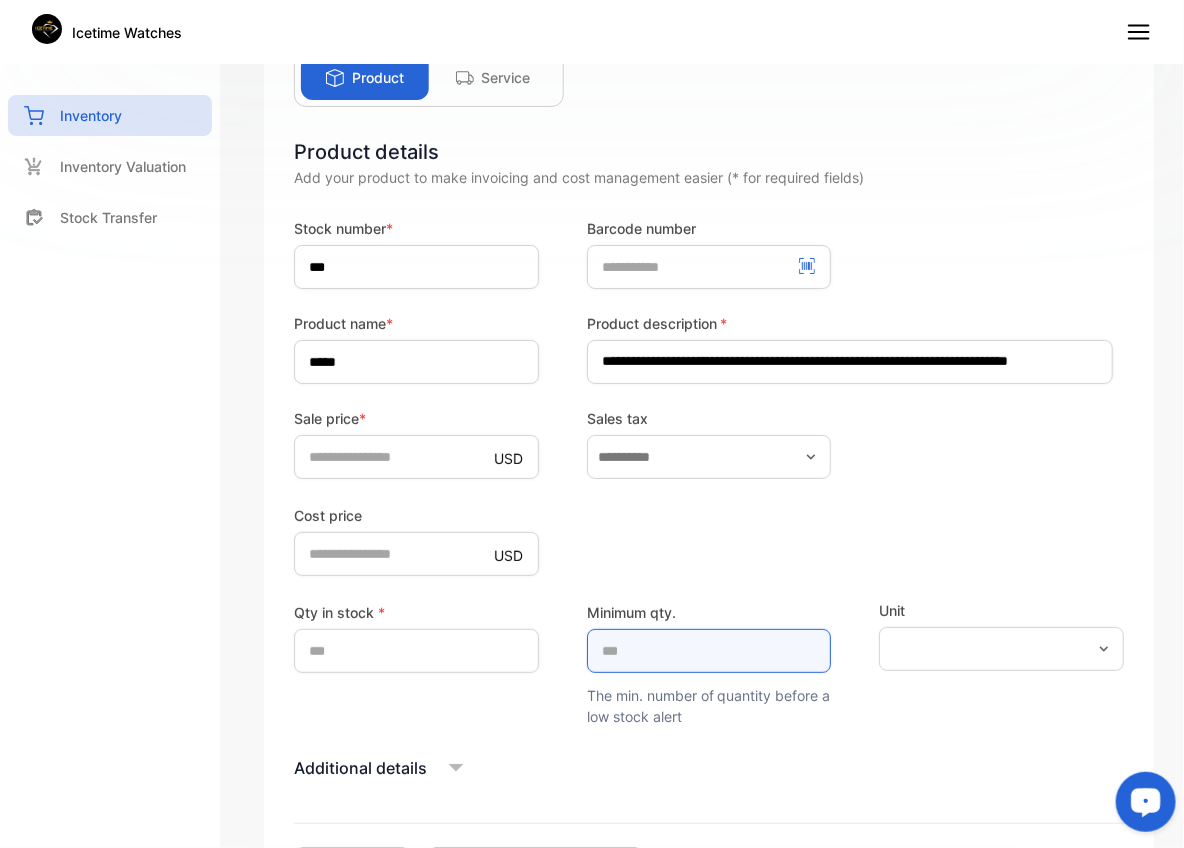 click on "*" at bounding box center (709, 651) 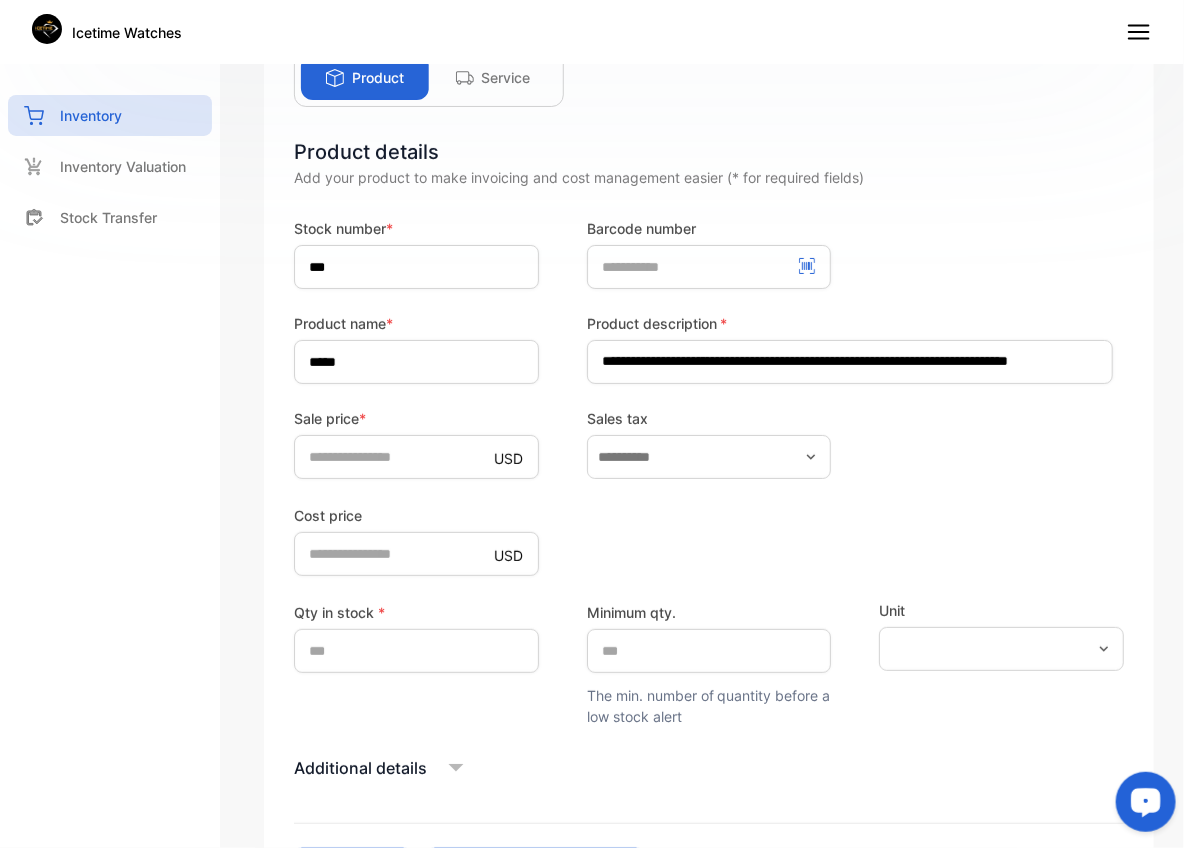 click on "Additional details" at bounding box center [709, 768] 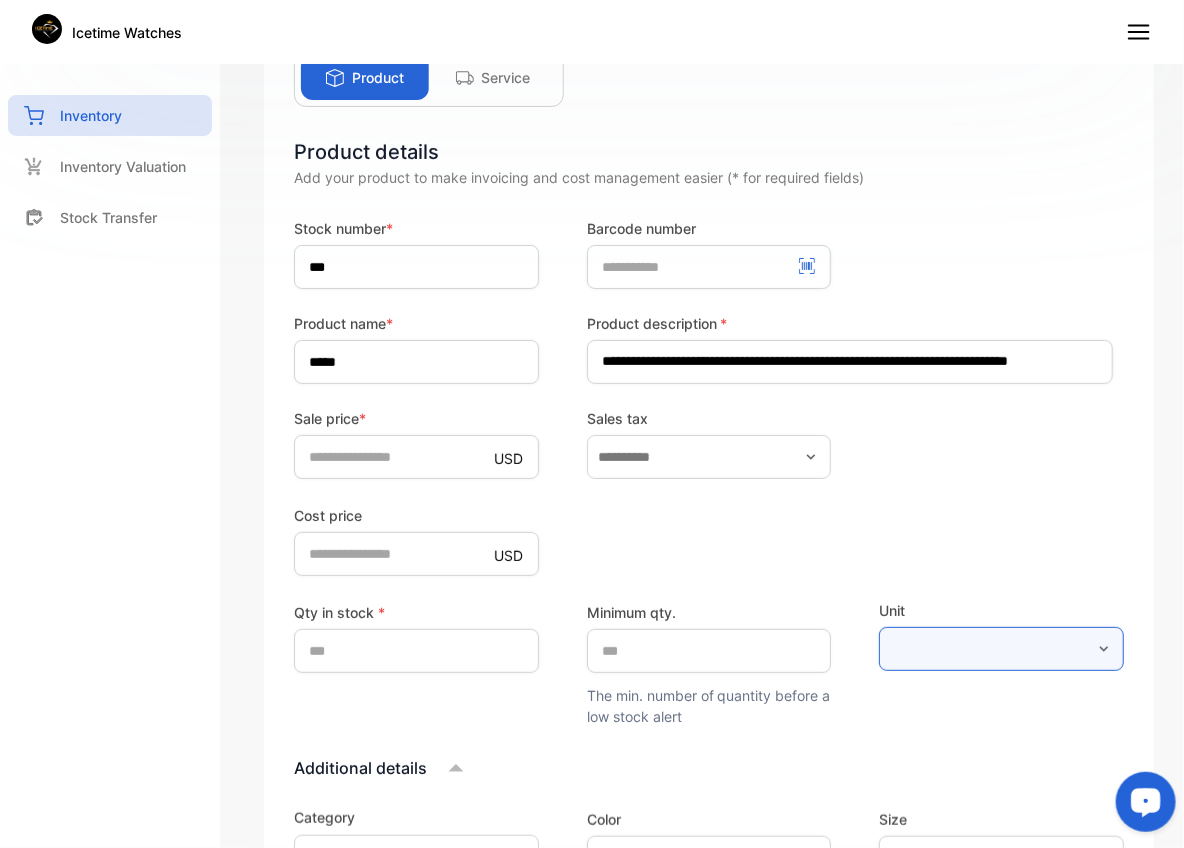 click at bounding box center [1001, 649] 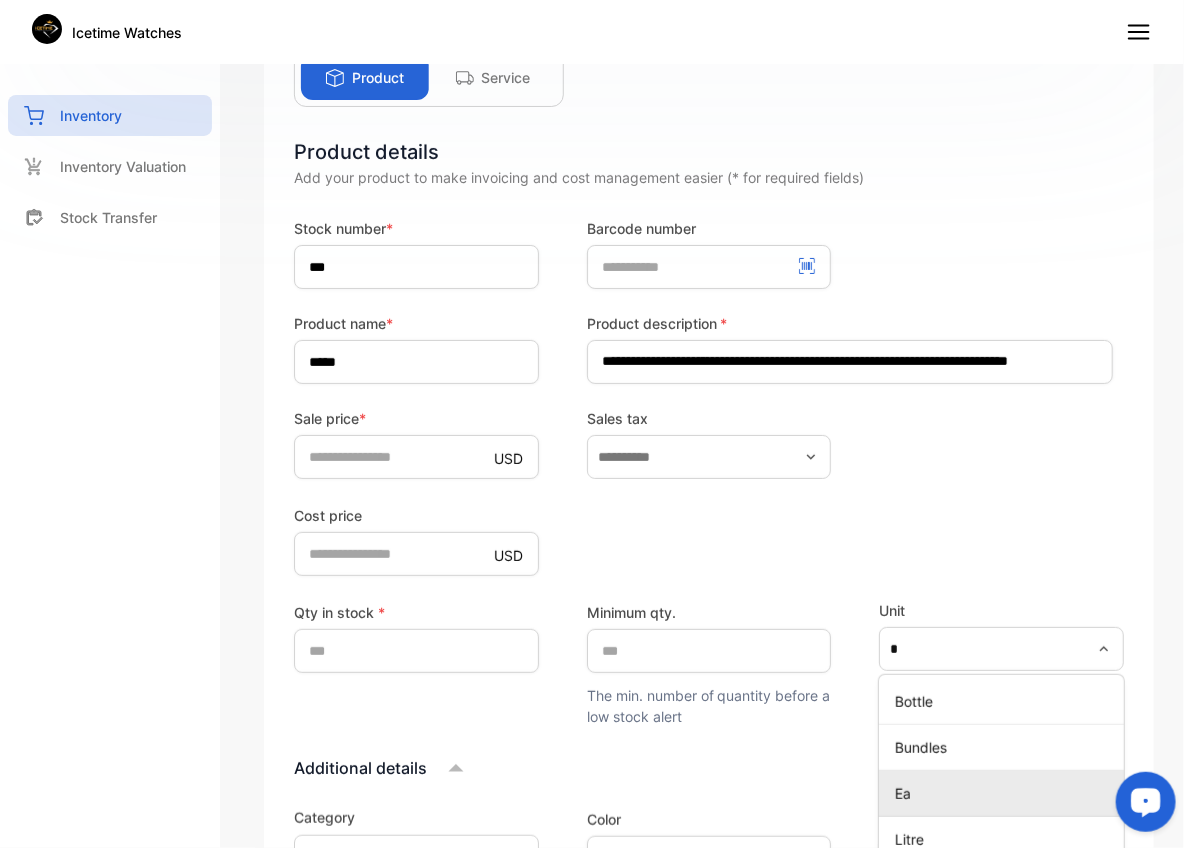 click on "Ea" at bounding box center [1005, 793] 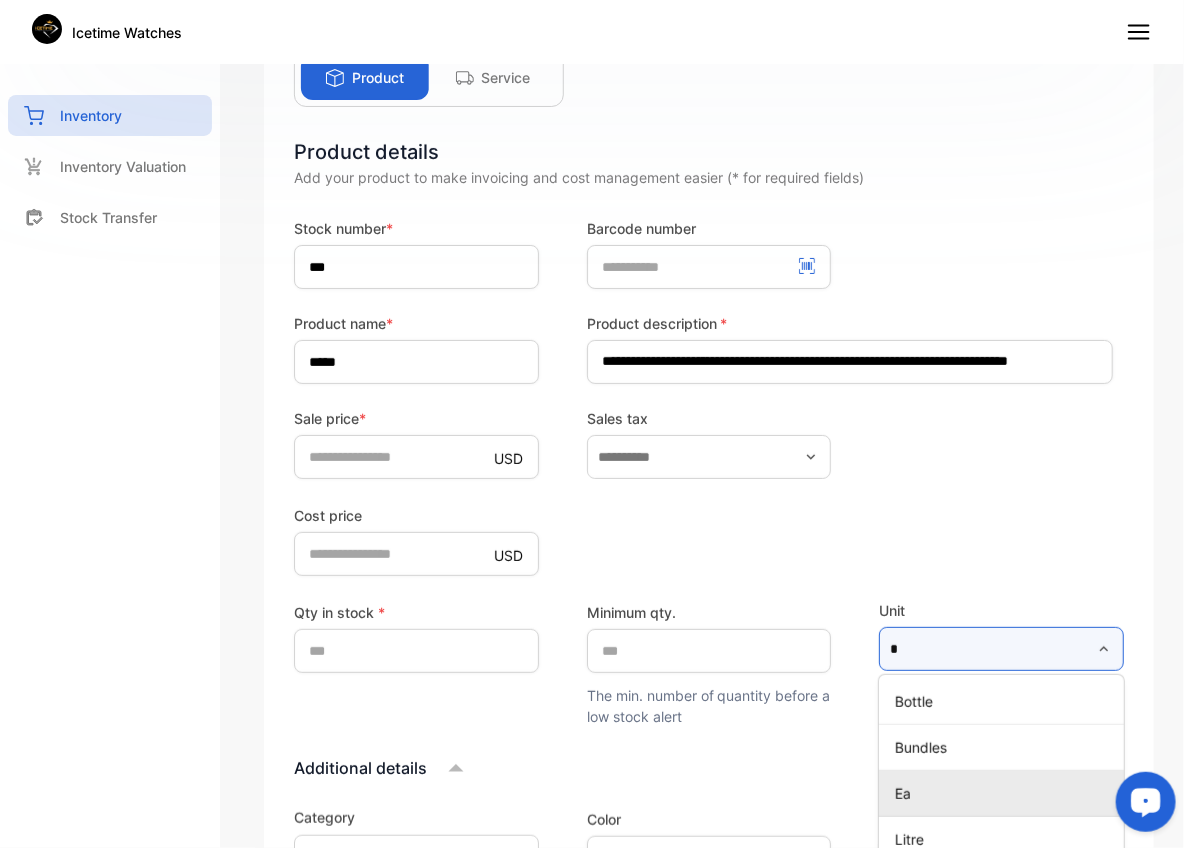type on "**" 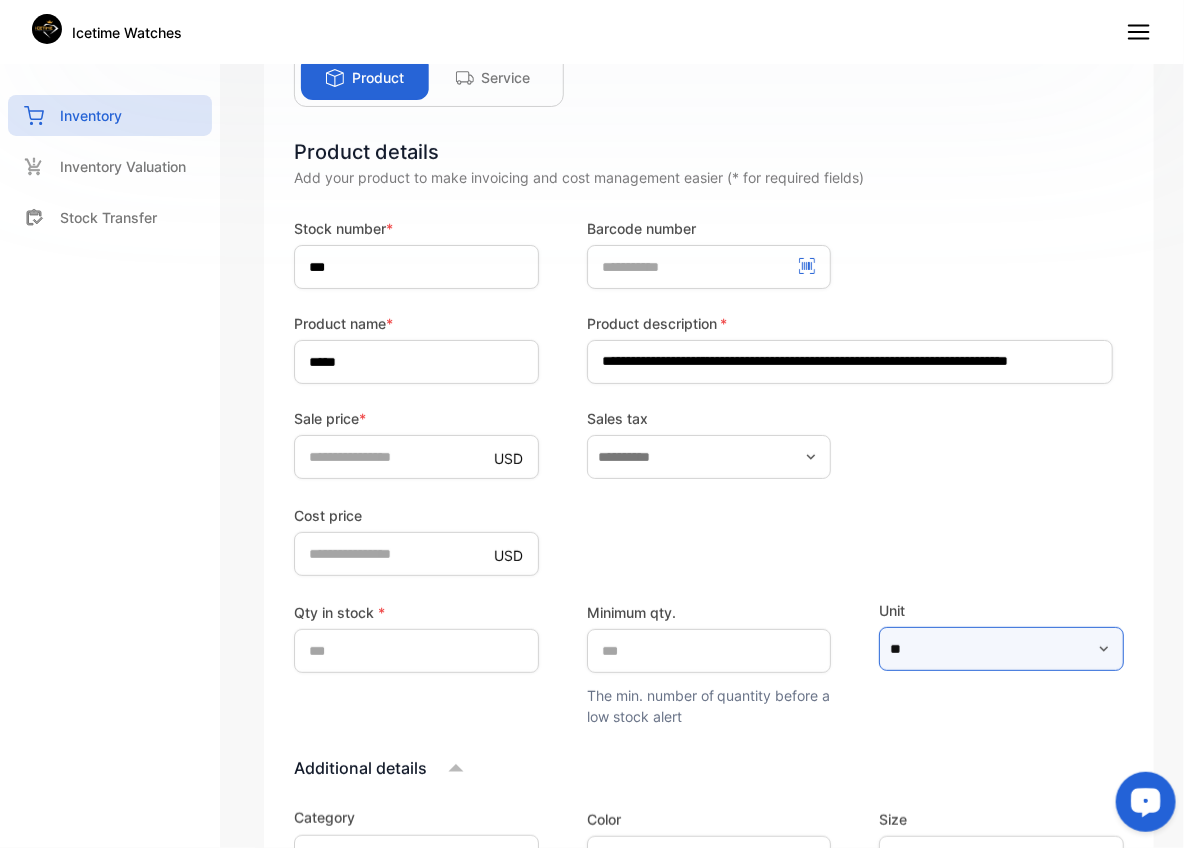 click on "**" at bounding box center [1001, 649] 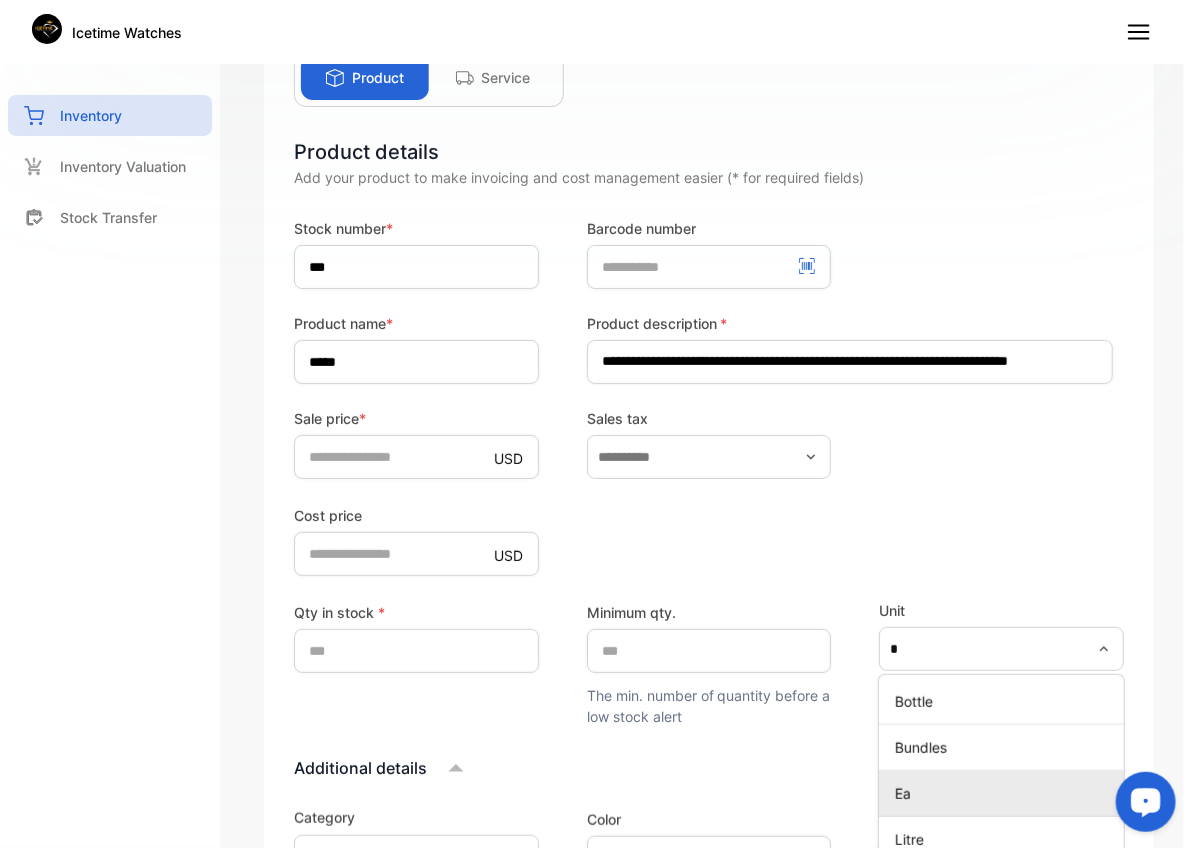 type on "**" 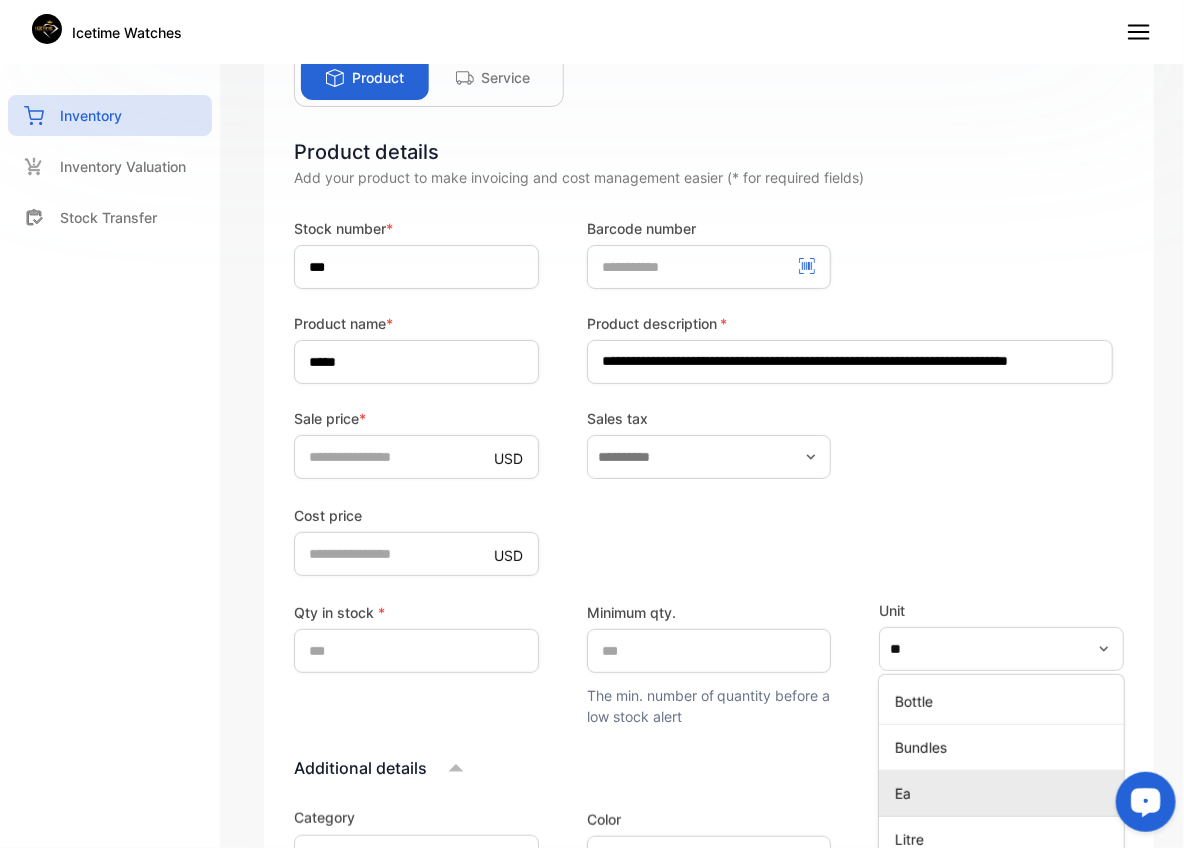 click on "Ea" at bounding box center (1005, 793) 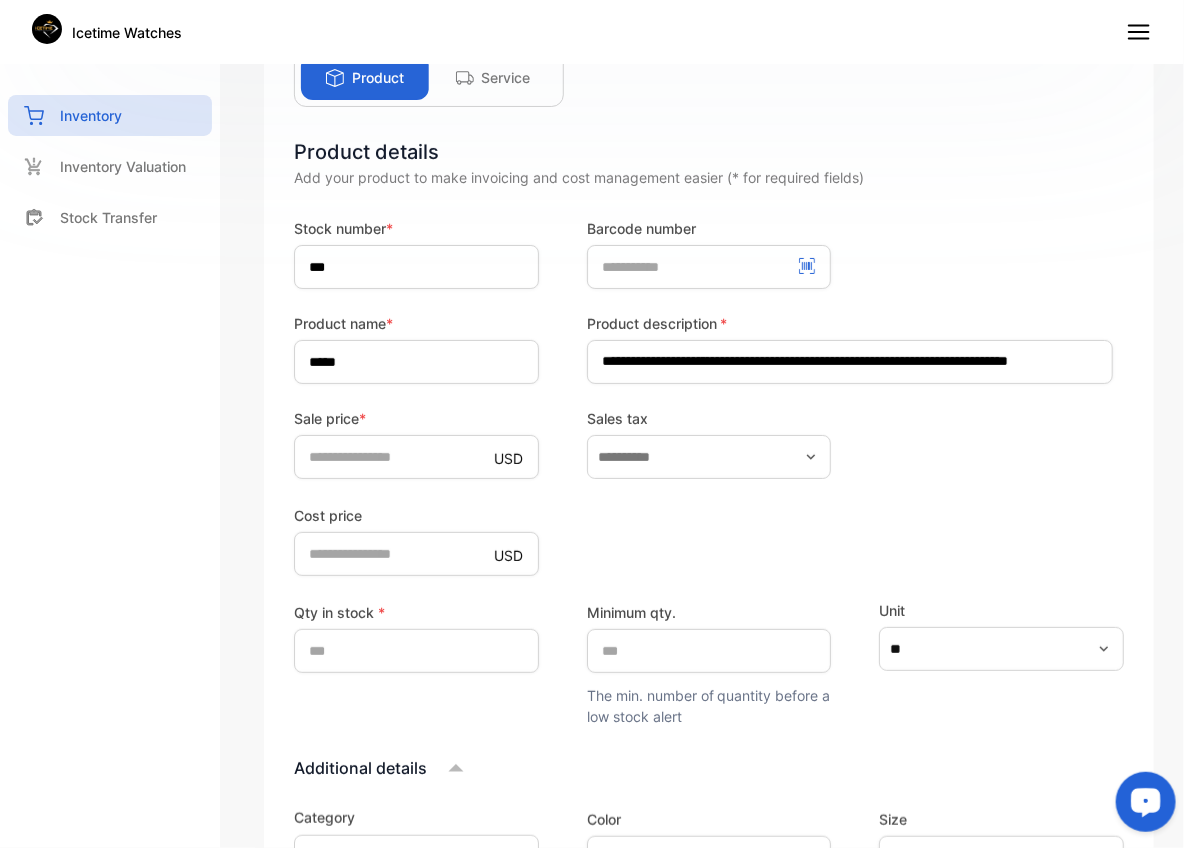 click on "Cost price   USD *" at bounding box center (709, 539) 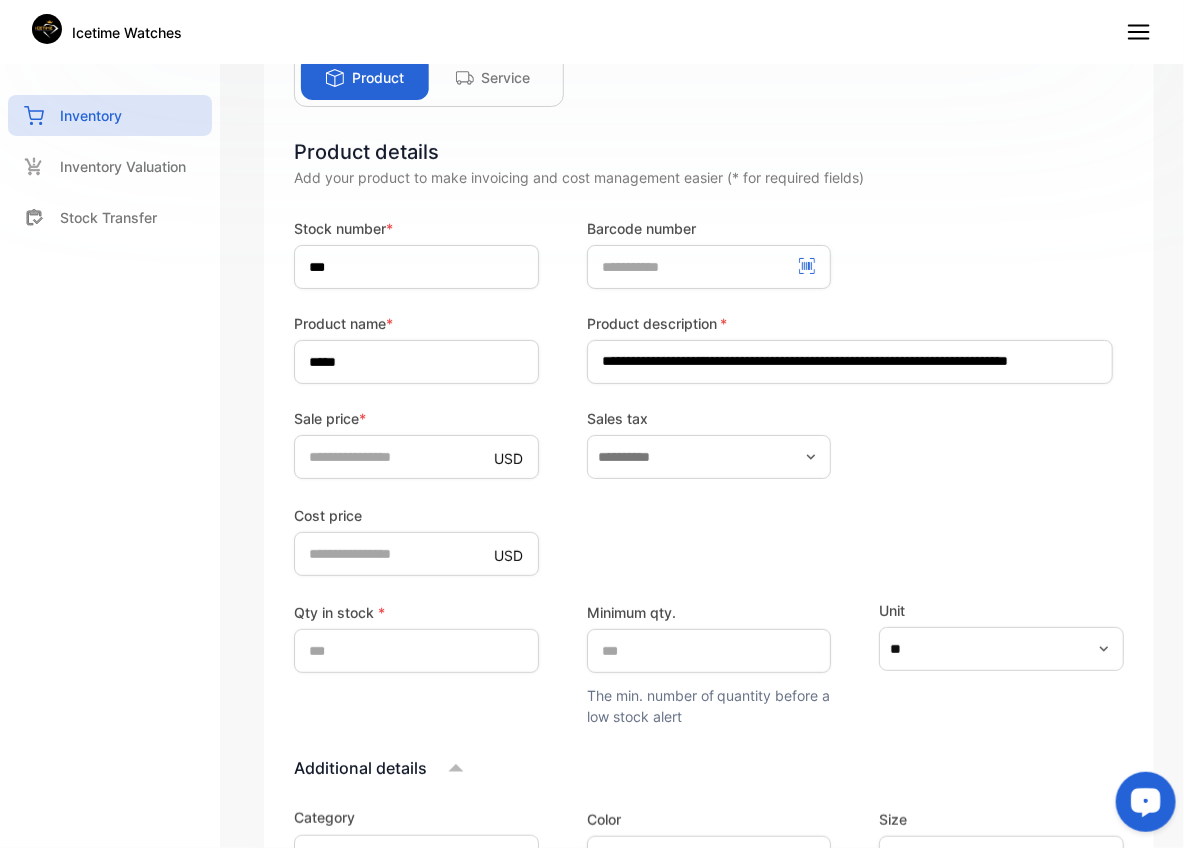 click on "**********" at bounding box center (709, 790) 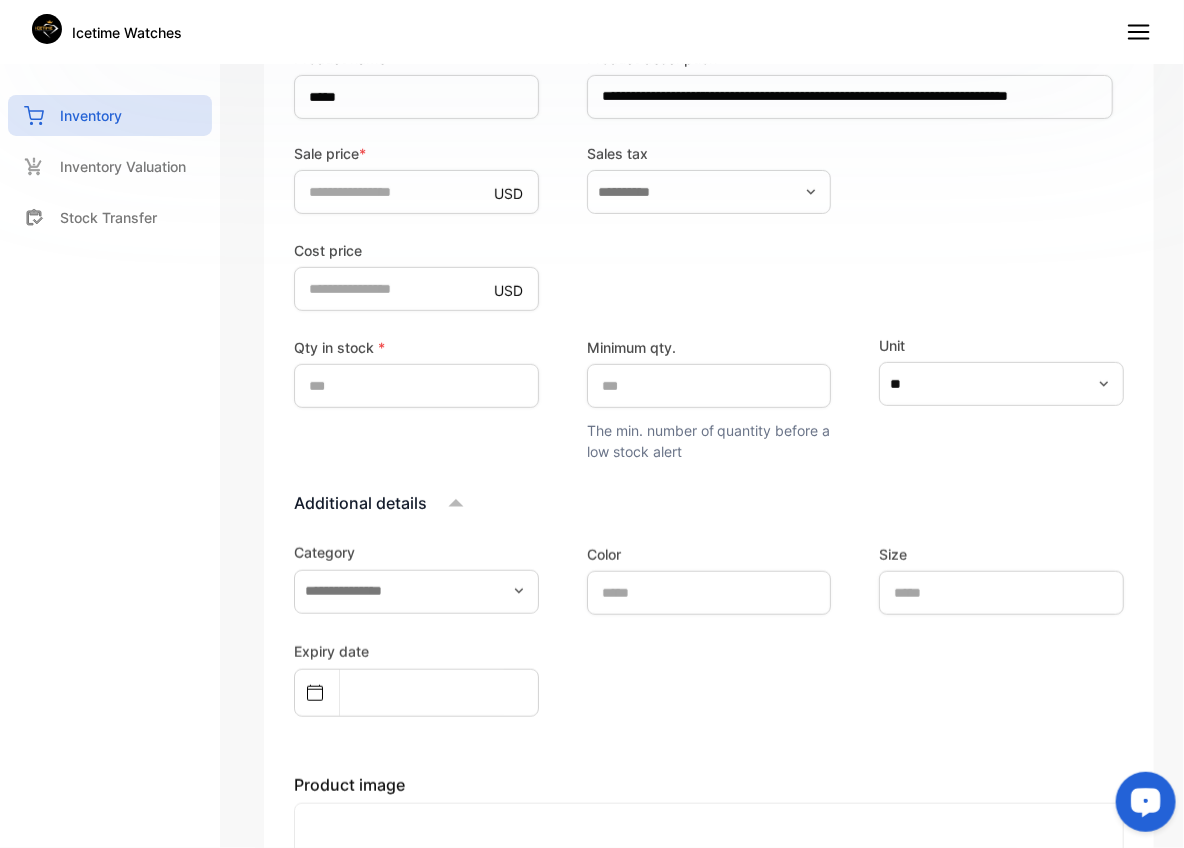 scroll, scrollTop: 444, scrollLeft: 0, axis: vertical 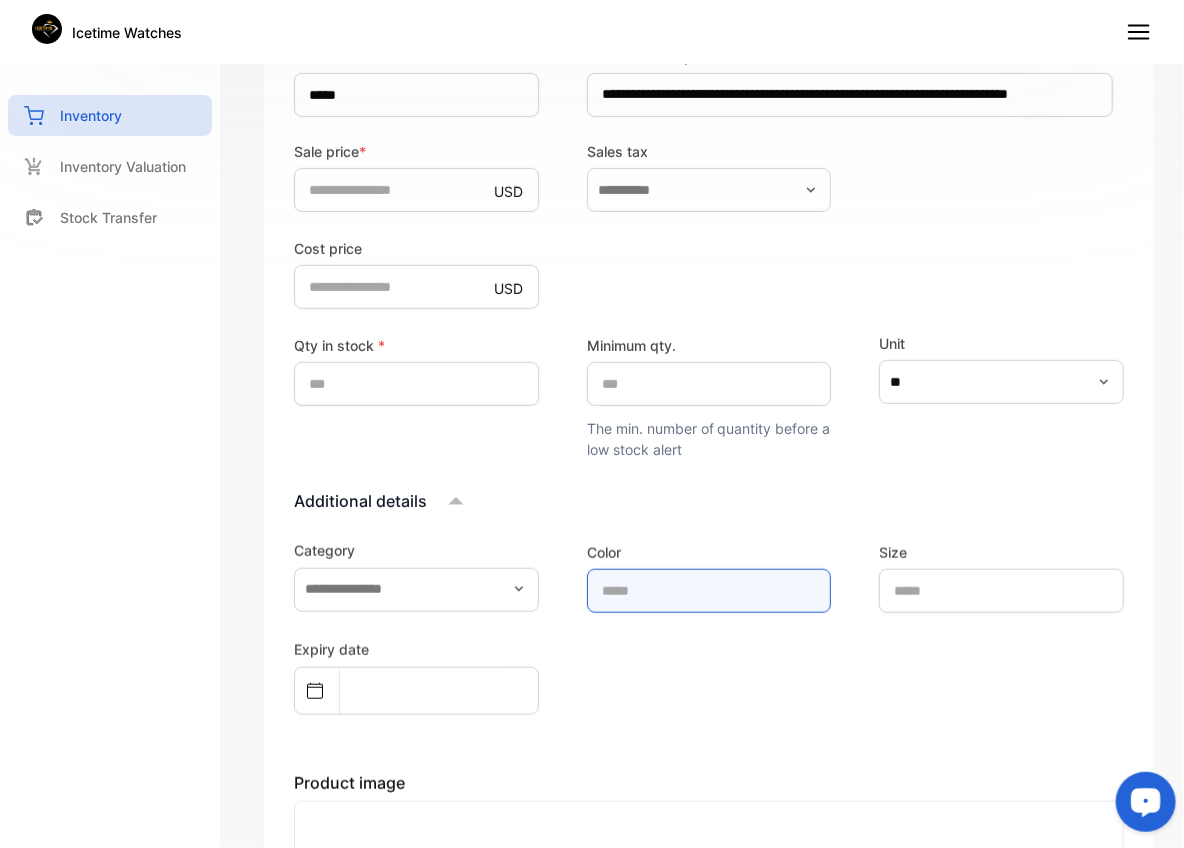 click at bounding box center [709, 591] 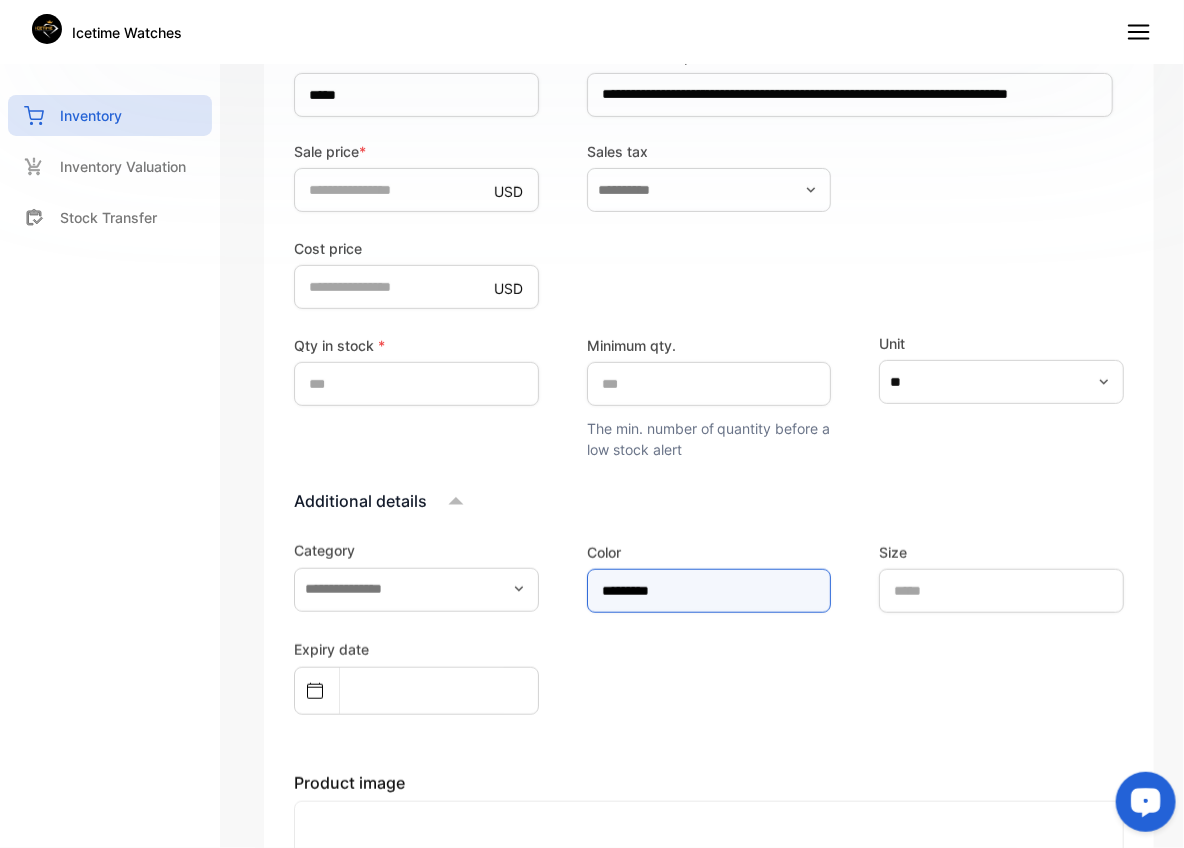 click on "*********" at bounding box center (709, 591) 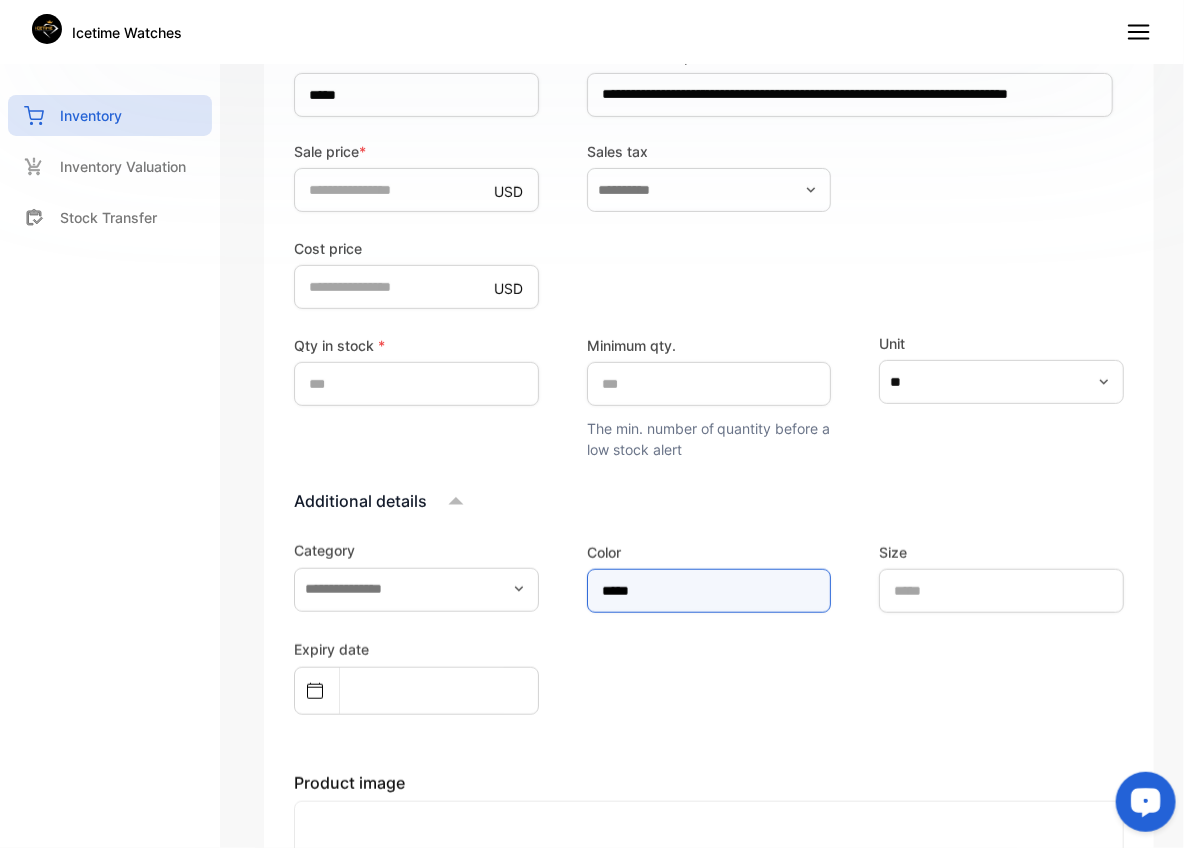 type on "****" 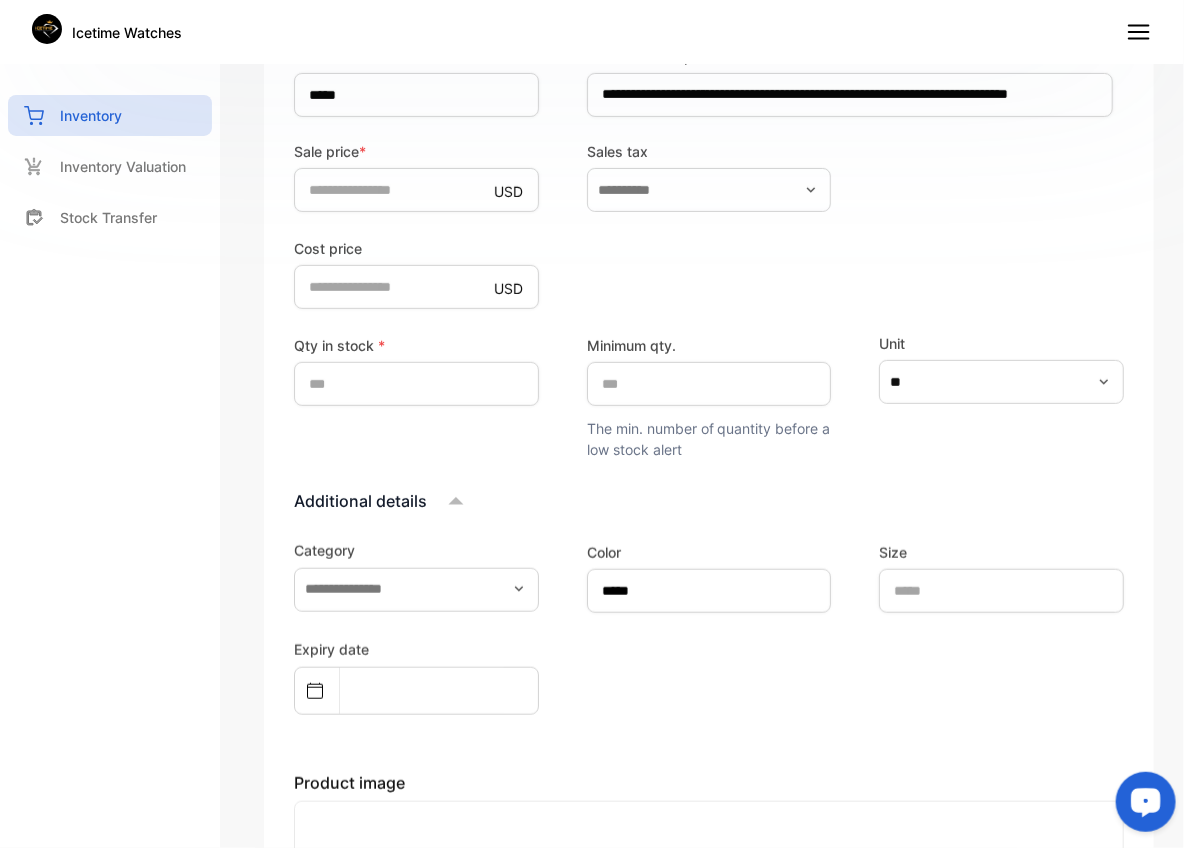 click on "Expiry date" at bounding box center [709, 676] 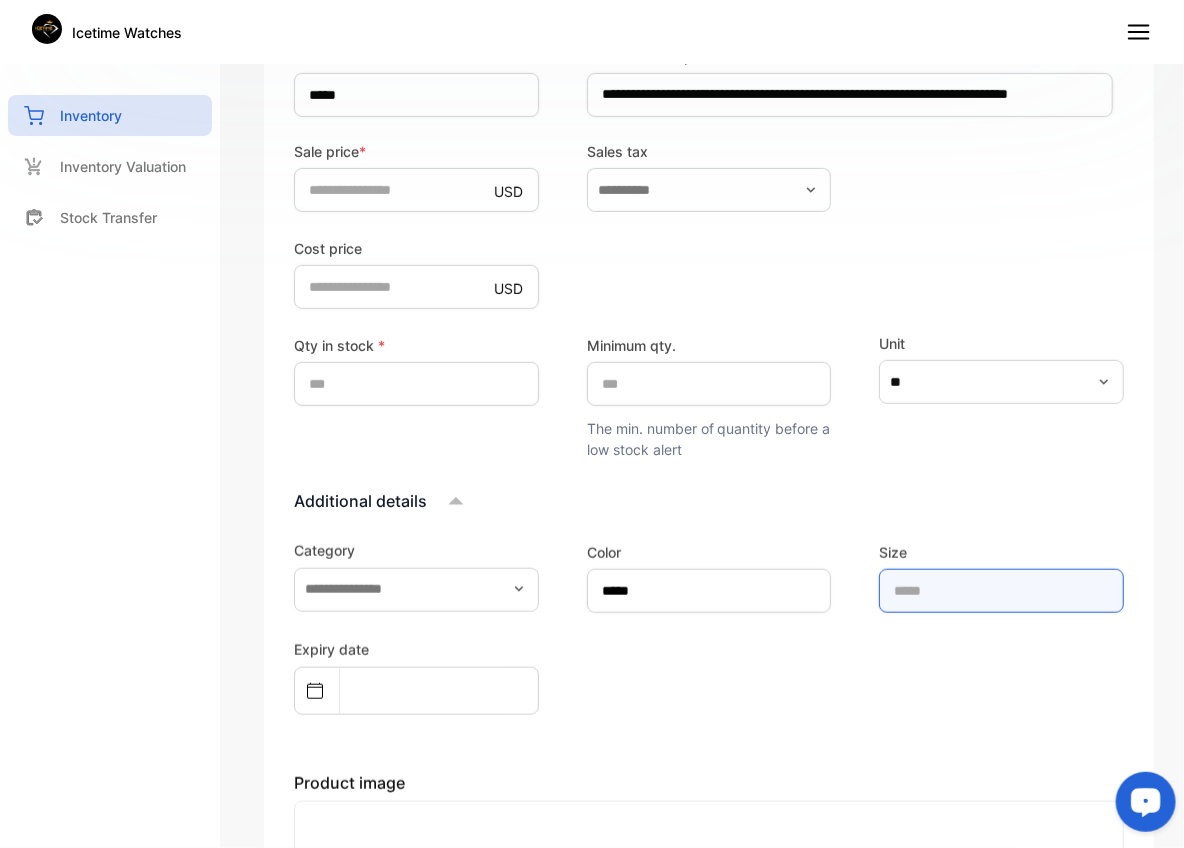 click at bounding box center (1001, 591) 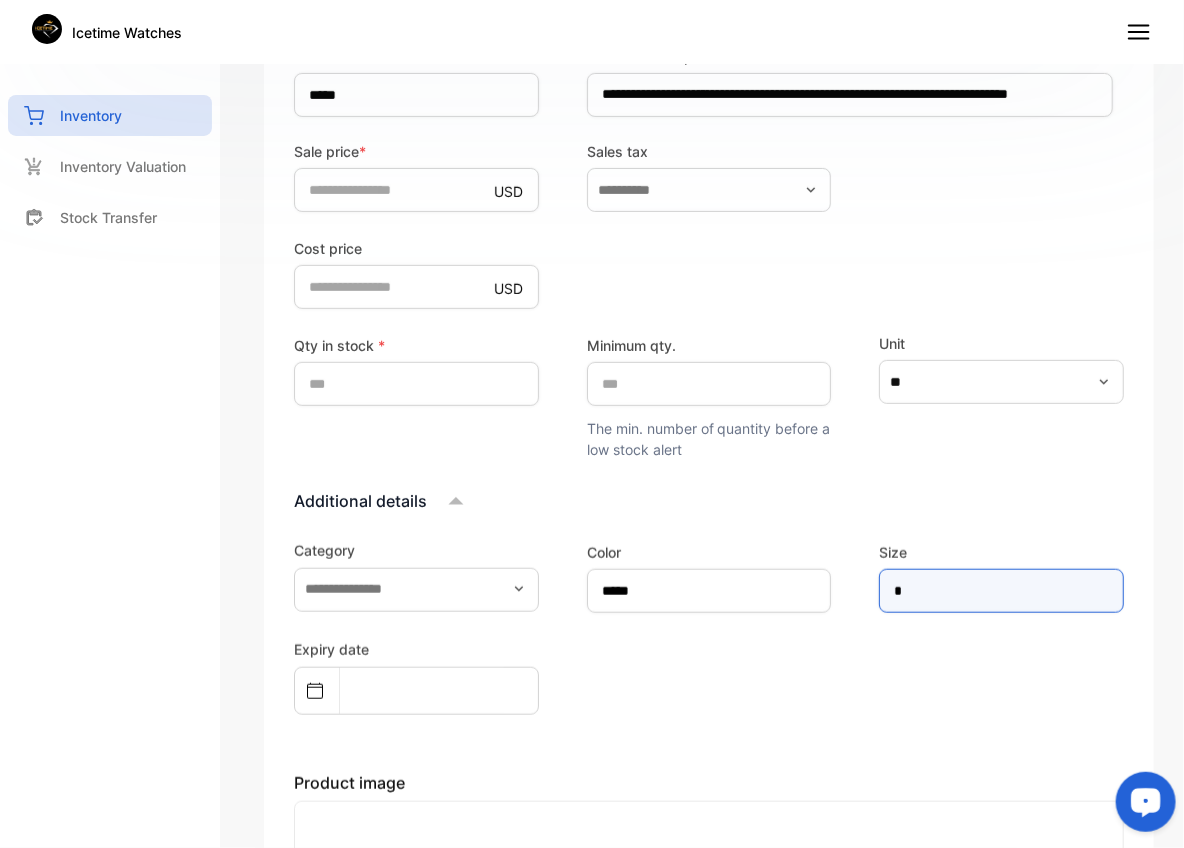 type on "****" 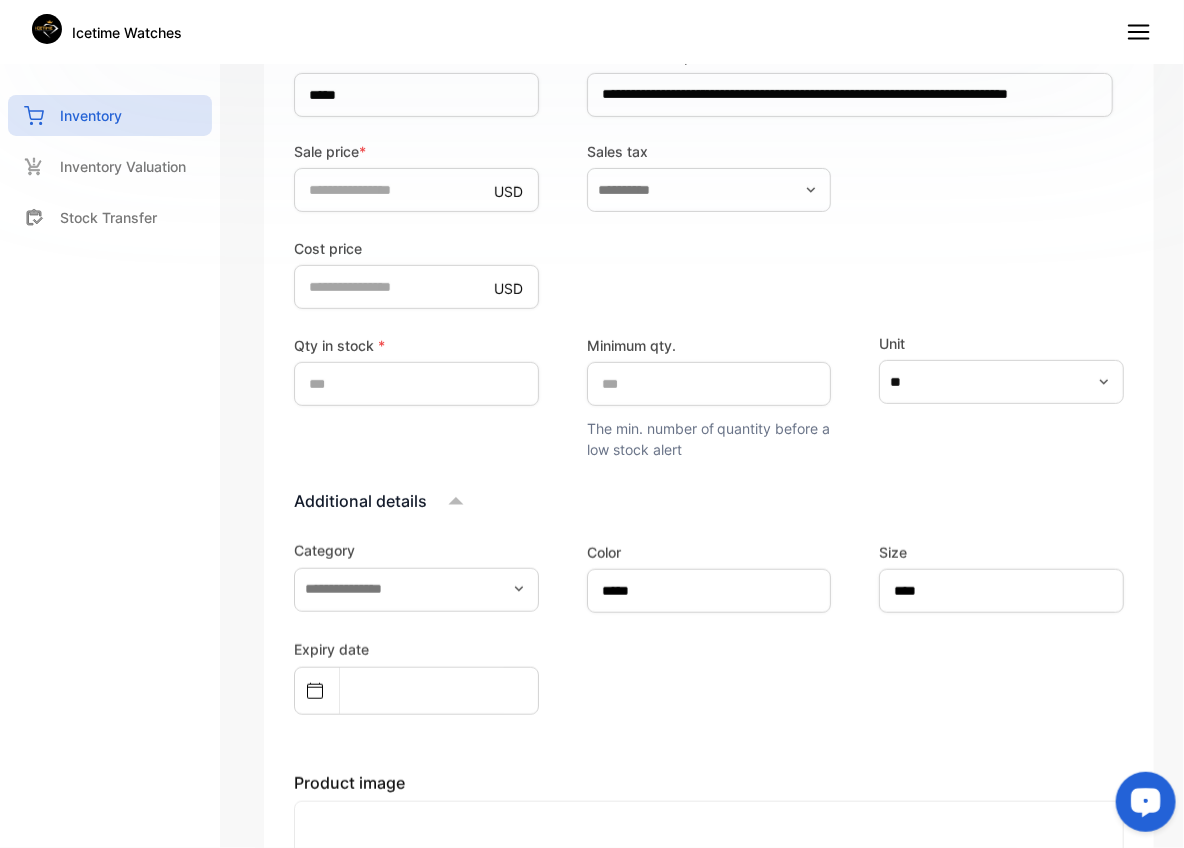 click on "Category   Color   **** Size   **** Expiry date   Product image Drop your document here or    browse file Supported: PNG, JPG, JPEG" at bounding box center [709, 761] 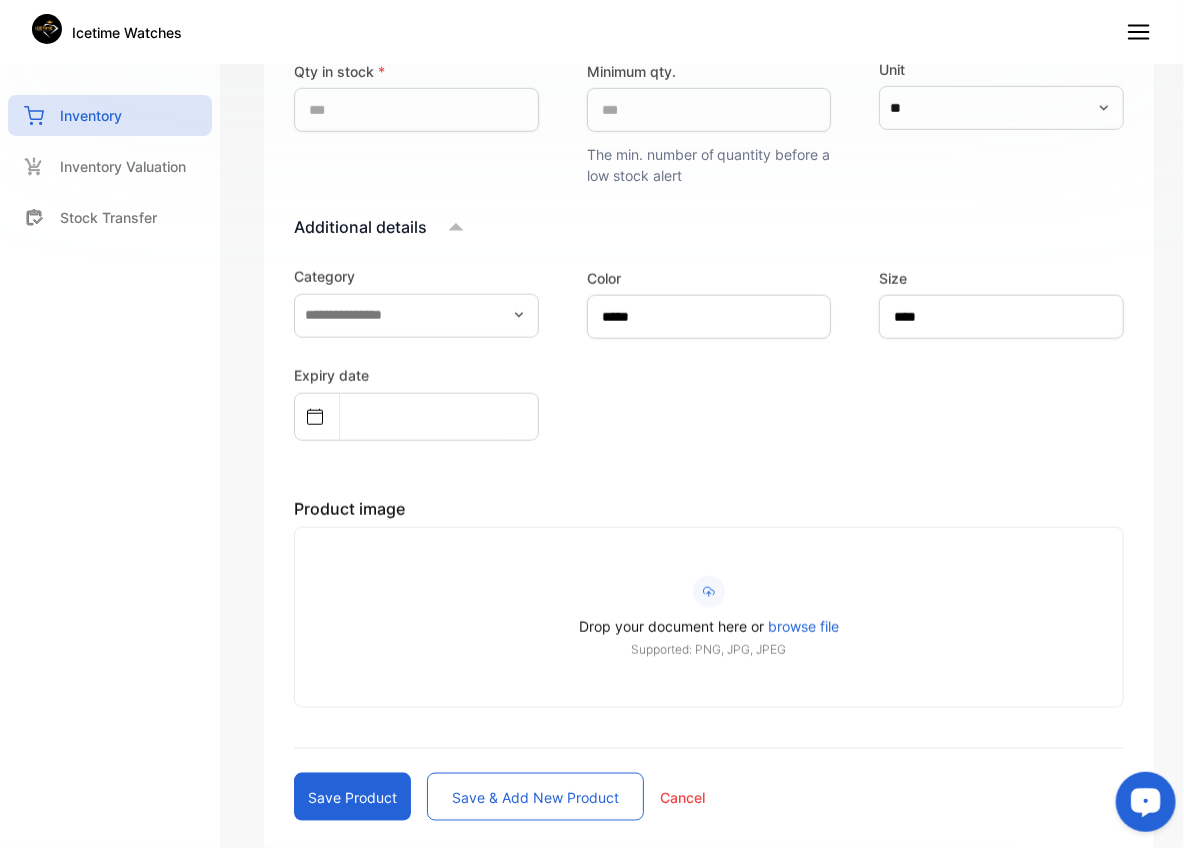 scroll, scrollTop: 832, scrollLeft: 0, axis: vertical 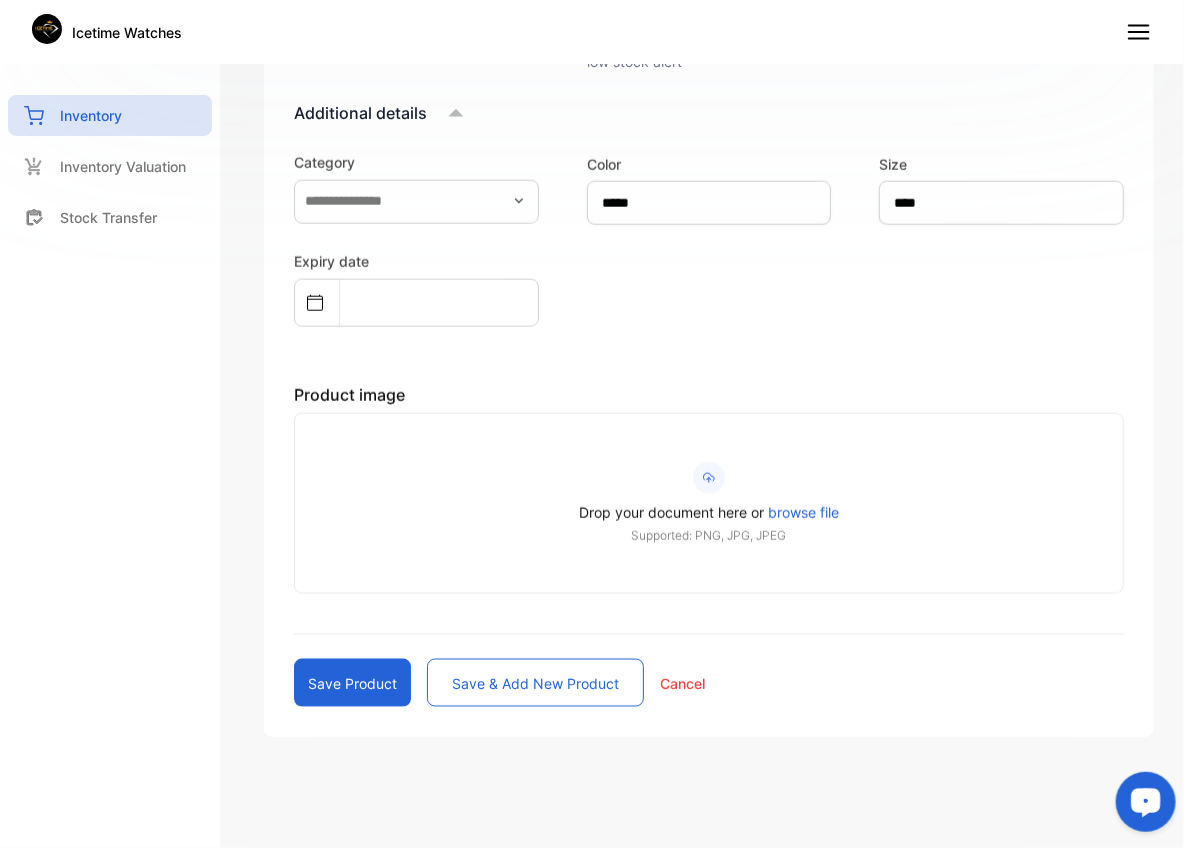 click on "Save product" at bounding box center [352, 683] 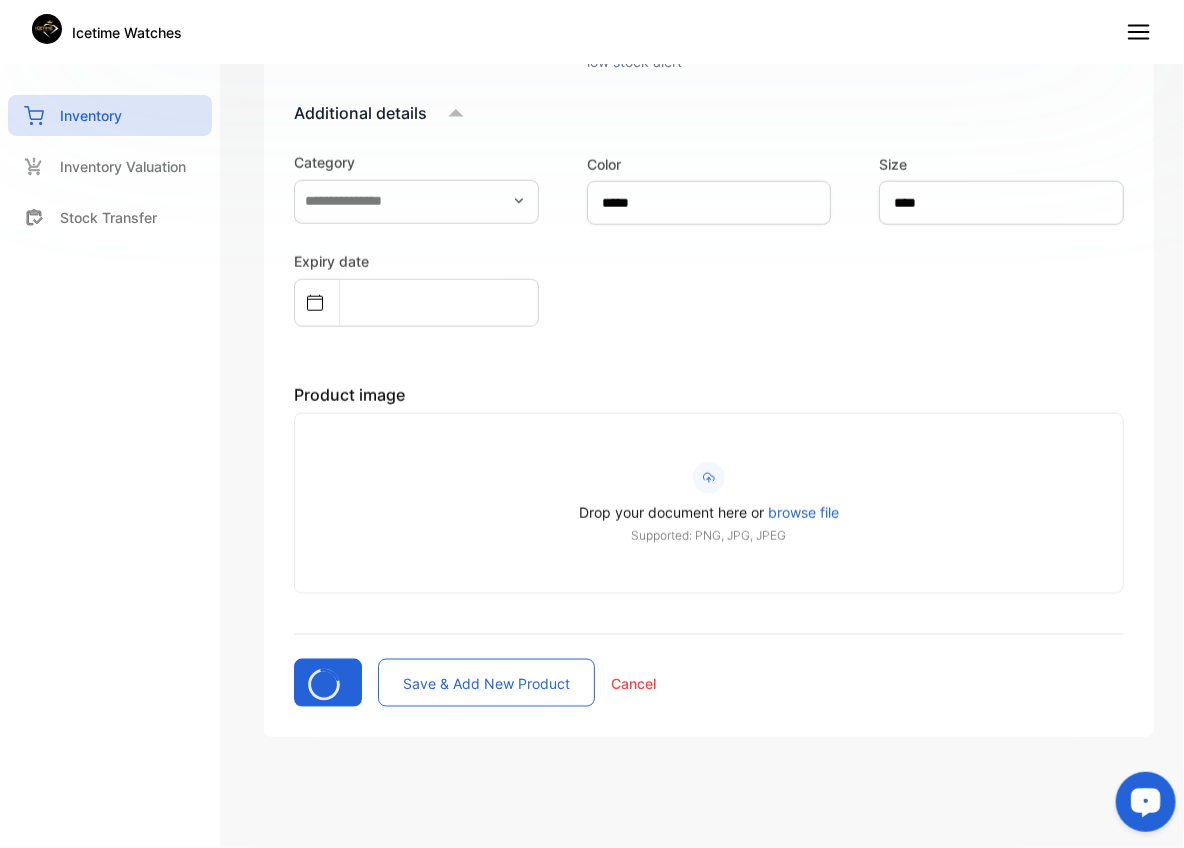 type 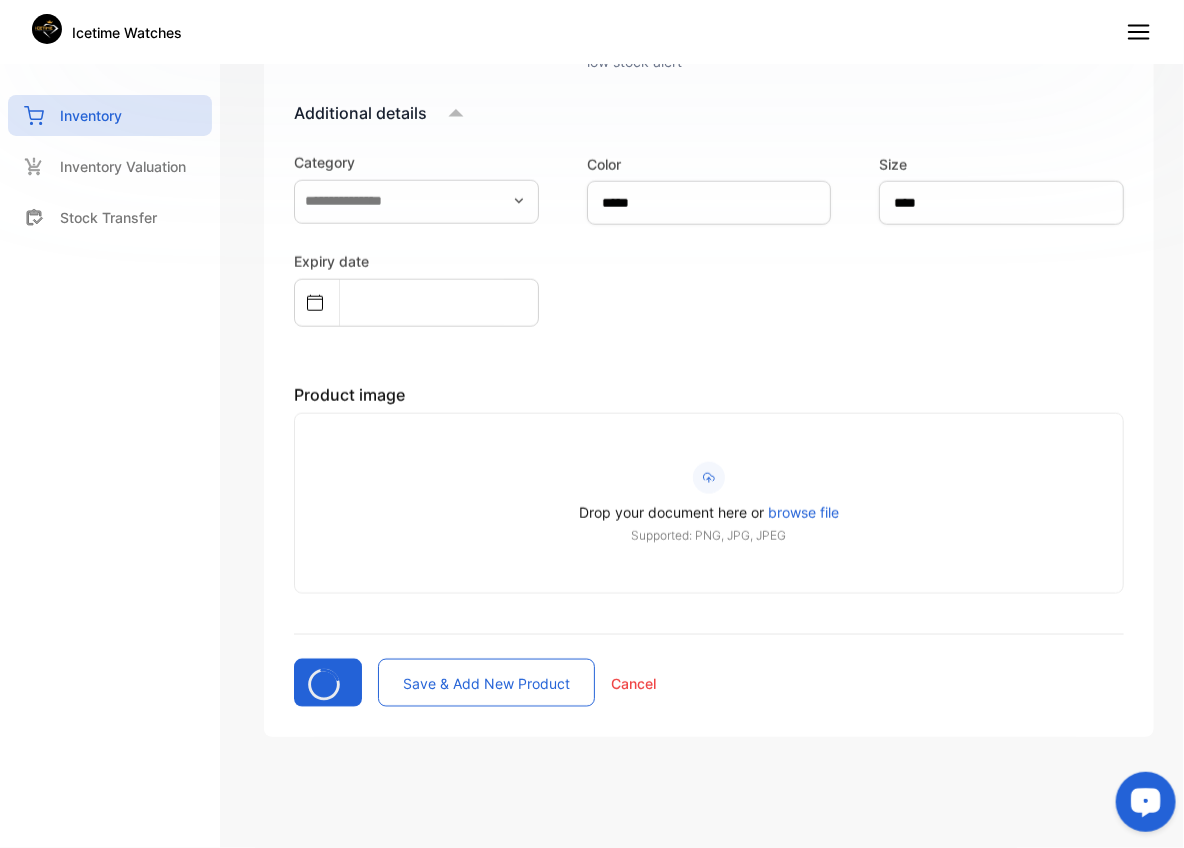 type 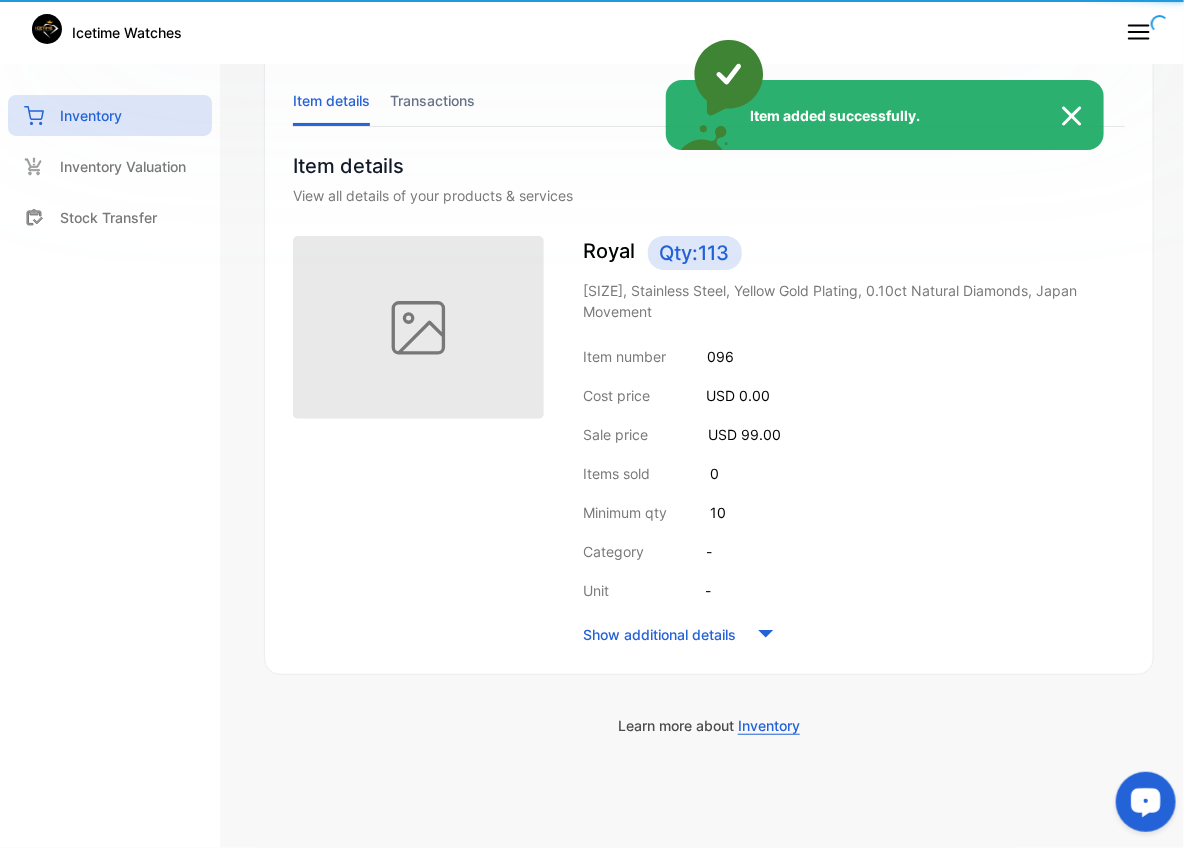 scroll, scrollTop: 107, scrollLeft: 0, axis: vertical 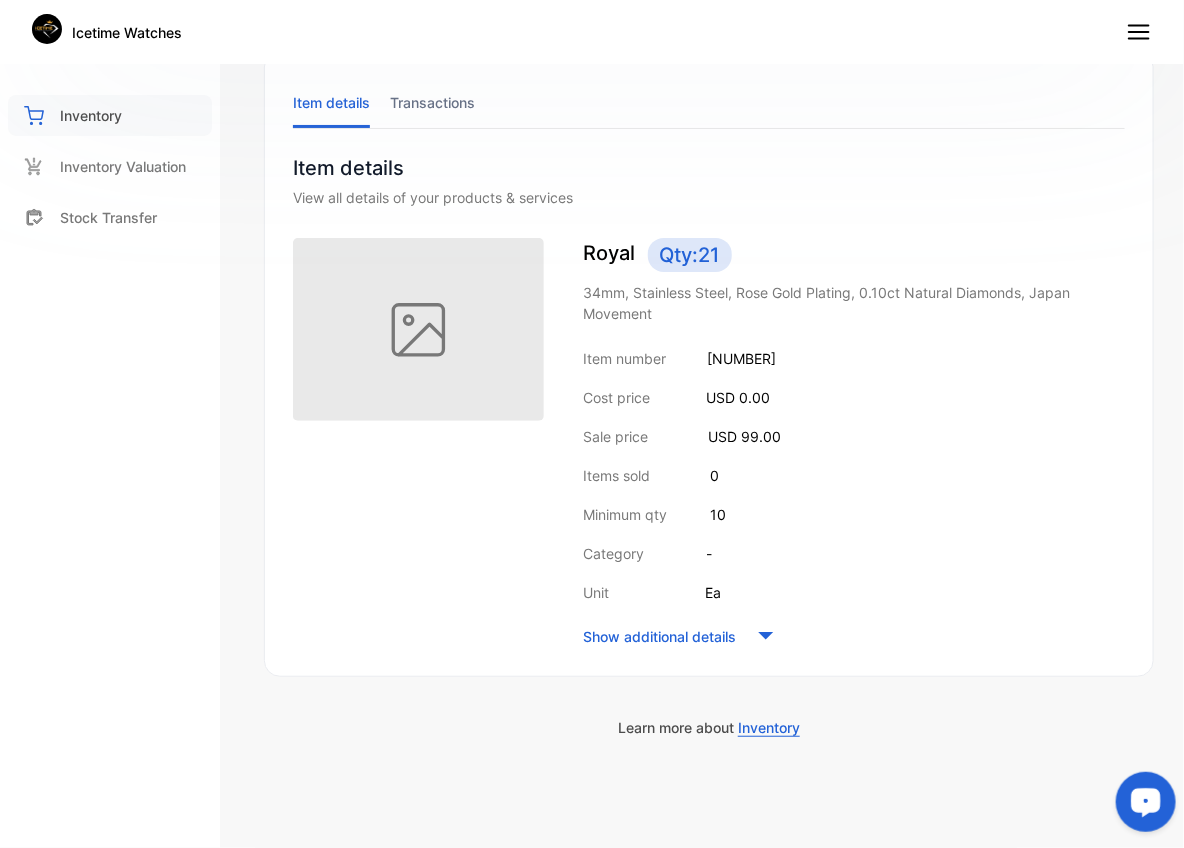 click on "Inventory" at bounding box center [91, 115] 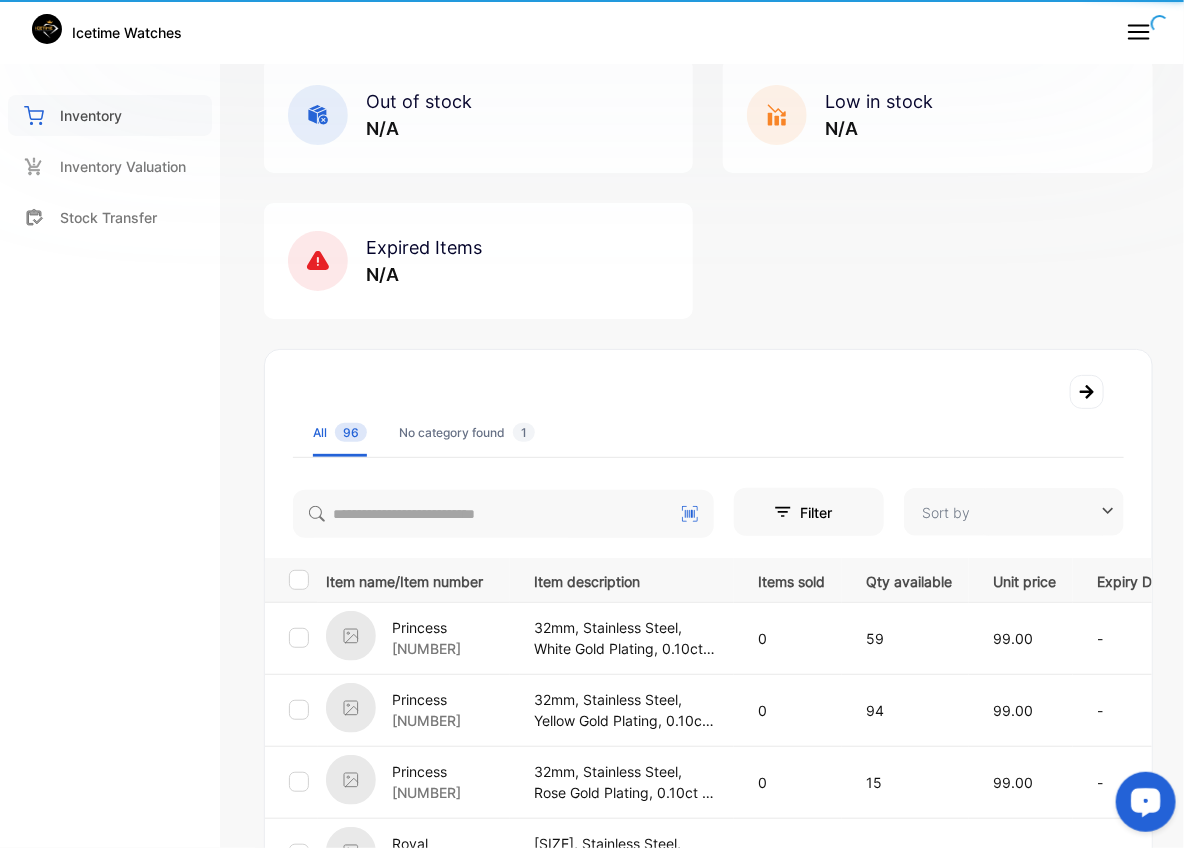 type on "**********" 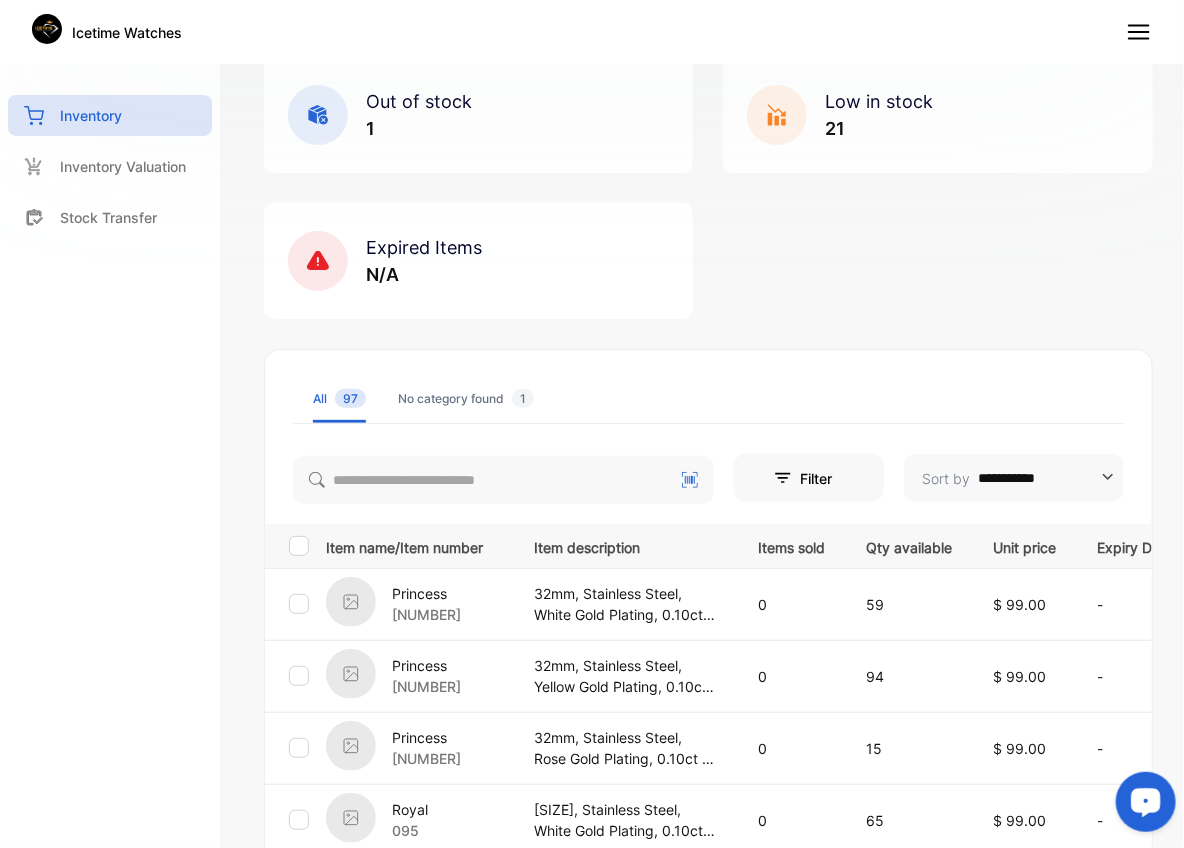 click on "Out of stock 1 Low in stock 21 Expired Items N/A" at bounding box center (708, 188) 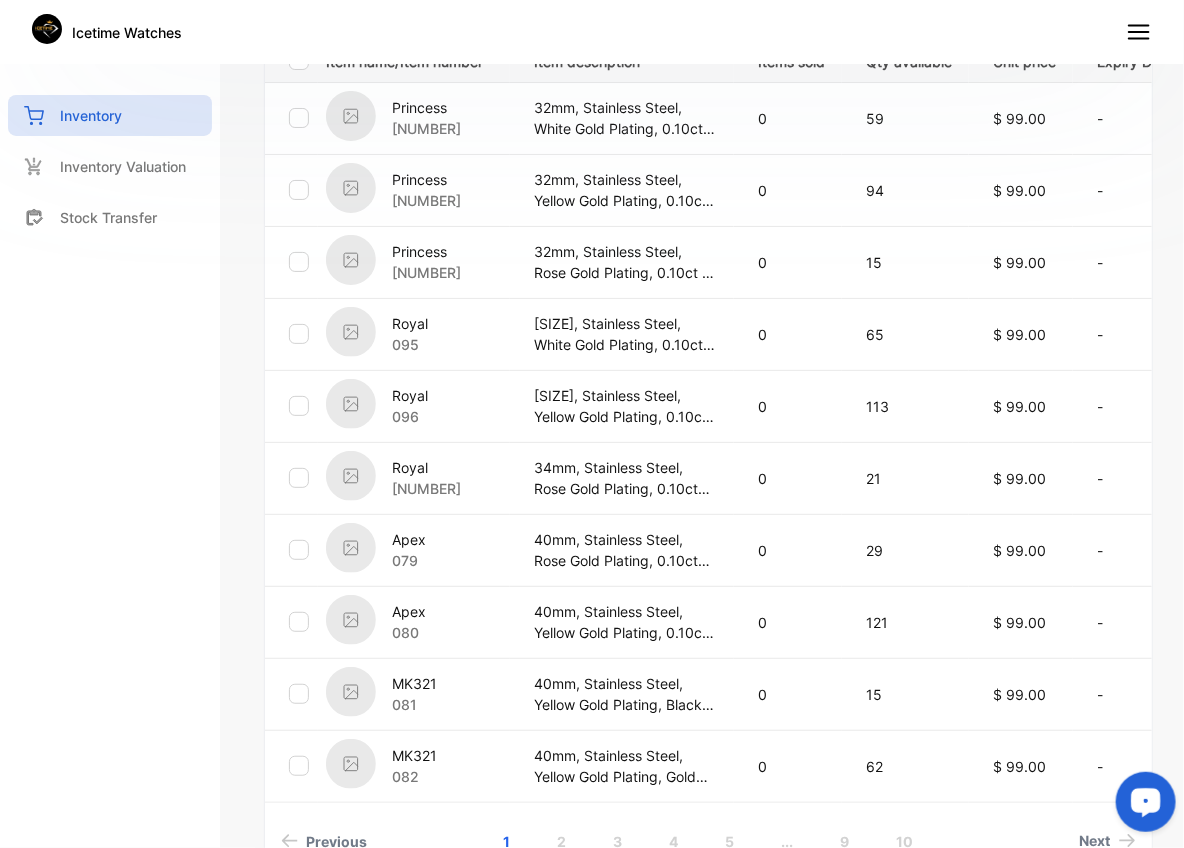 scroll, scrollTop: 596, scrollLeft: 0, axis: vertical 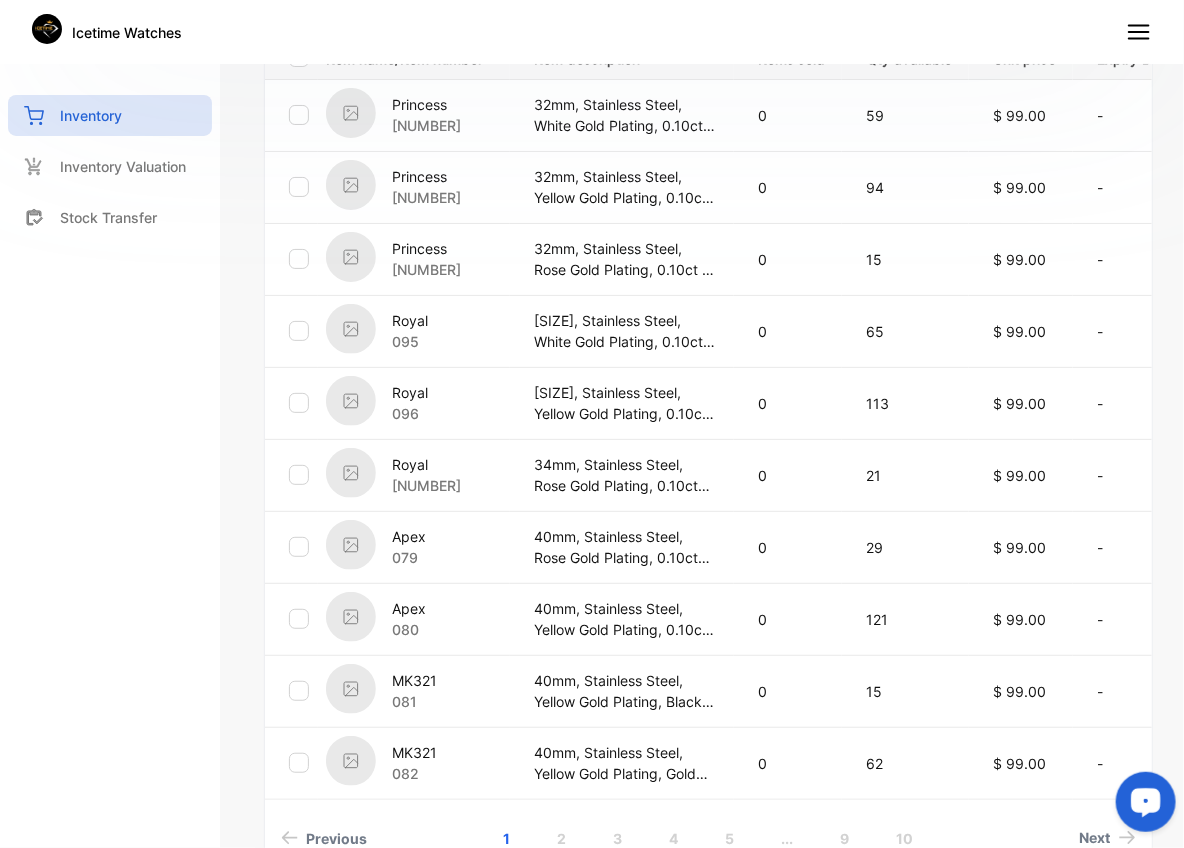 click at bounding box center (351, 473) 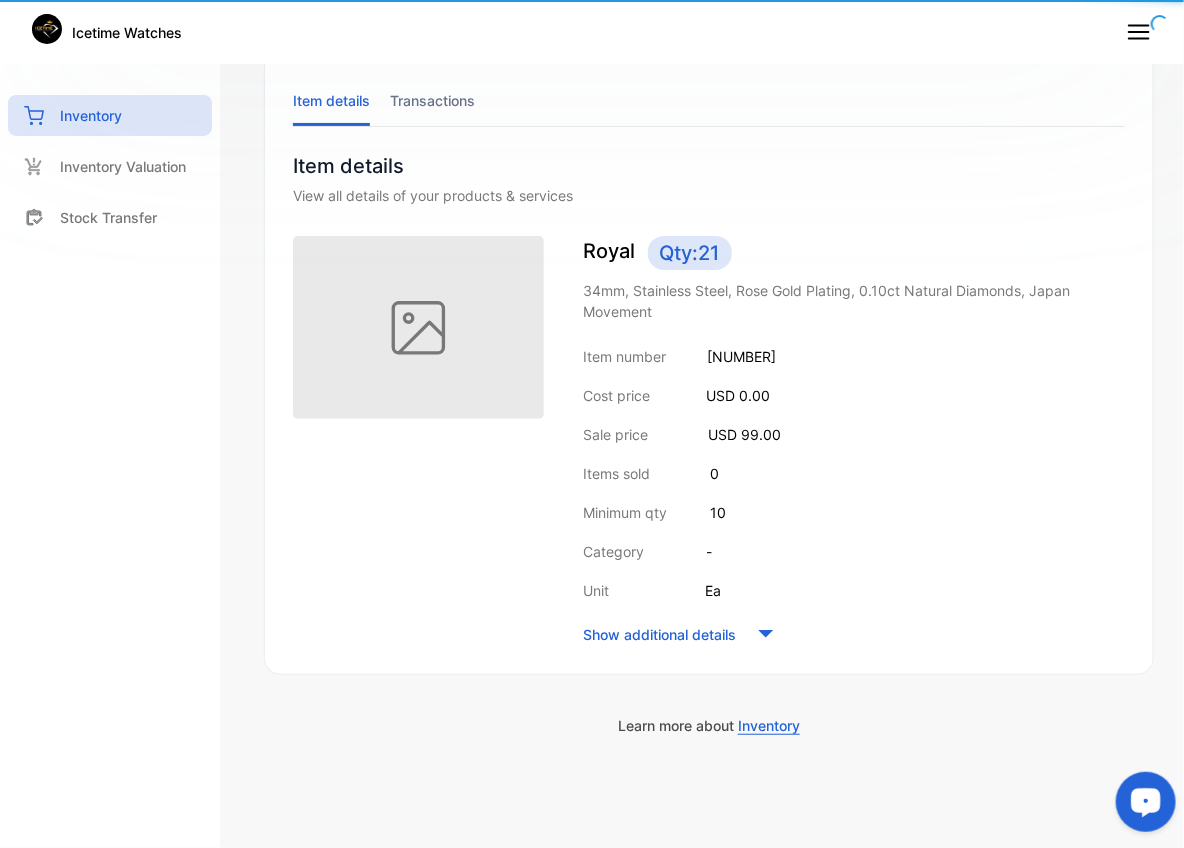 scroll, scrollTop: 107, scrollLeft: 0, axis: vertical 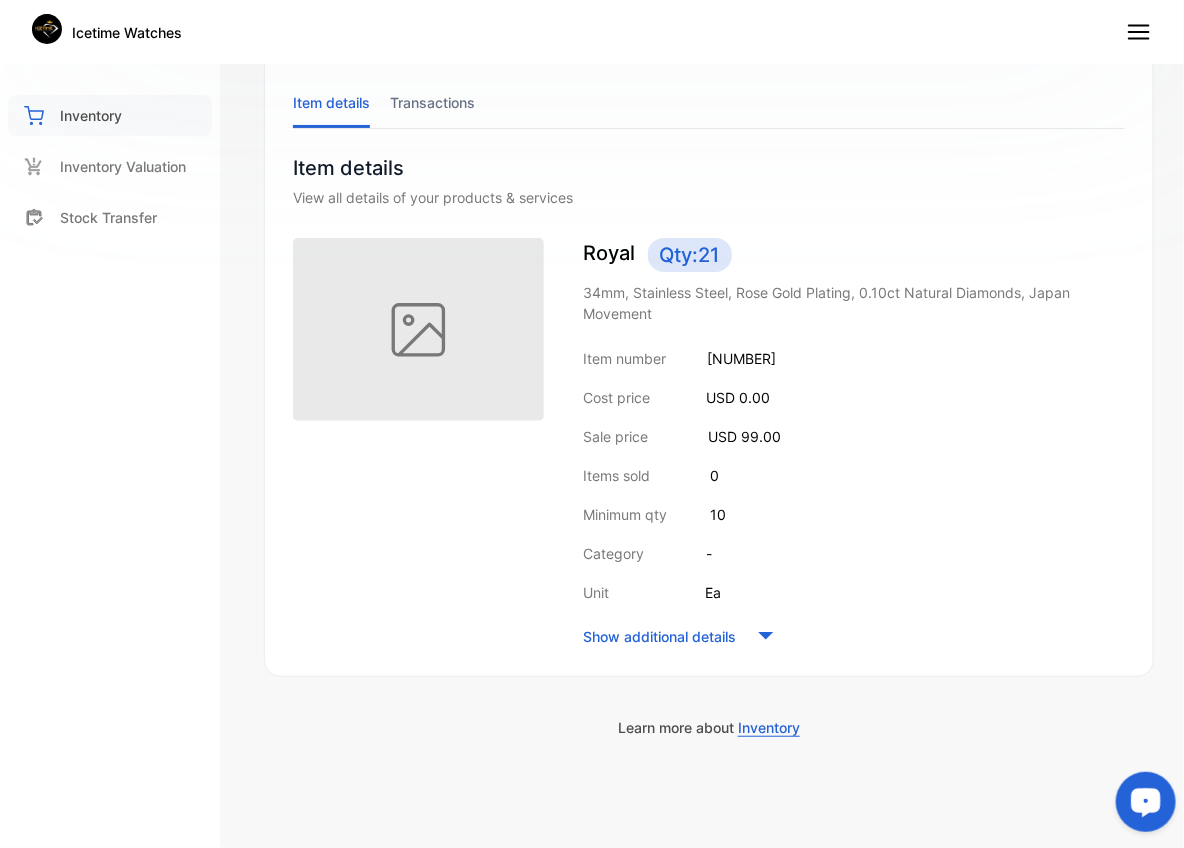 click on "Inventory" at bounding box center (91, 115) 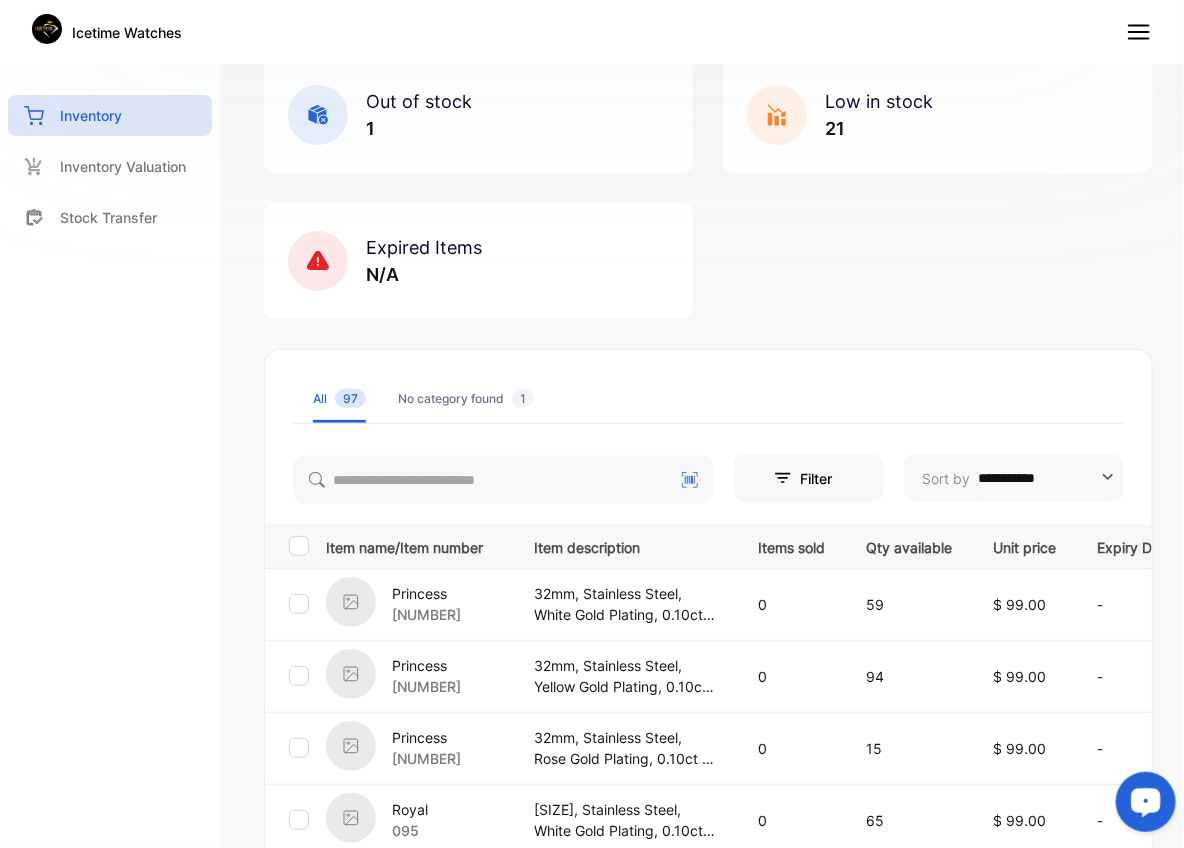 click on "Out of stock 1 Low in stock 21 Expired Items N/A" at bounding box center (708, 188) 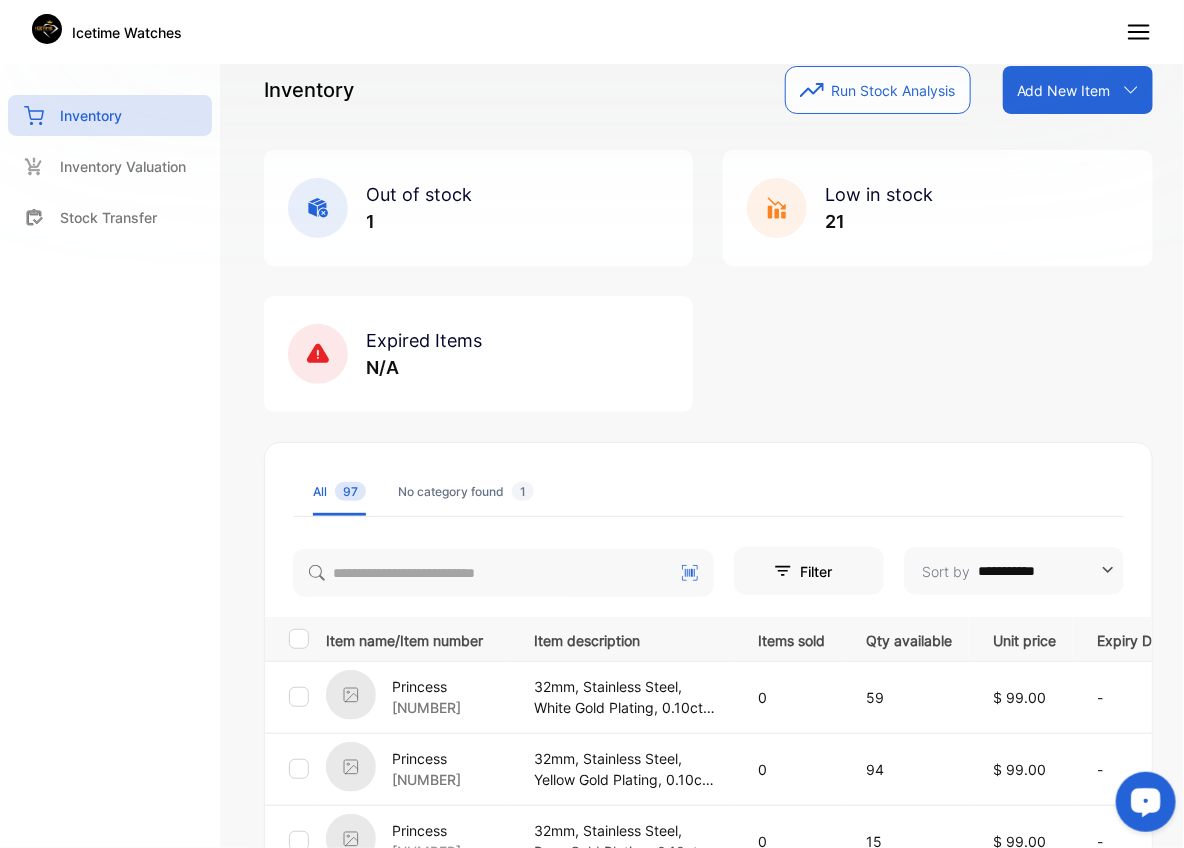 scroll, scrollTop: 0, scrollLeft: 0, axis: both 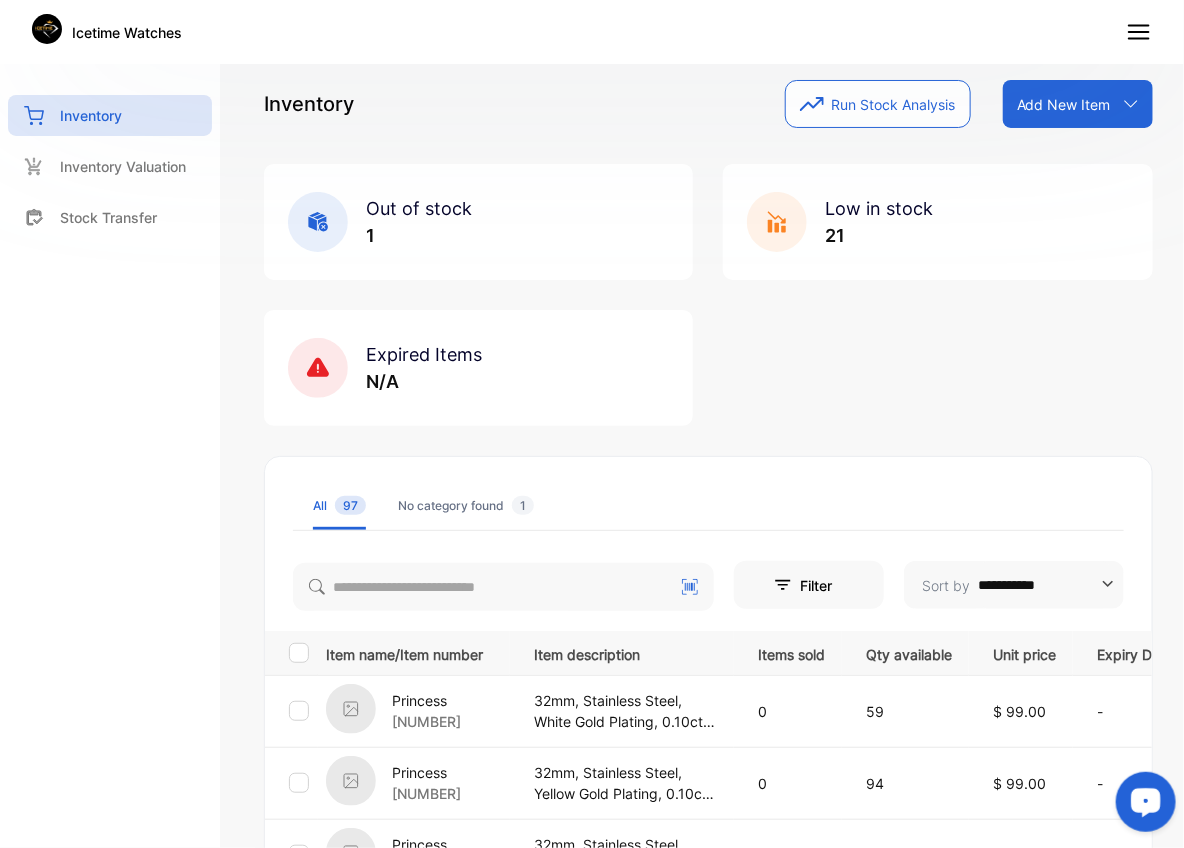 click on "Add New Item" at bounding box center (1064, 104) 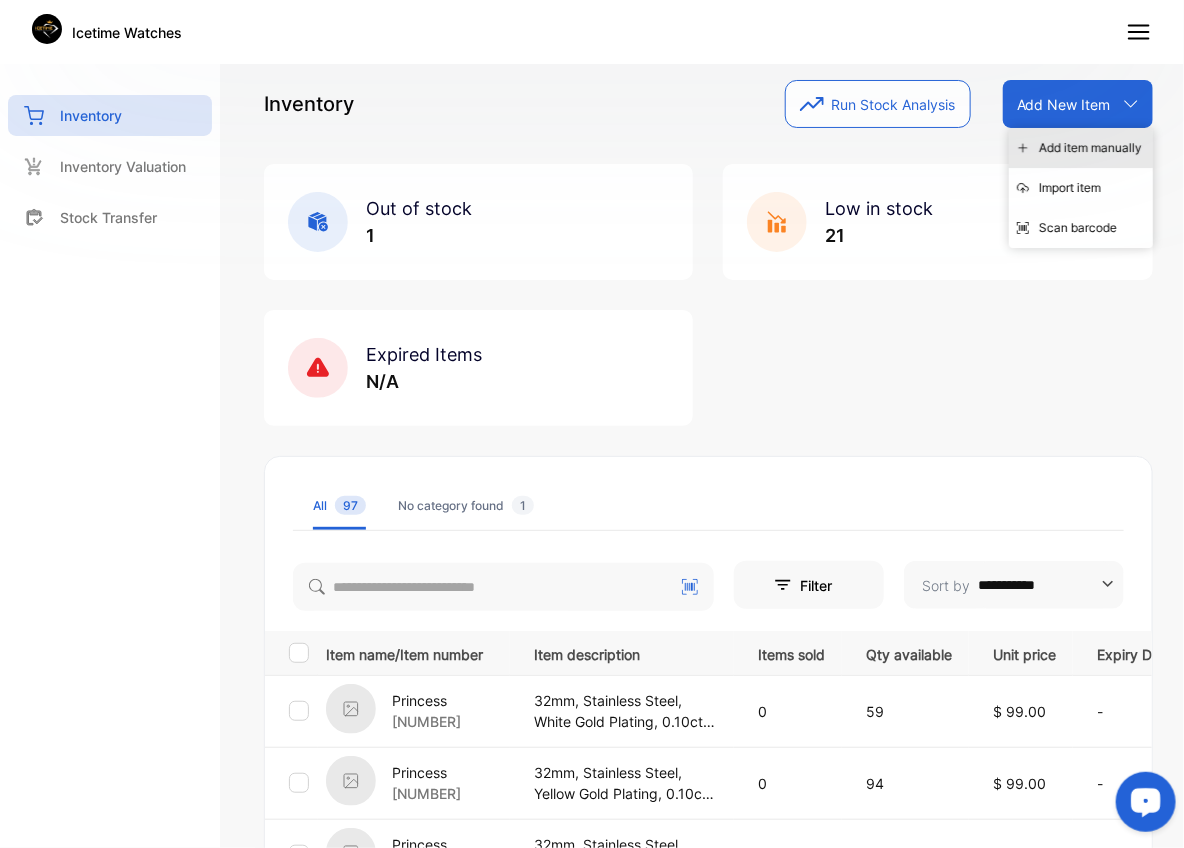 click on "Add item manually" at bounding box center (1081, 148) 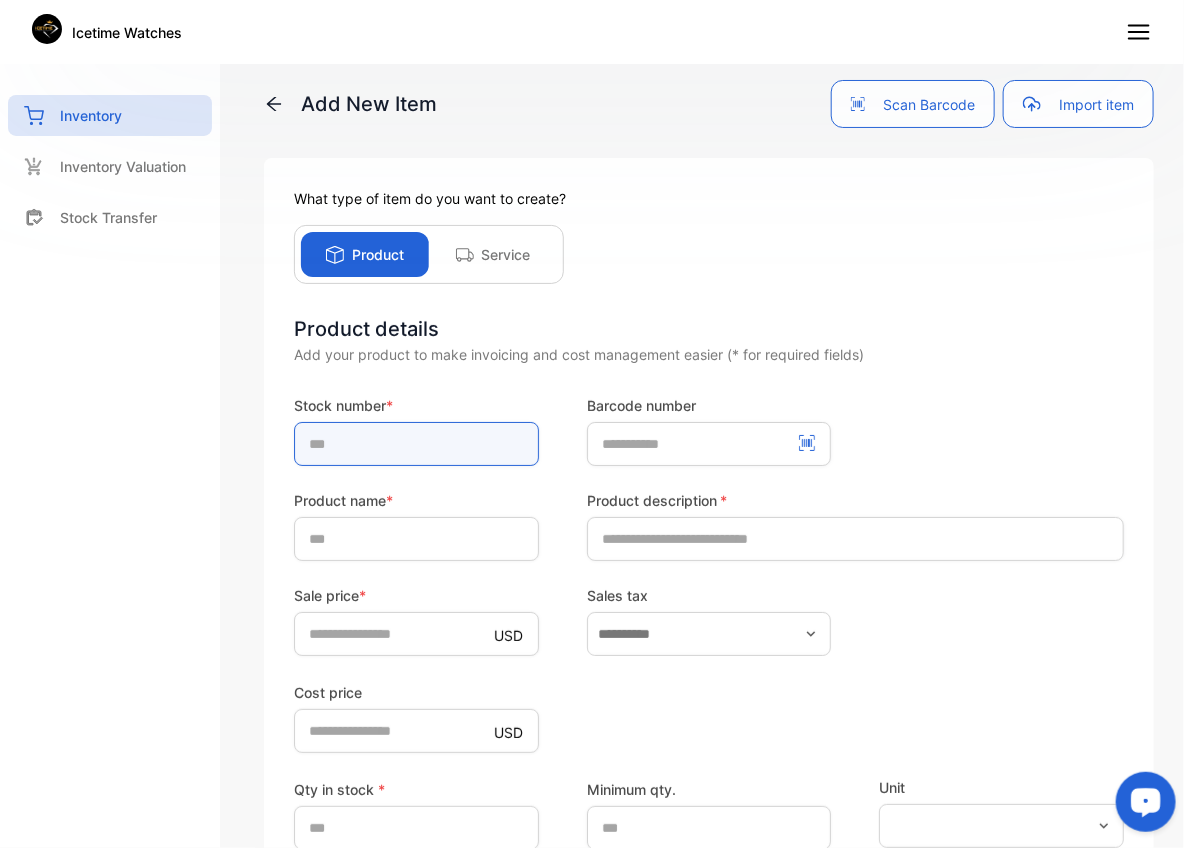 click at bounding box center (416, 444) 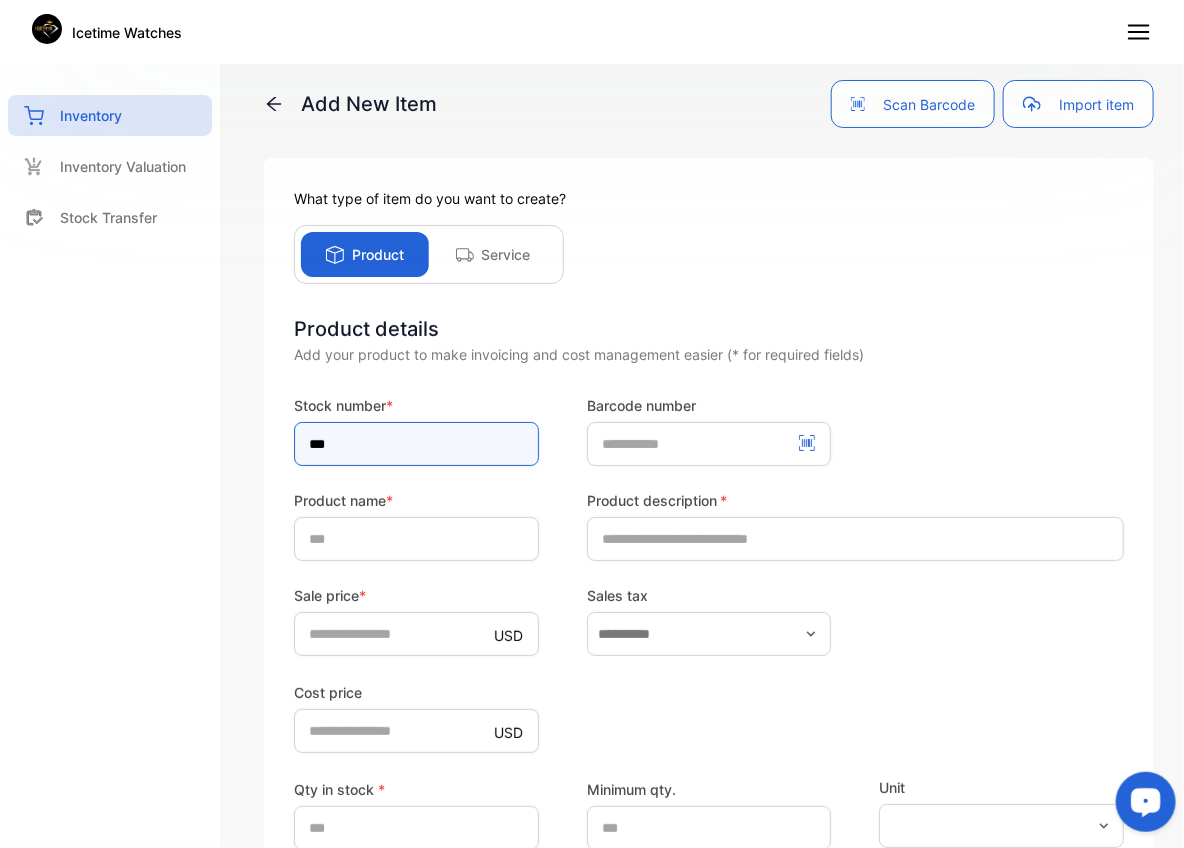 type on "***" 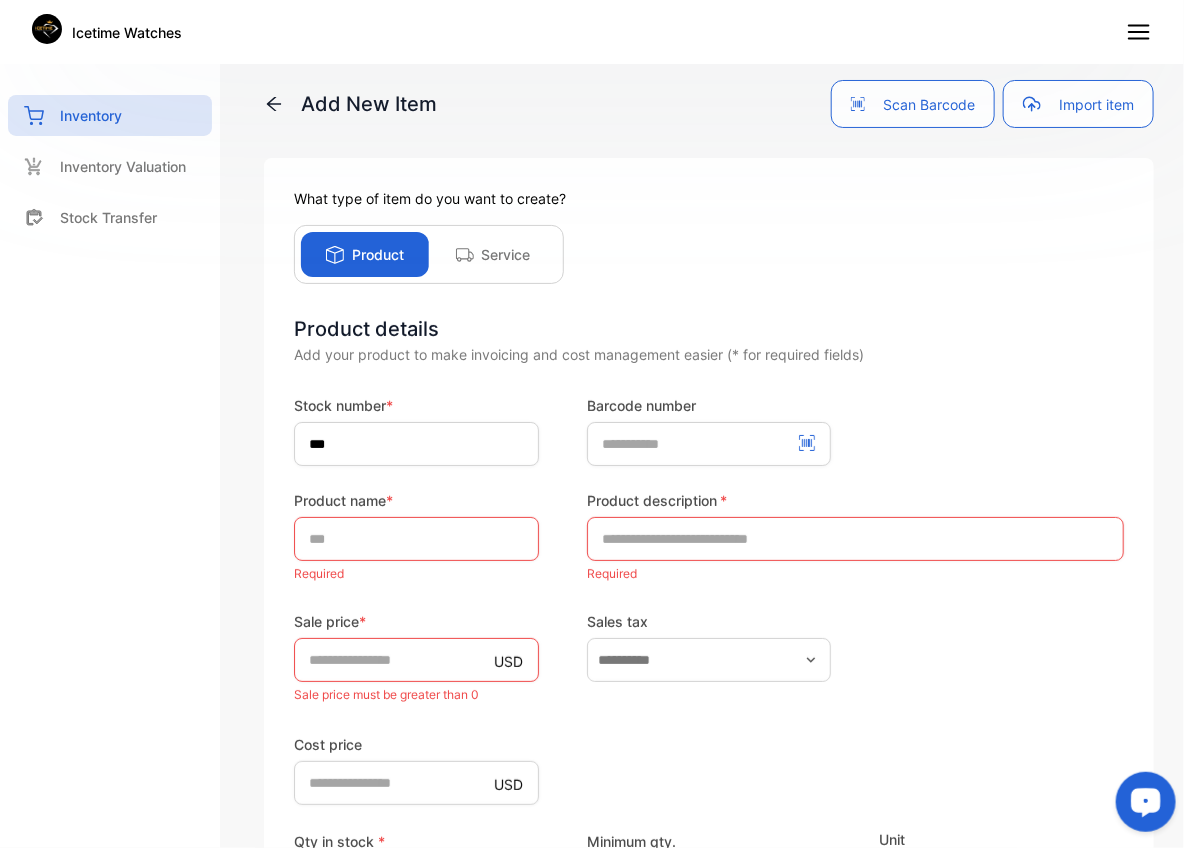 click on "Product name  *" at bounding box center (416, 500) 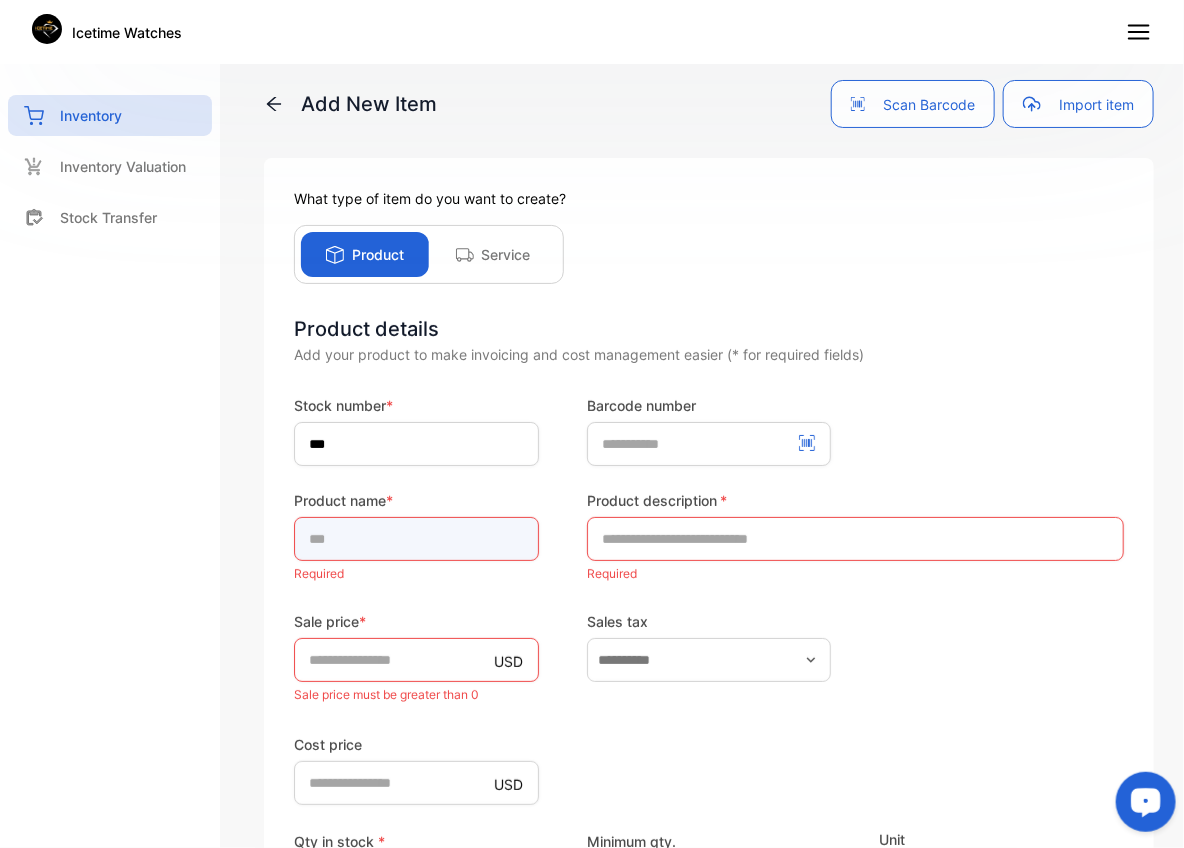 click at bounding box center [416, 539] 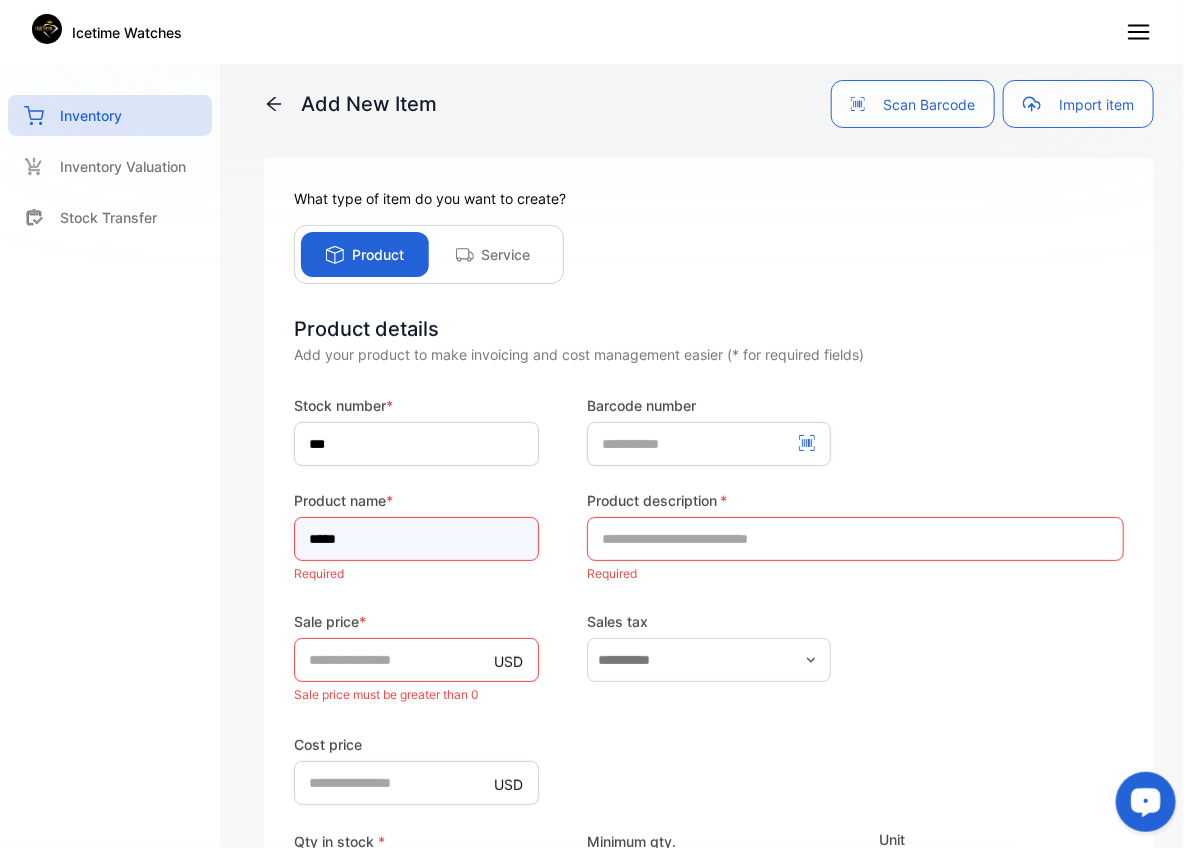 type on "*****" 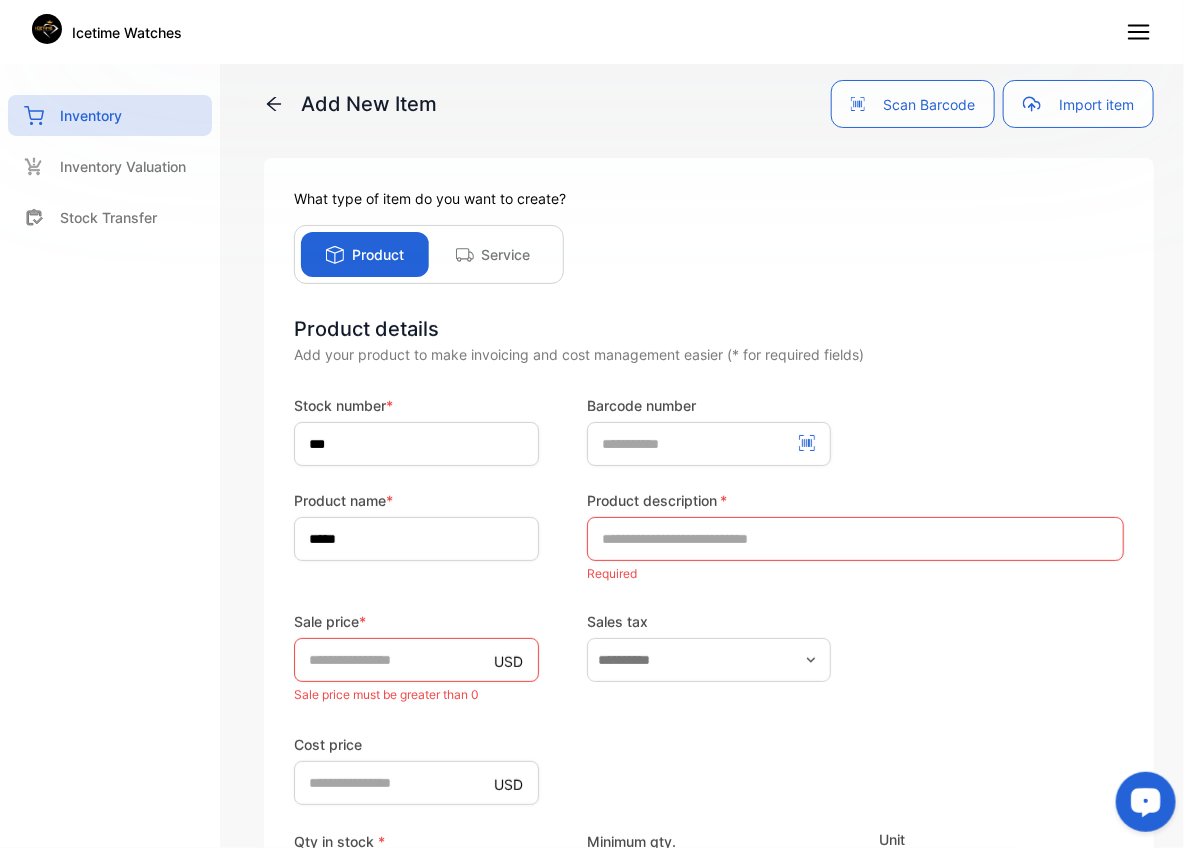 click on "Stock number  *   *** Barcode number   Product name  *   ***** Product description   *   Required Sale price  *   USD * Sale price must be greater than 0 Sales tax   Cost price   USD * Qty in stock   *   * Quantity in stock must be greater than 0 Minimum qty.   * The min. number of quantity before a low stock alert Unit   Additional details Save product Save & add new product Cancel" at bounding box center (709, 760) 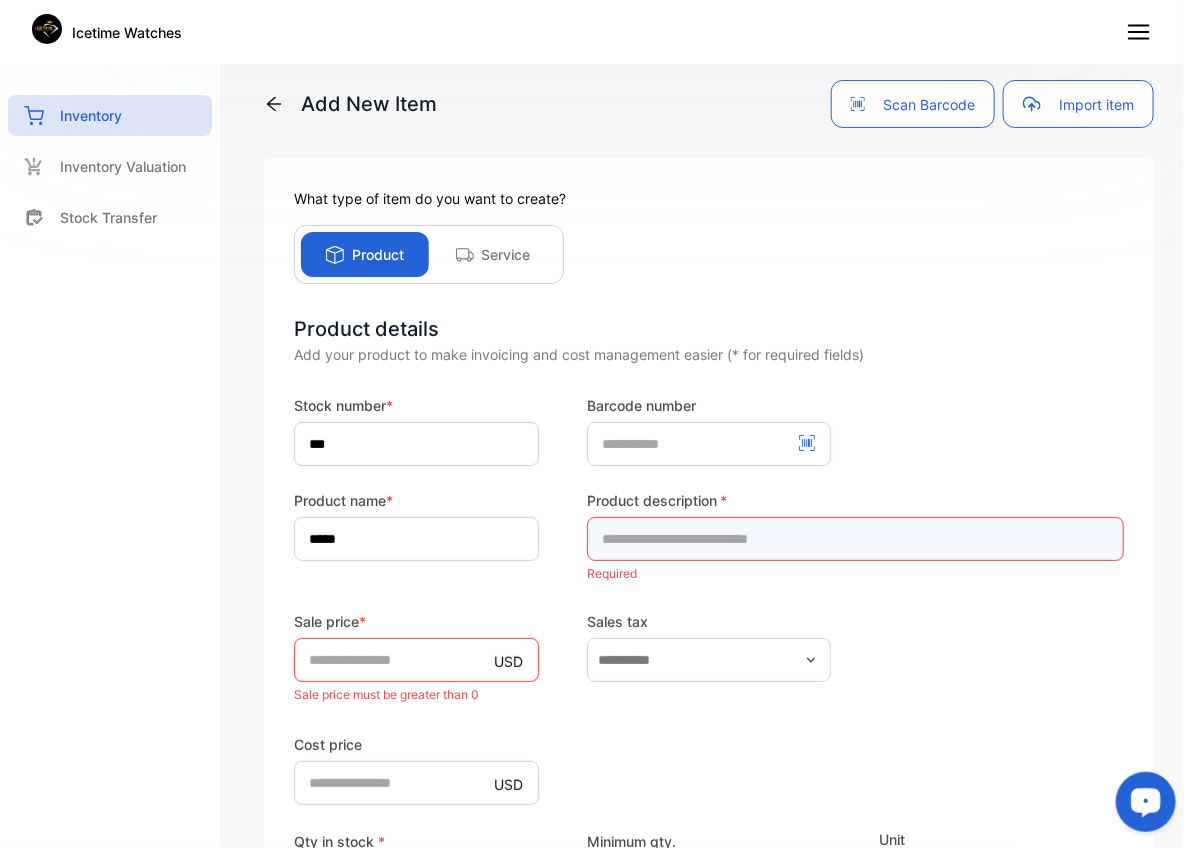 click at bounding box center [855, 539] 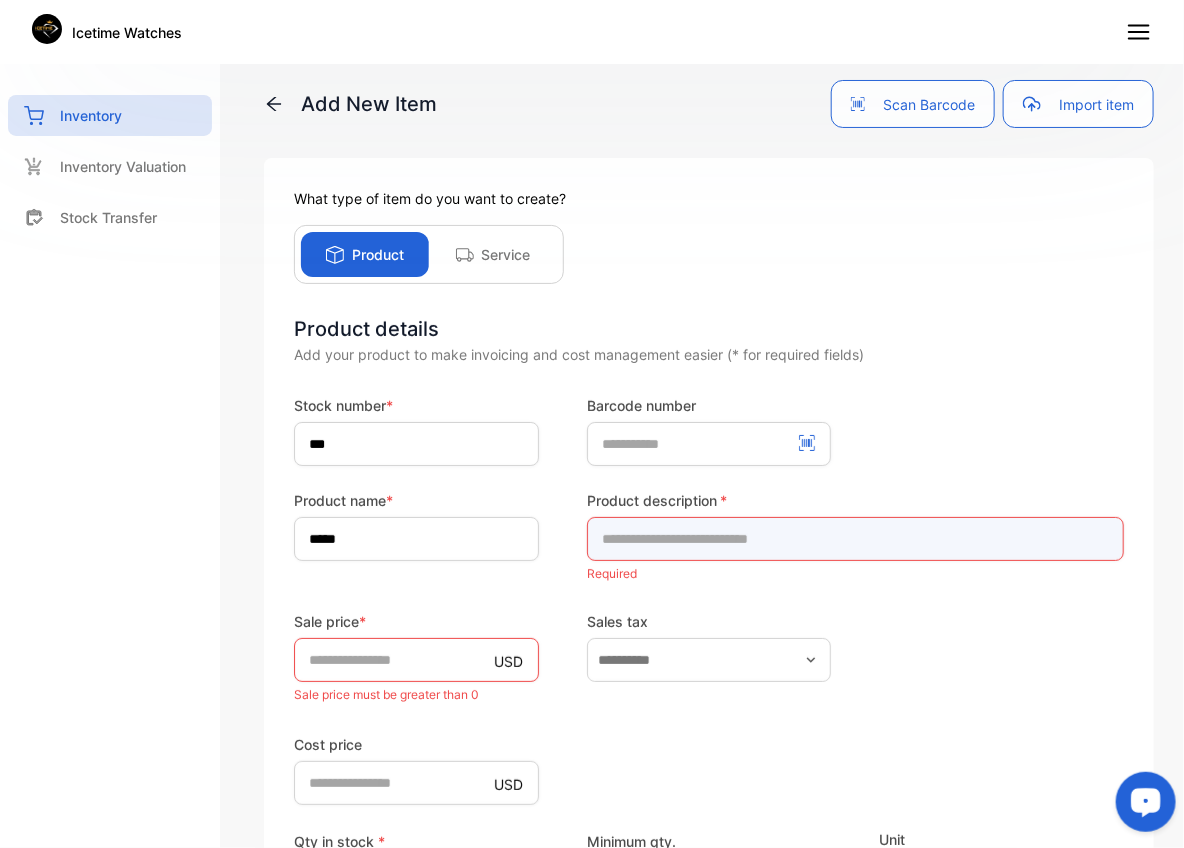 paste on "**********" 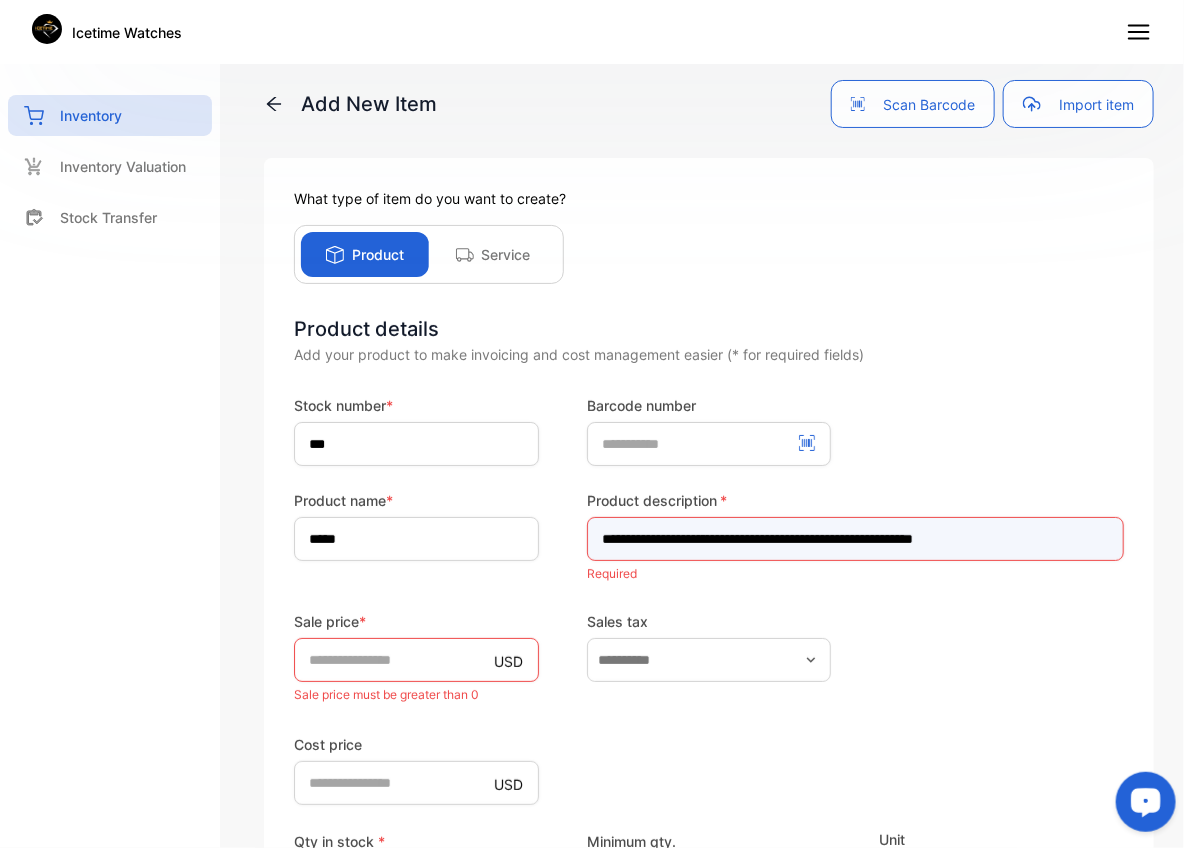 click on "**********" at bounding box center (855, 539) 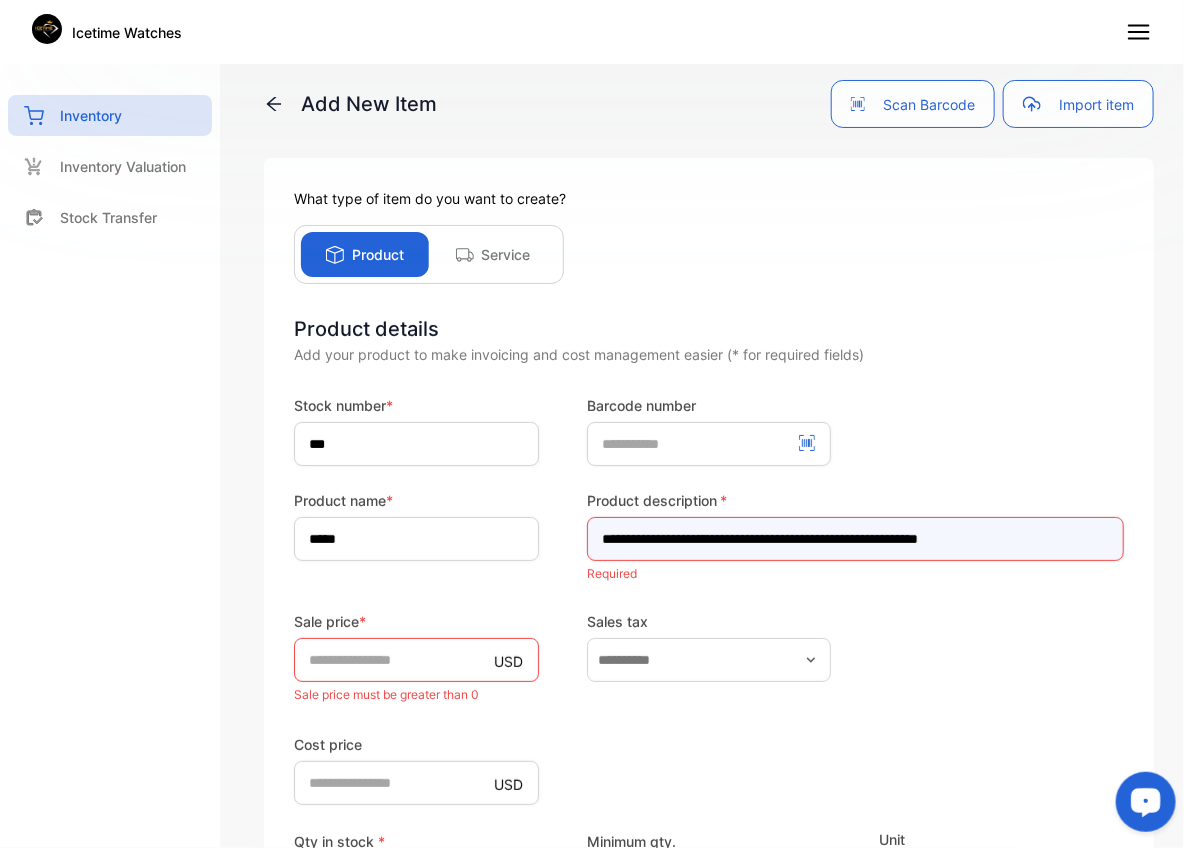 click on "**********" at bounding box center [855, 539] 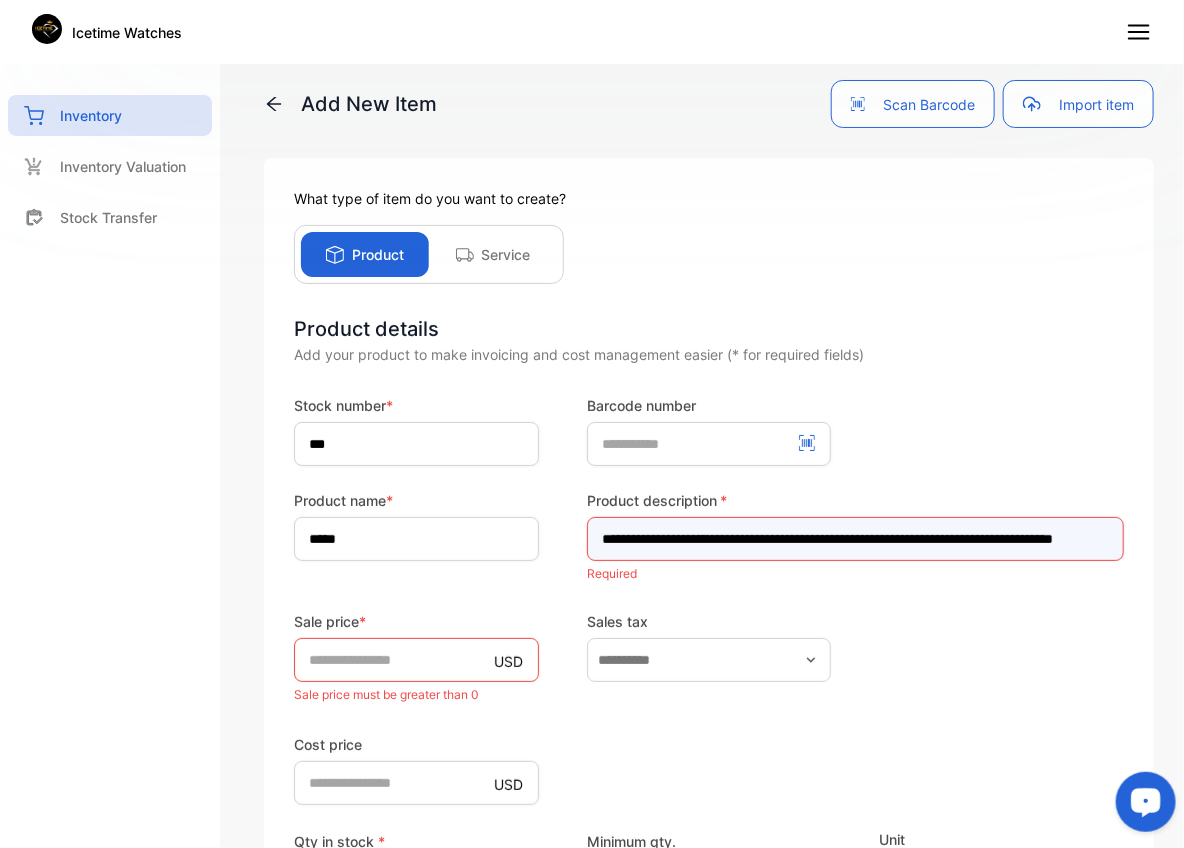click on "**********" at bounding box center [855, 539] 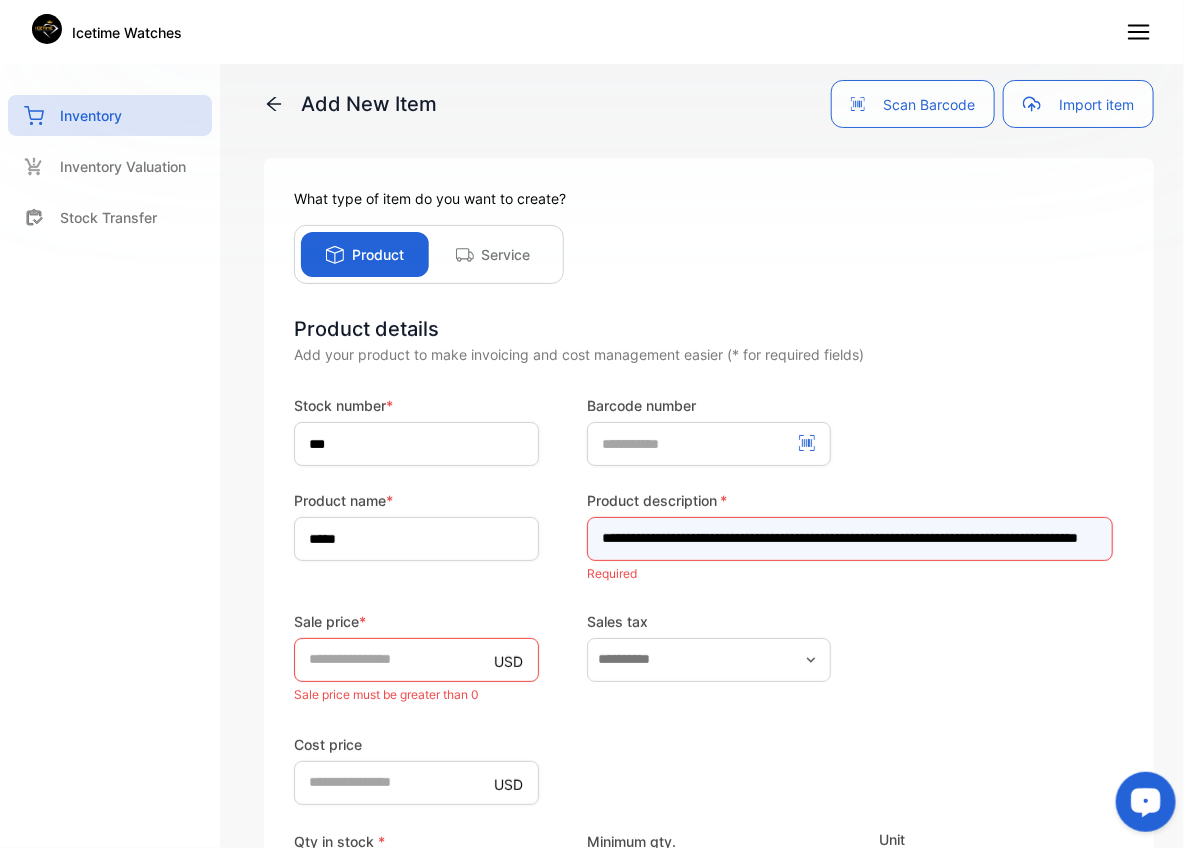 scroll, scrollTop: 0, scrollLeft: 57, axis: horizontal 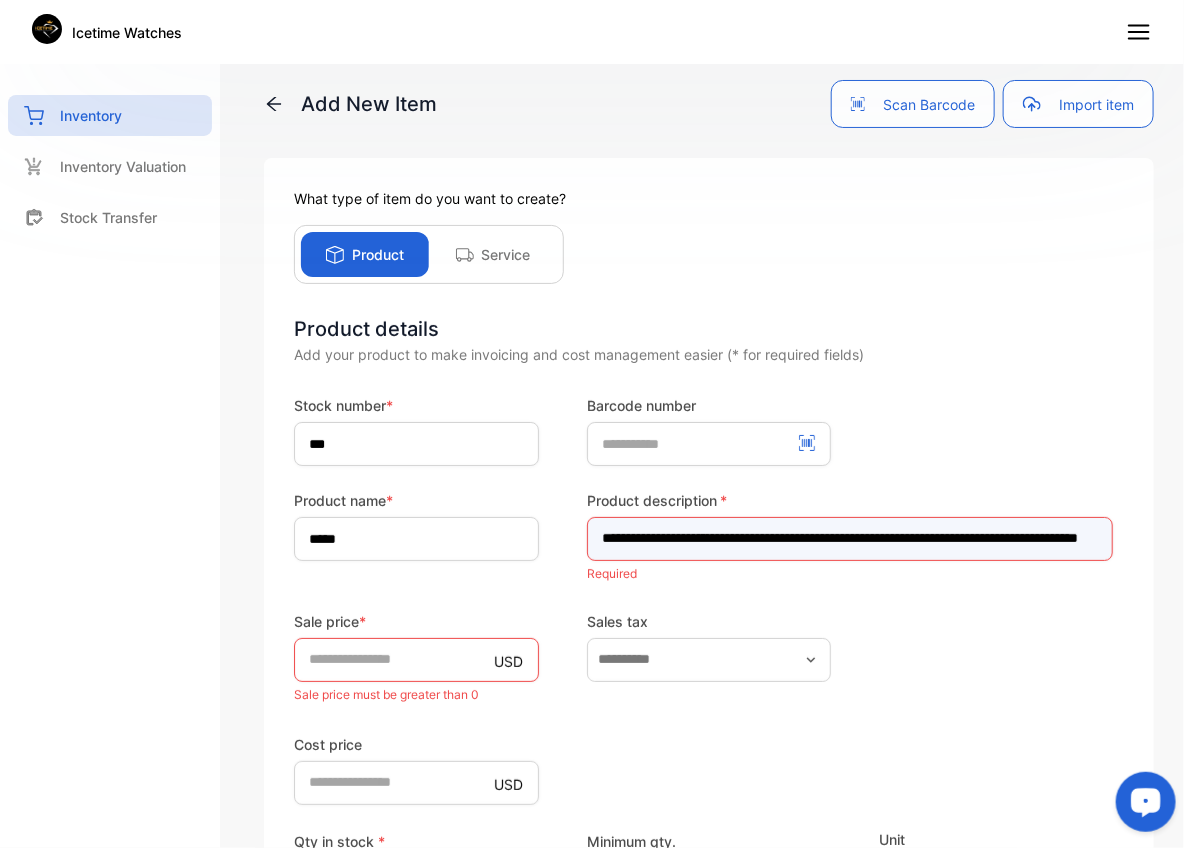 click on "**********" at bounding box center (850, 539) 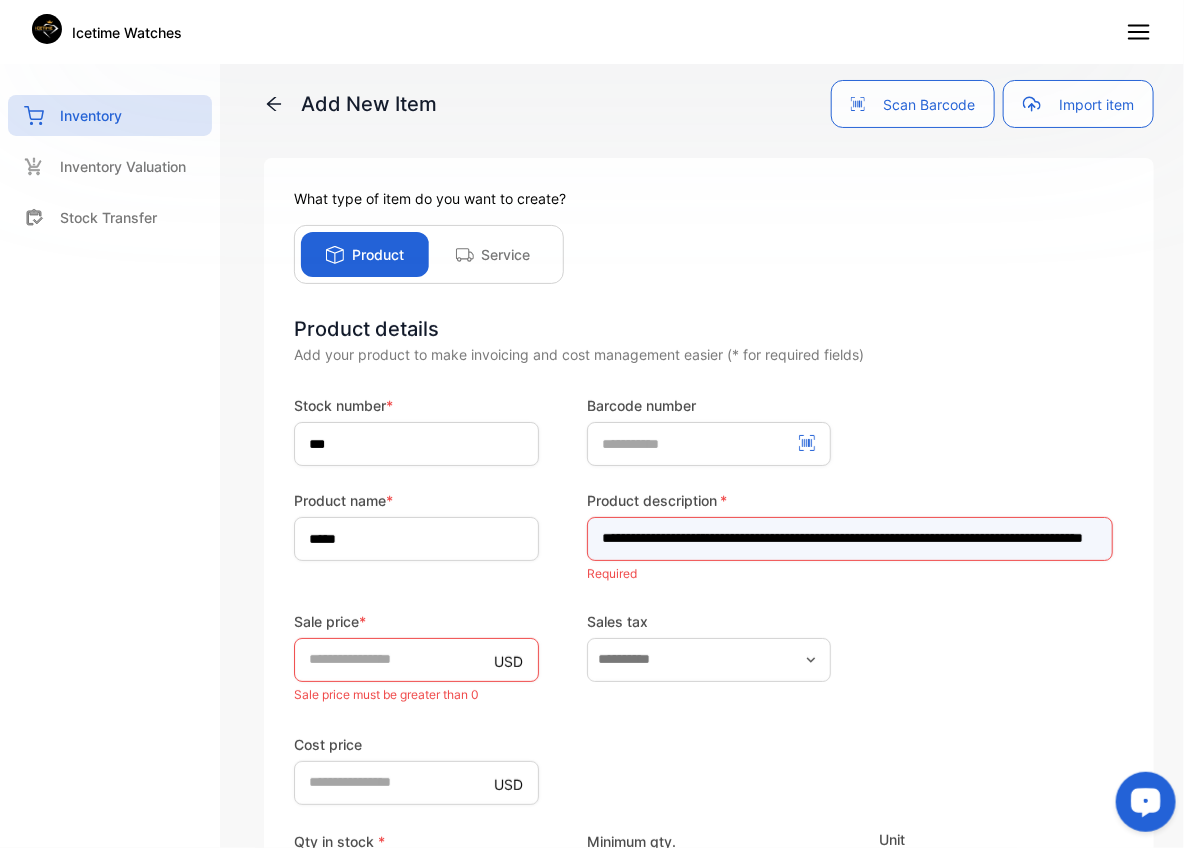 scroll, scrollTop: 0, scrollLeft: 153, axis: horizontal 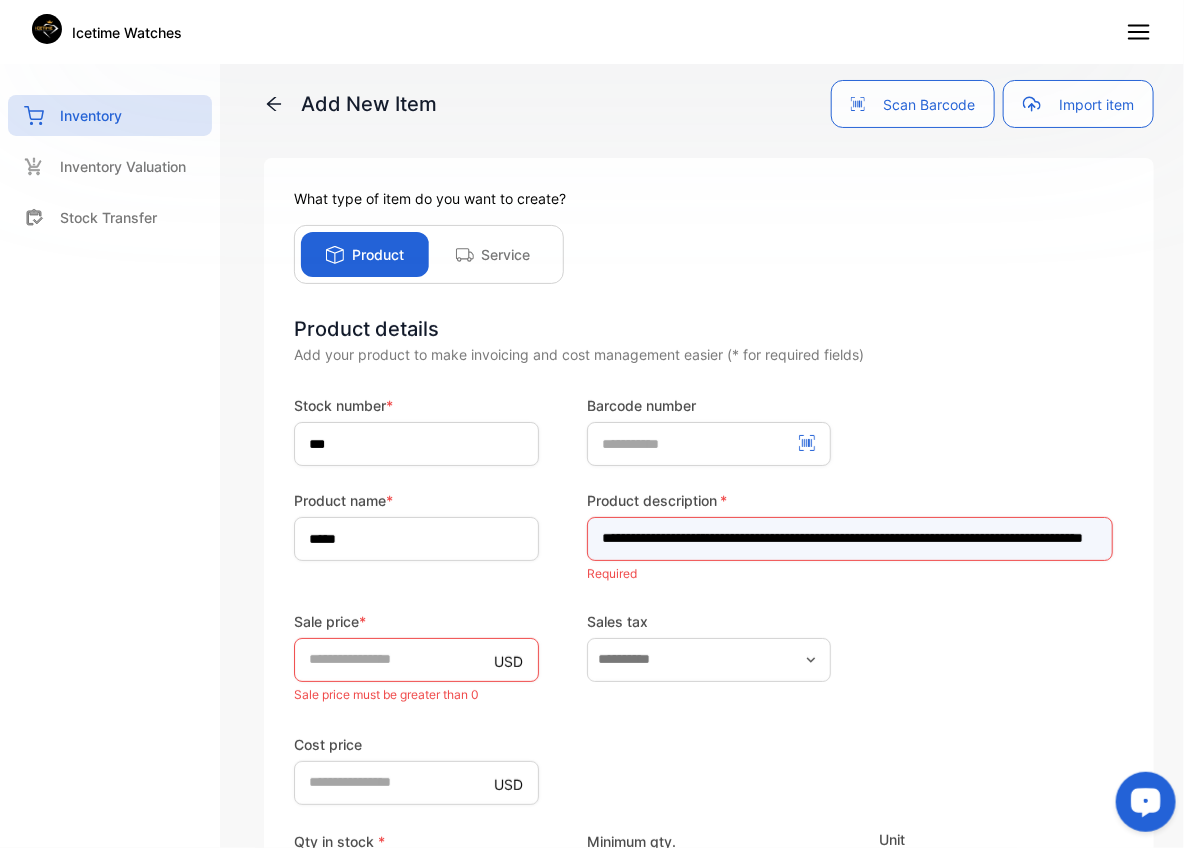 type on "**********" 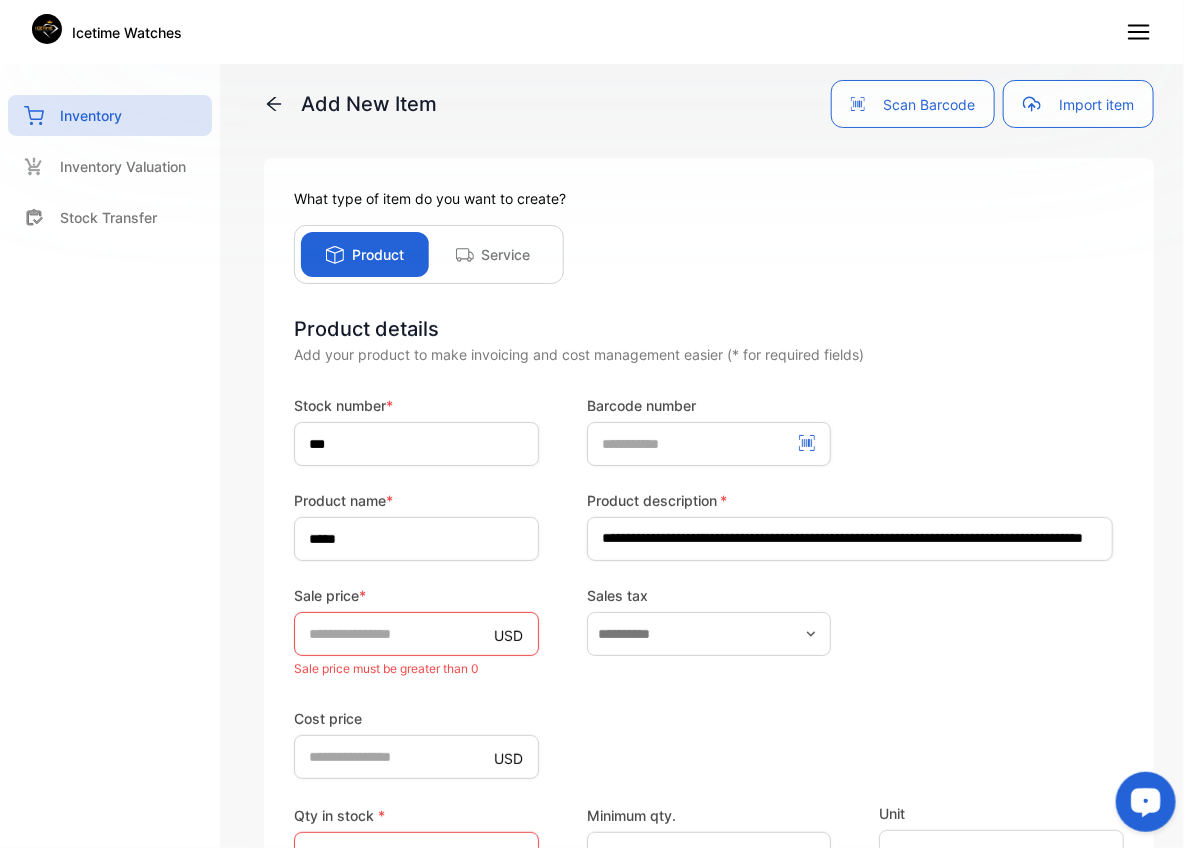 scroll, scrollTop: 0, scrollLeft: 0, axis: both 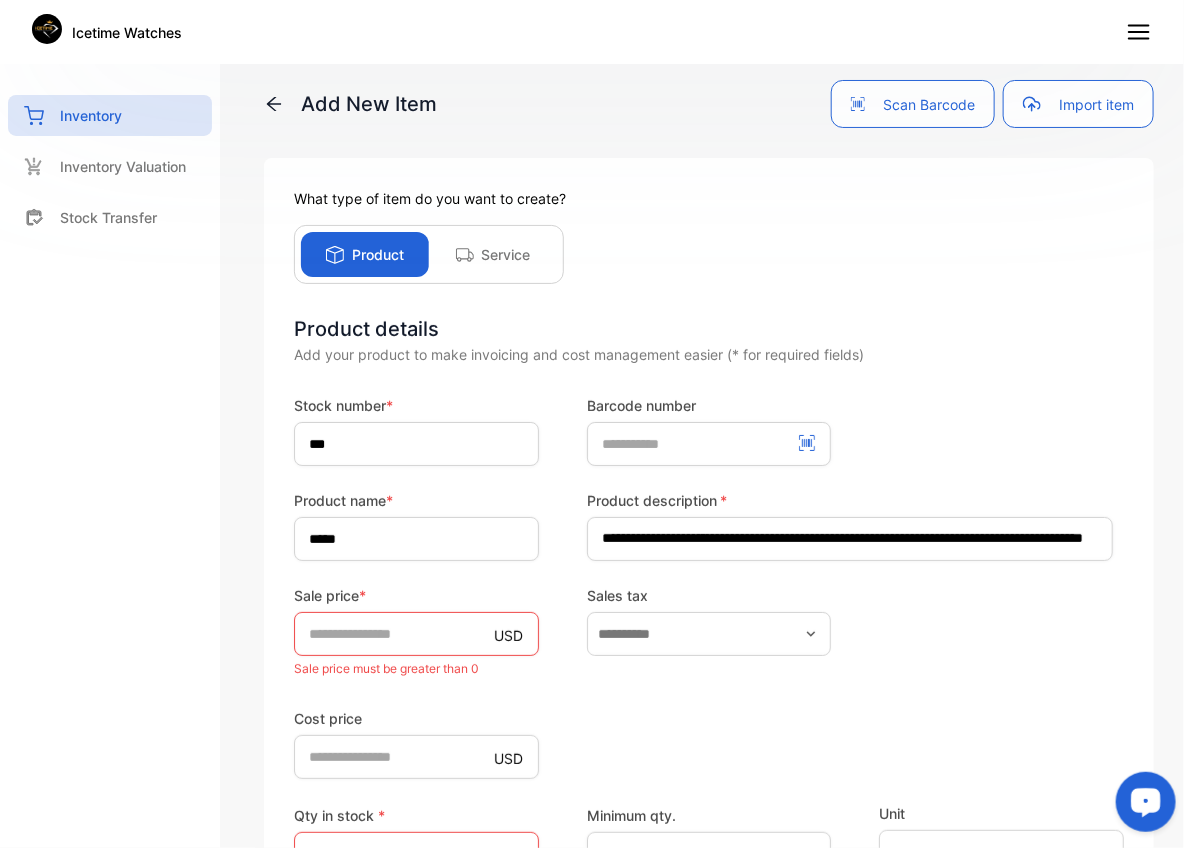 click on "Sale price  *   USD * Sale price must be greater than 0 Sales tax" at bounding box center [709, 633] 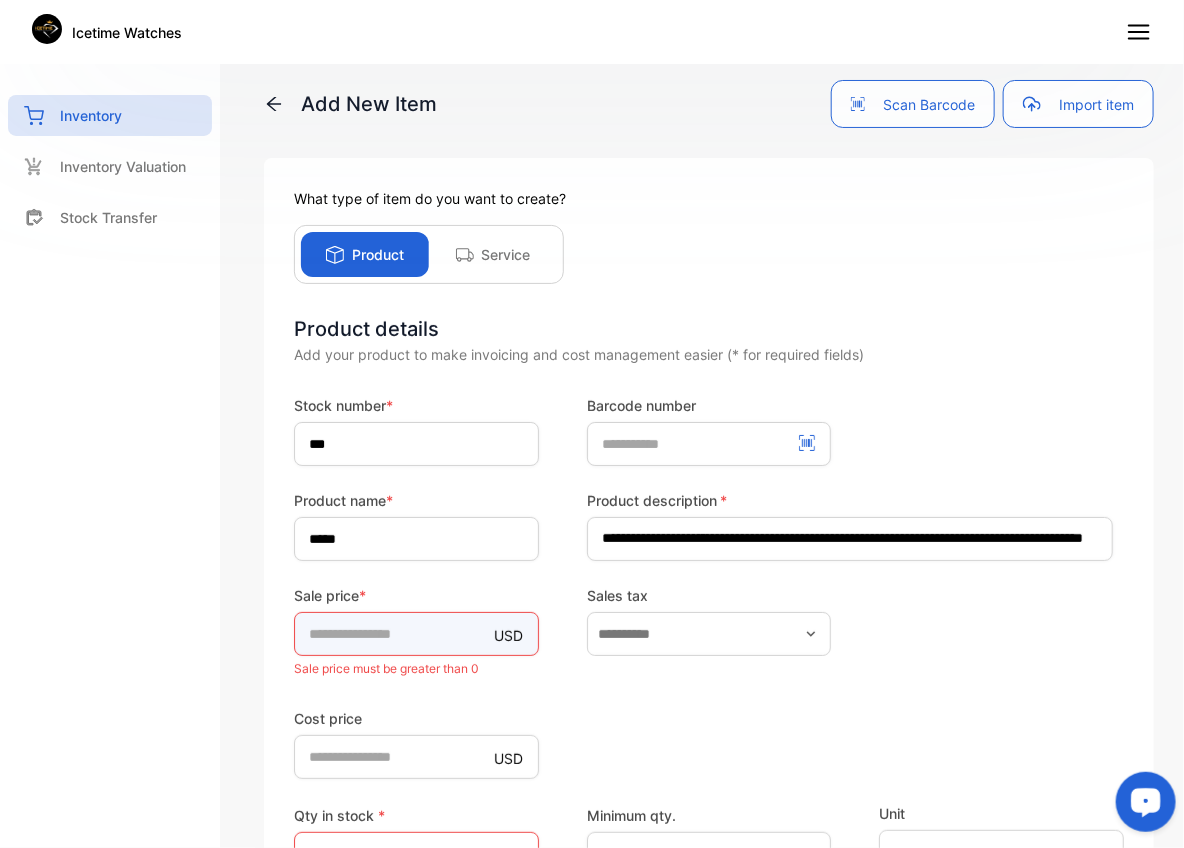 click on "*" at bounding box center (416, 634) 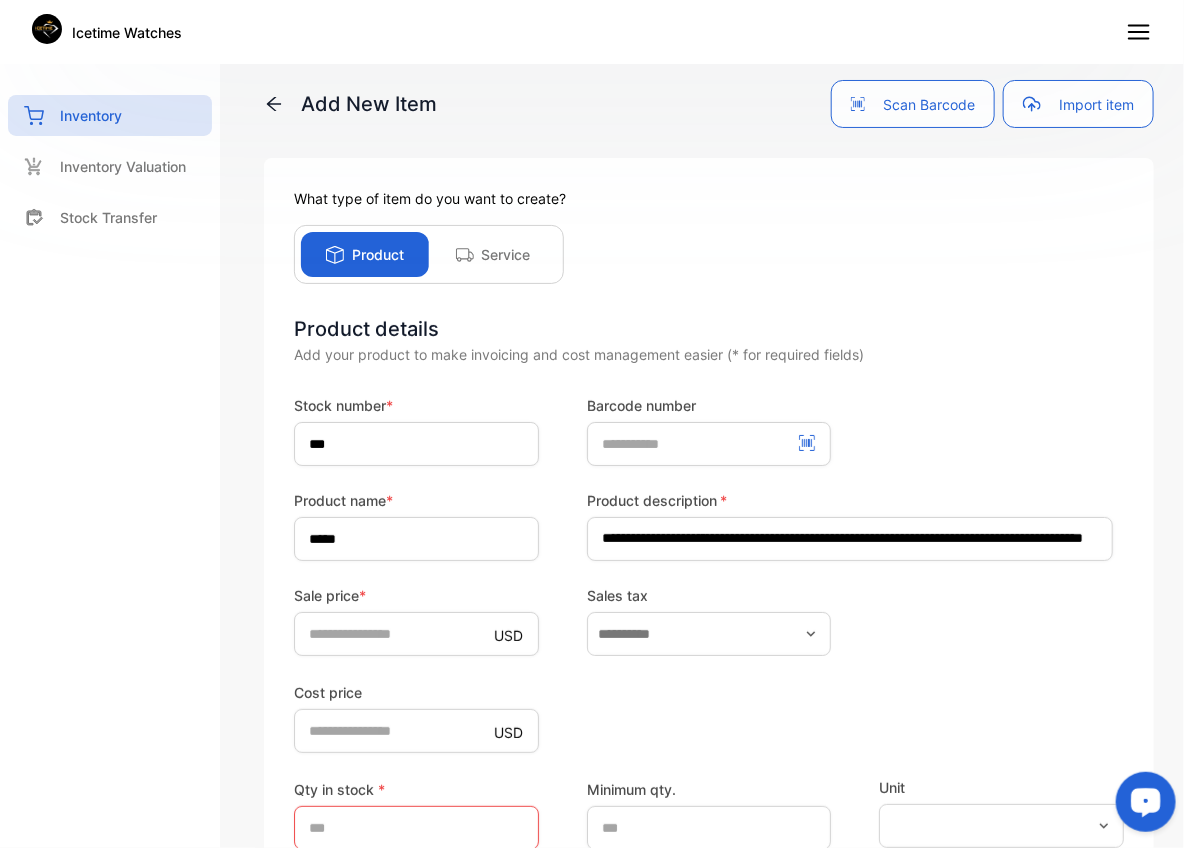 click on "Cost price   USD *" at bounding box center [416, 717] 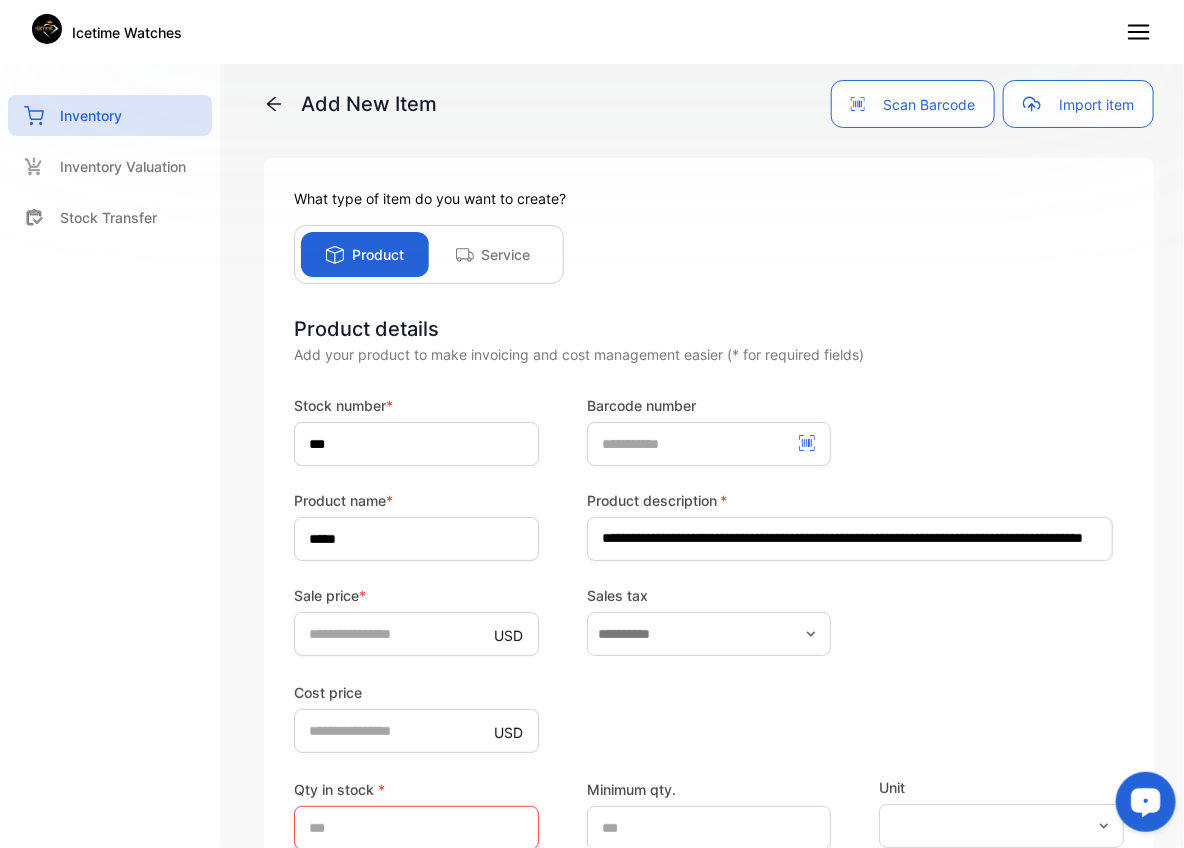 click on "Cost price   USD *" at bounding box center (709, 716) 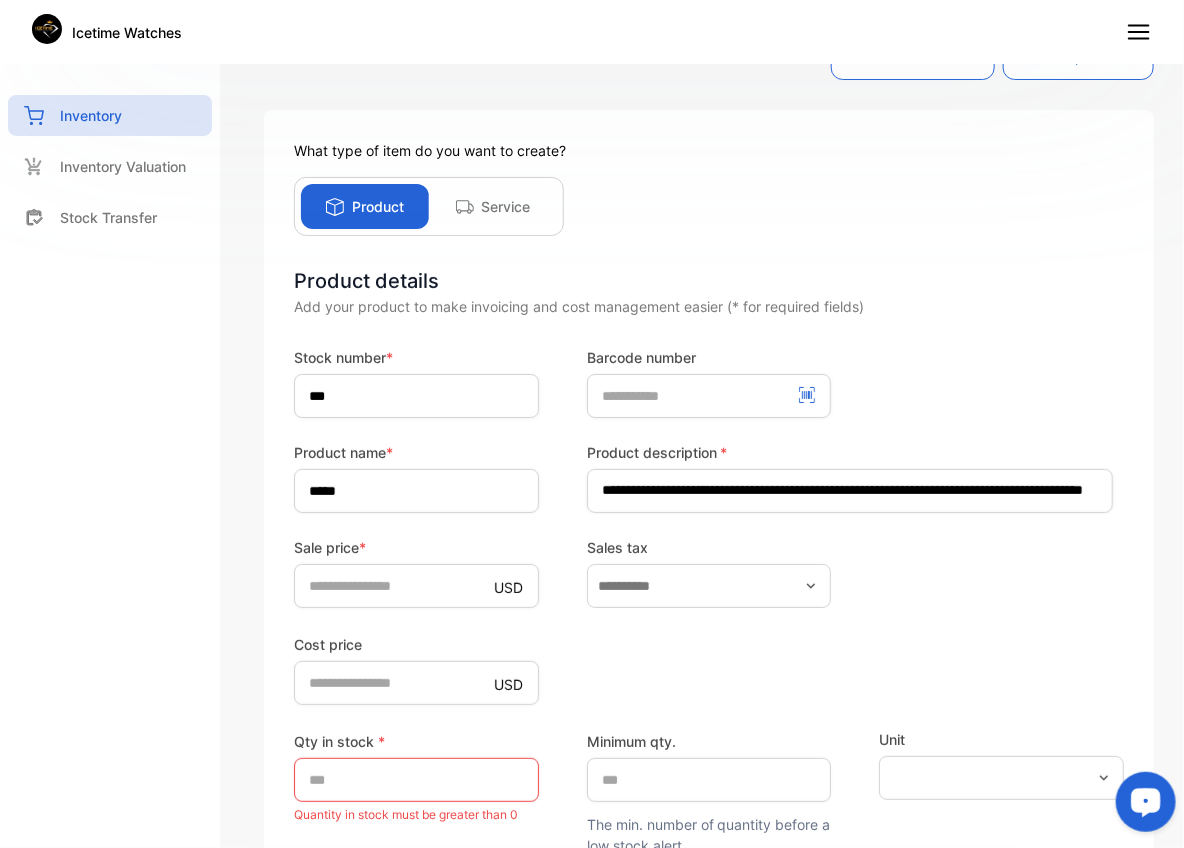 scroll, scrollTop: 88, scrollLeft: 0, axis: vertical 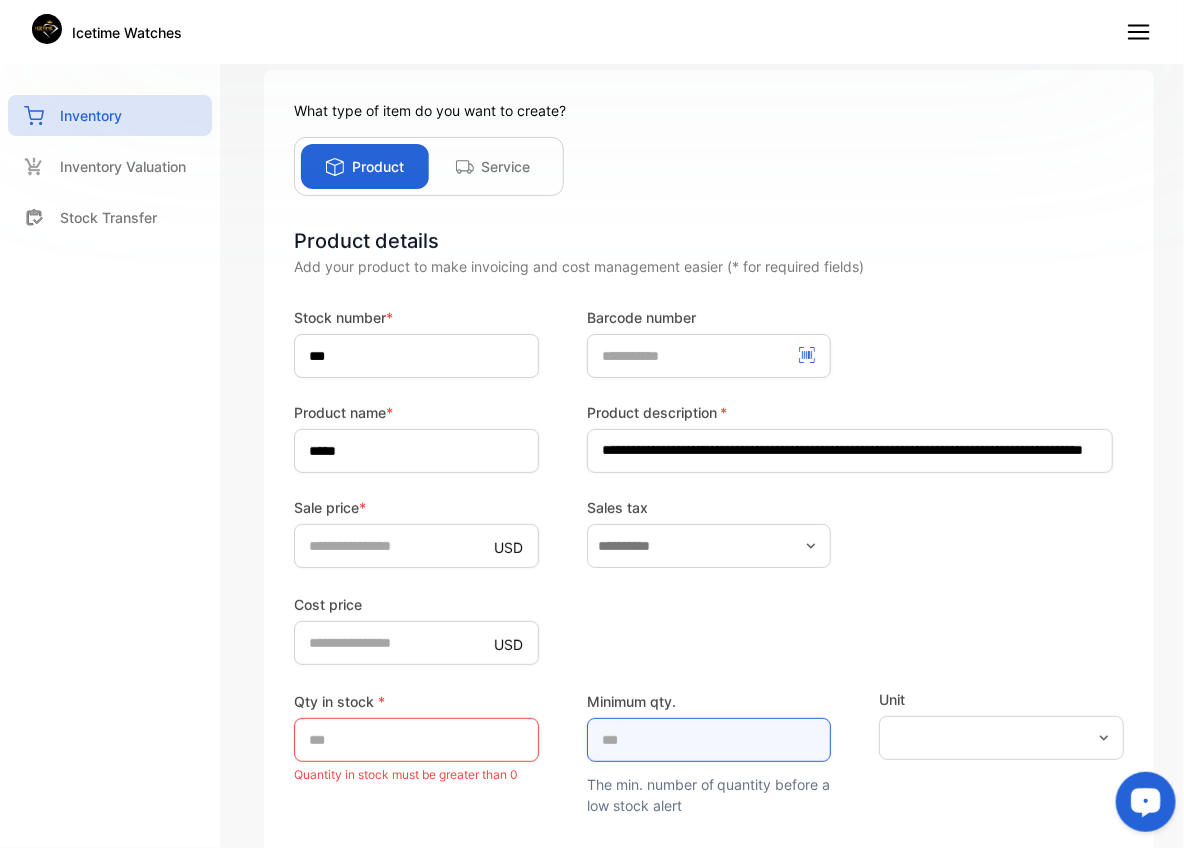 click on "*" at bounding box center [709, 740] 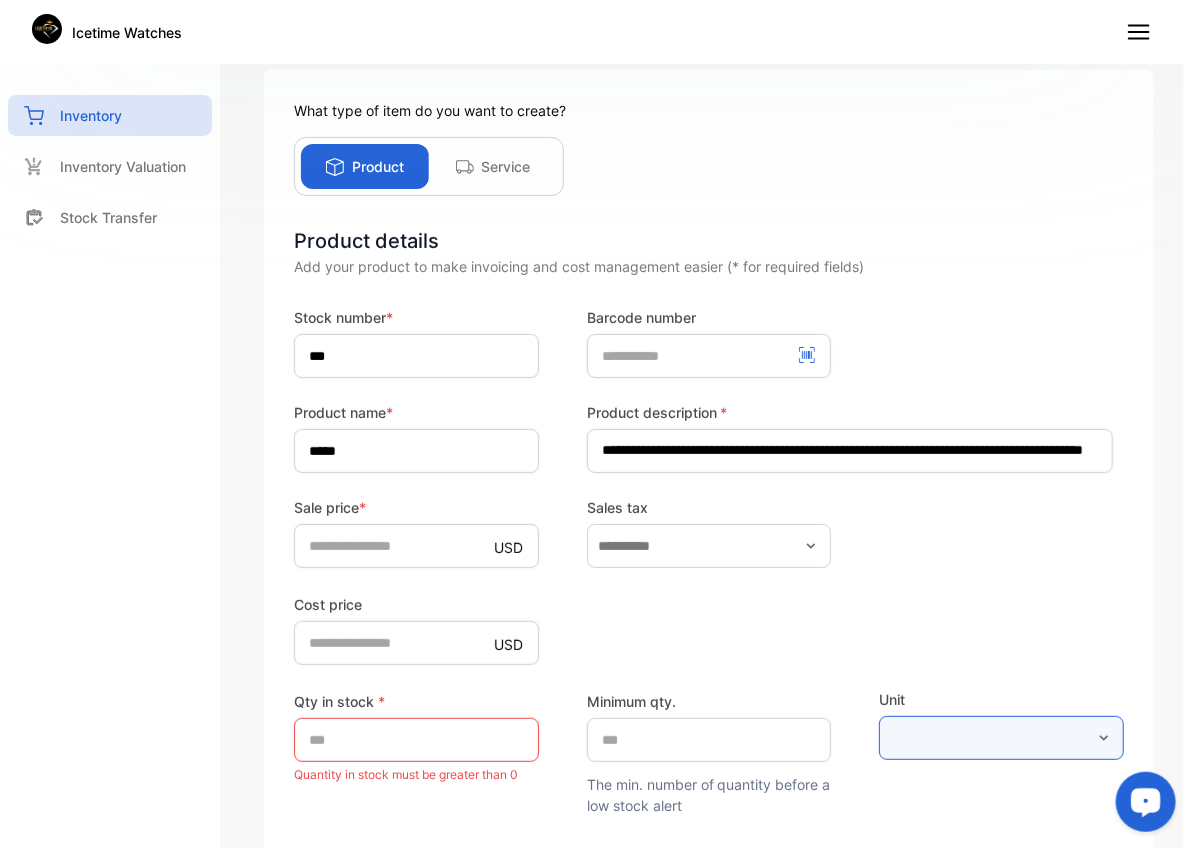 click at bounding box center [1001, 738] 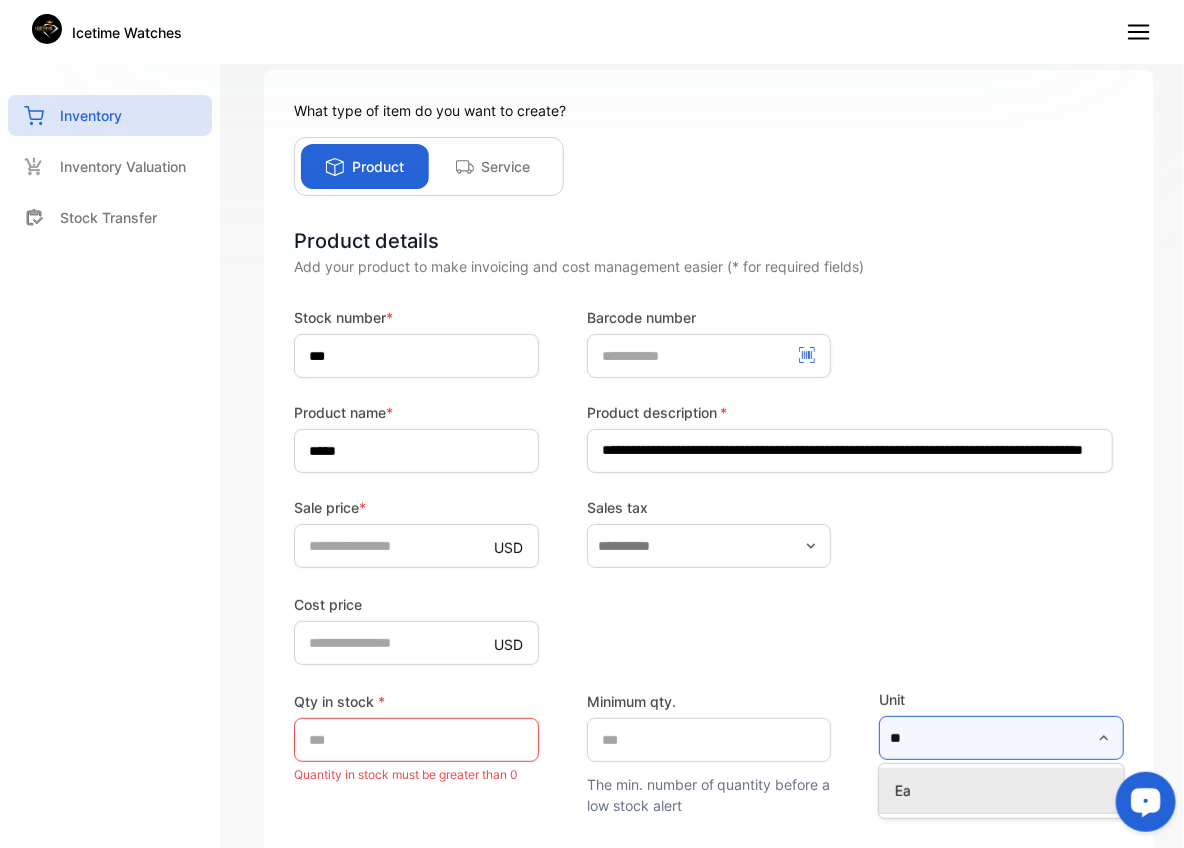 type on "**" 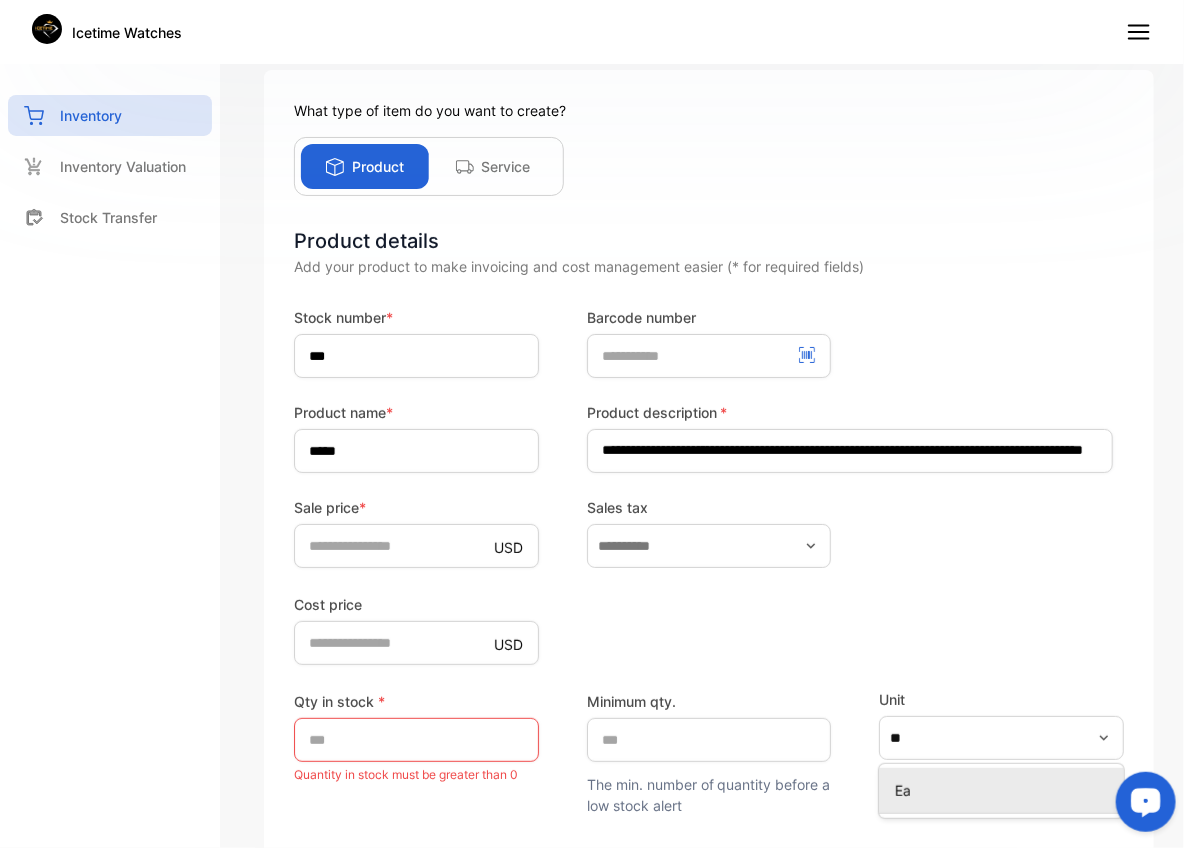 click on "Ea" at bounding box center [1005, 790] 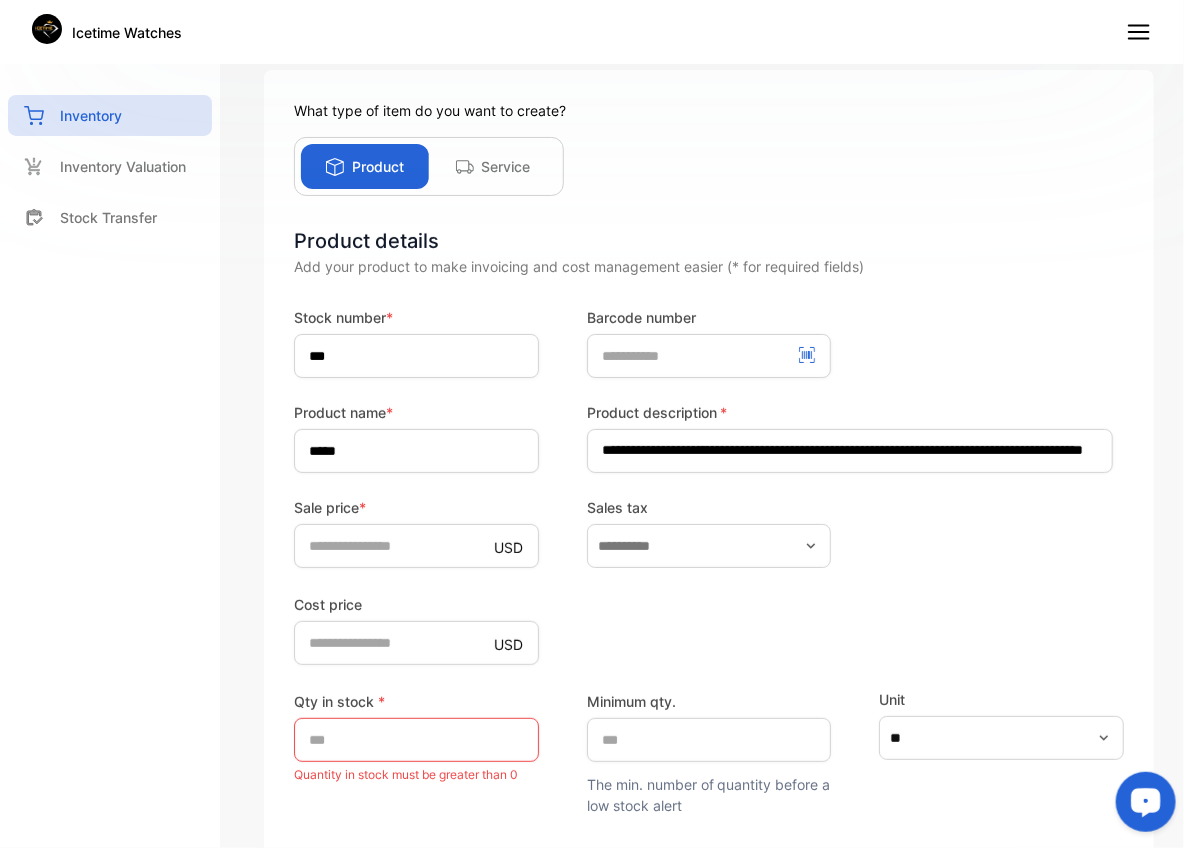 click on "Cost price   USD *" at bounding box center [709, 628] 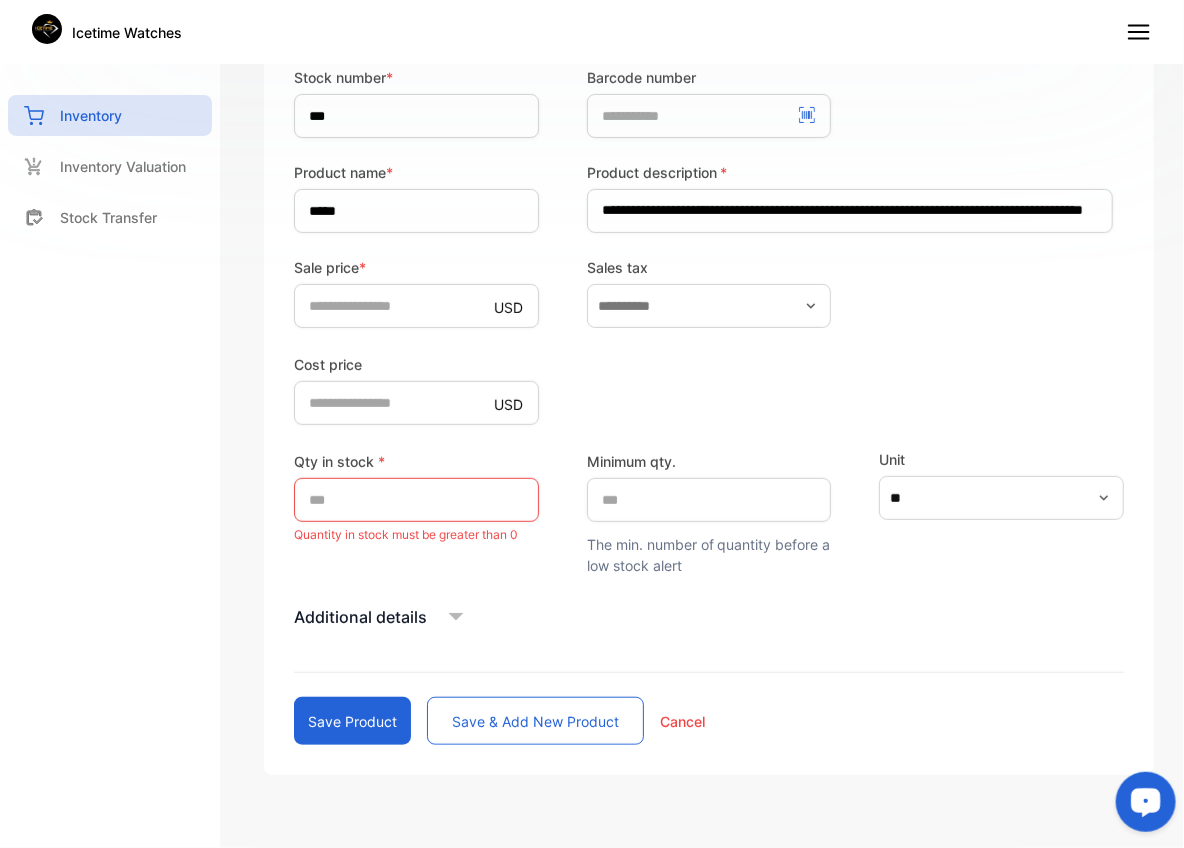 scroll, scrollTop: 355, scrollLeft: 0, axis: vertical 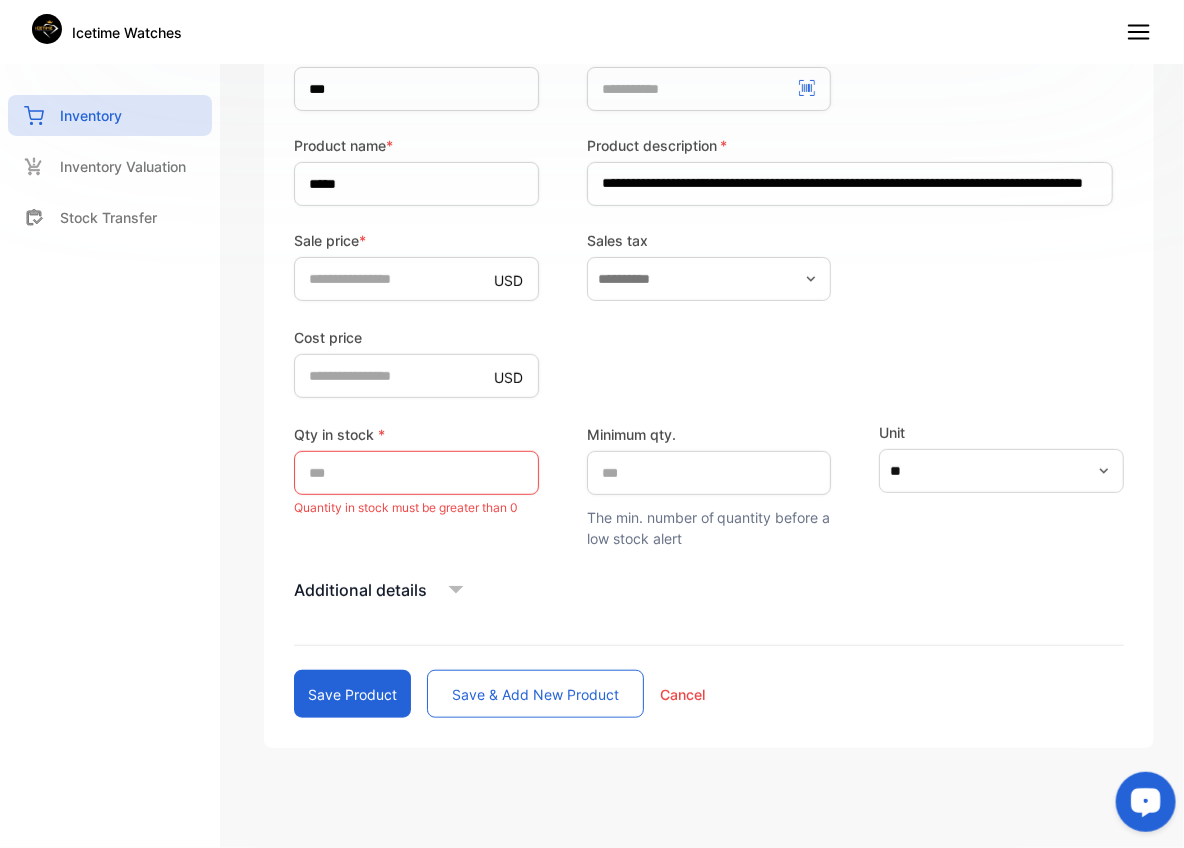 click 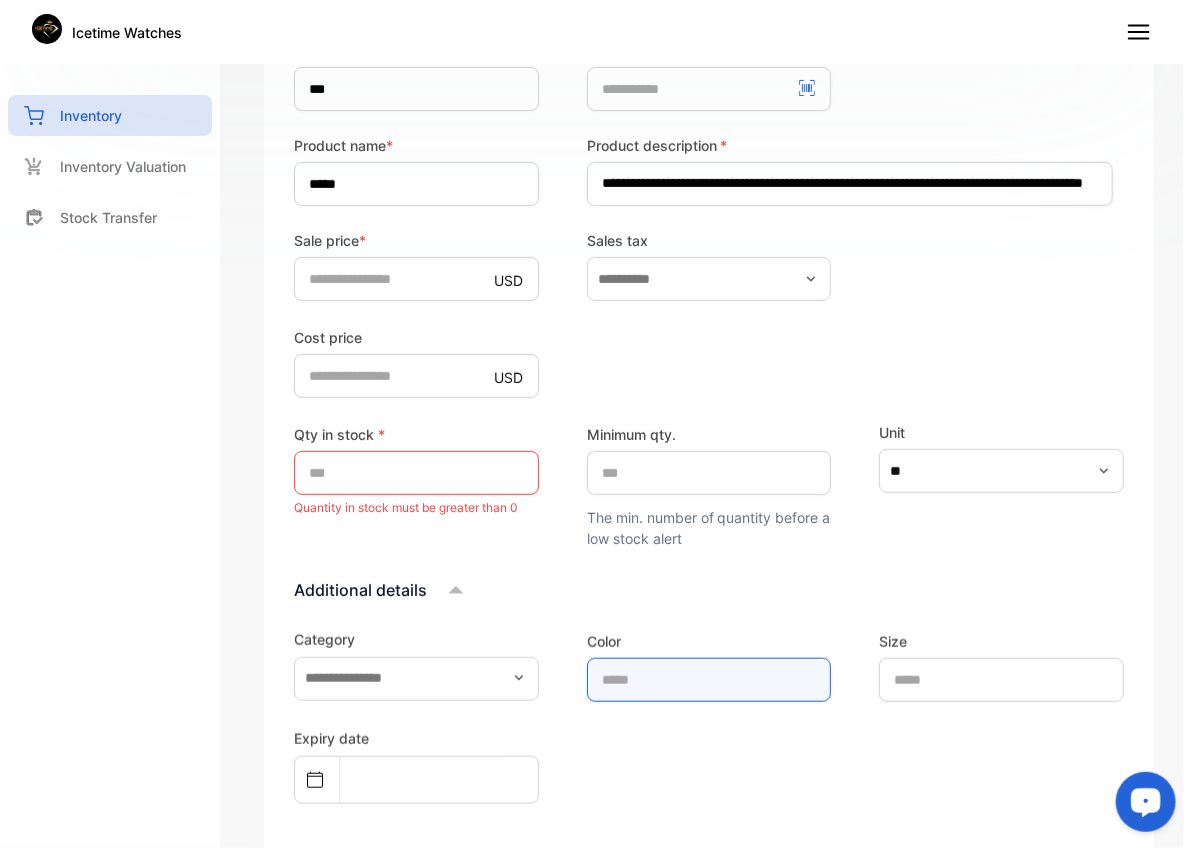 click at bounding box center [709, 680] 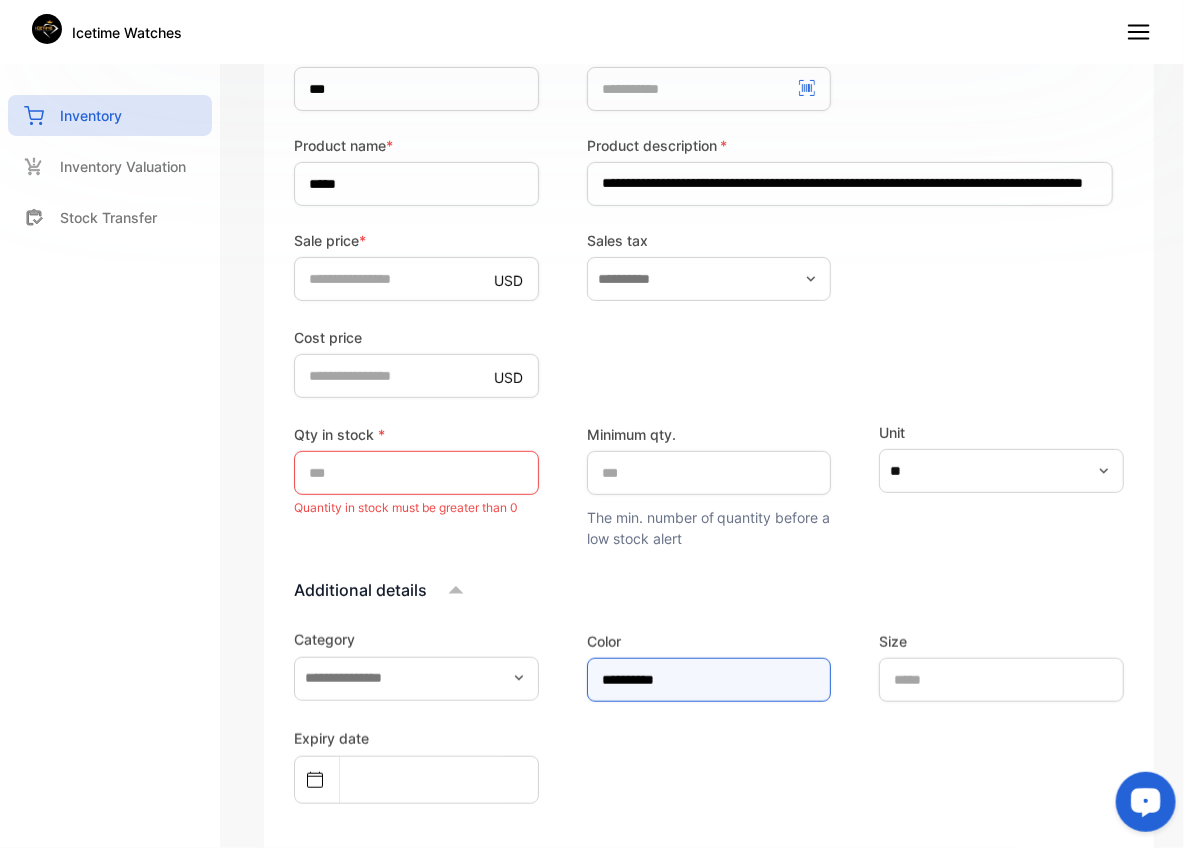 type on "**********" 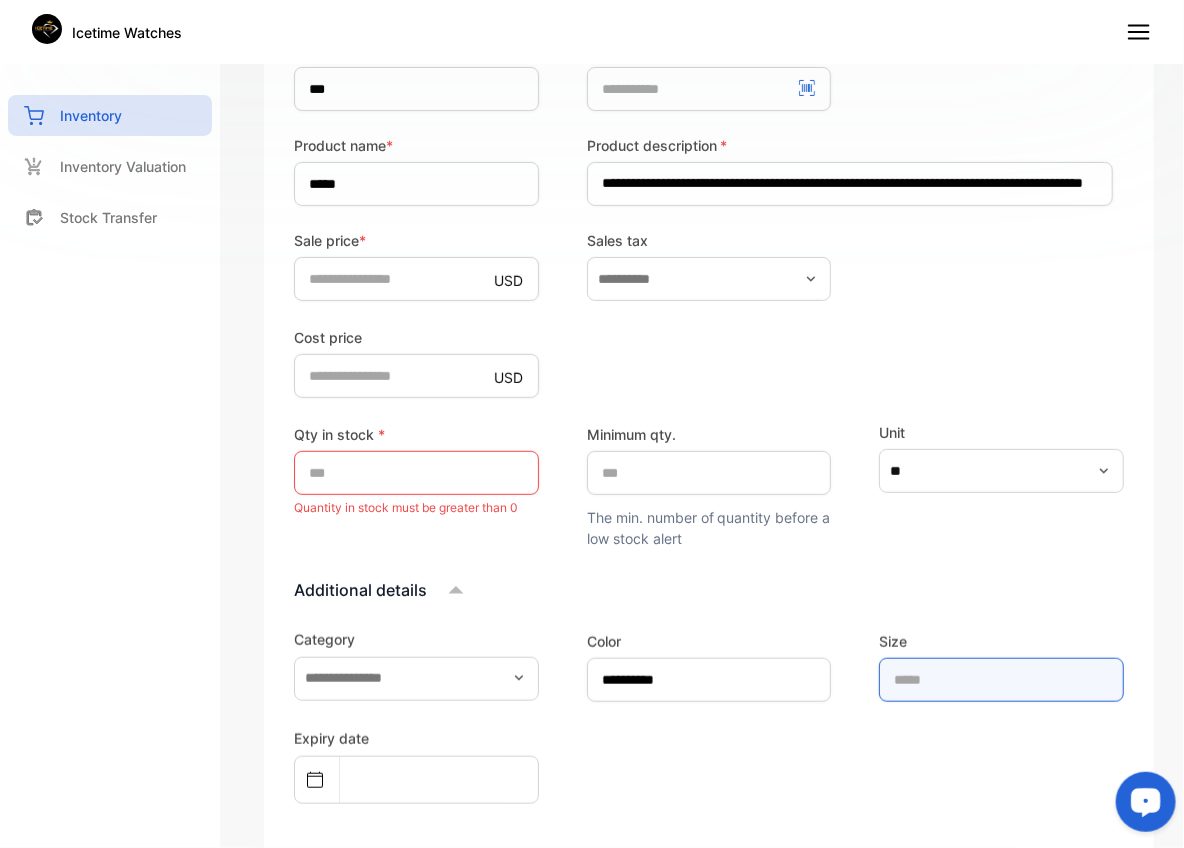 click at bounding box center [1001, 680] 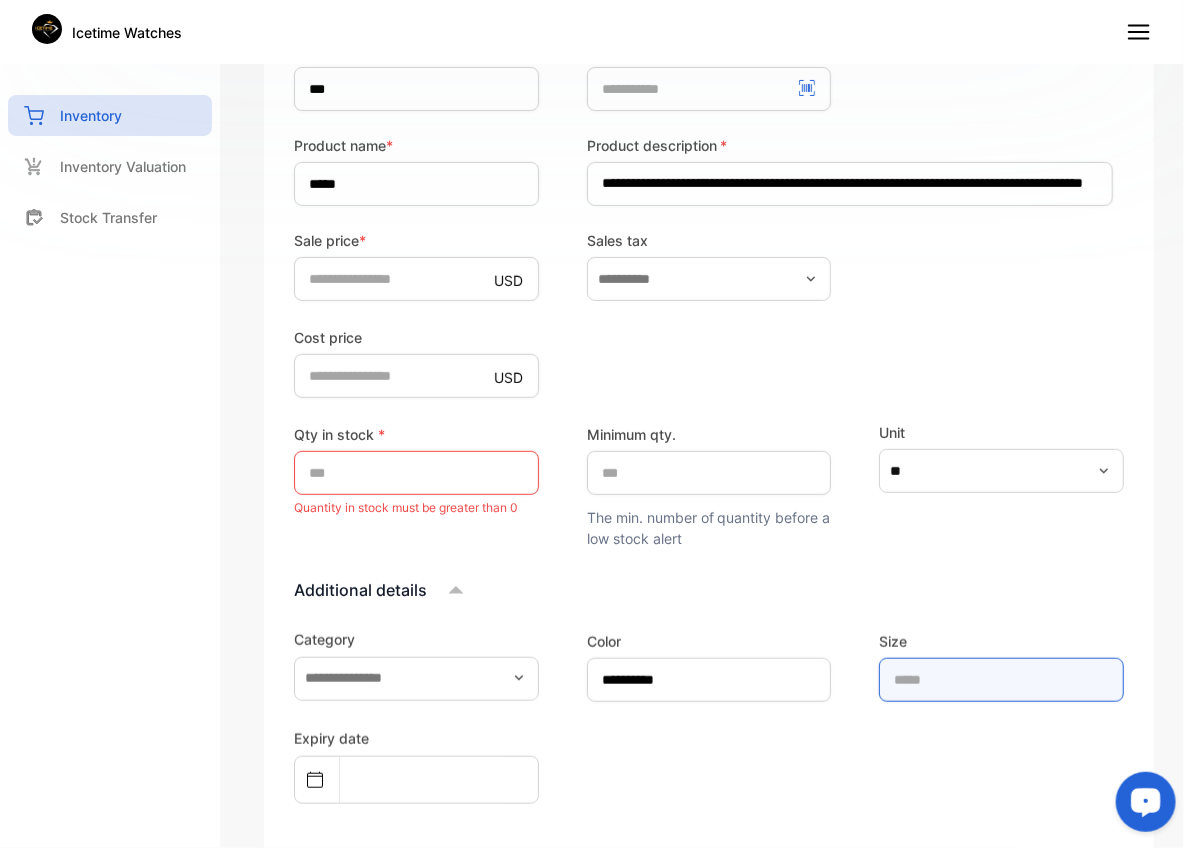 type on "****" 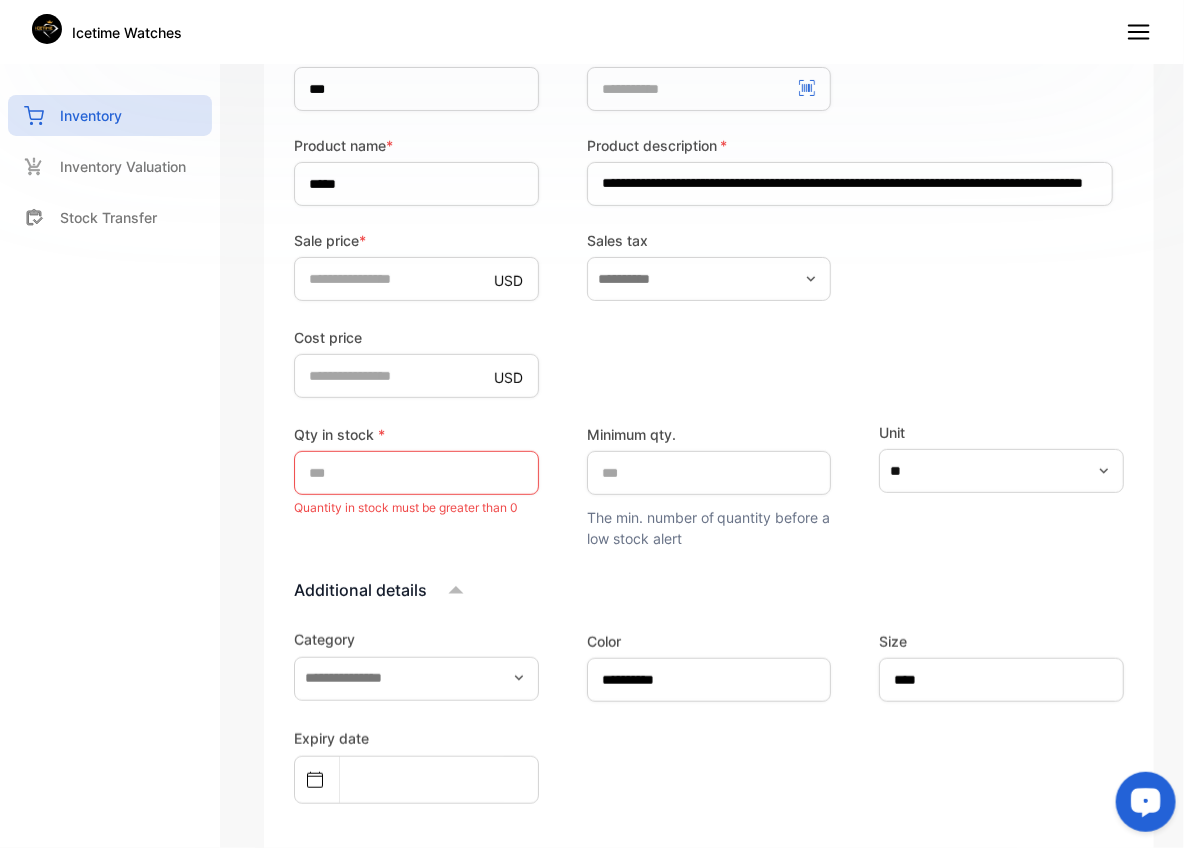 click on "**********" at bounding box center (709, 612) 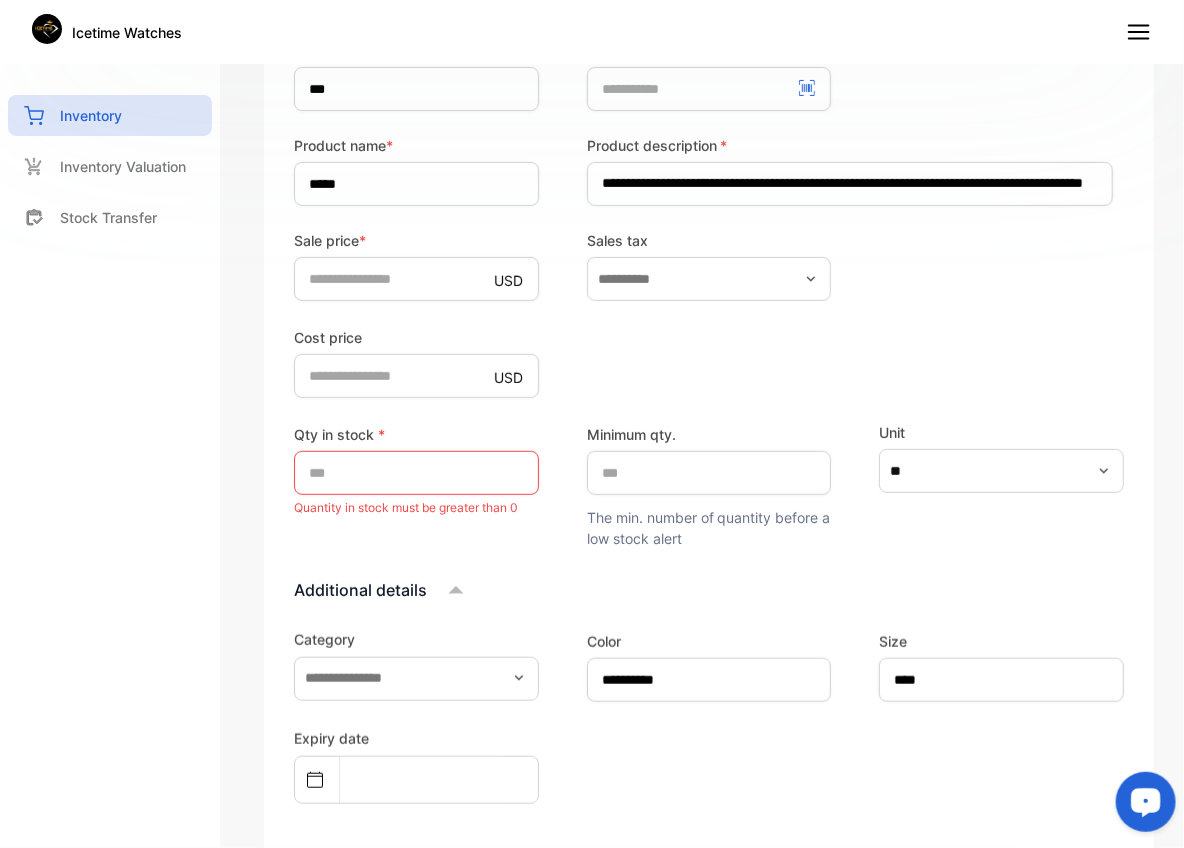 click on "Expiry date" at bounding box center (709, 765) 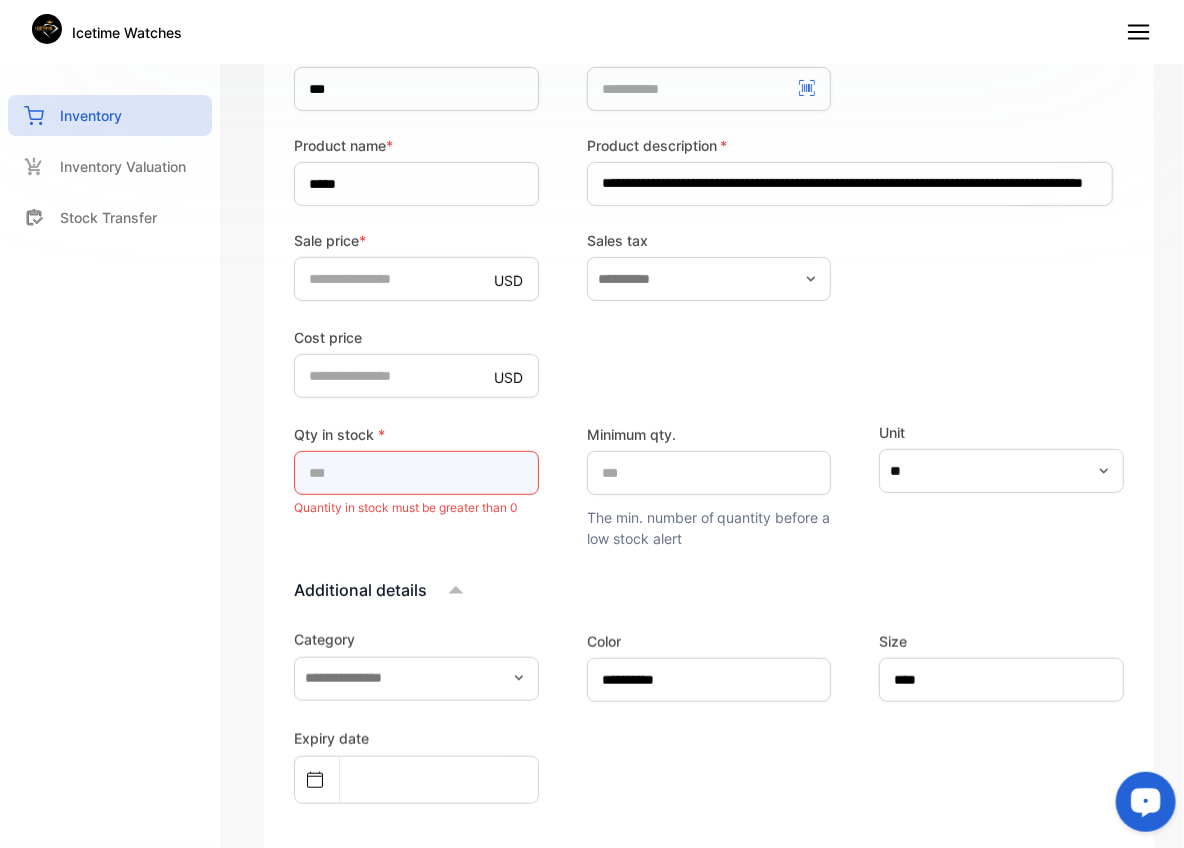 click on "*" at bounding box center [416, 473] 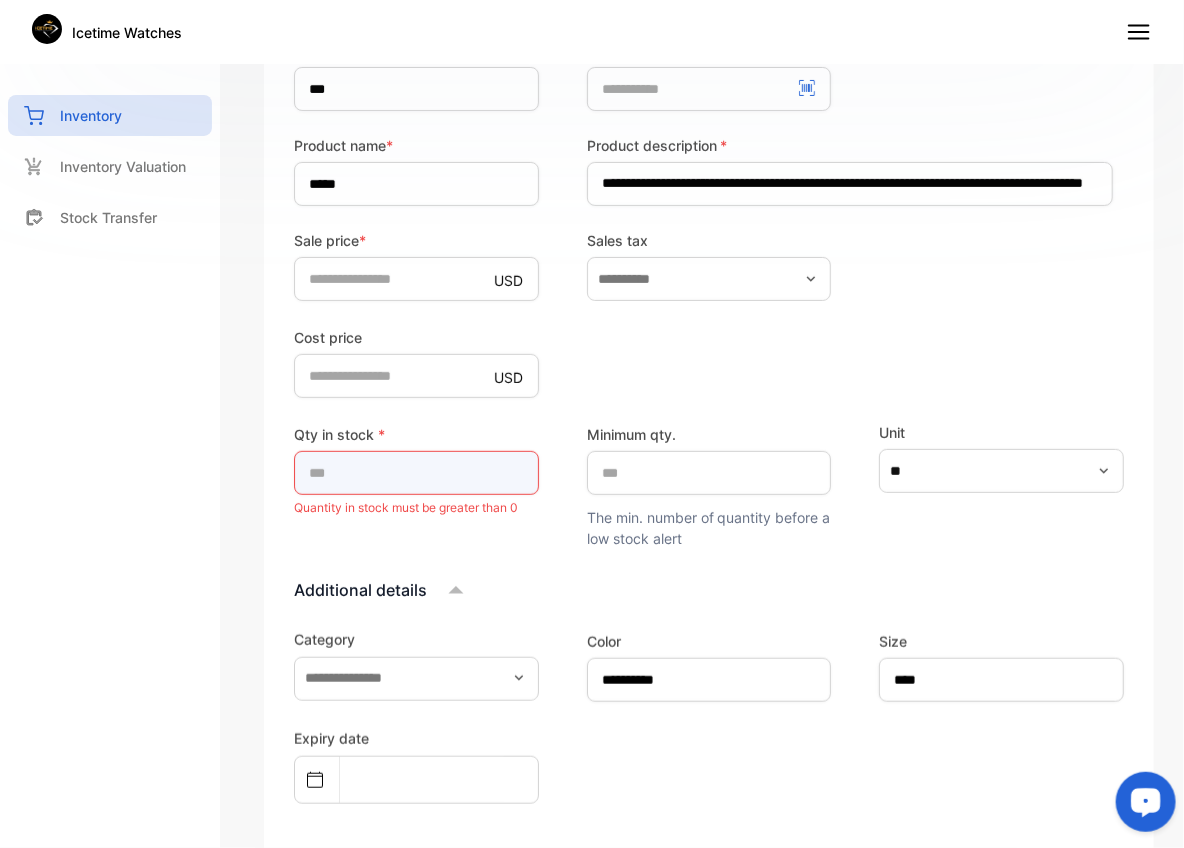 type on "**" 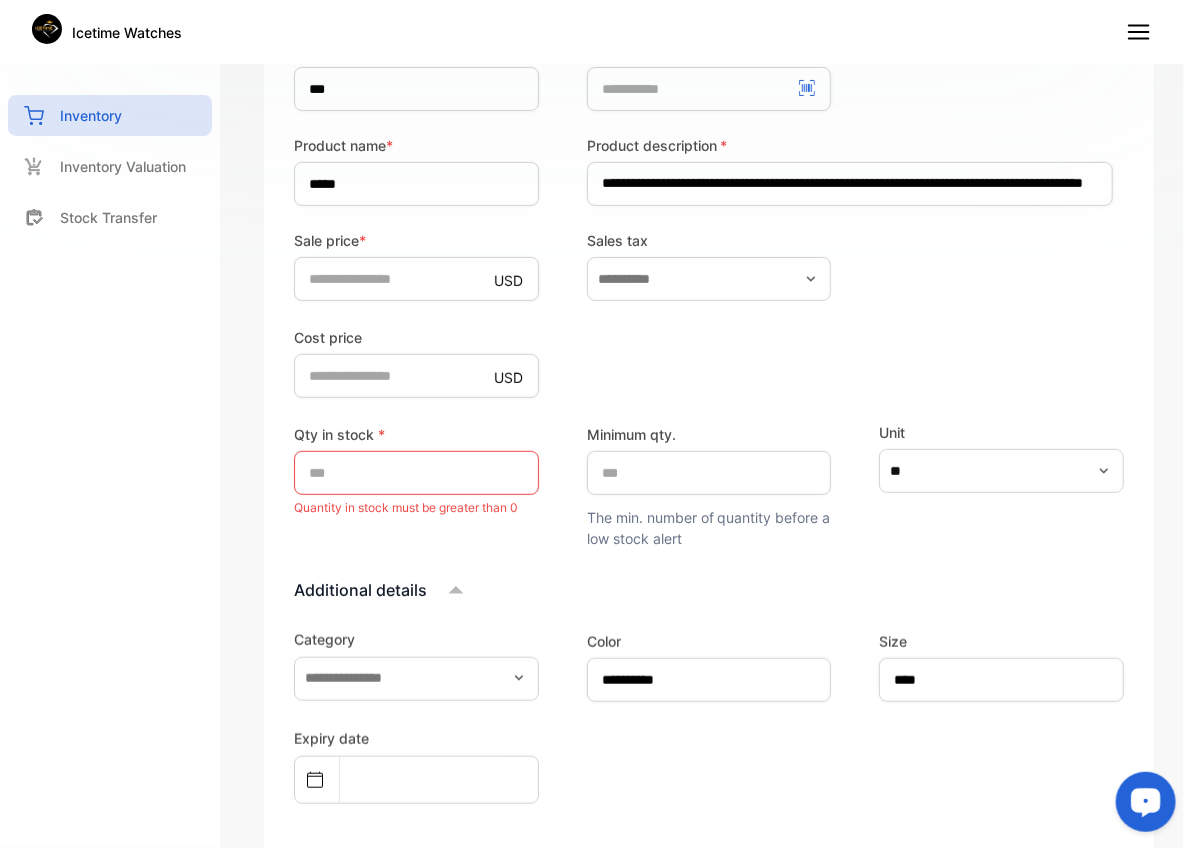 click on "**********" at bounding box center (709, 612) 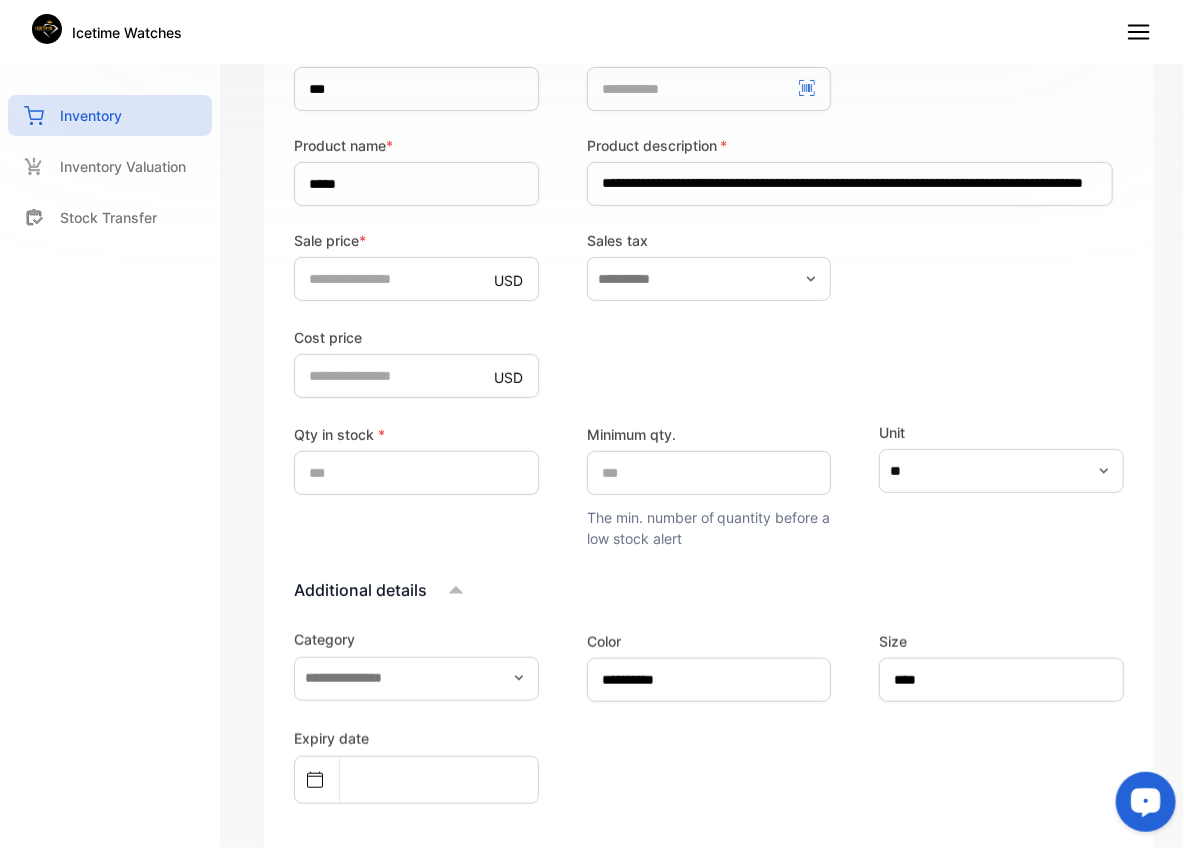 click on "Expiry date" at bounding box center (709, 765) 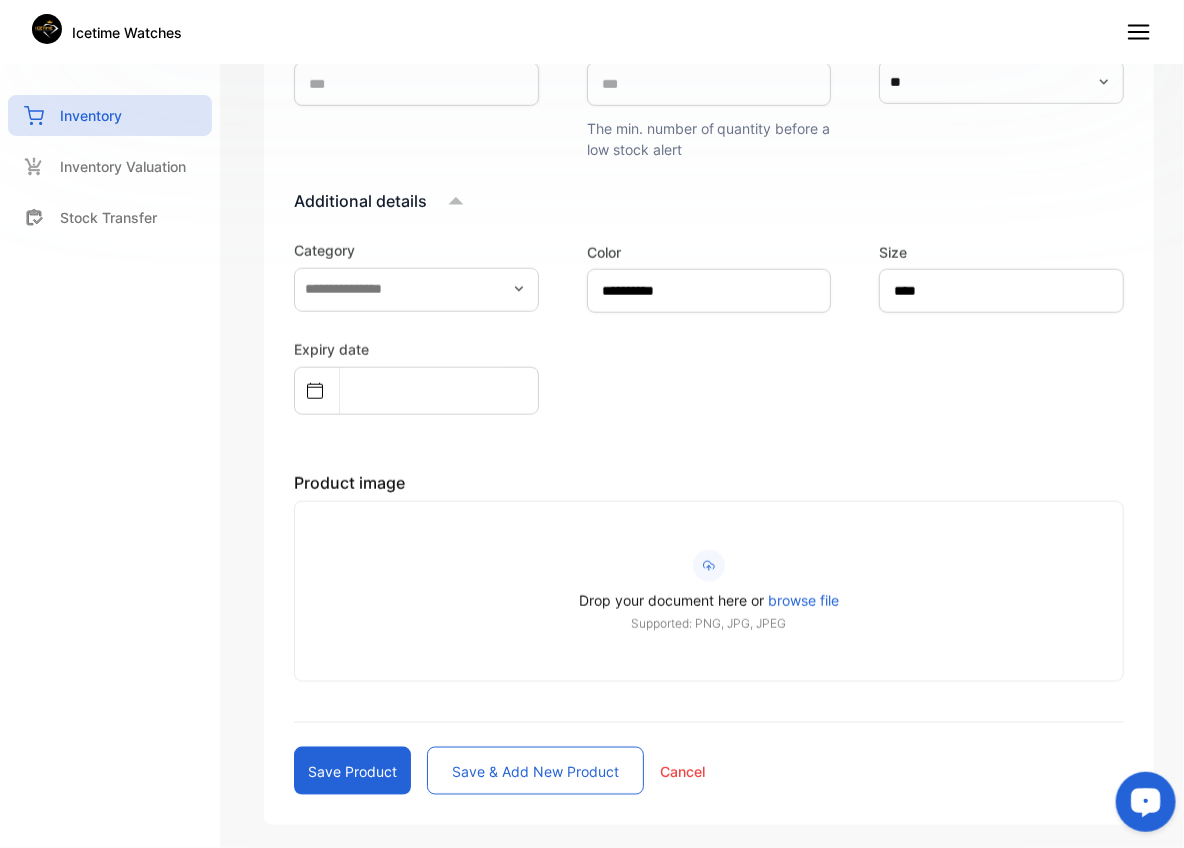scroll, scrollTop: 755, scrollLeft: 0, axis: vertical 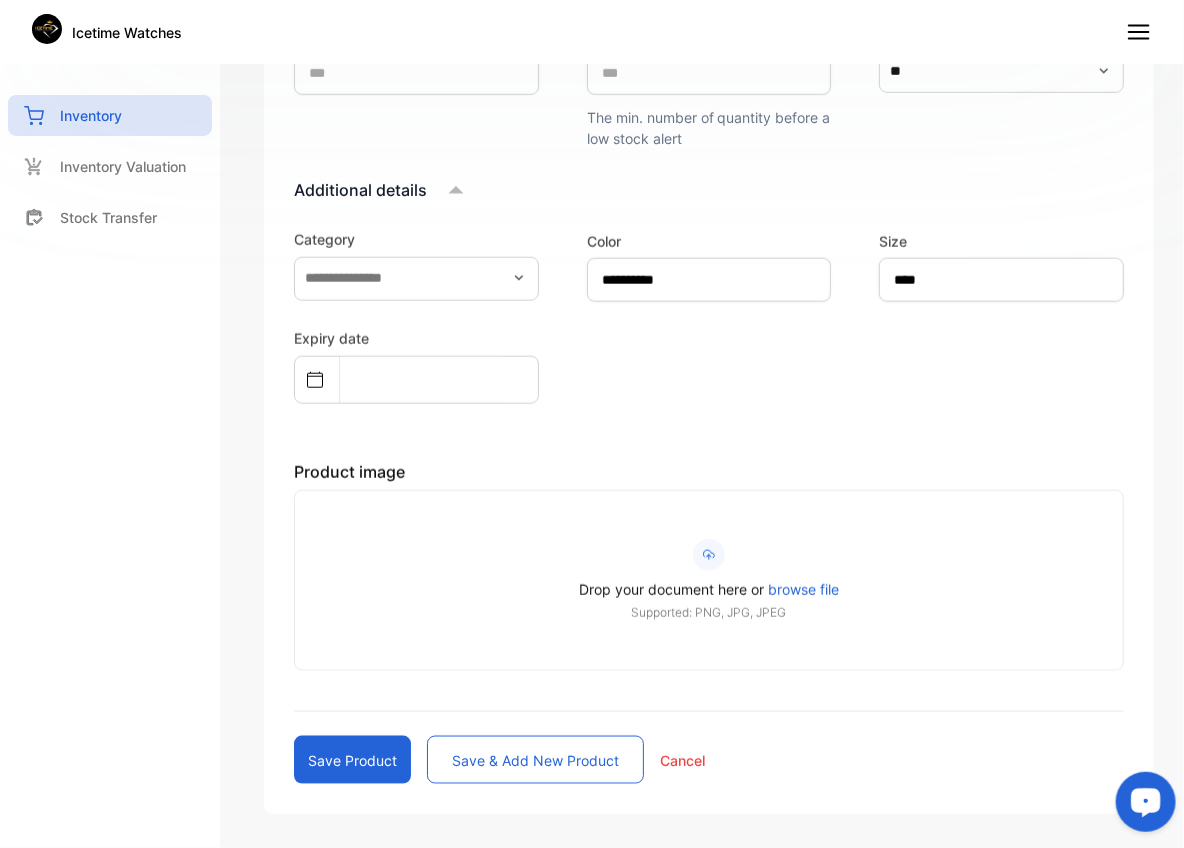 click on "Save product" at bounding box center [352, 760] 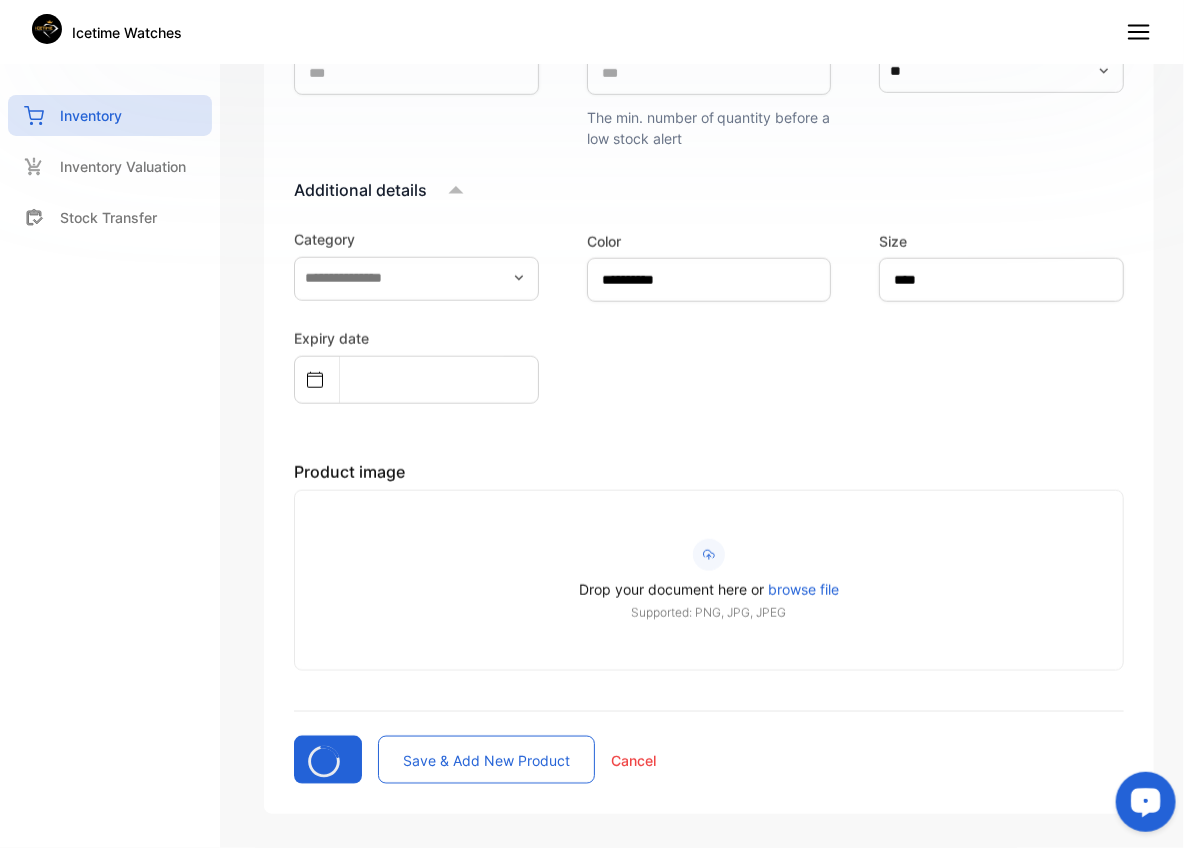 type 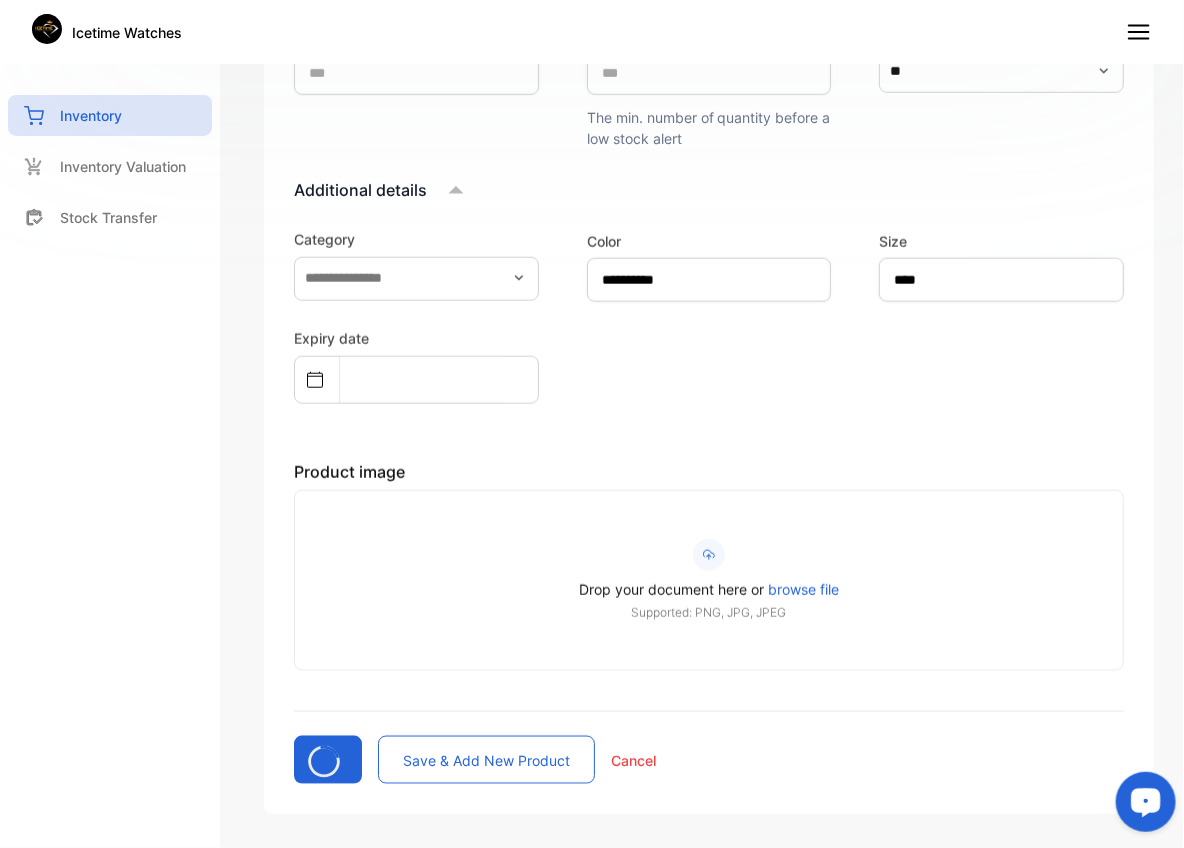 type 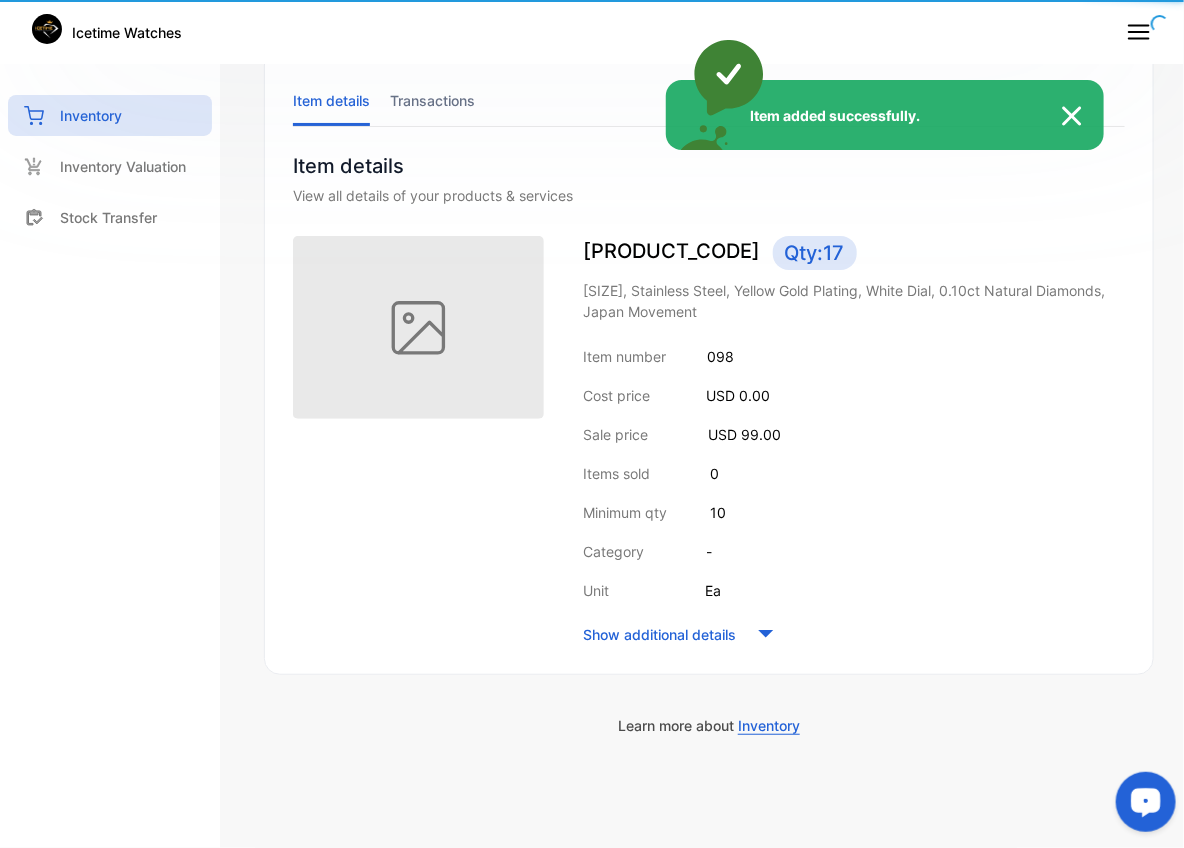 scroll, scrollTop: 107, scrollLeft: 0, axis: vertical 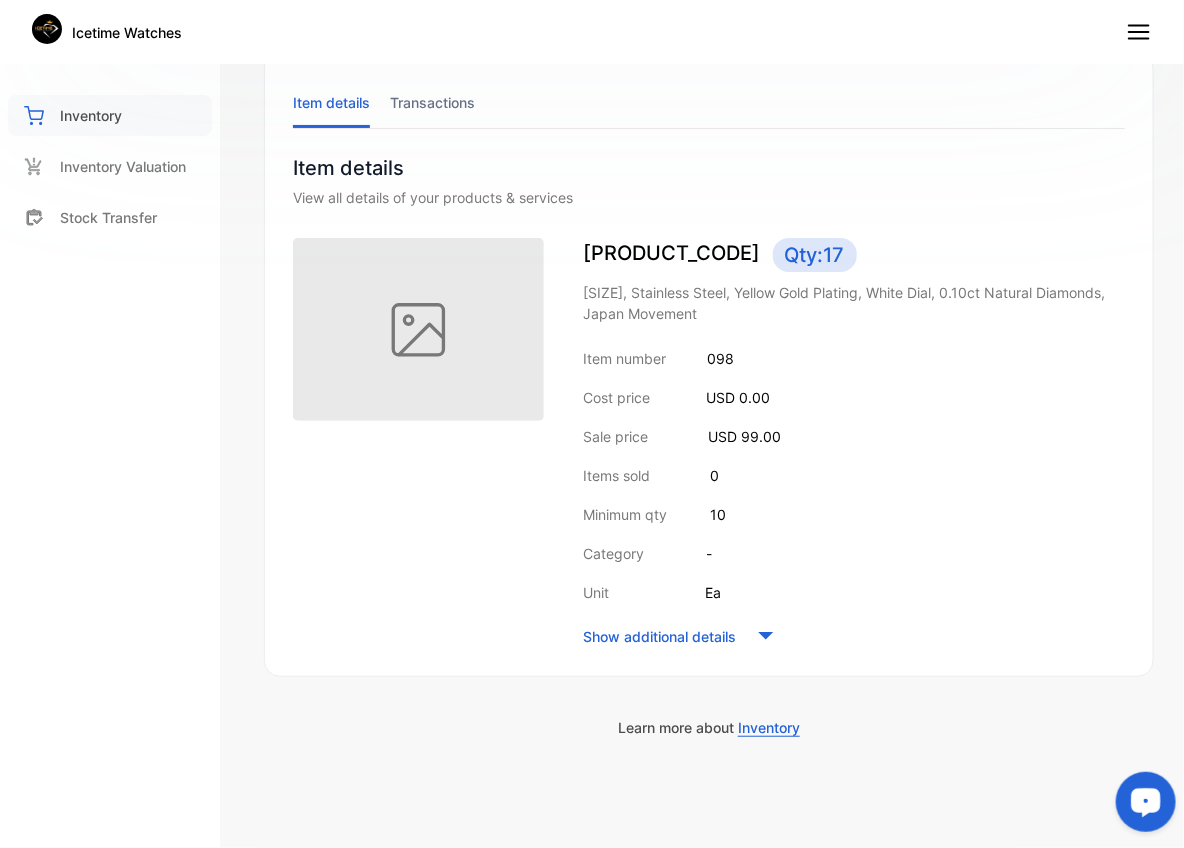 click on "Inventory" at bounding box center (91, 115) 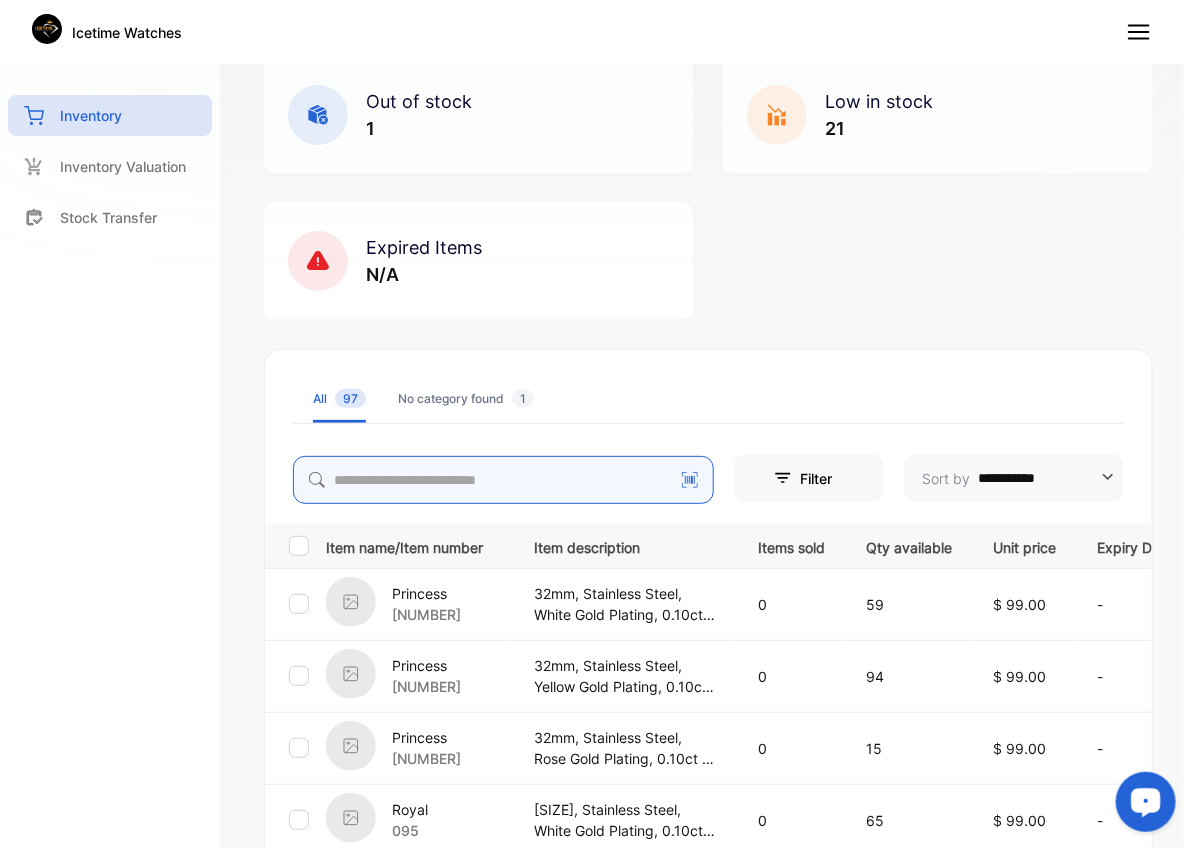 click at bounding box center [503, 480] 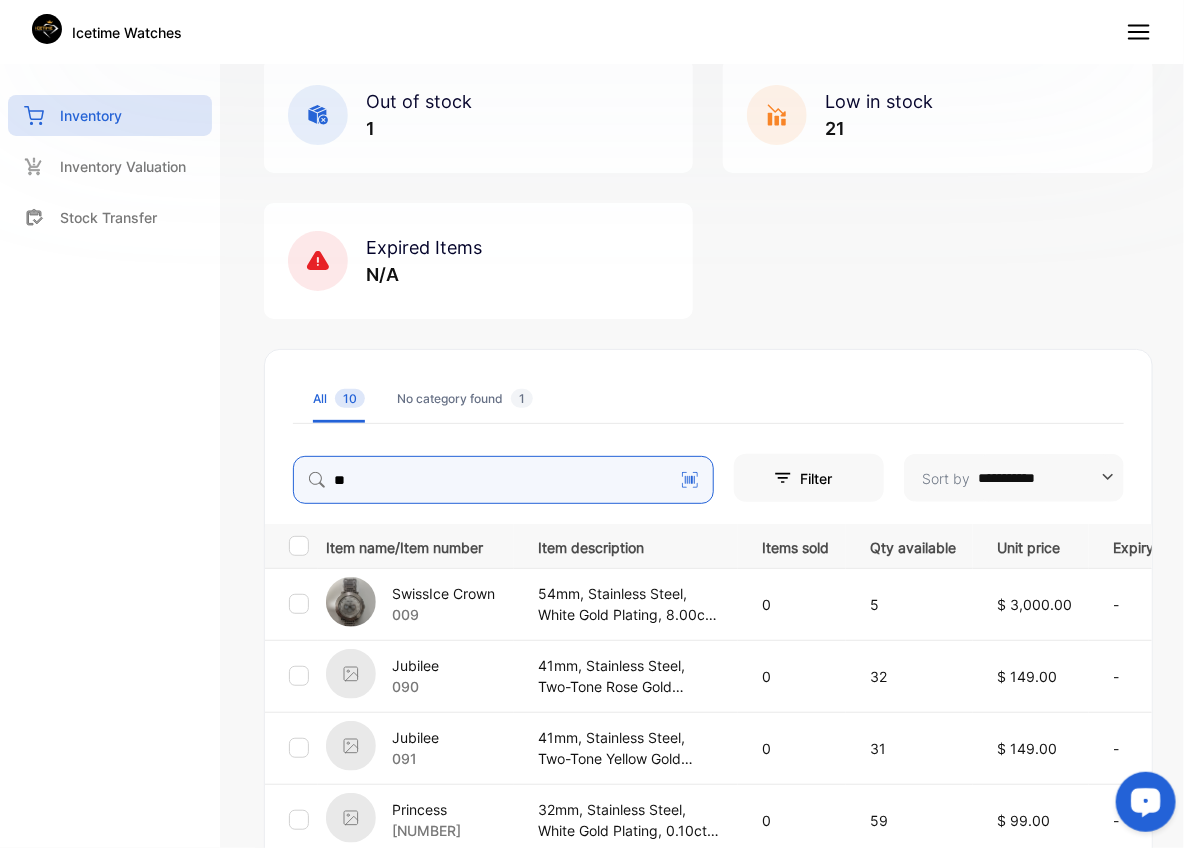type on "*" 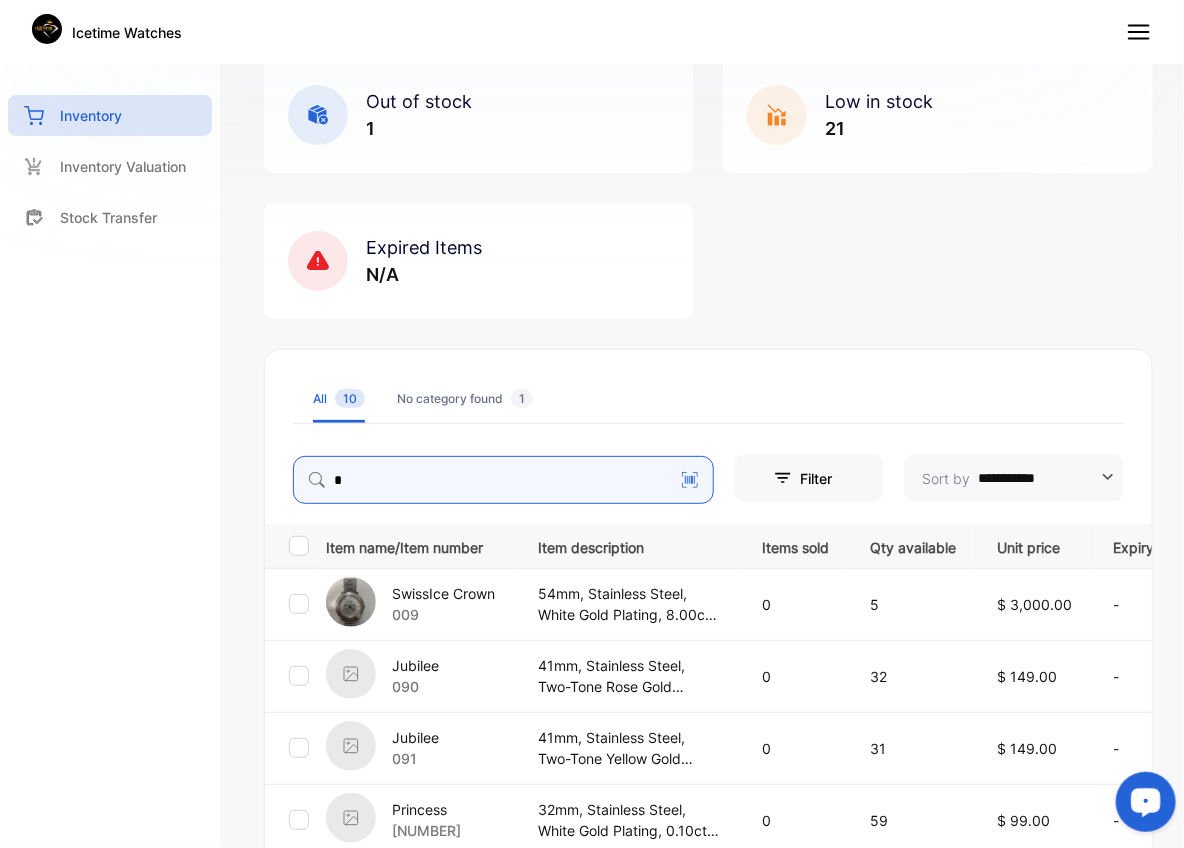 type 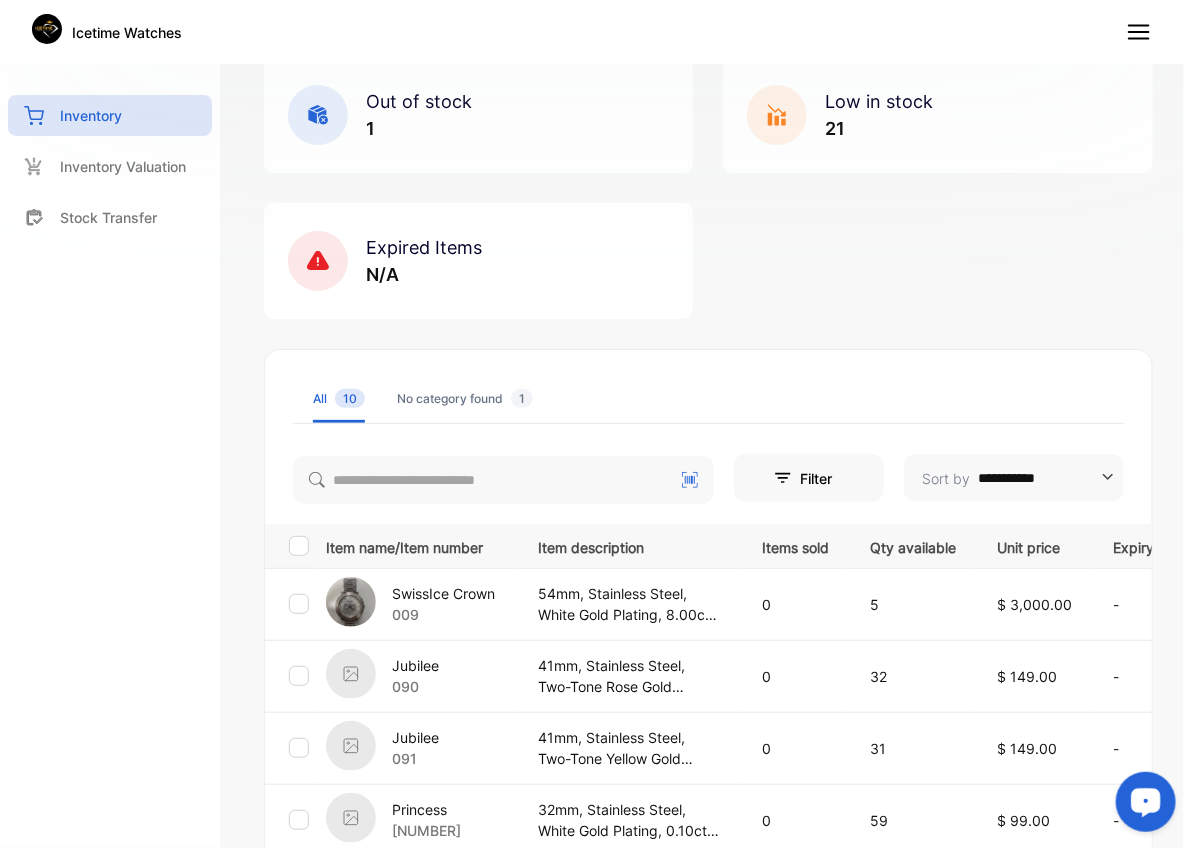 click on "Out of stock 1 Low in stock 21 Expired Items N/A" at bounding box center [708, 188] 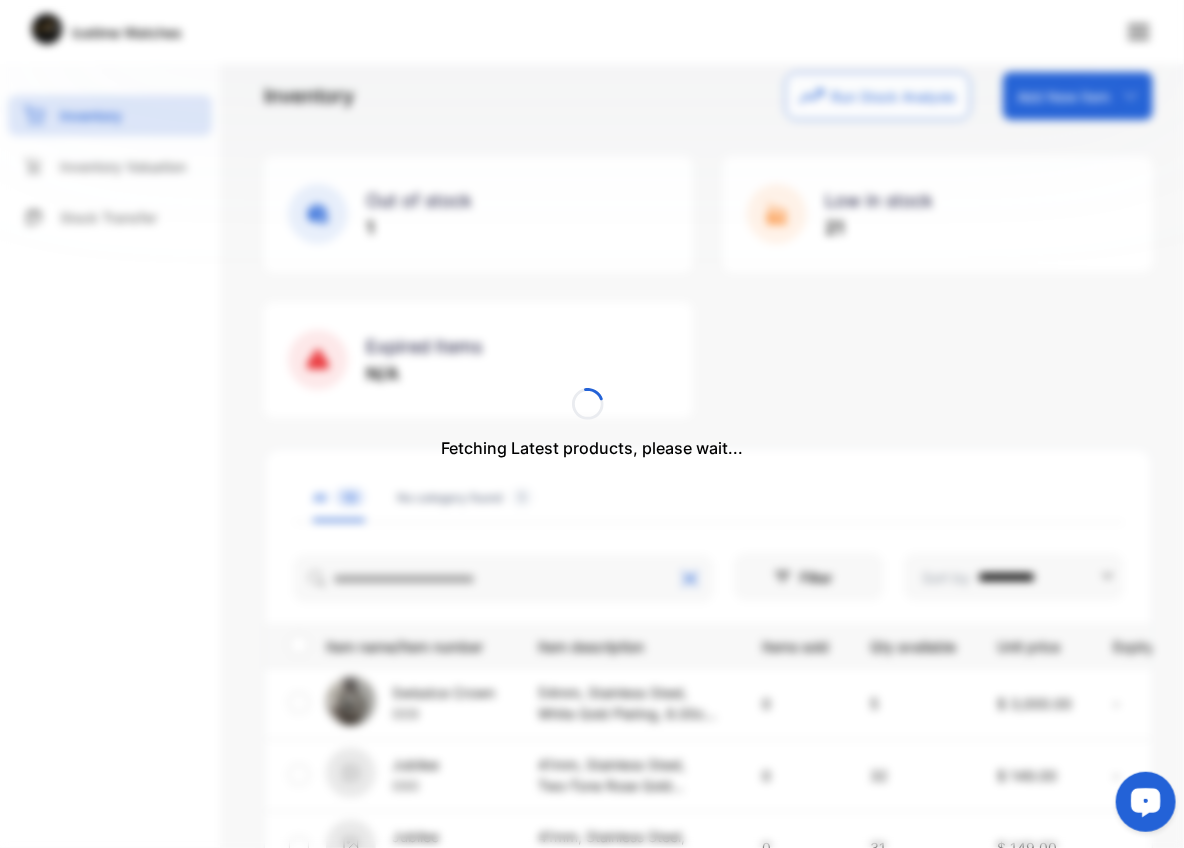 scroll, scrollTop: 0, scrollLeft: 0, axis: both 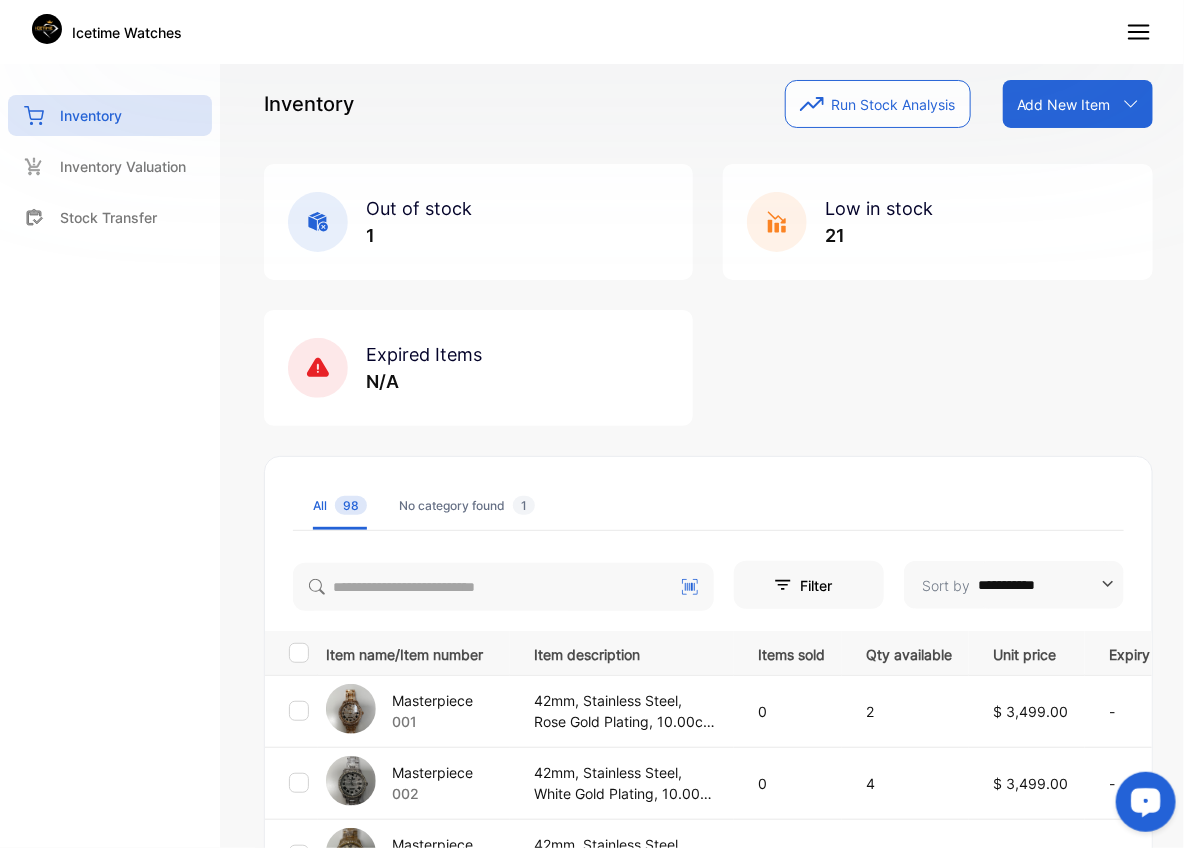 click on "Add New Item" at bounding box center [1064, 104] 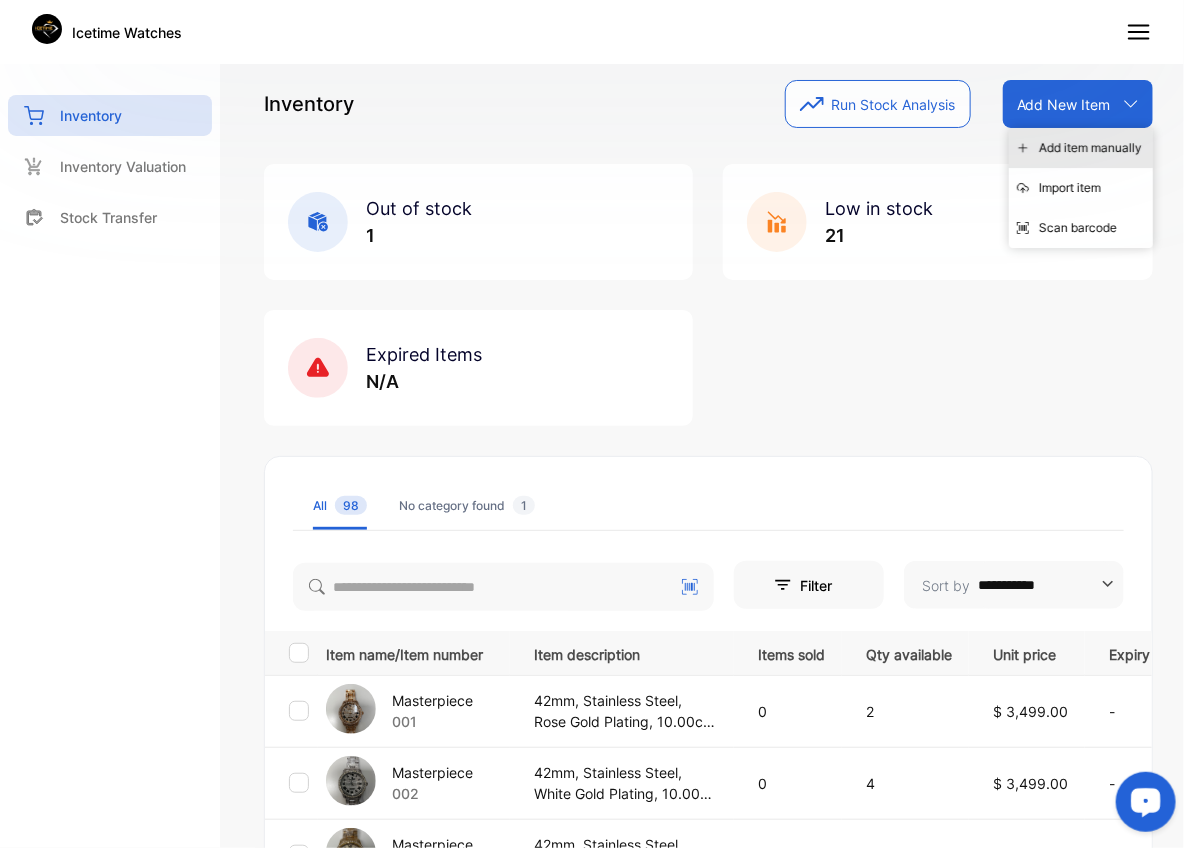 click on "Add item manually" at bounding box center [1081, 148] 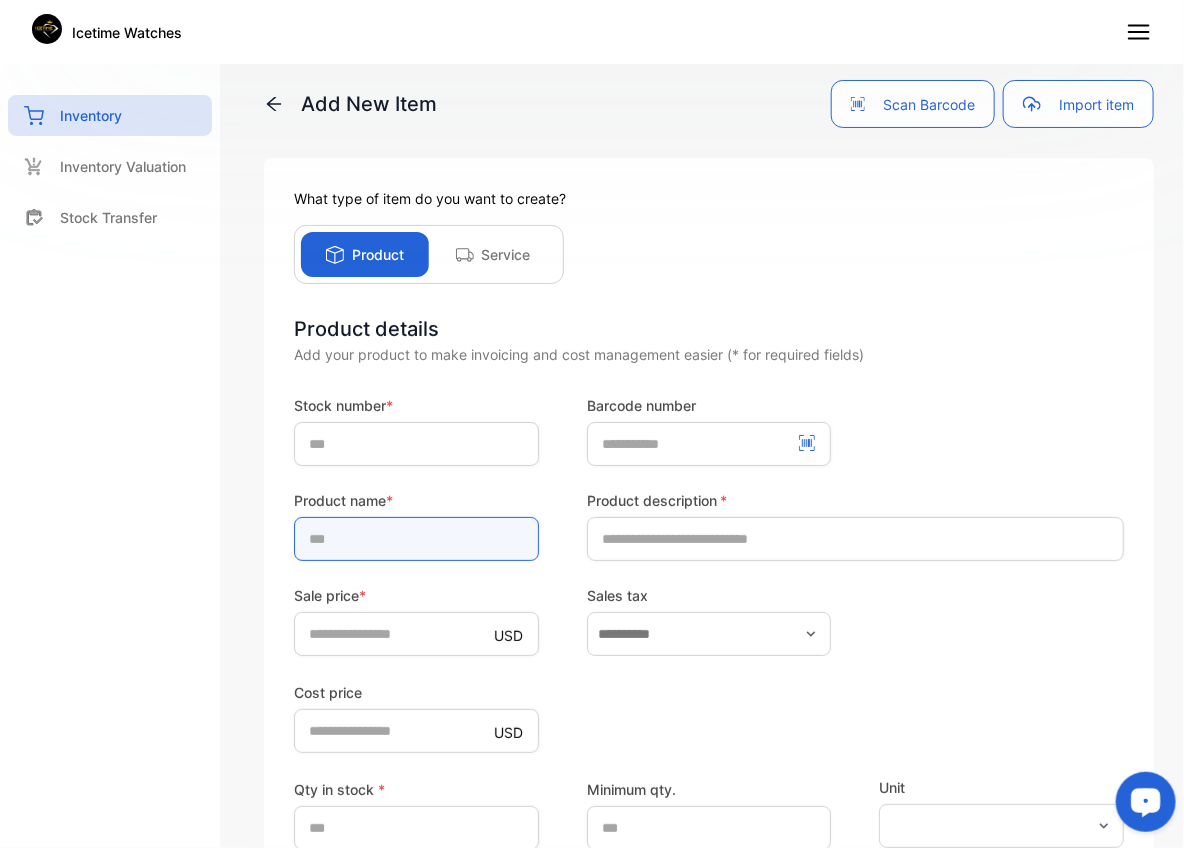 click at bounding box center [416, 539] 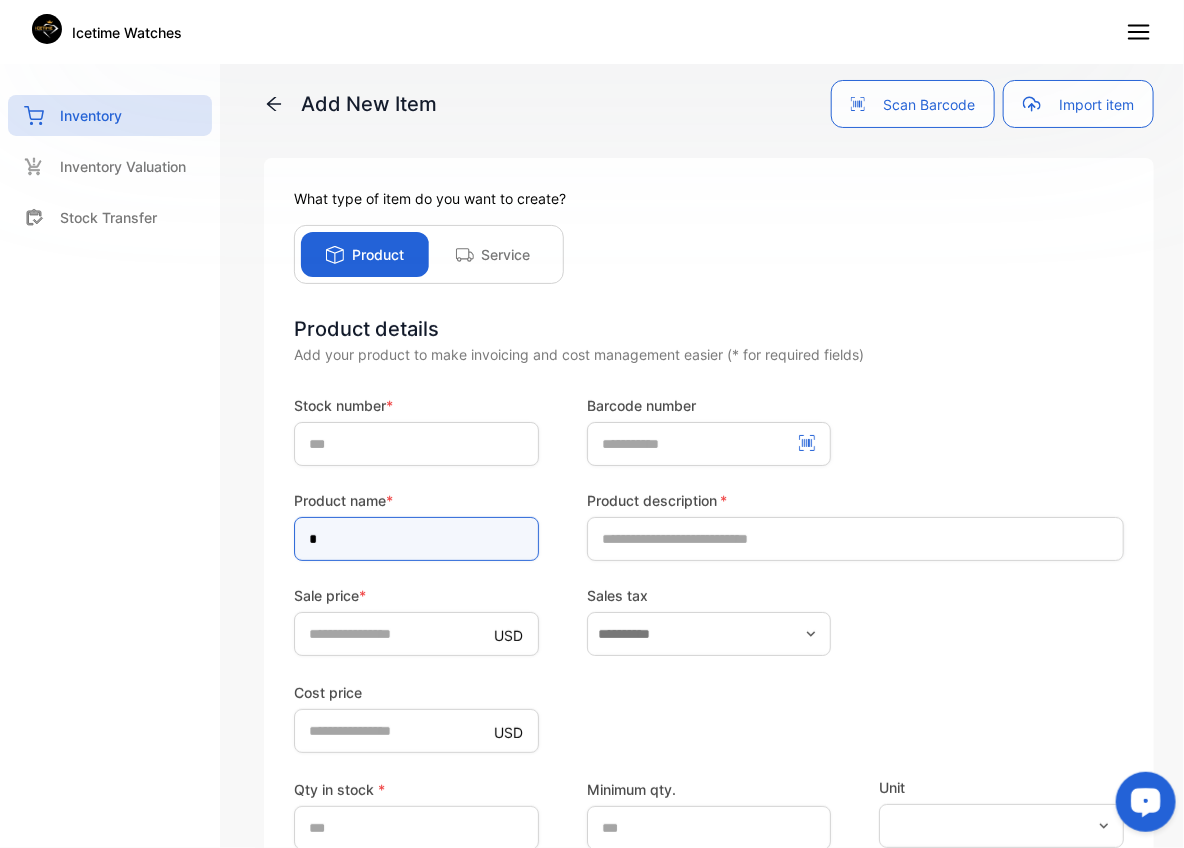 type on "*****" 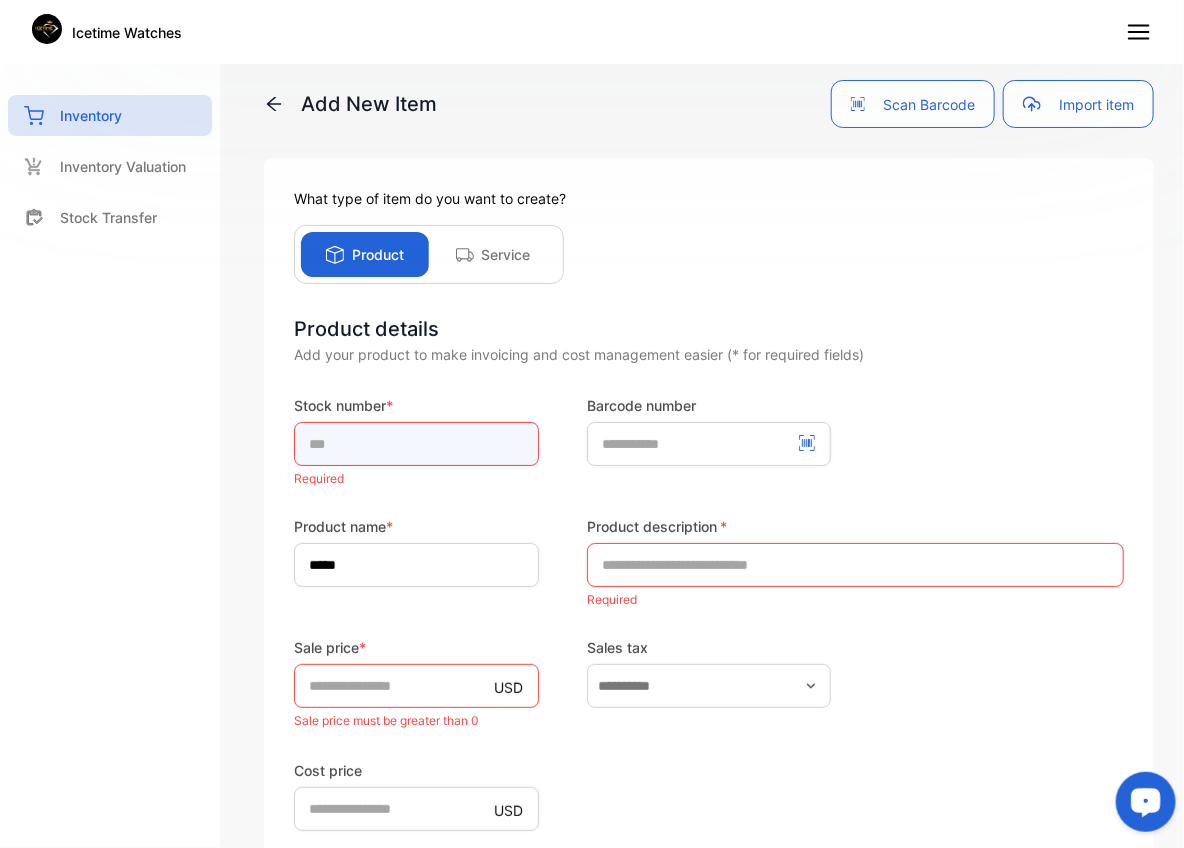 click at bounding box center (416, 444) 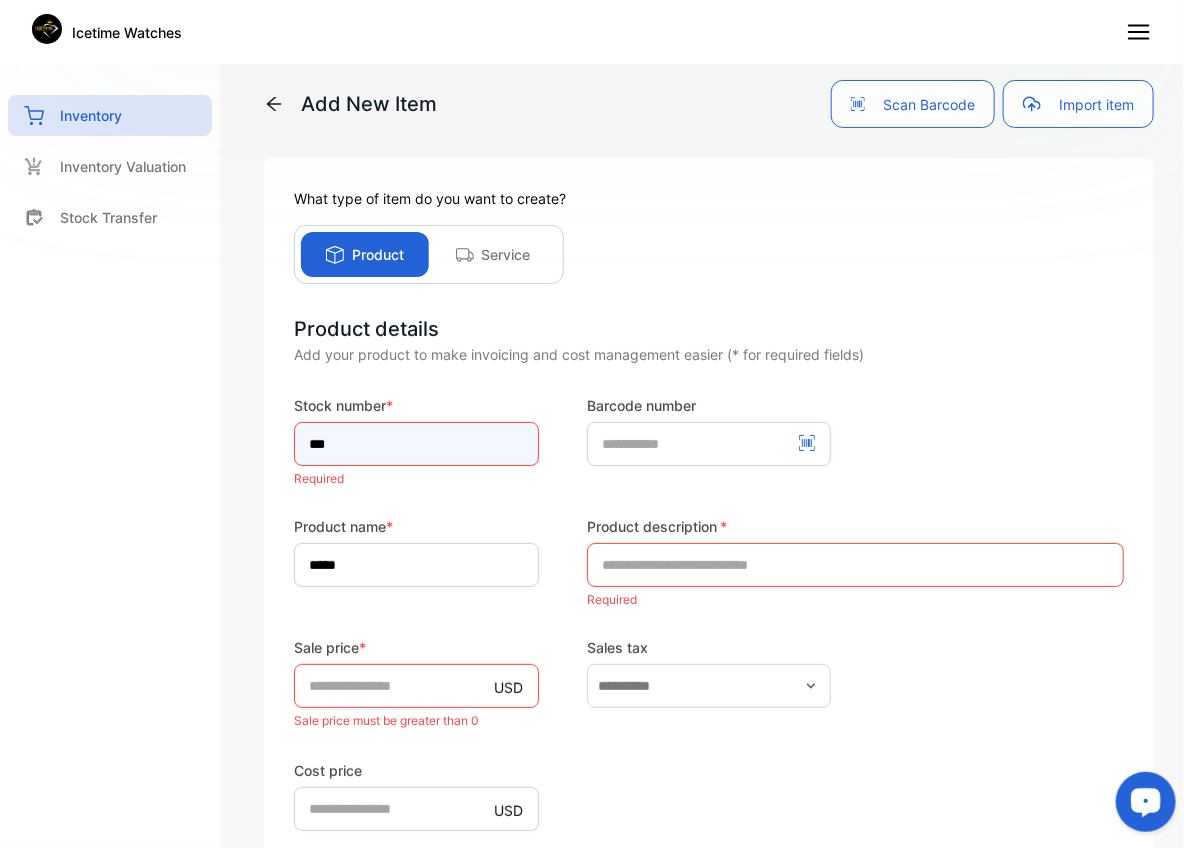 type on "***" 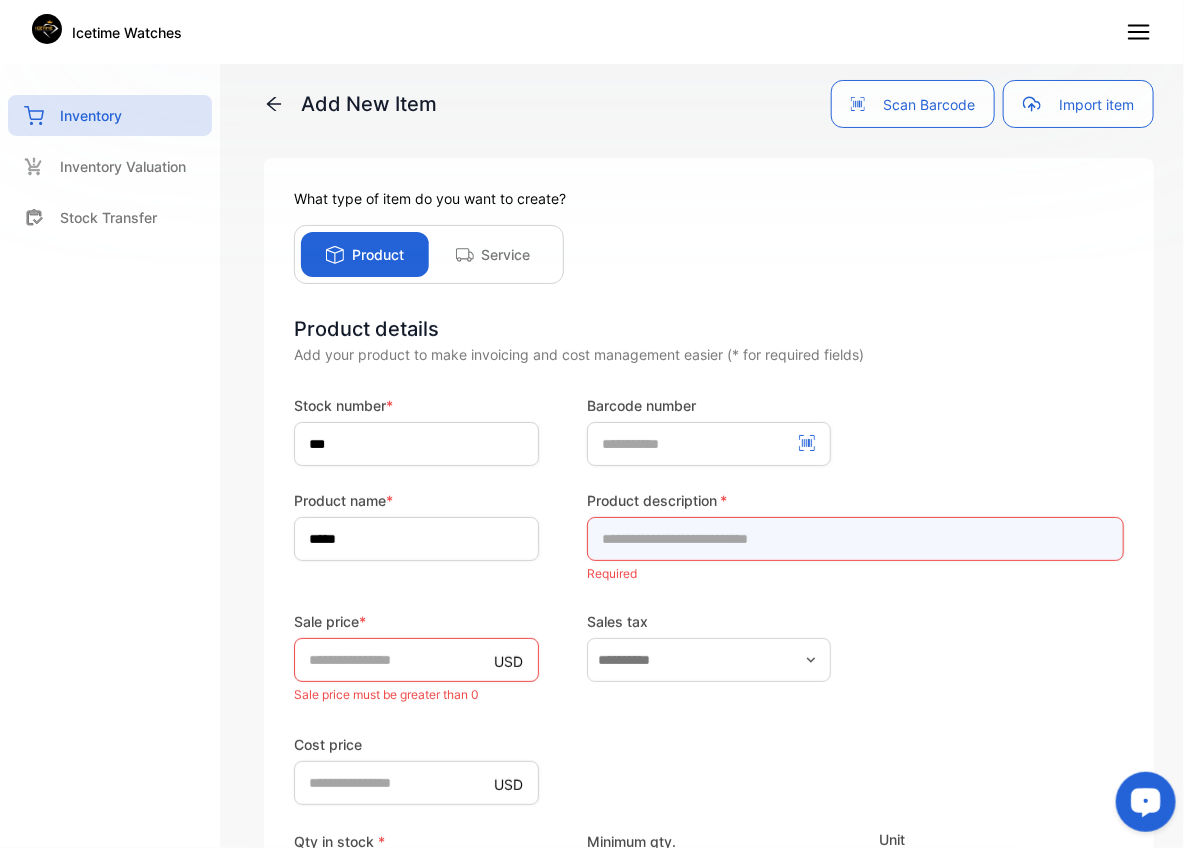 click at bounding box center [855, 539] 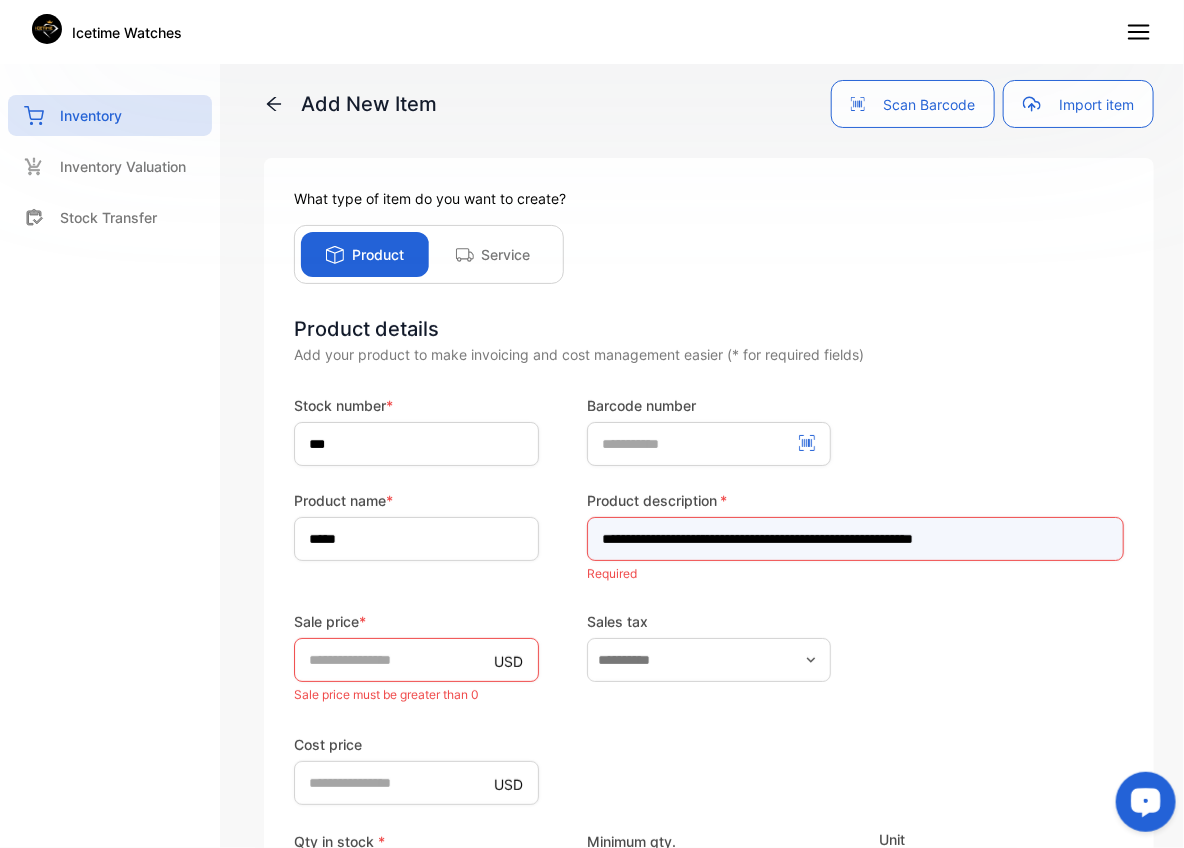 type on "**********" 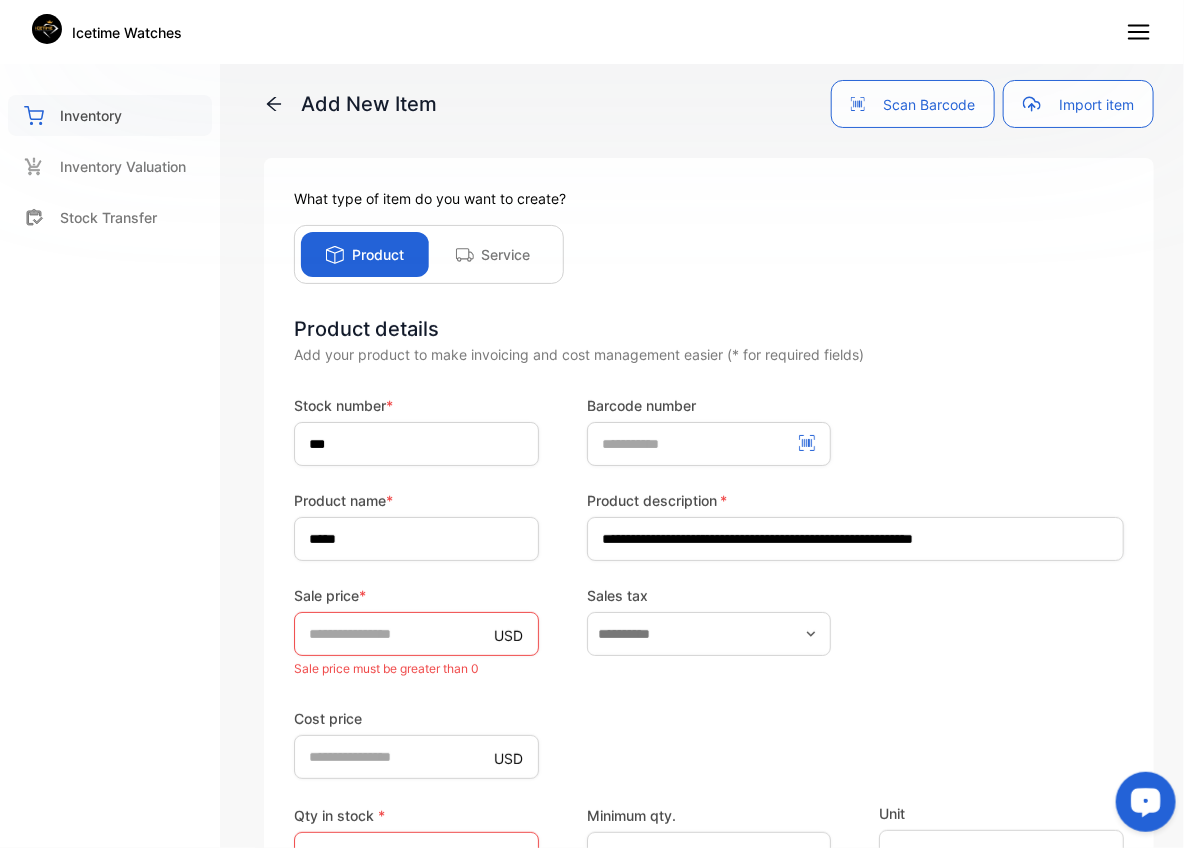 click on "Inventory" at bounding box center (91, 115) 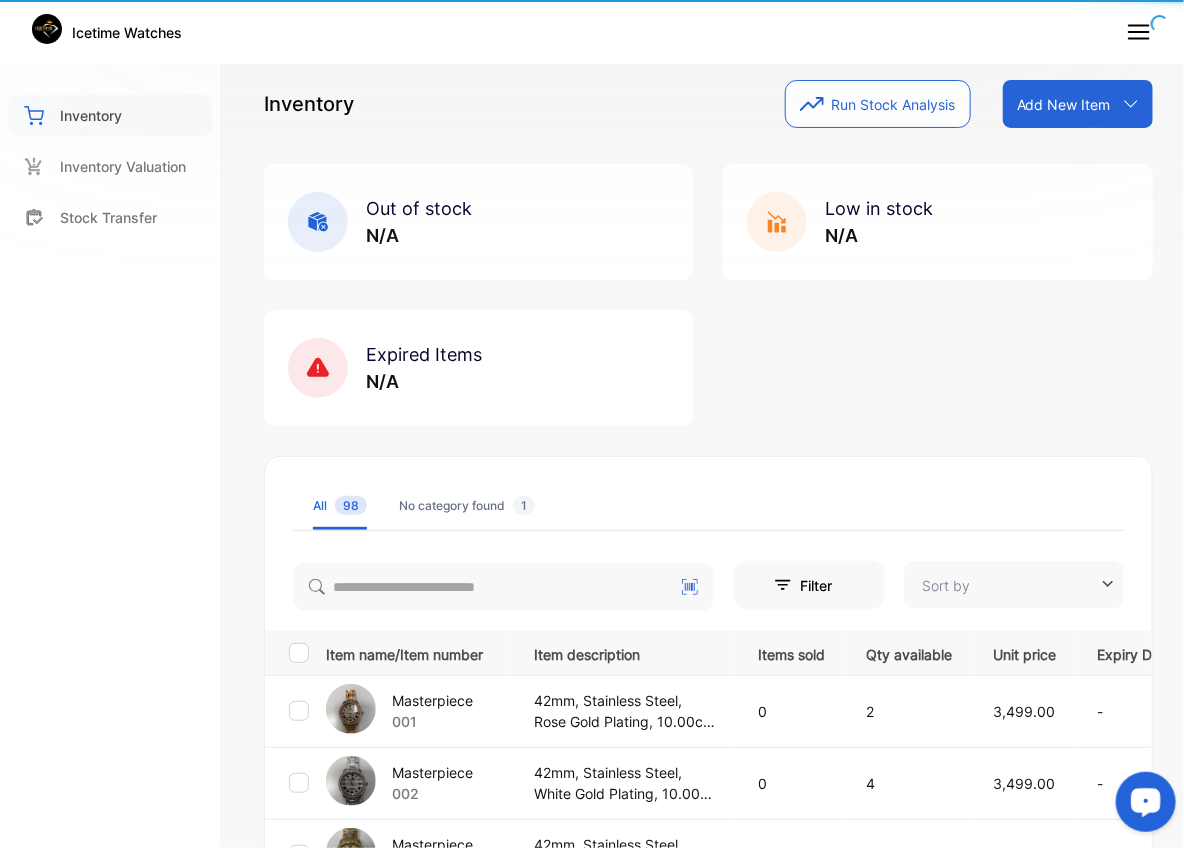 type on "**********" 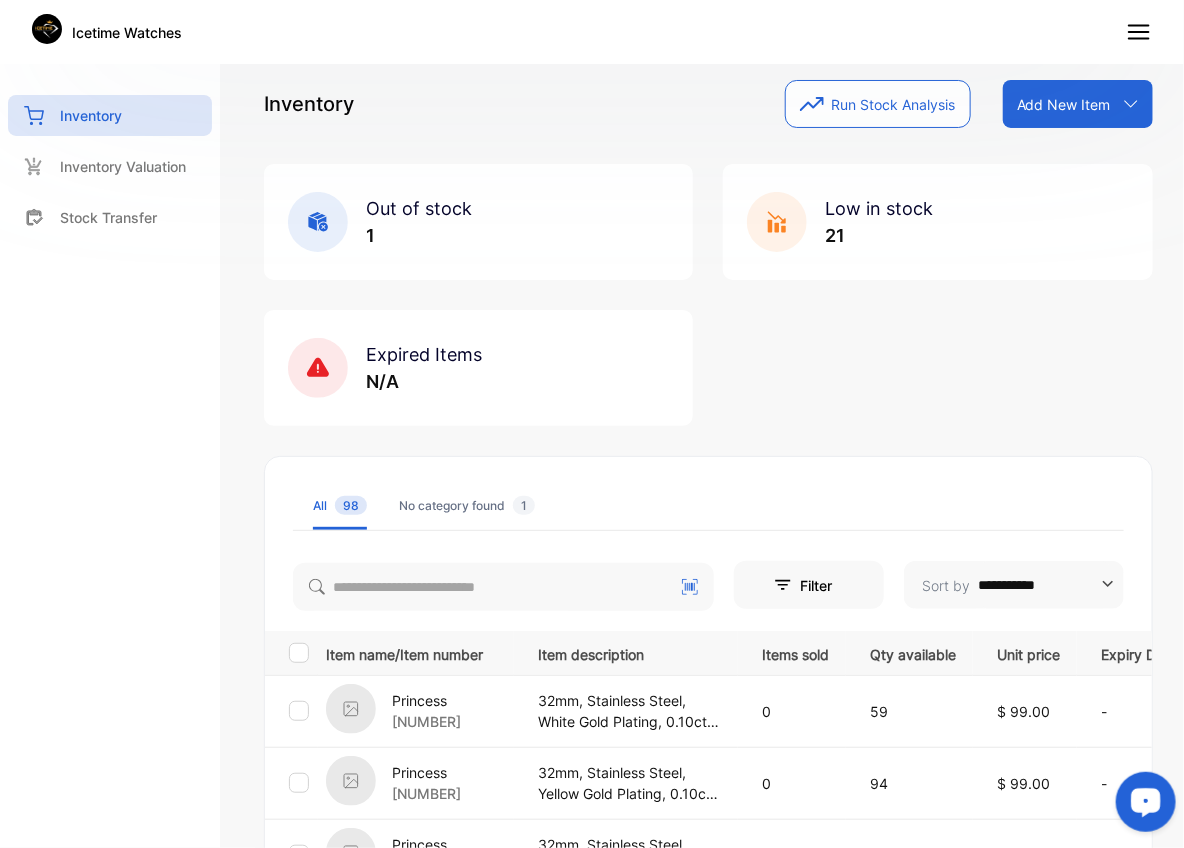 click on "**********" at bounding box center [708, 967] 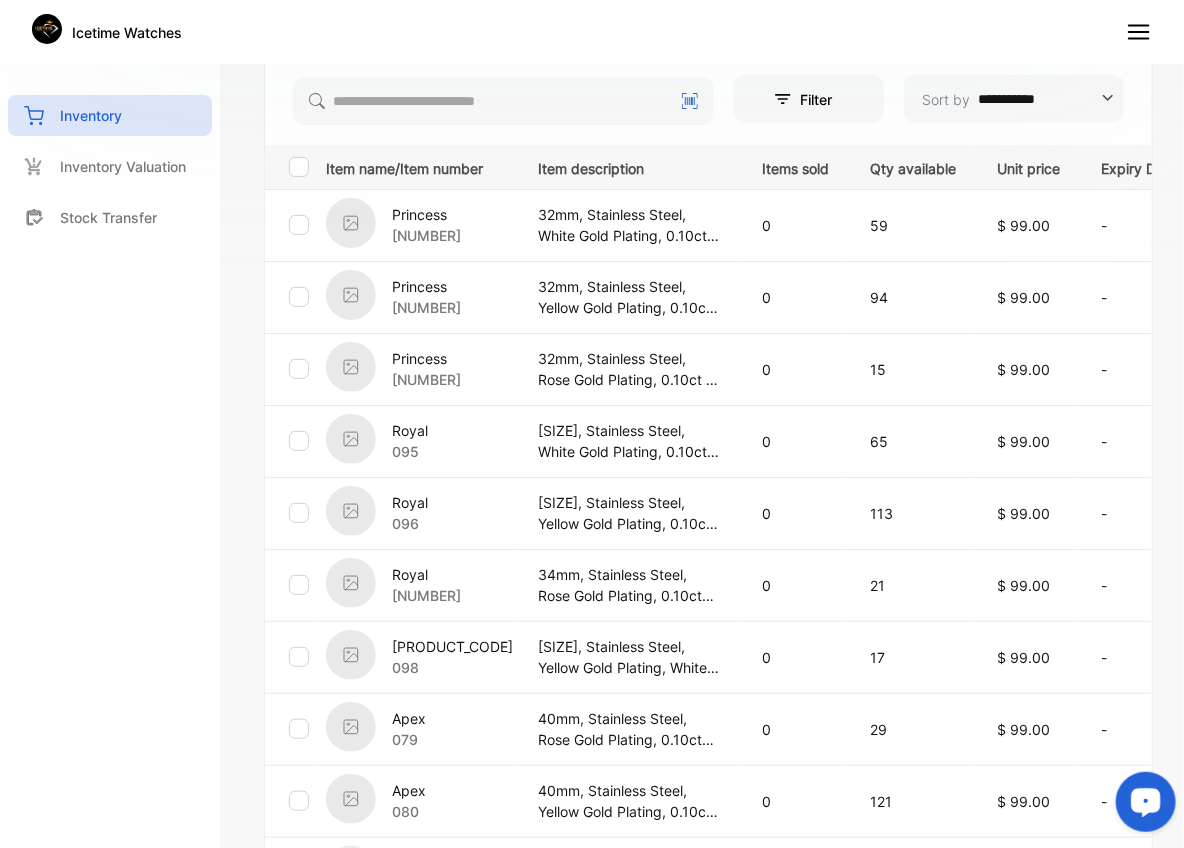 scroll, scrollTop: 488, scrollLeft: 0, axis: vertical 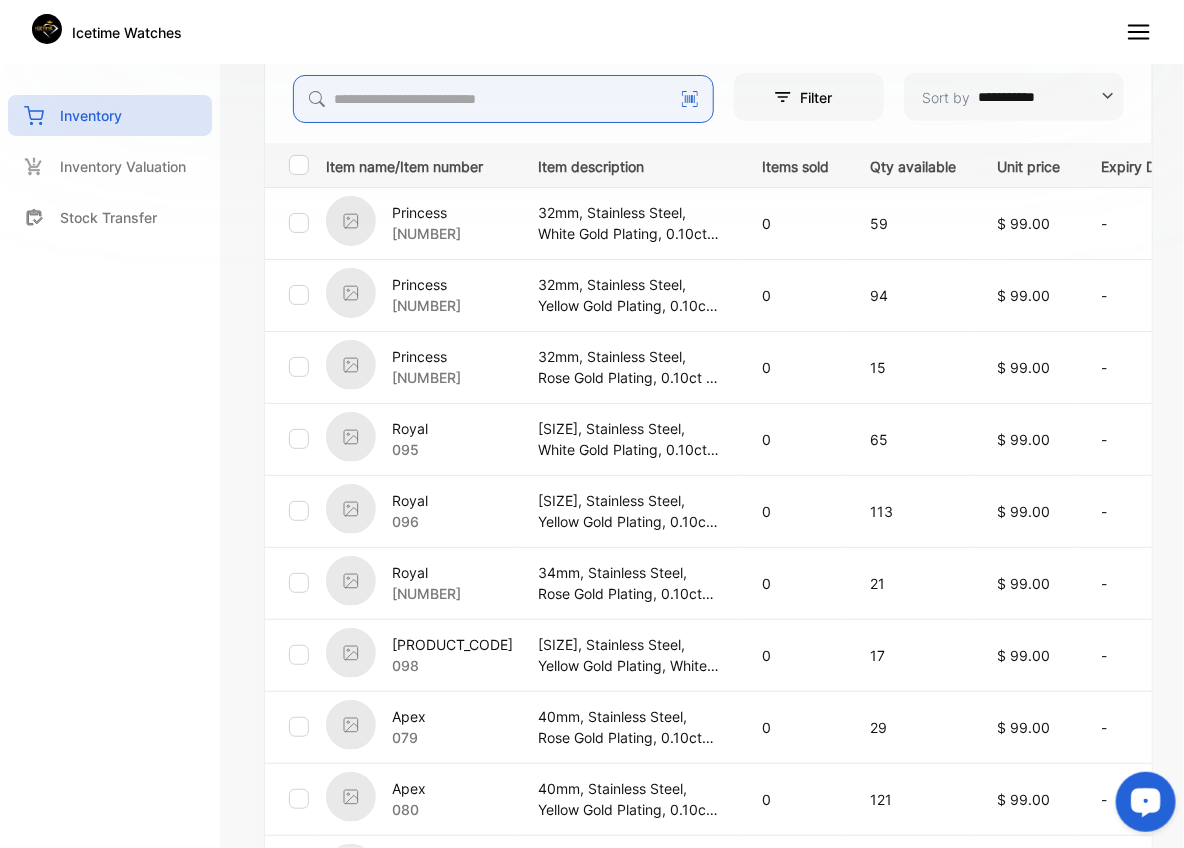 click at bounding box center (503, 99) 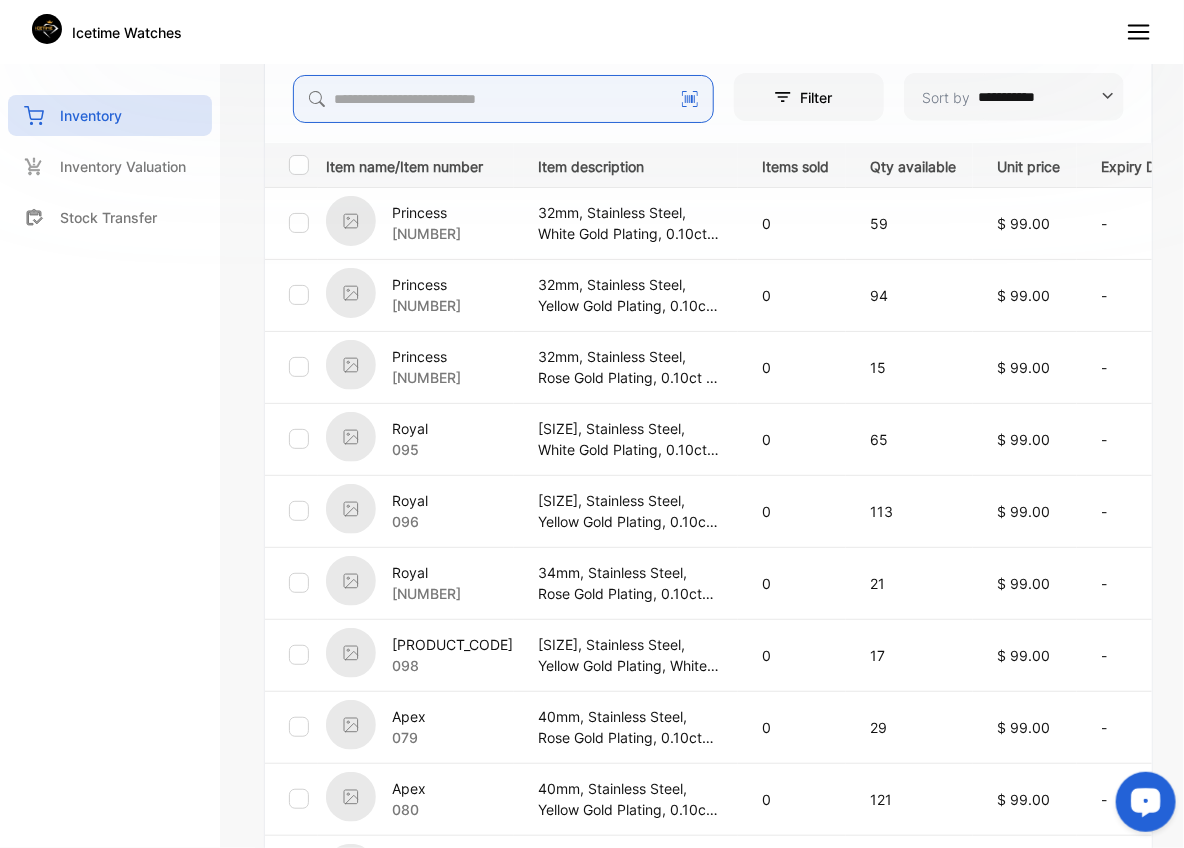 type on "*" 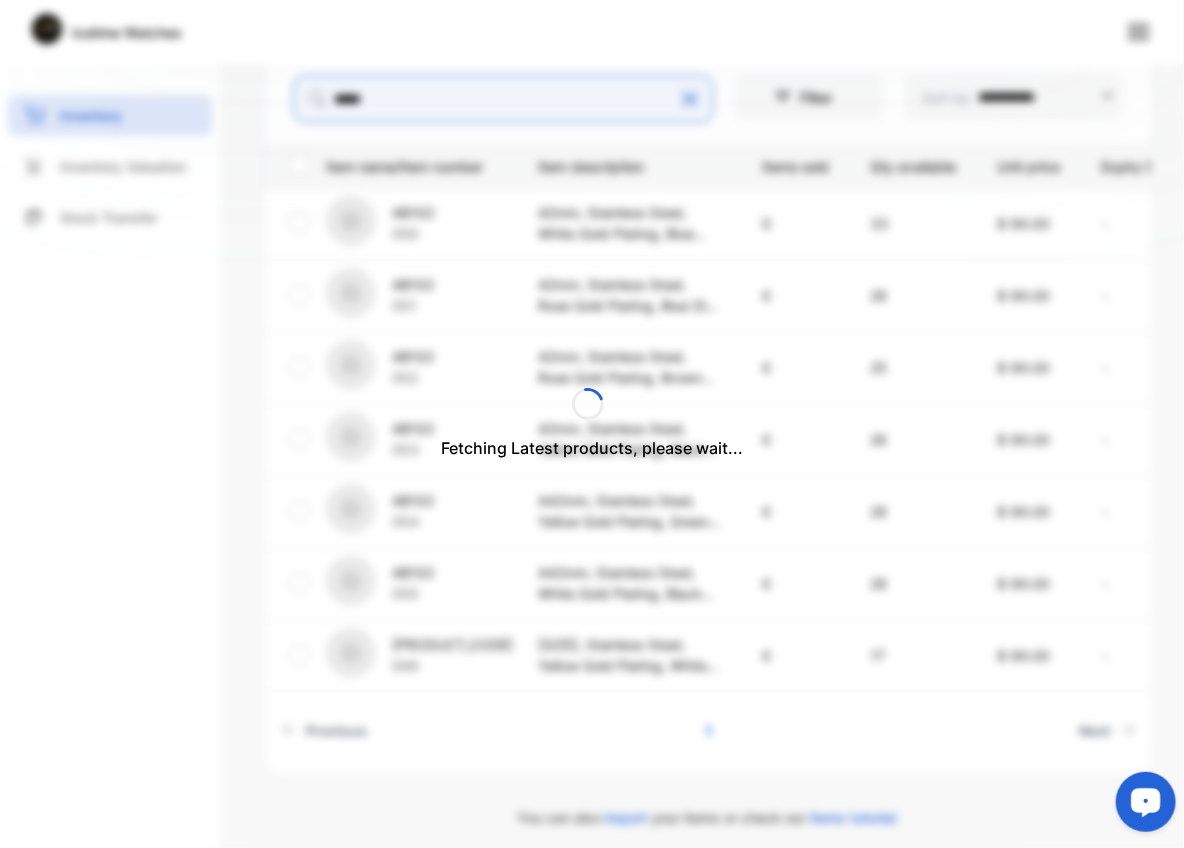 scroll, scrollTop: 146, scrollLeft: 0, axis: vertical 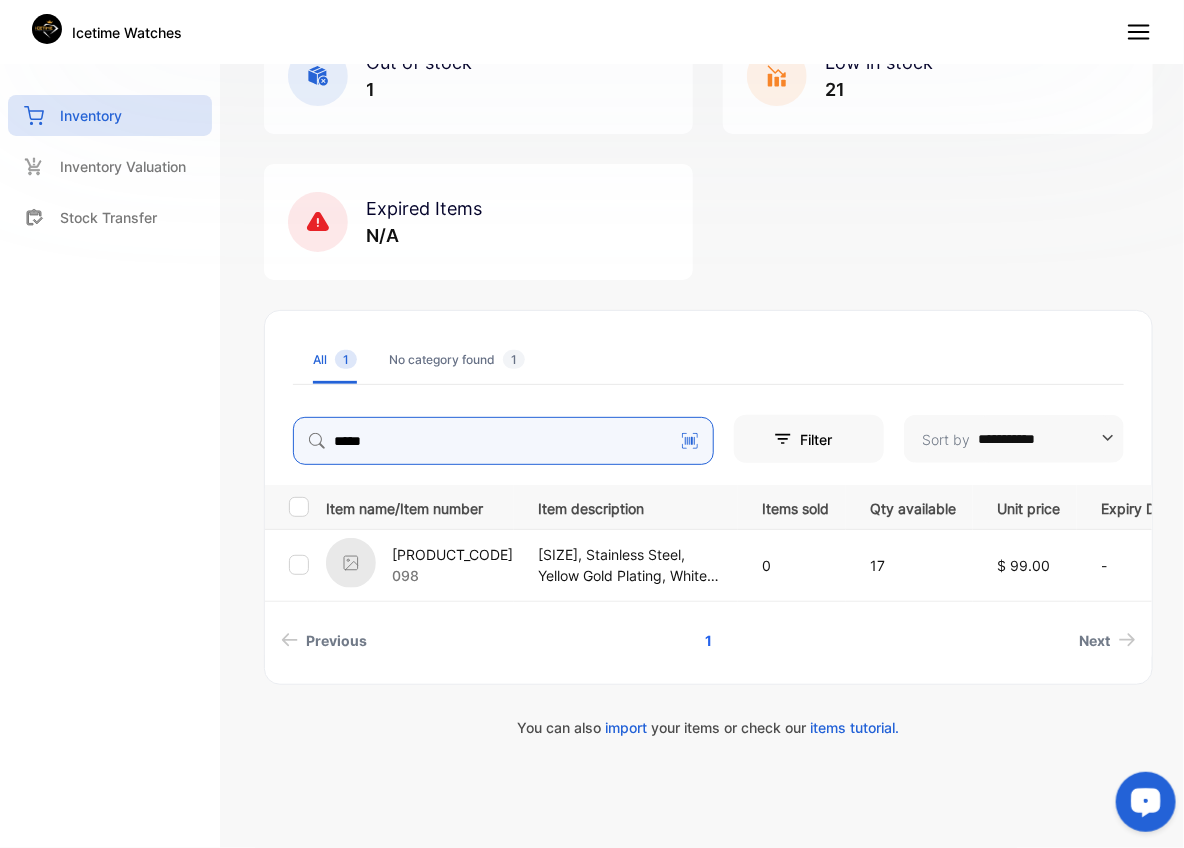 type on "*****" 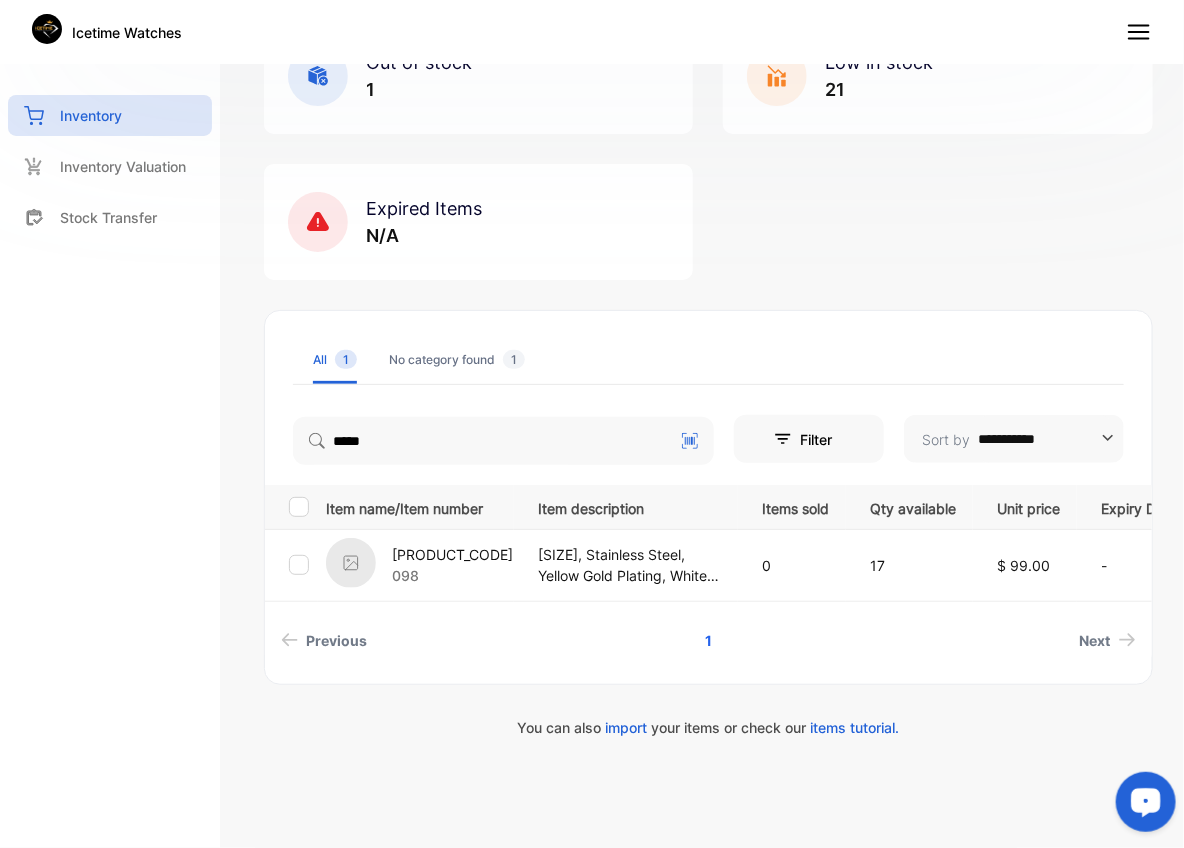click on "[PRODUCT_CODE]" at bounding box center (452, 554) 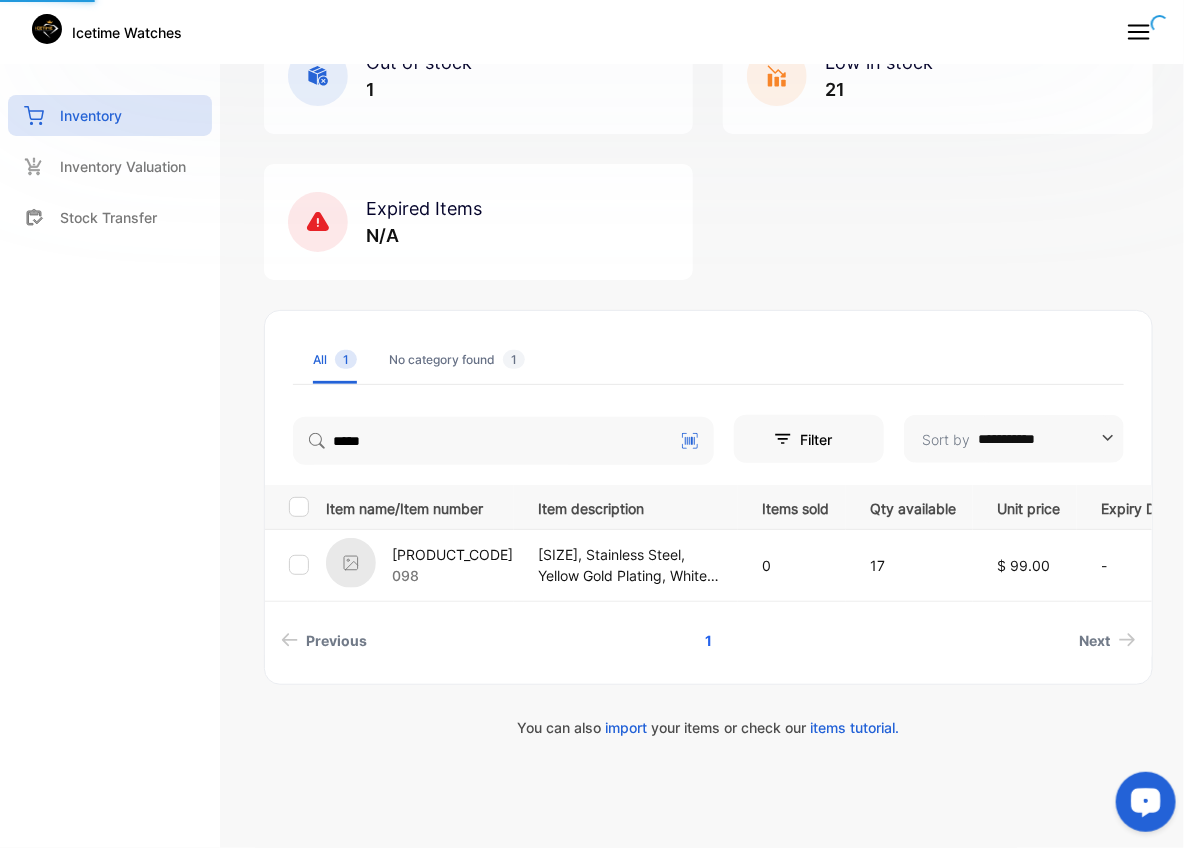 scroll, scrollTop: 107, scrollLeft: 0, axis: vertical 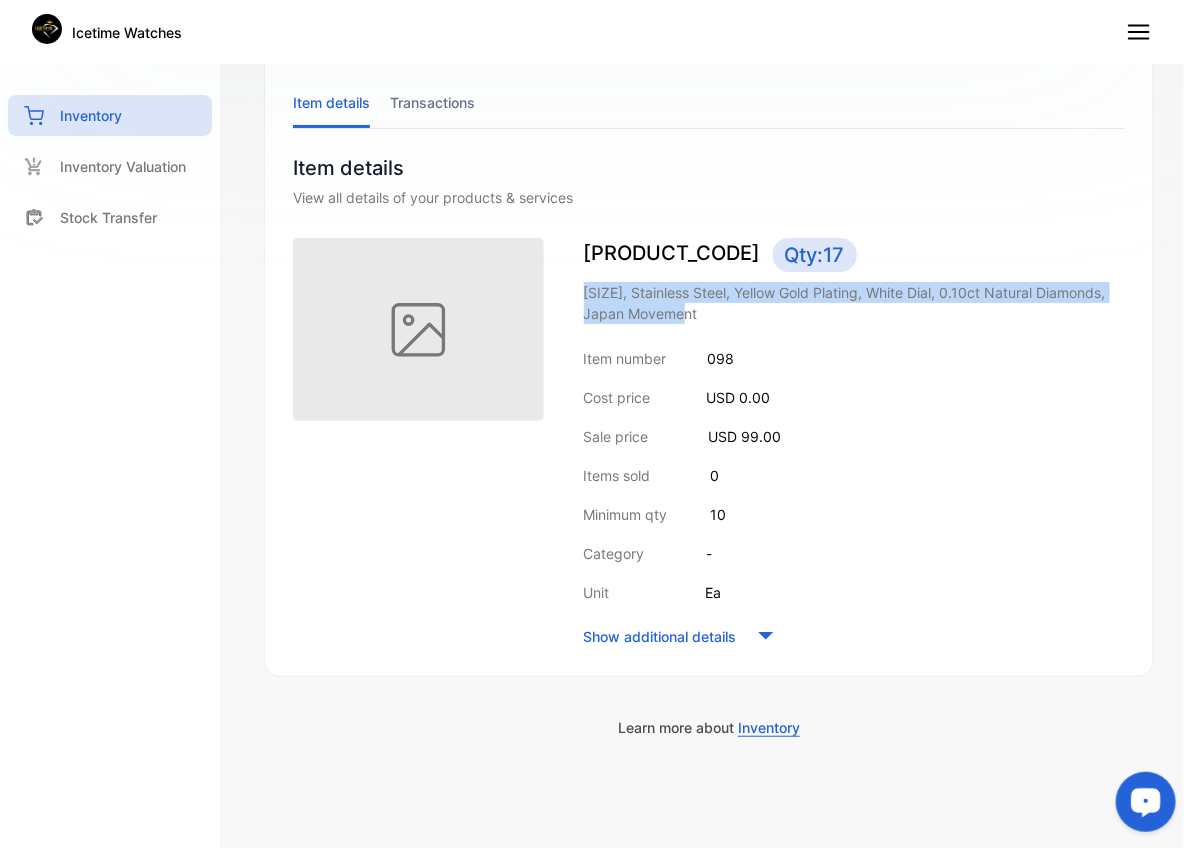 drag, startPoint x: 577, startPoint y: 293, endPoint x: 734, endPoint y: 306, distance: 157.5373 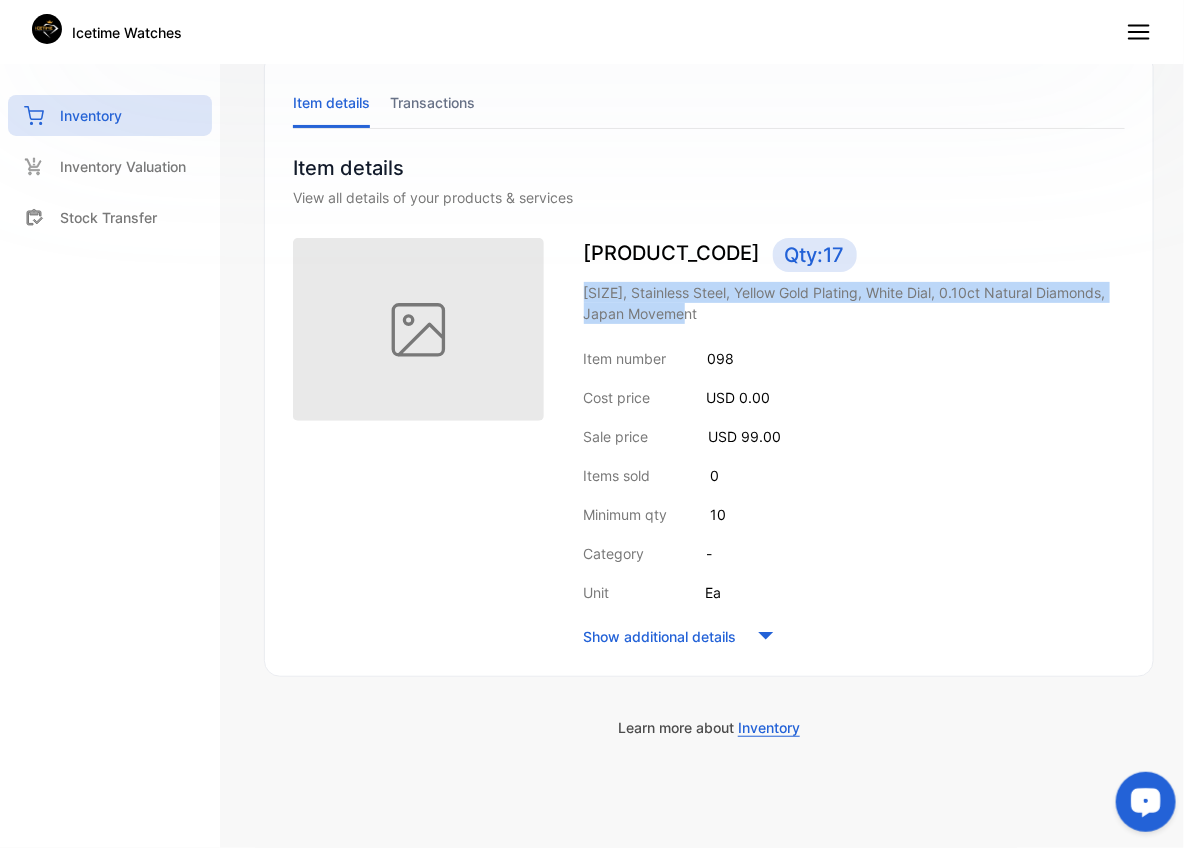 copy on "[SIZE], Stainless Steel, Yellow Gold Plating, White Dial, 0.10ct Natural Diamonds, Japan Movement" 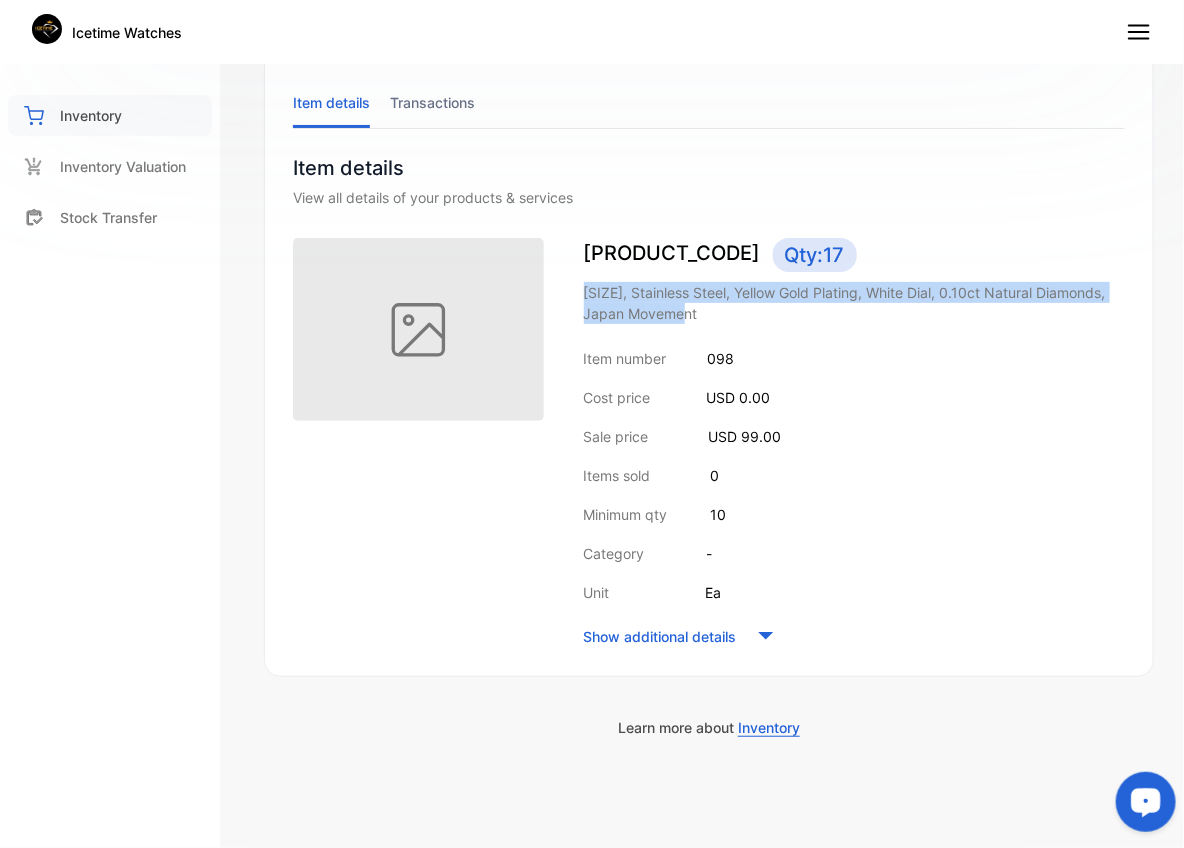 click on "Inventory" at bounding box center [110, 115] 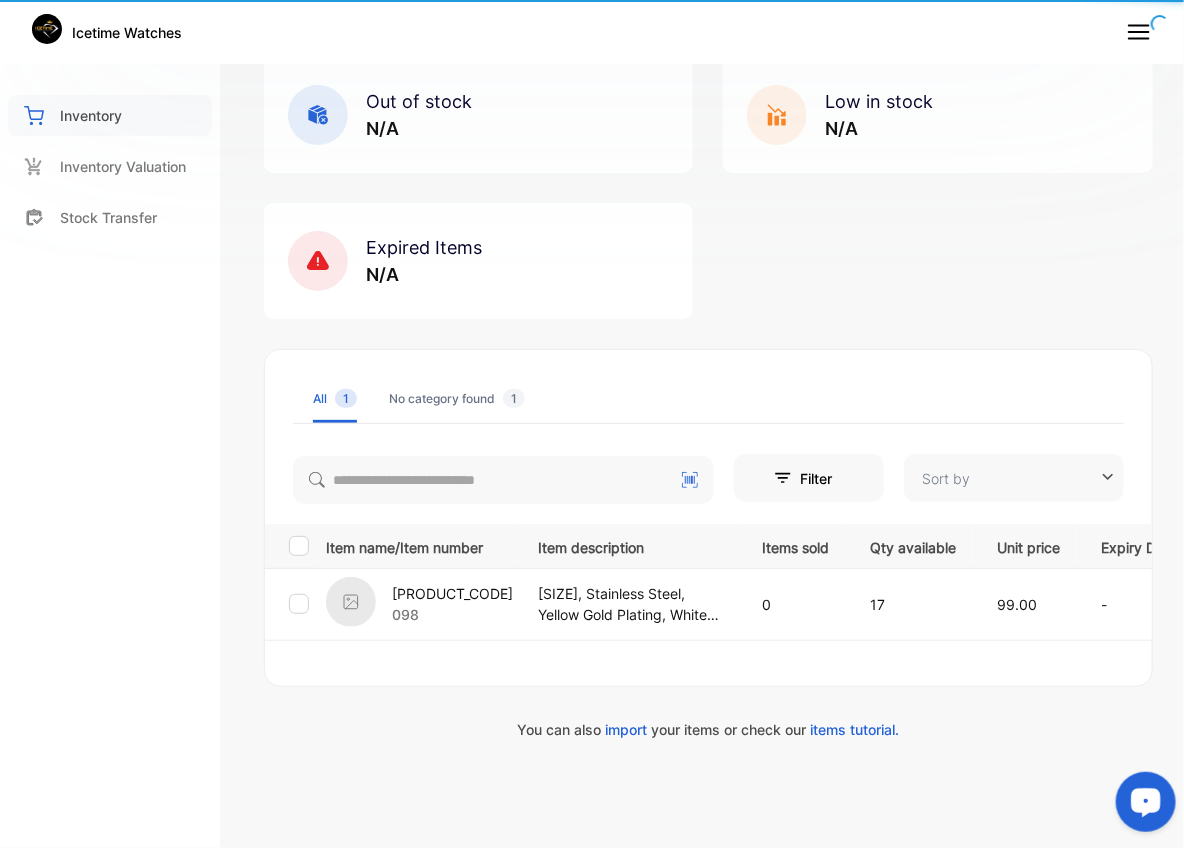type on "**********" 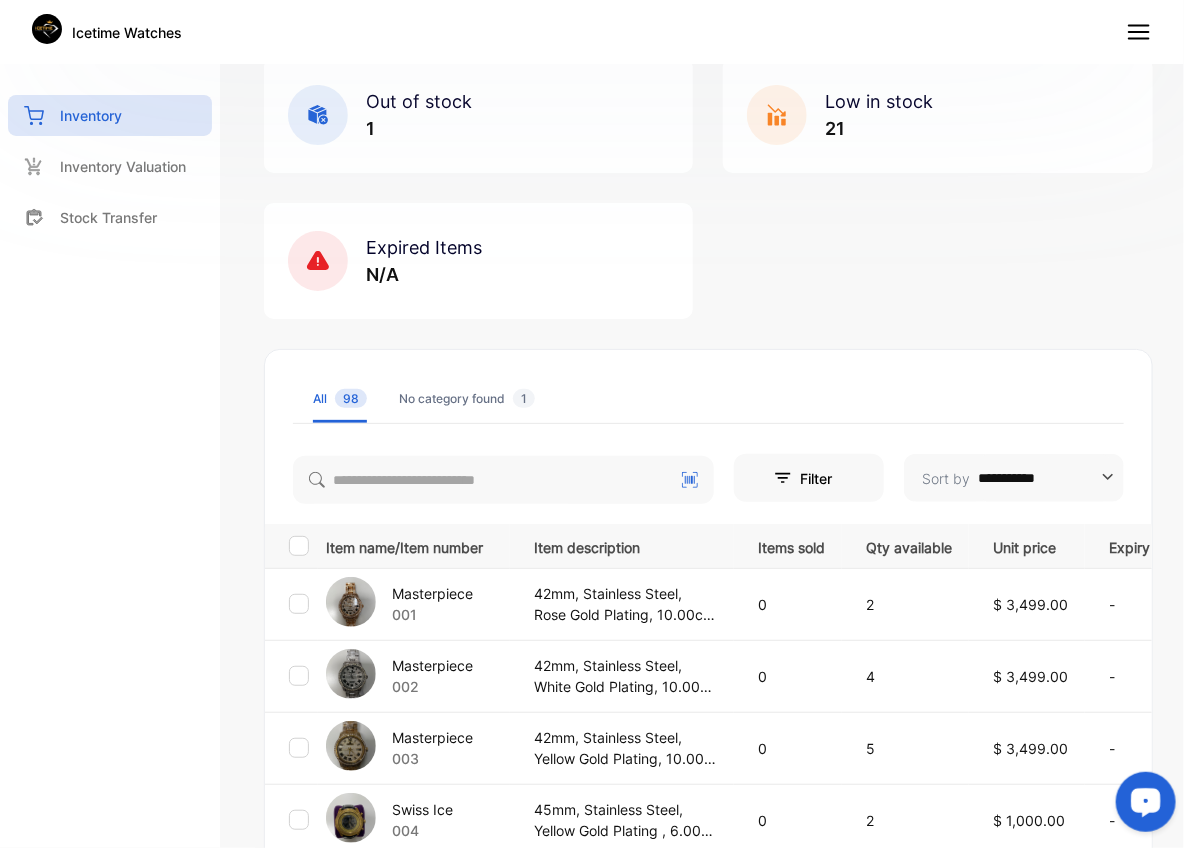 click on "Out of stock 1 Low in stock 21 Expired Items N/A" at bounding box center (708, 188) 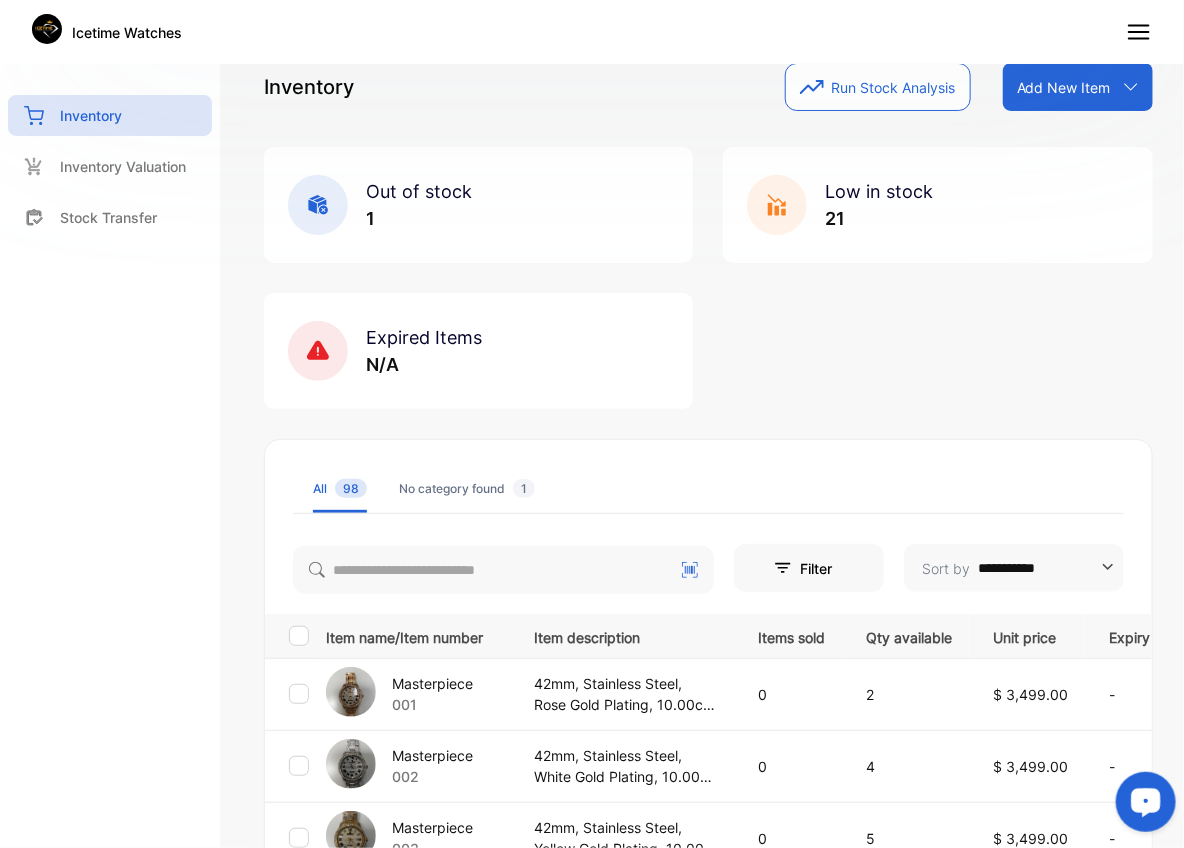 scroll, scrollTop: 0, scrollLeft: 0, axis: both 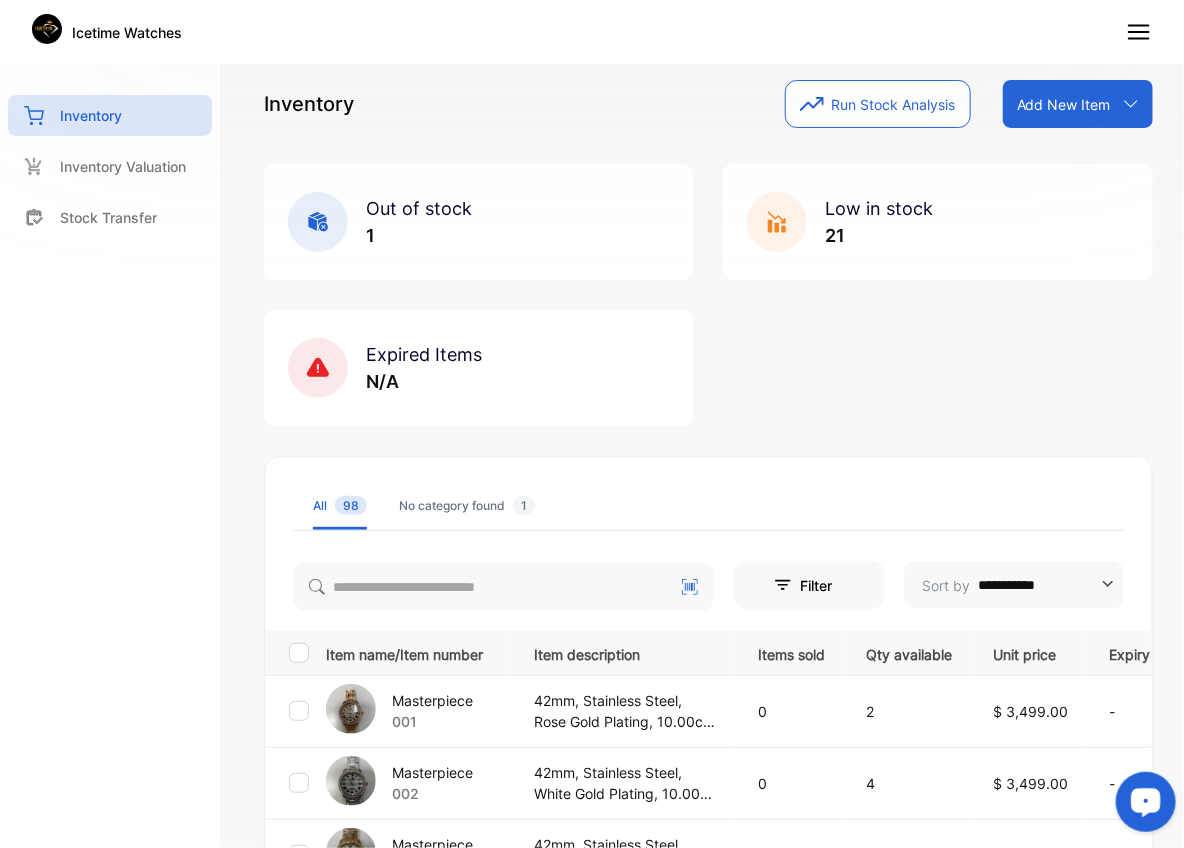 click on "Add New Item" at bounding box center (1064, 104) 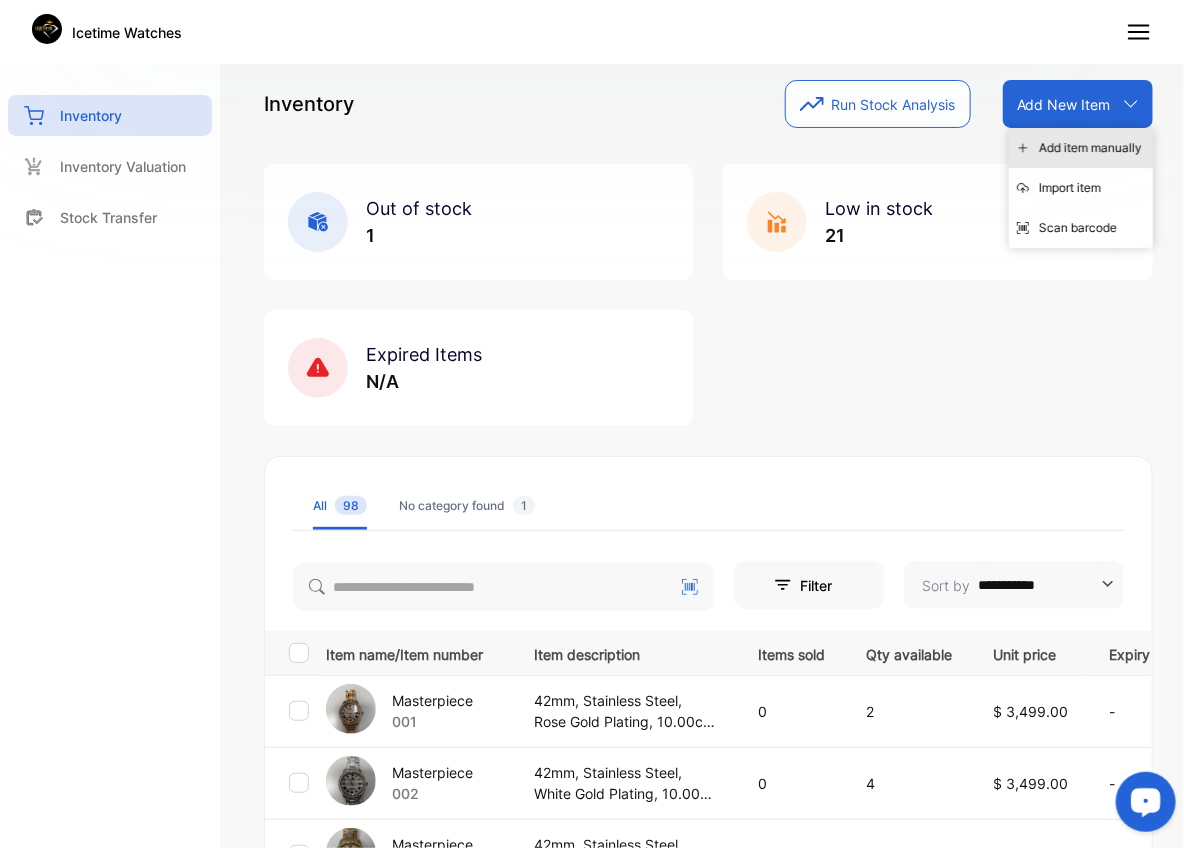 click on "Add item manually" at bounding box center [1081, 148] 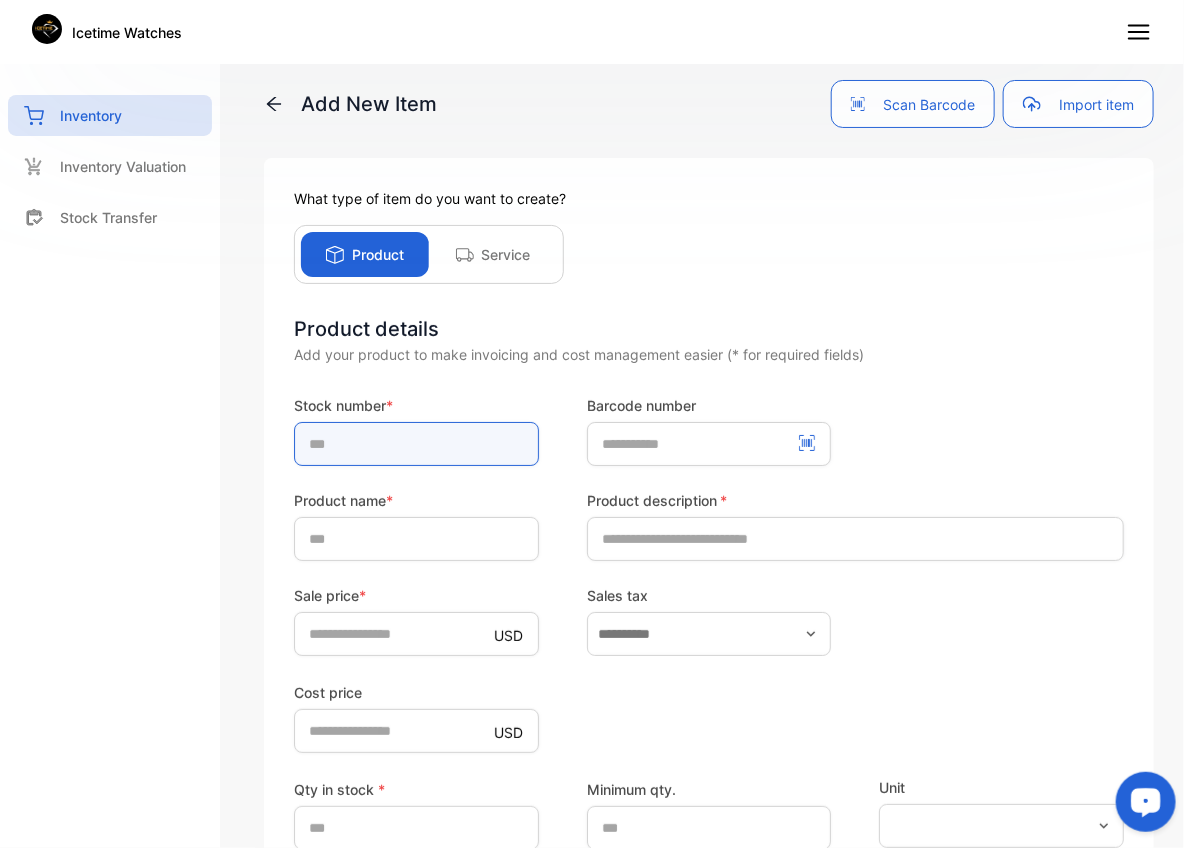 click at bounding box center (416, 444) 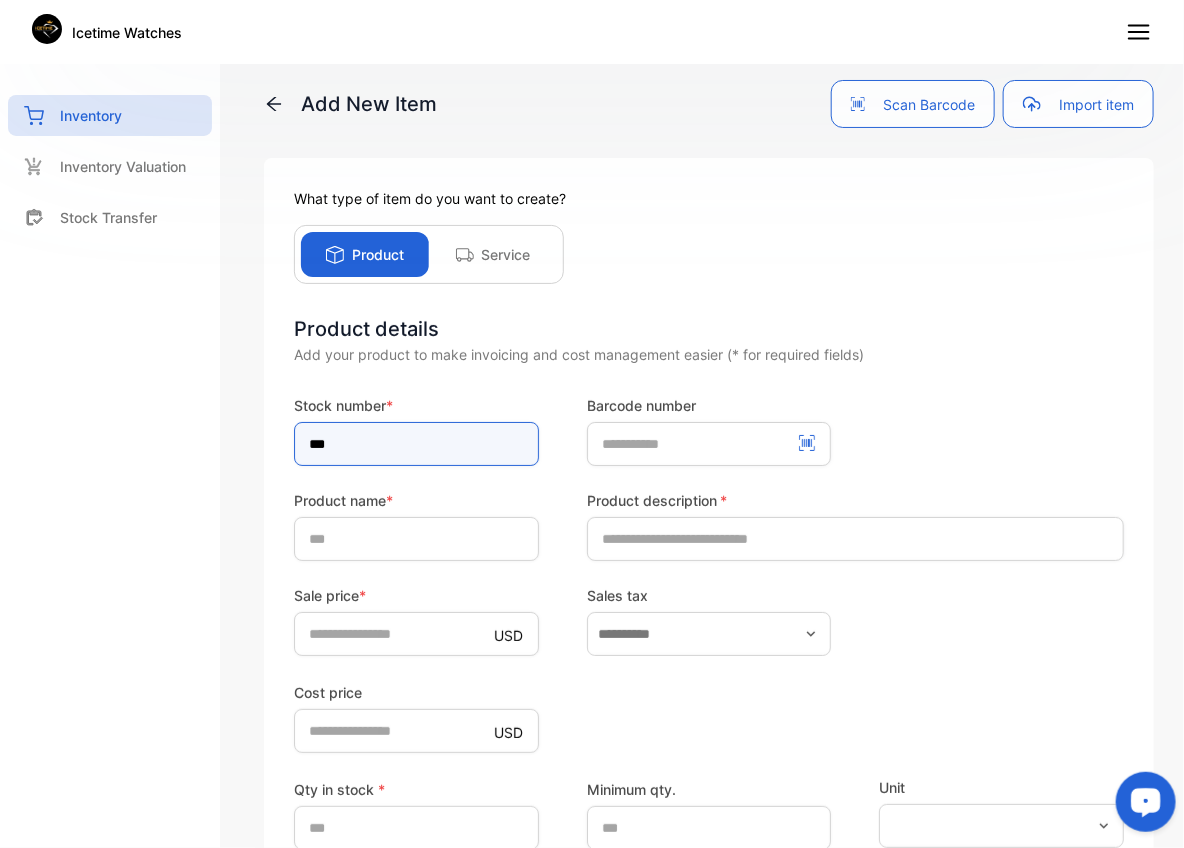 type on "***" 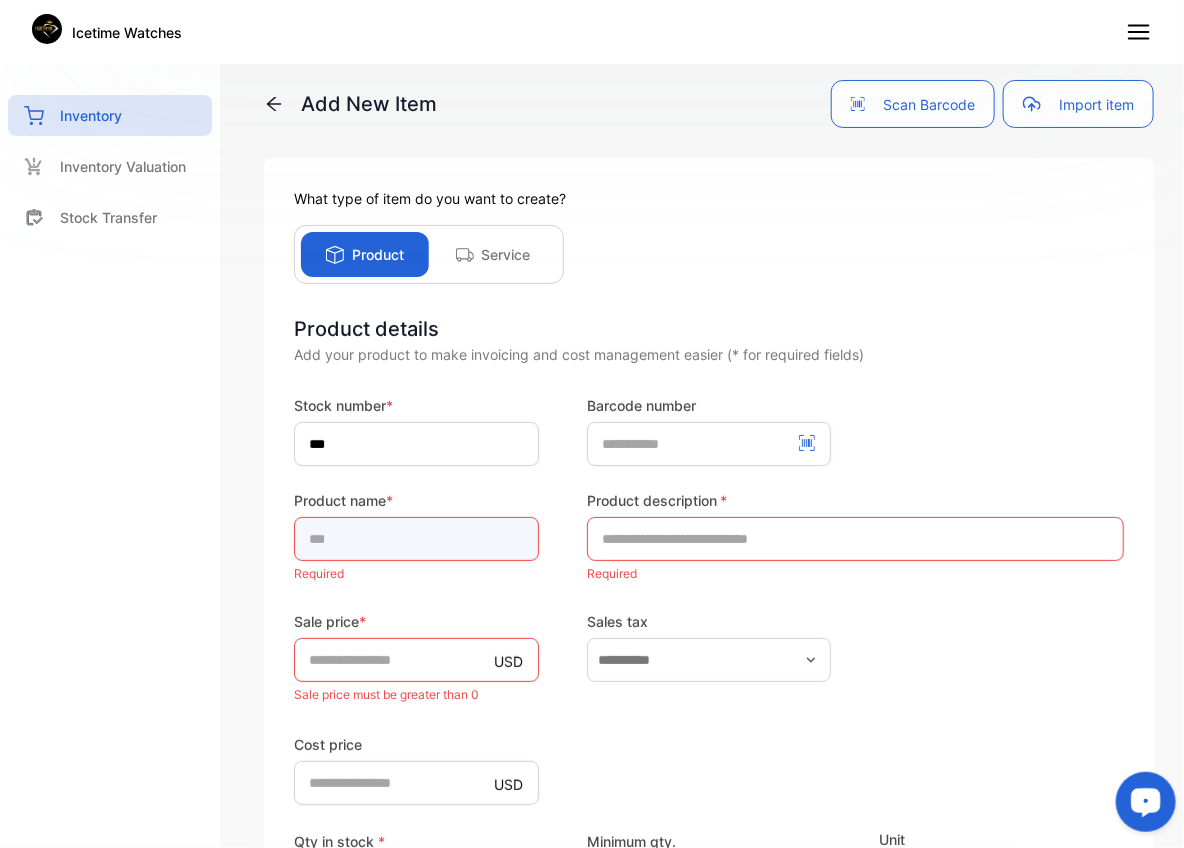 click at bounding box center (416, 539) 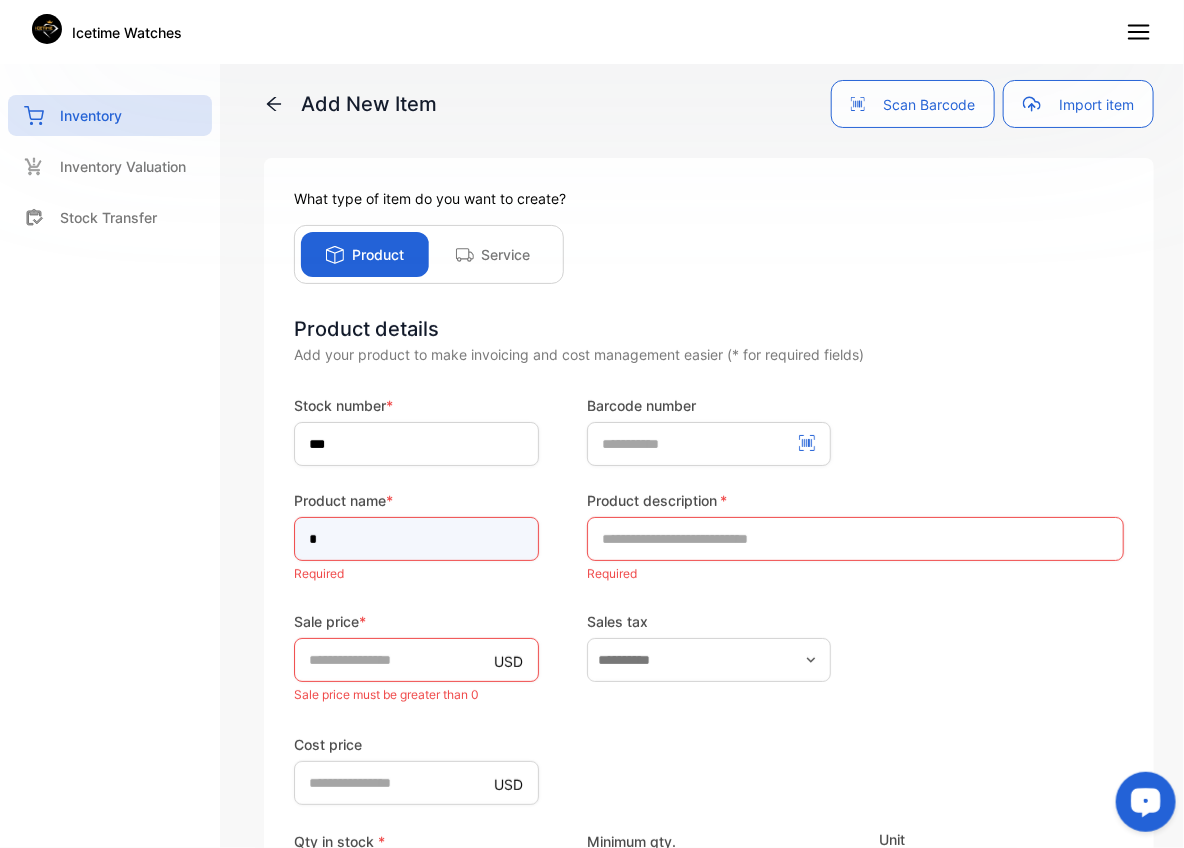 type on "*****" 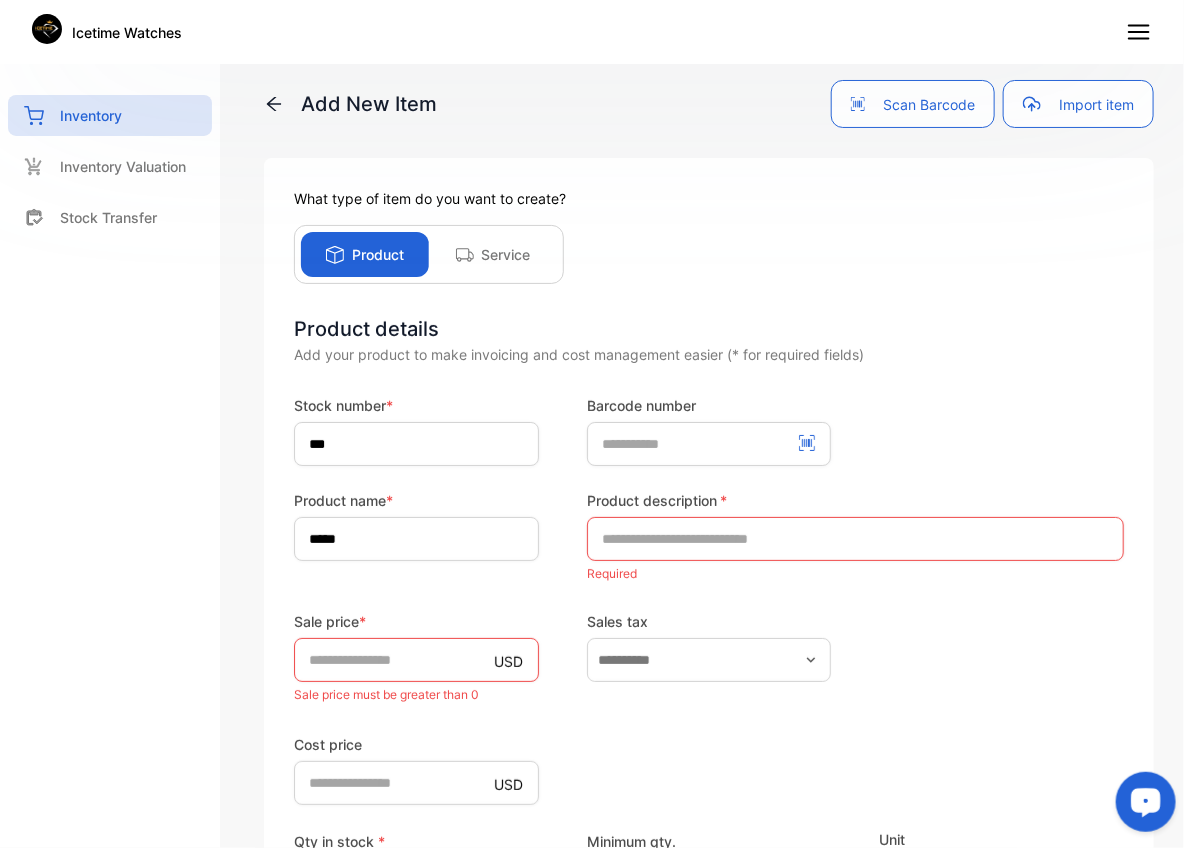 click on "Sale price  *" at bounding box center (416, 621) 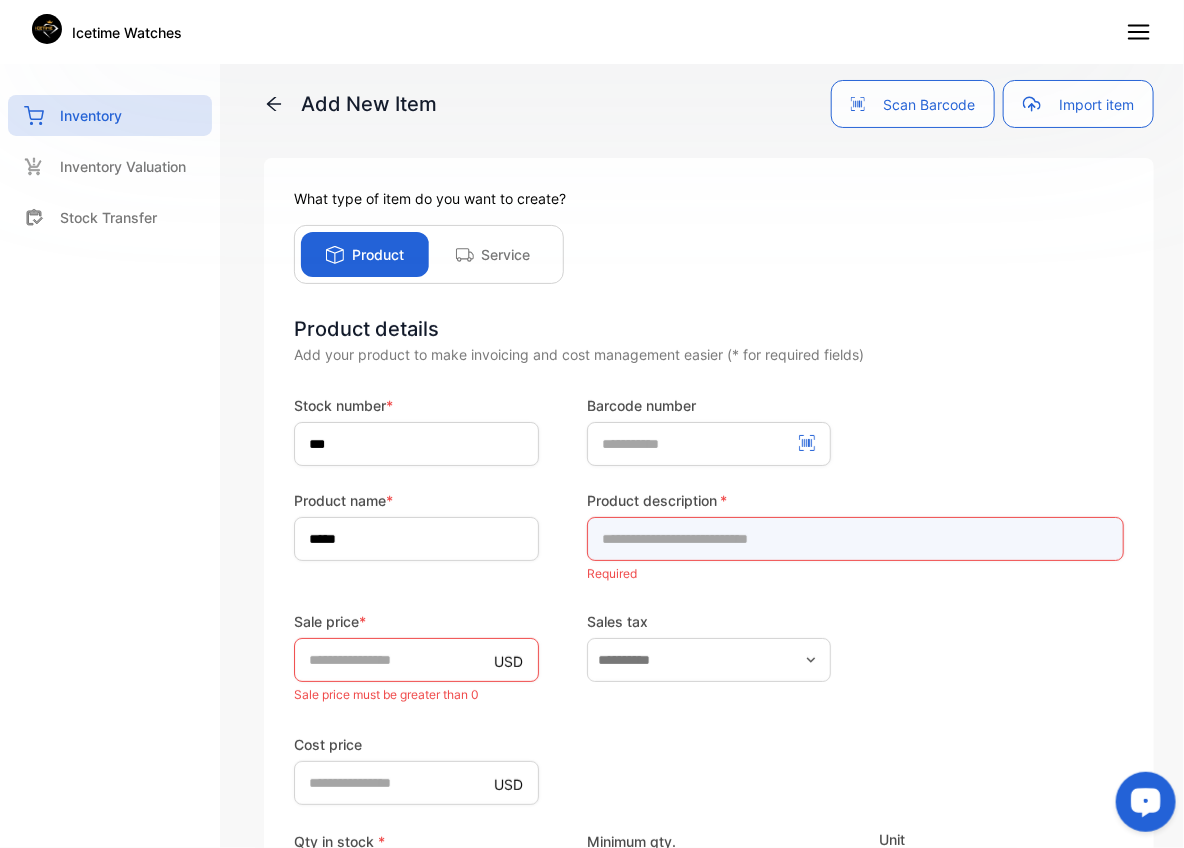 click at bounding box center (855, 539) 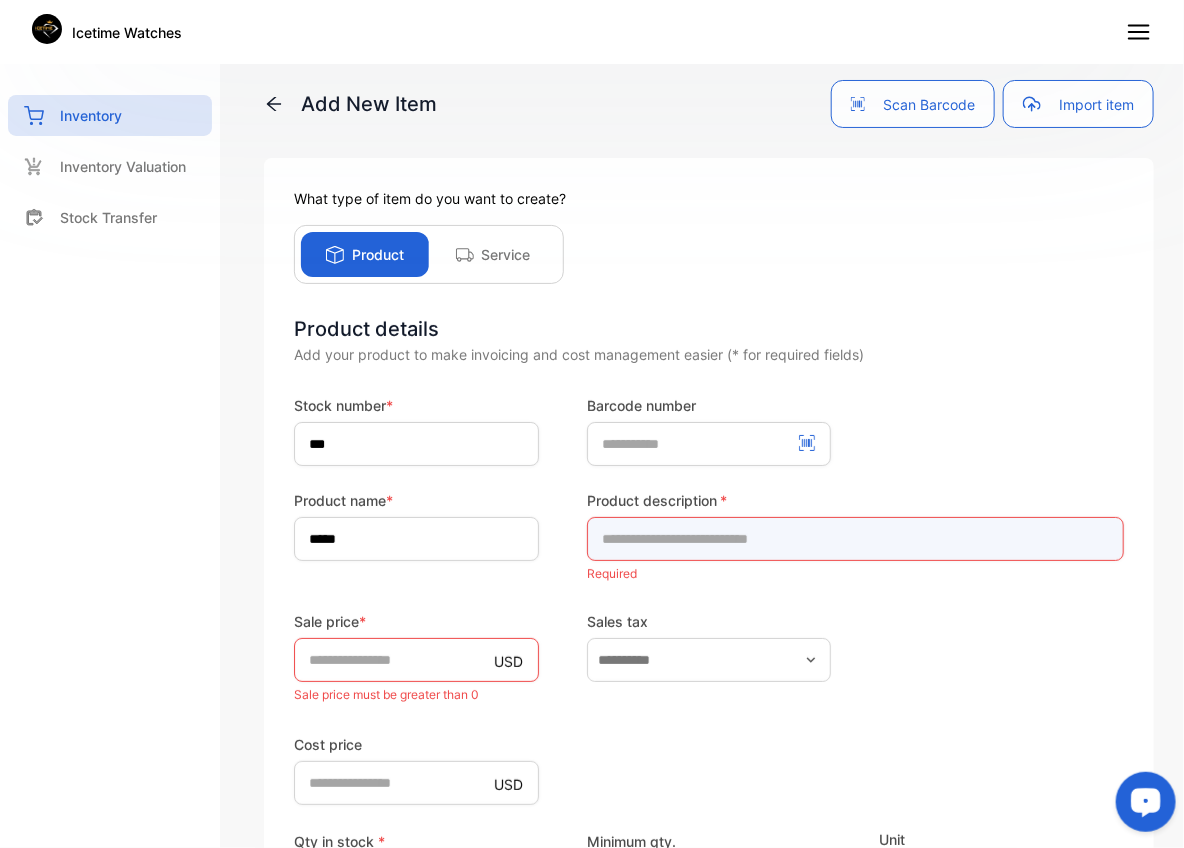 paste on "**********" 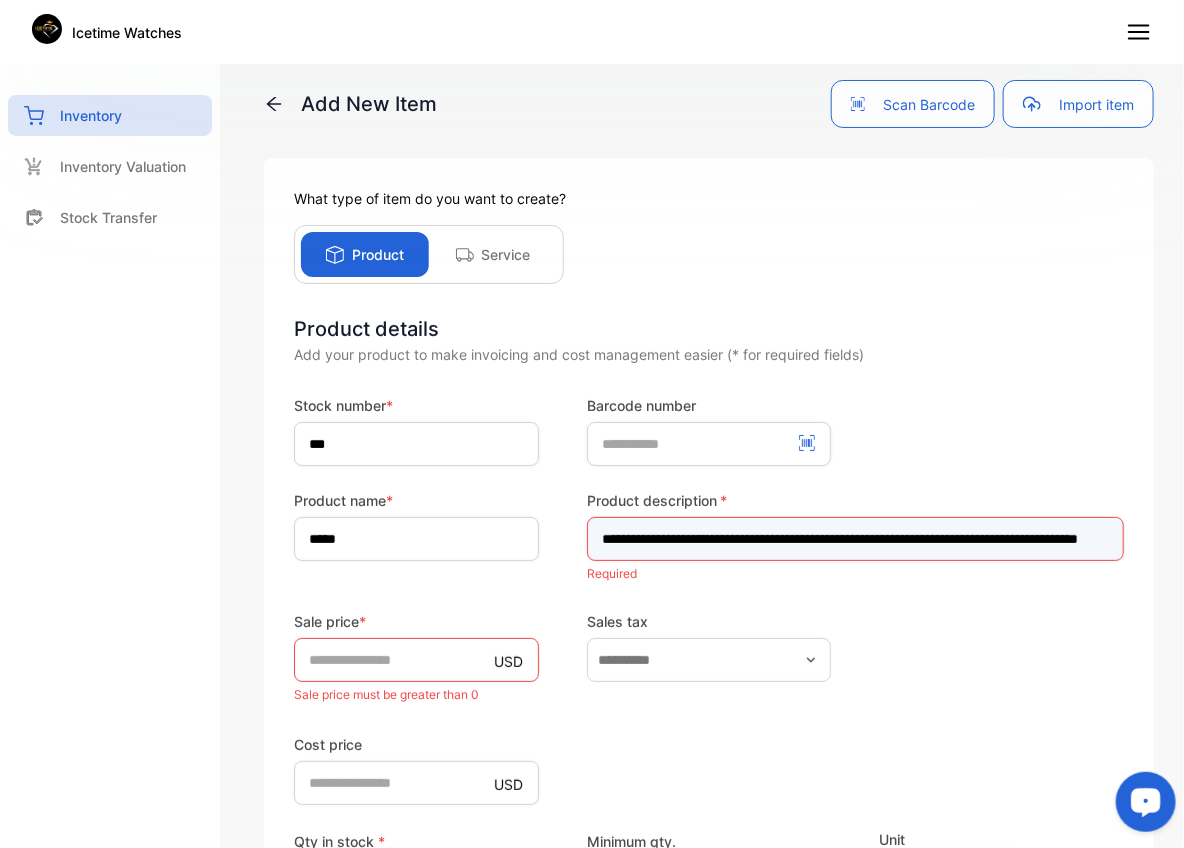 scroll, scrollTop: 0, scrollLeft: 148, axis: horizontal 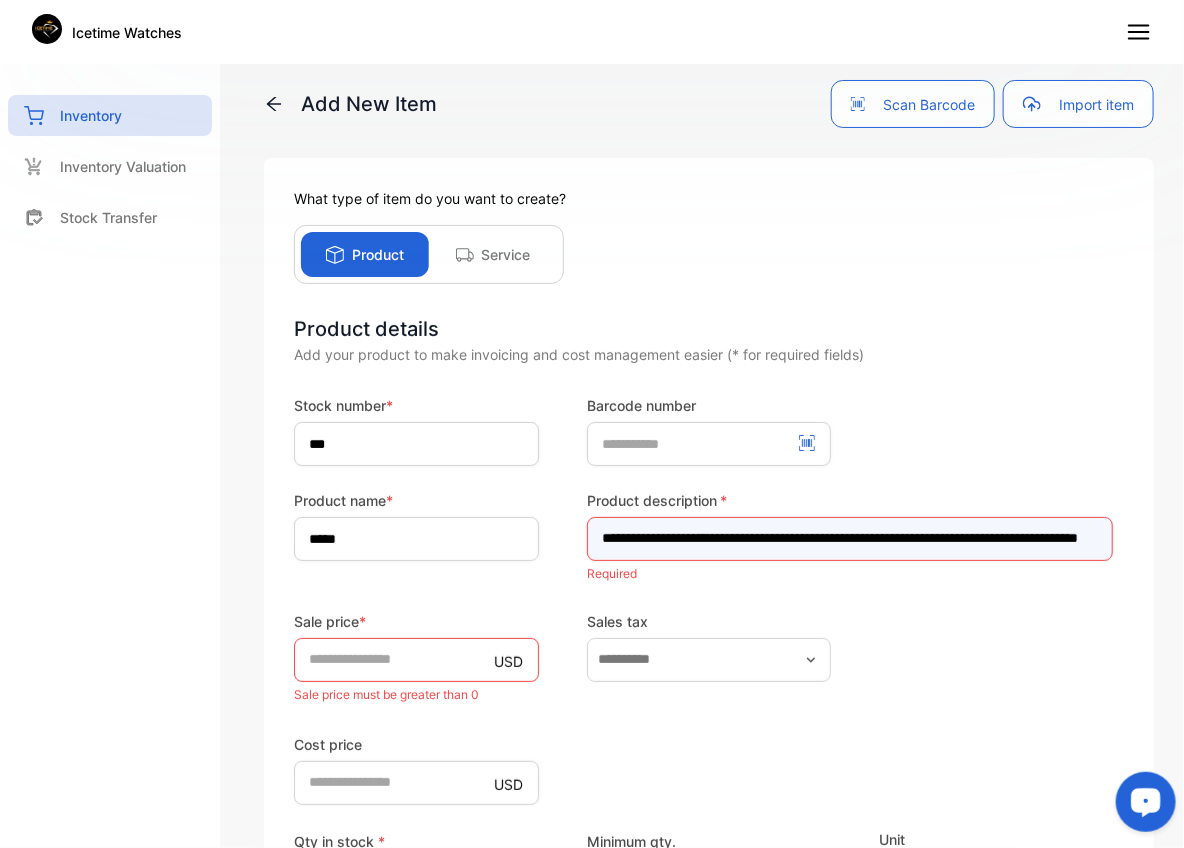click on "**********" at bounding box center (850, 539) 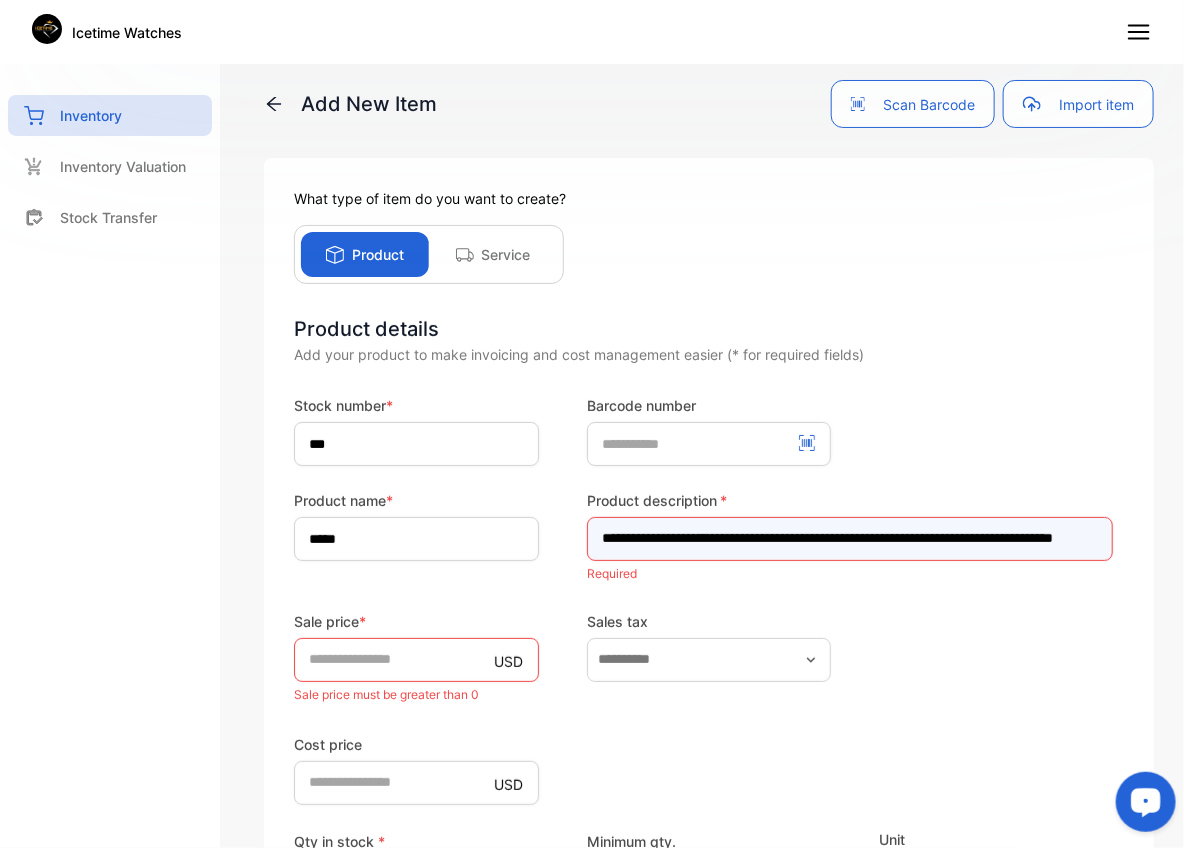 scroll, scrollTop: 0, scrollLeft: 111, axis: horizontal 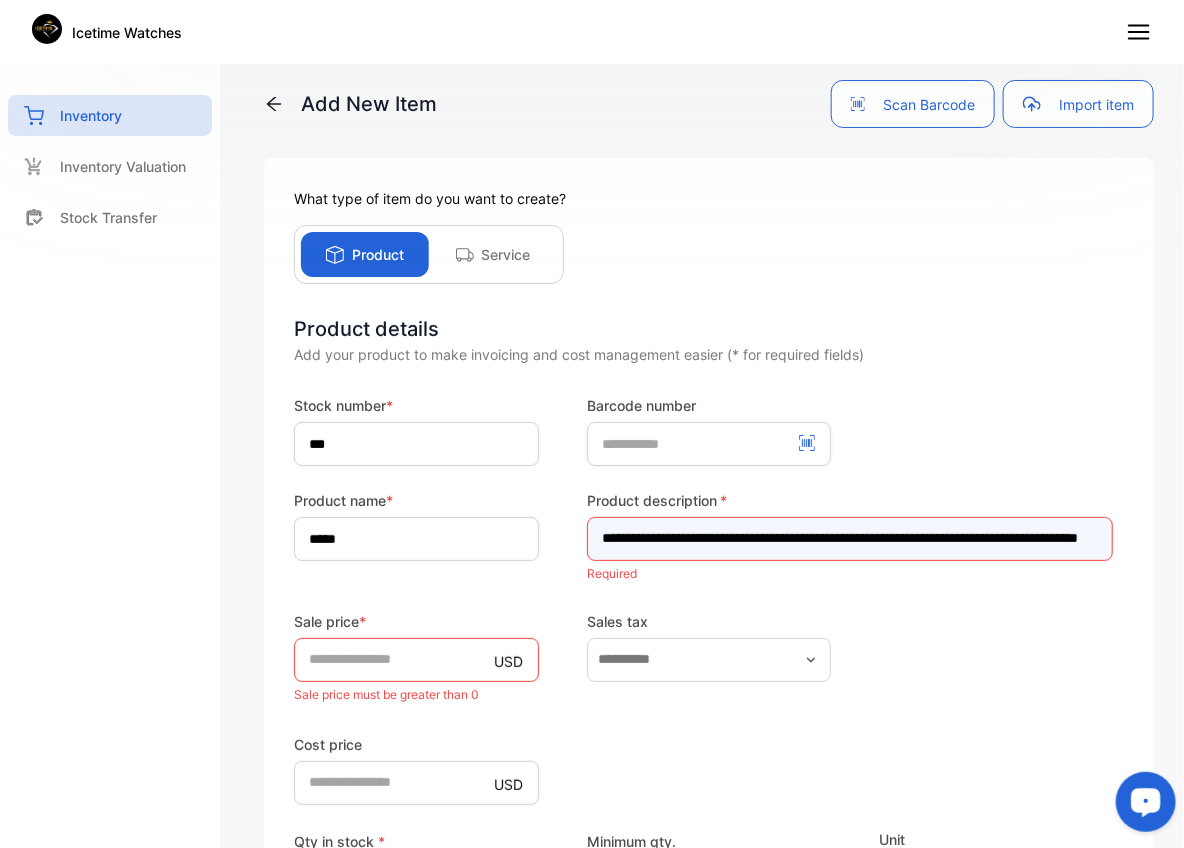 type on "**********" 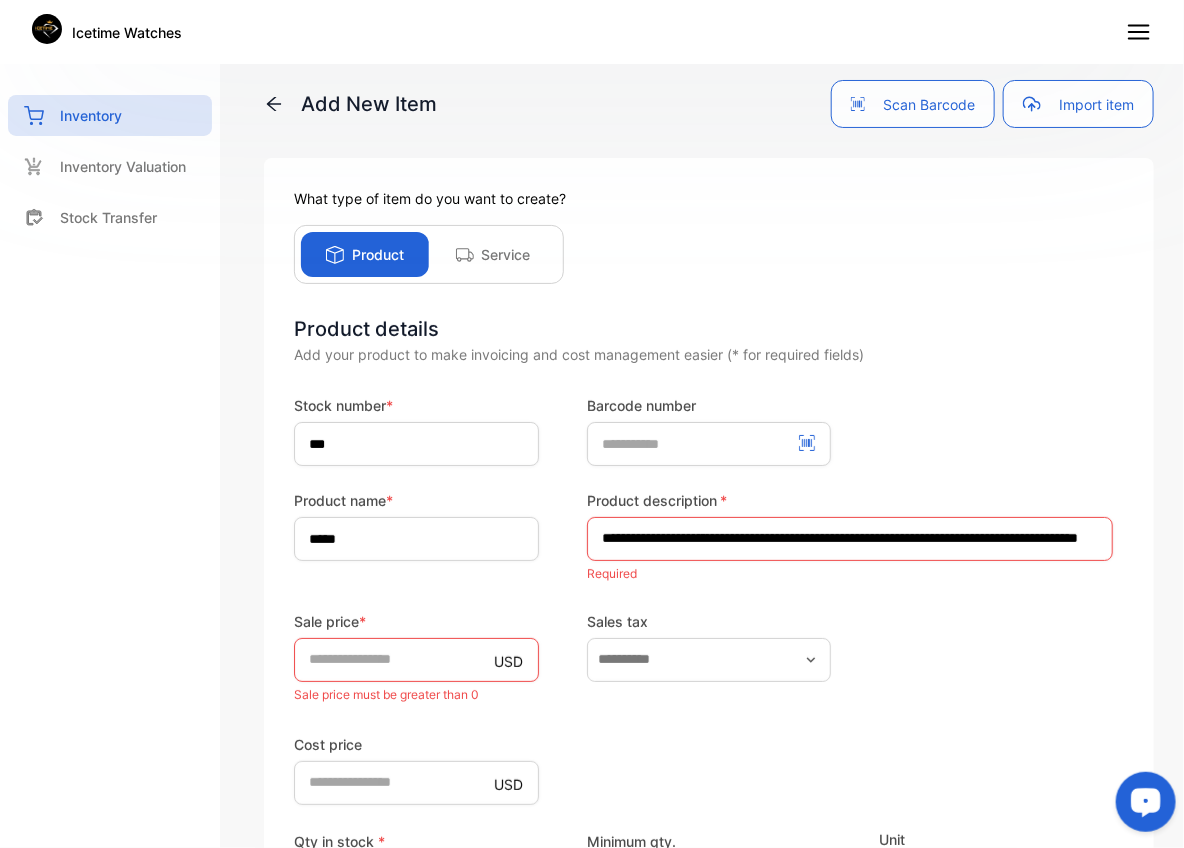 scroll, scrollTop: 0, scrollLeft: 0, axis: both 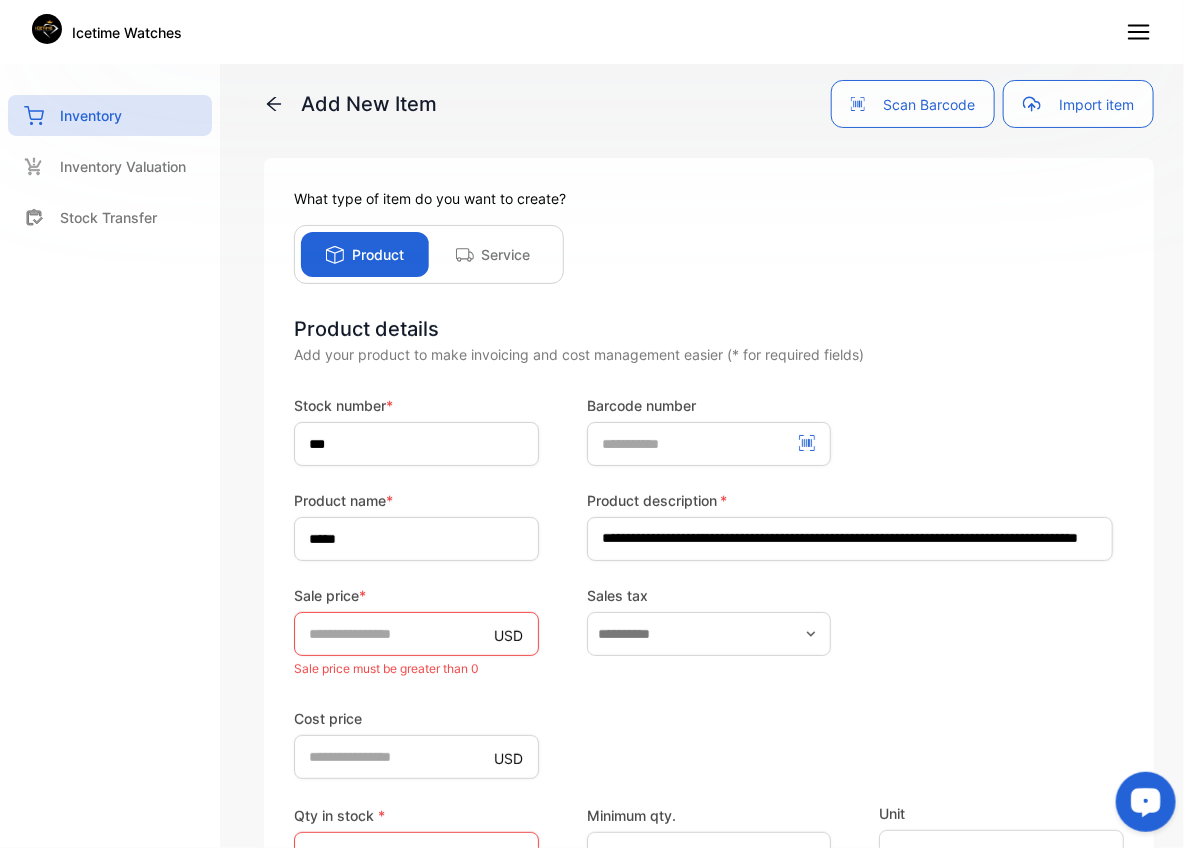 click on "**********" at bounding box center [709, 747] 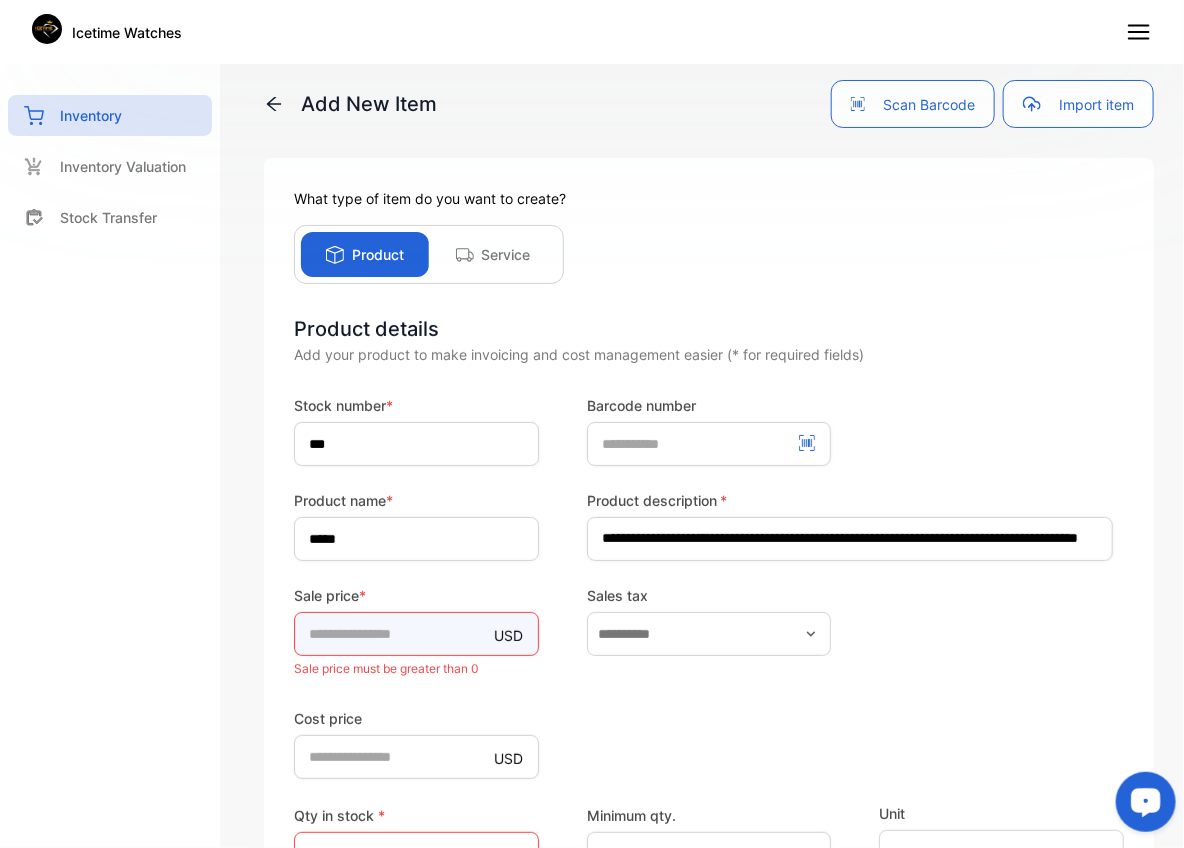 click on "*" at bounding box center [416, 634] 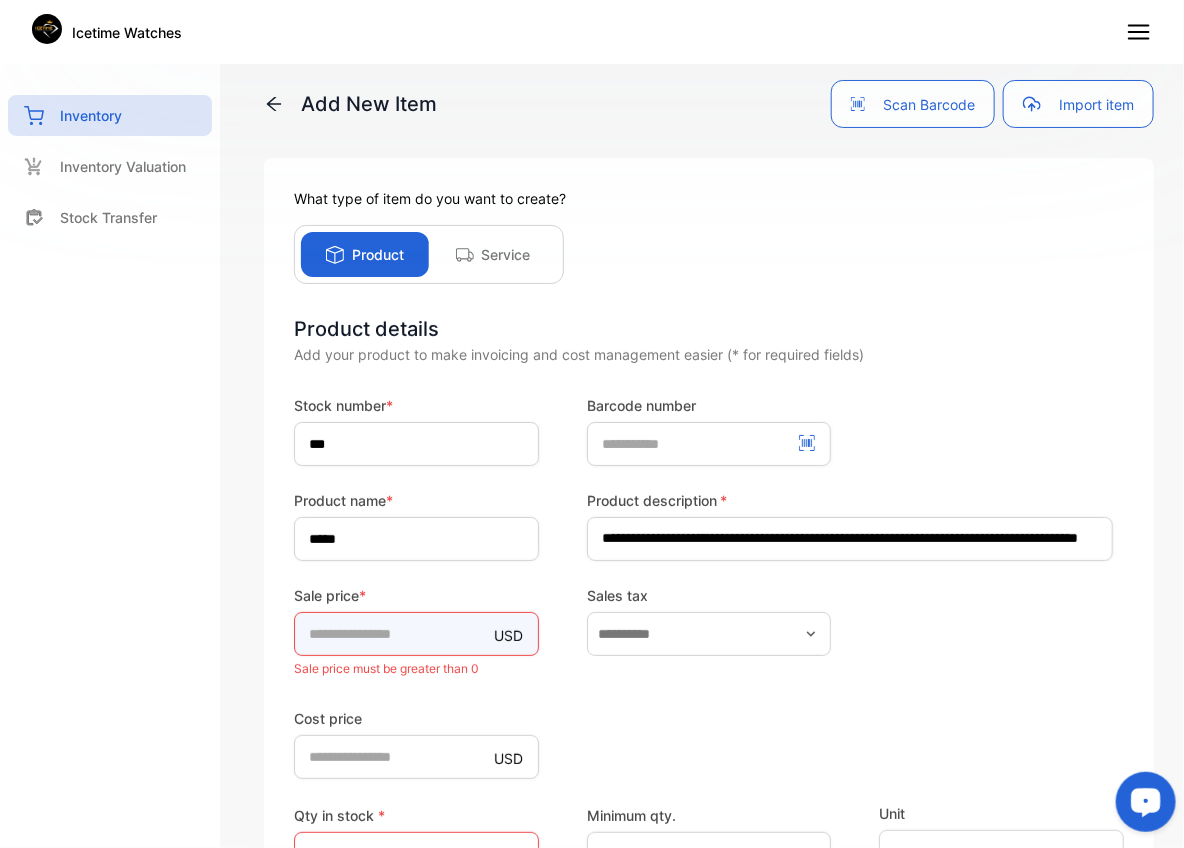 type on "**" 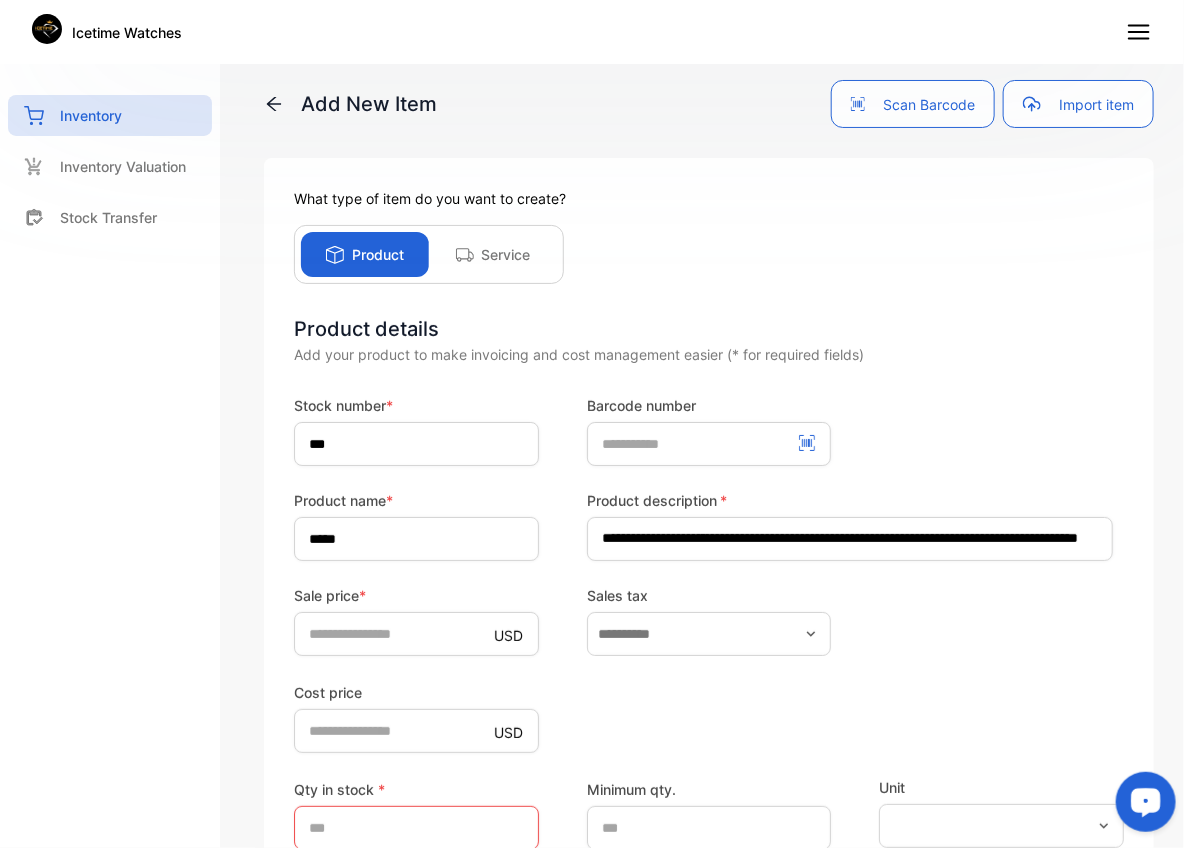 click on "**********" at bounding box center [709, 734] 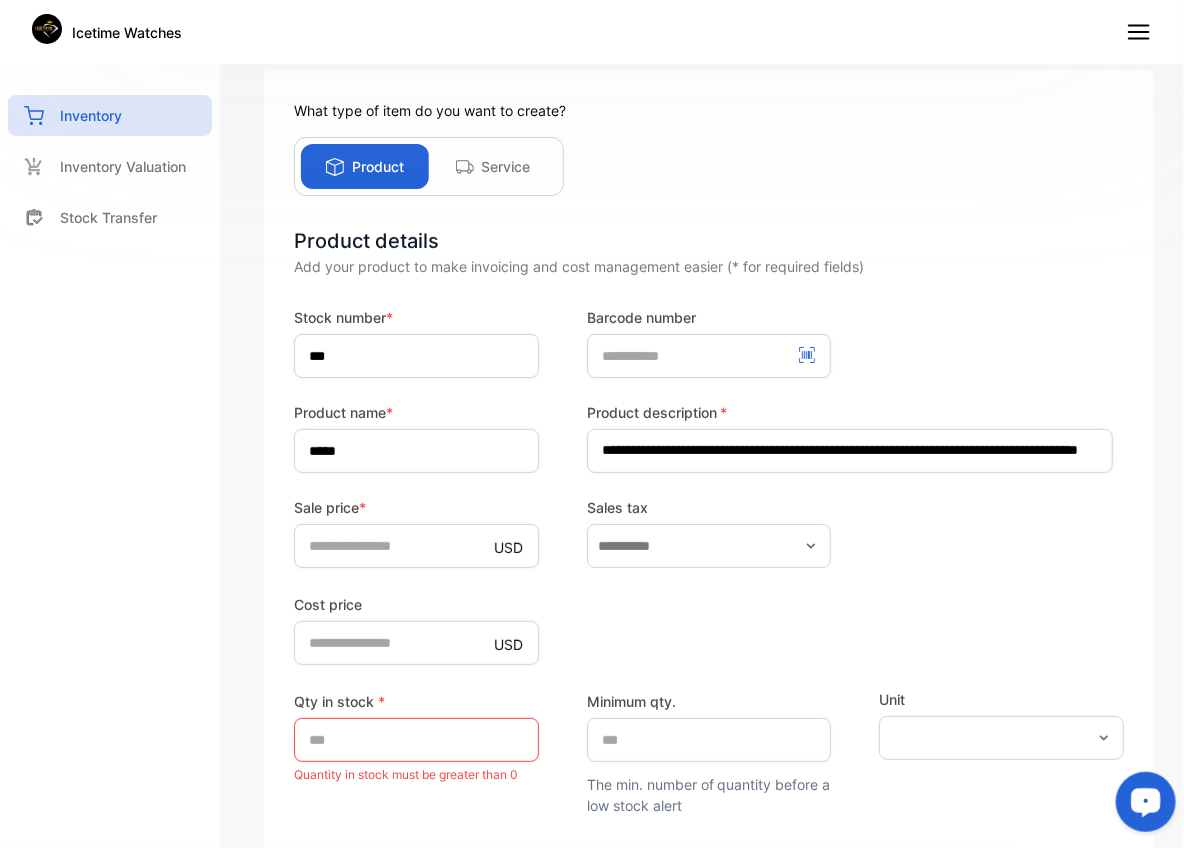 scroll, scrollTop: 133, scrollLeft: 0, axis: vertical 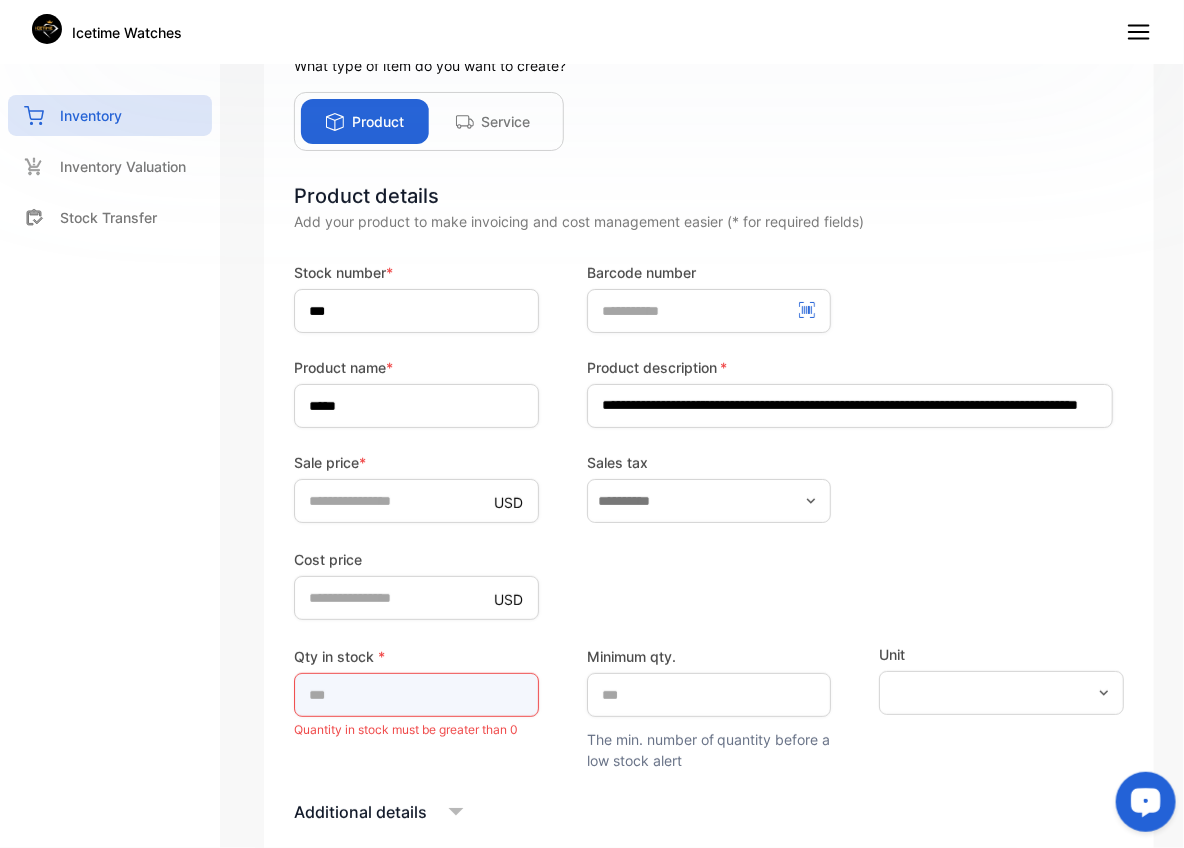click on "*" at bounding box center [416, 695] 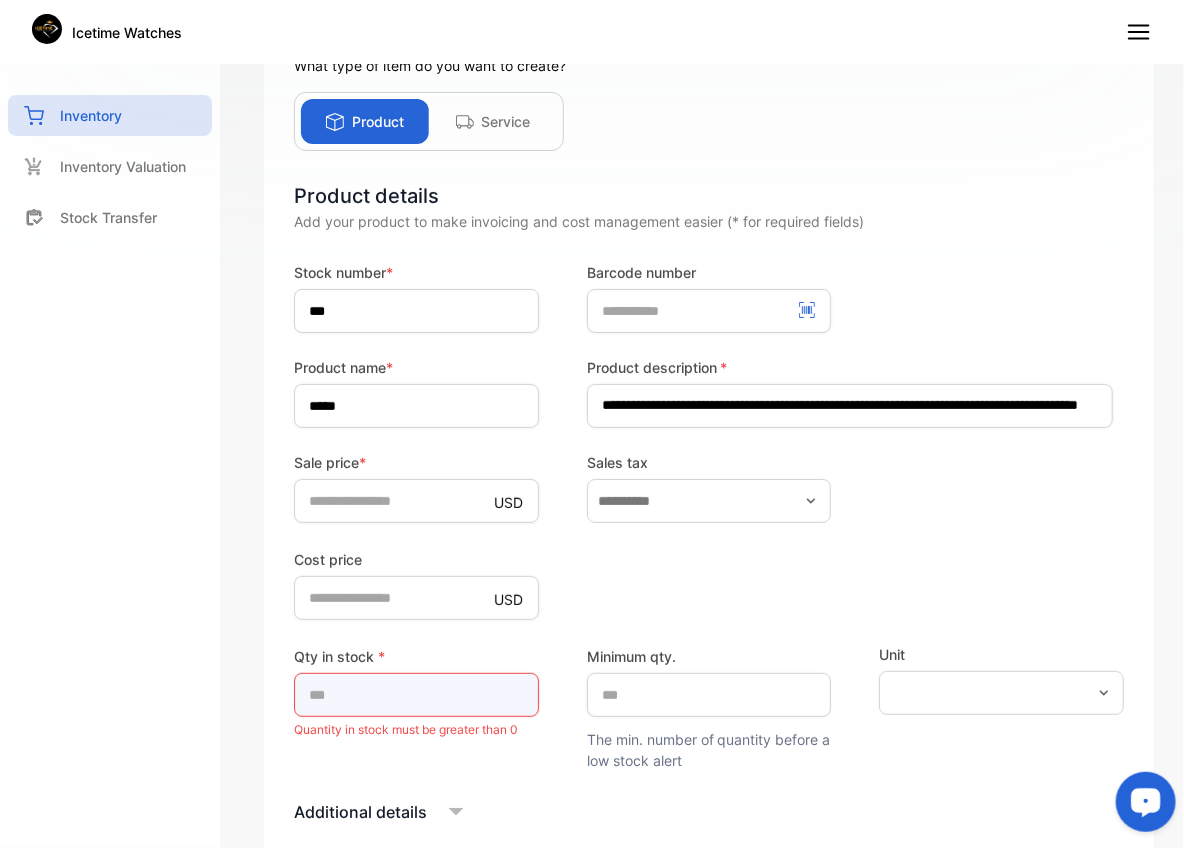 type on "**" 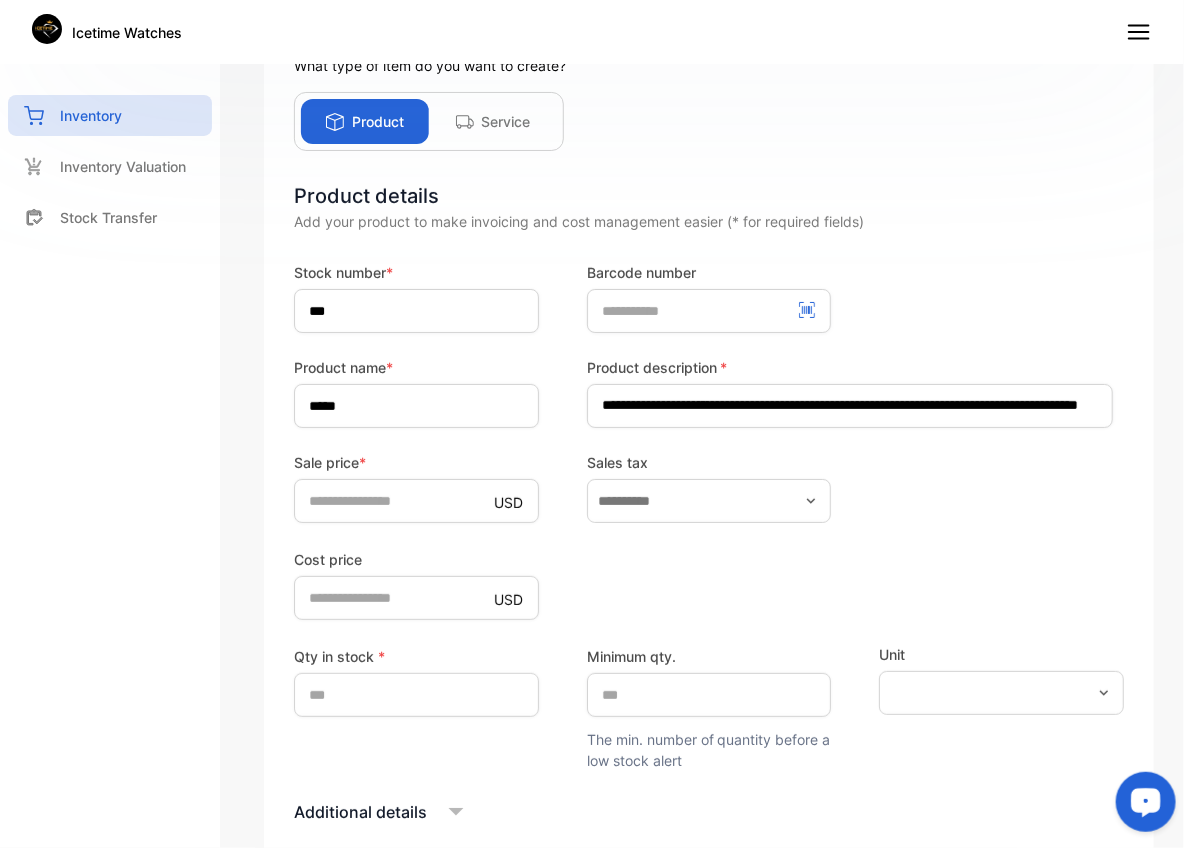 click on "Qty in stock   *" at bounding box center (416, 656) 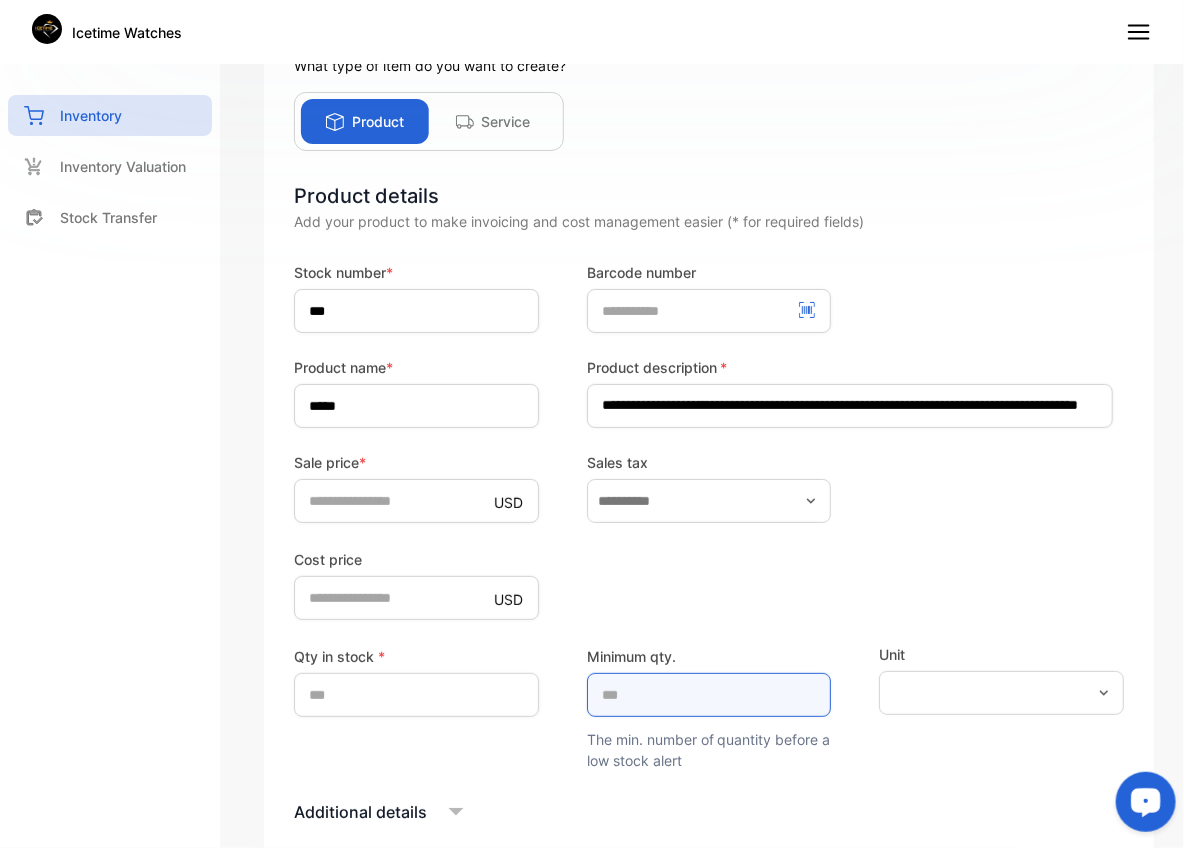 click on "*" at bounding box center (709, 695) 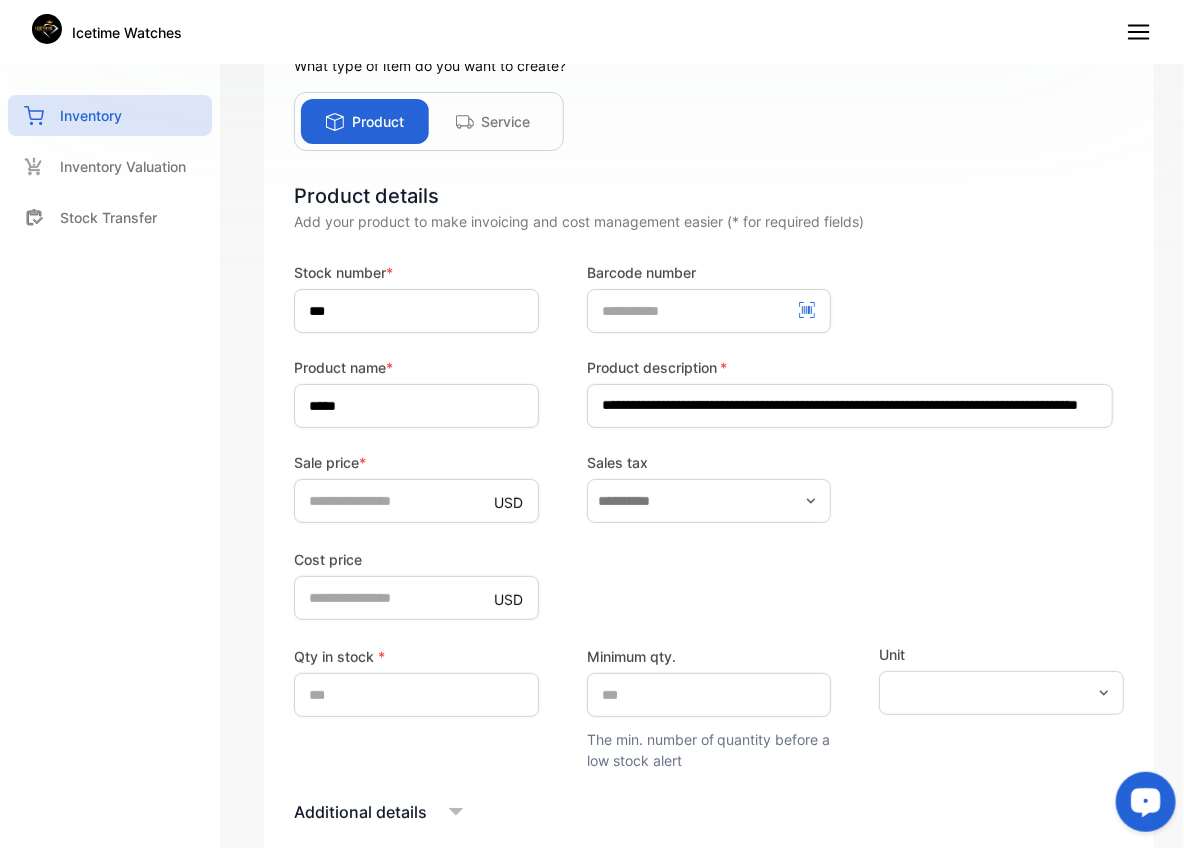 click on "Cost price   USD *" at bounding box center [709, 583] 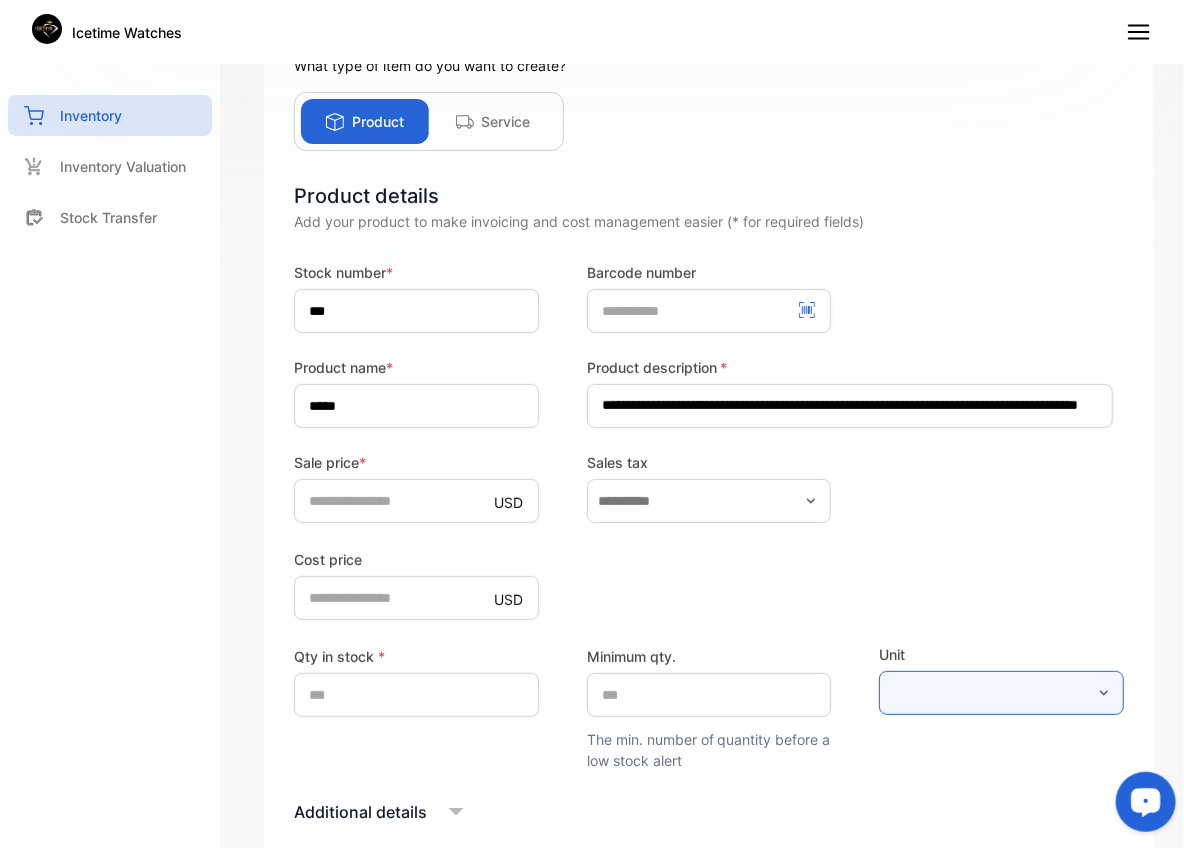 click at bounding box center [1001, 693] 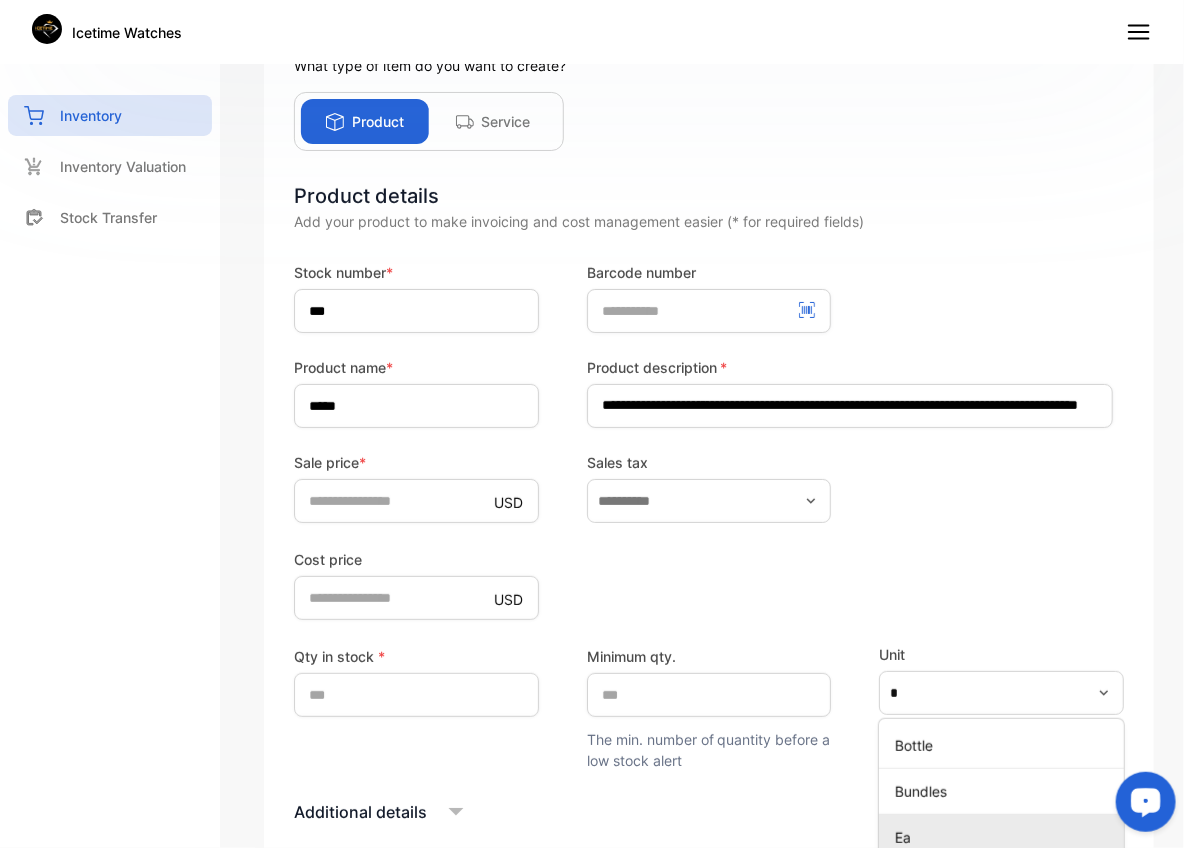 scroll, scrollTop: 145, scrollLeft: 0, axis: vertical 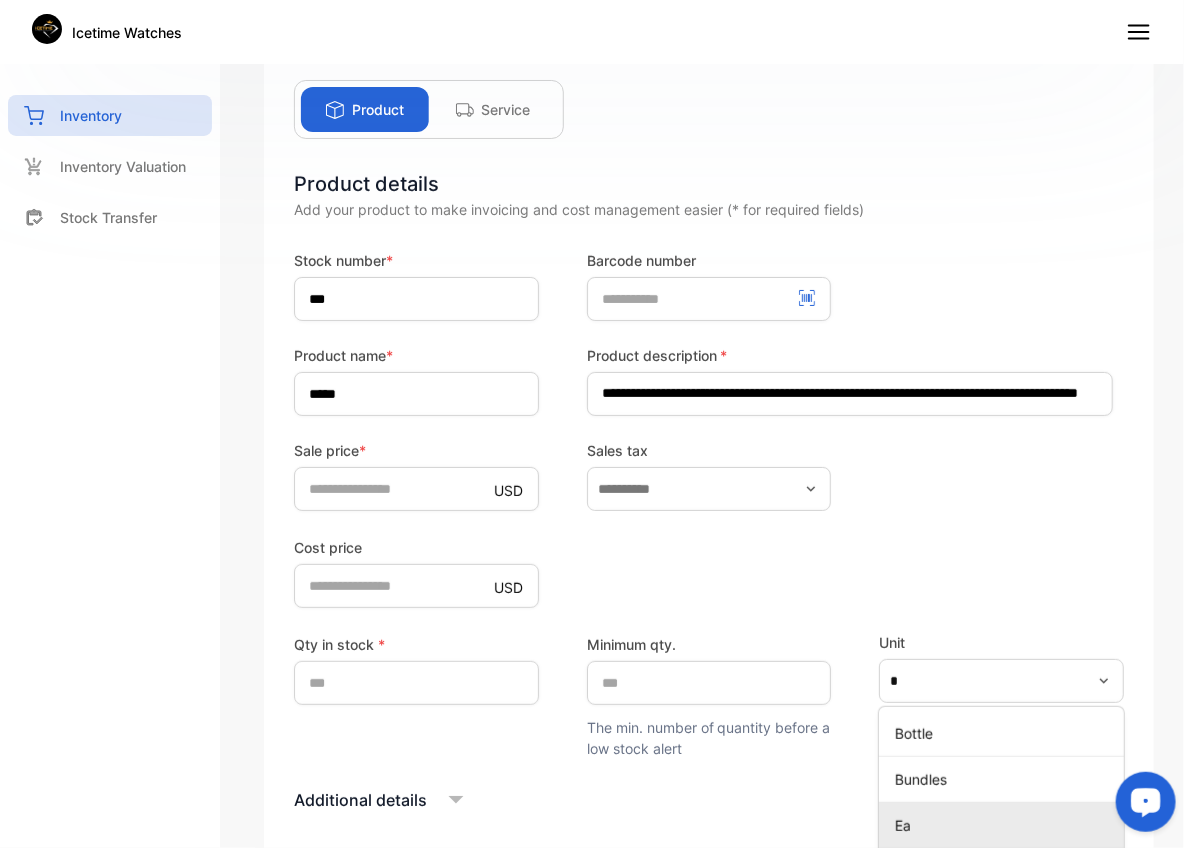 click on "Ea" at bounding box center [1001, 825] 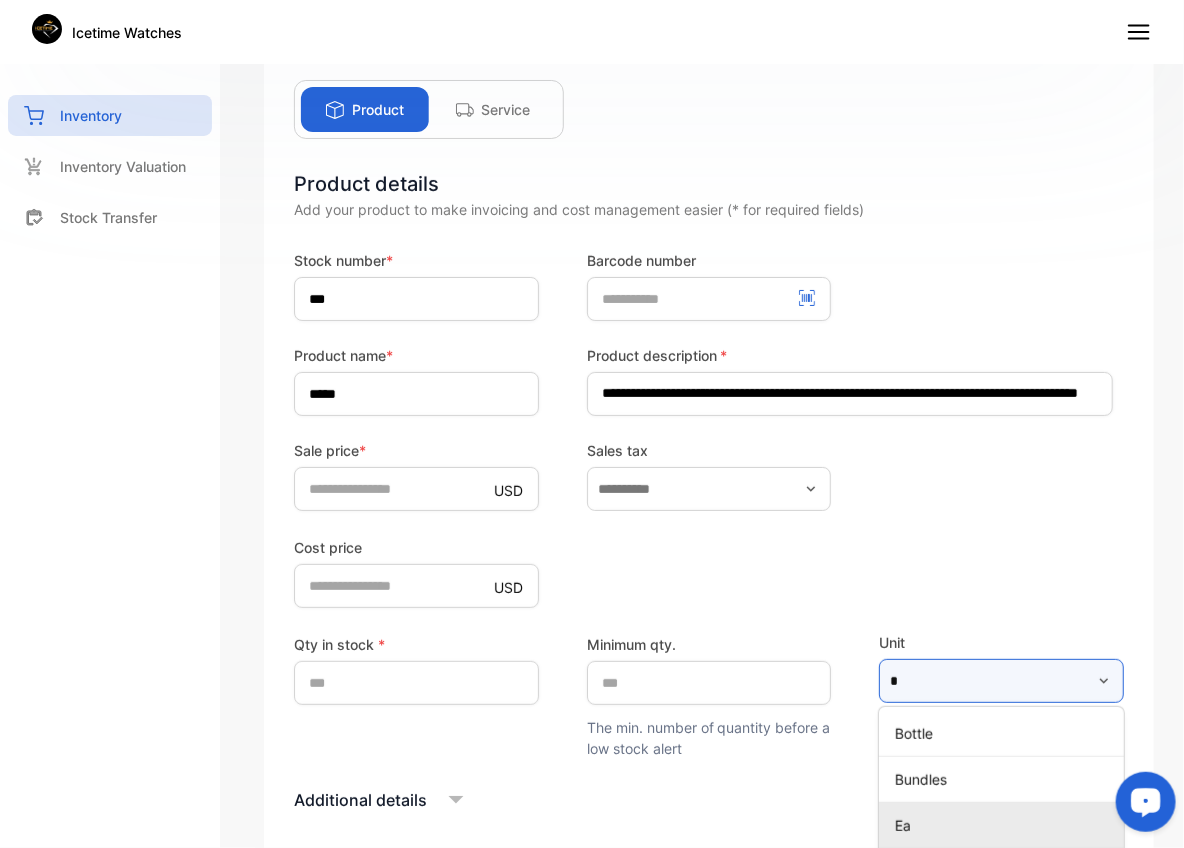 type on "**" 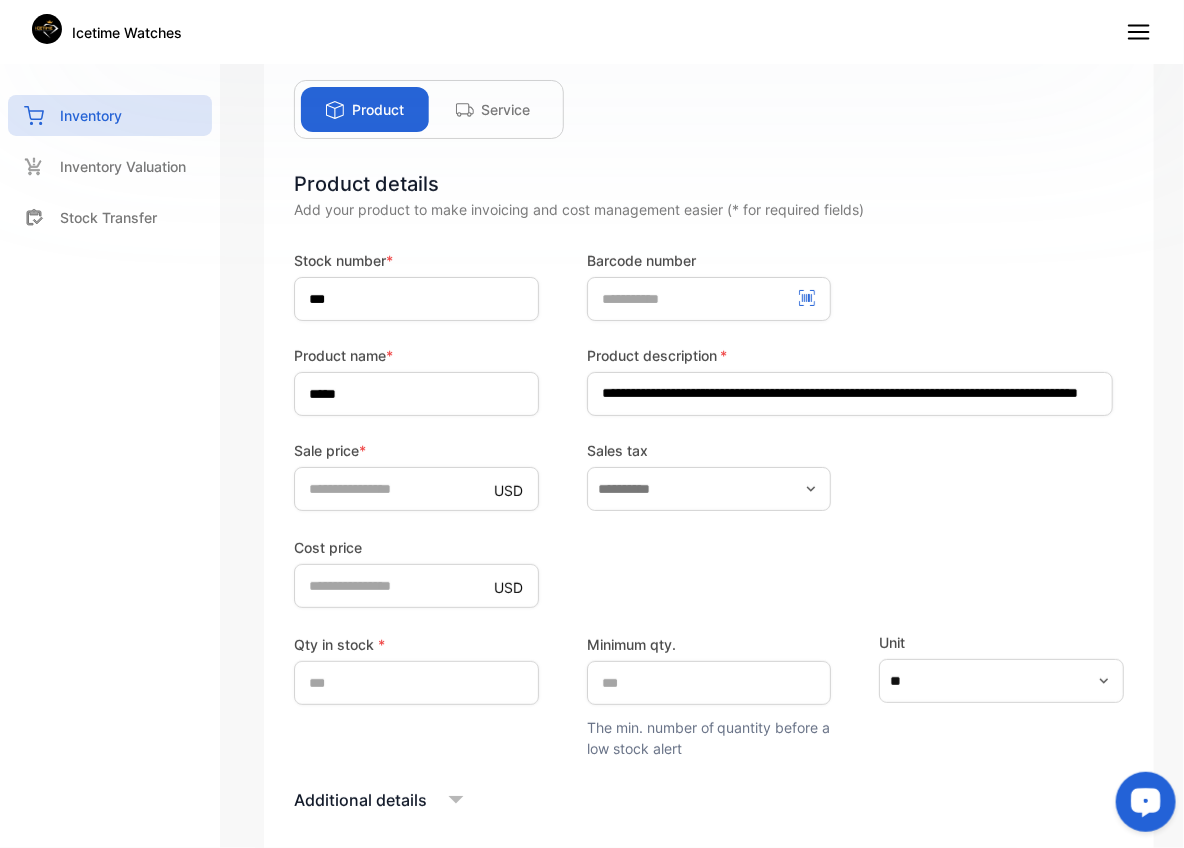 click on "Additional details" at bounding box center [709, 800] 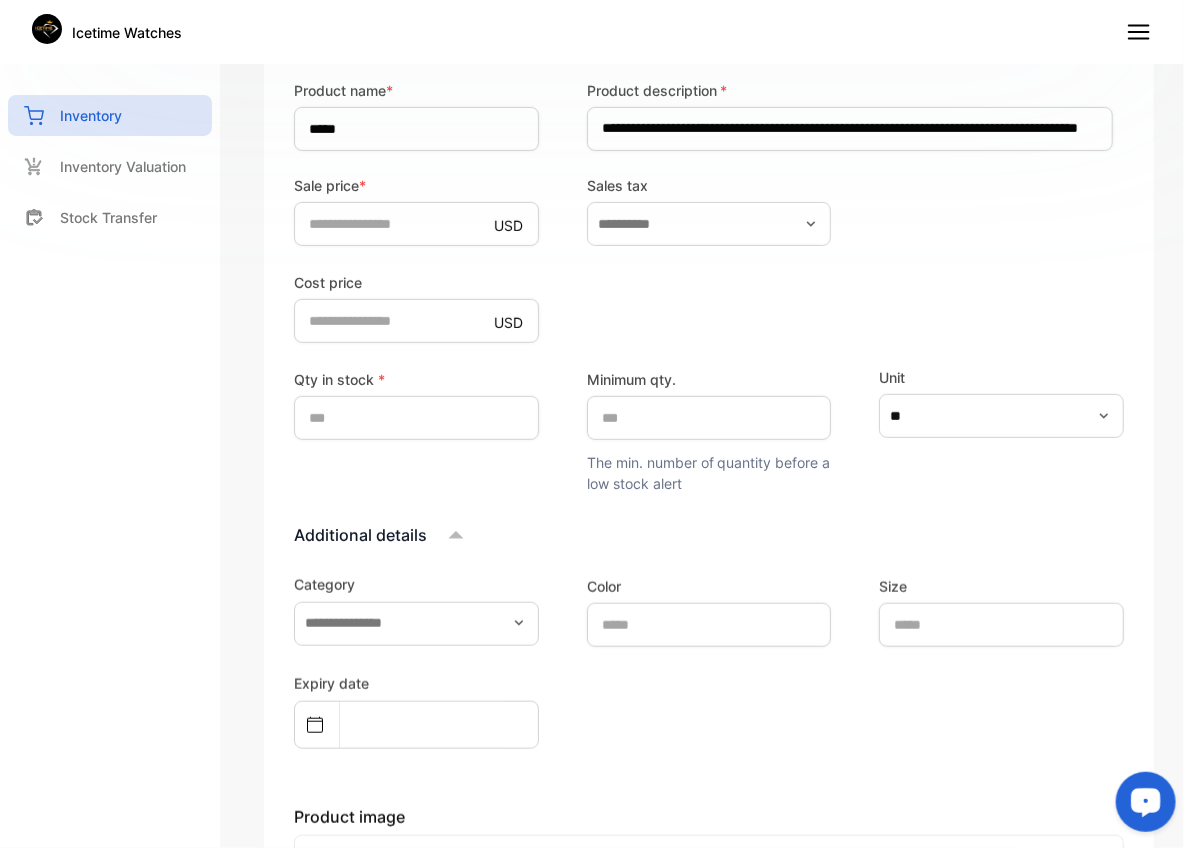 scroll, scrollTop: 501, scrollLeft: 0, axis: vertical 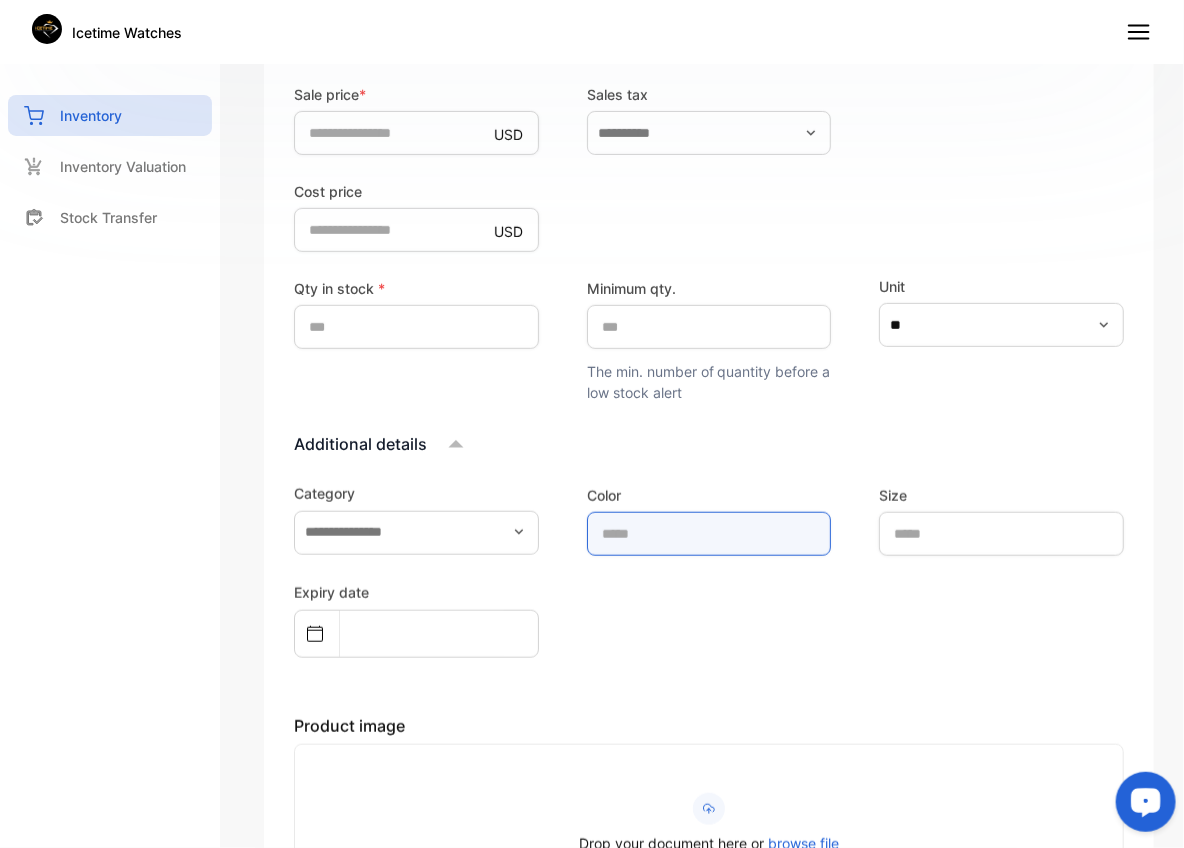 click at bounding box center (709, 534) 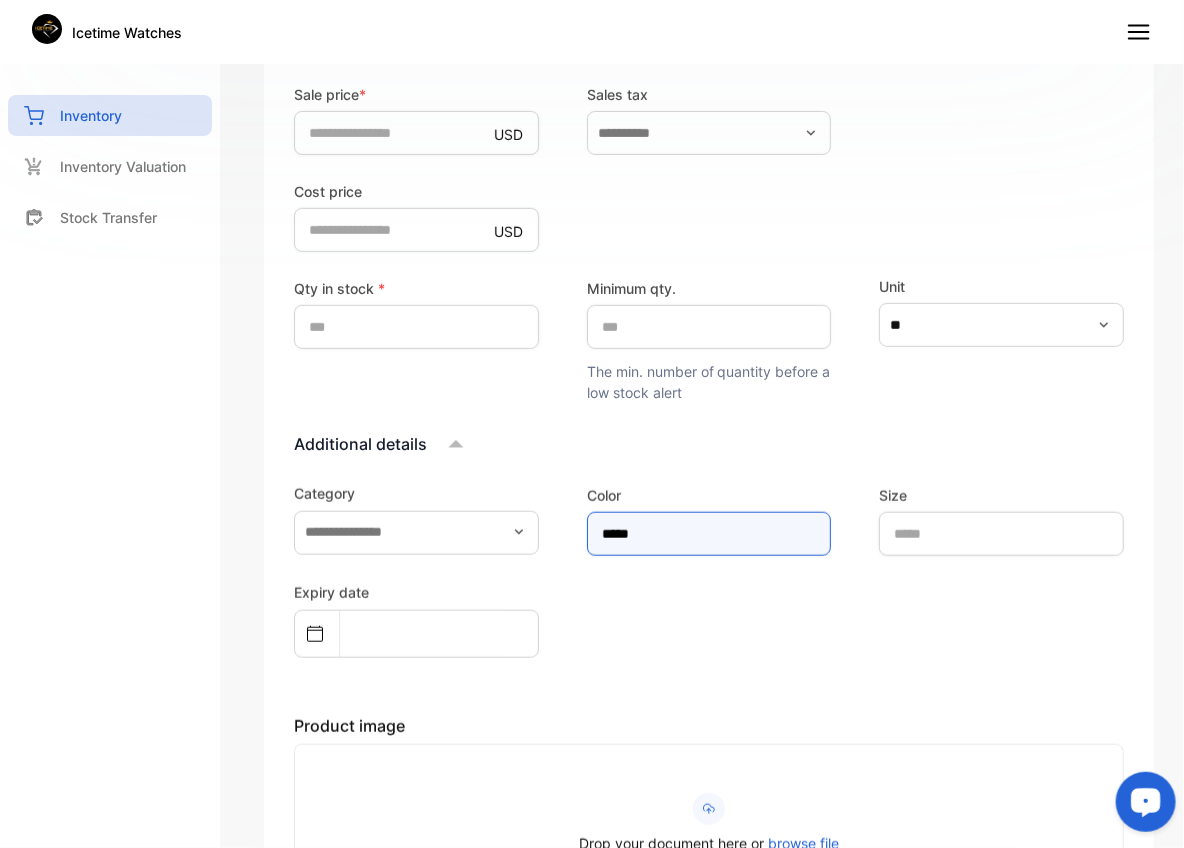 type on "**********" 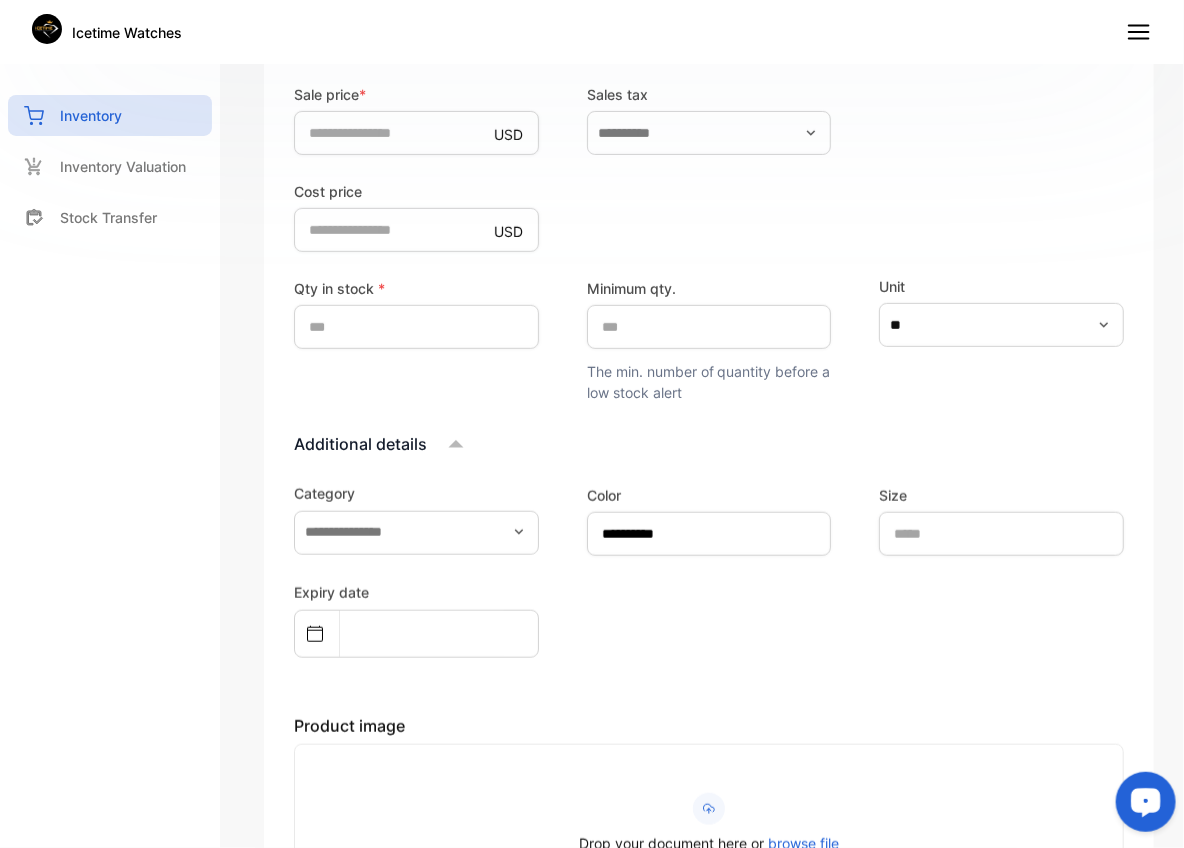click on "Expiry date" at bounding box center (709, 619) 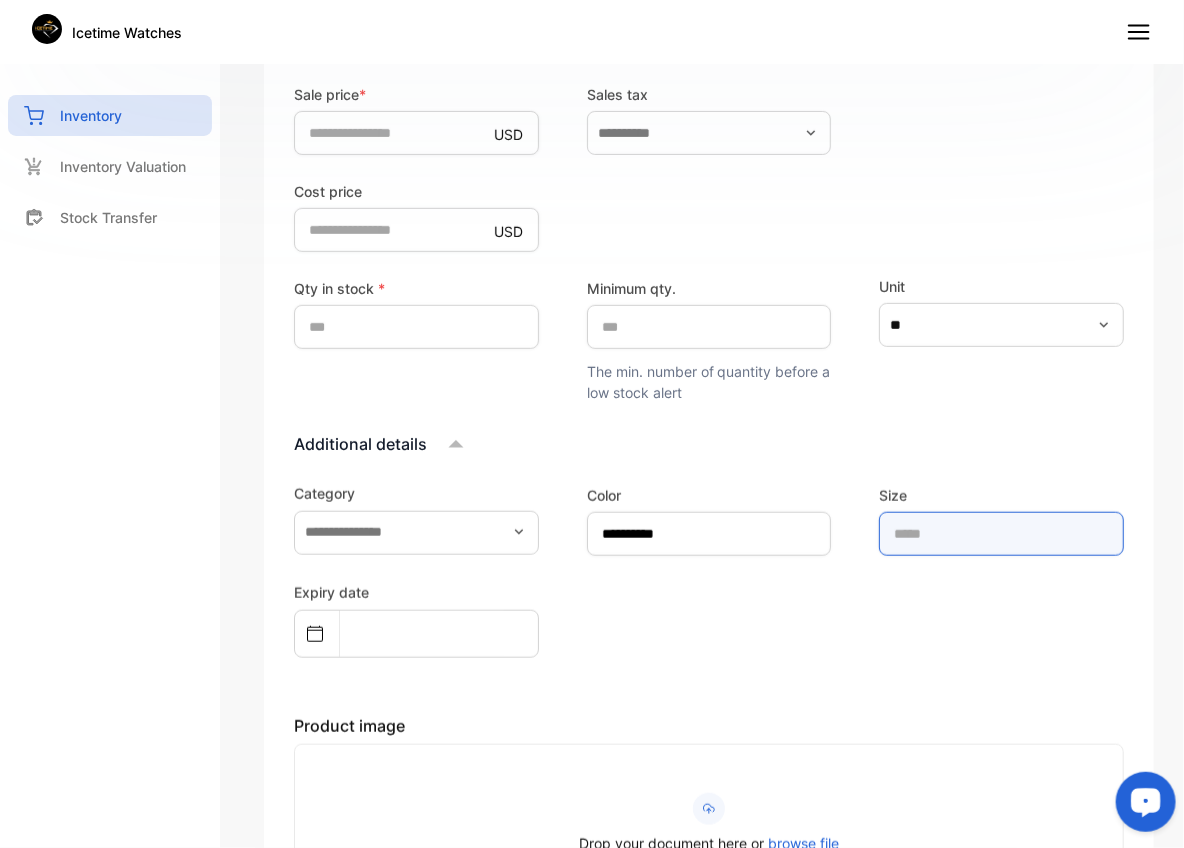 click at bounding box center [1001, 534] 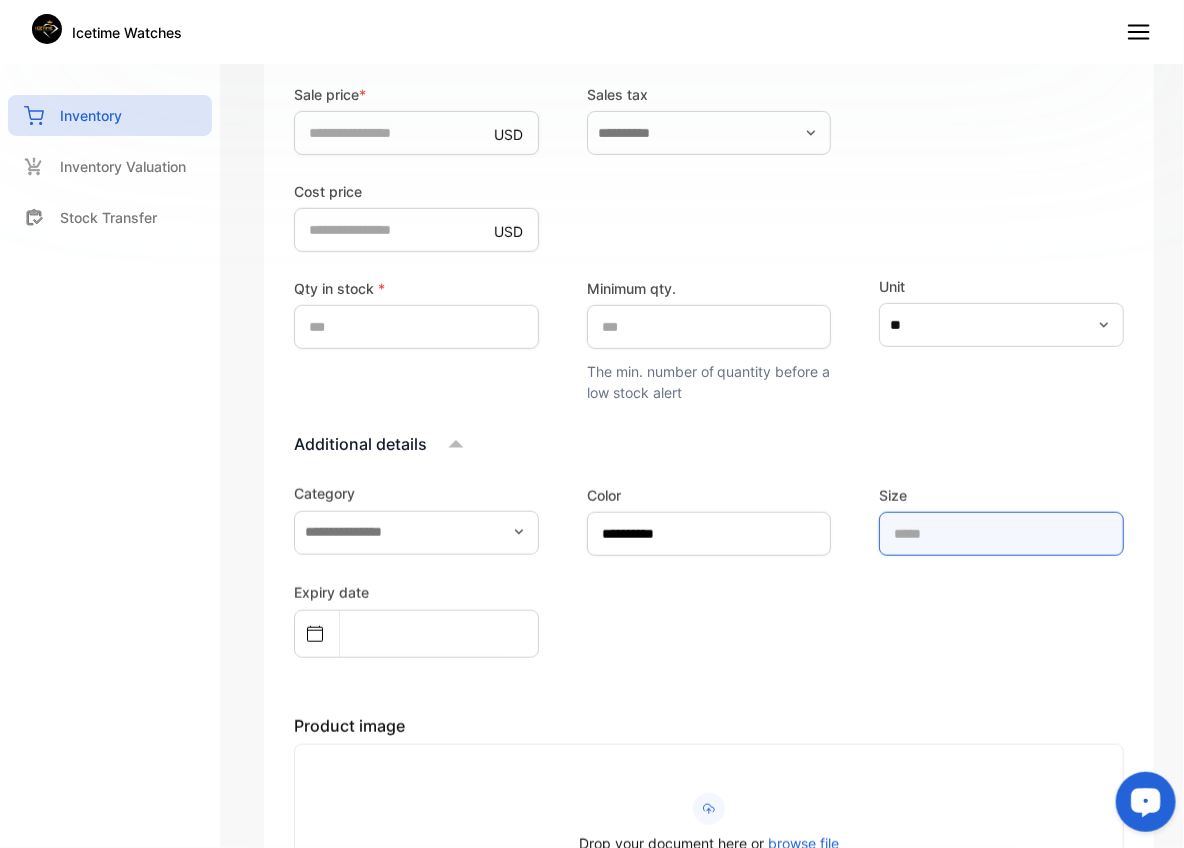 type on "****" 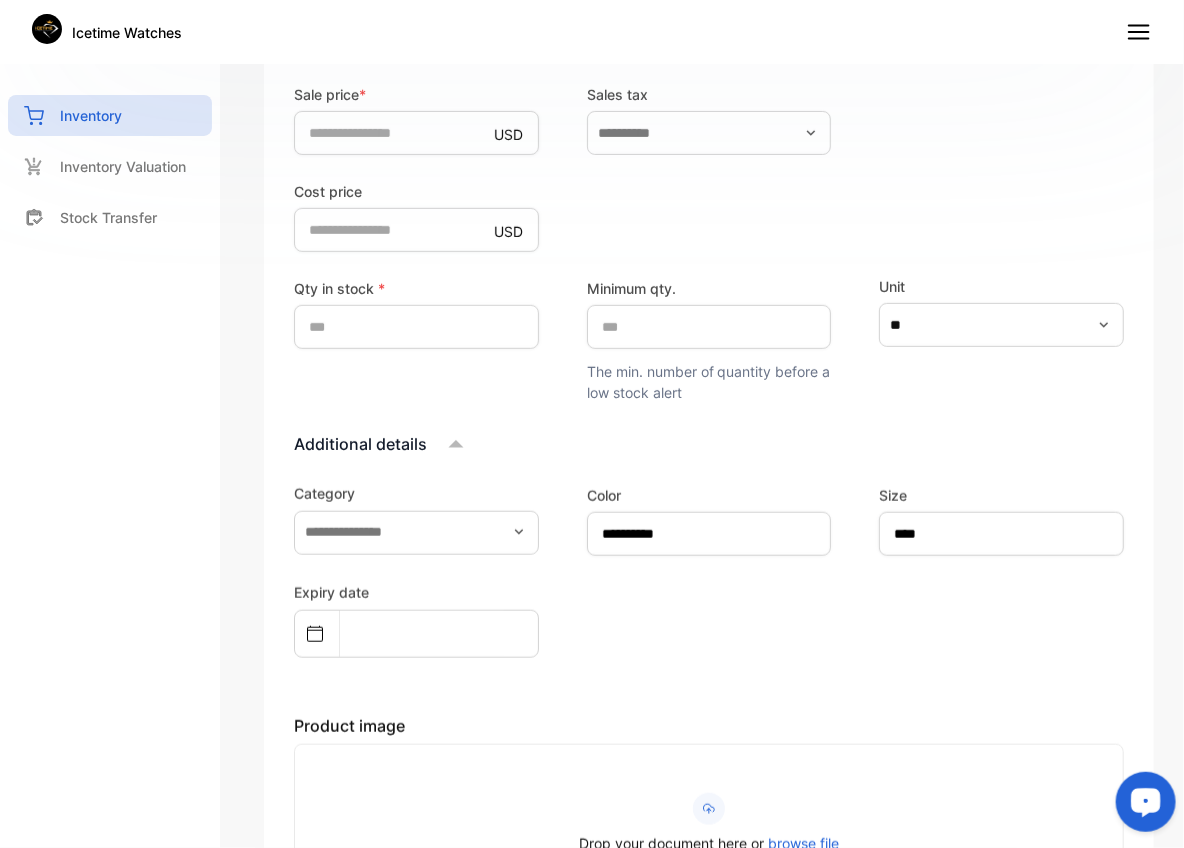 click on "Expiry date" at bounding box center [709, 619] 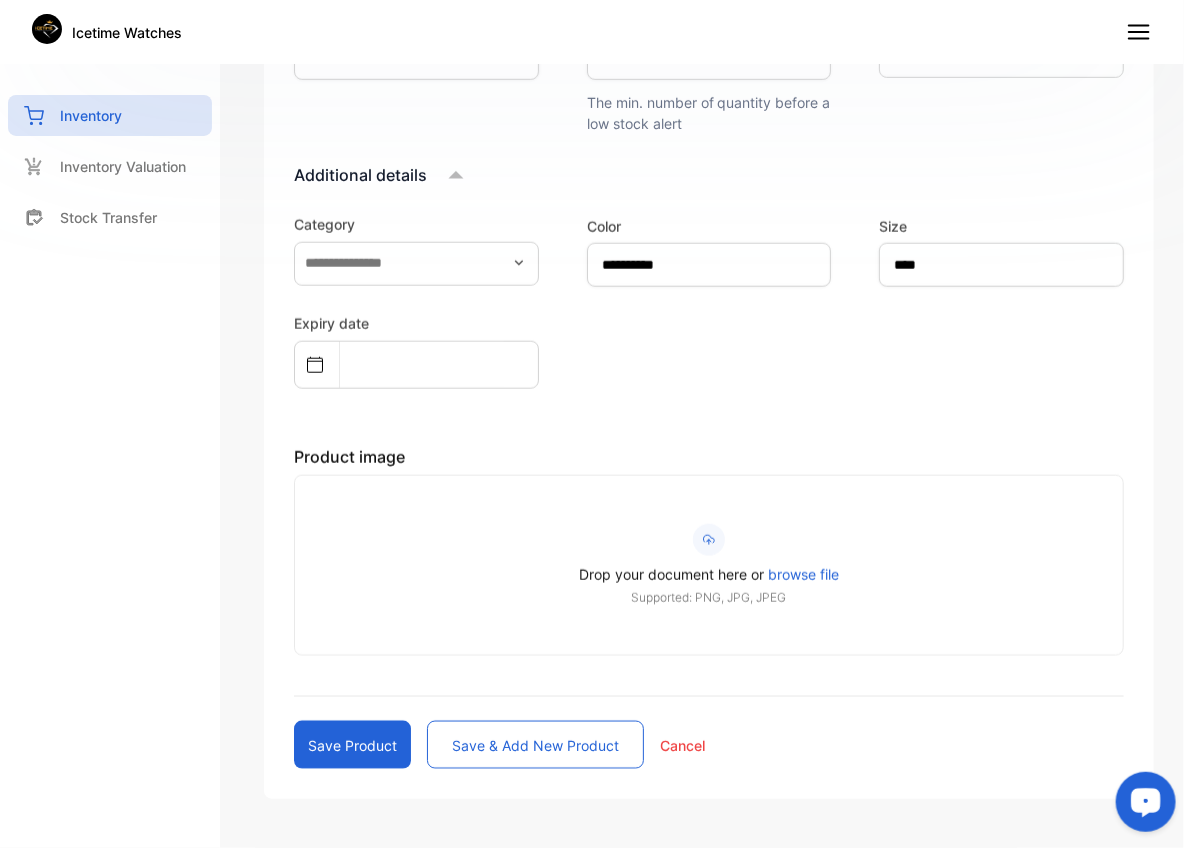 scroll, scrollTop: 832, scrollLeft: 0, axis: vertical 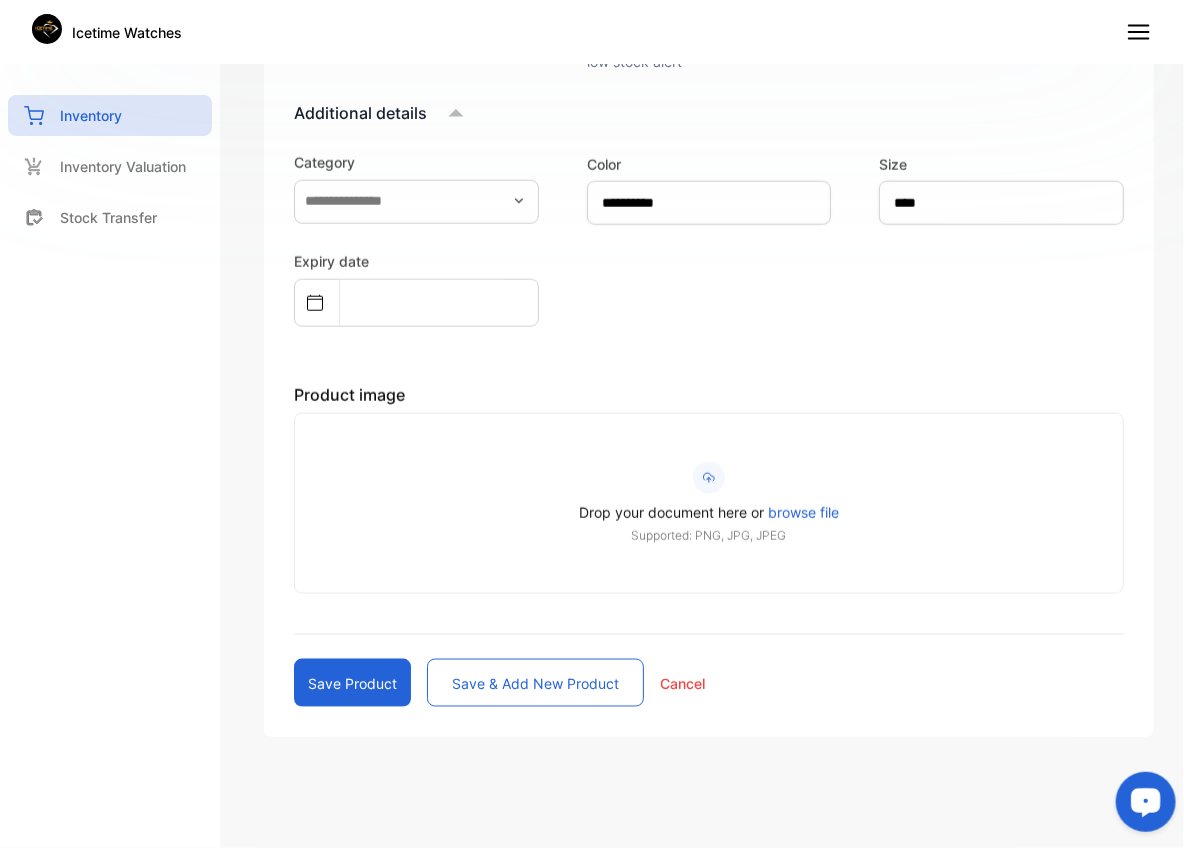 click on "Save product" at bounding box center [352, 683] 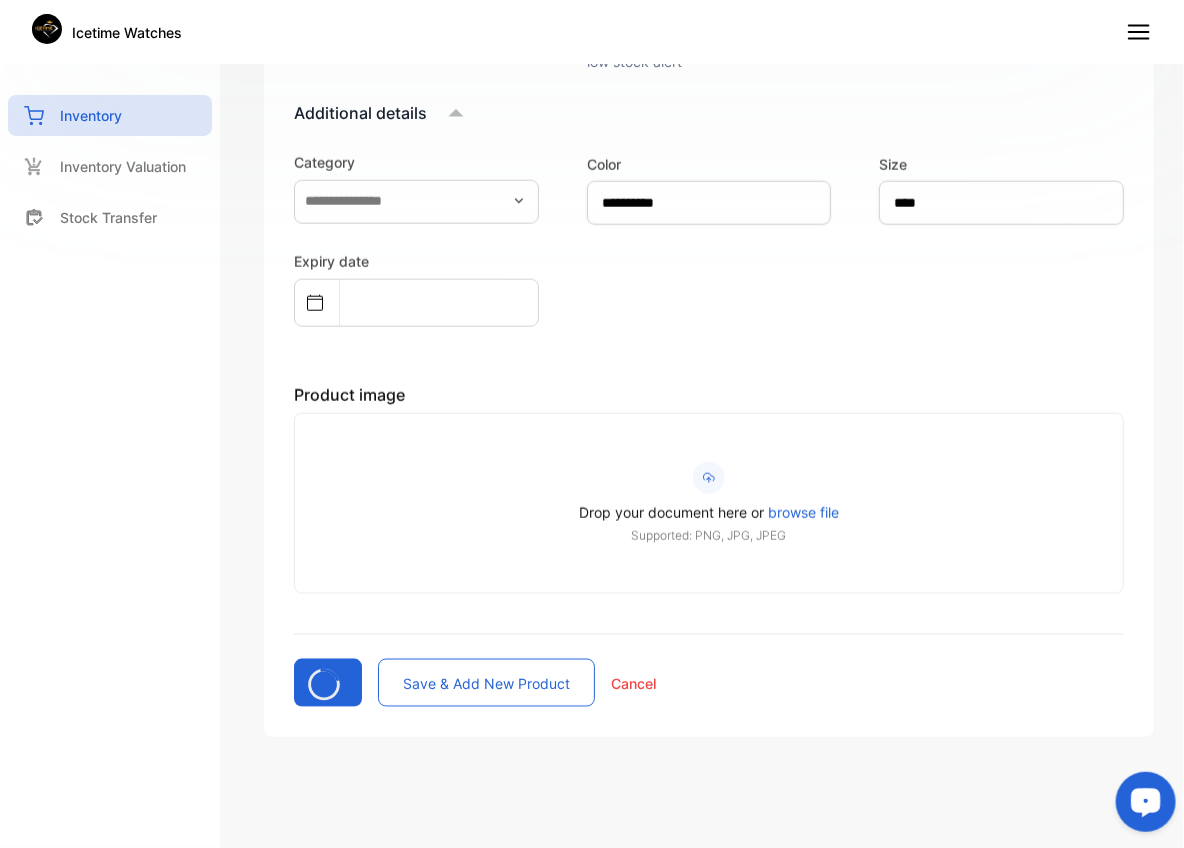 type 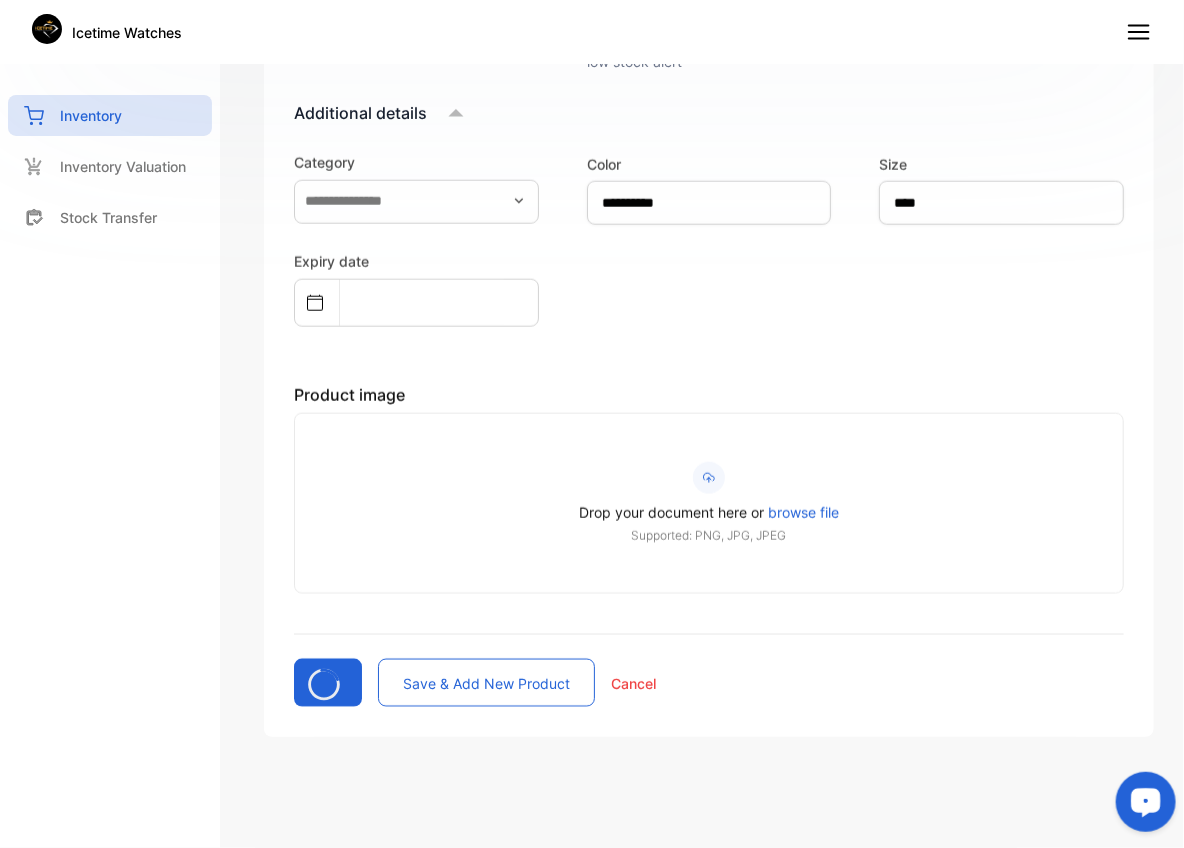 type 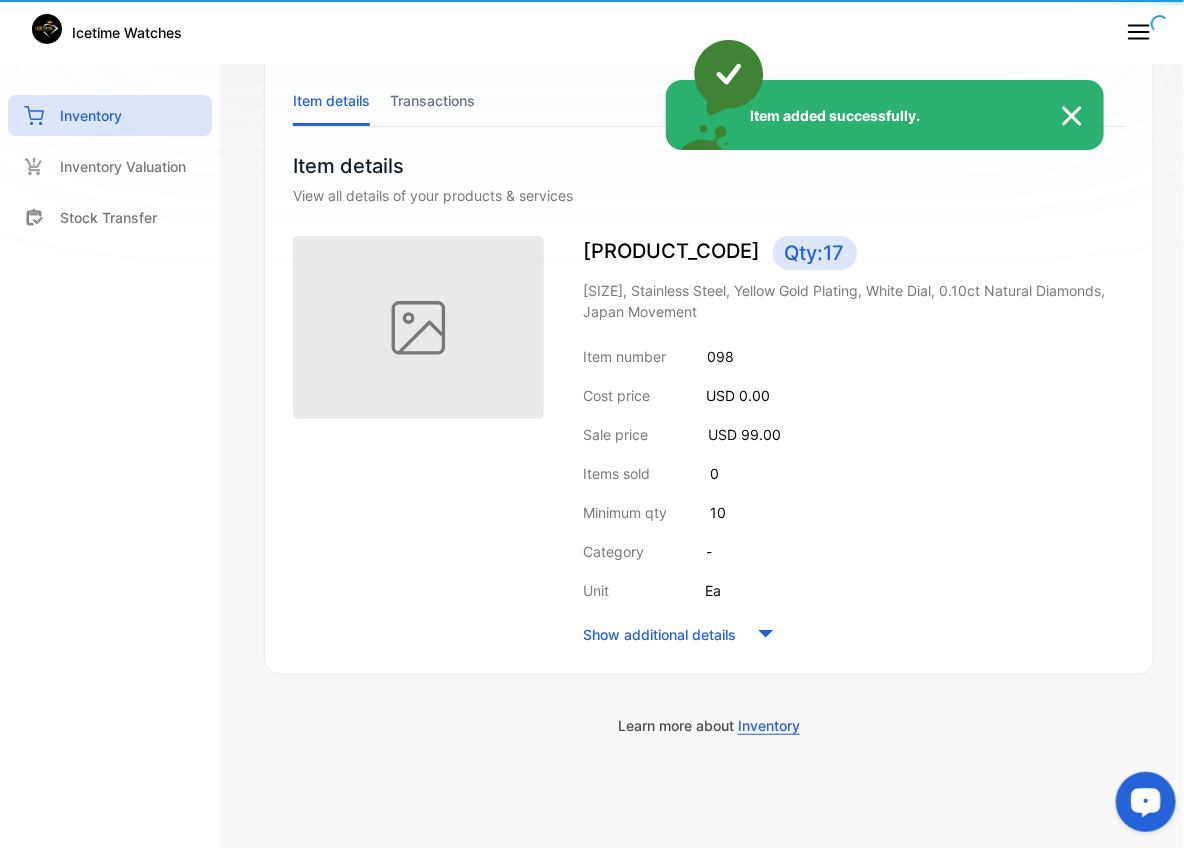 scroll, scrollTop: 107, scrollLeft: 0, axis: vertical 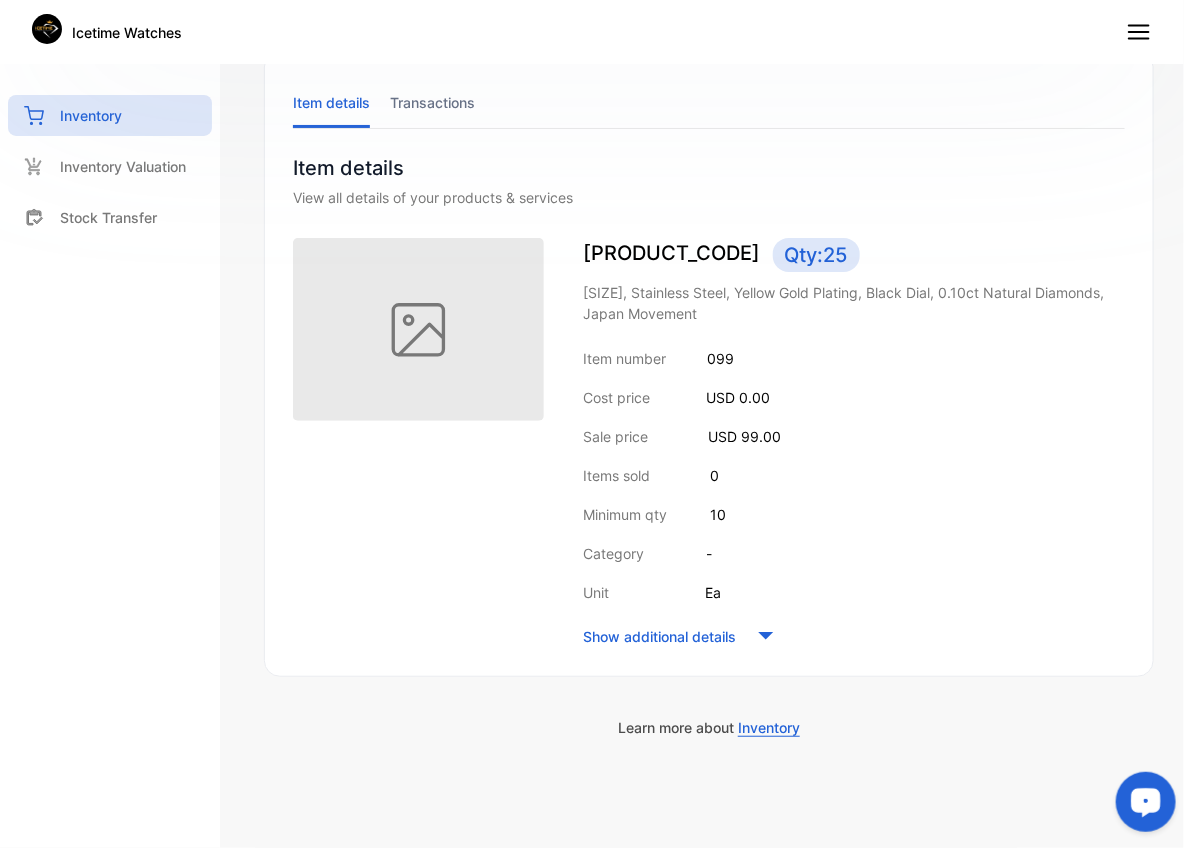 click at bounding box center (418, 444) 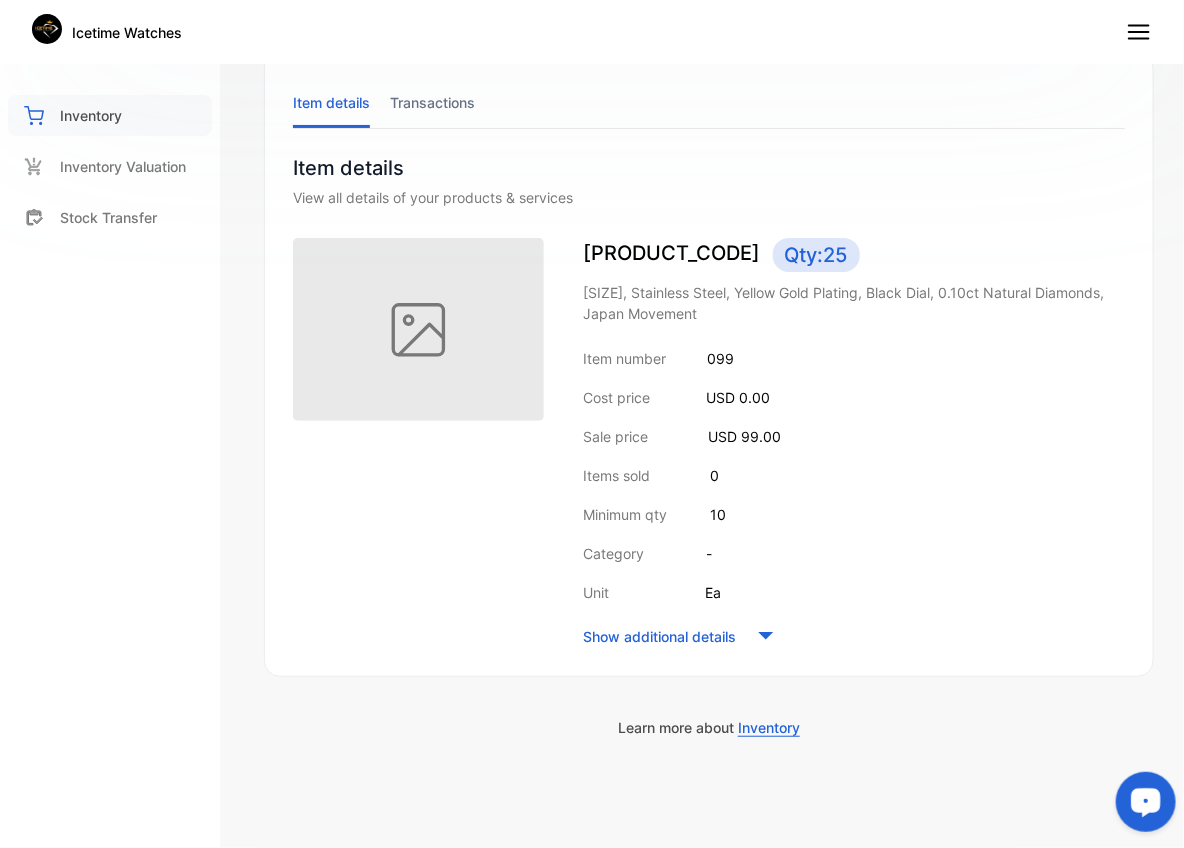 click on "Inventory" at bounding box center [110, 115] 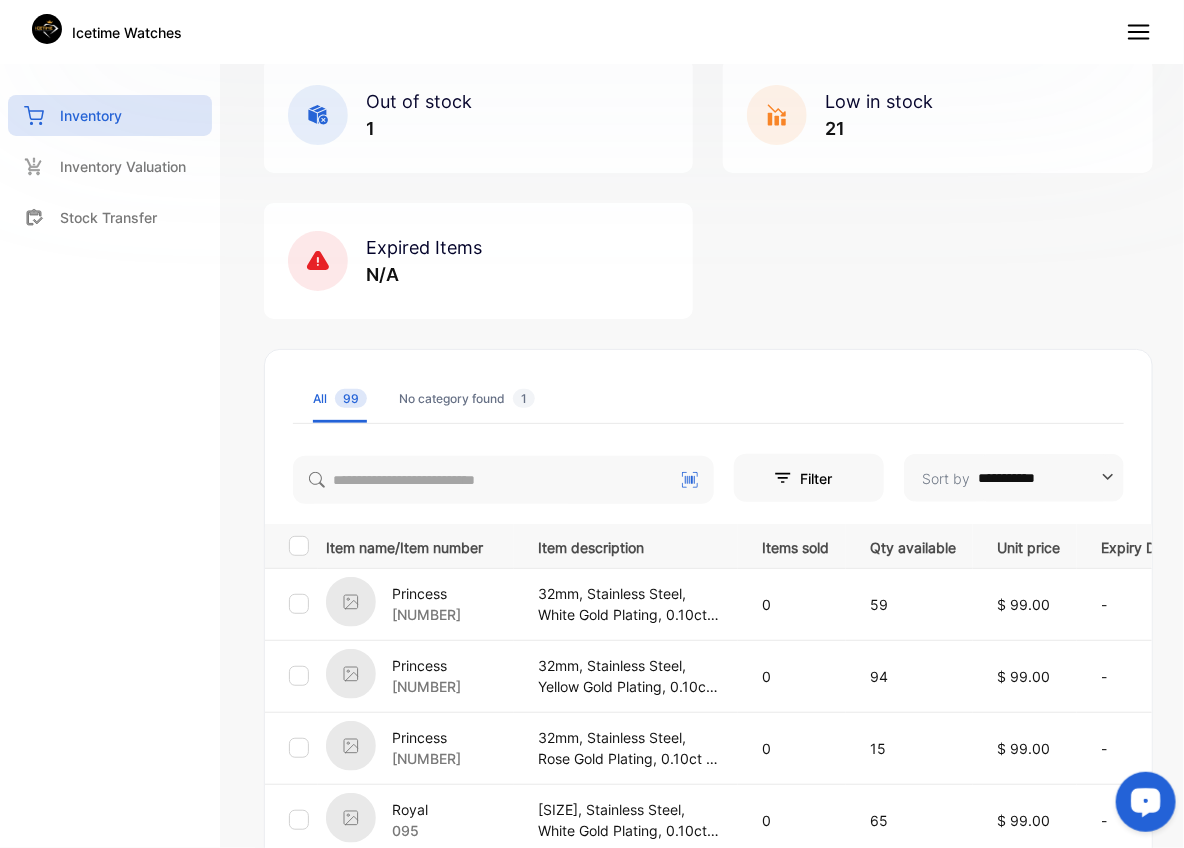 click on "Out of stock 1 Low in stock 21 Expired Items N/A" at bounding box center (708, 188) 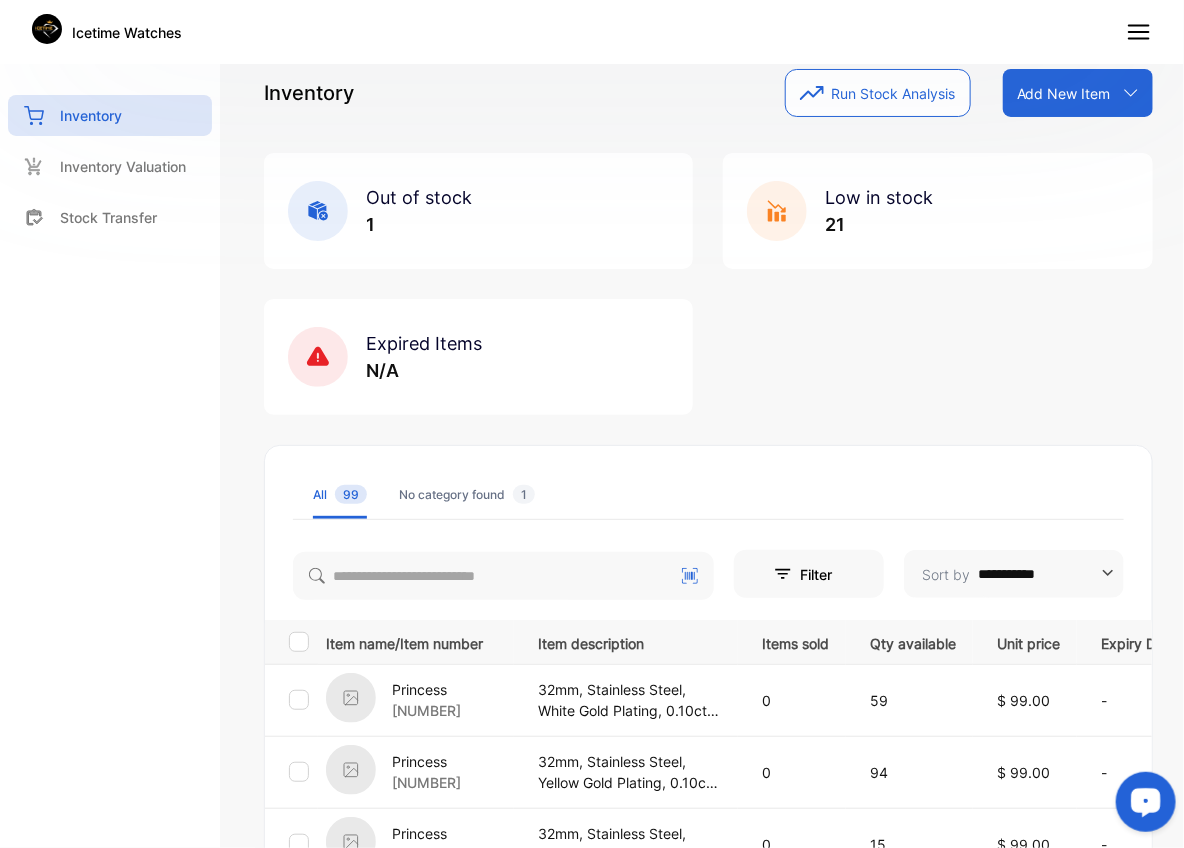 scroll, scrollTop: 0, scrollLeft: 0, axis: both 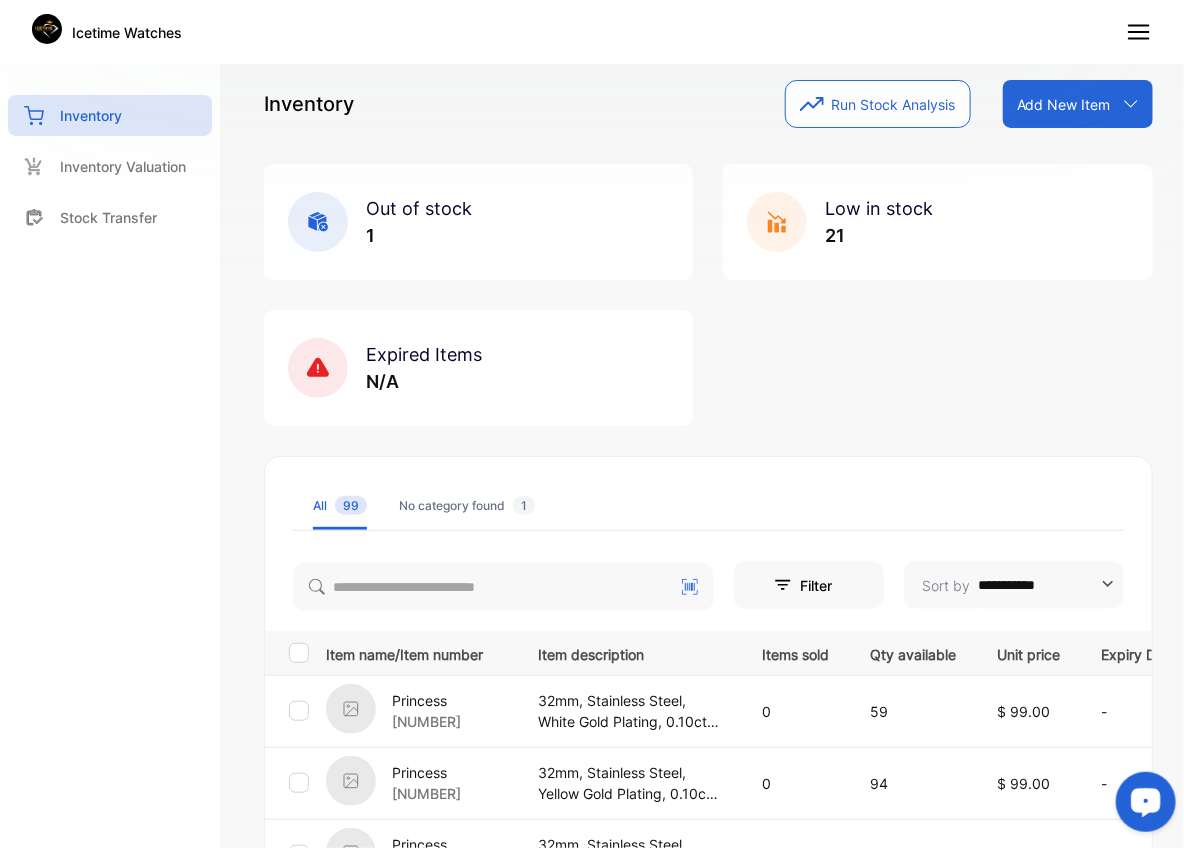 click on "Add New Item" at bounding box center (1064, 104) 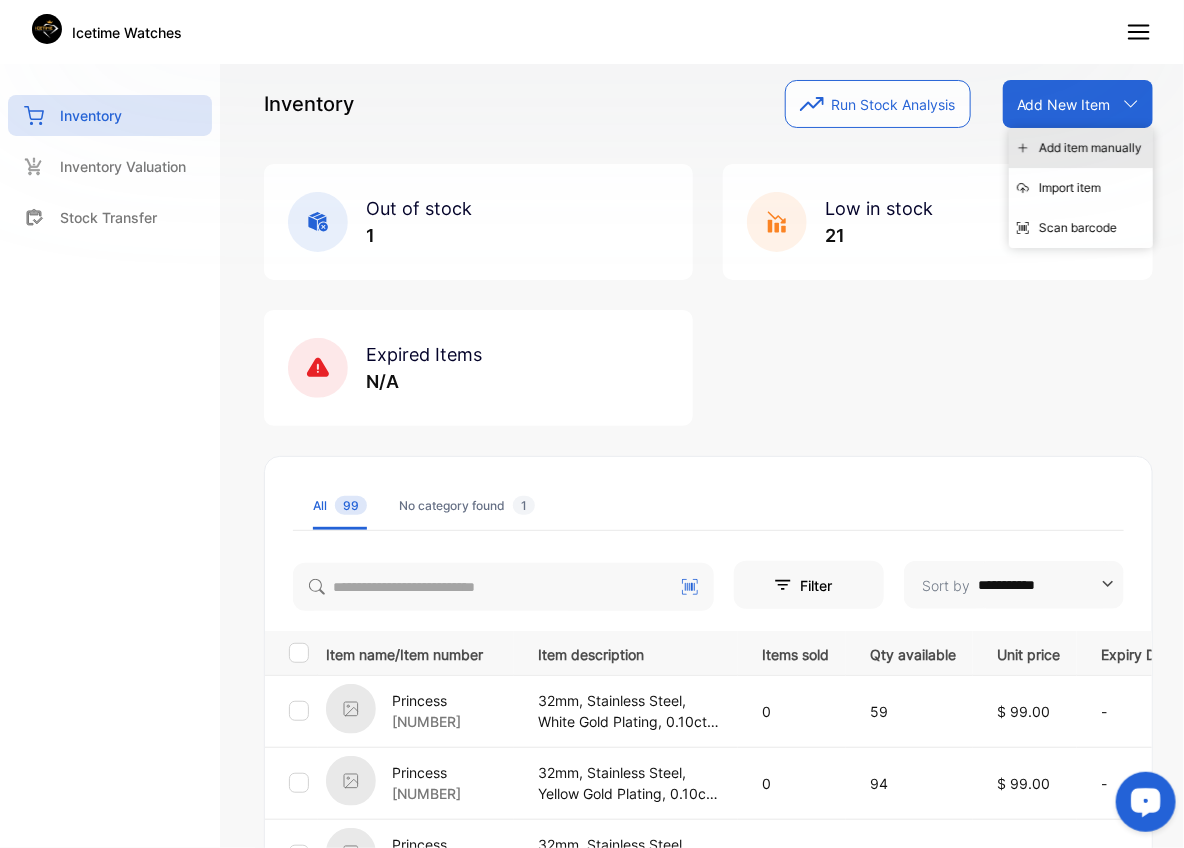 click on "Add item manually" at bounding box center [1081, 148] 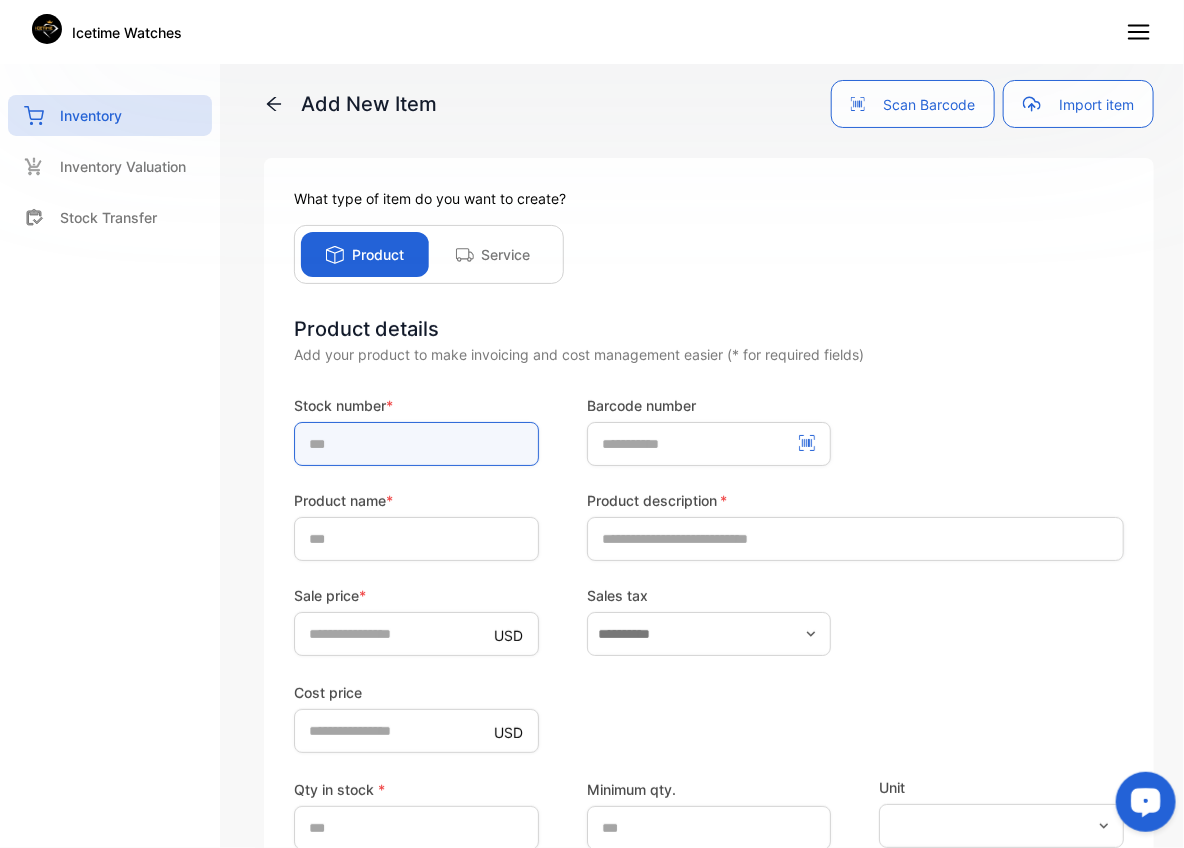 click at bounding box center (416, 444) 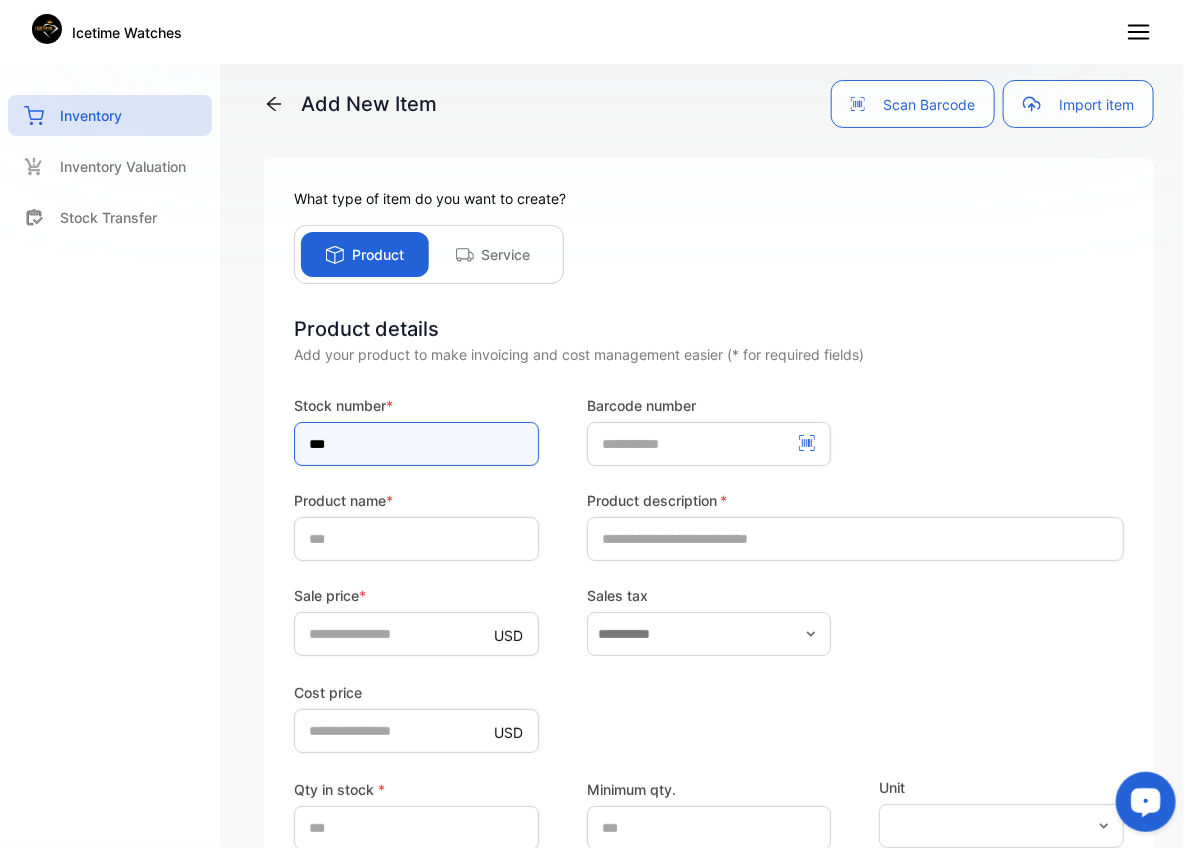 type on "***" 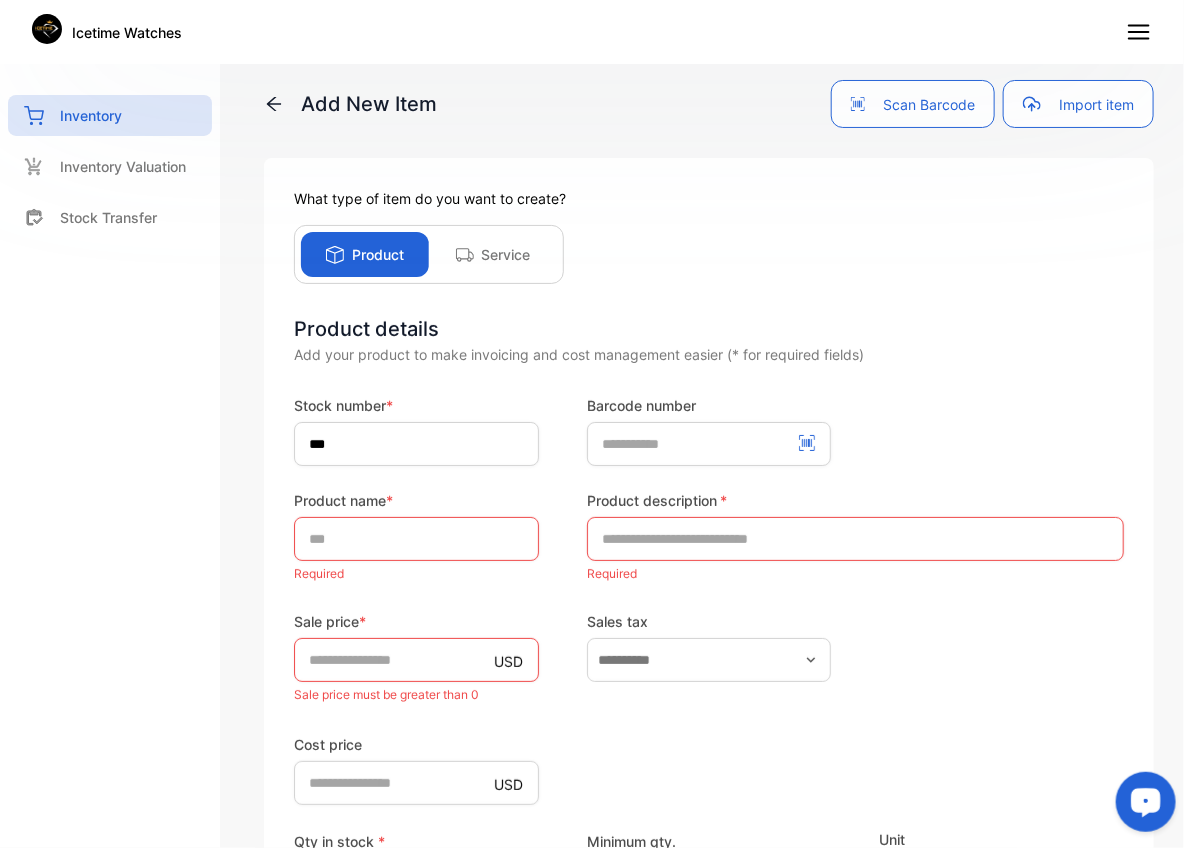 click on "Stock number  *   *** Barcode number   Product name  *   Required Product description   *   Required Sale price  *   USD * Sale price must be greater than 0 Sales tax   Cost price   USD * Qty in stock   *   * Quantity in stock must be greater than 0 Minimum qty.   * The min. number of quantity before a low stock alert Unit   Additional details Save product Save & add new product Cancel" at bounding box center [709, 760] 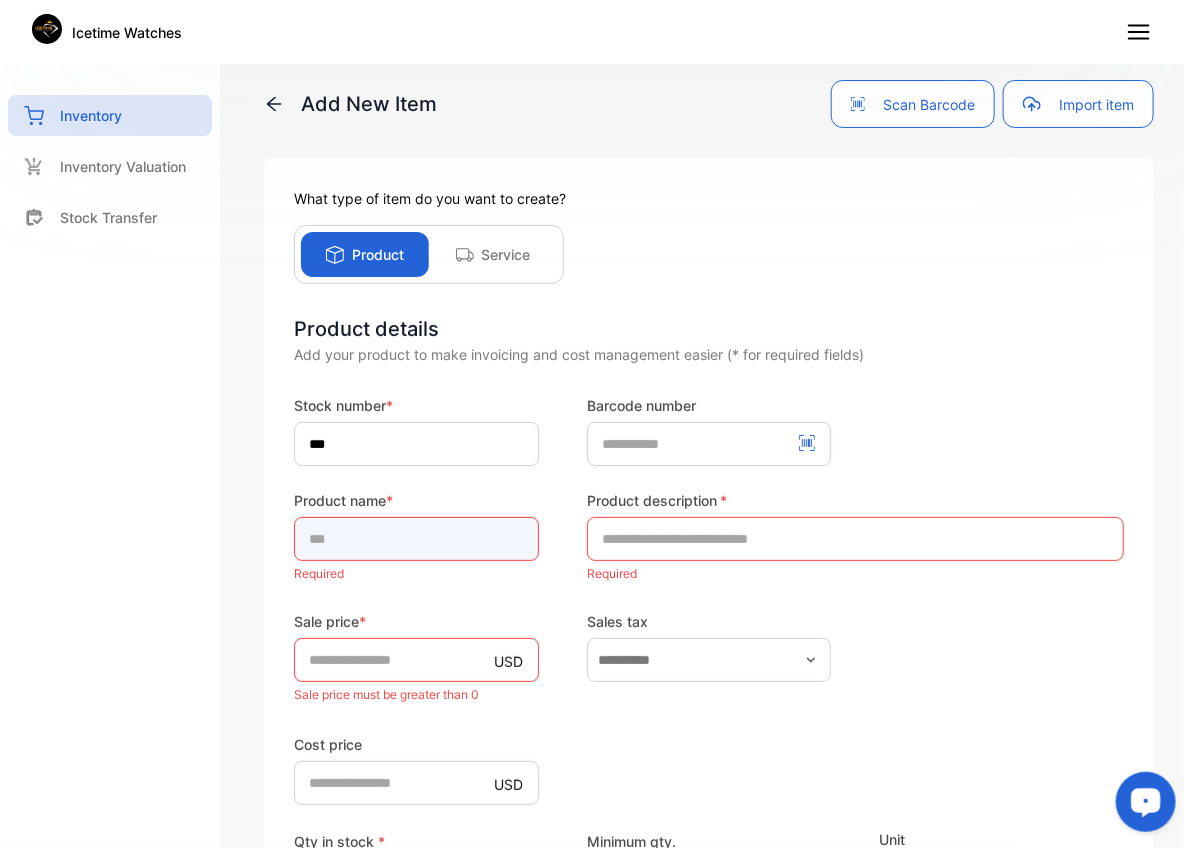 click at bounding box center (416, 539) 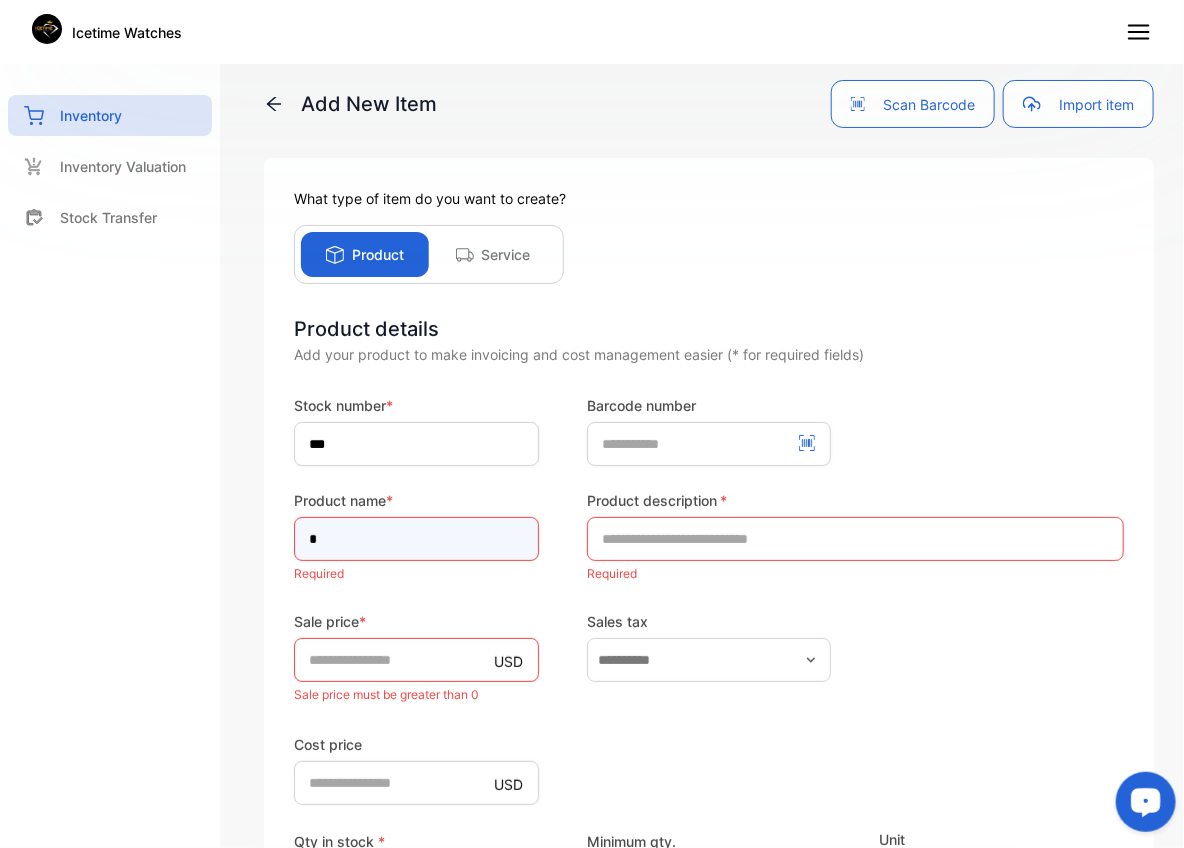 type on "*****" 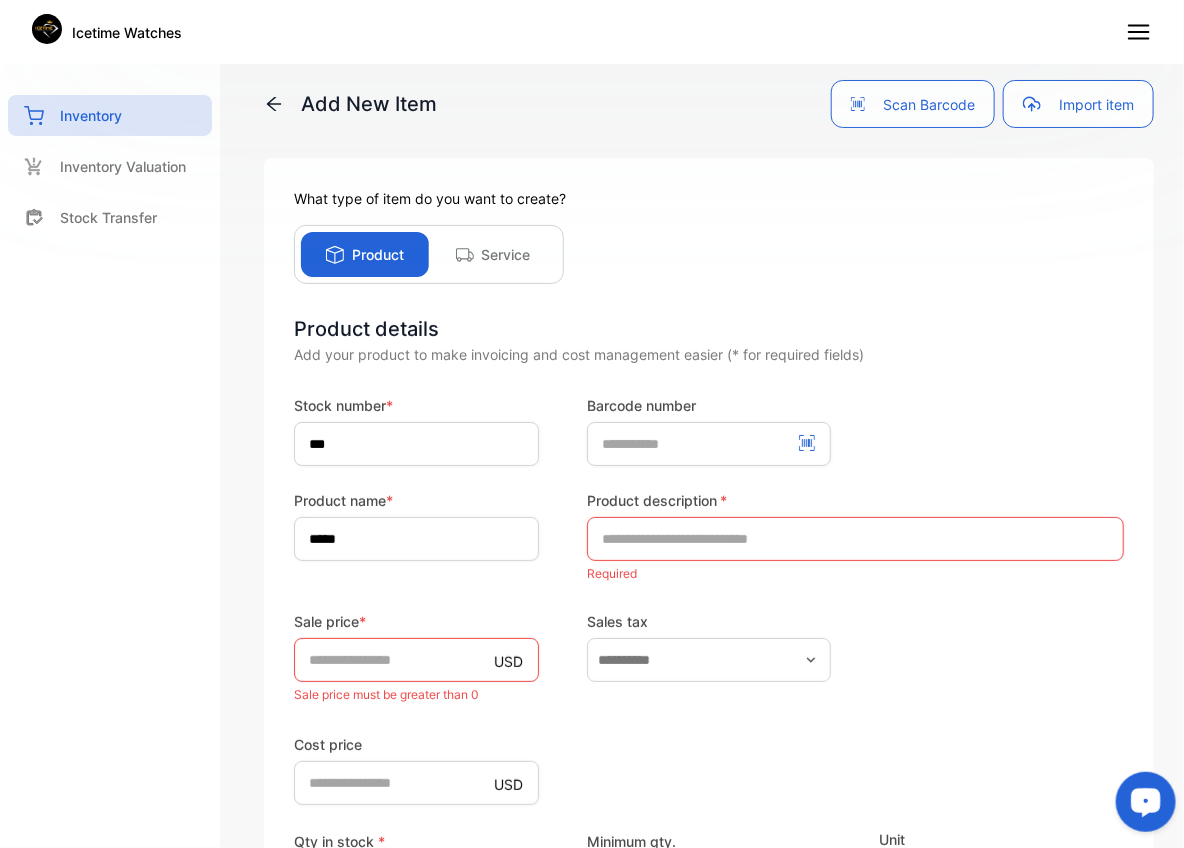click on "Sale price  *" at bounding box center [416, 621] 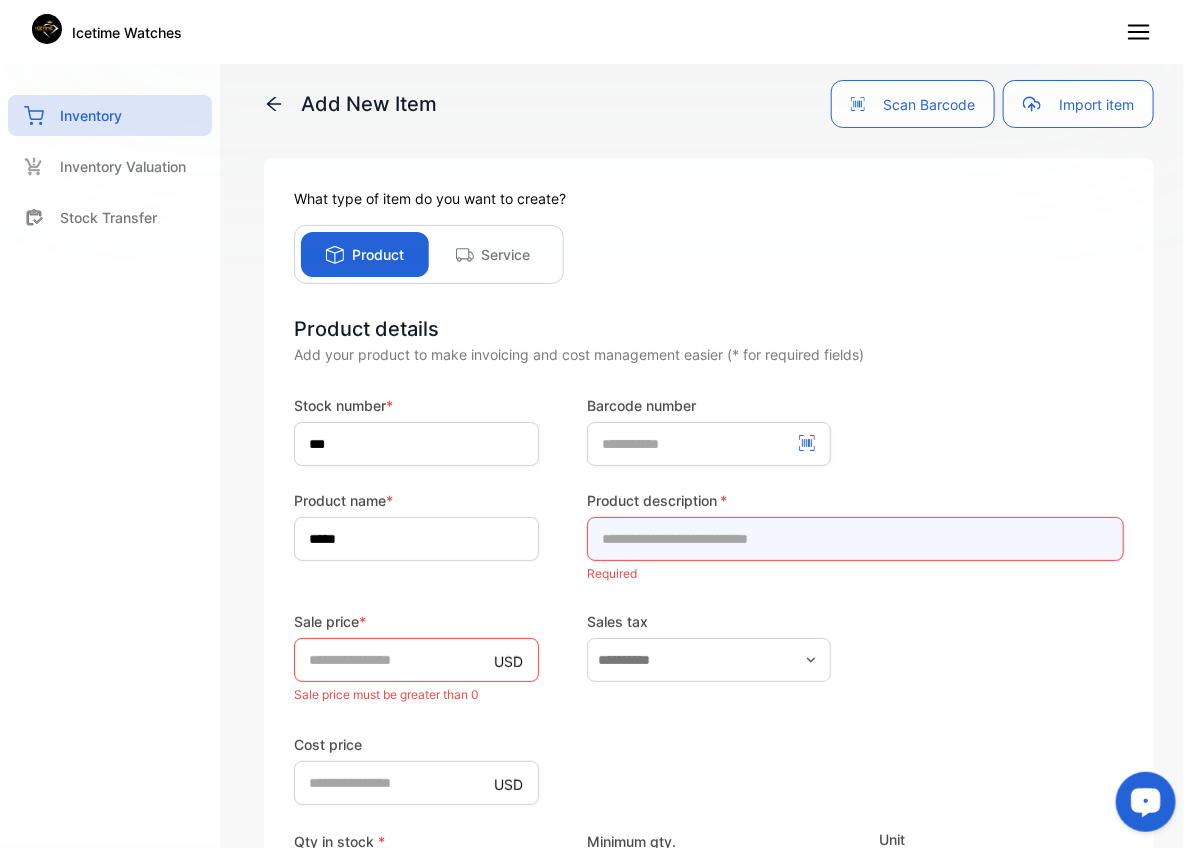 click at bounding box center (855, 539) 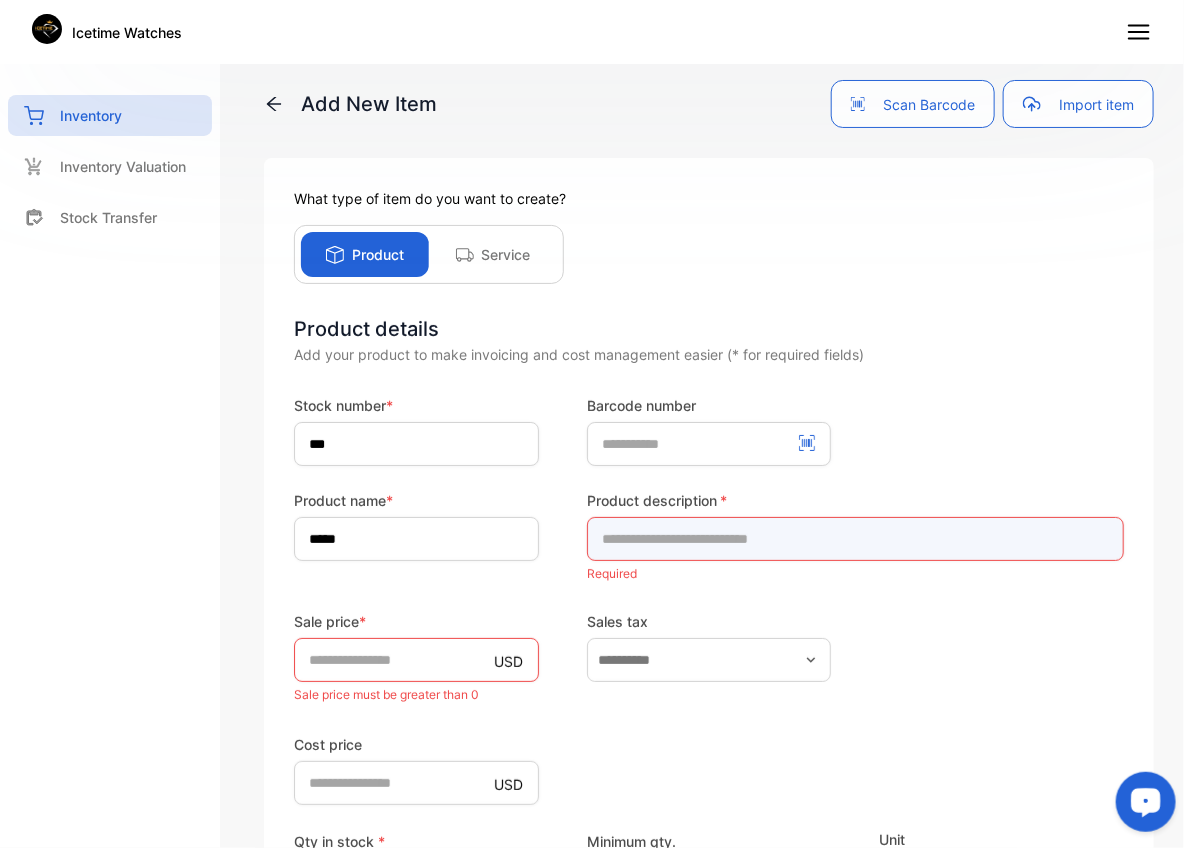 paste on "**********" 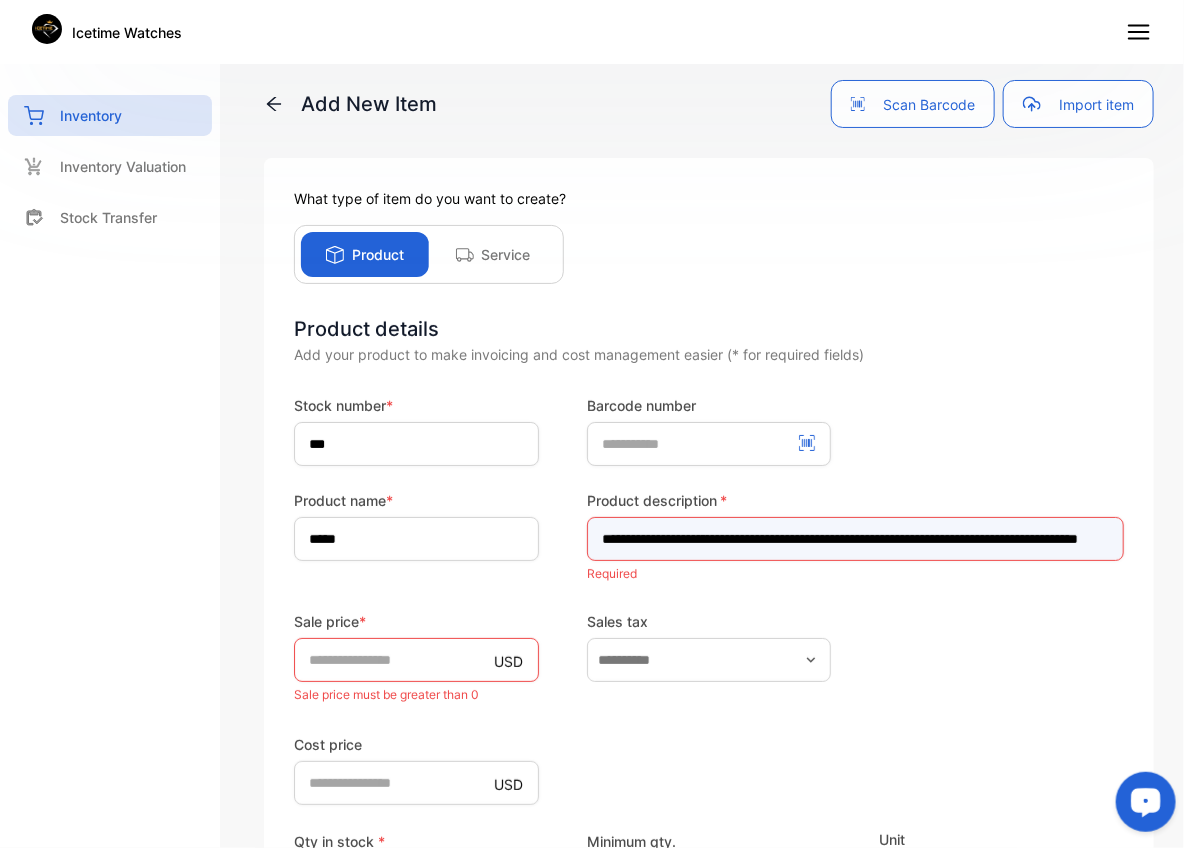 scroll, scrollTop: 0, scrollLeft: 148, axis: horizontal 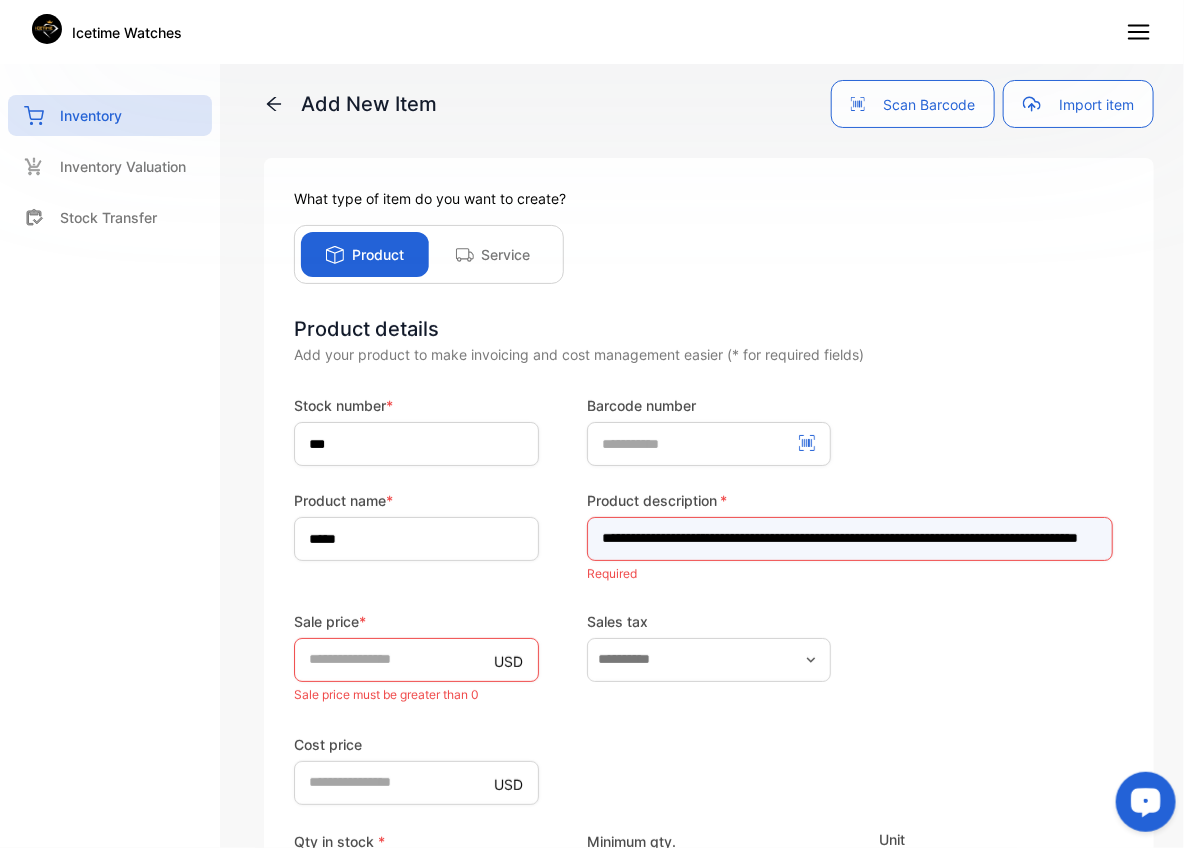 click on "**********" at bounding box center (850, 539) 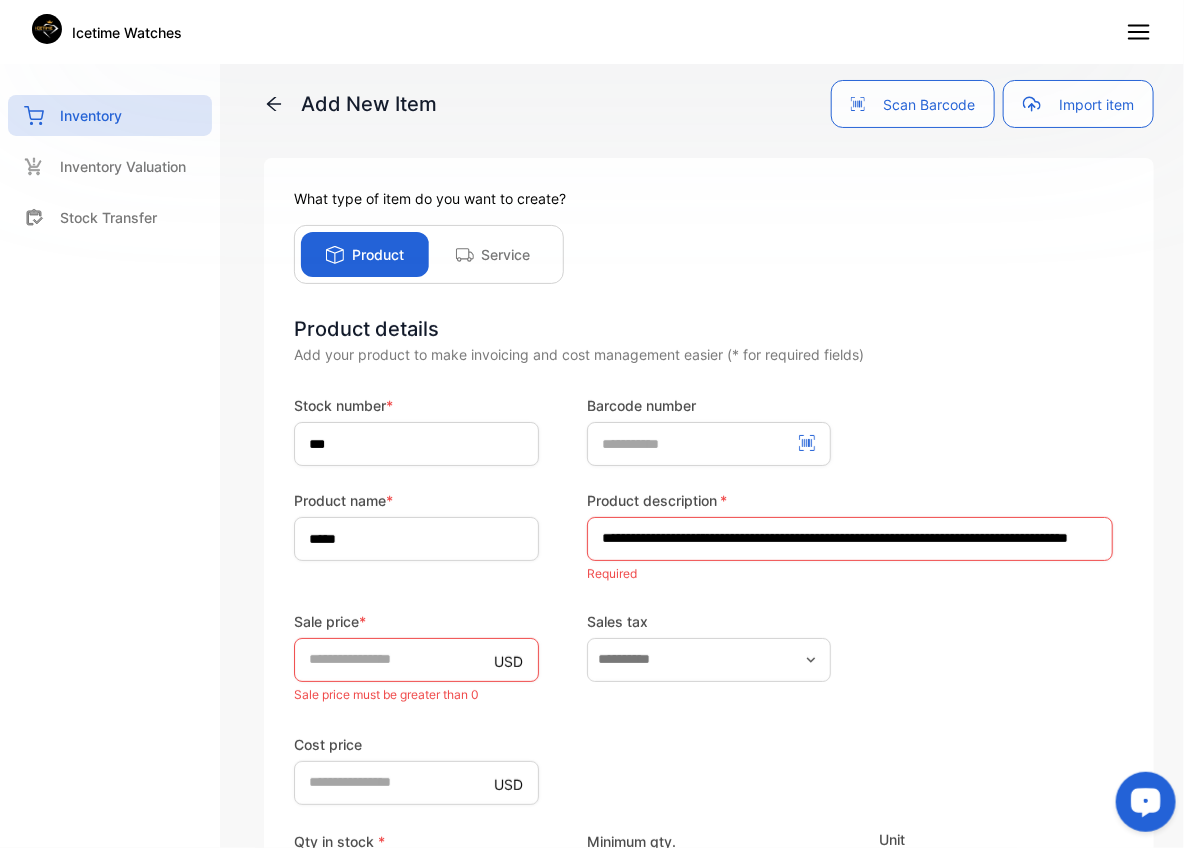 scroll, scrollTop: 0, scrollLeft: 0, axis: both 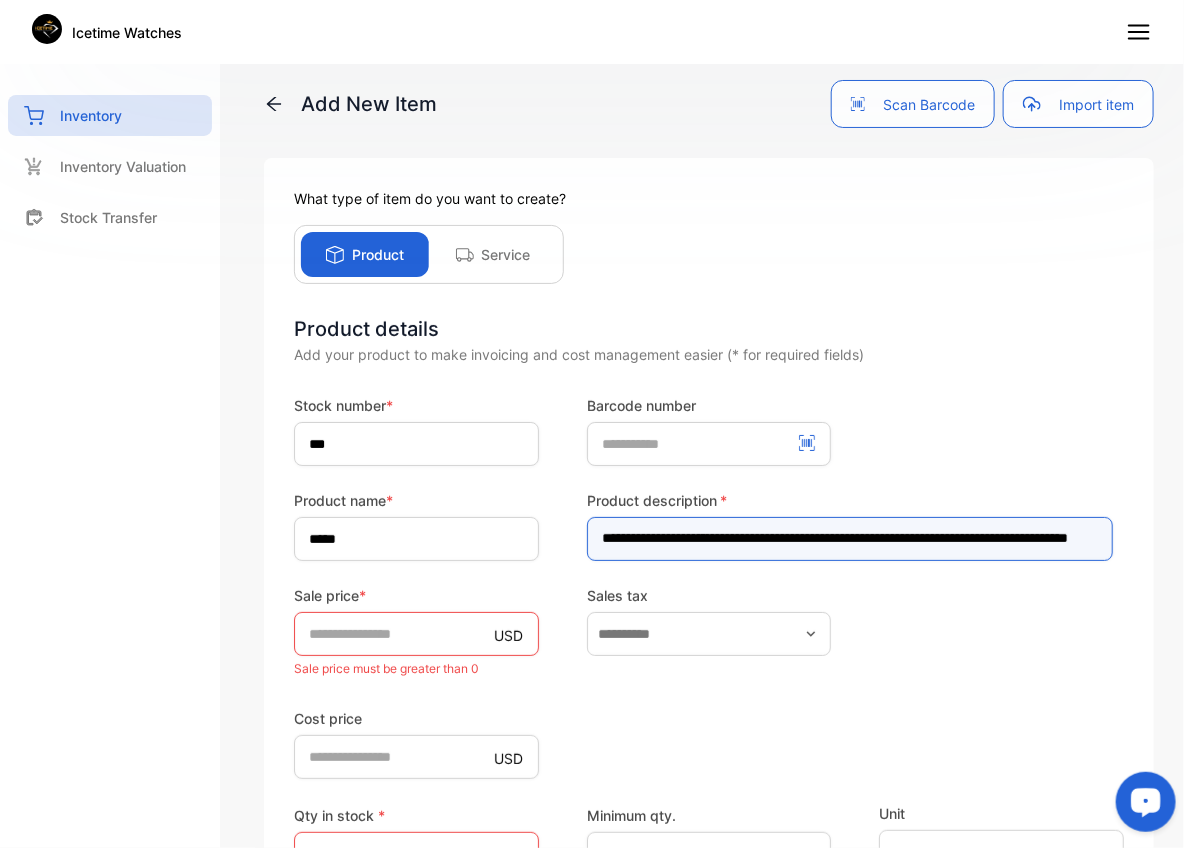 click on "**********" at bounding box center [850, 539] 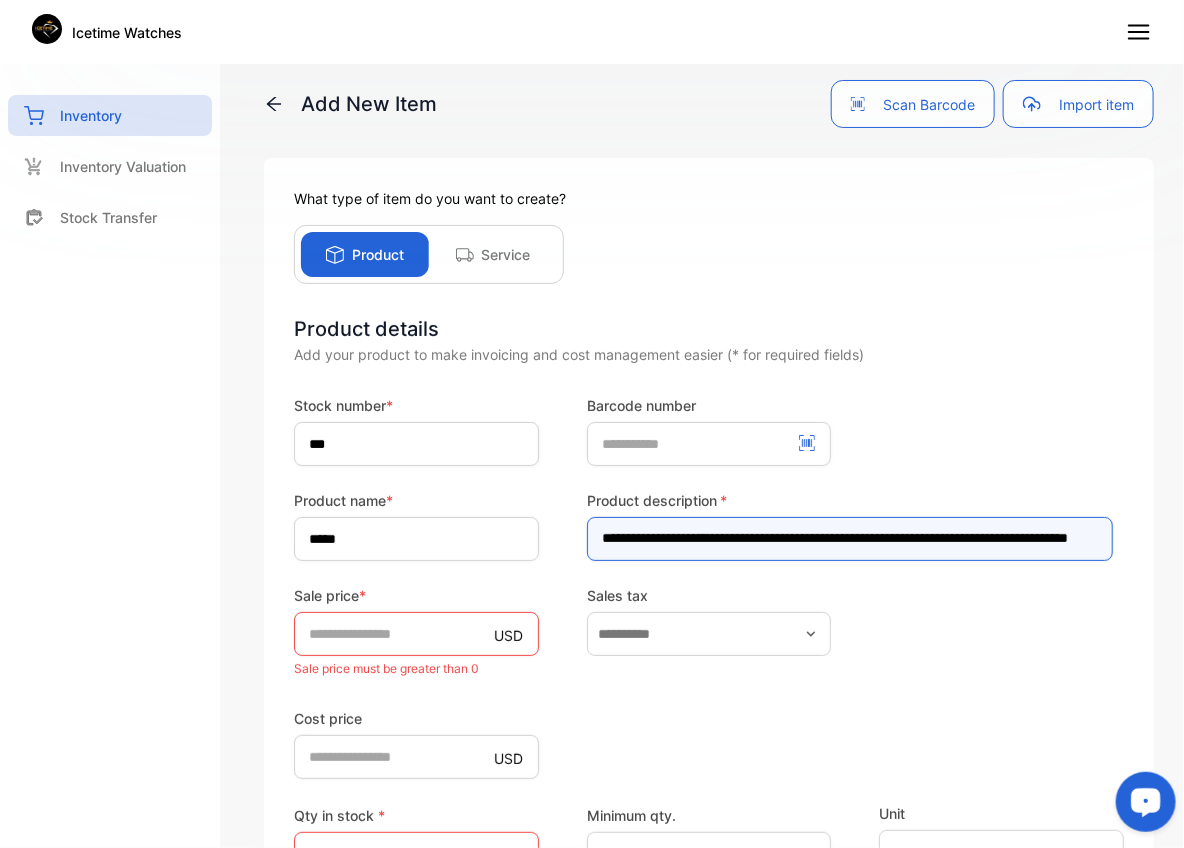 type on "**********" 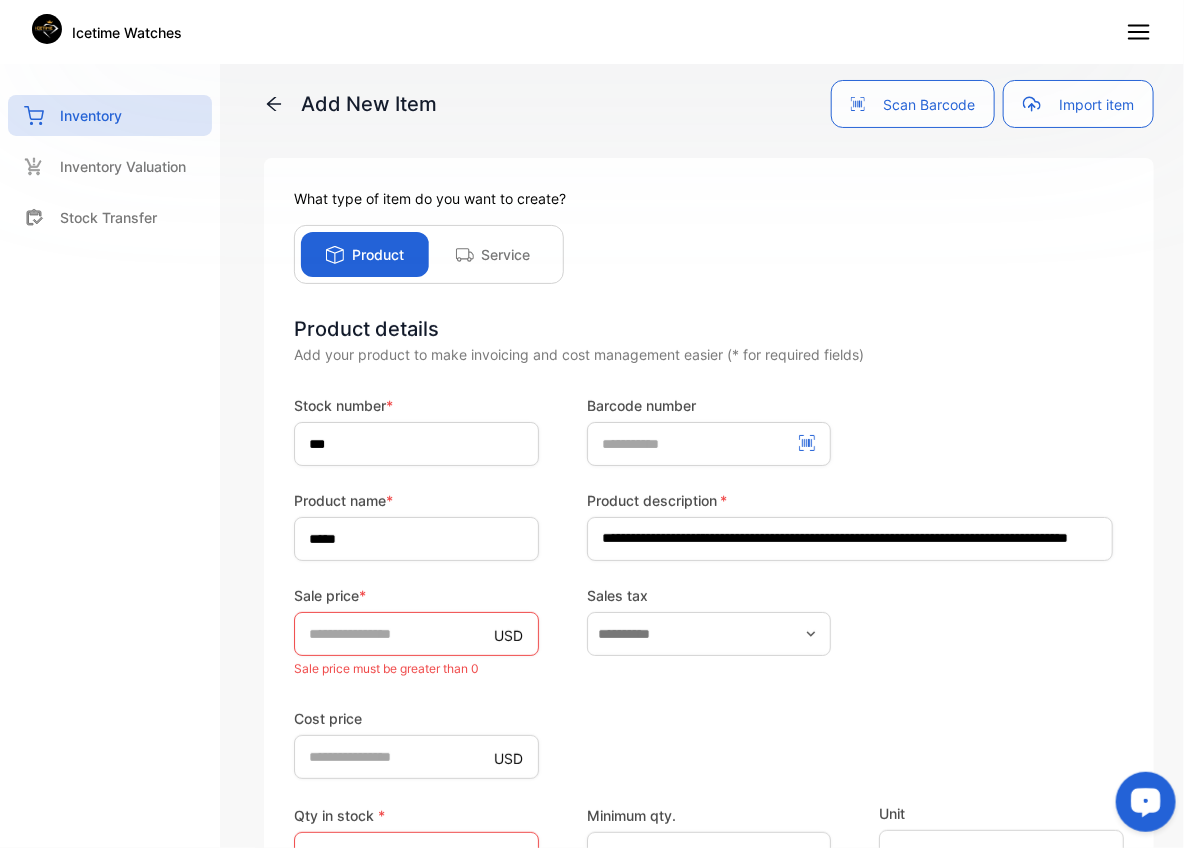 click on "Sale price  *   USD * Sale price must be greater than 0 Sales tax" at bounding box center [709, 633] 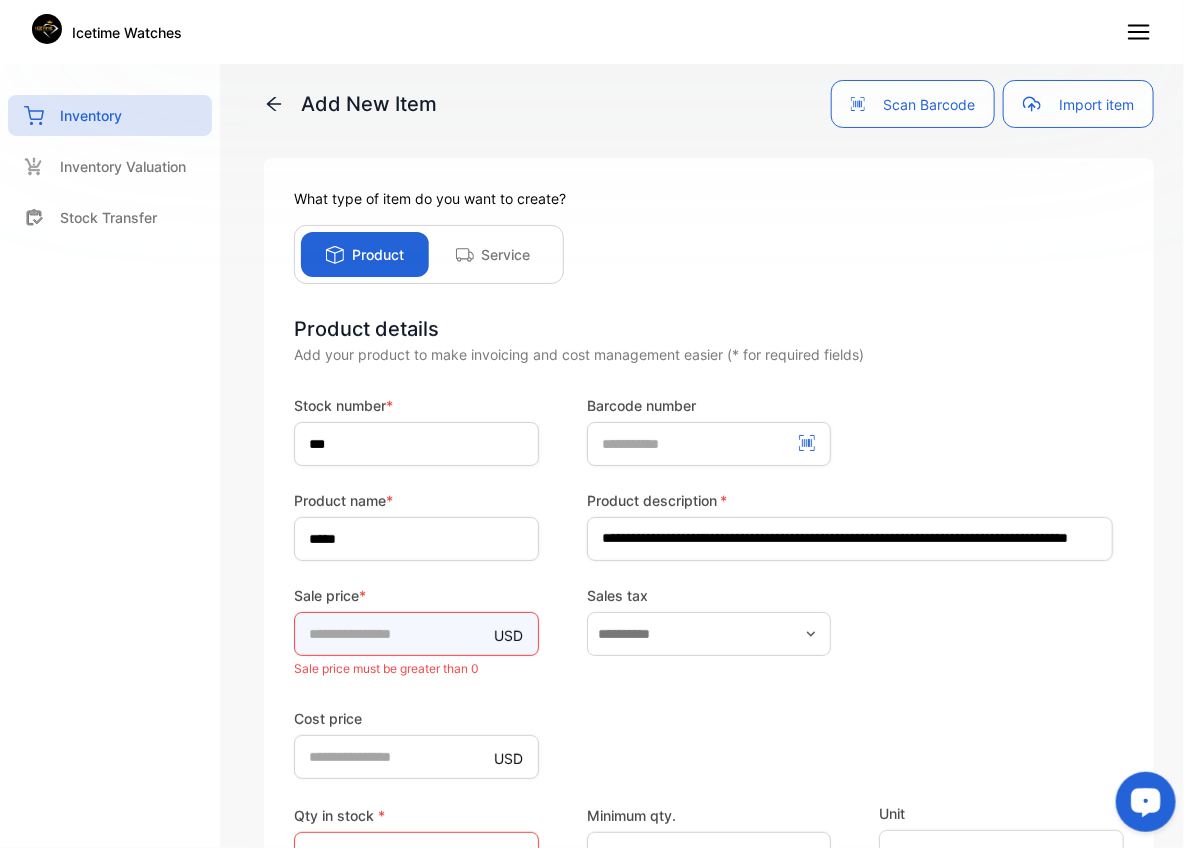 click on "*" at bounding box center [416, 634] 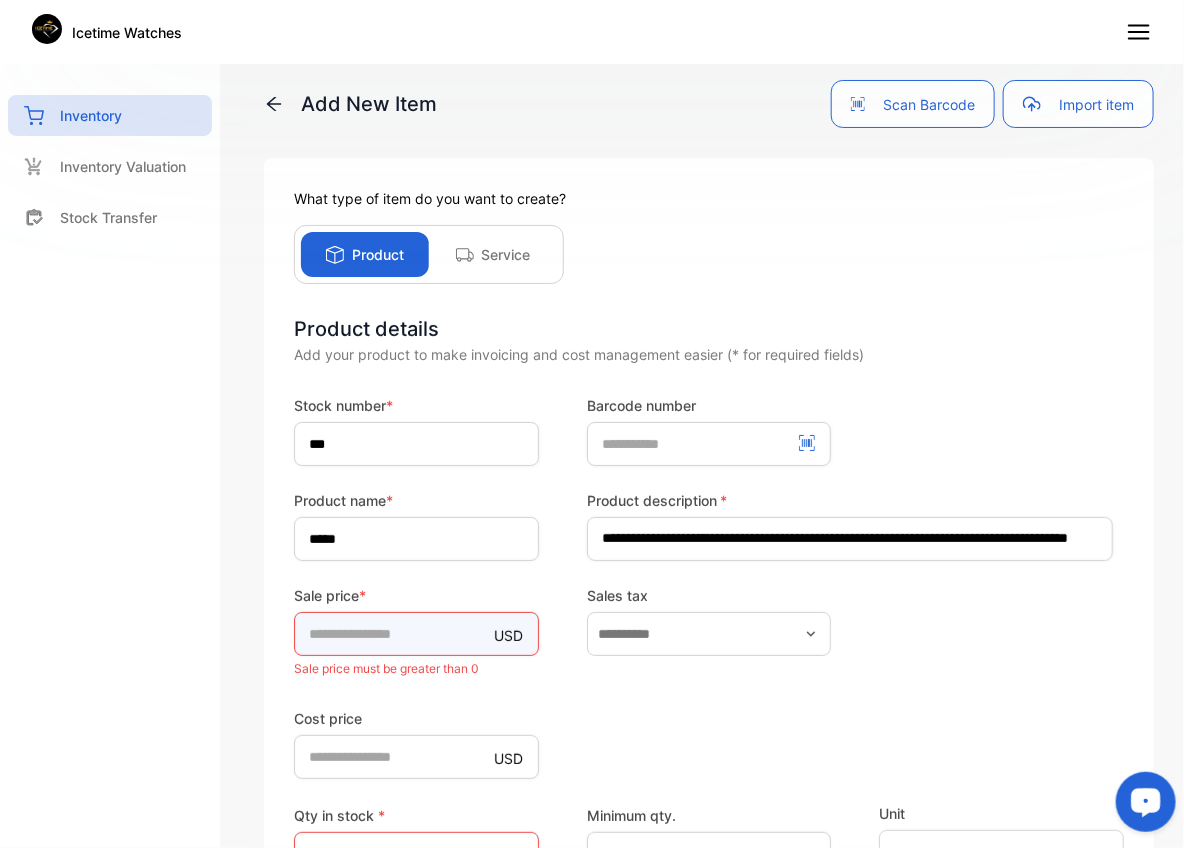 type on "**" 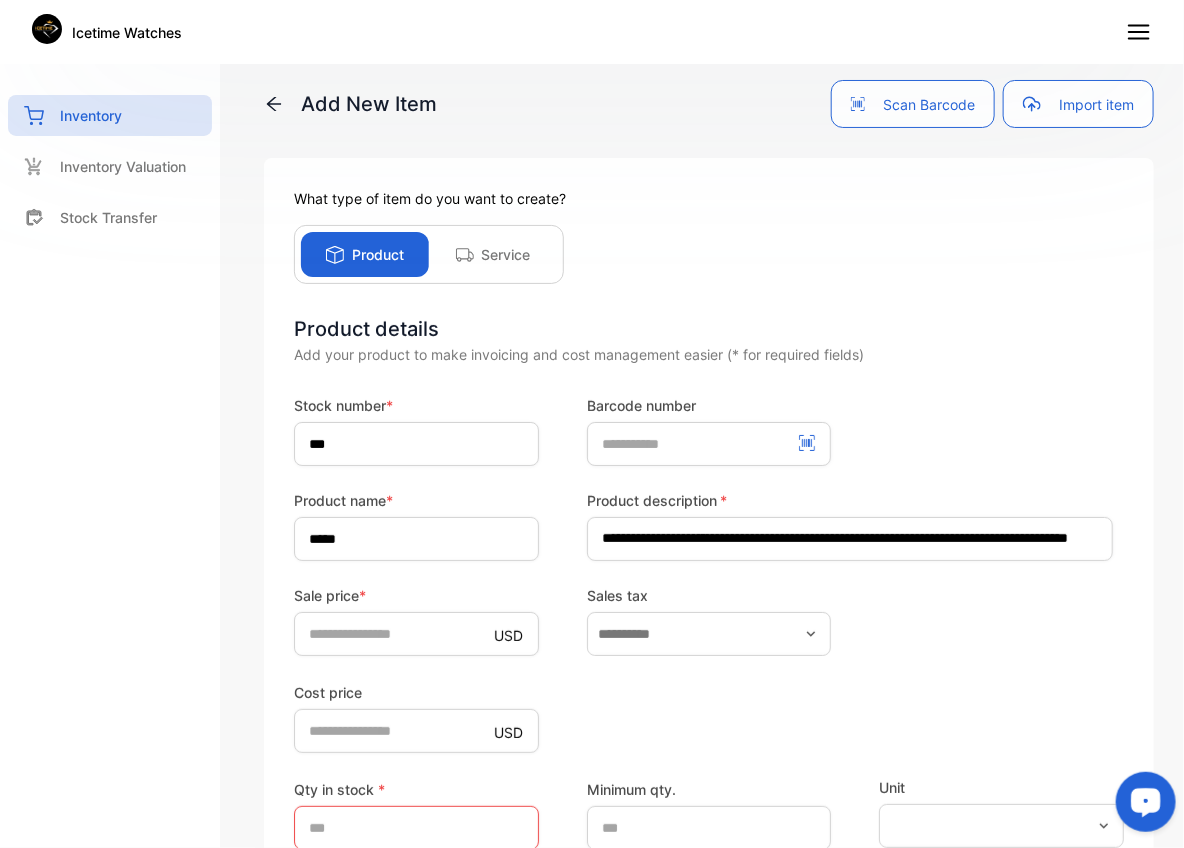 click on "Cost price   USD *" at bounding box center (416, 717) 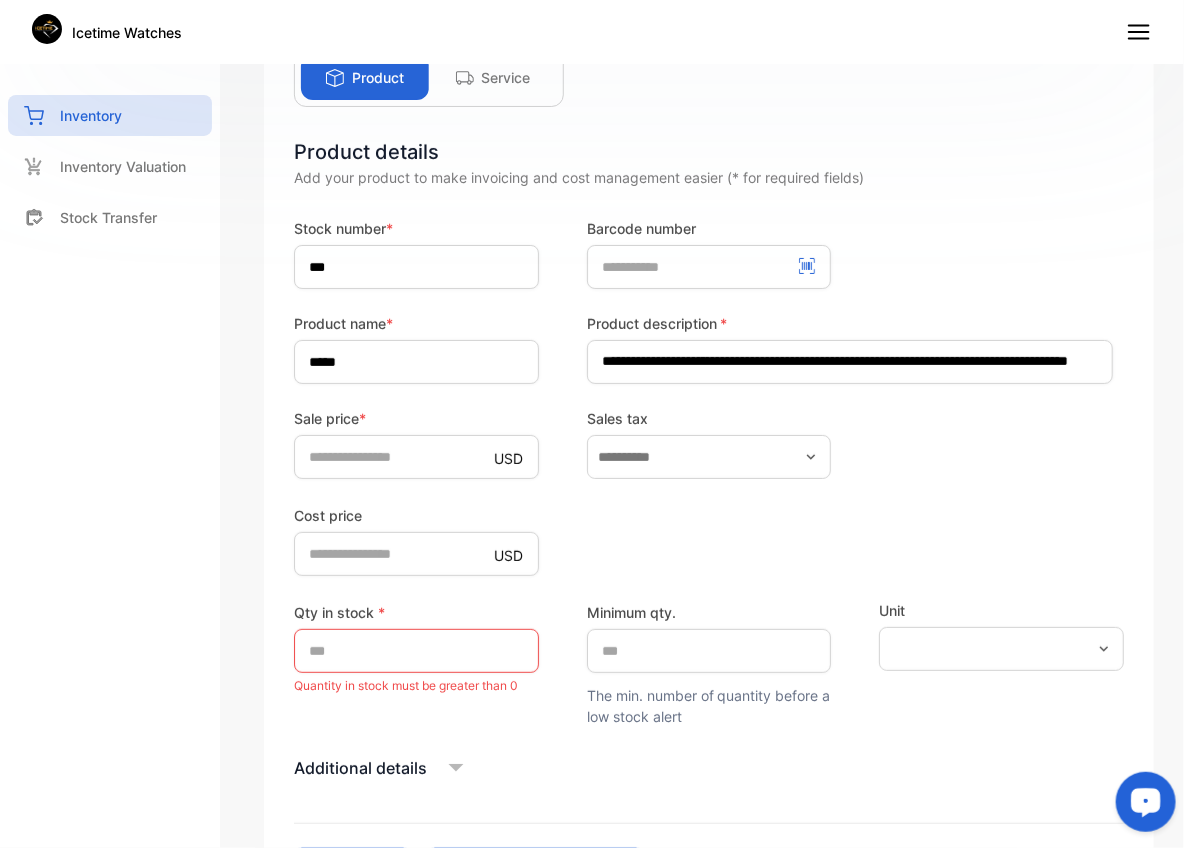 scroll, scrollTop: 222, scrollLeft: 0, axis: vertical 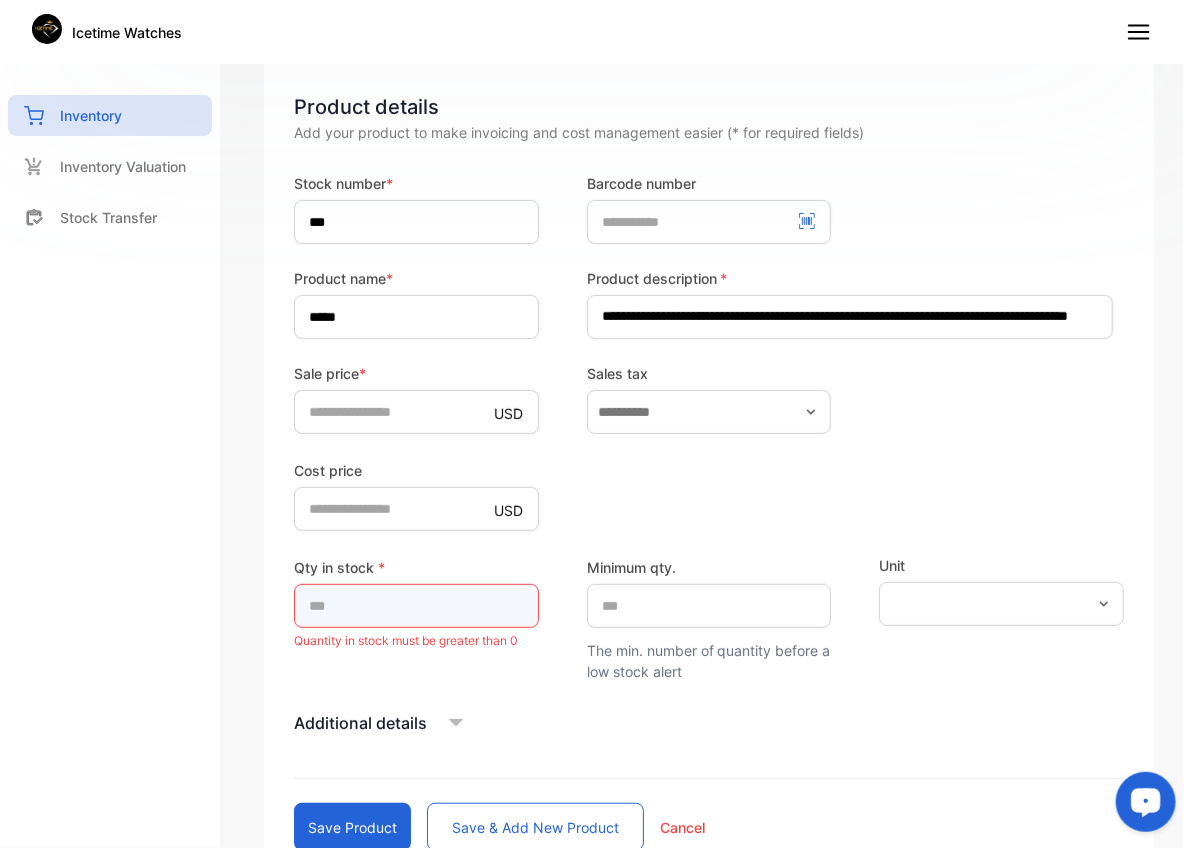 click on "*" at bounding box center (416, 606) 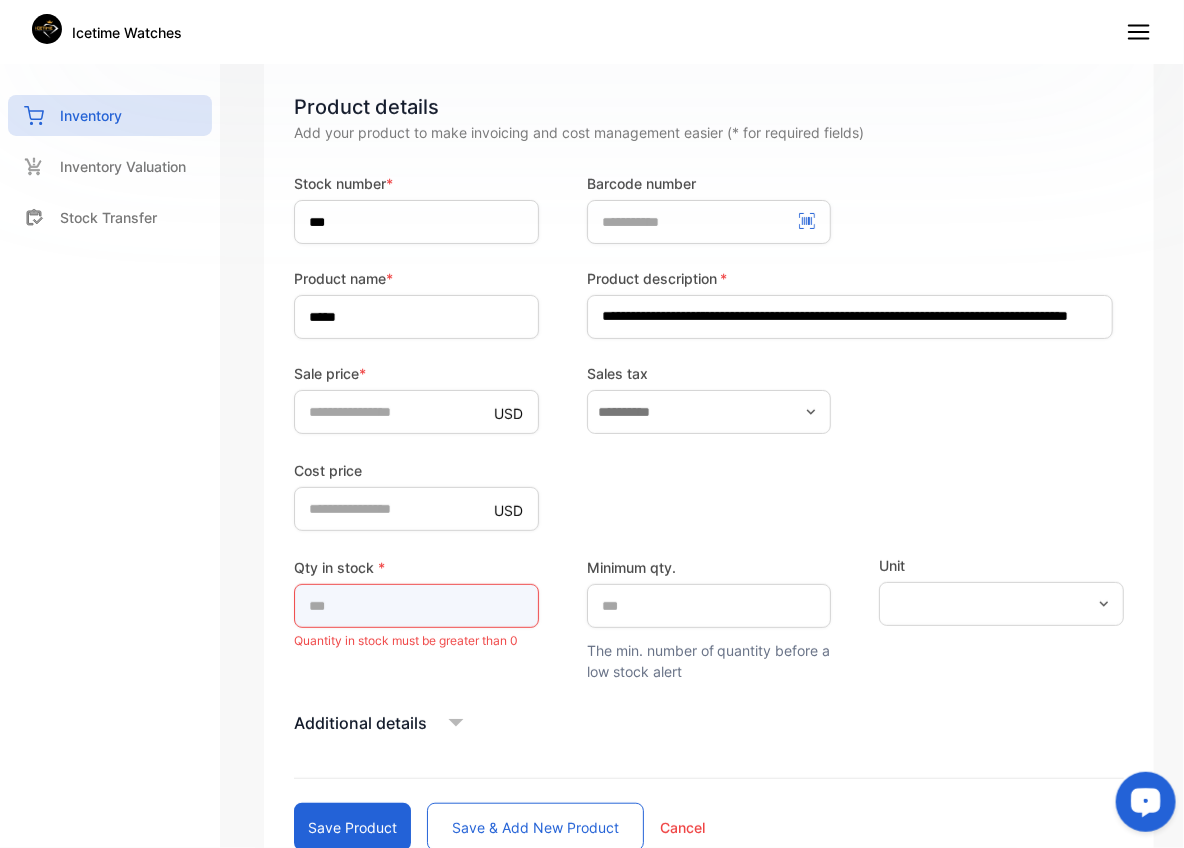 drag, startPoint x: 322, startPoint y: 602, endPoint x: 325, endPoint y: 620, distance: 18.248287 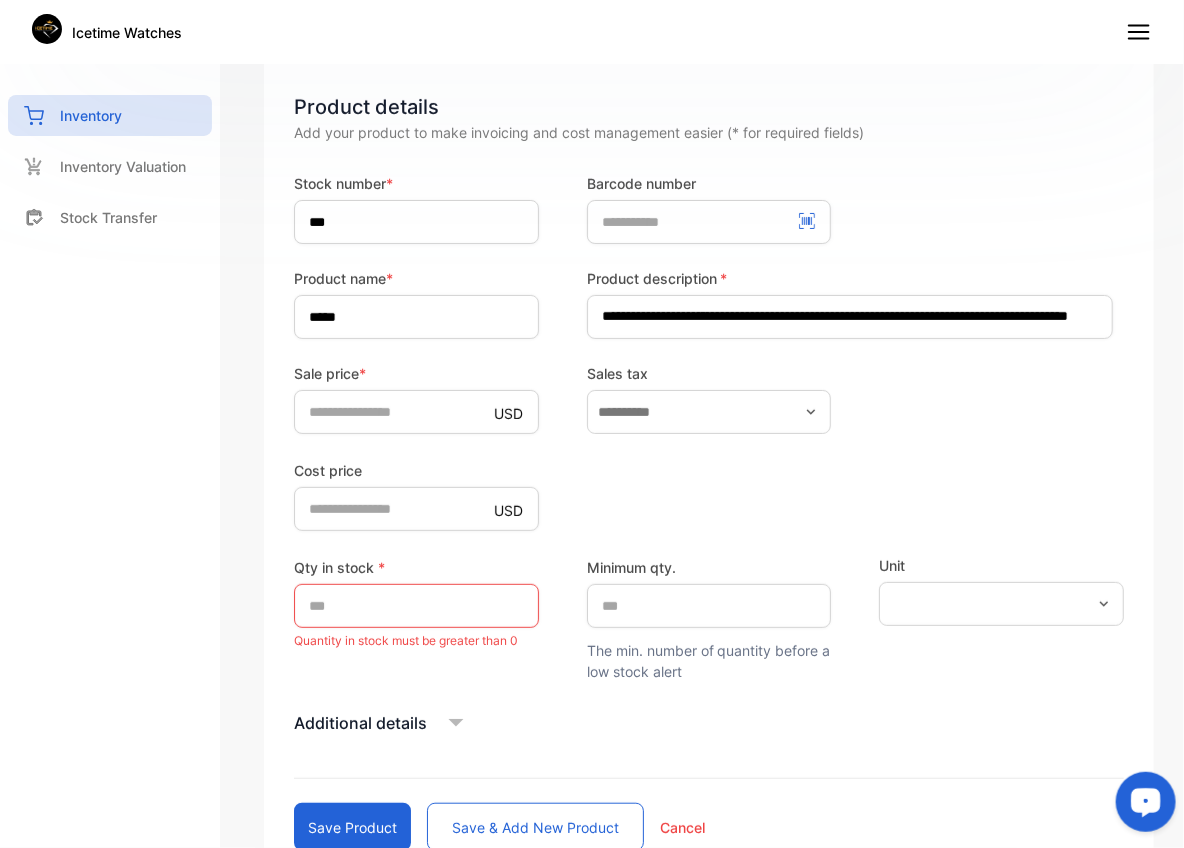 click on "**********" at bounding box center (709, 512) 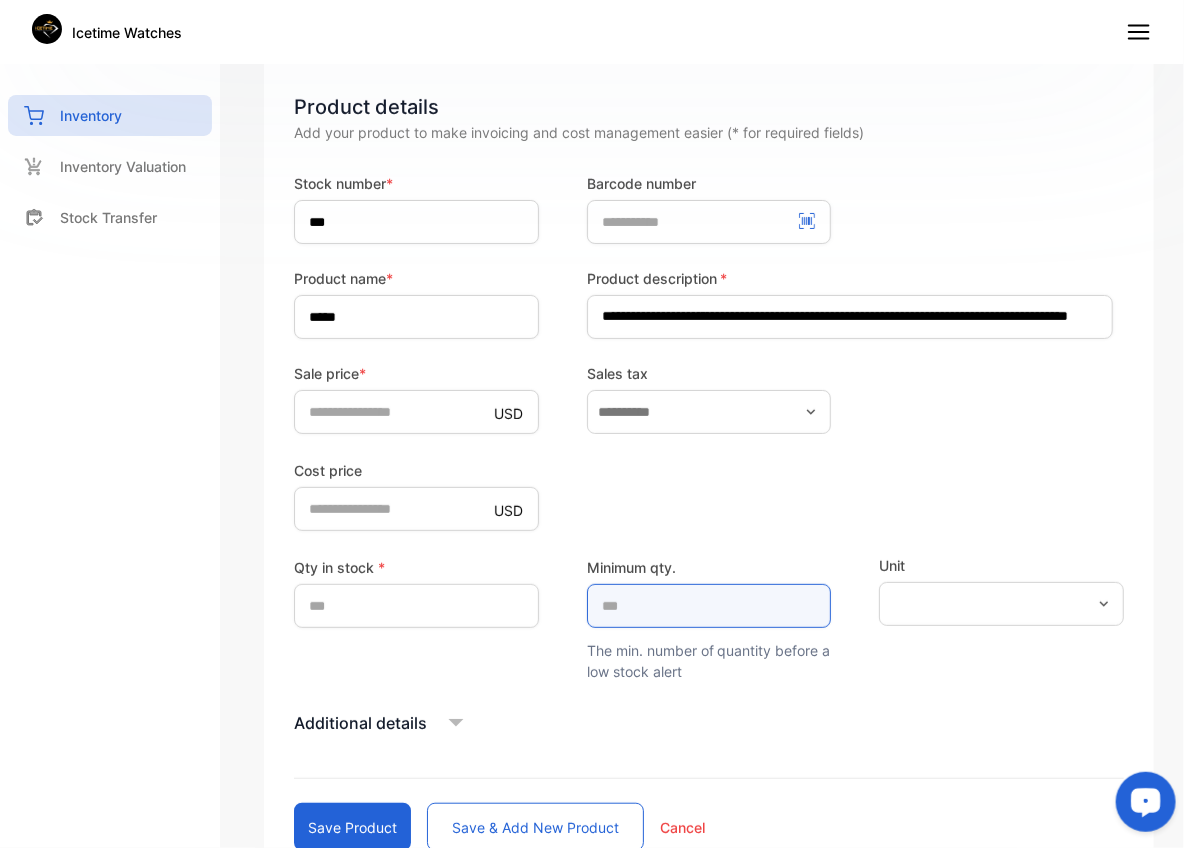 click on "*" at bounding box center (709, 606) 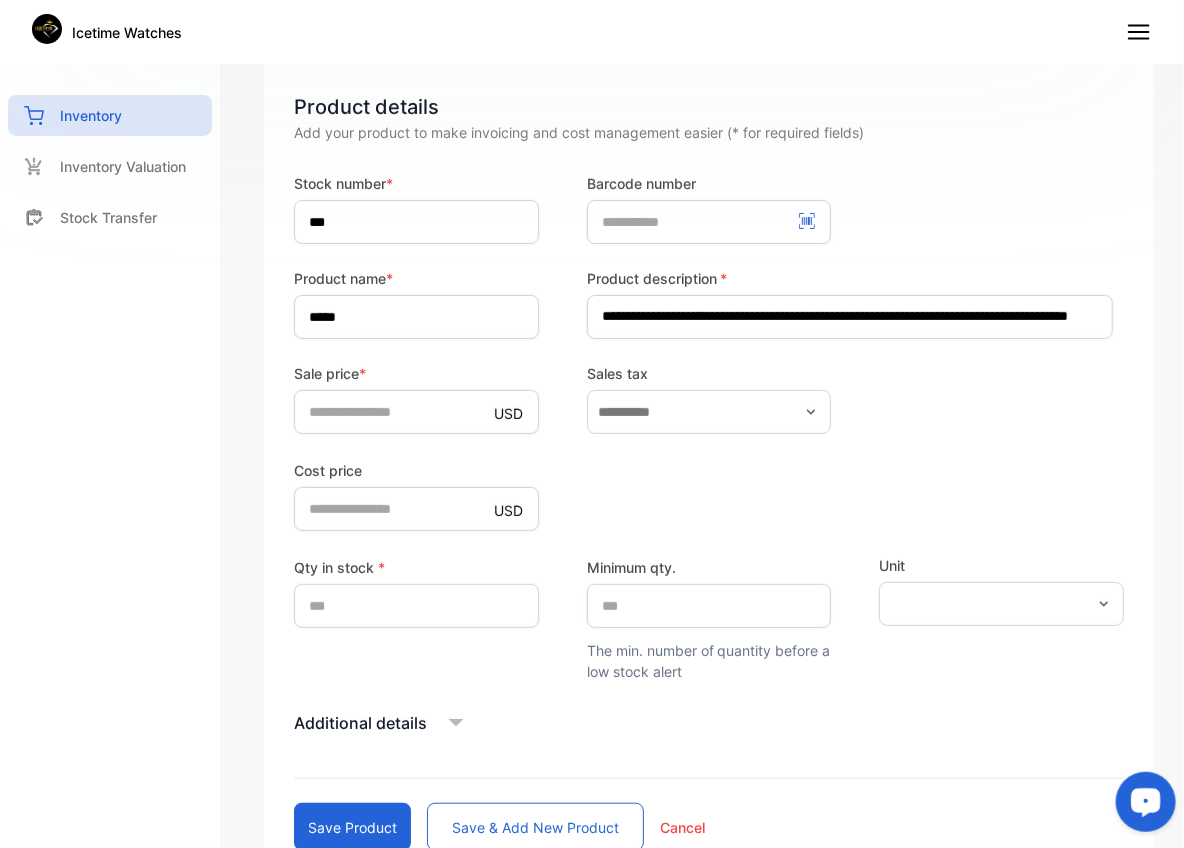 click on "**********" at bounding box center [709, 512] 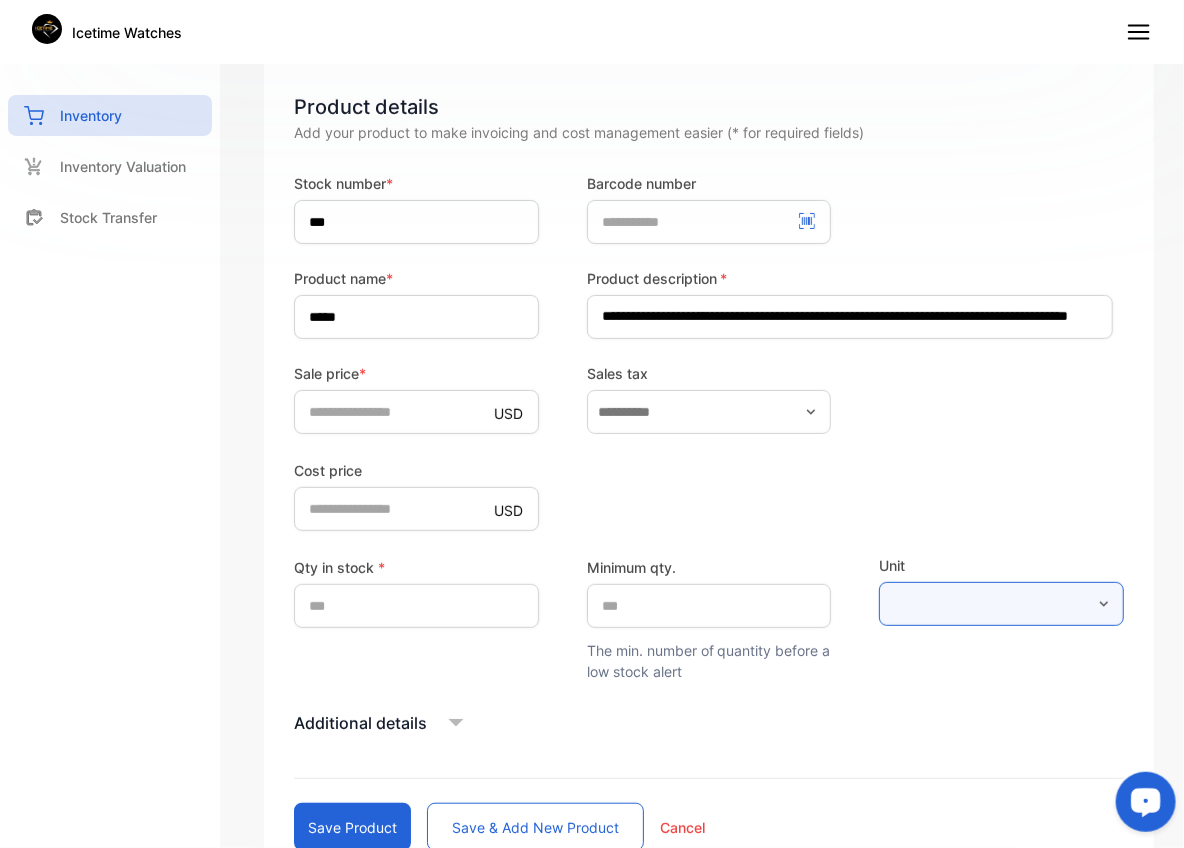 click at bounding box center (1001, 604) 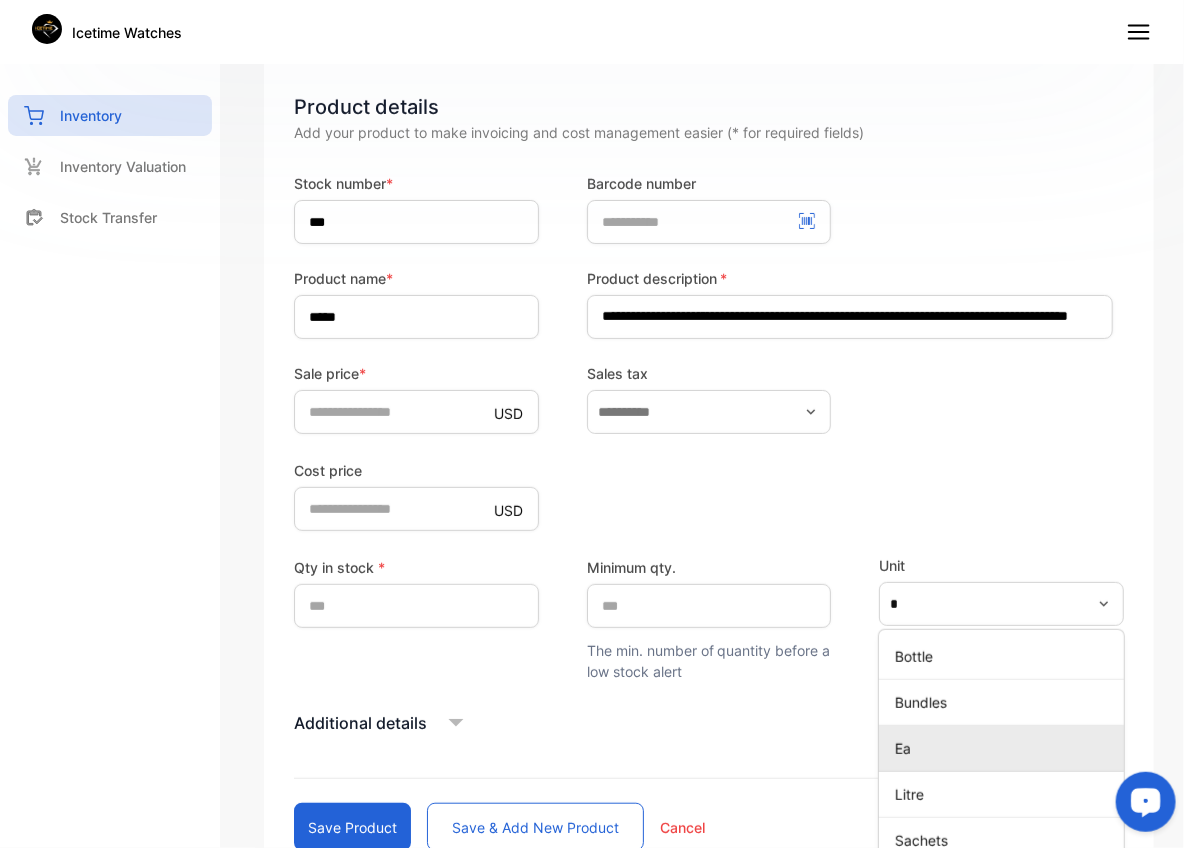 click on "Ea" at bounding box center (1005, 748) 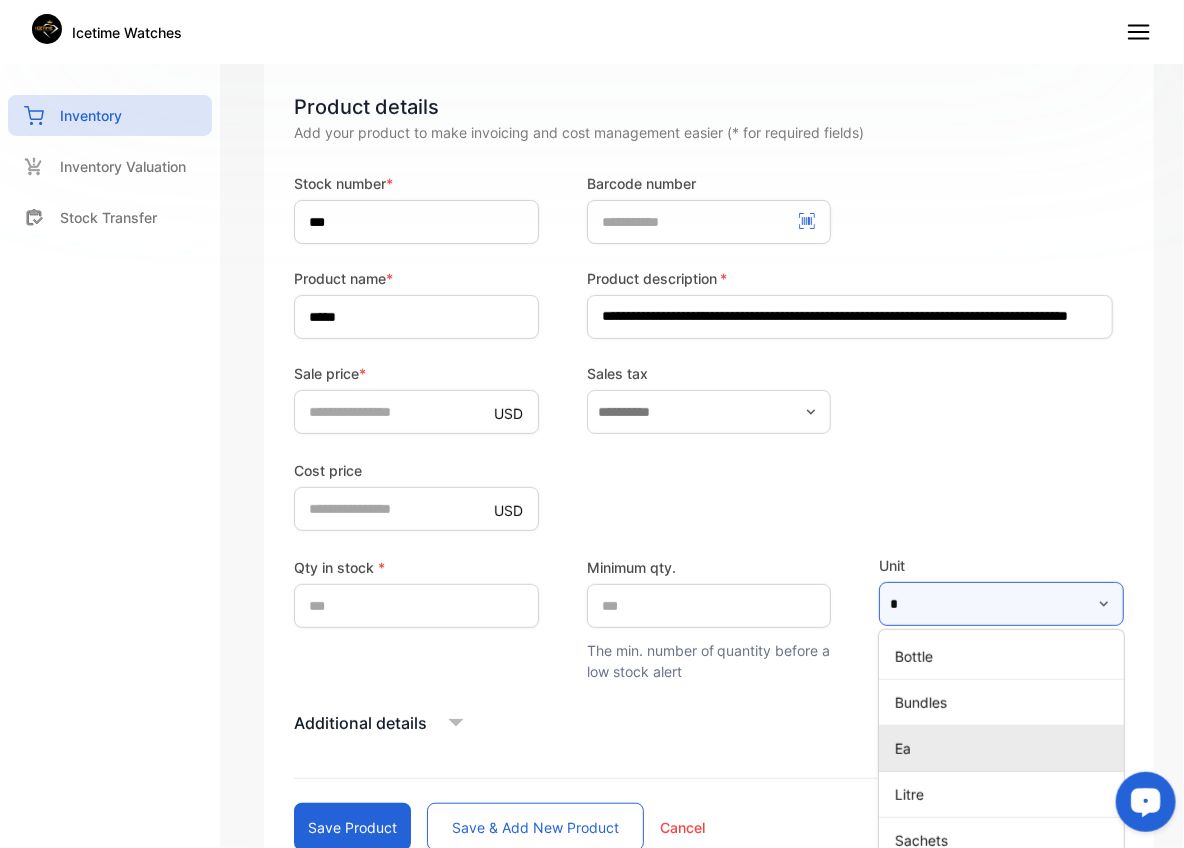 type on "**" 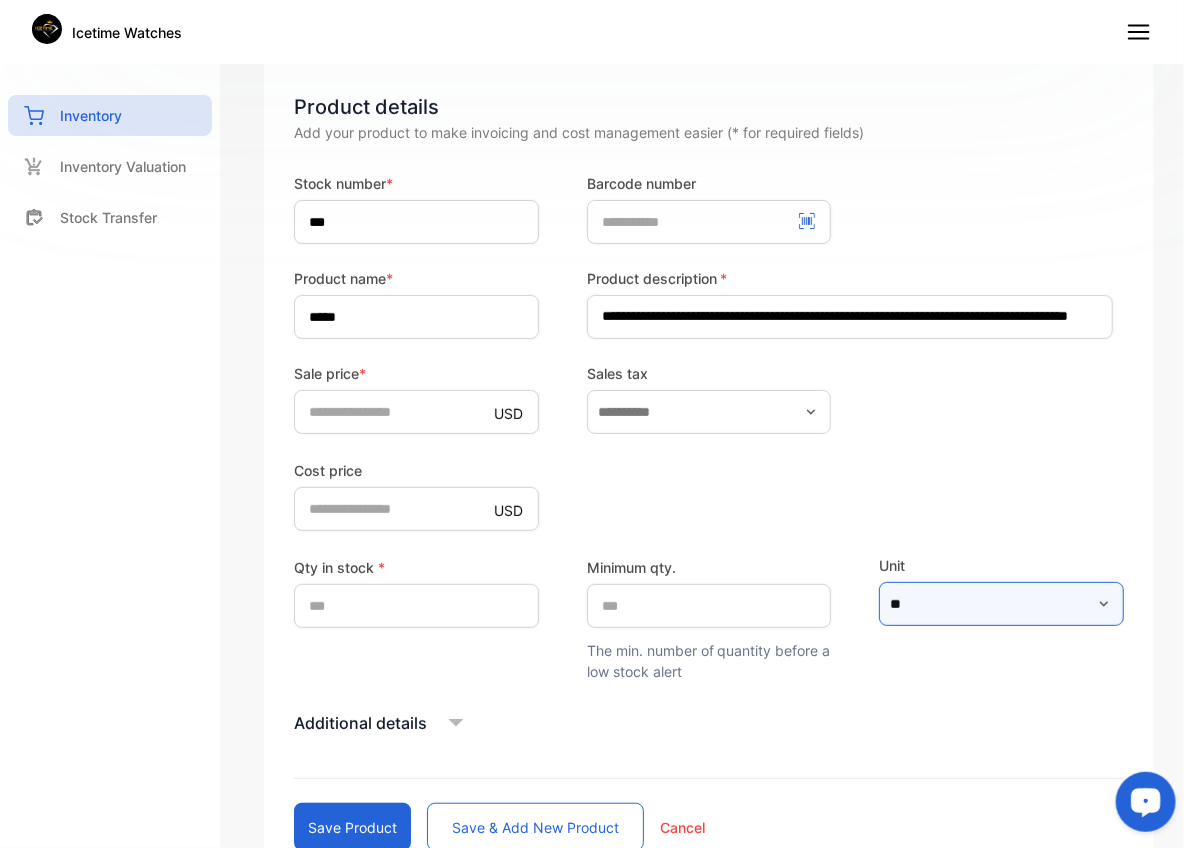 click on "**" at bounding box center (1001, 604) 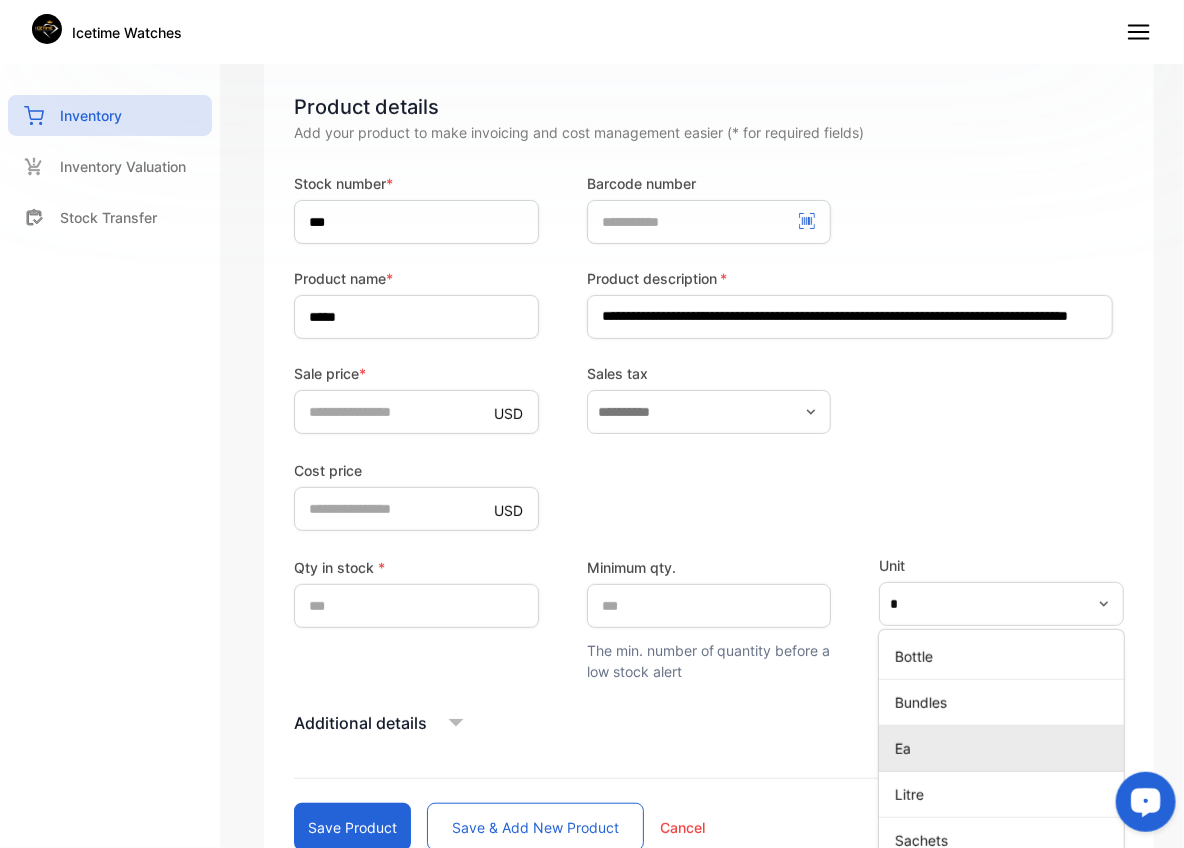 type on "**" 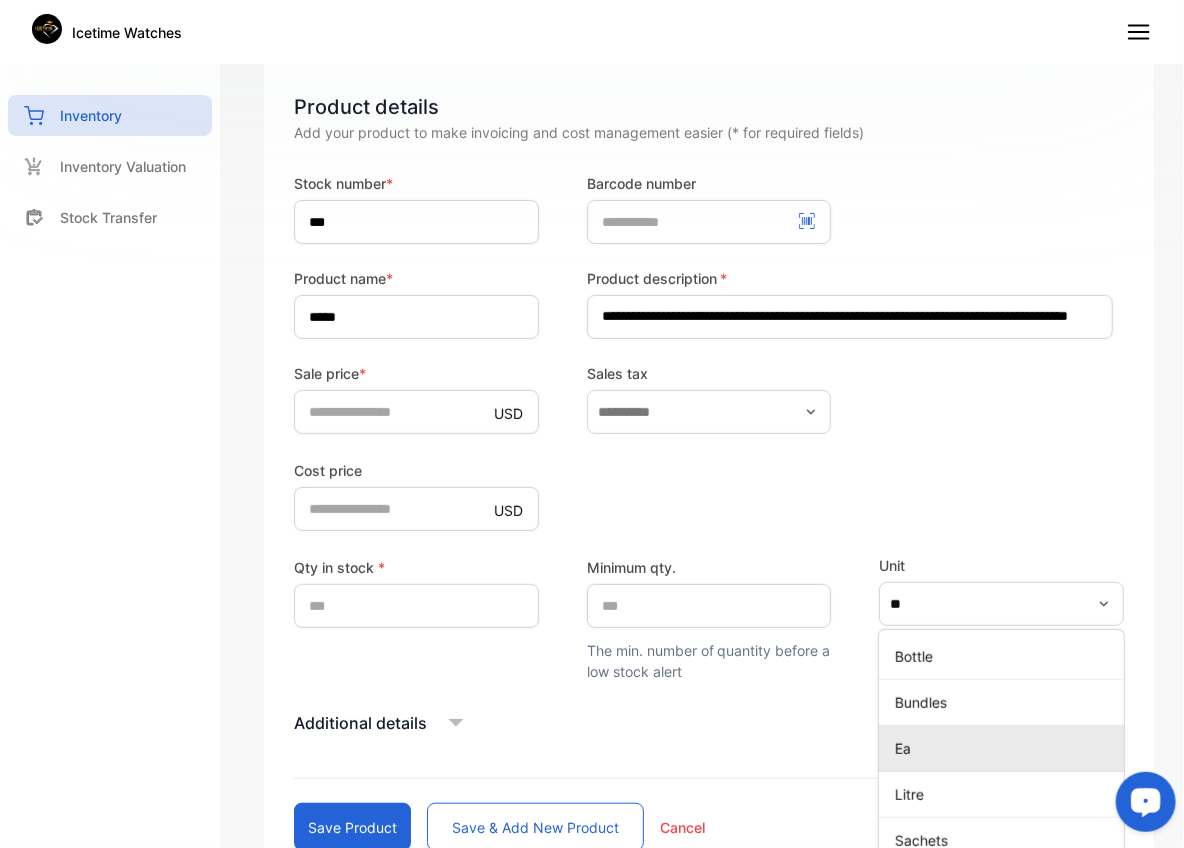 click on "Ea" at bounding box center (1005, 748) 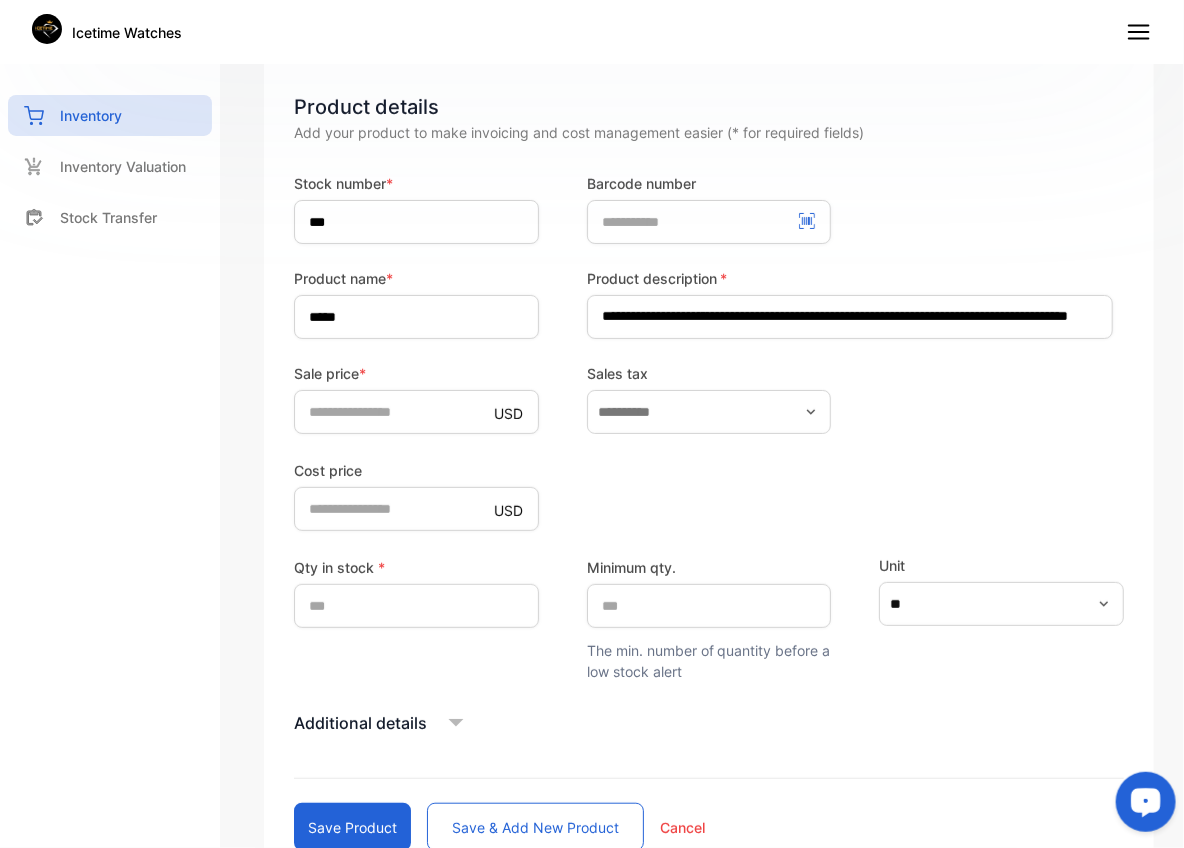 click on "Additional details" at bounding box center [709, 723] 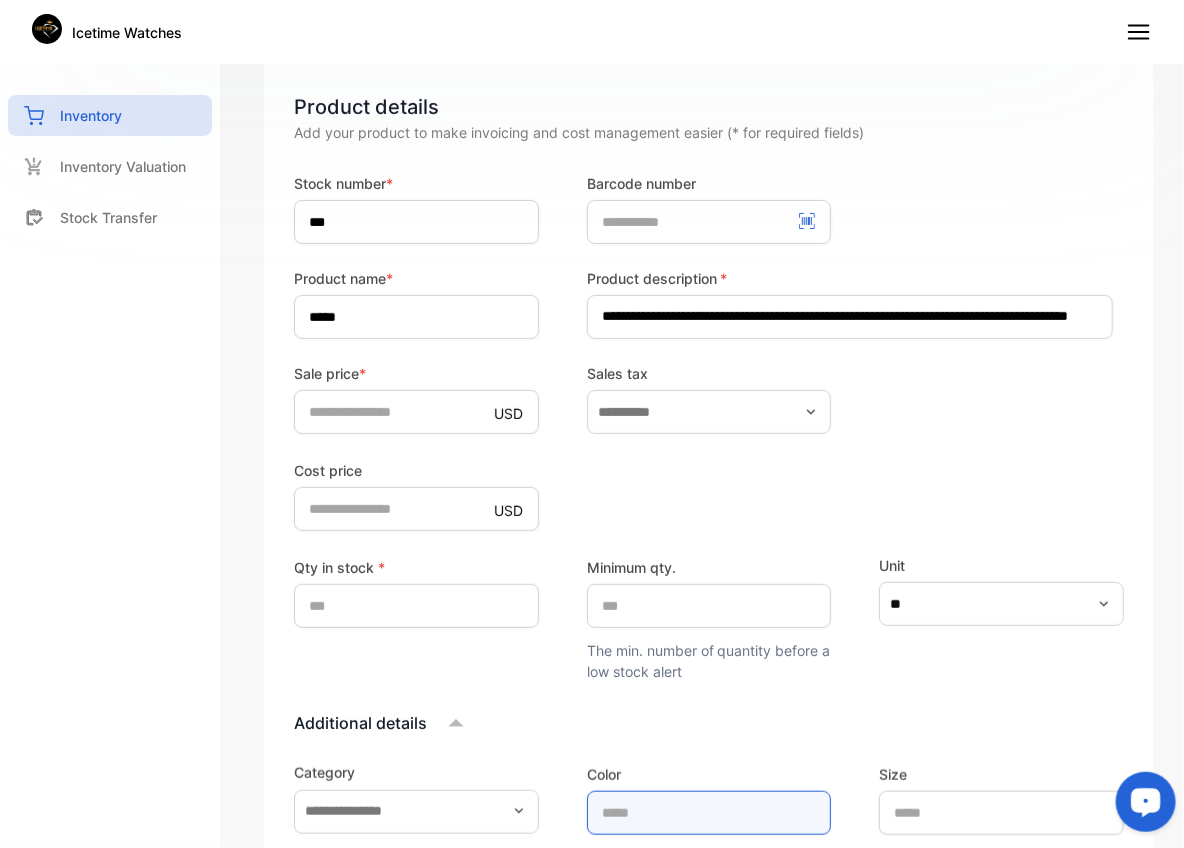 click at bounding box center [709, 813] 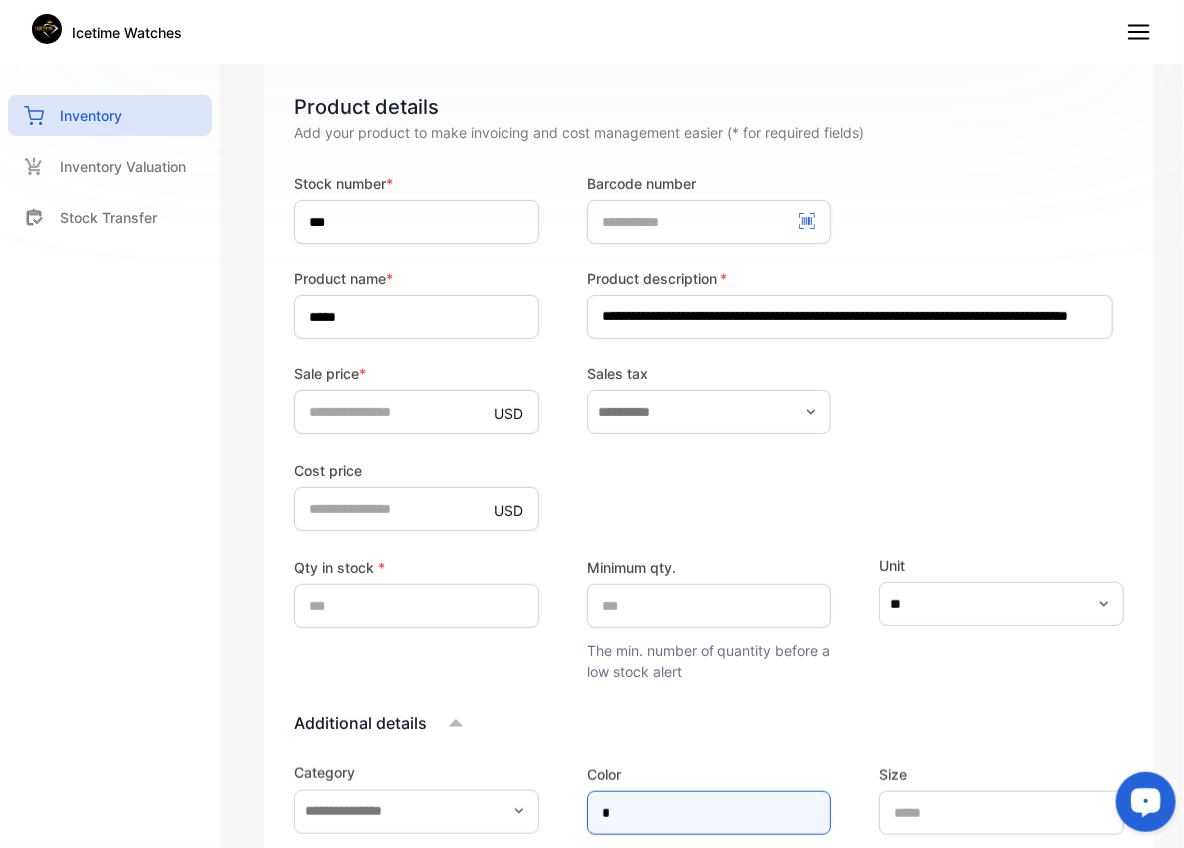 type on "**********" 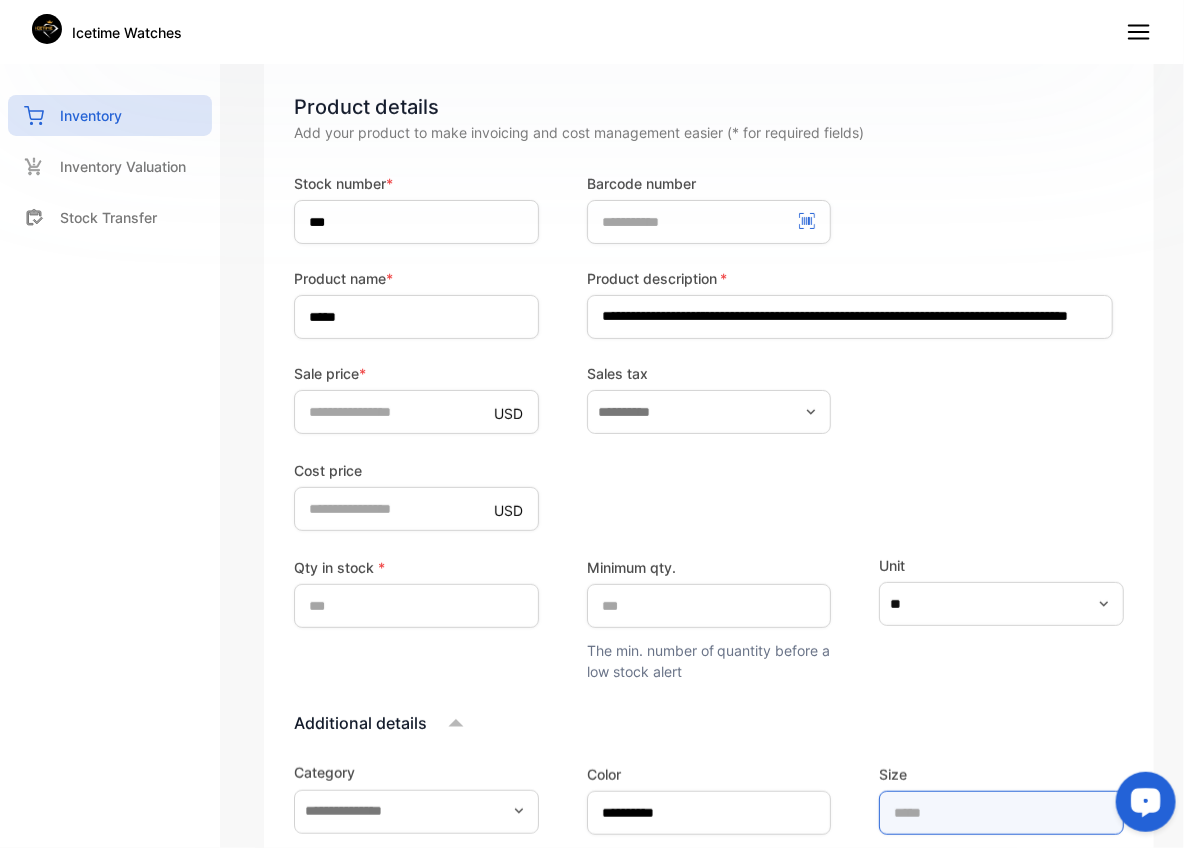 click at bounding box center (1001, 813) 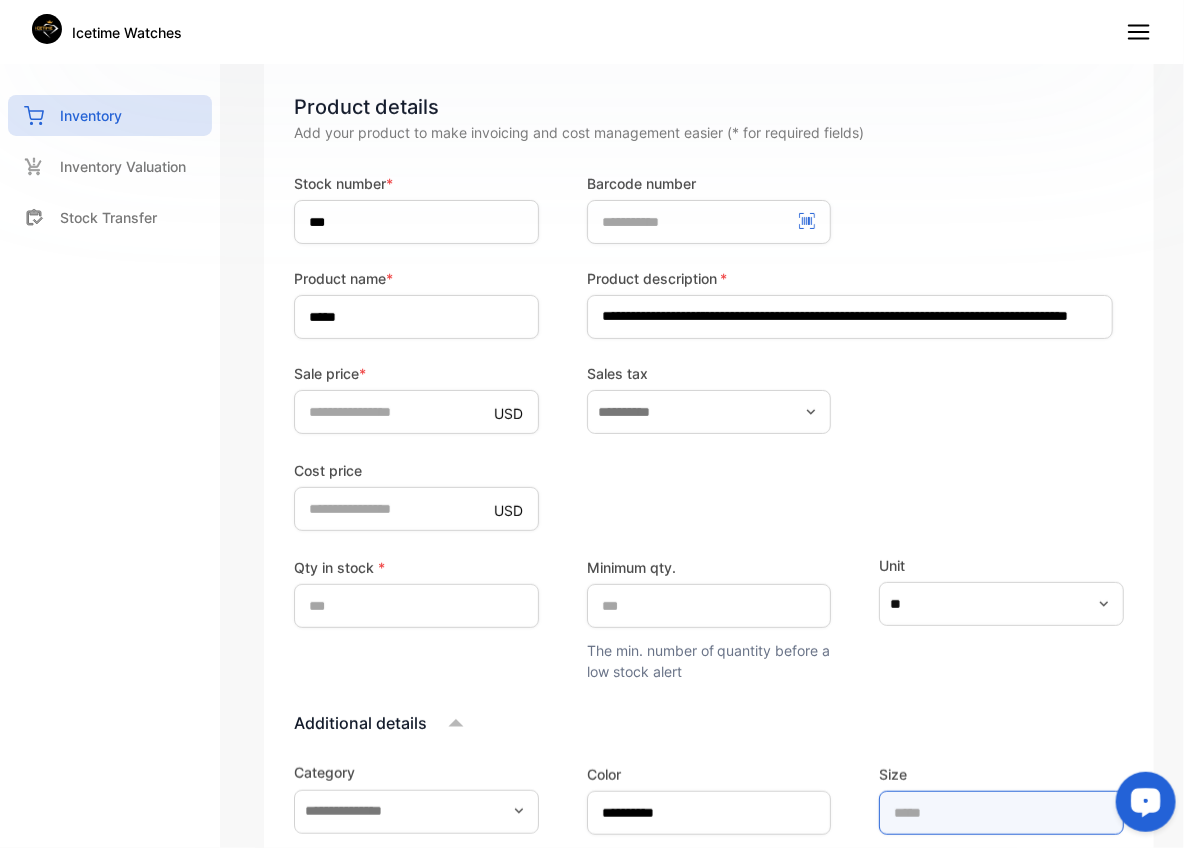 type on "****" 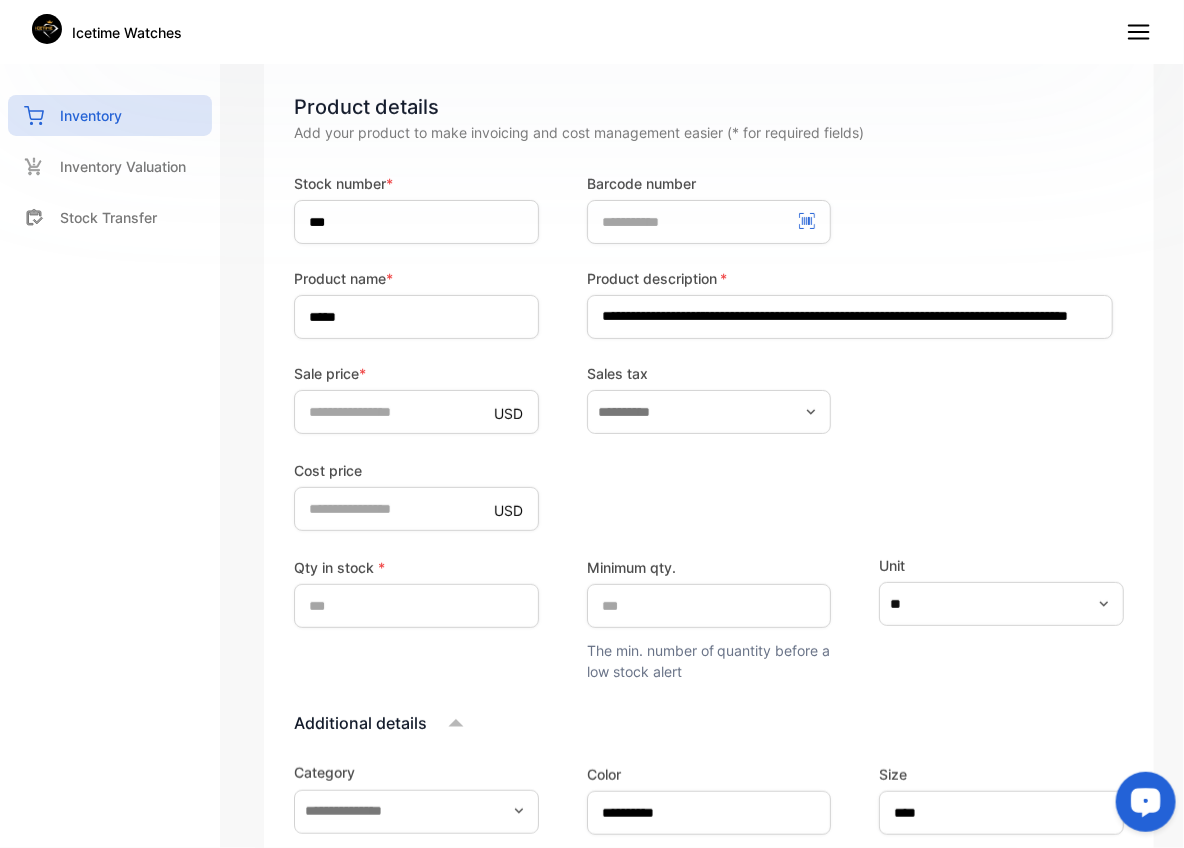 click on "Additional details" at bounding box center (709, 723) 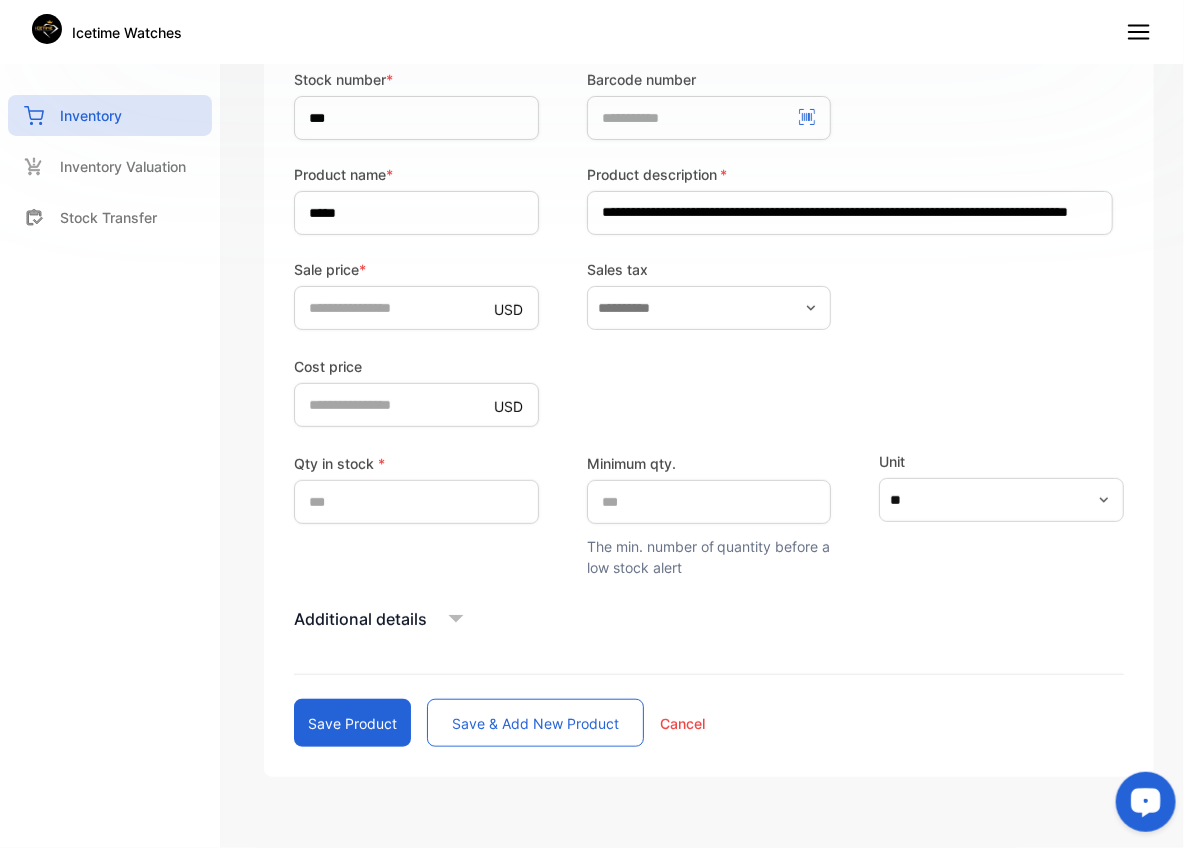 scroll, scrollTop: 365, scrollLeft: 0, axis: vertical 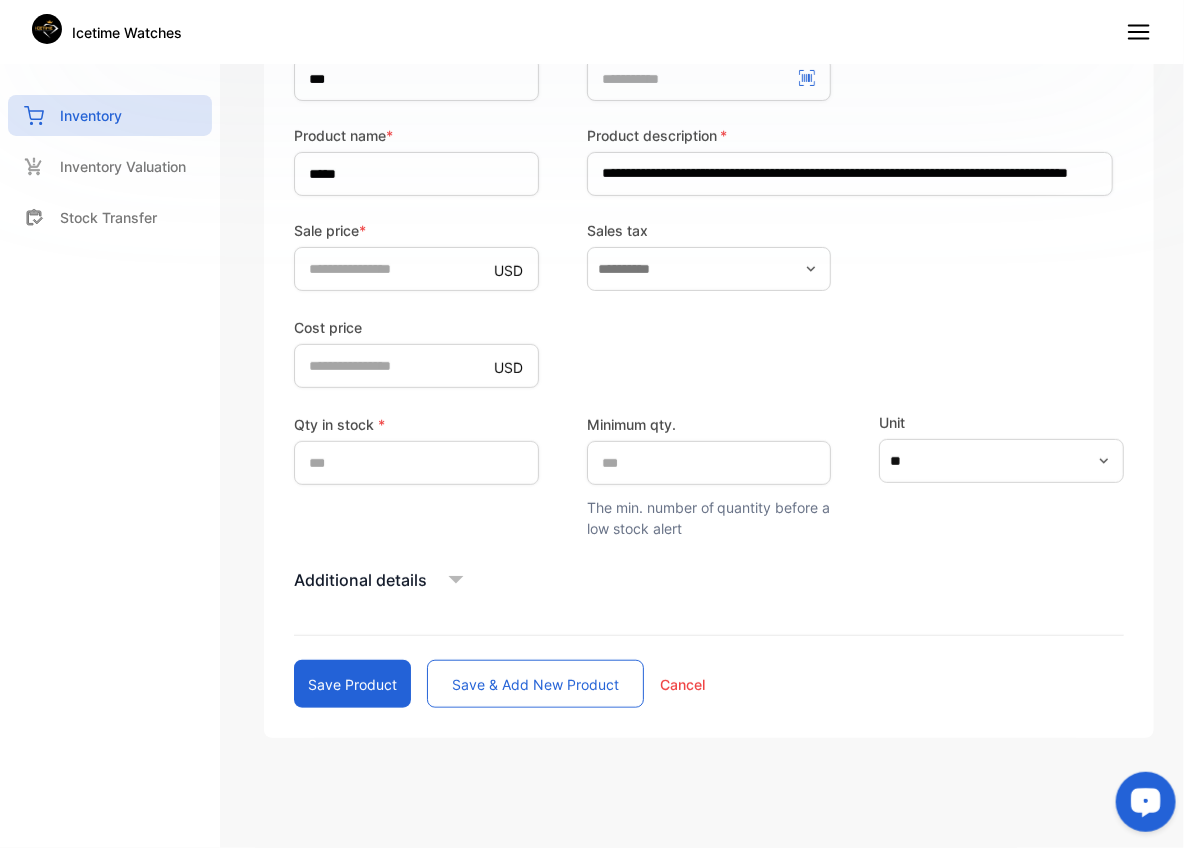 click on "Save & add new product" at bounding box center [535, 684] 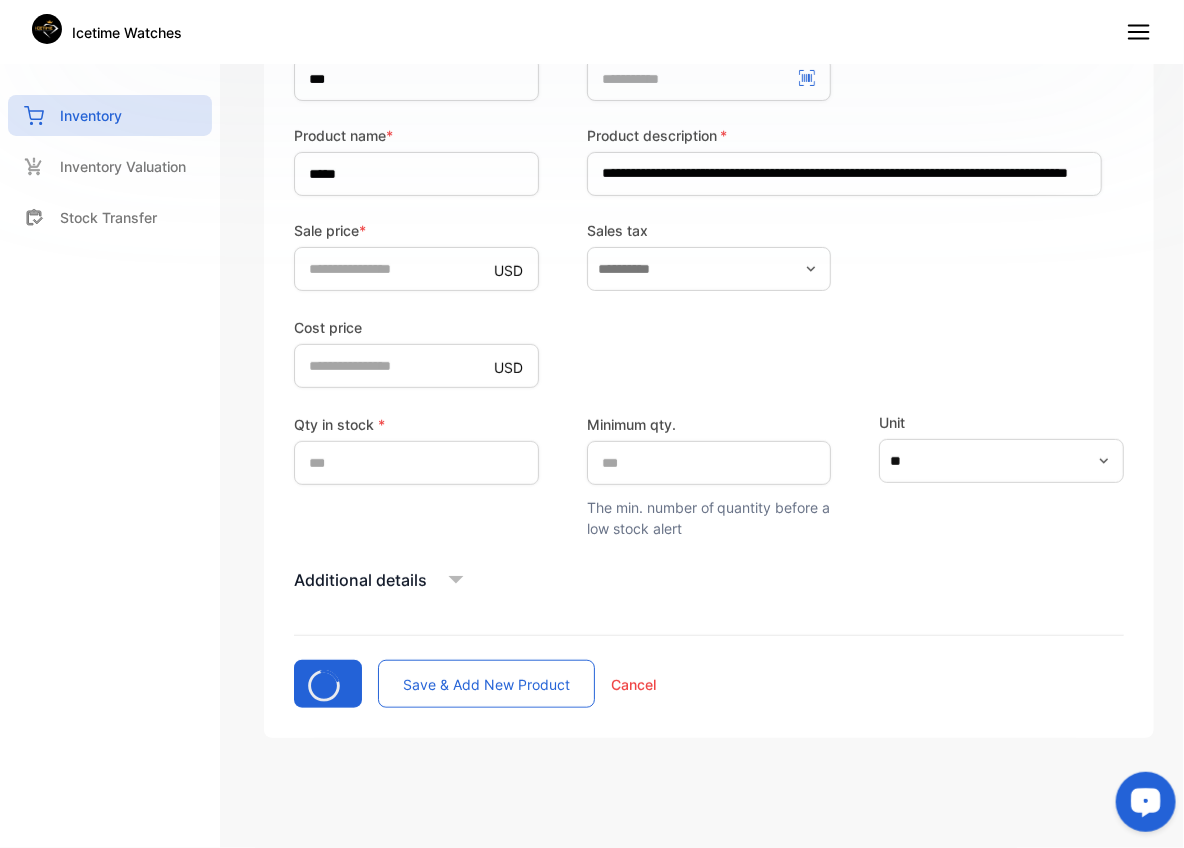 type 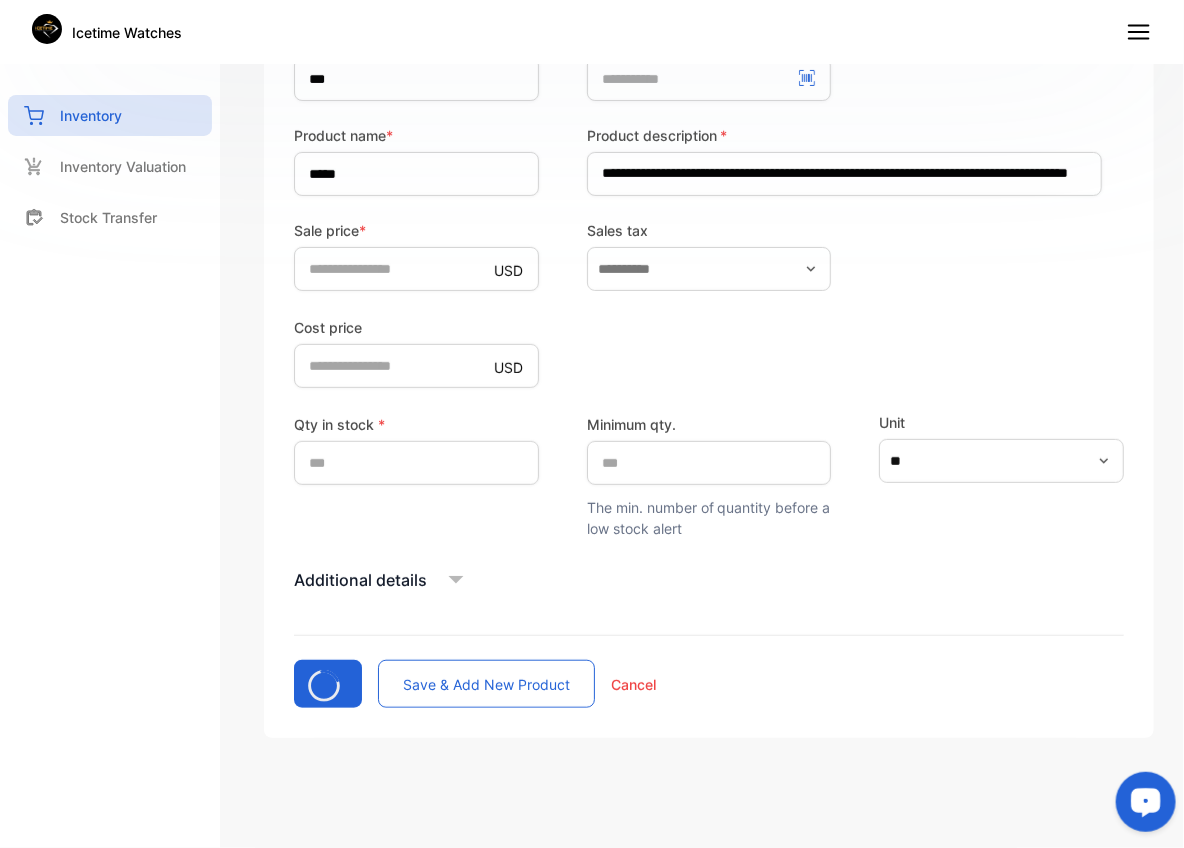 type 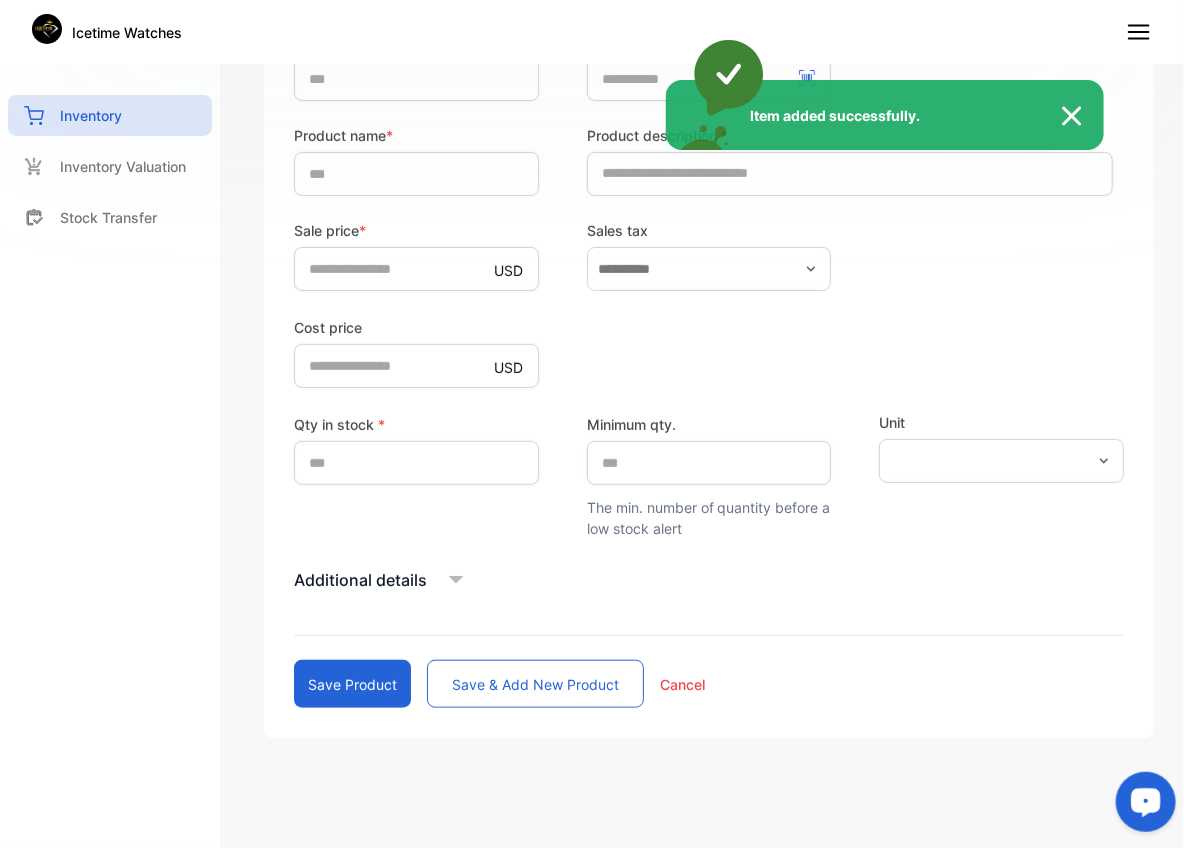 click on "Item added successfully." at bounding box center [592, 424] 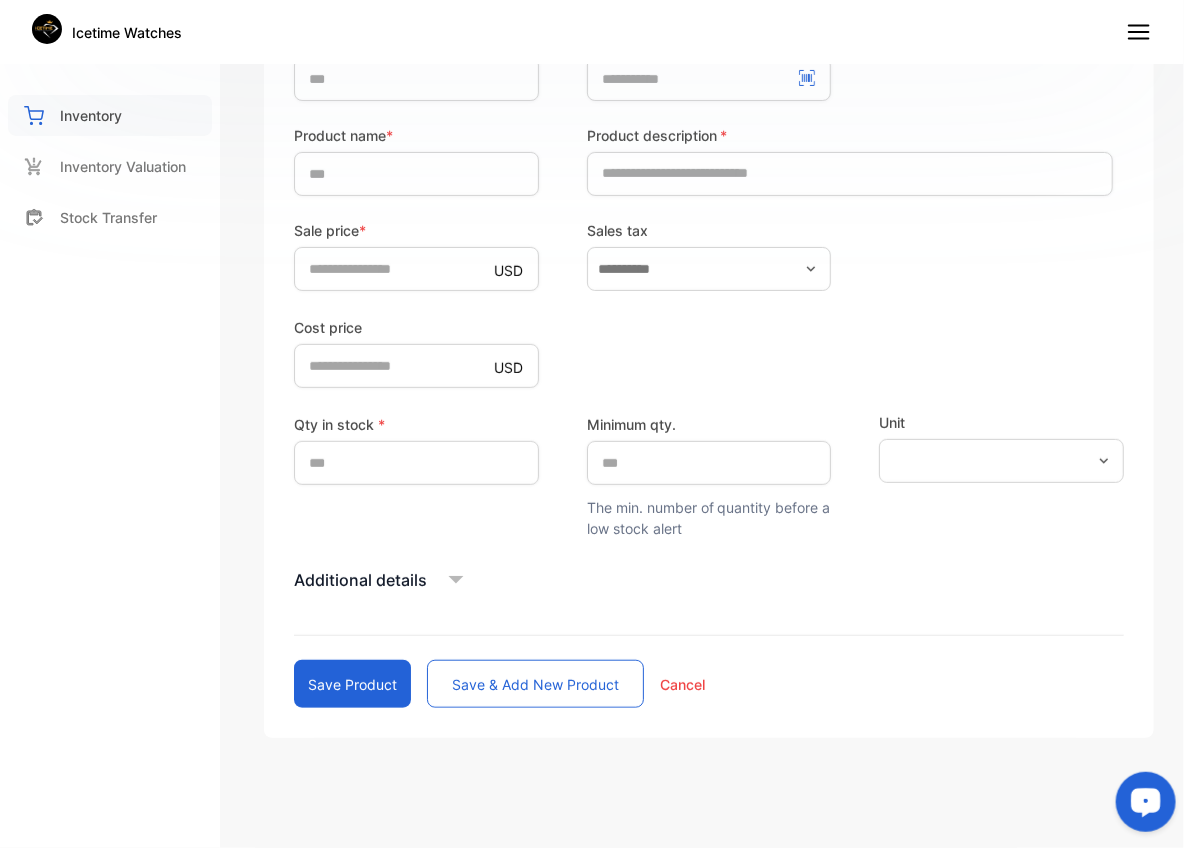 click on "Inventory" at bounding box center (91, 115) 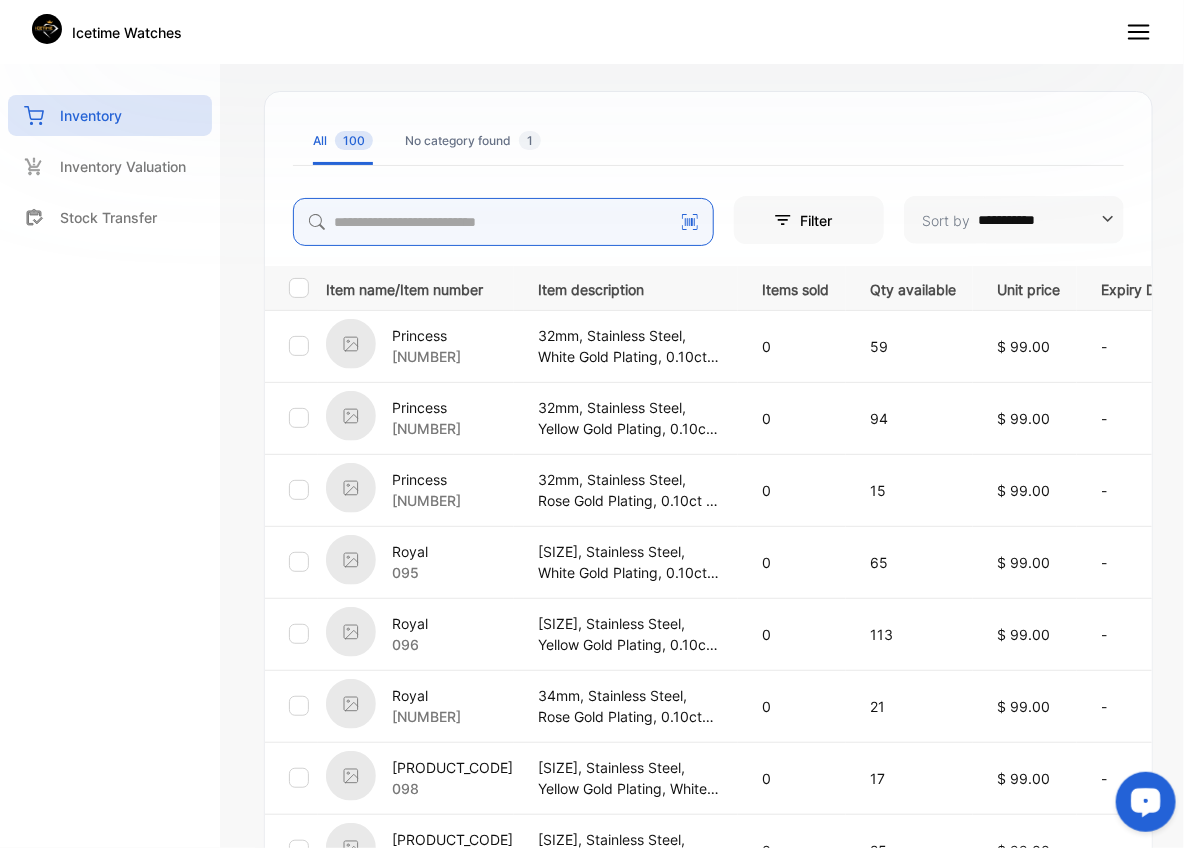 click at bounding box center (503, 222) 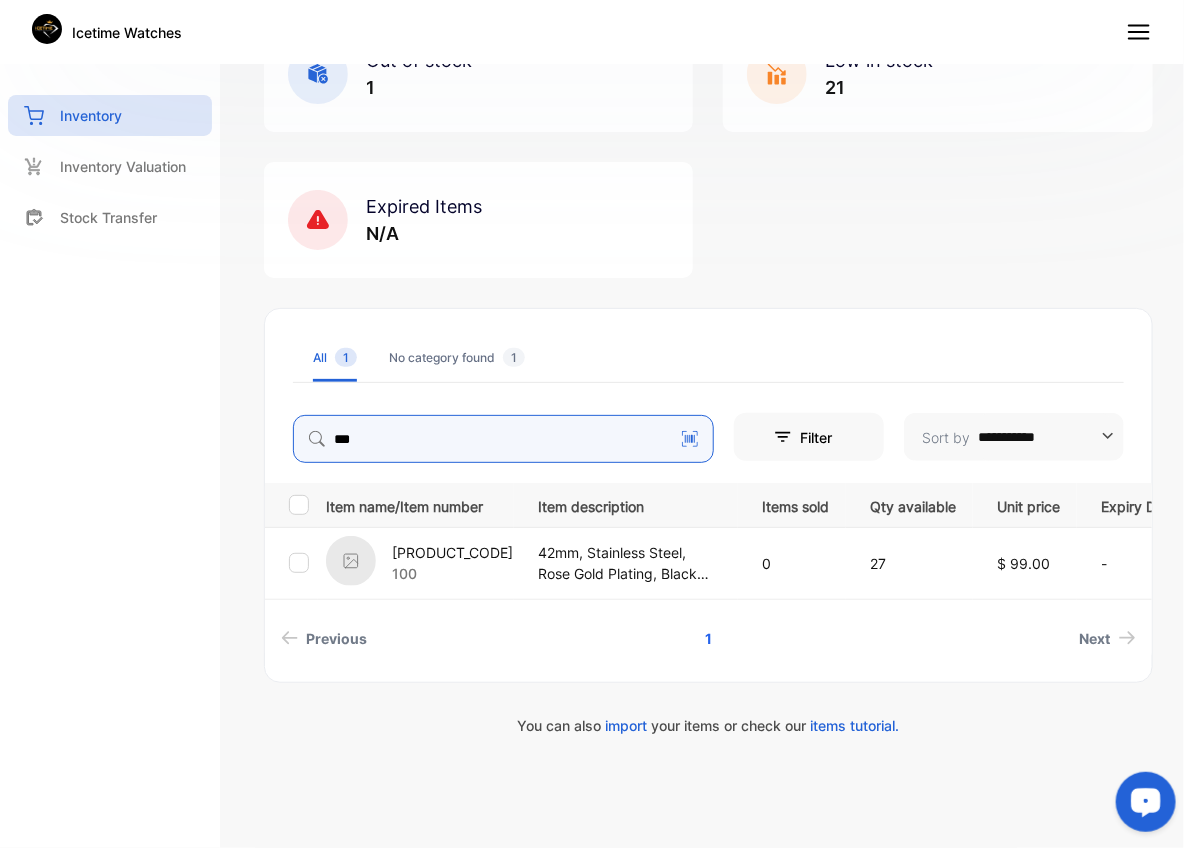 scroll, scrollTop: 146, scrollLeft: 0, axis: vertical 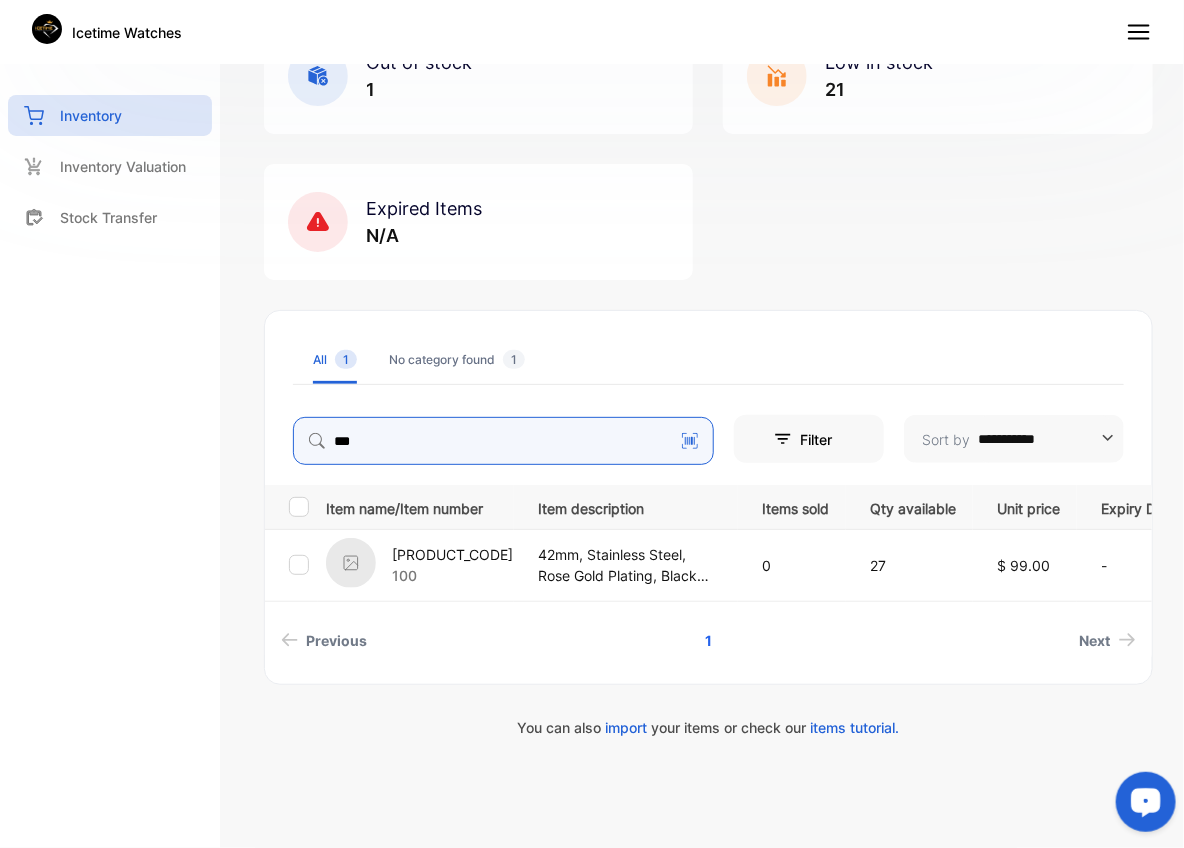 type on "***" 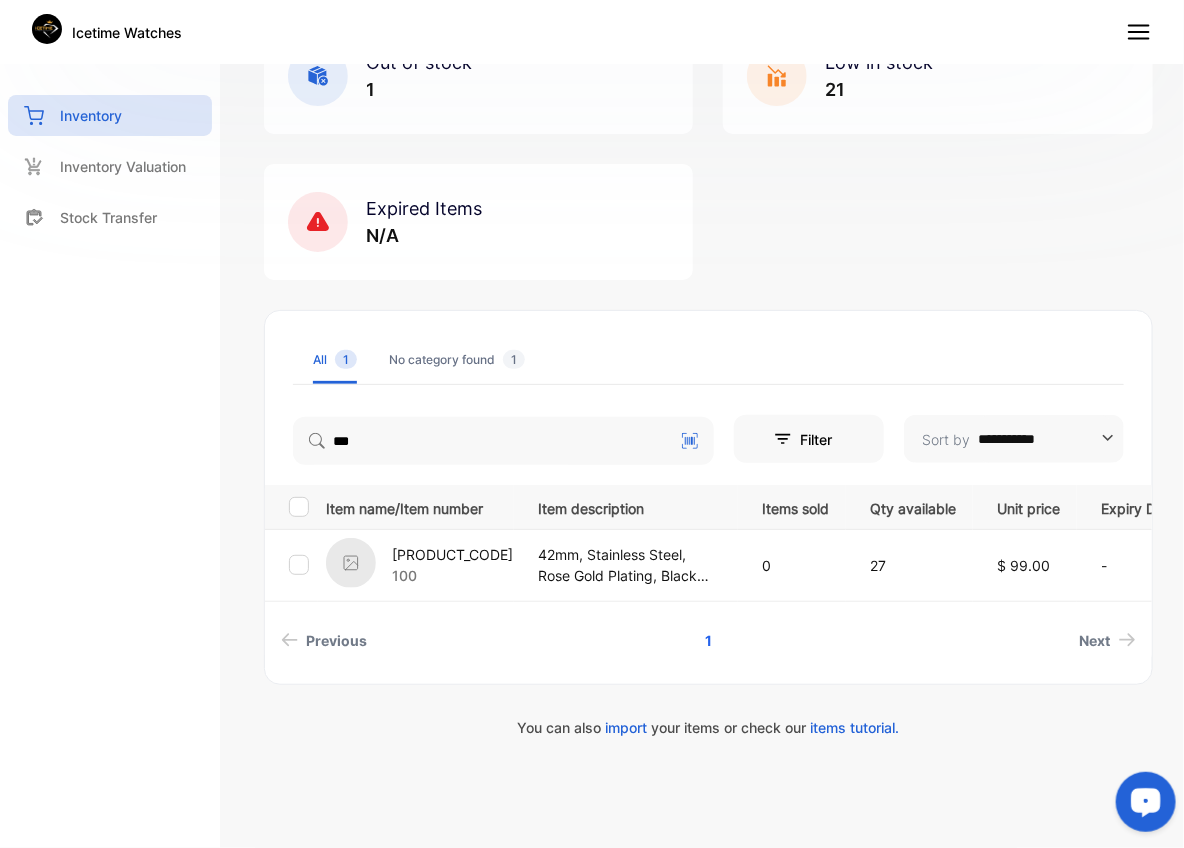 click at bounding box center [351, 563] 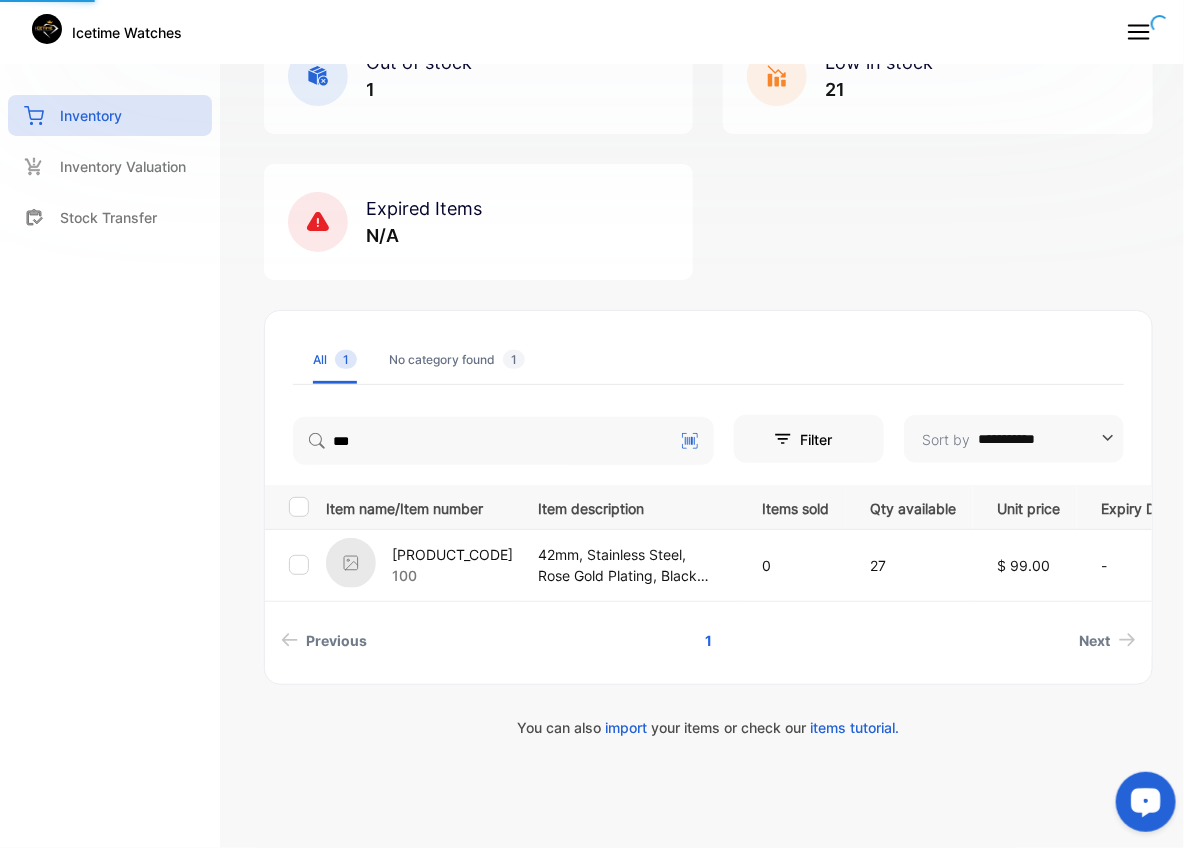 scroll, scrollTop: 107, scrollLeft: 0, axis: vertical 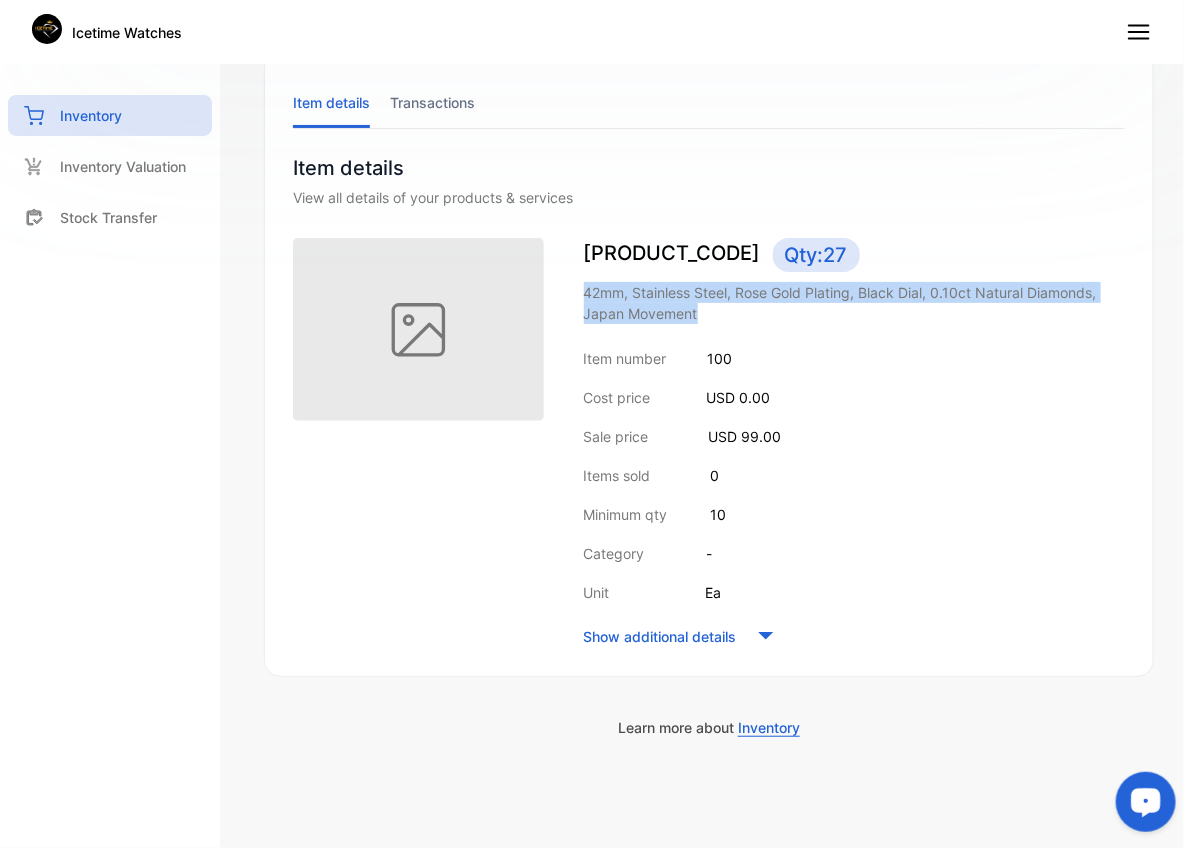 drag, startPoint x: 581, startPoint y: 290, endPoint x: 708, endPoint y: 323, distance: 131.21738 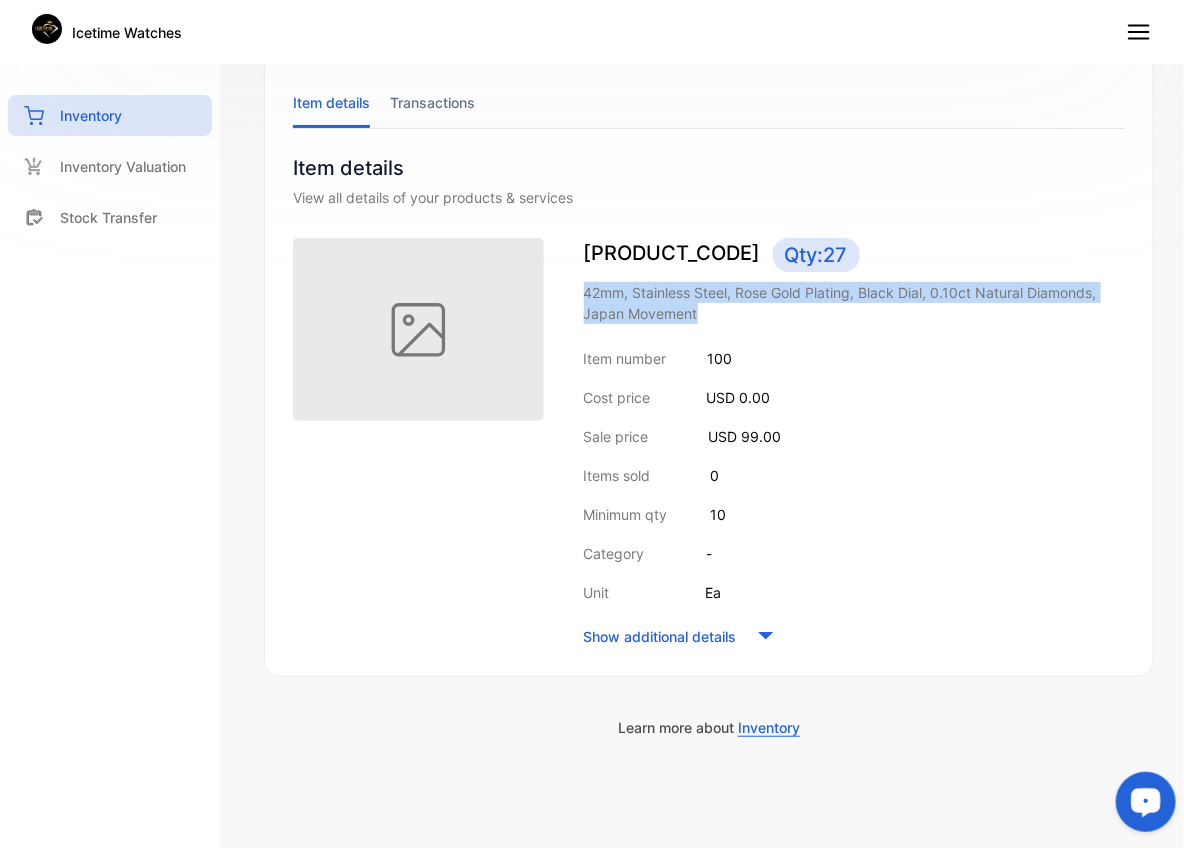 copy on "42mm, Stainless Steel, Rose Gold Plating, Black Dial, 0.10ct Natural Diamonds, Japan Movement" 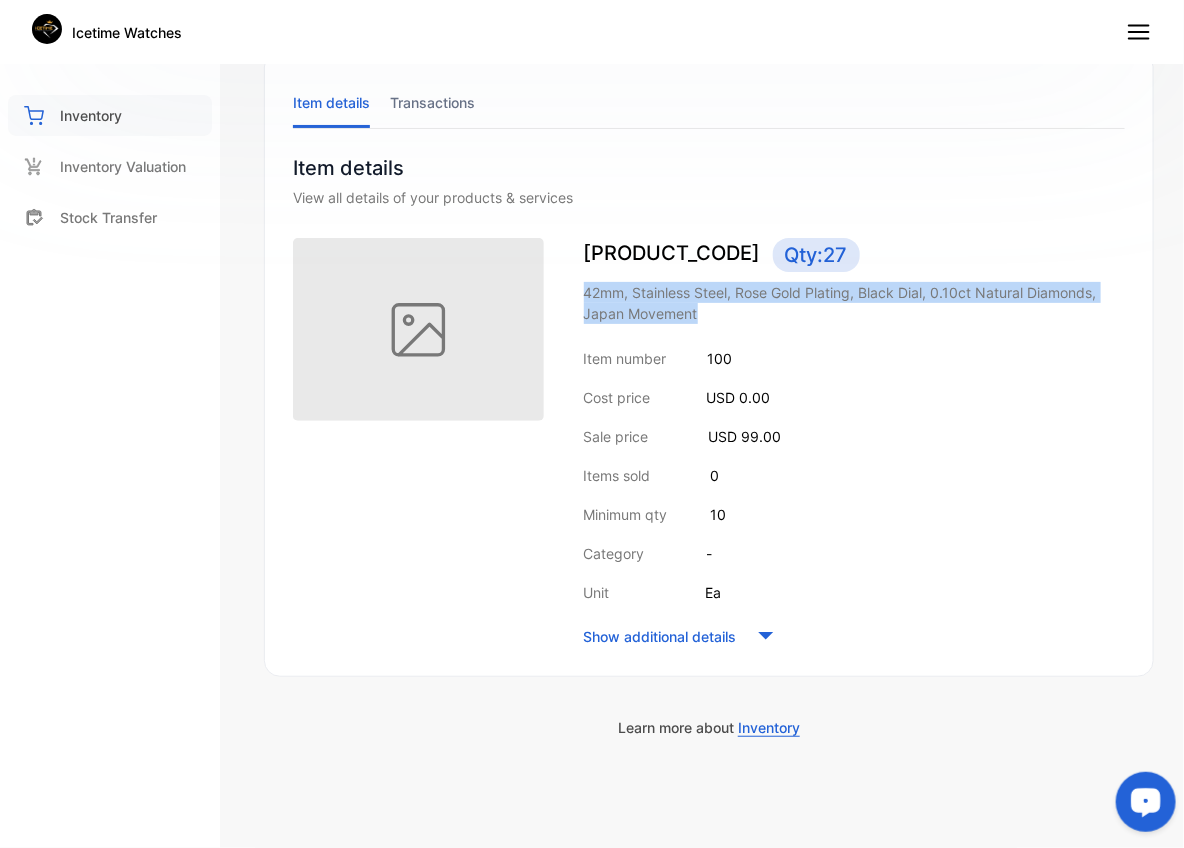 click on "Inventory" at bounding box center [91, 115] 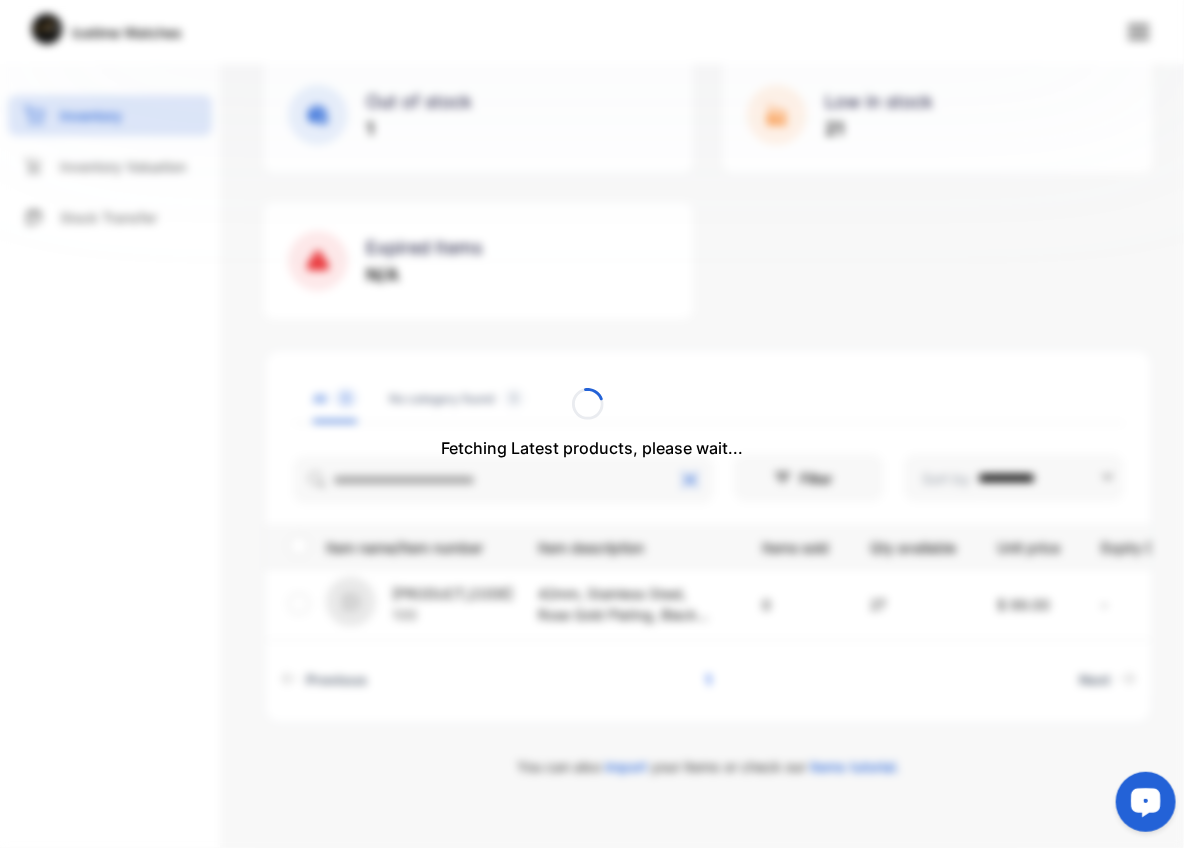 click on "Fetching Latest products, please wait..." at bounding box center (592, 424) 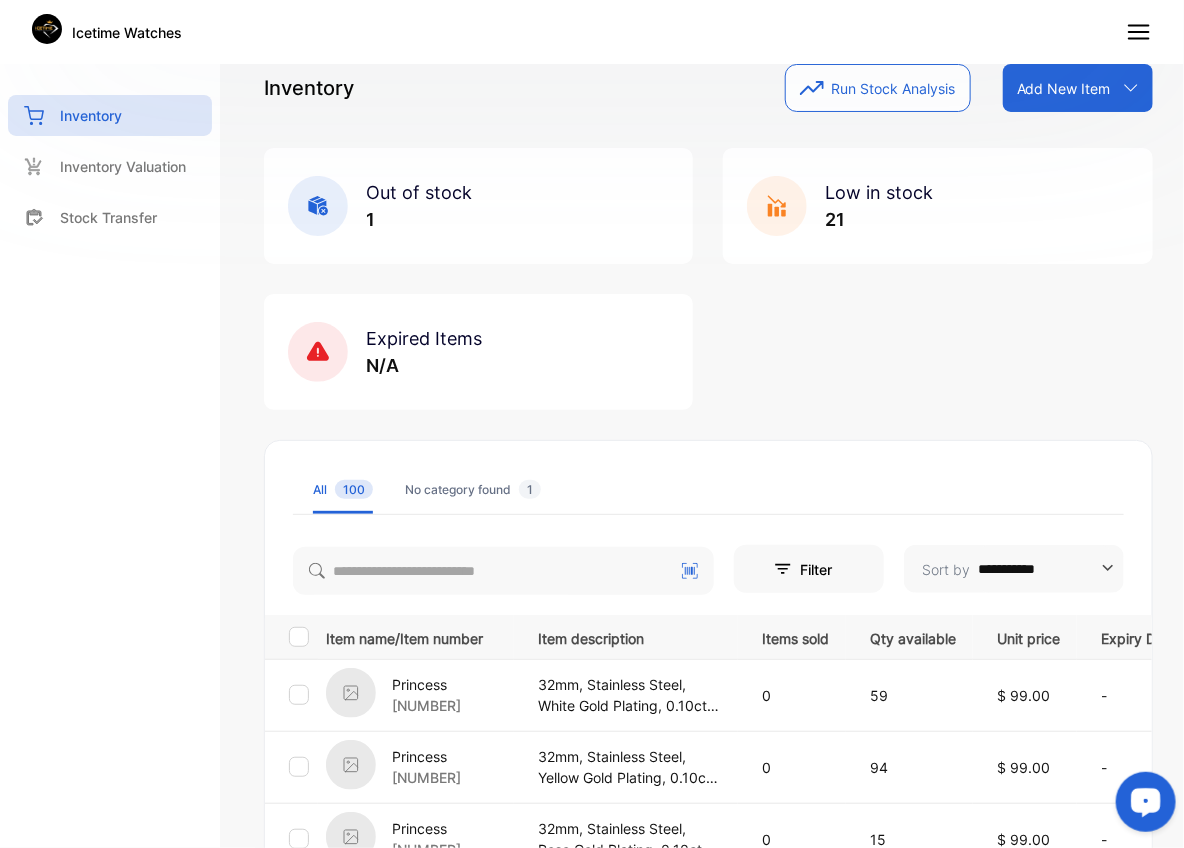 scroll, scrollTop: 0, scrollLeft: 0, axis: both 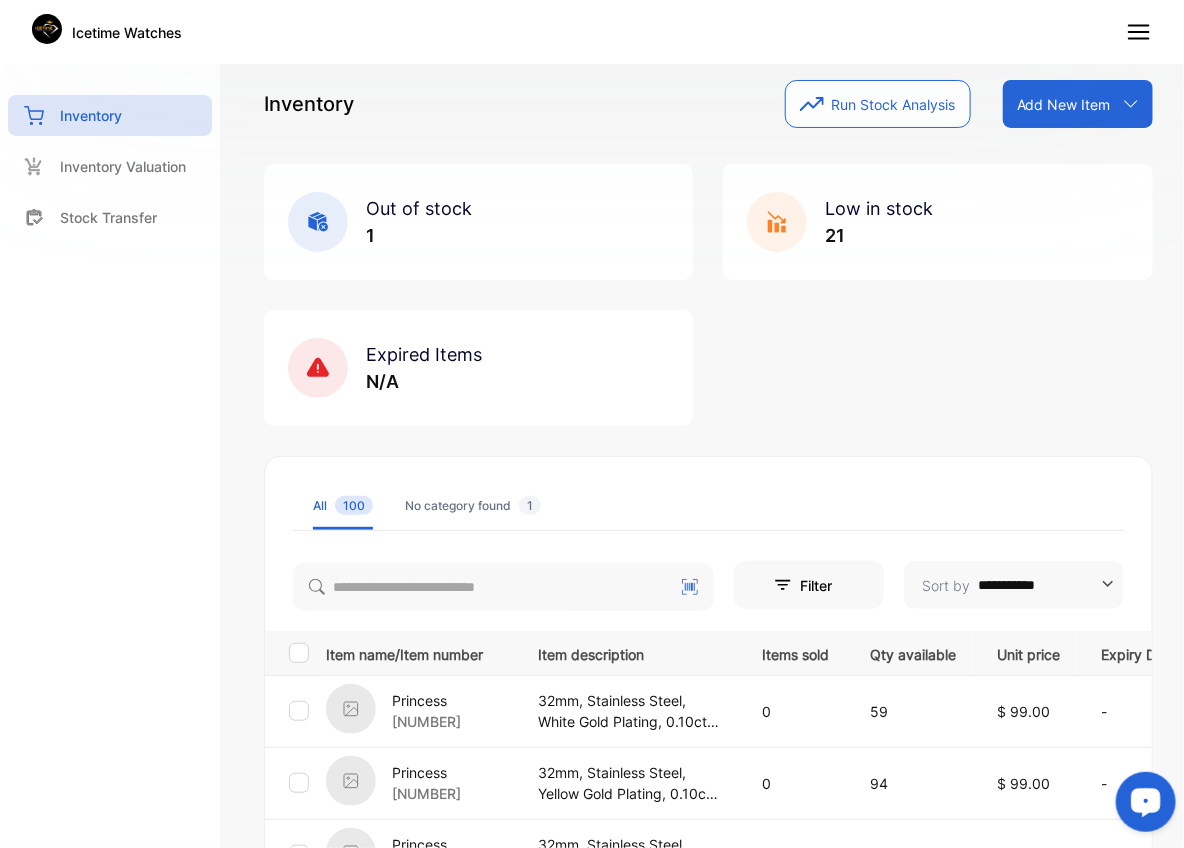 click on "Add New Item" at bounding box center [1064, 104] 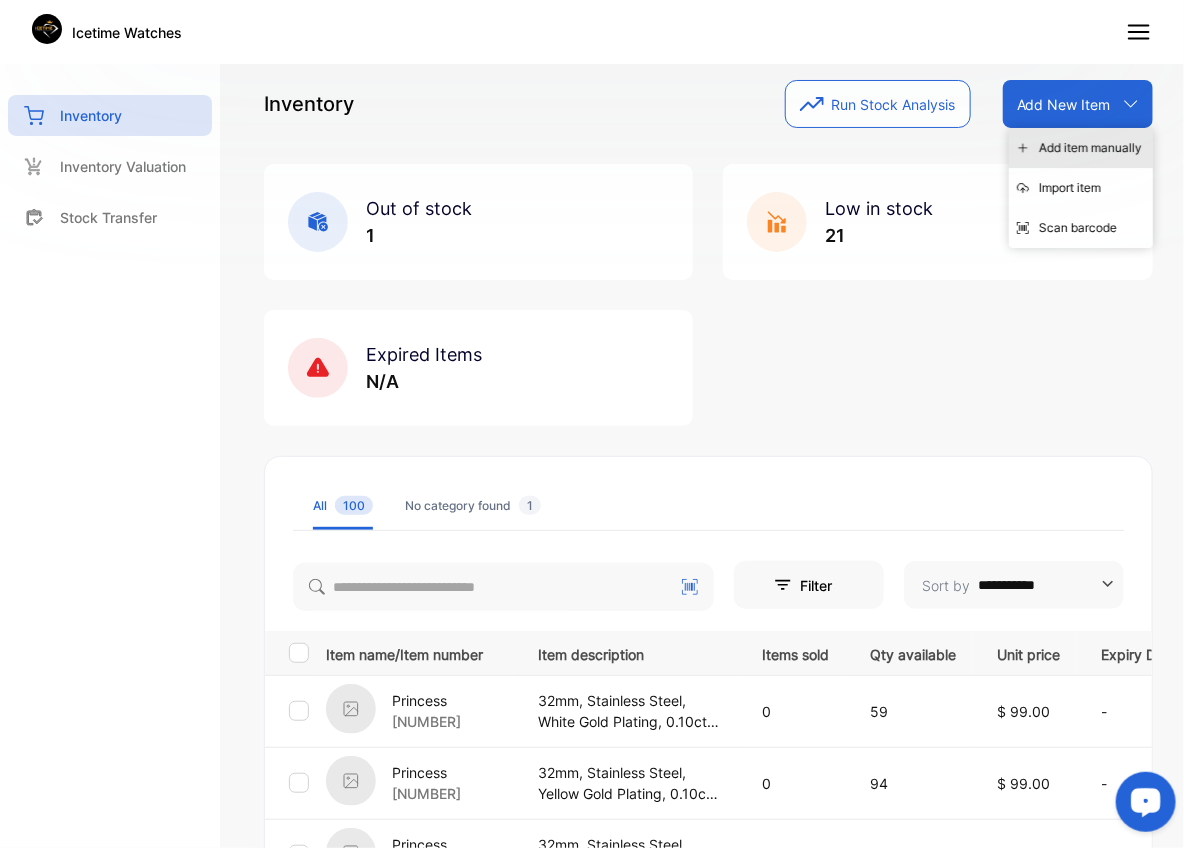 click on "Add item manually" at bounding box center [1081, 148] 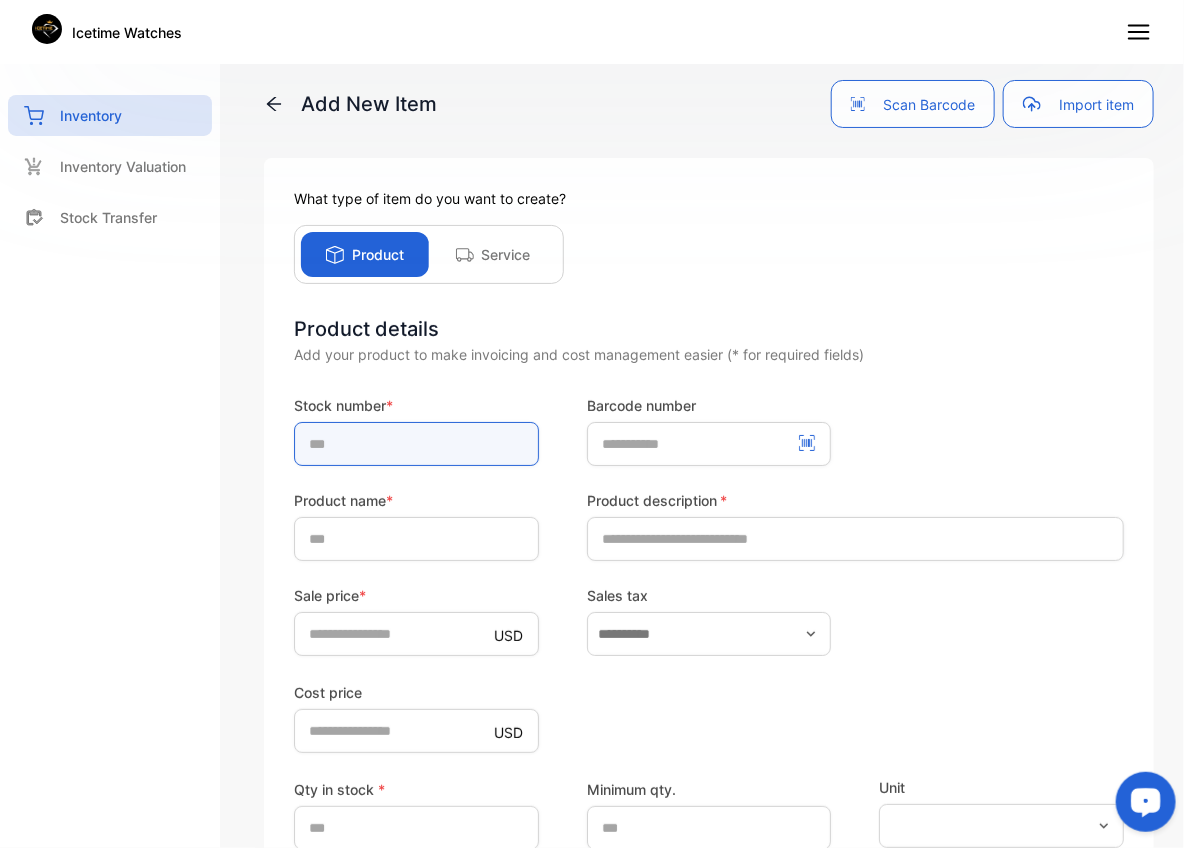 click at bounding box center (416, 444) 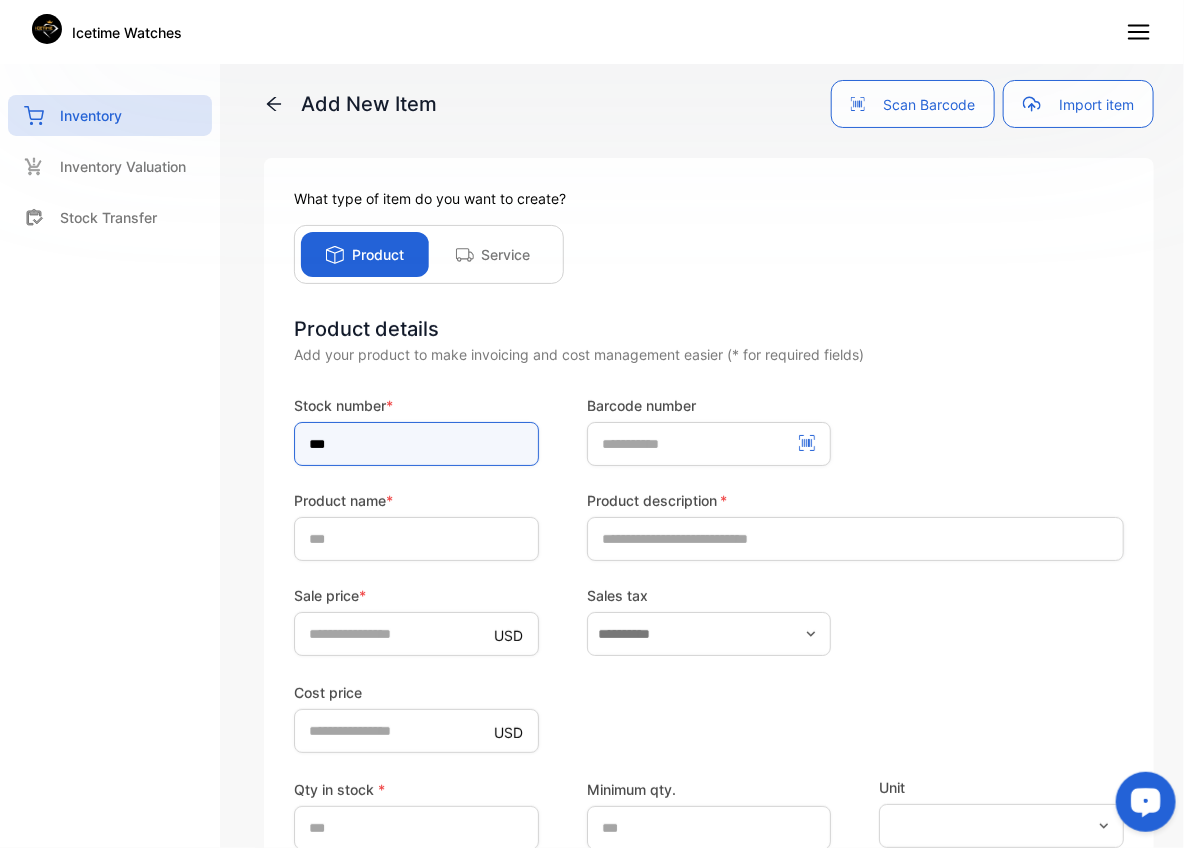 type on "***" 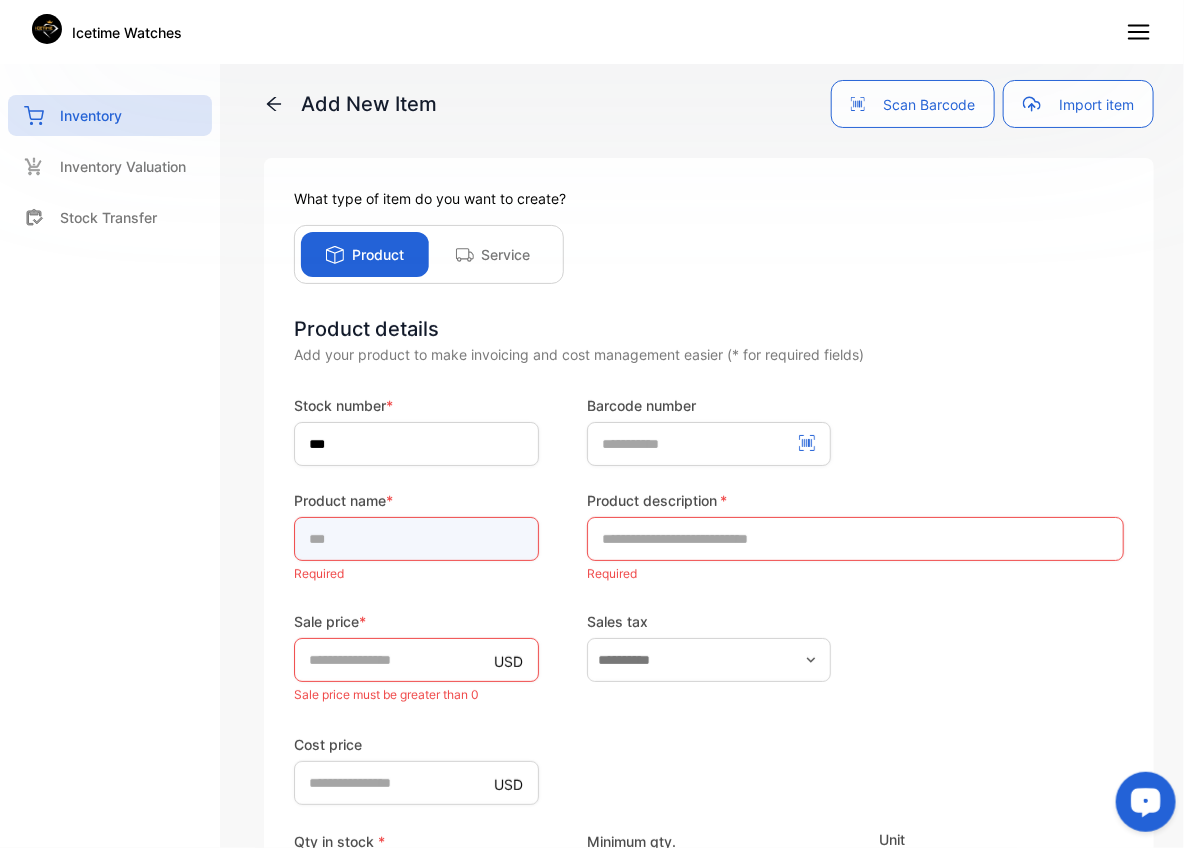 click at bounding box center [416, 539] 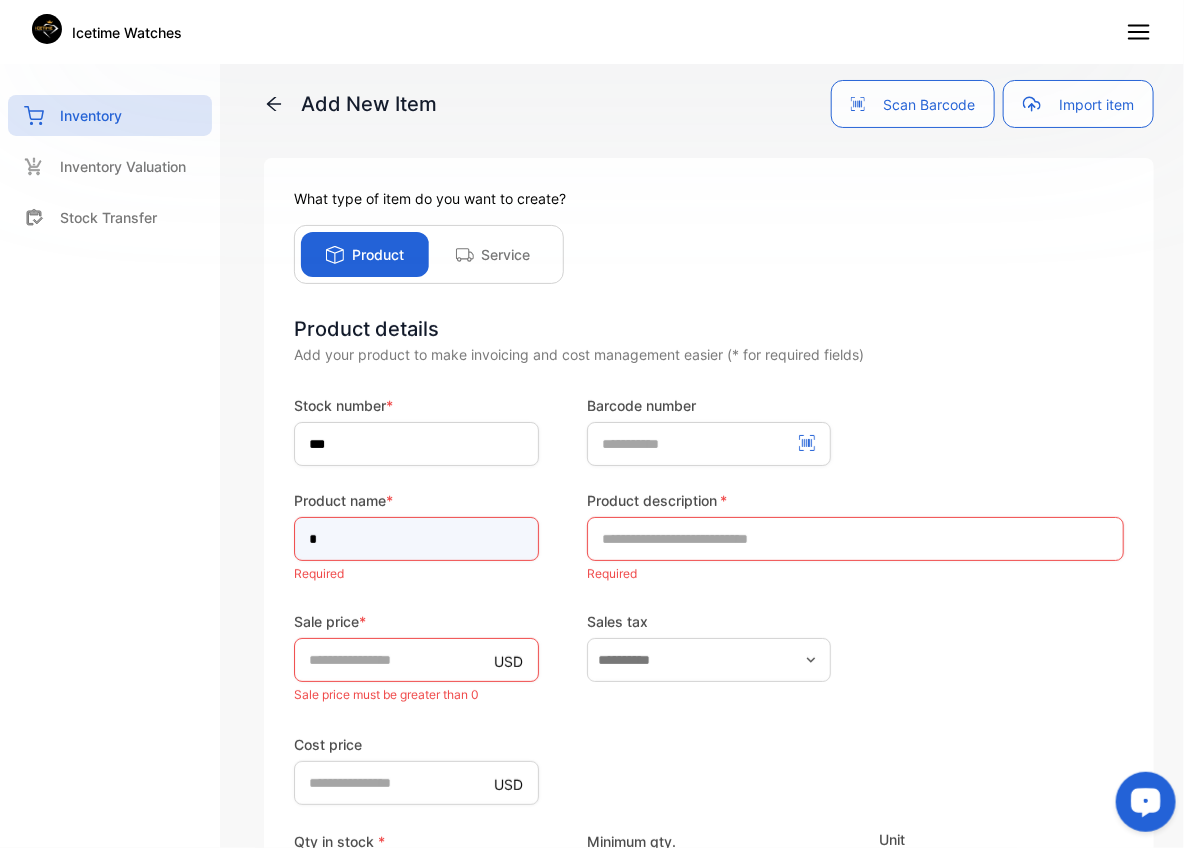 type on "*****" 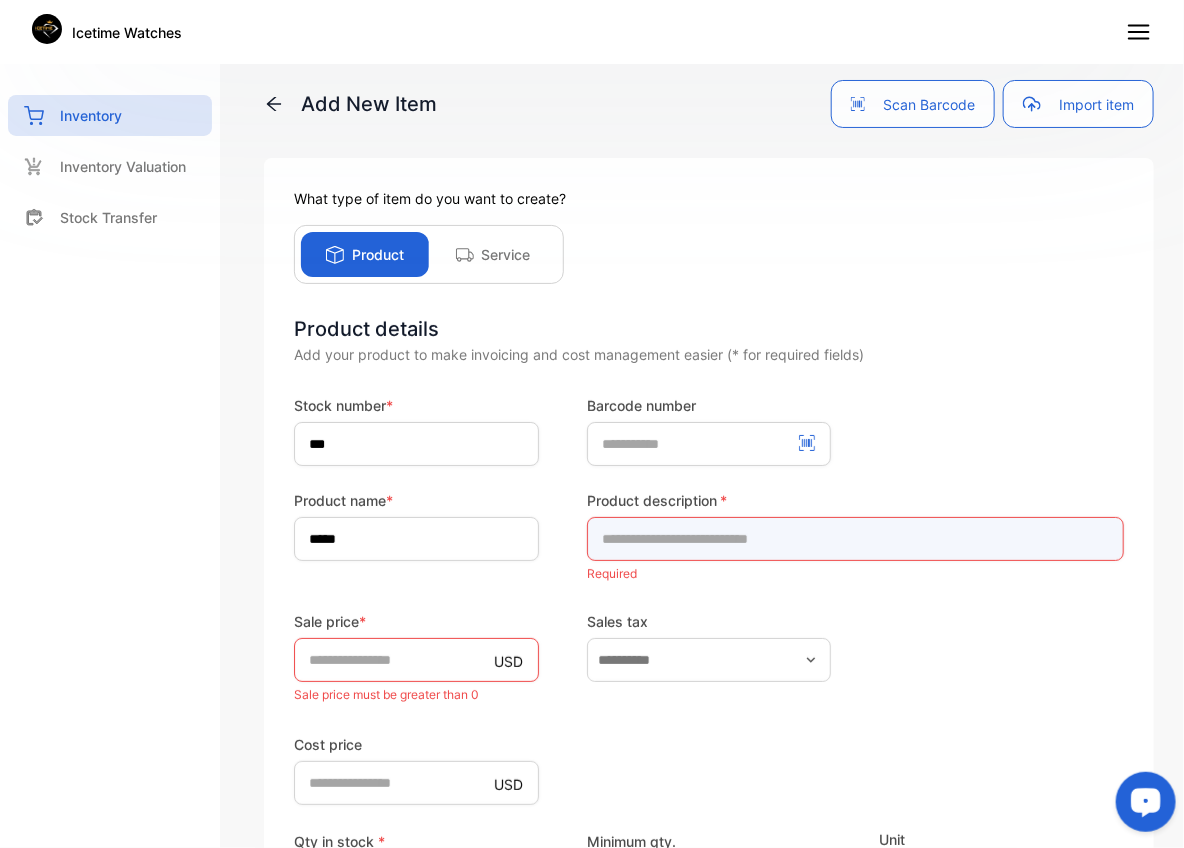 click at bounding box center [855, 539] 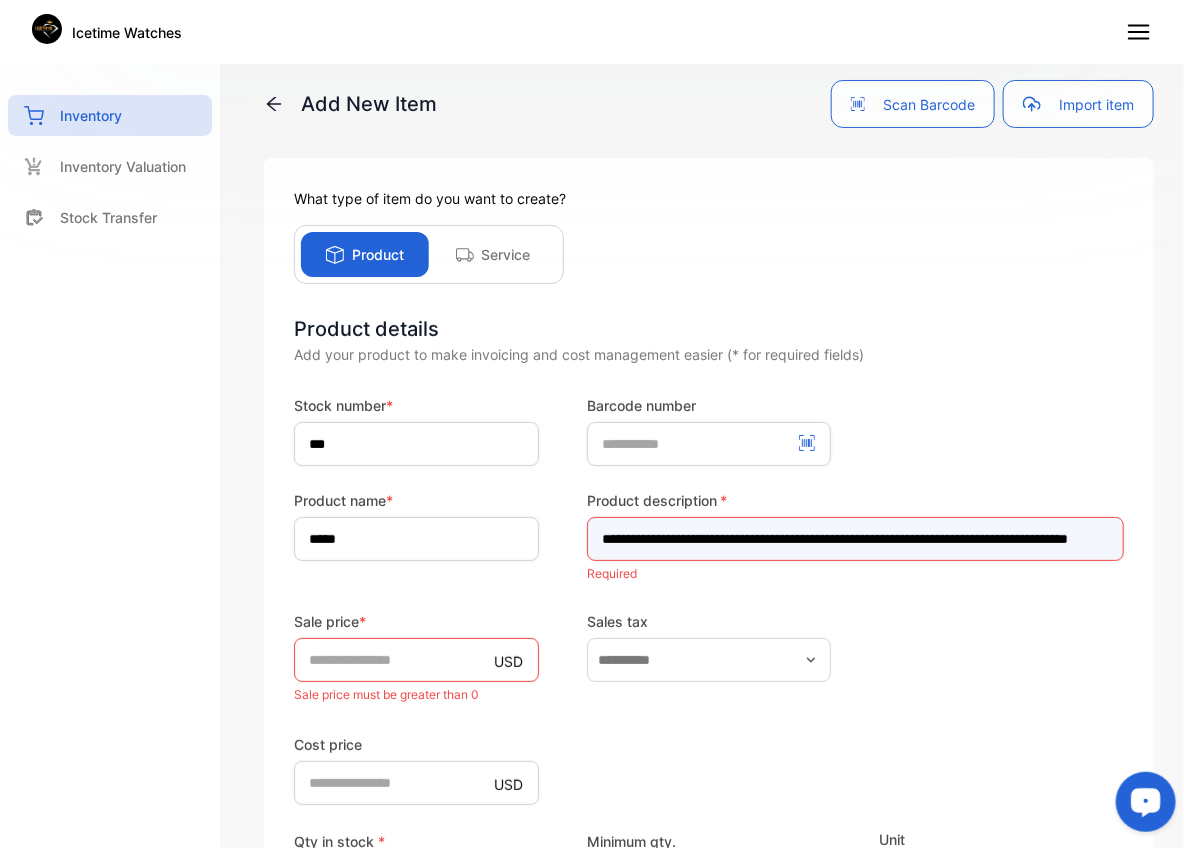 scroll, scrollTop: 0, scrollLeft: 137, axis: horizontal 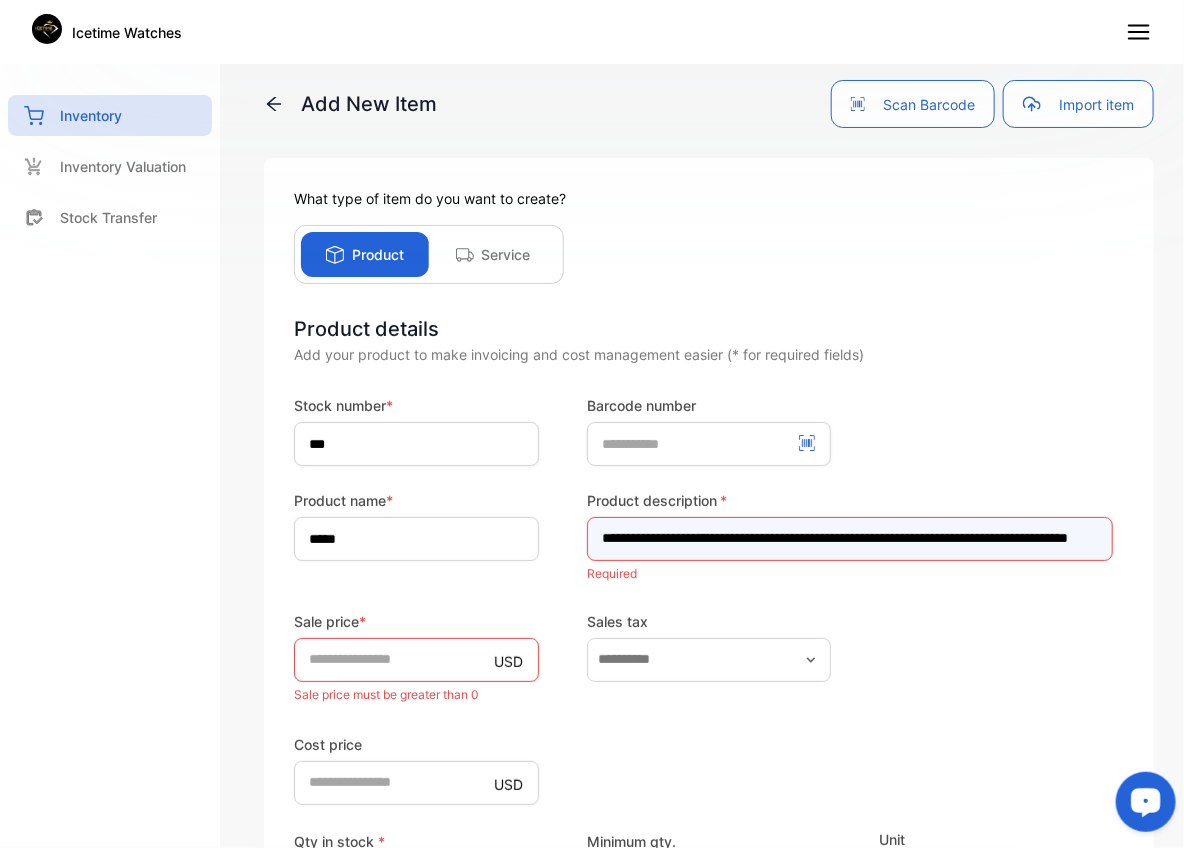 click on "**********" at bounding box center [850, 539] 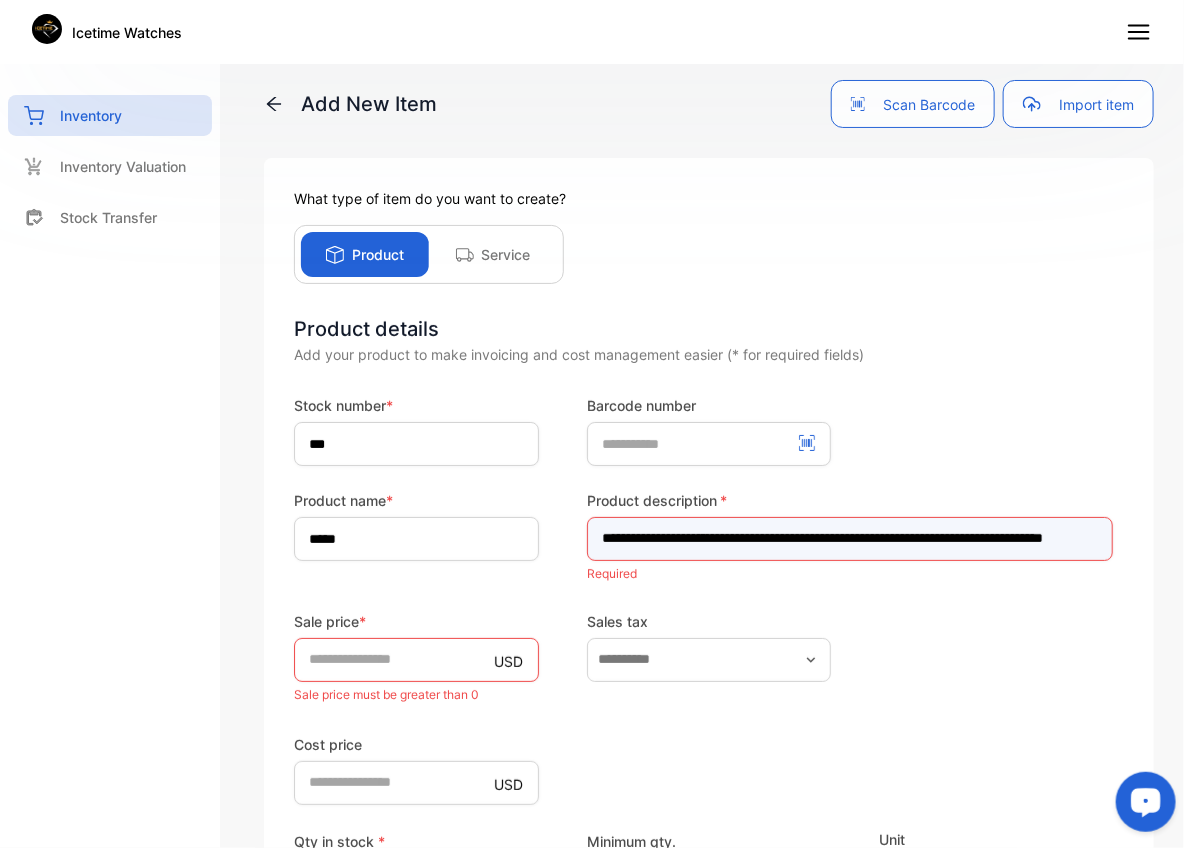 scroll, scrollTop: 0, scrollLeft: 101, axis: horizontal 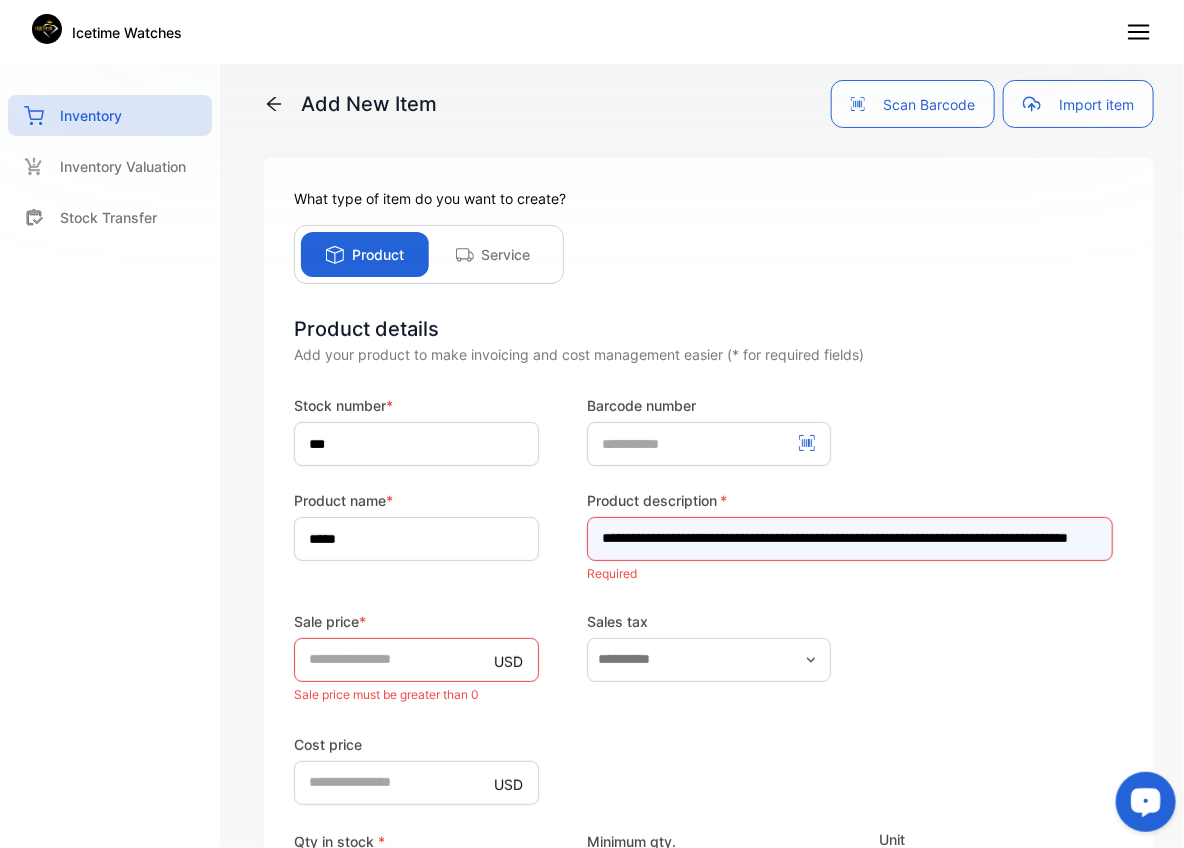 type on "**********" 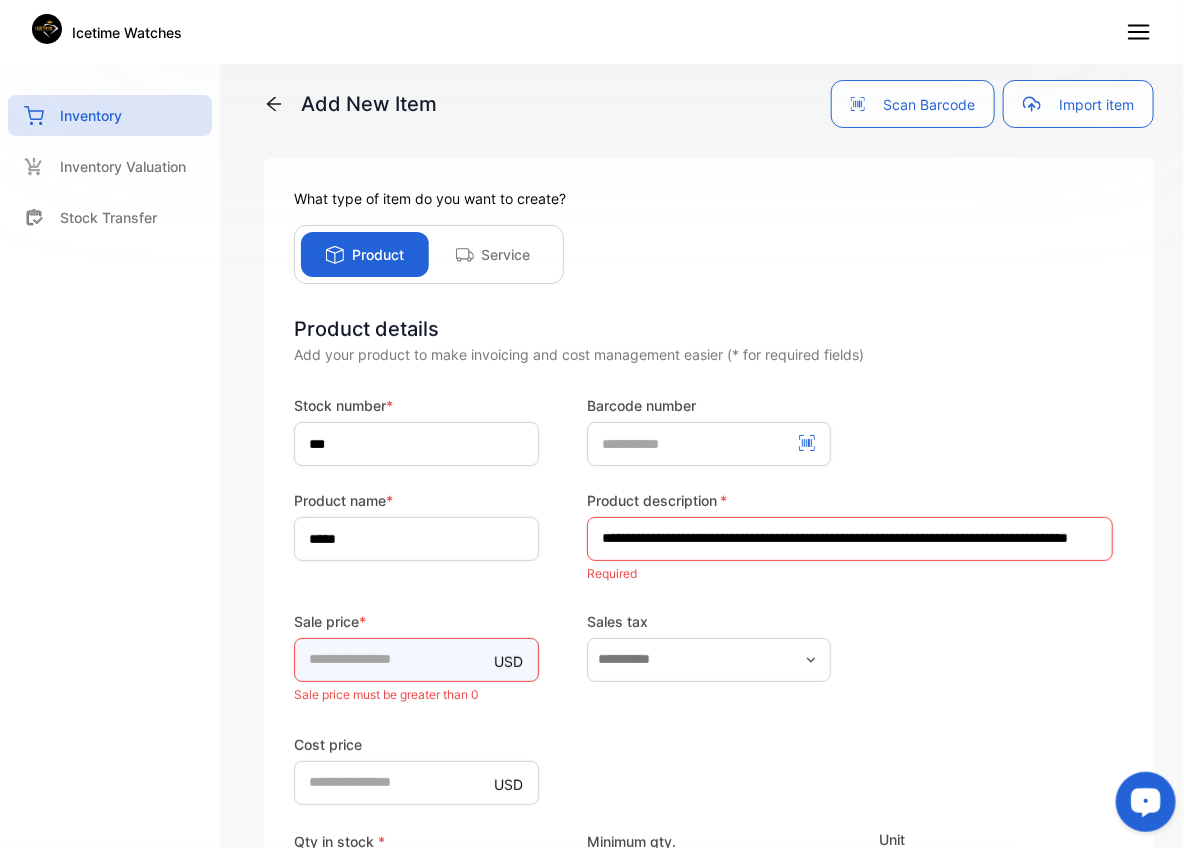scroll, scrollTop: 0, scrollLeft: 0, axis: both 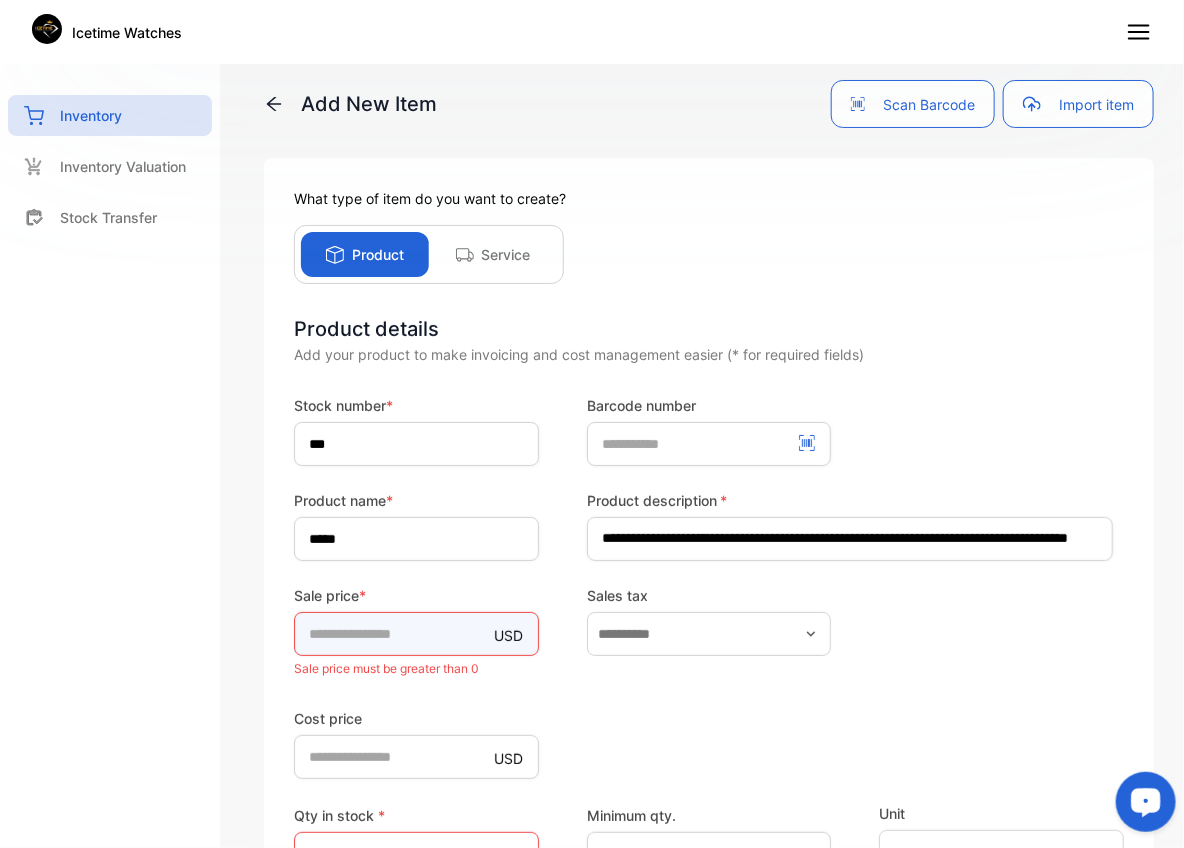 type on "**" 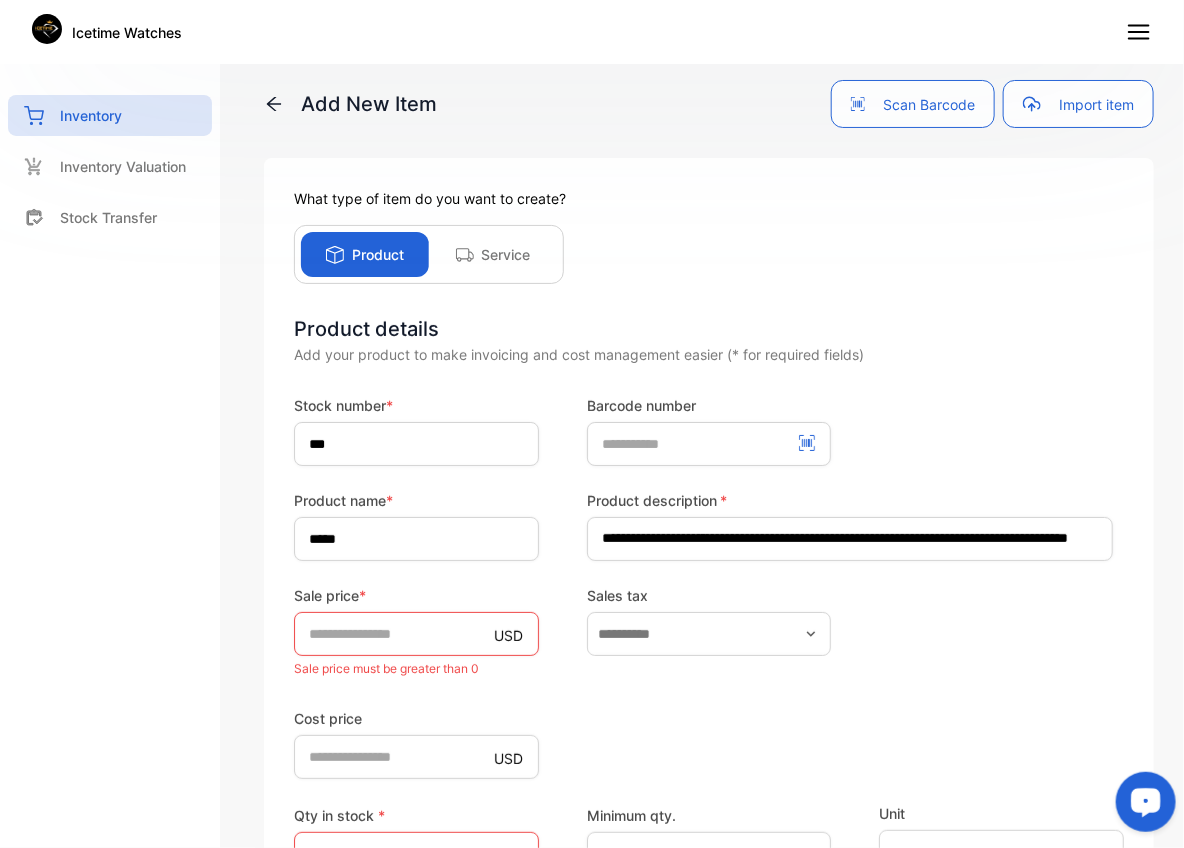 click on "**********" at bounding box center (709, 747) 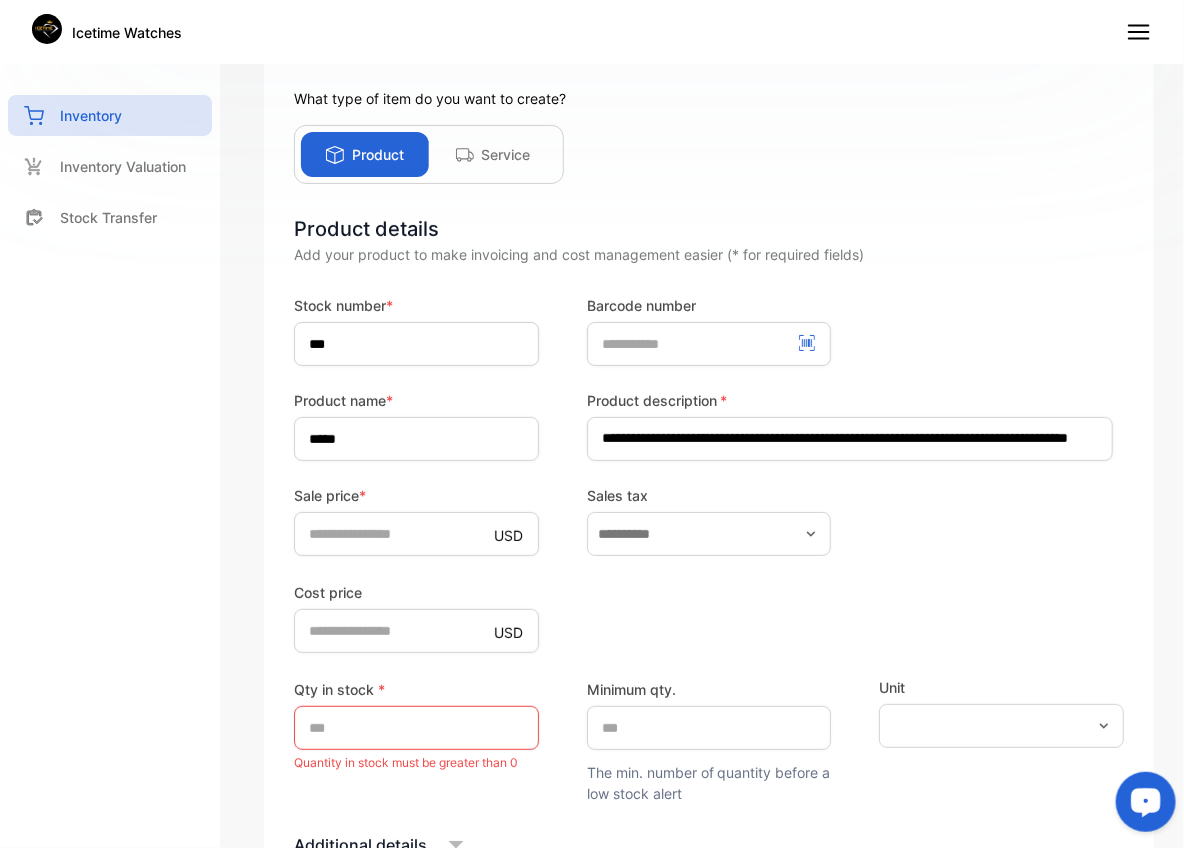 scroll, scrollTop: 133, scrollLeft: 0, axis: vertical 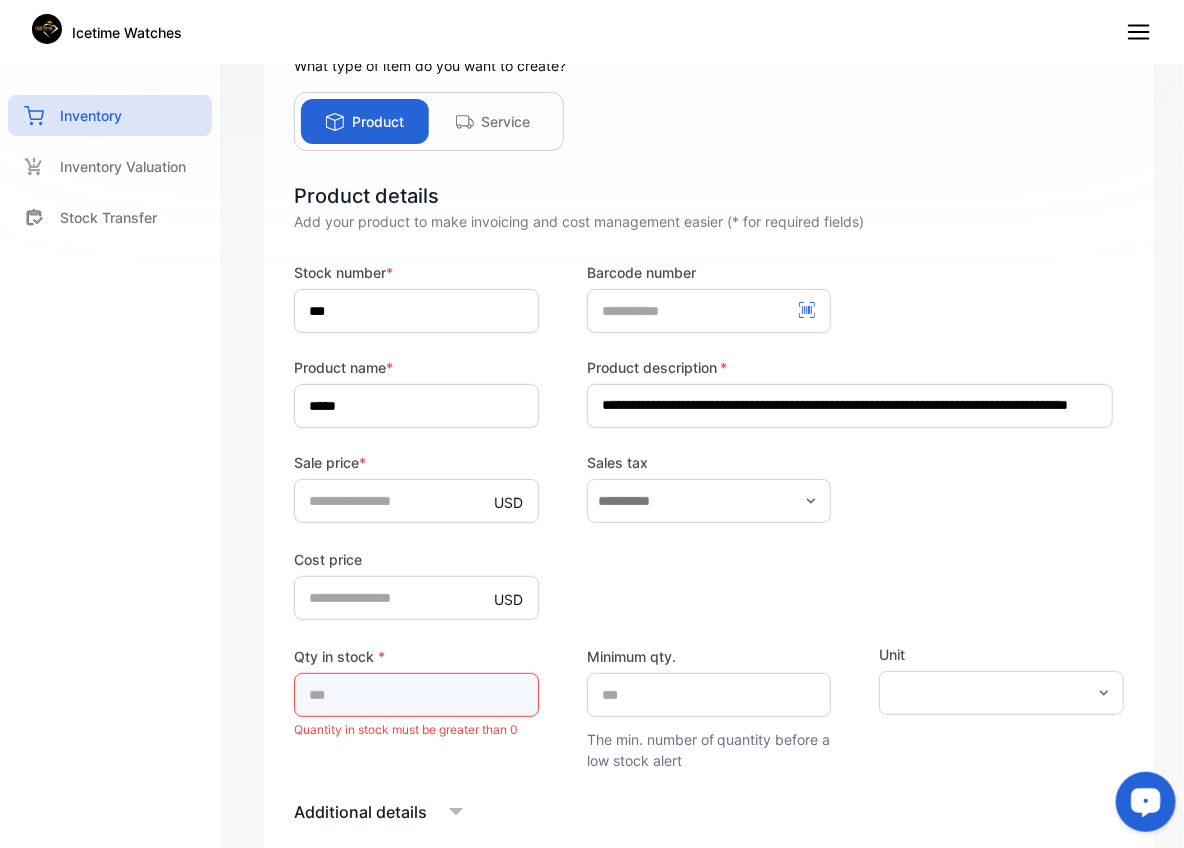 click on "*" at bounding box center [416, 695] 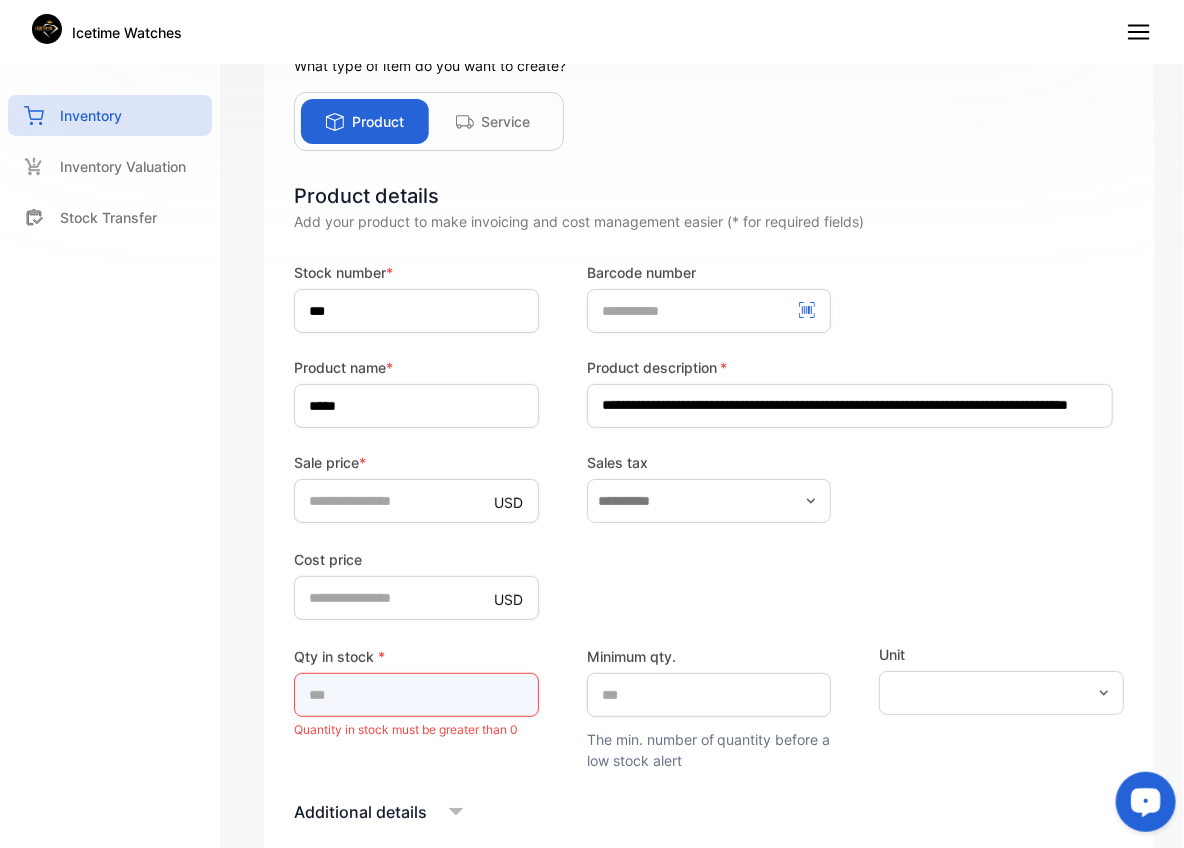 type on "**" 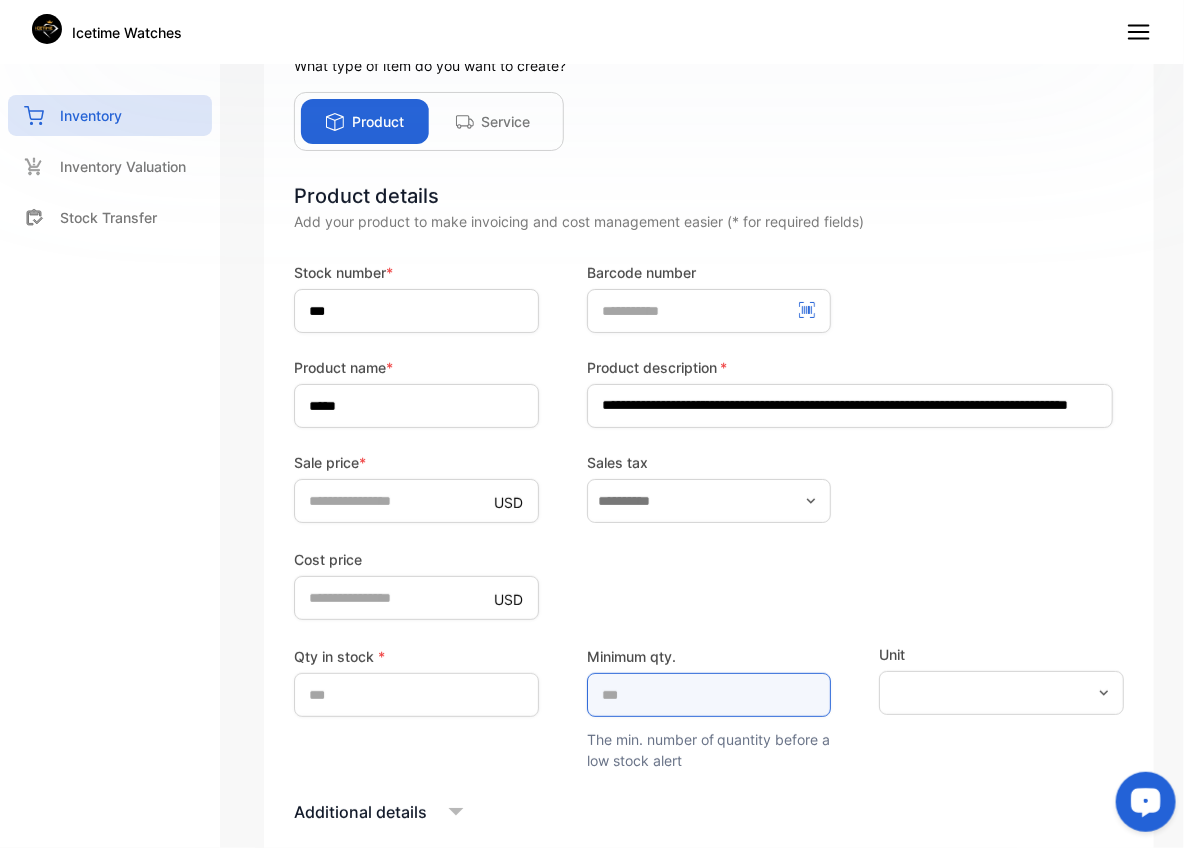 click on "*" at bounding box center (709, 695) 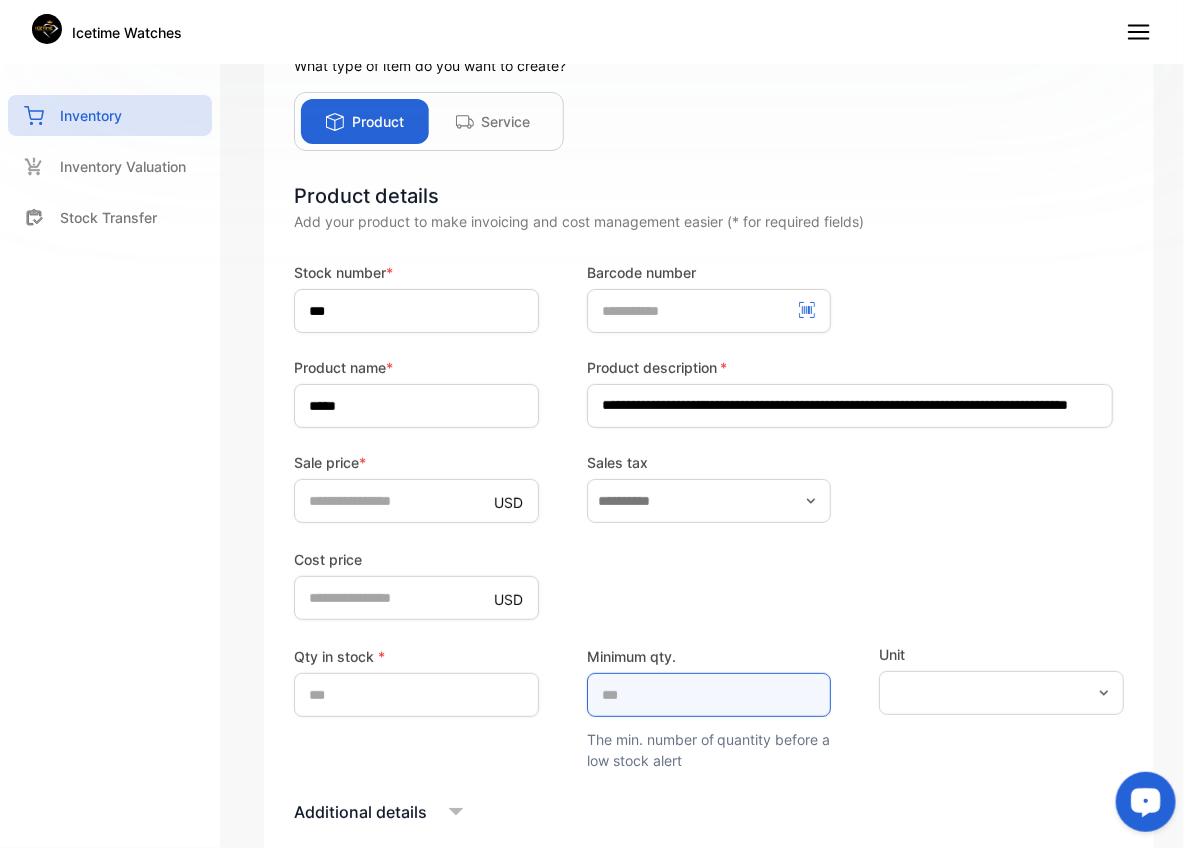 type on "**" 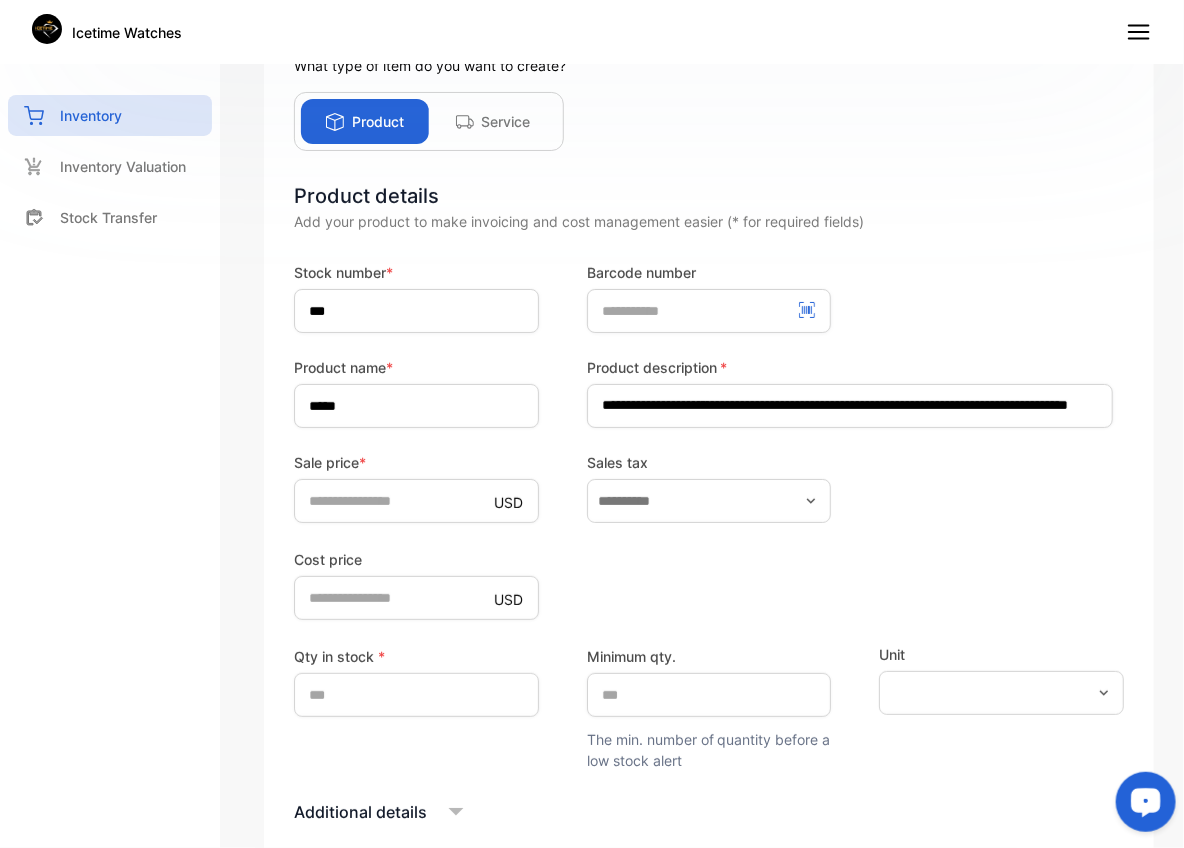 click on "Cost price   USD *" at bounding box center (709, 583) 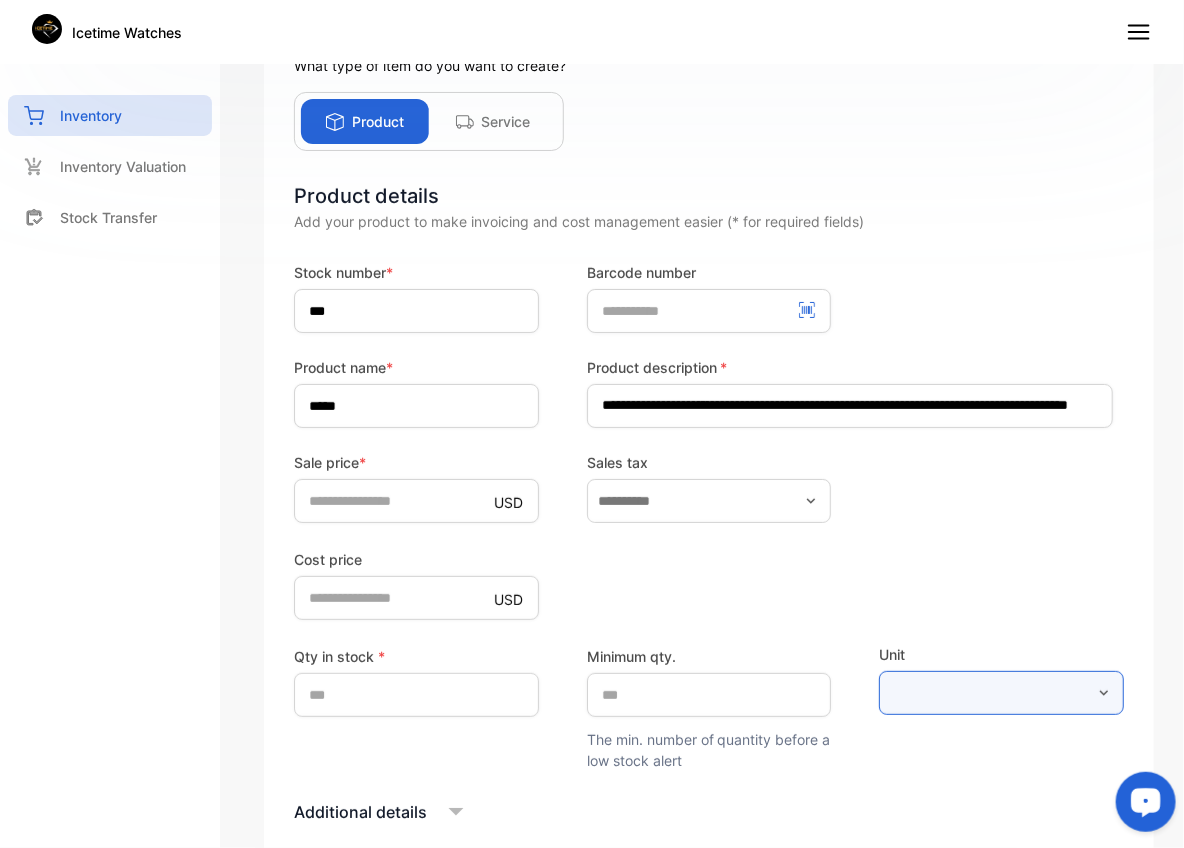 click at bounding box center (1001, 693) 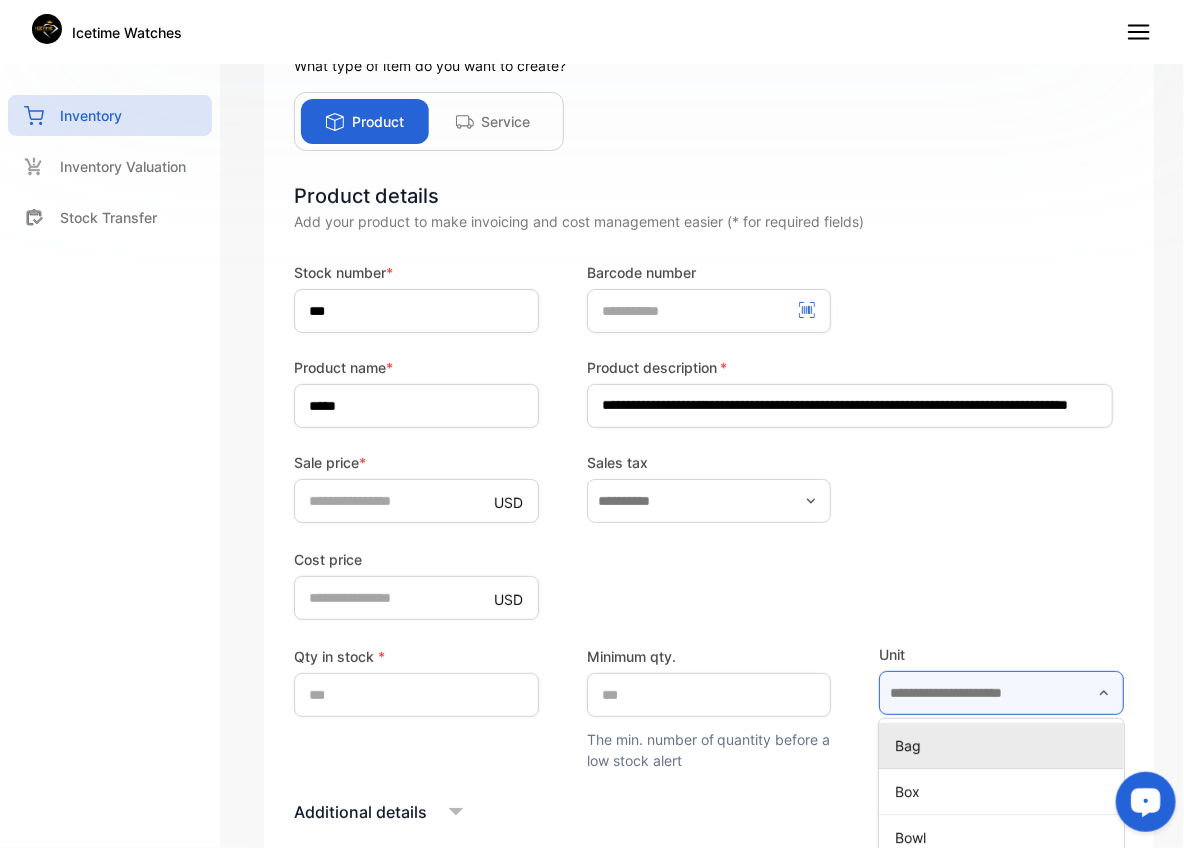 type on "*" 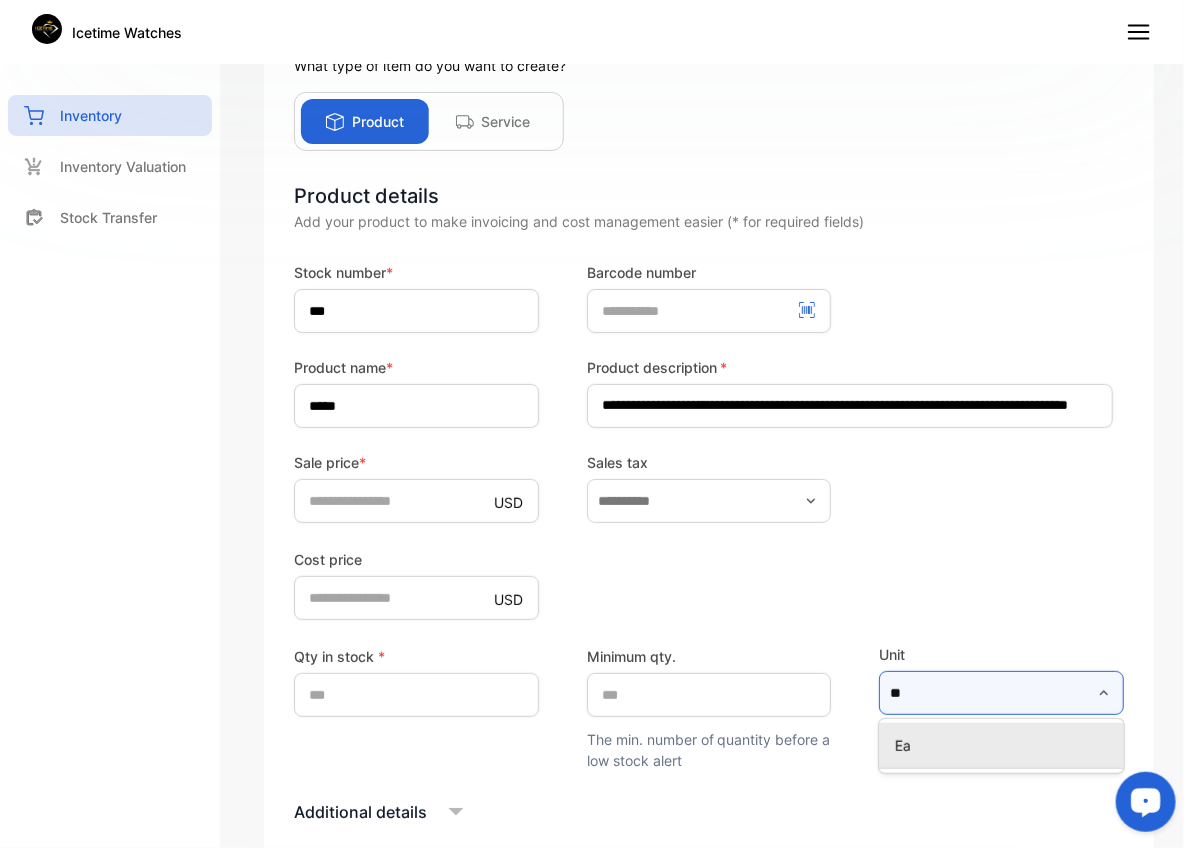type on "**" 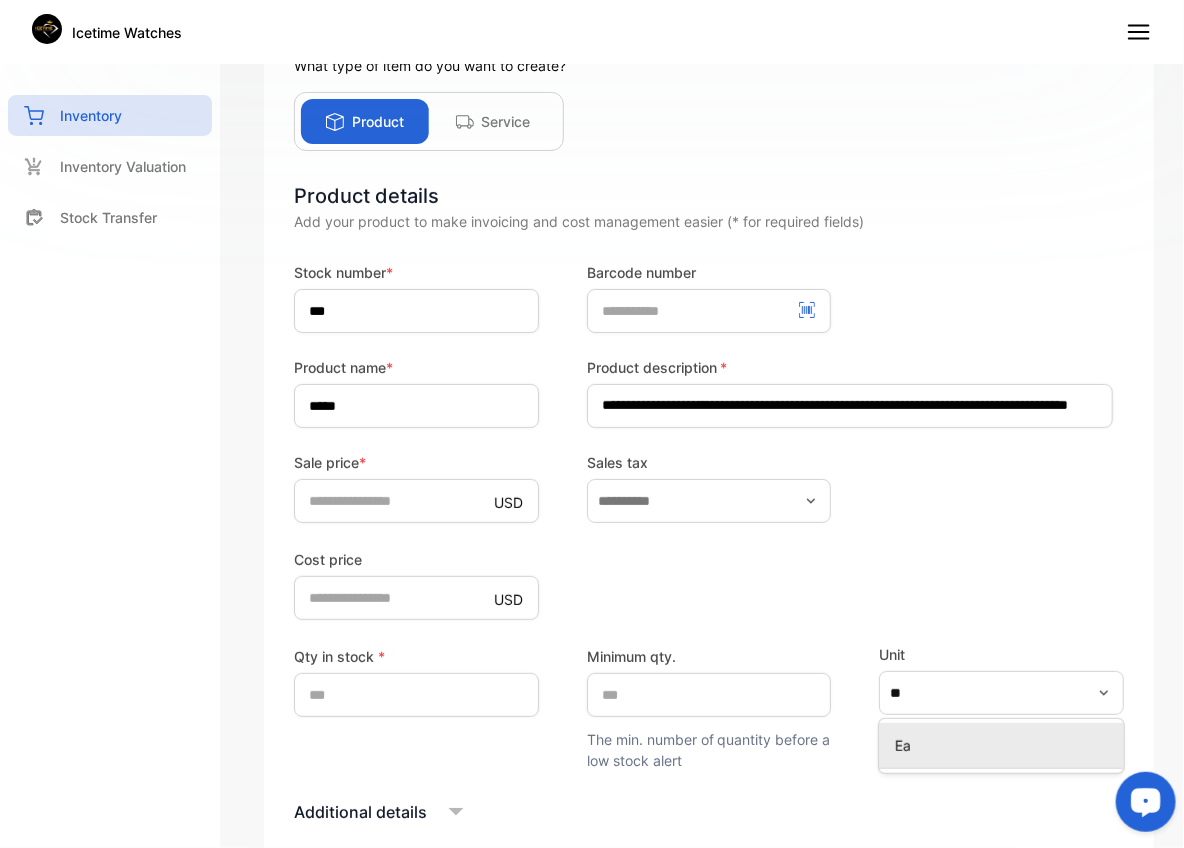 click on "Ea" at bounding box center [1005, 745] 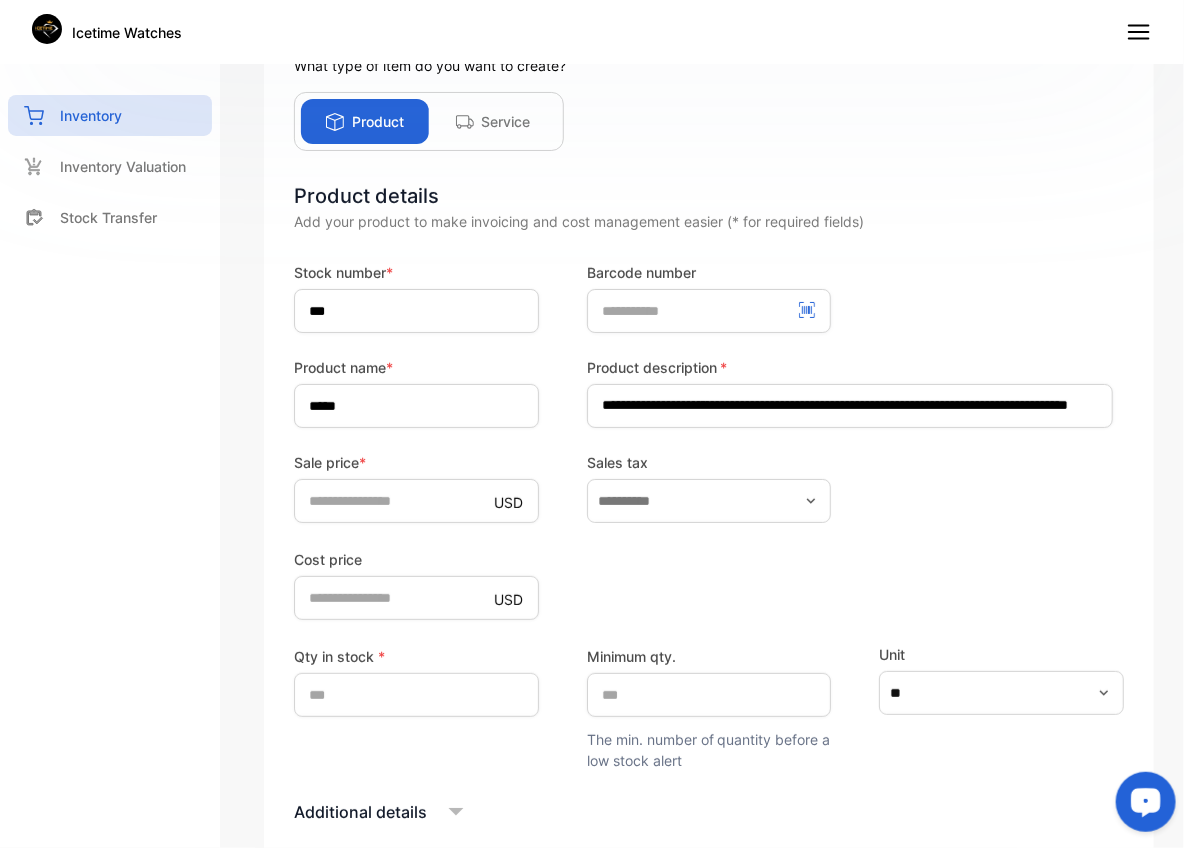 click on "Unit   **" at bounding box center (1001, 707) 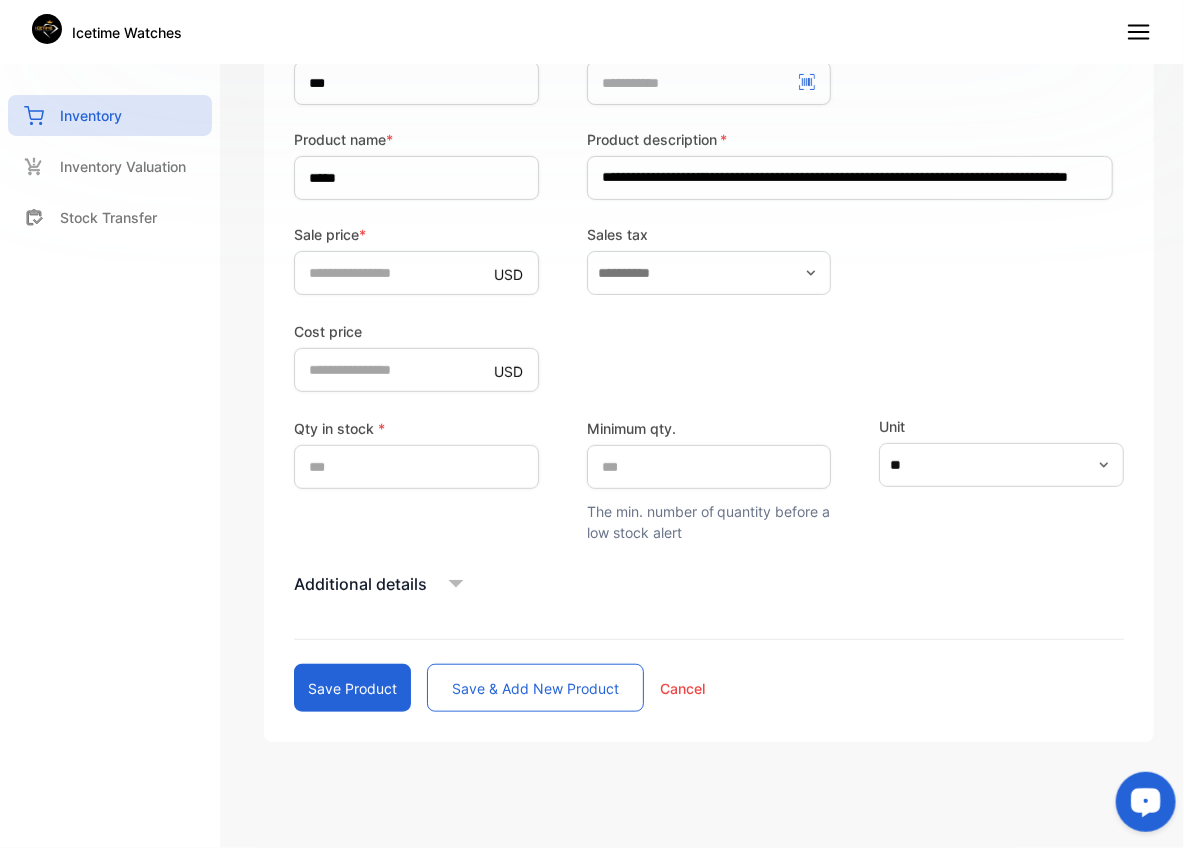 scroll, scrollTop: 365, scrollLeft: 0, axis: vertical 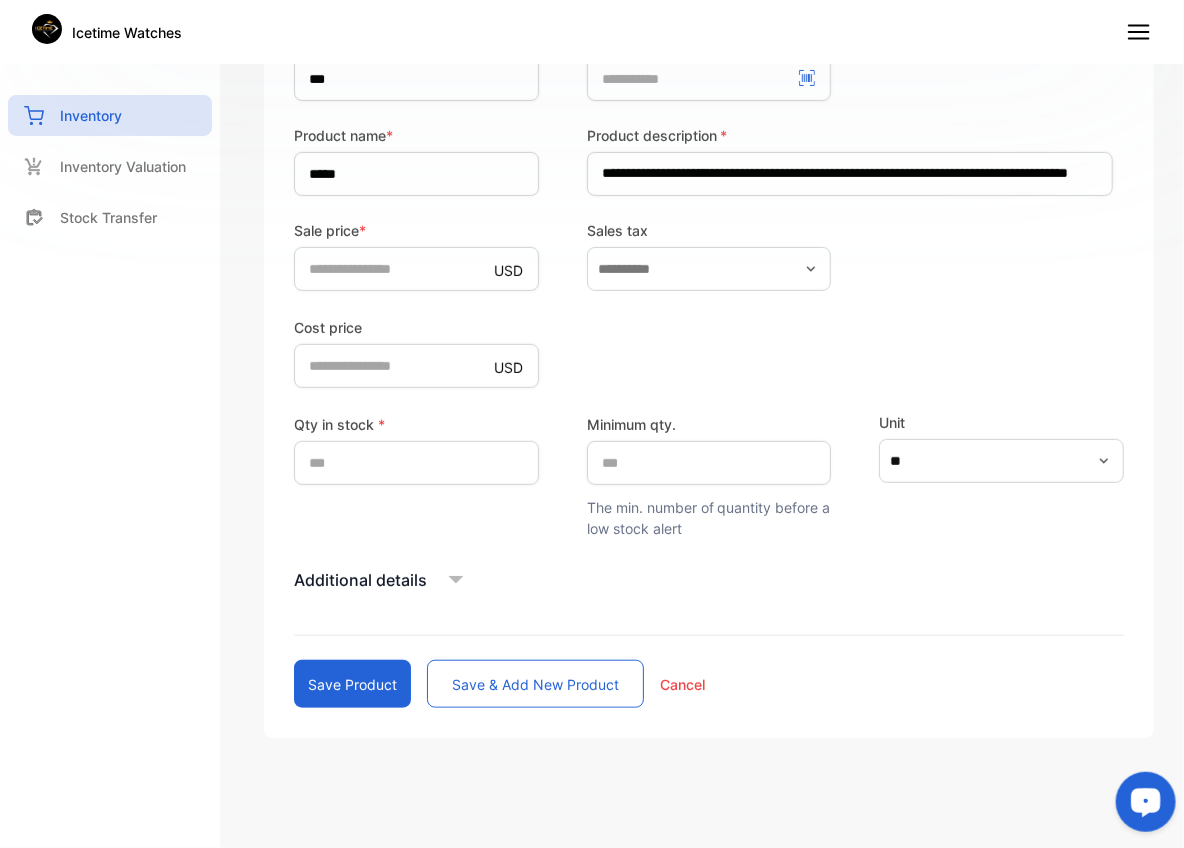 click on "Save & add new product" at bounding box center [535, 684] 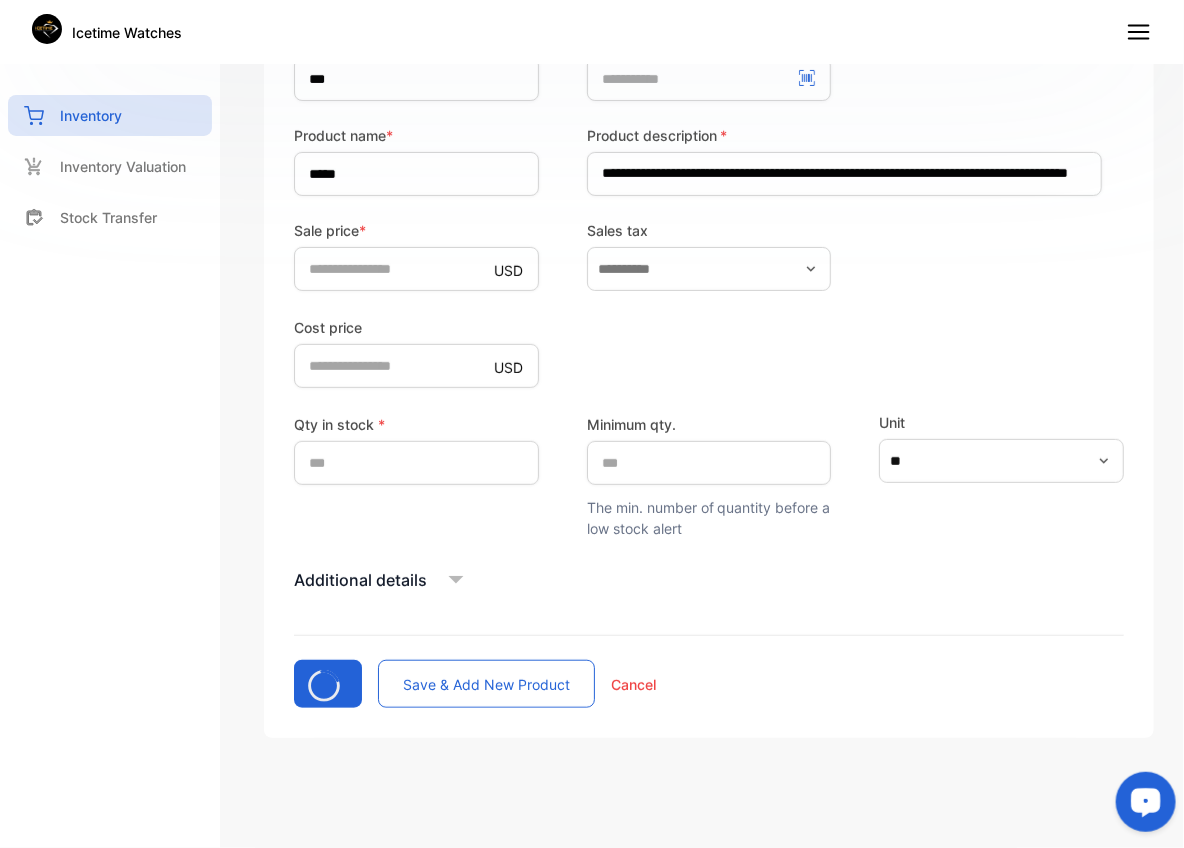type 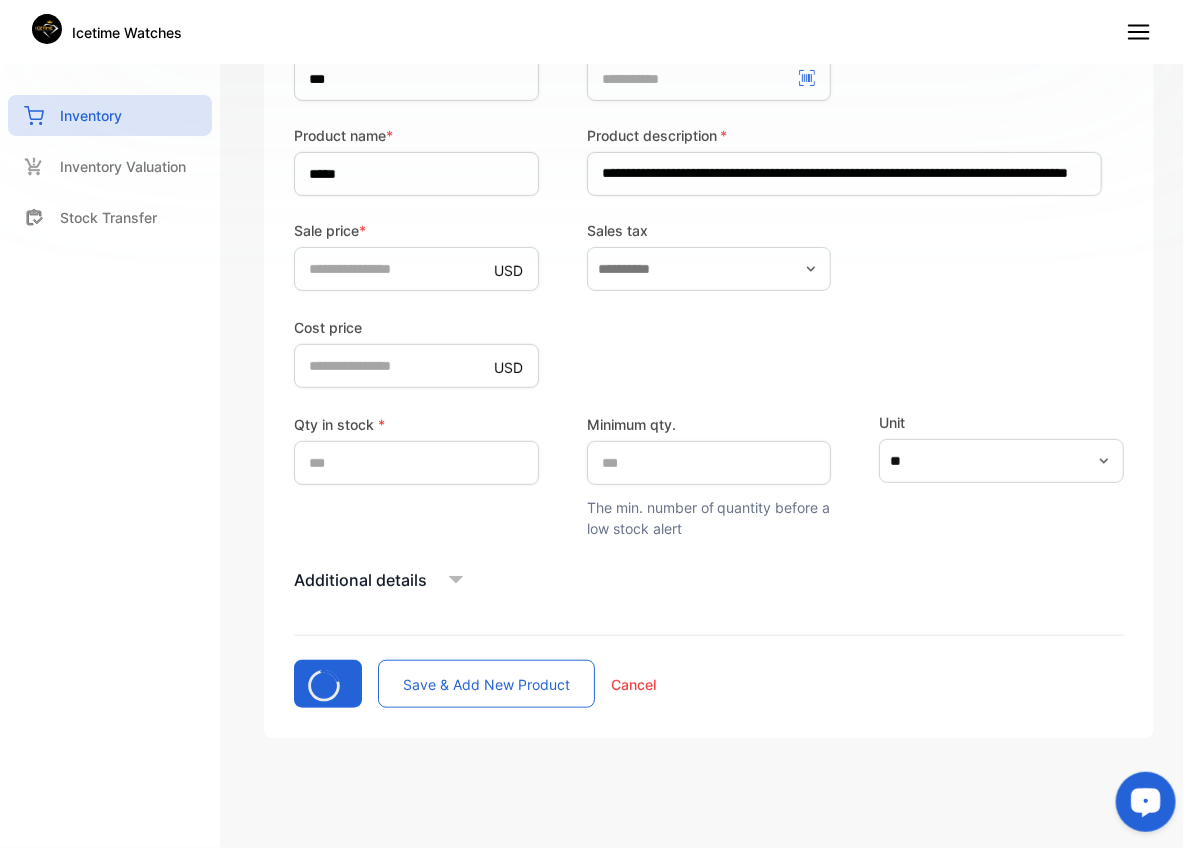 type 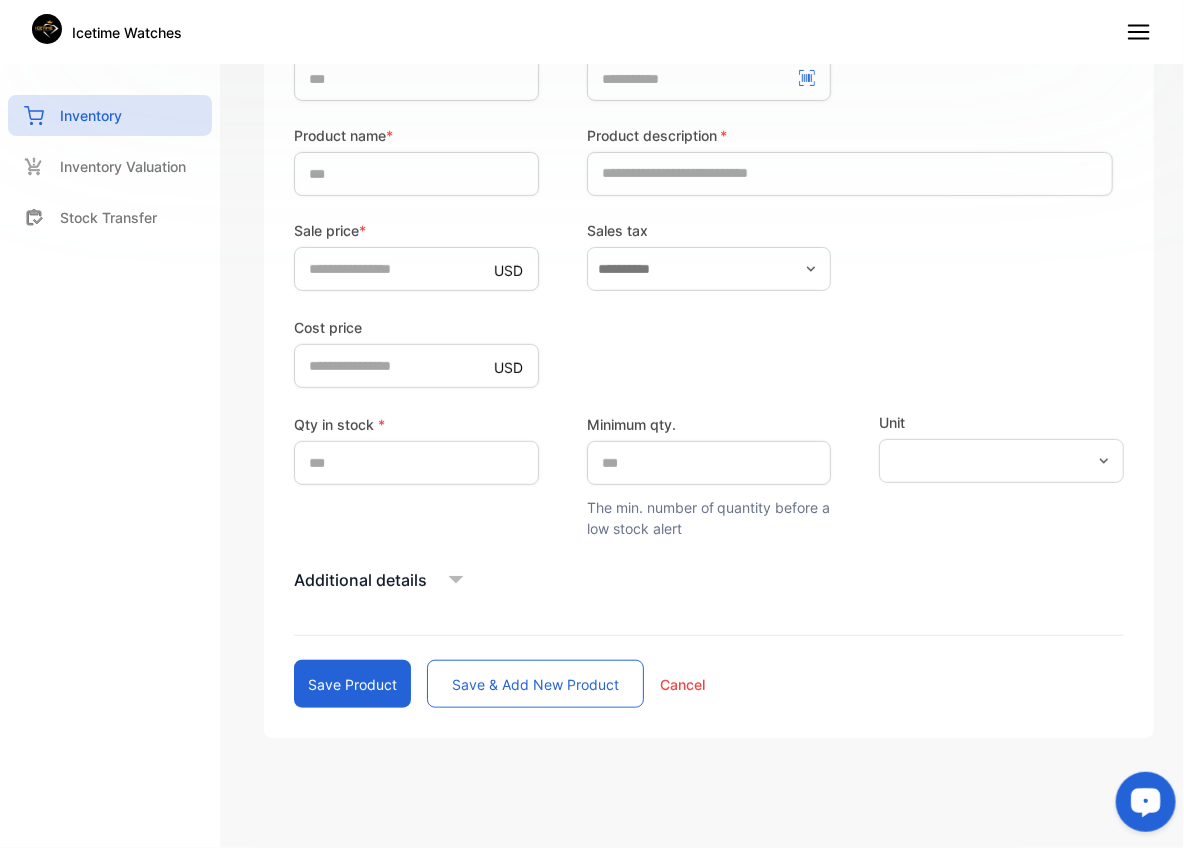 type 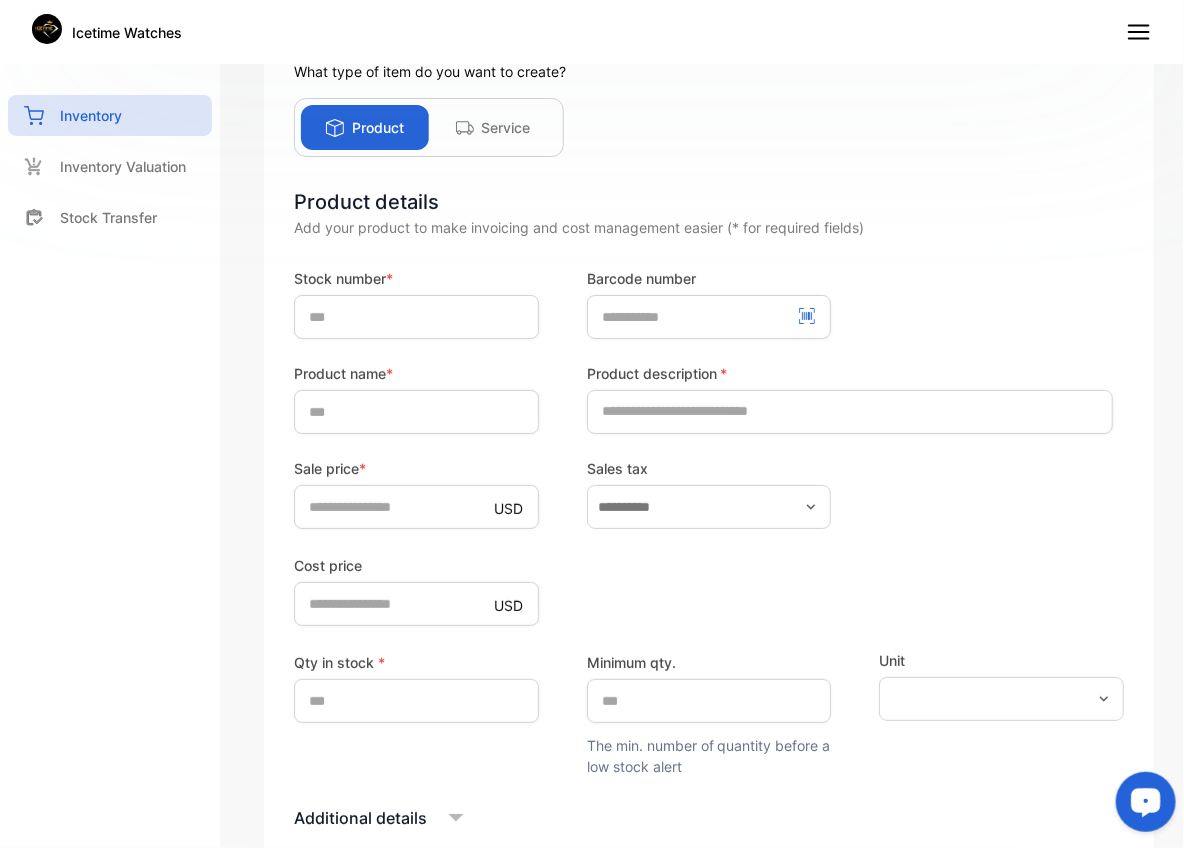 scroll, scrollTop: 54, scrollLeft: 0, axis: vertical 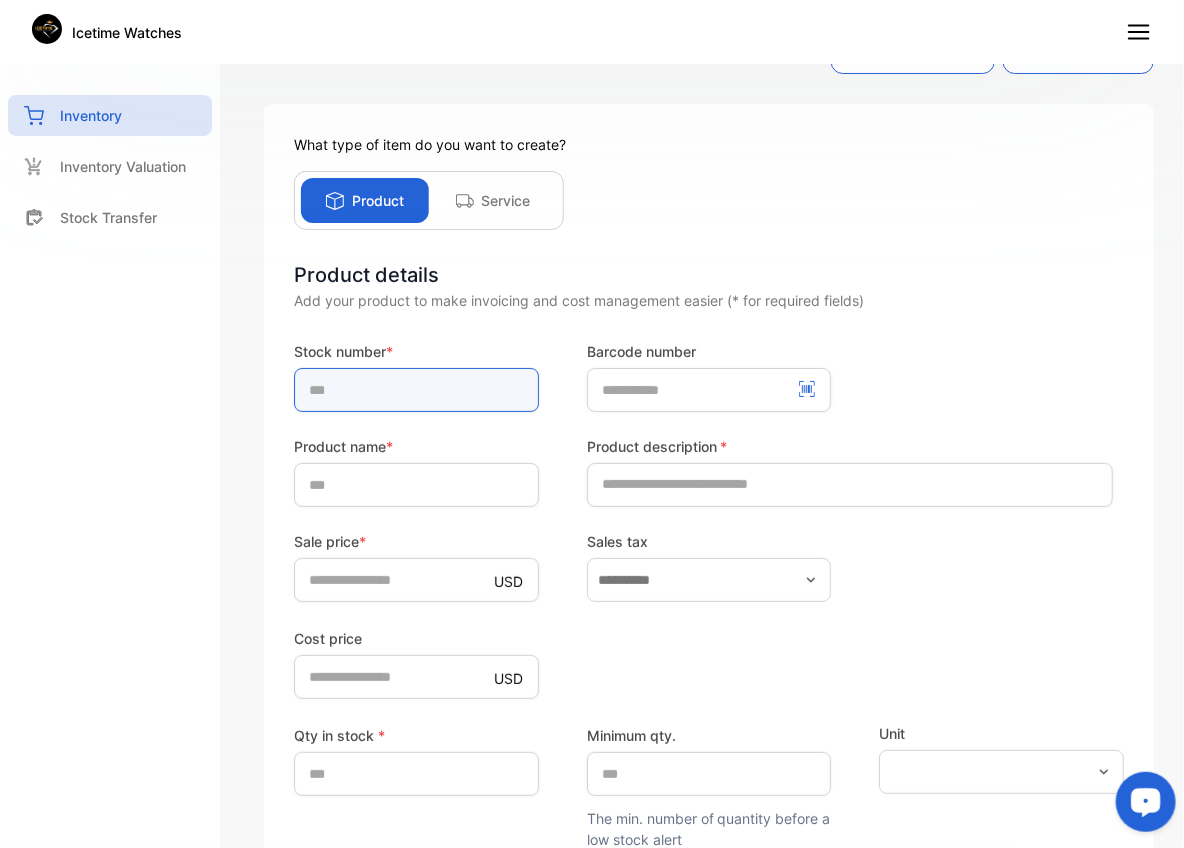 click at bounding box center (416, 390) 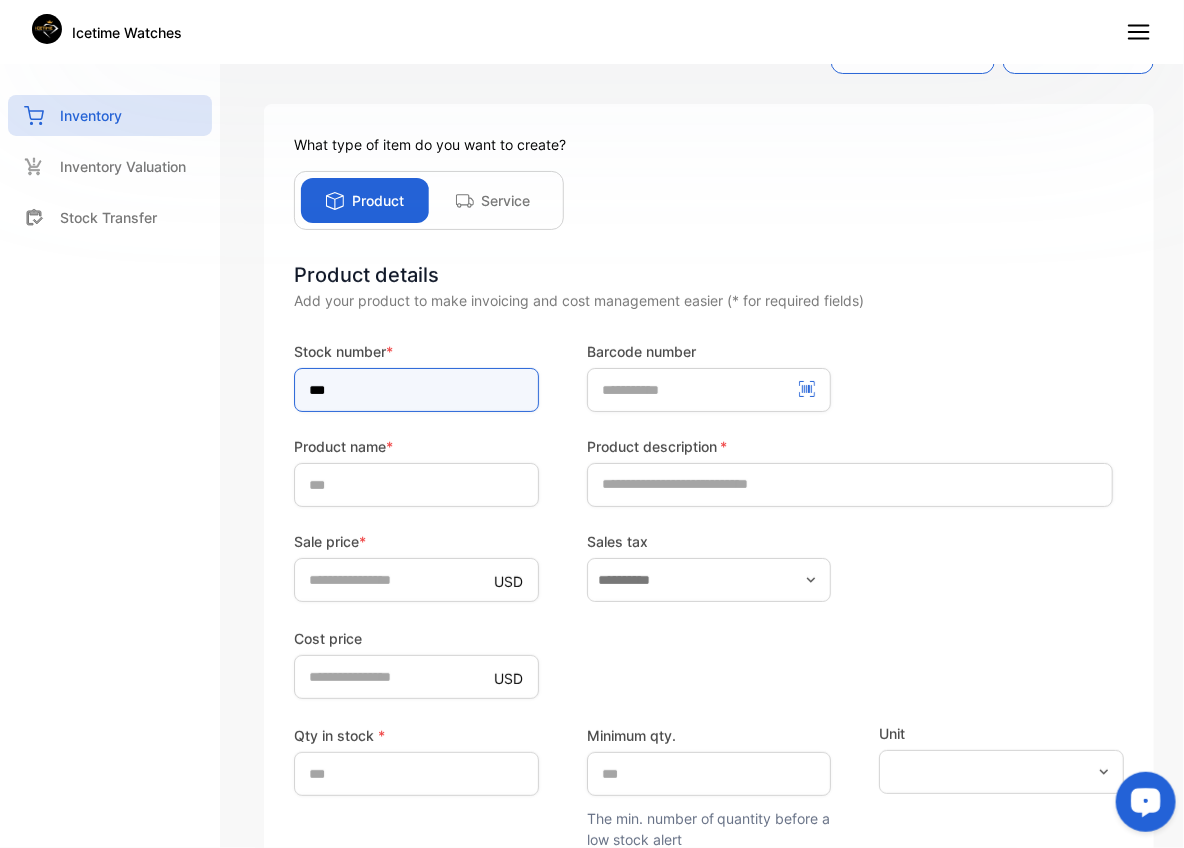 type on "***" 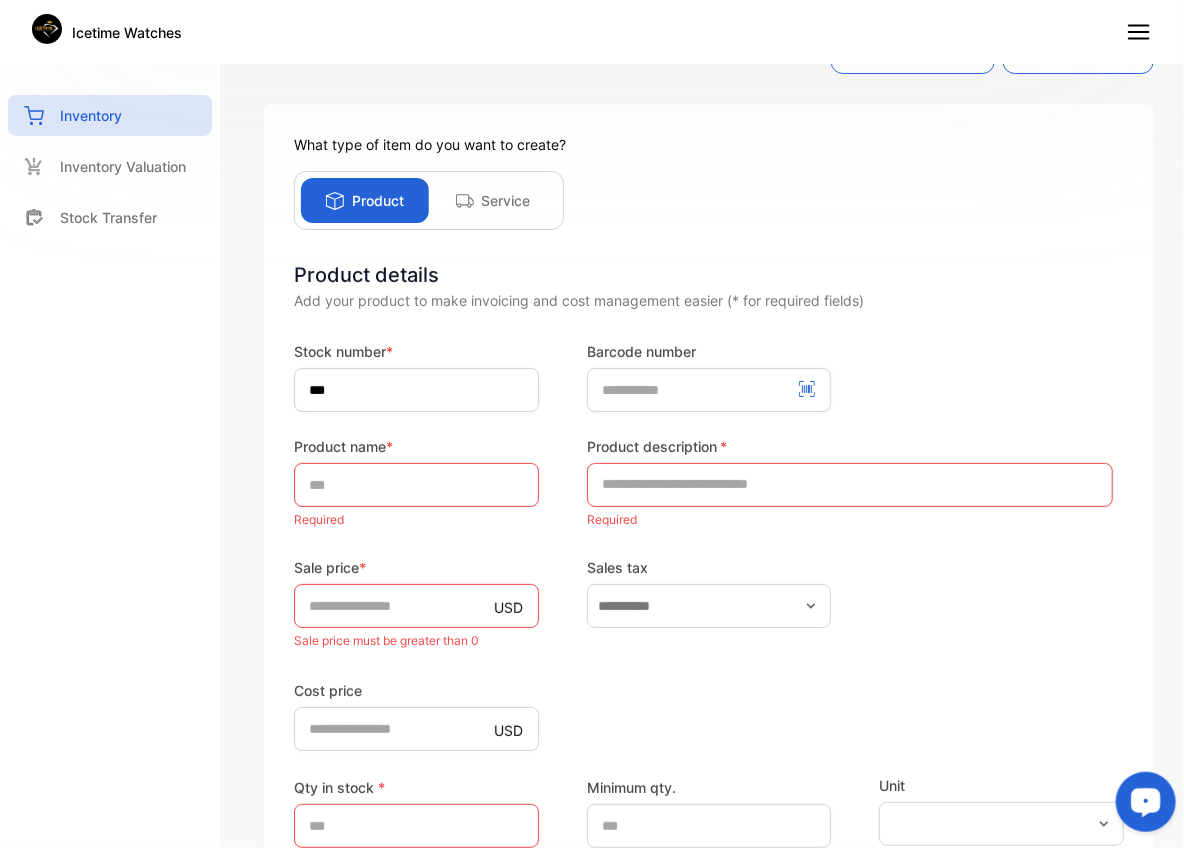 click on "Stock number  *   *** Barcode number   Product name  *   Required Product description   *   Required Sale price  *   USD * Sale price must be greater than 0 Sales tax   Cost price   USD * Qty in stock   *   * Quantity in stock must be greater than 0 Minimum qty.   * The min. number of quantity before a low stock alert Unit   Additional details Save product Save & add new product Cancel" at bounding box center (709, 706) 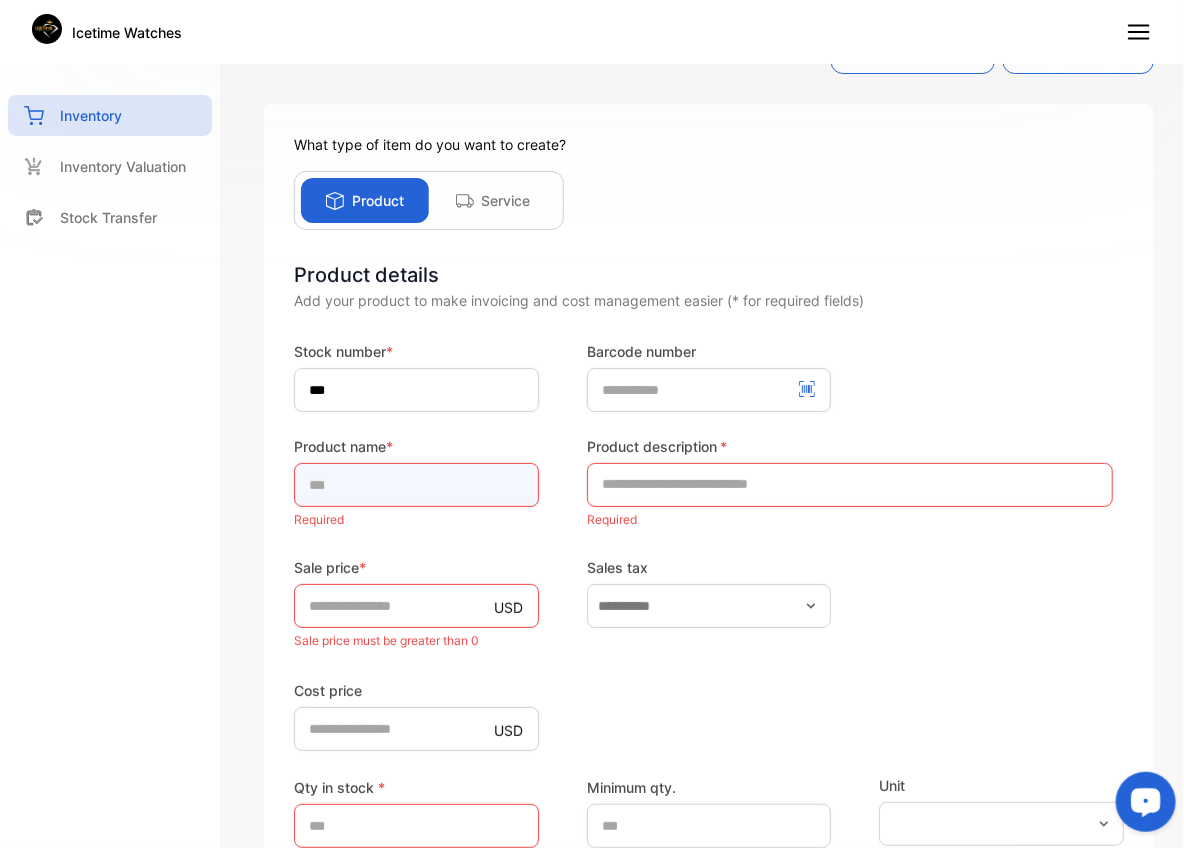 click at bounding box center (416, 485) 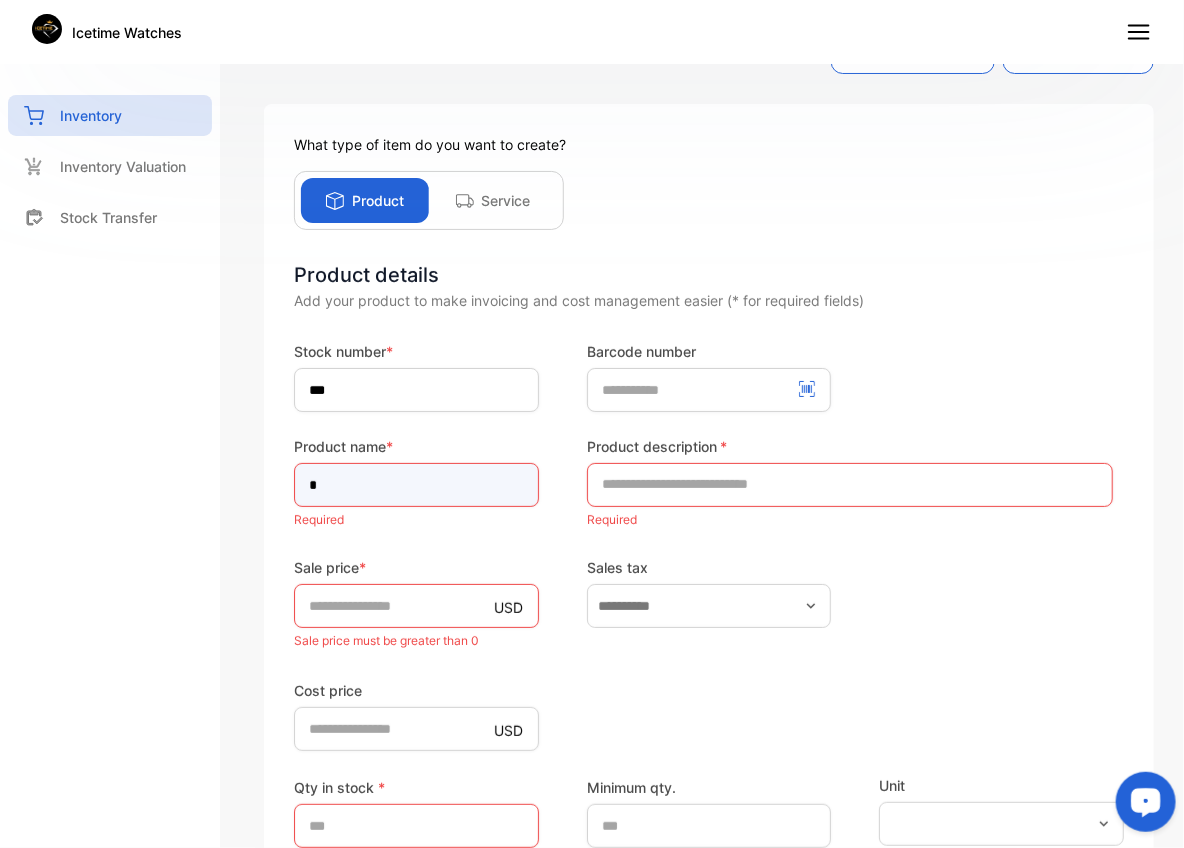 type on "*****" 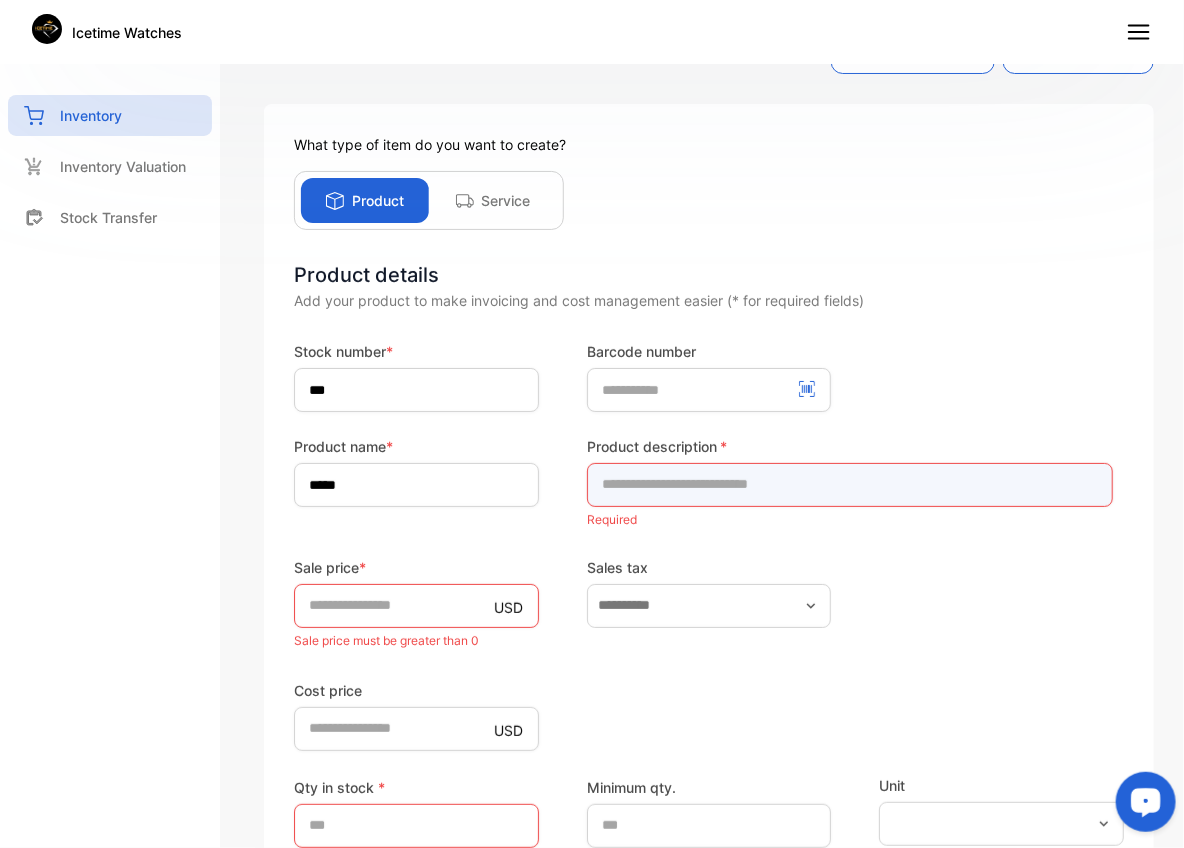 click at bounding box center [850, 485] 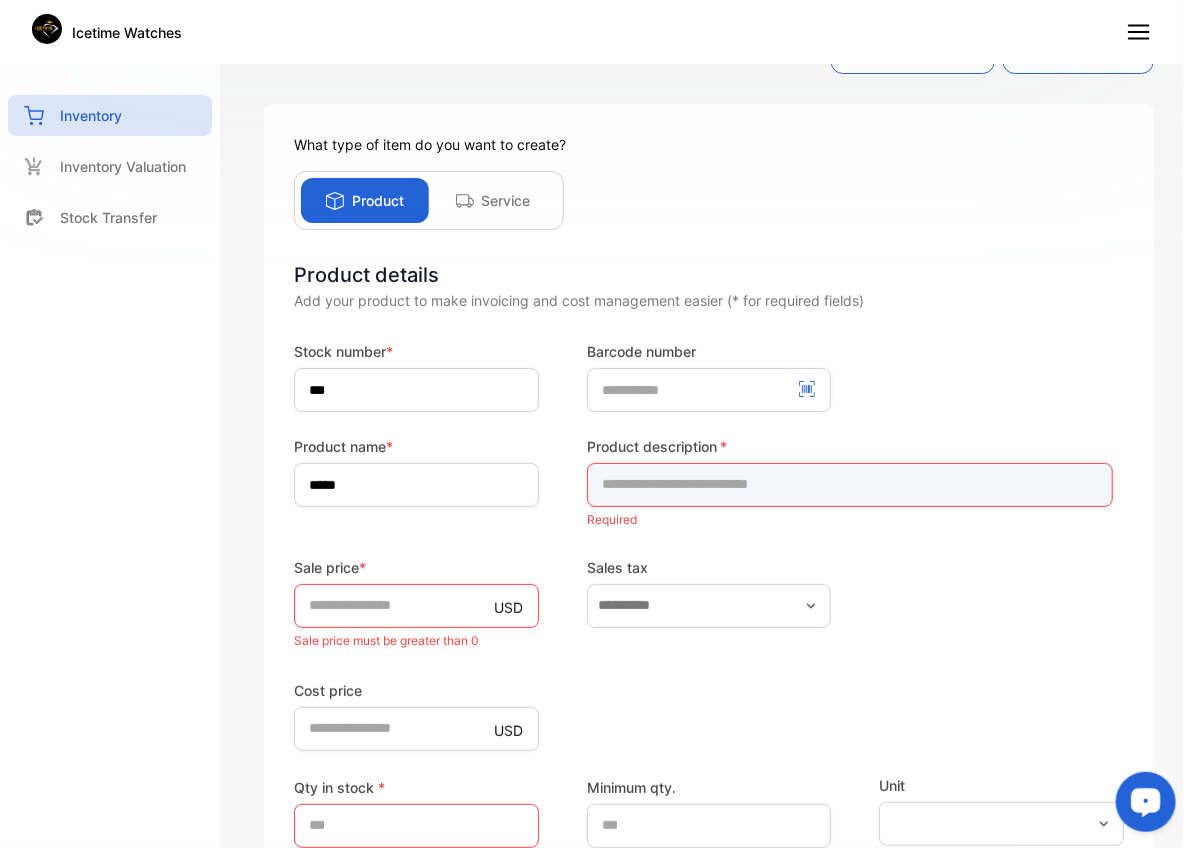 paste on "**********" 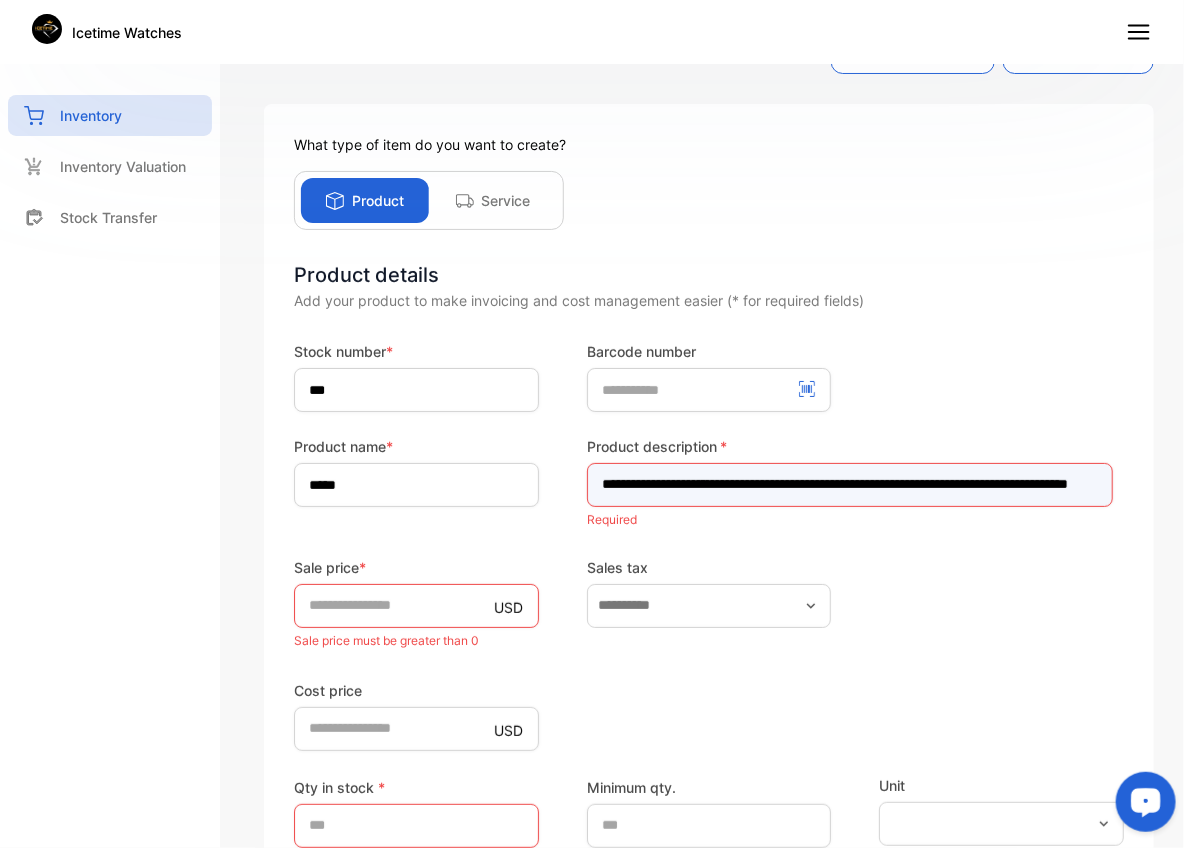 scroll, scrollTop: 0, scrollLeft: 137, axis: horizontal 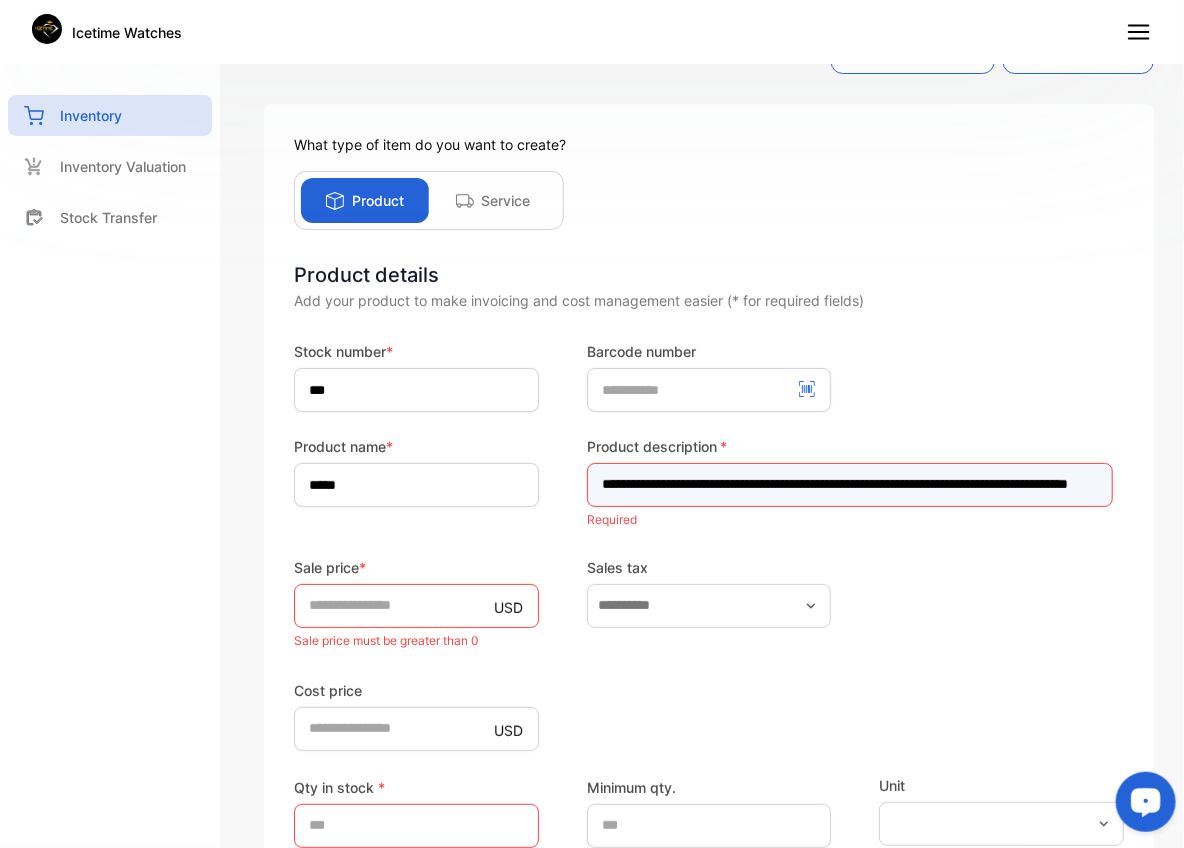 click on "**********" at bounding box center (850, 485) 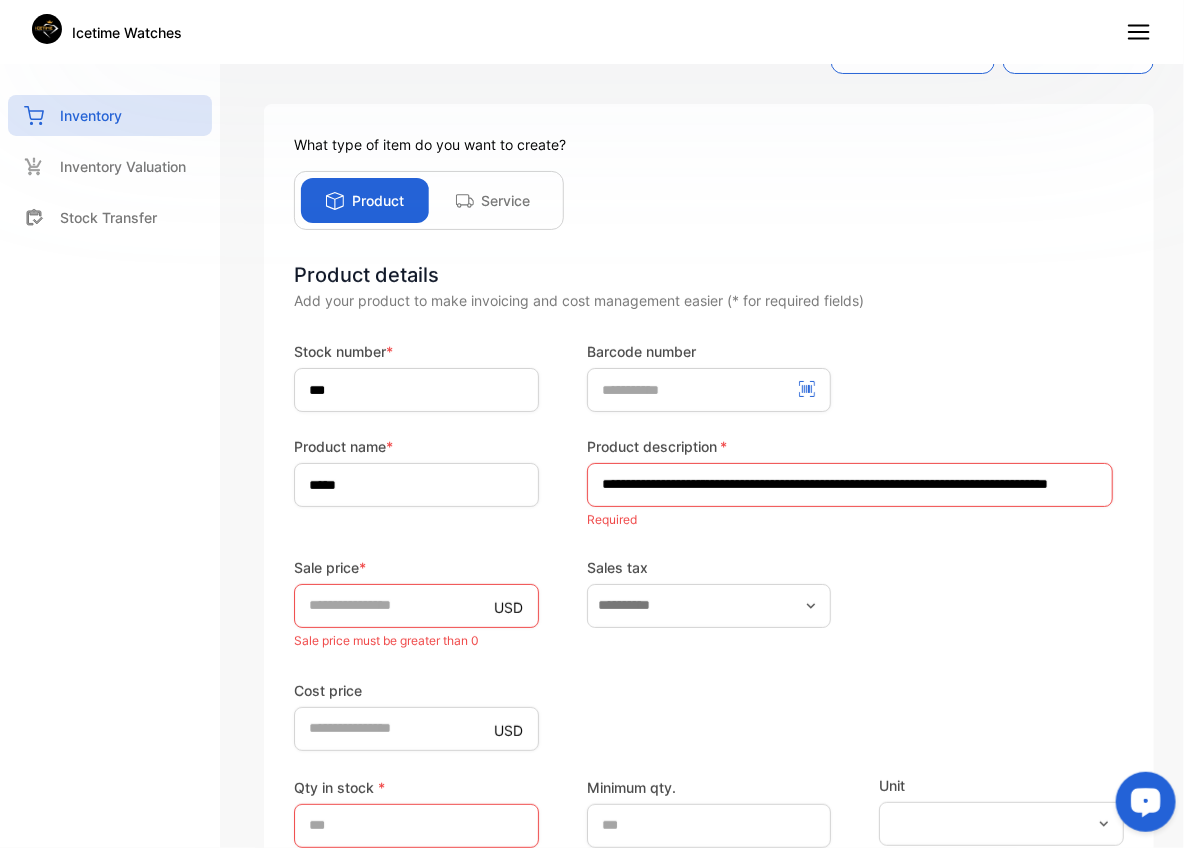 scroll, scrollTop: 0, scrollLeft: 0, axis: both 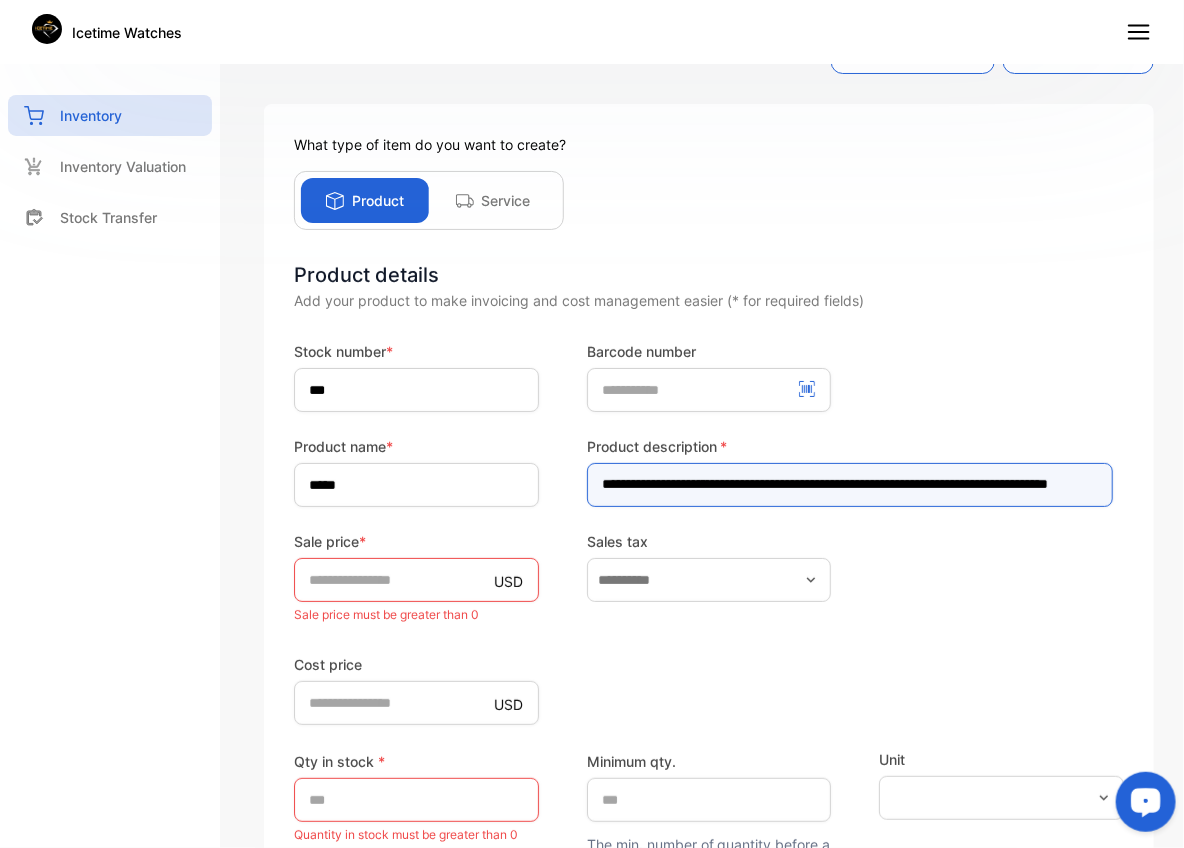 click on "**********" at bounding box center (850, 485) 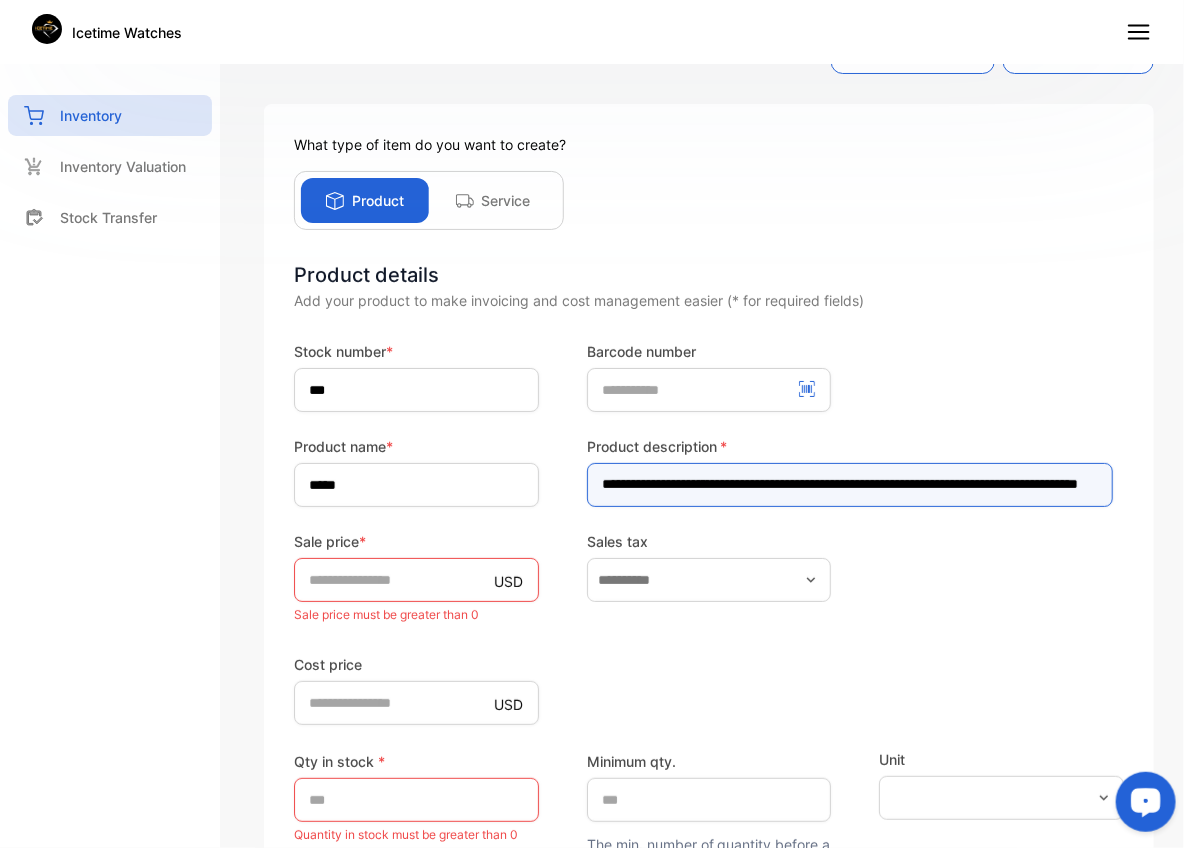 type on "**********" 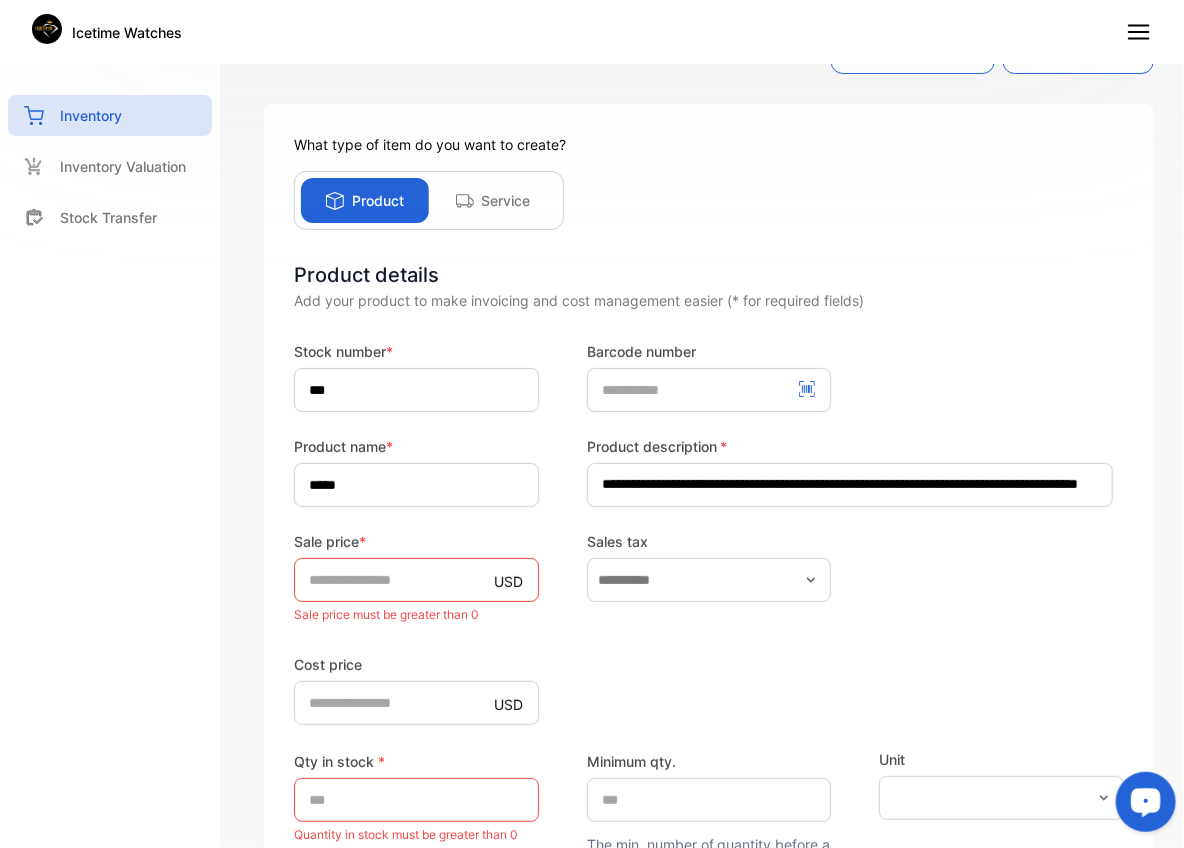 click on "Sale price  *   USD * Sale price must be greater than 0 Sales tax" at bounding box center (709, 579) 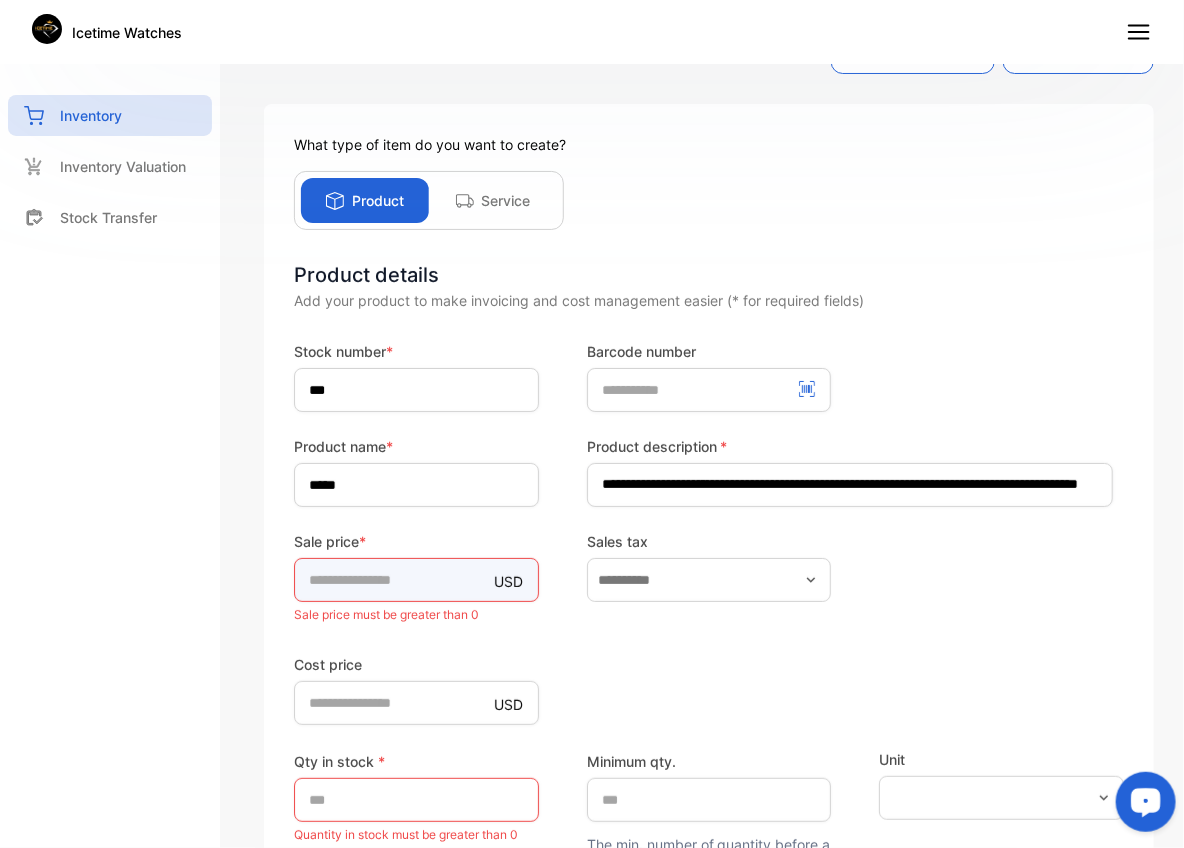 click on "*" at bounding box center [416, 580] 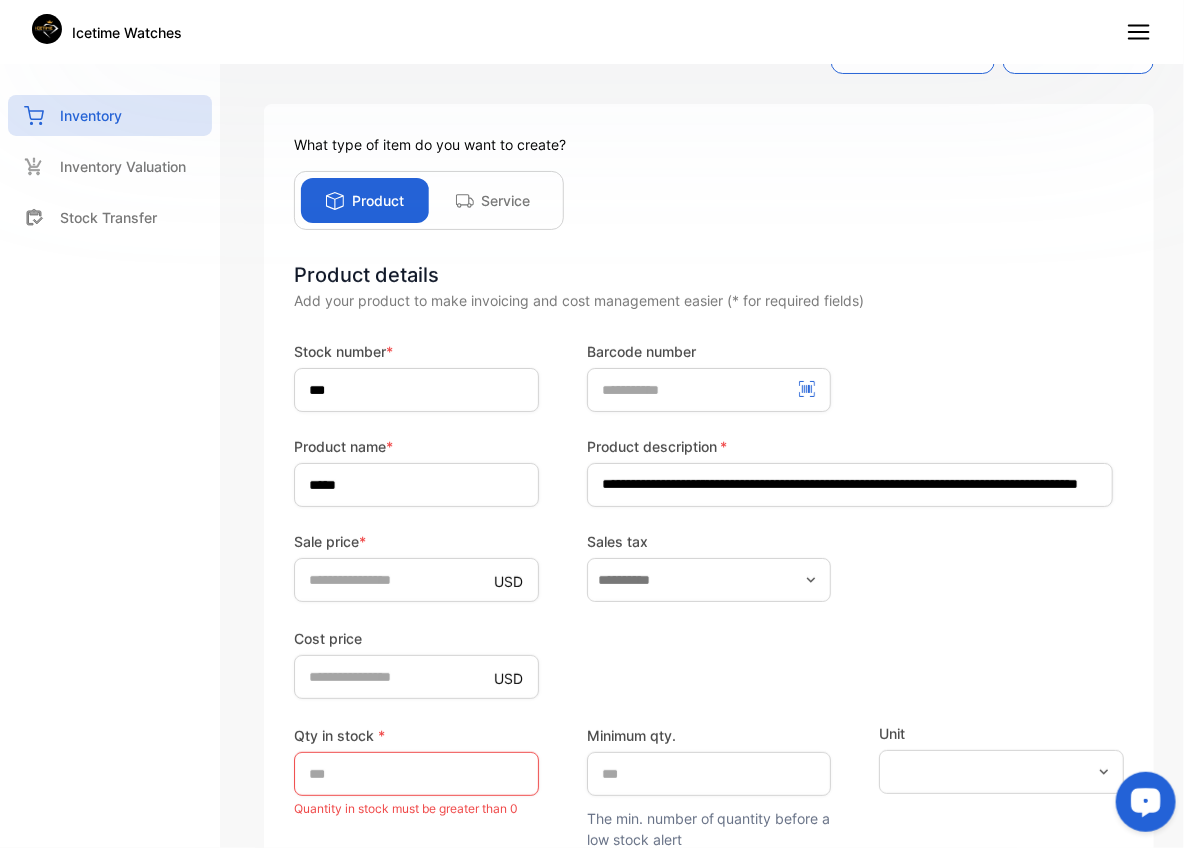 click on "**********" at bounding box center (709, 680) 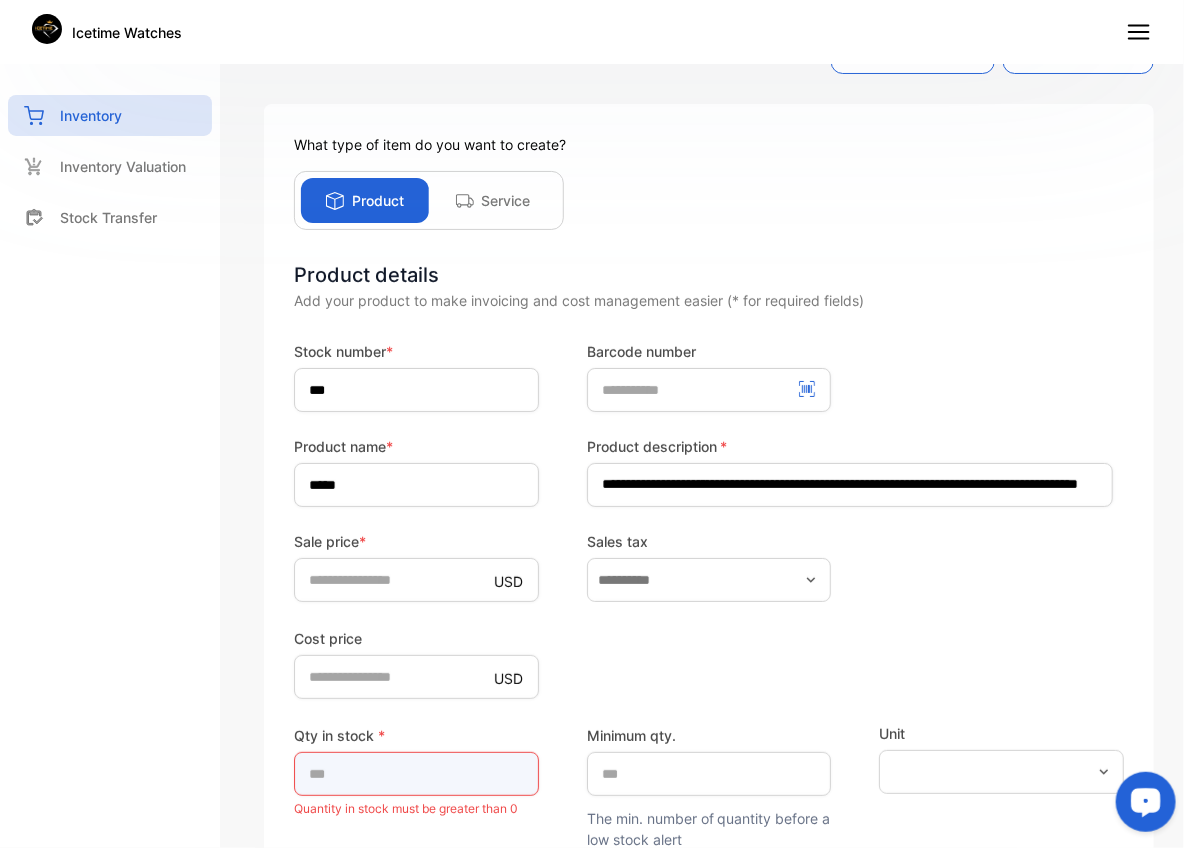 click on "*" at bounding box center [416, 774] 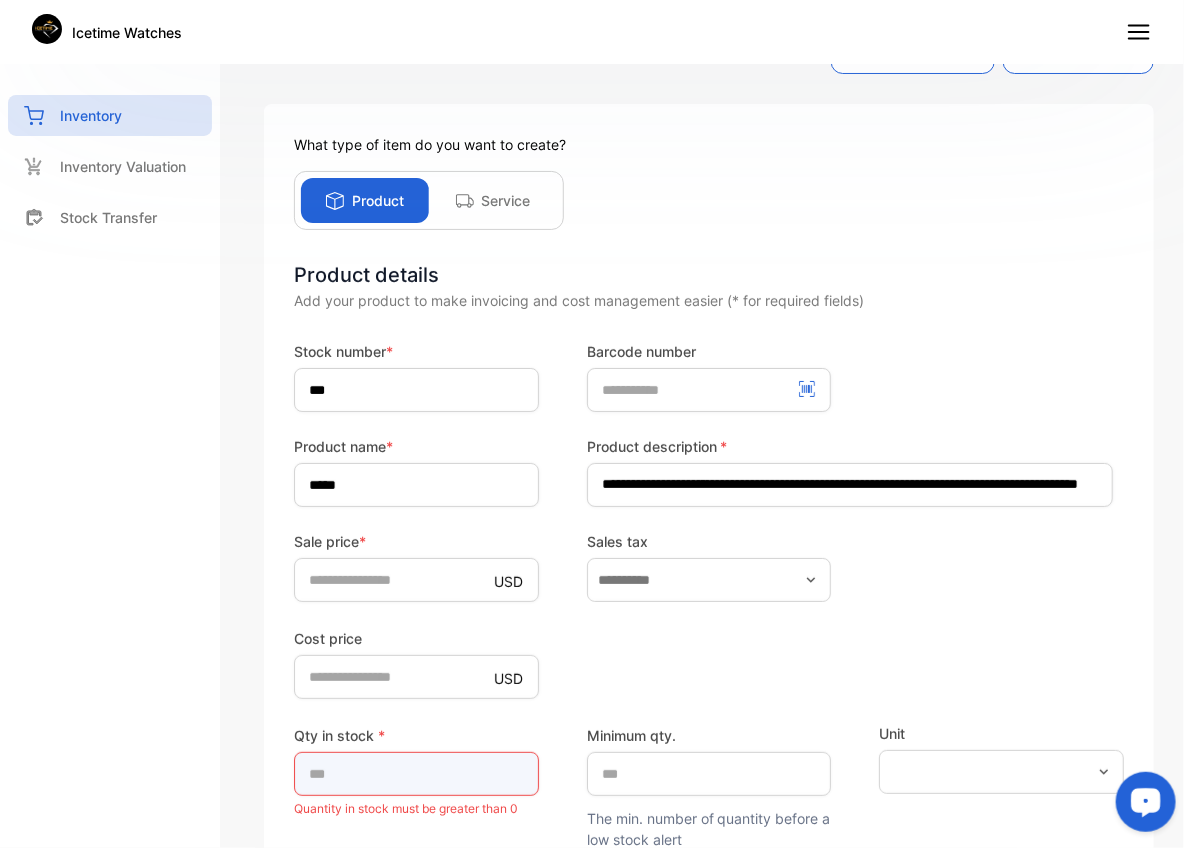 type 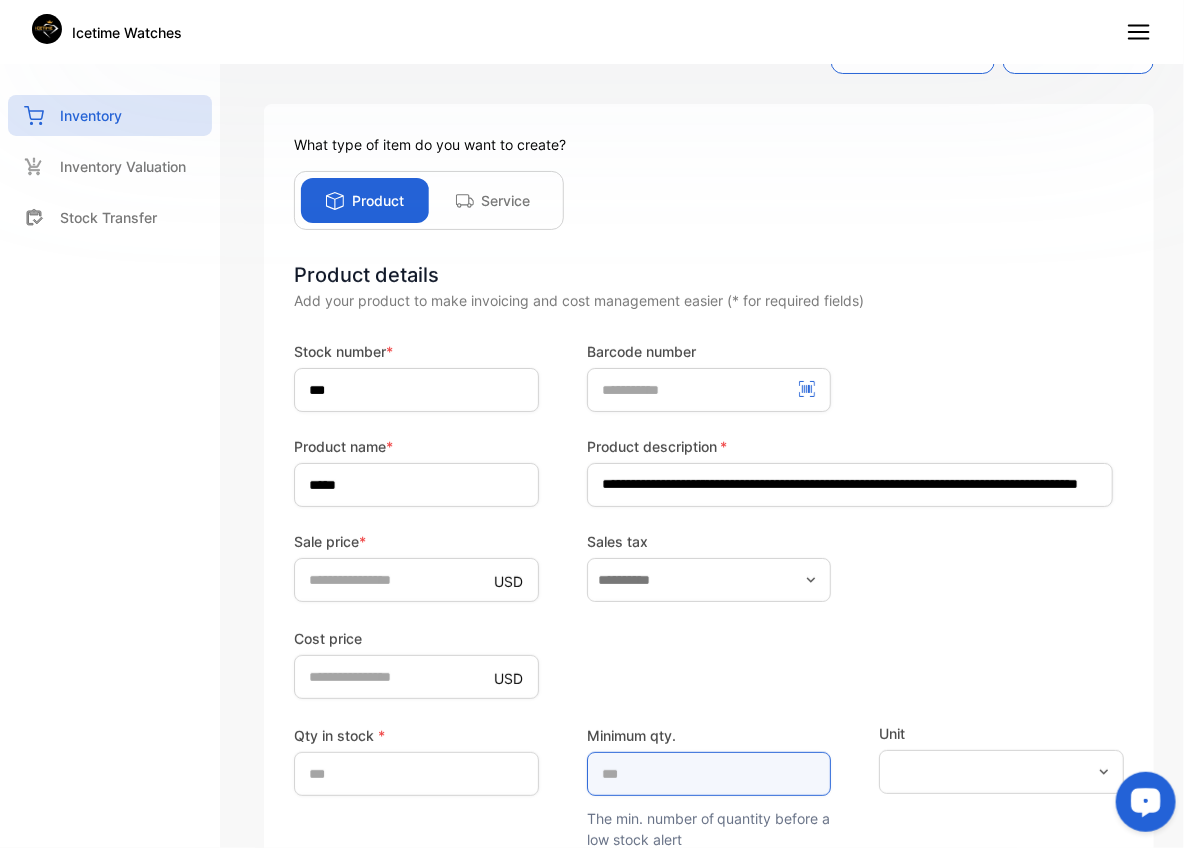 click on "*" at bounding box center [709, 774] 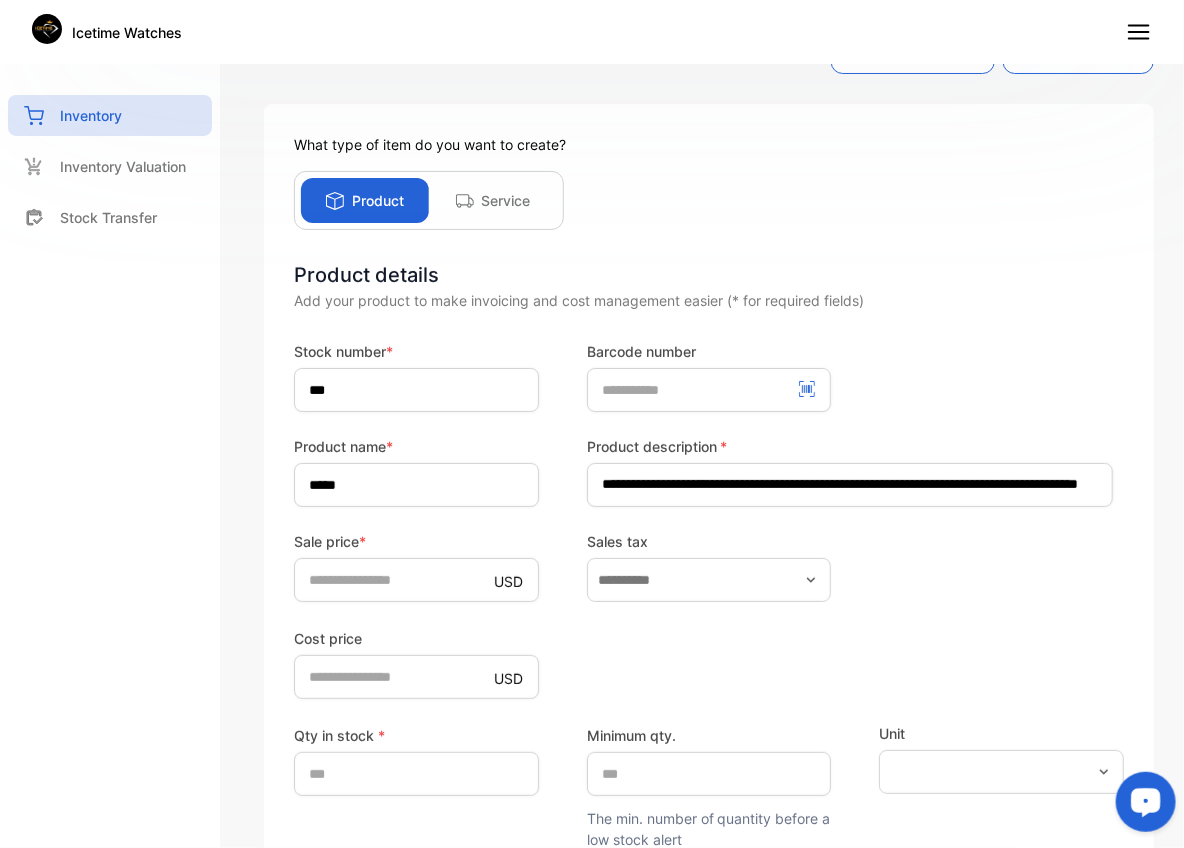 click on "Cost price   USD *" at bounding box center (709, 662) 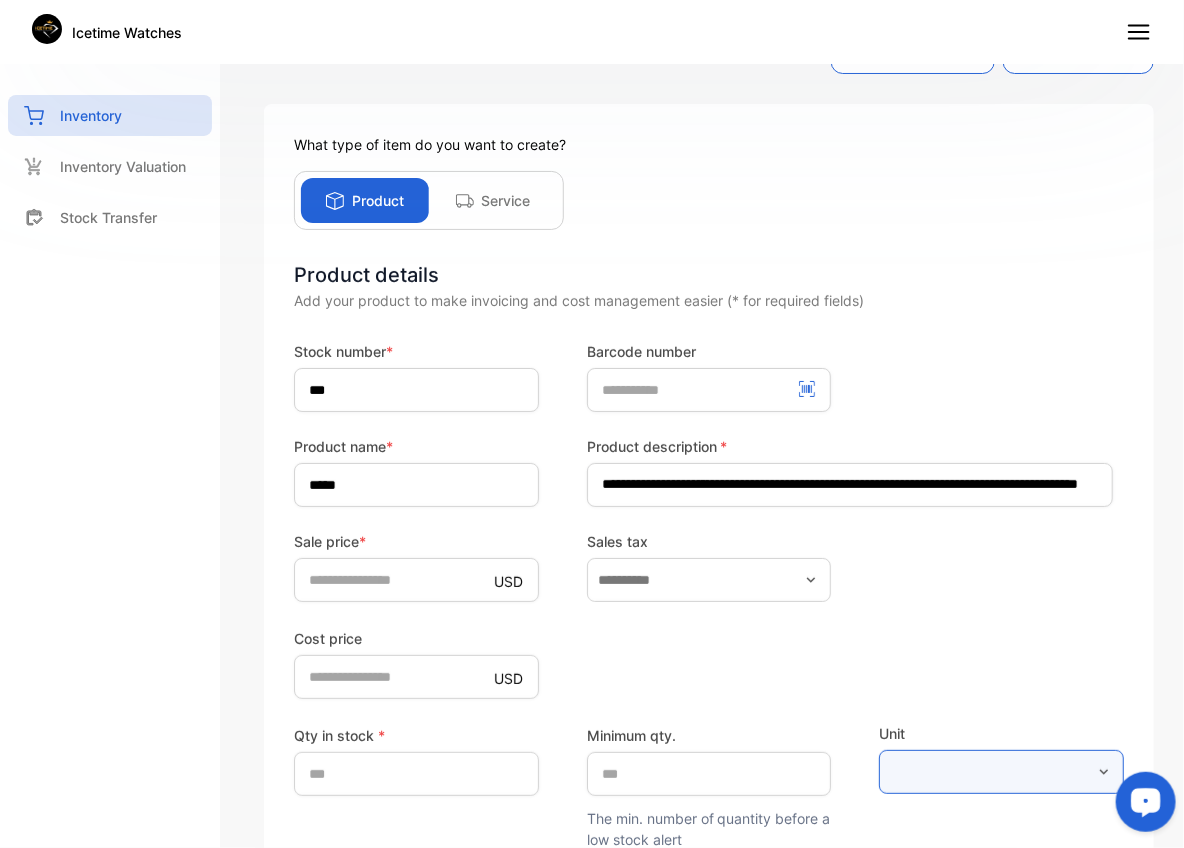 click at bounding box center (1001, 772) 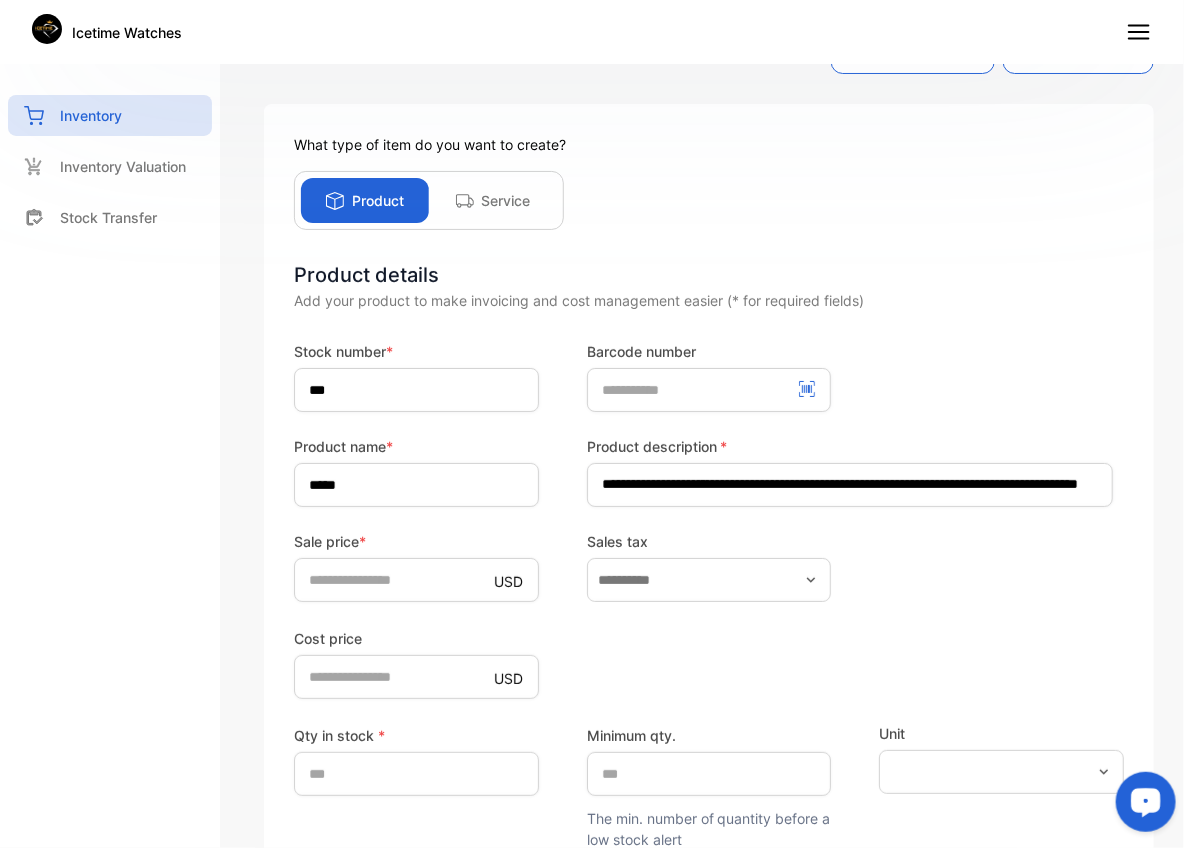 click on "Unit" at bounding box center (1001, 733) 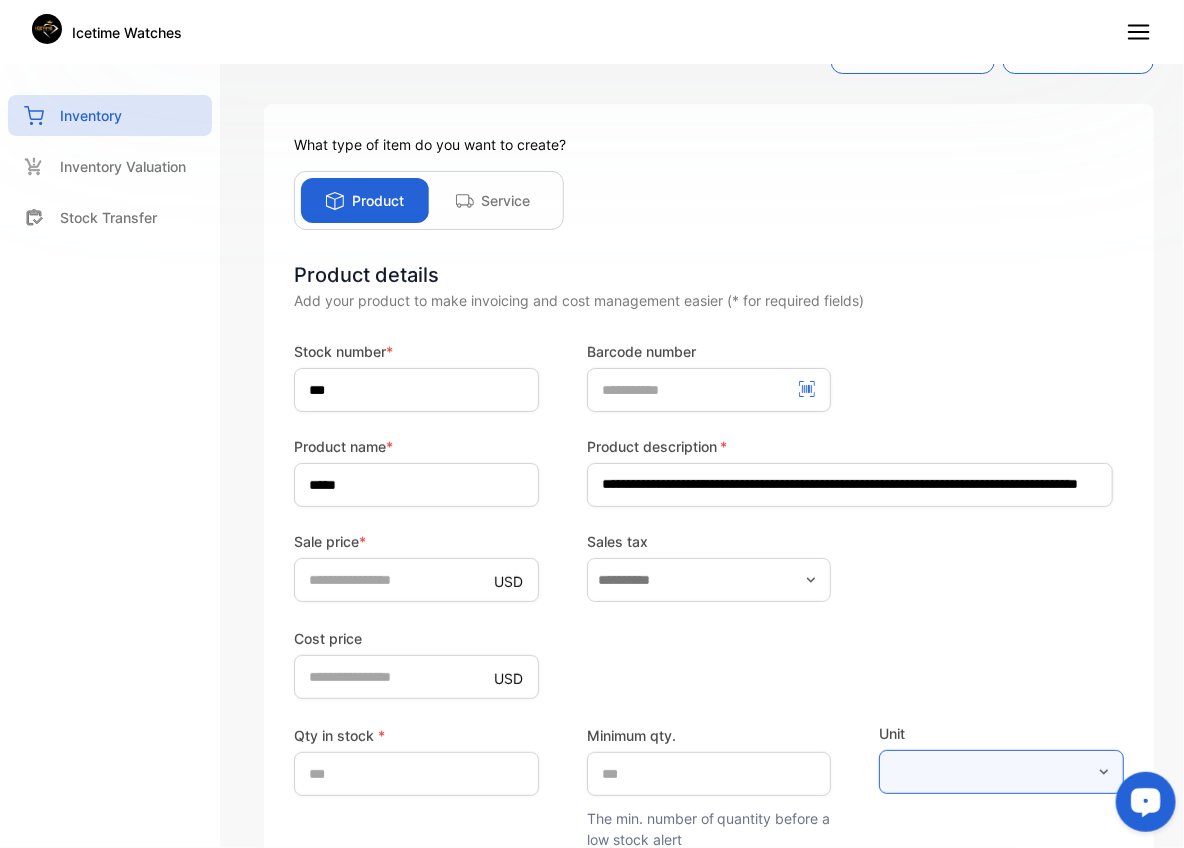 click at bounding box center (1001, 772) 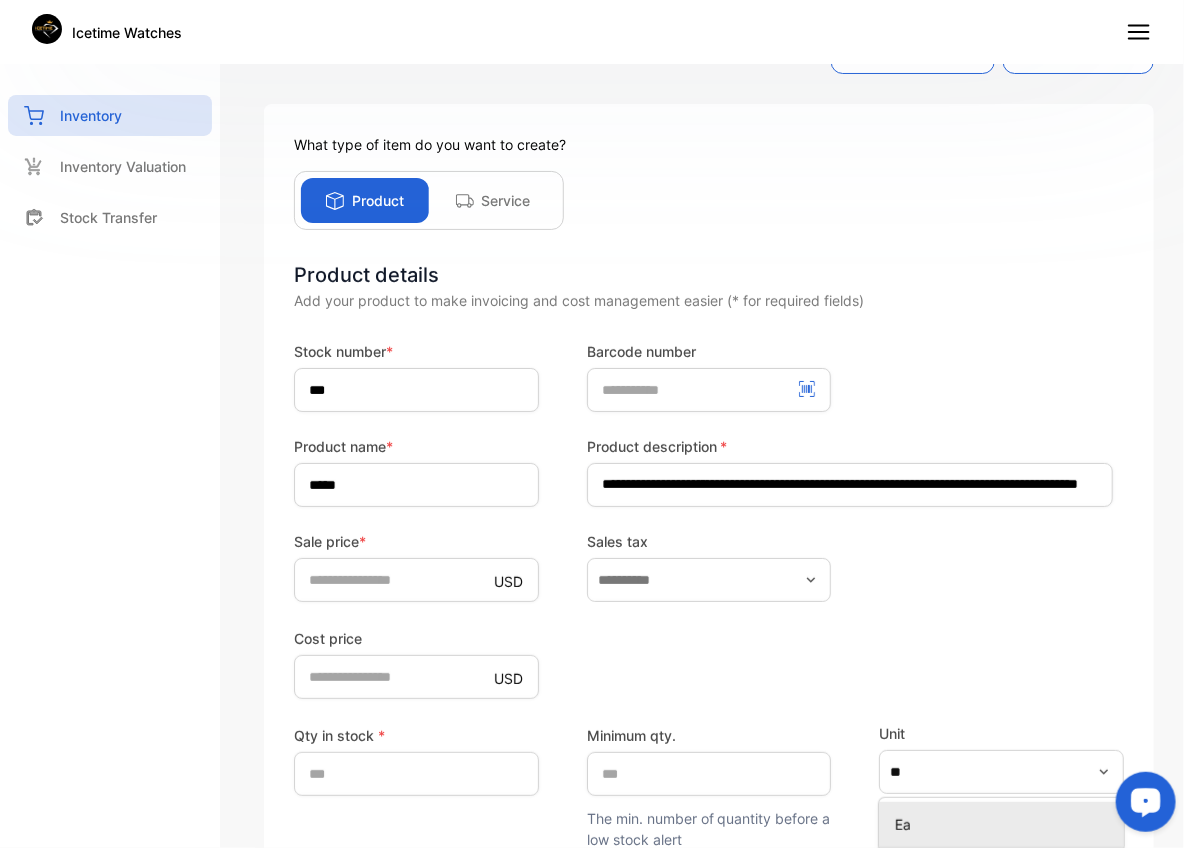 click on "Ea" at bounding box center [1005, 824] 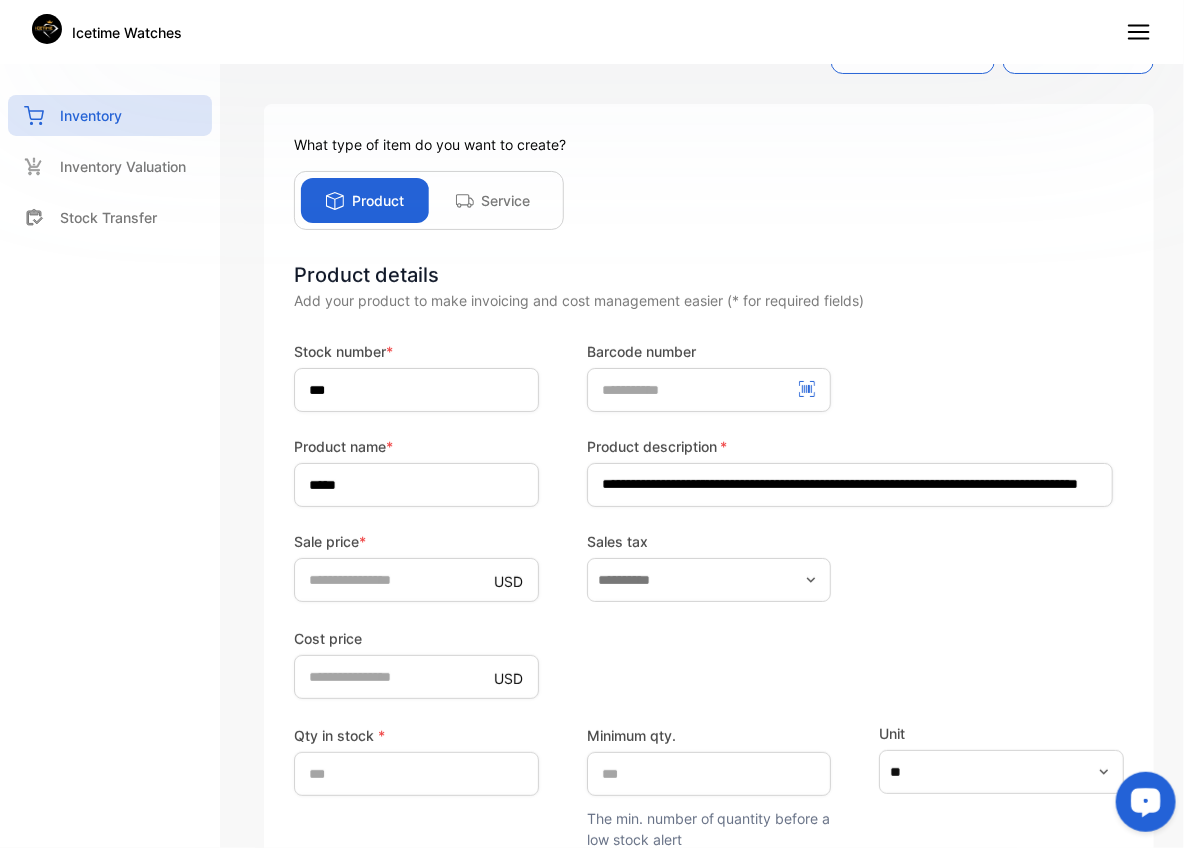 click on "Unit   **" at bounding box center (1001, 786) 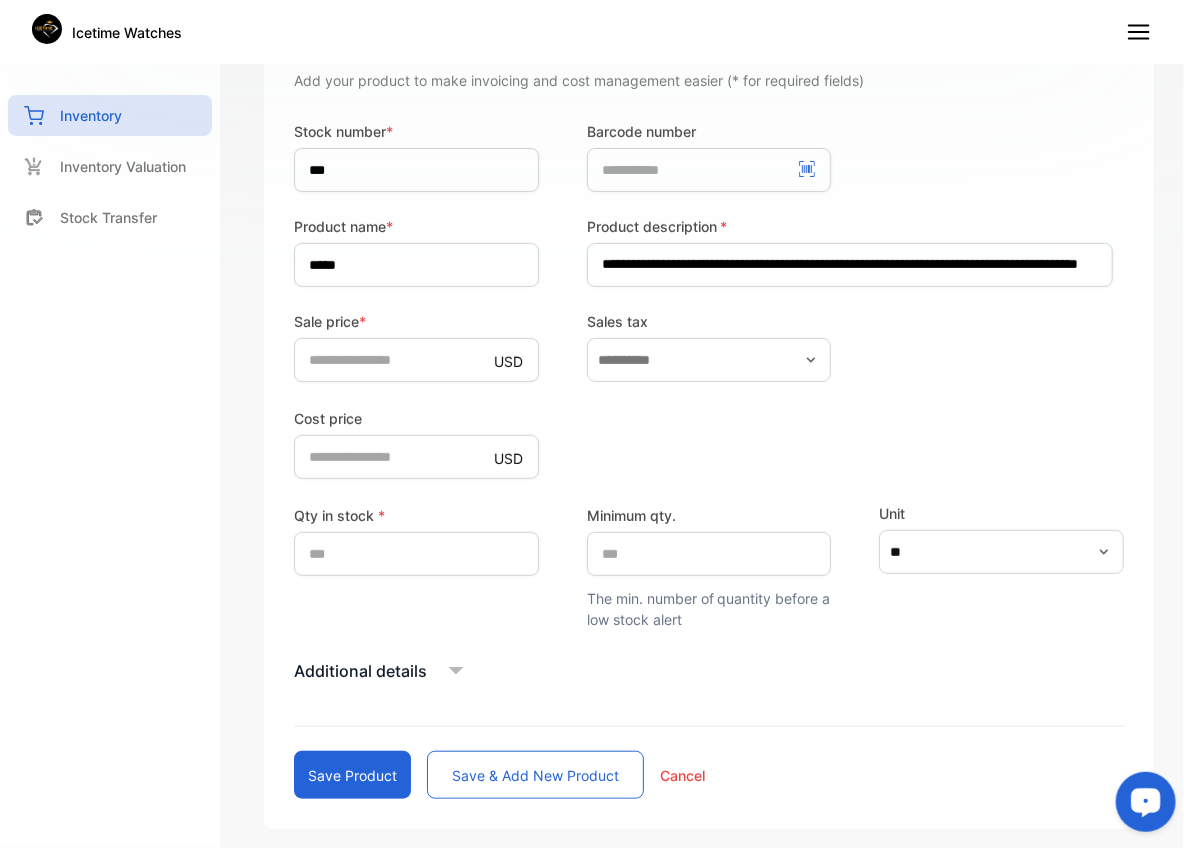 scroll, scrollTop: 365, scrollLeft: 0, axis: vertical 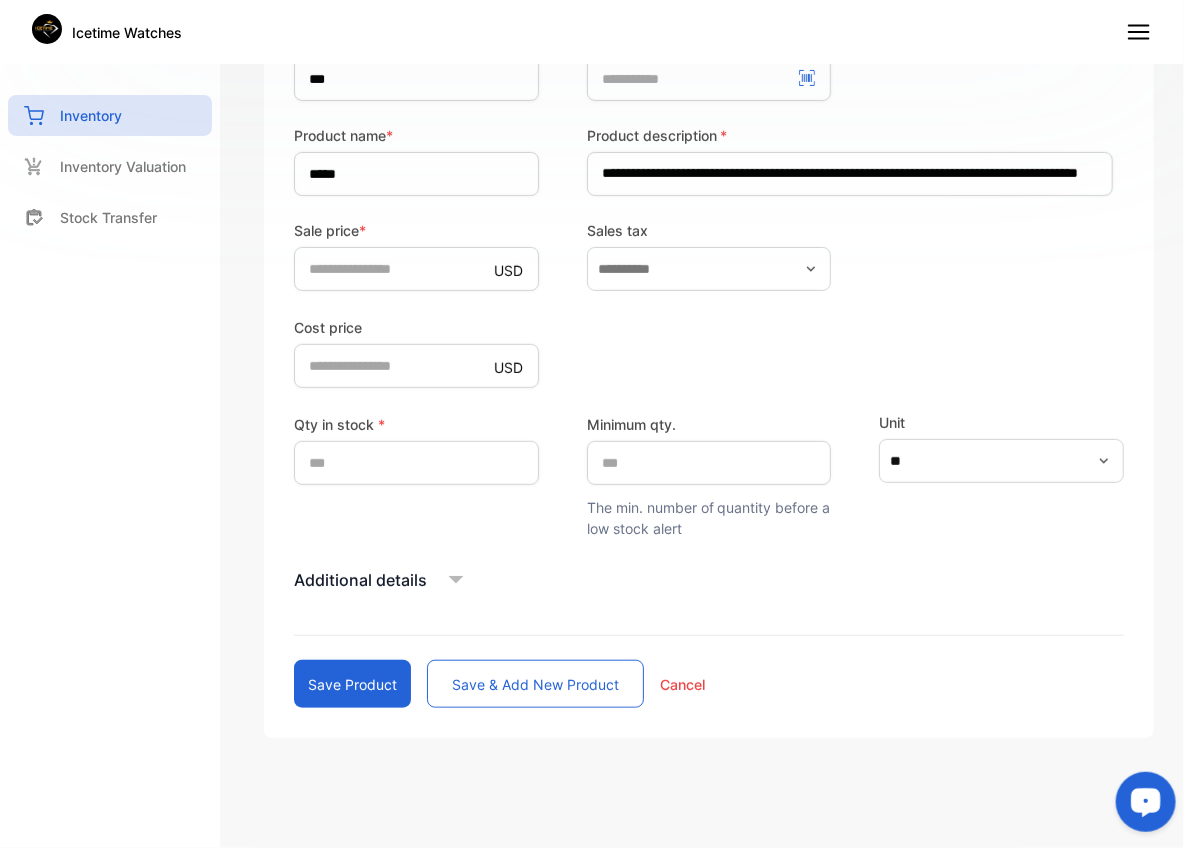 click 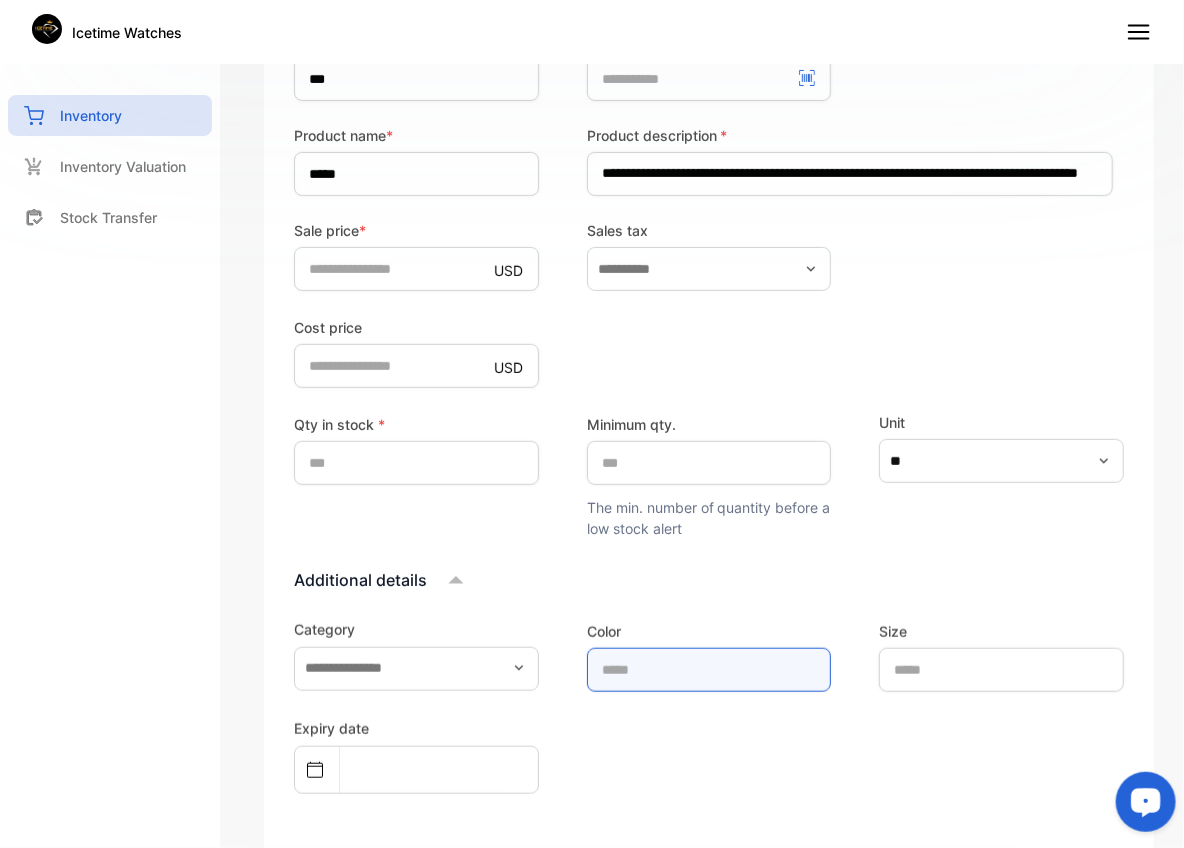 click at bounding box center (709, 670) 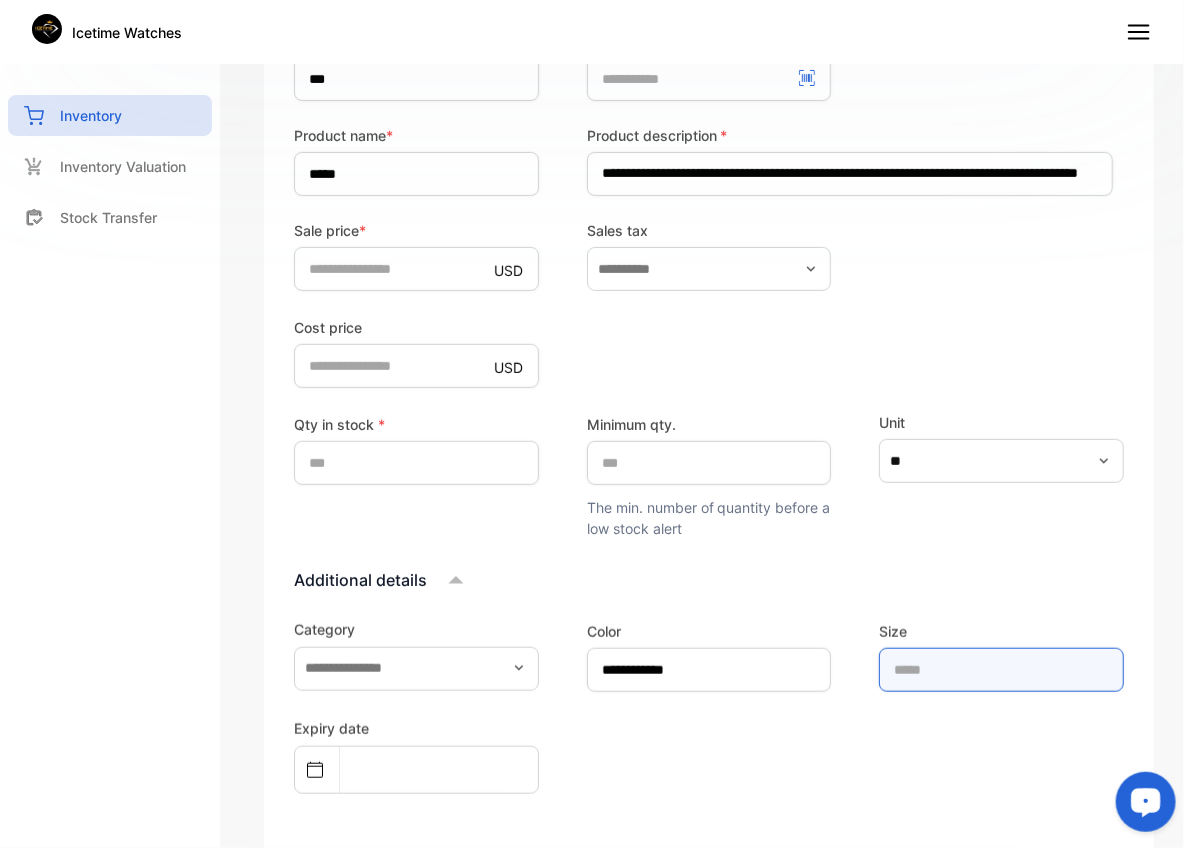 click at bounding box center [1001, 670] 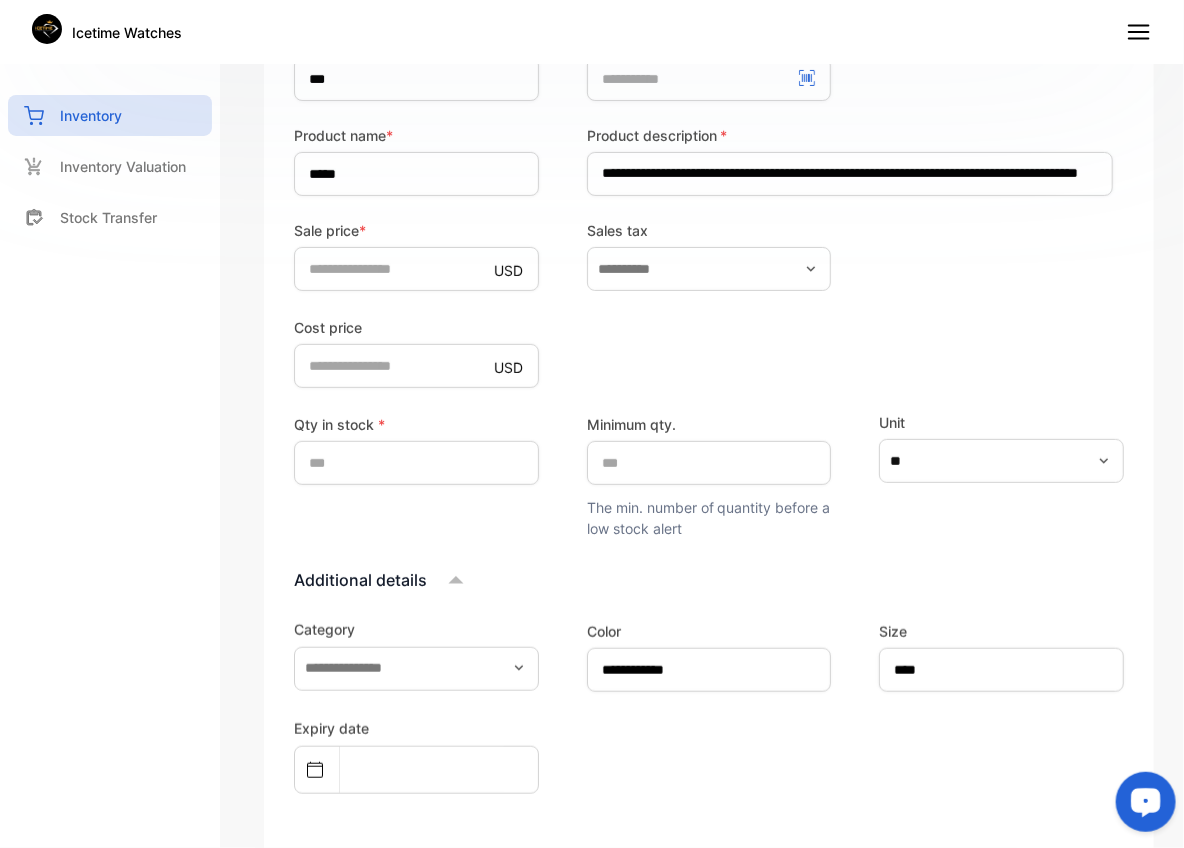 click on "Unit   **" at bounding box center [1001, 475] 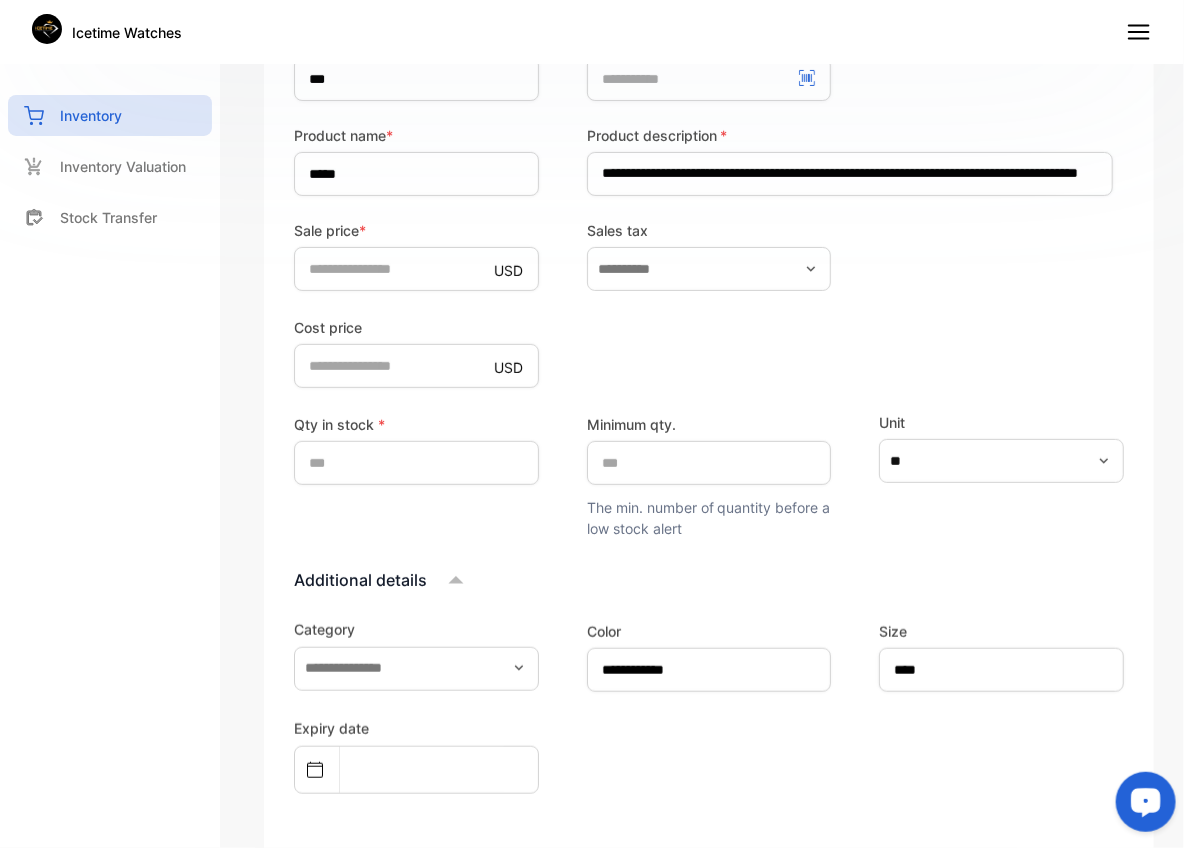 click on "**********" at bounding box center [709, 840] 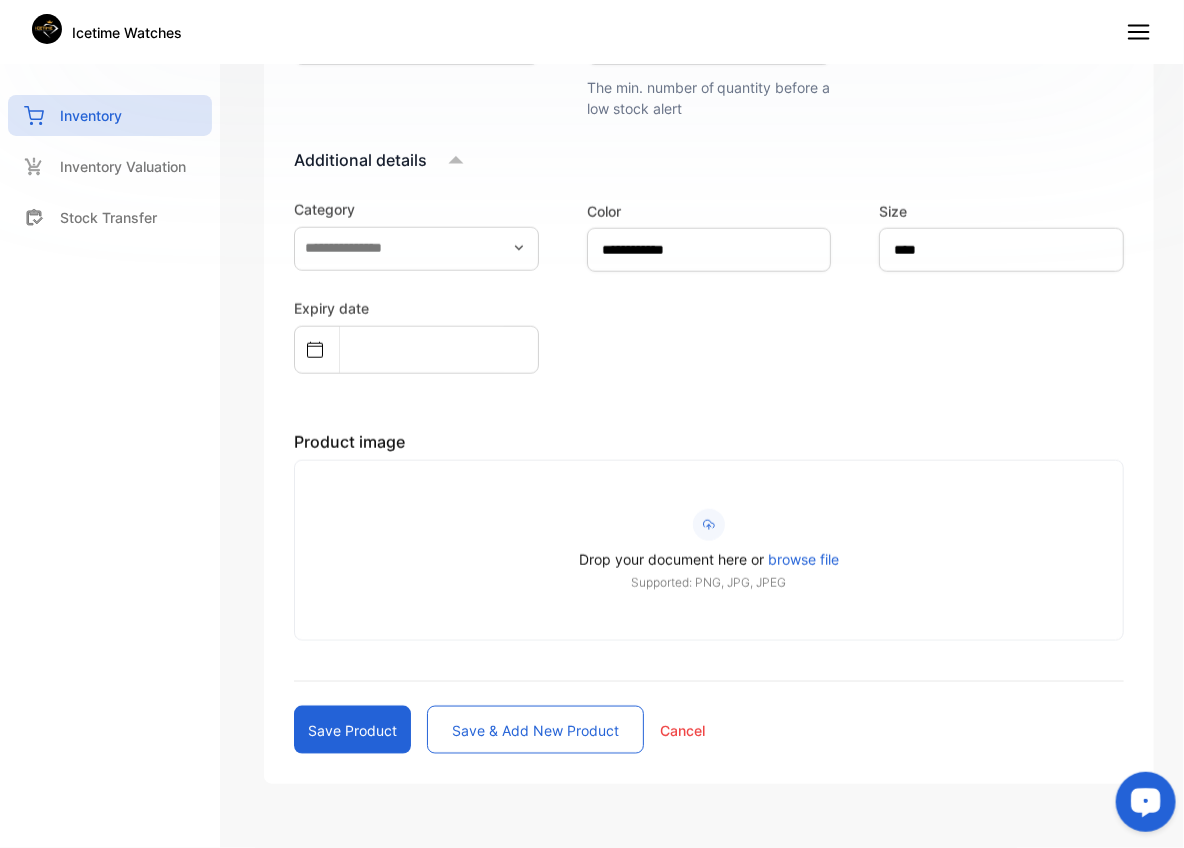 scroll, scrollTop: 832, scrollLeft: 0, axis: vertical 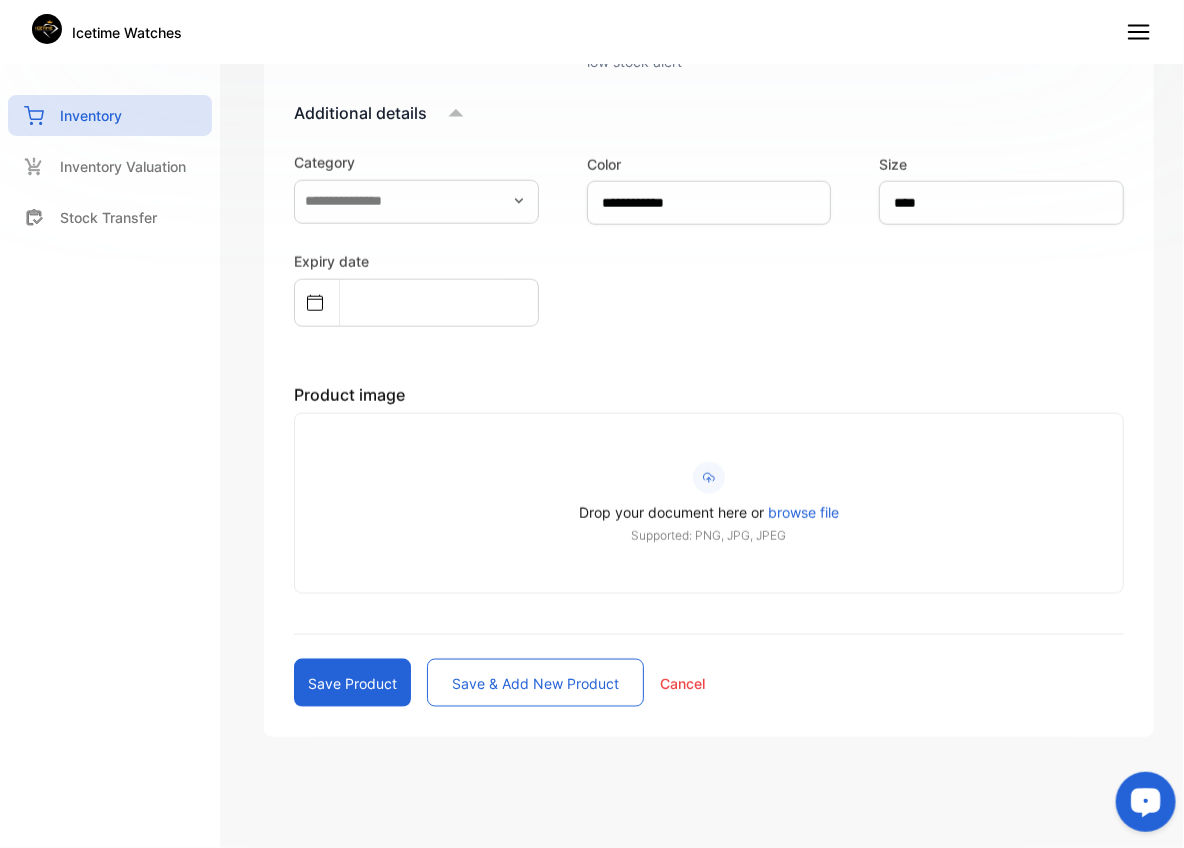 click on "Save & add new product" at bounding box center [535, 683] 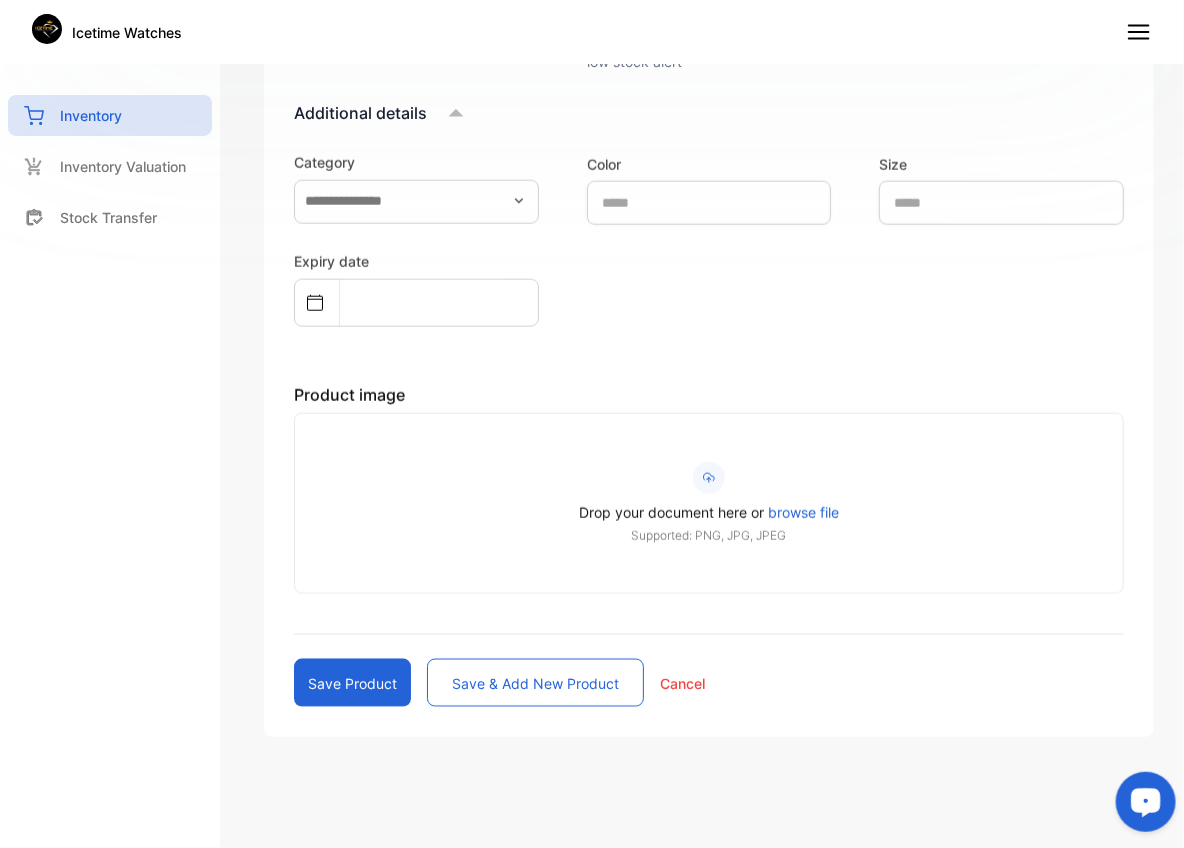 click on "Product image" at bounding box center [709, 395] 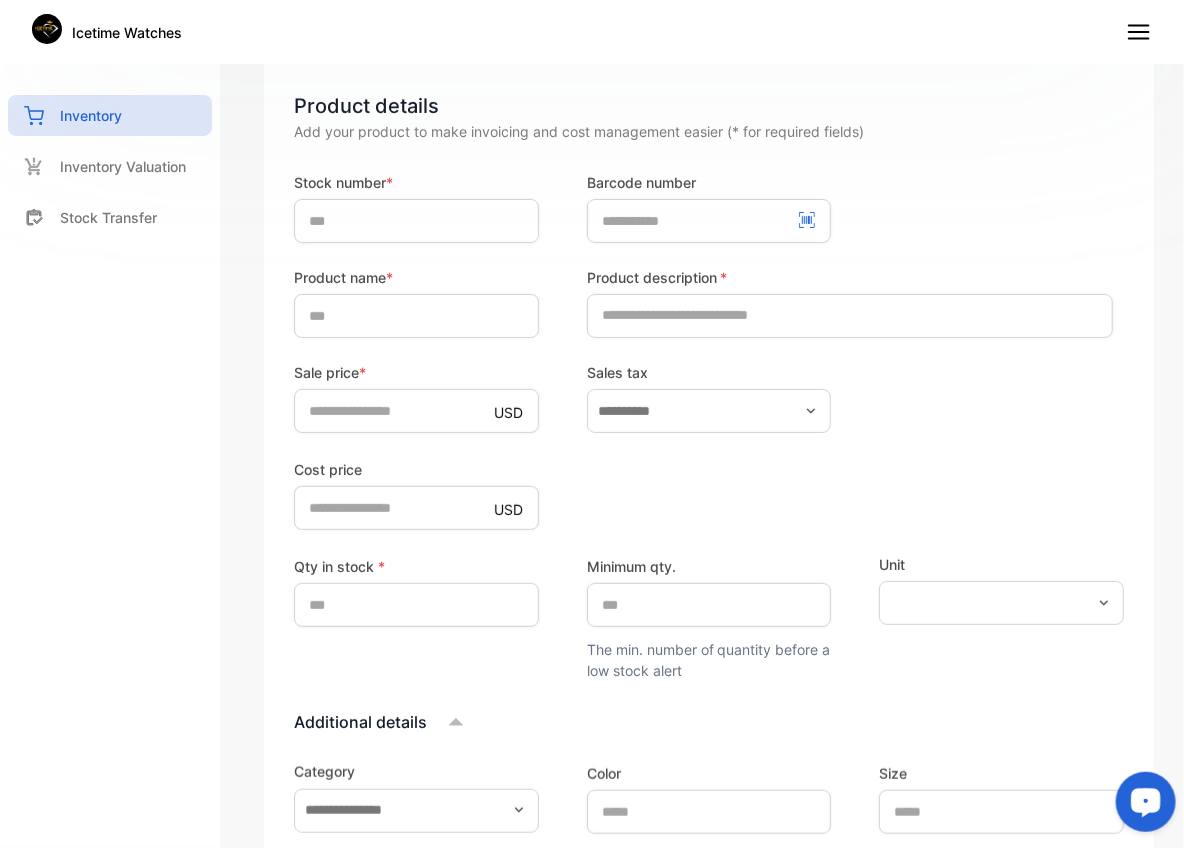 scroll, scrollTop: 210, scrollLeft: 0, axis: vertical 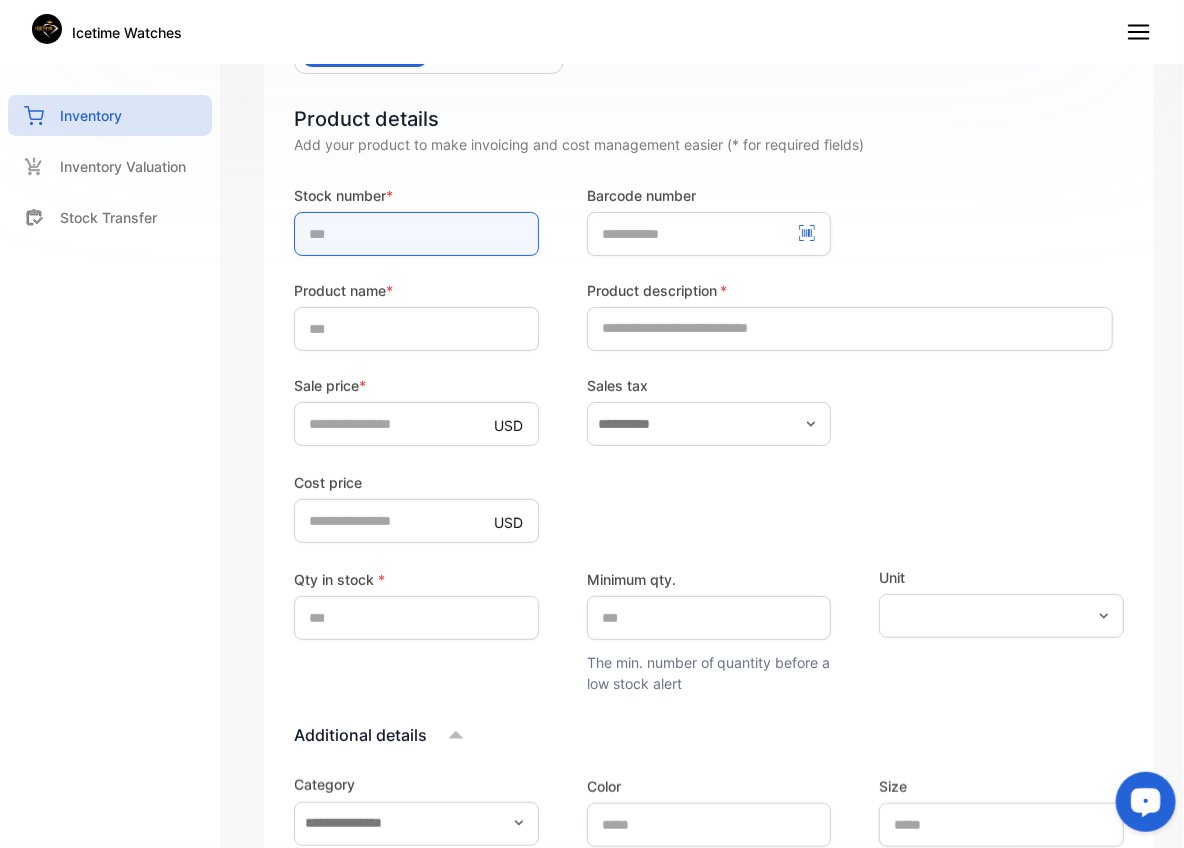click at bounding box center (416, 234) 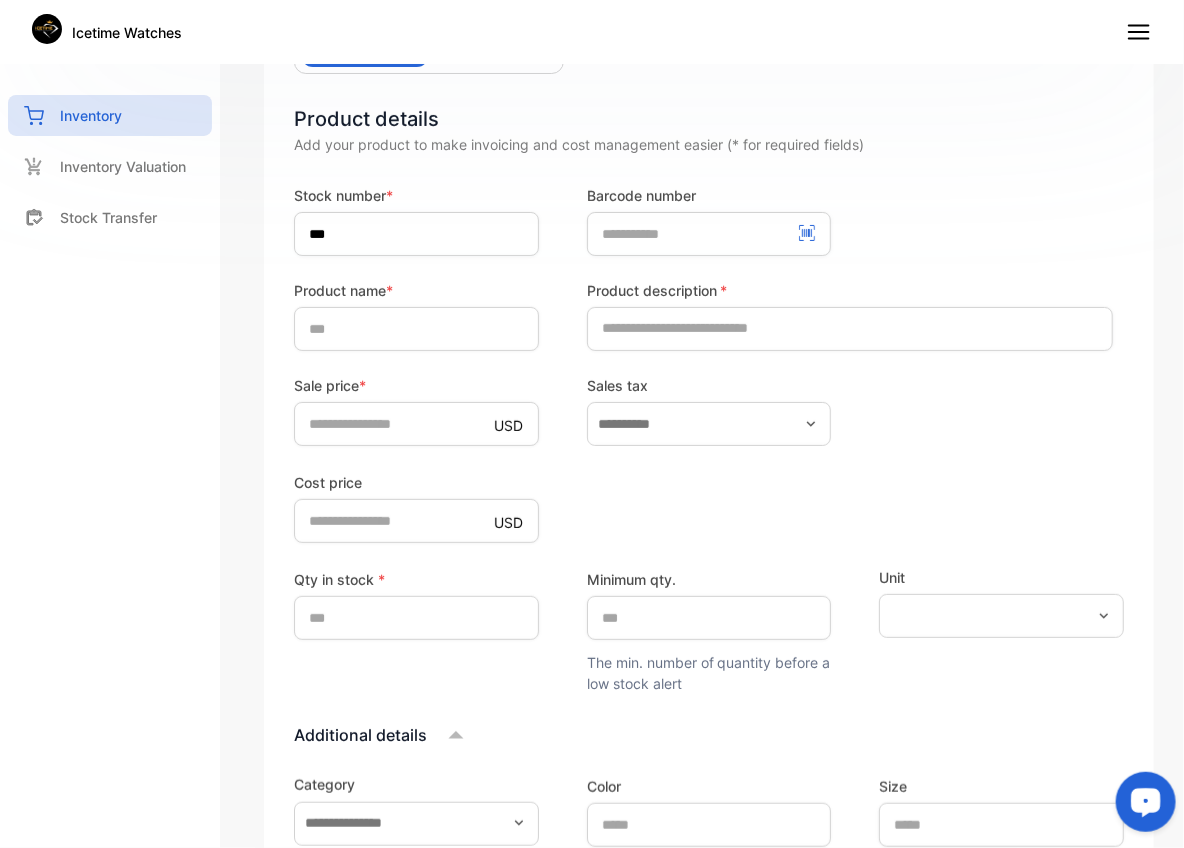 click on "Product name  *" at bounding box center (416, 290) 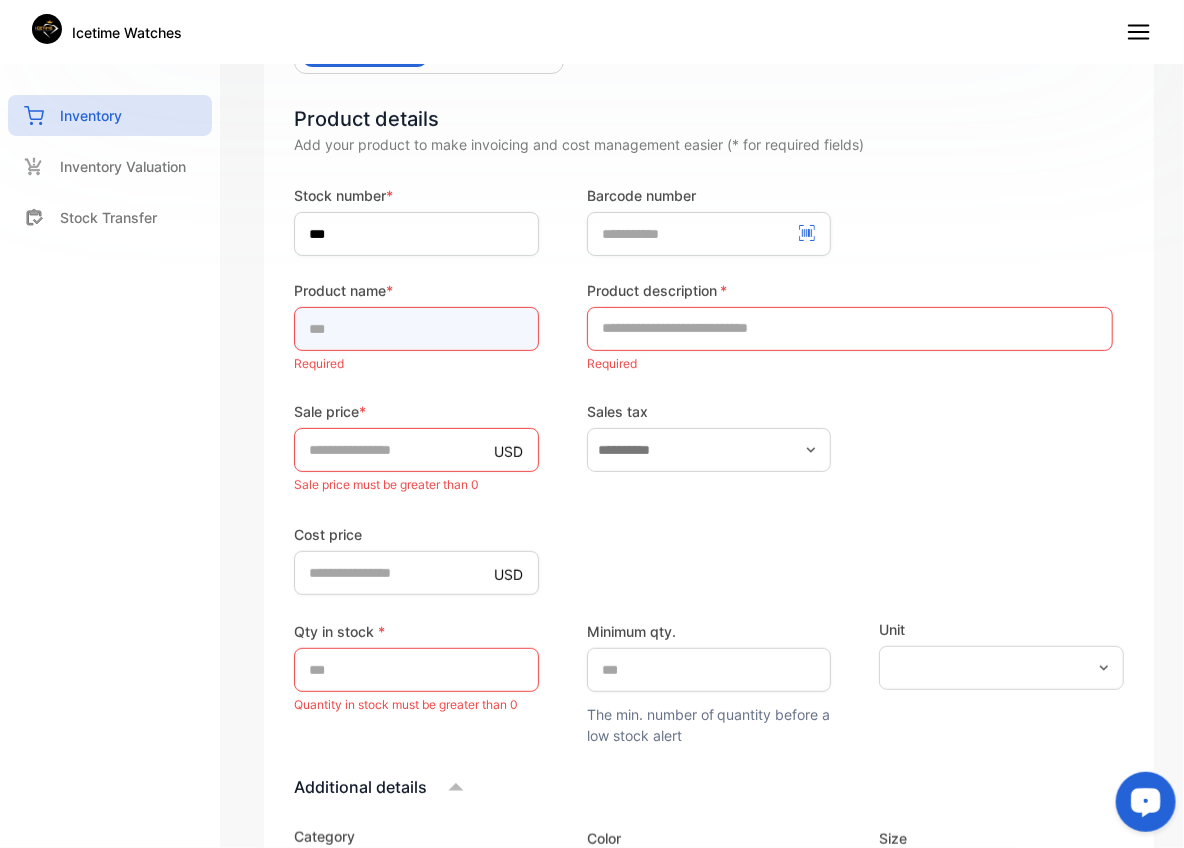 click at bounding box center [416, 329] 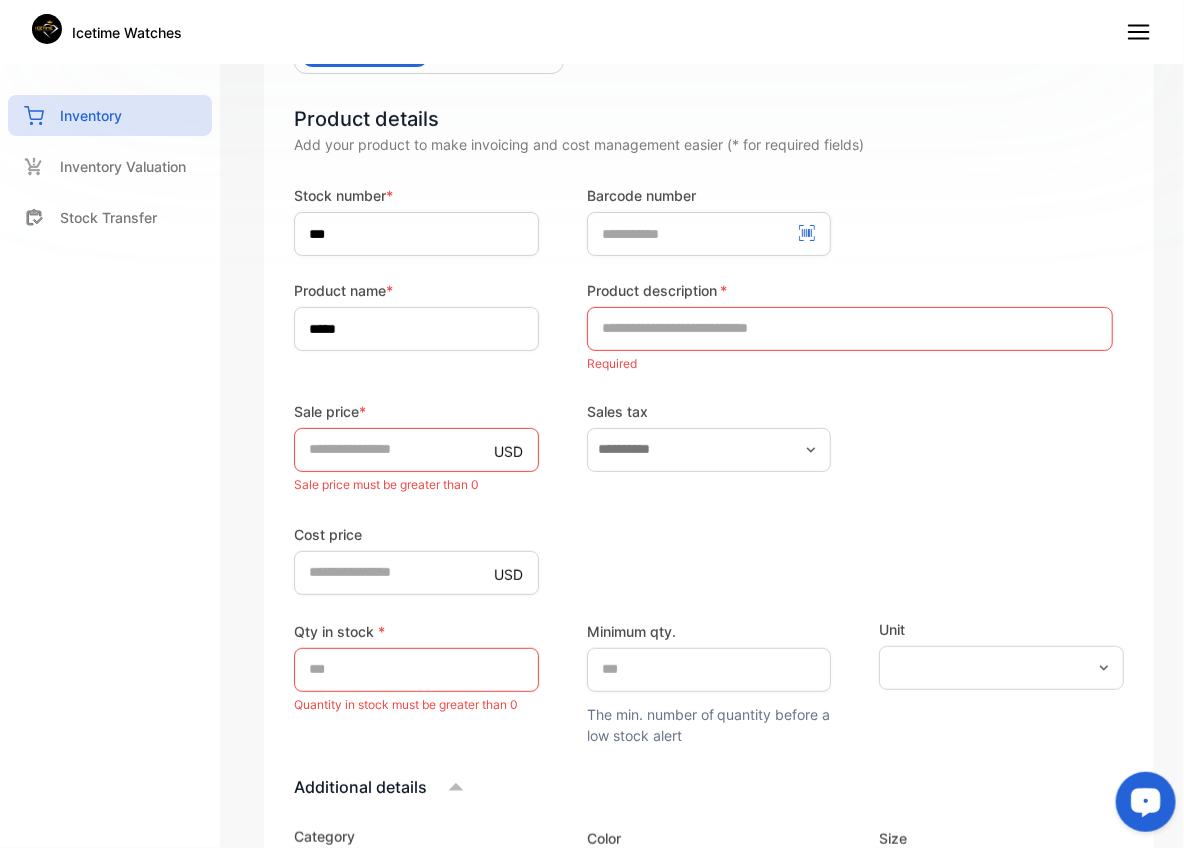 click on "Sale price  *   USD * Sale price must be greater than 0" at bounding box center [416, 449] 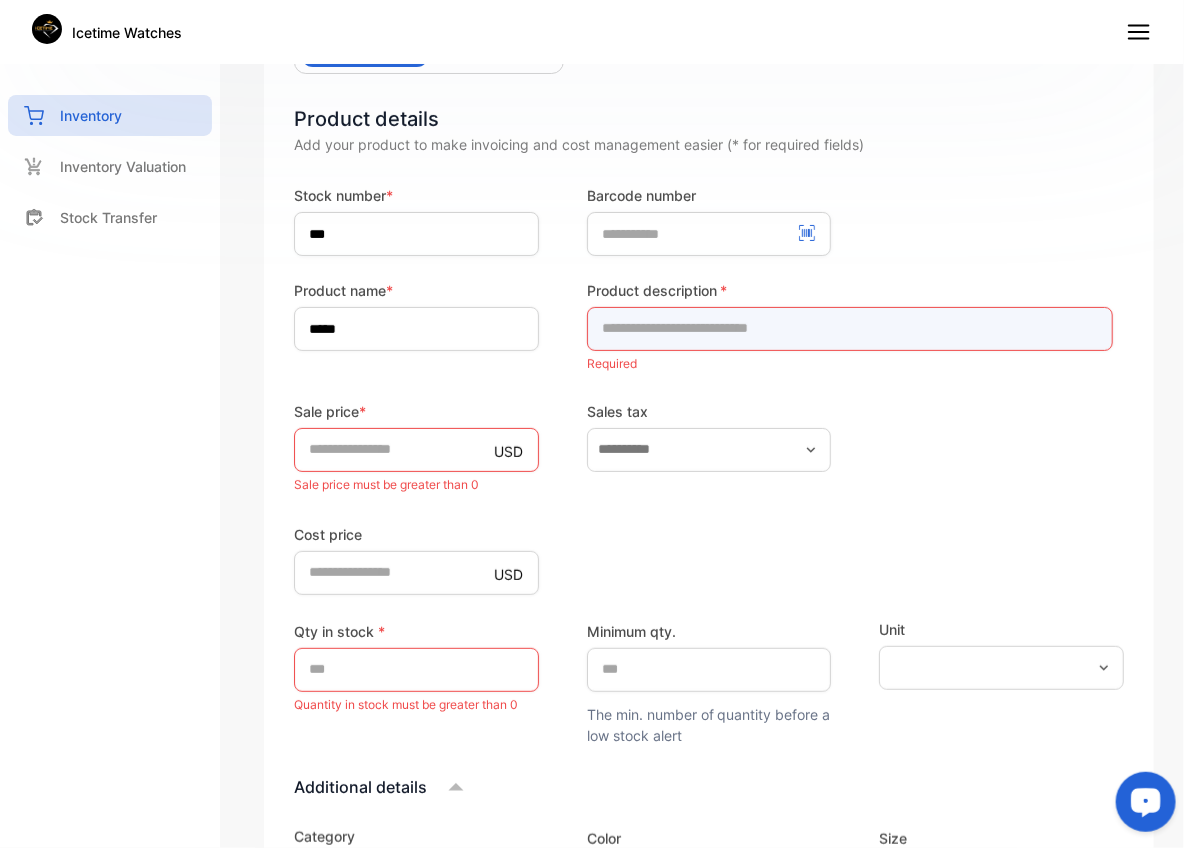 click at bounding box center [850, 329] 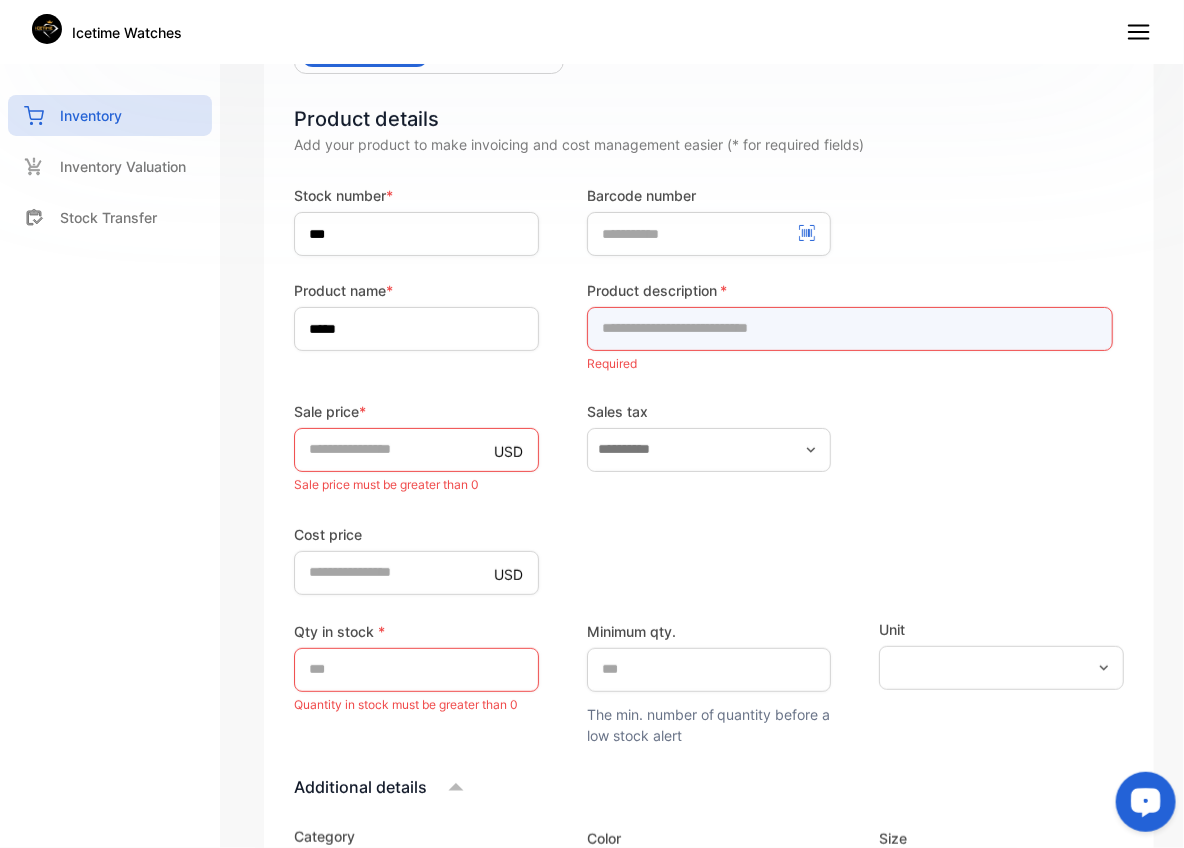 paste on "**********" 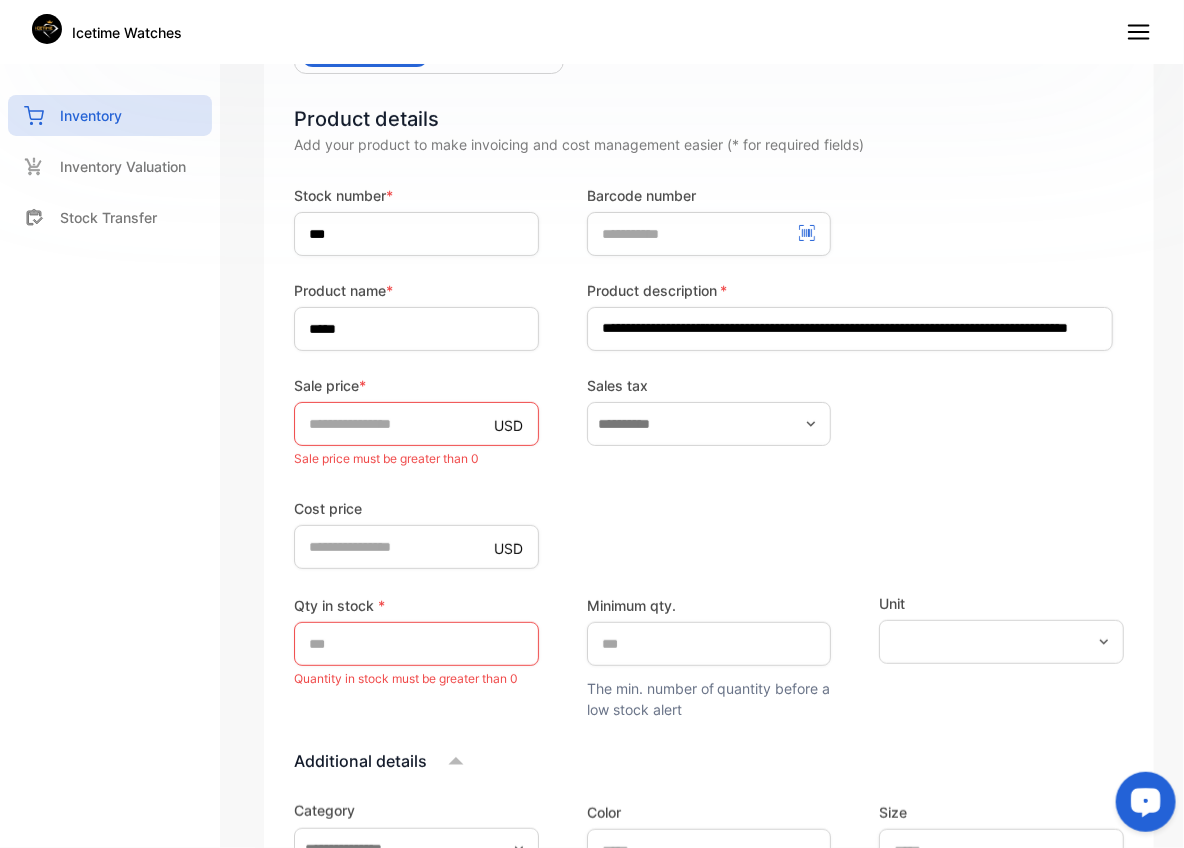 scroll, scrollTop: 0, scrollLeft: 0, axis: both 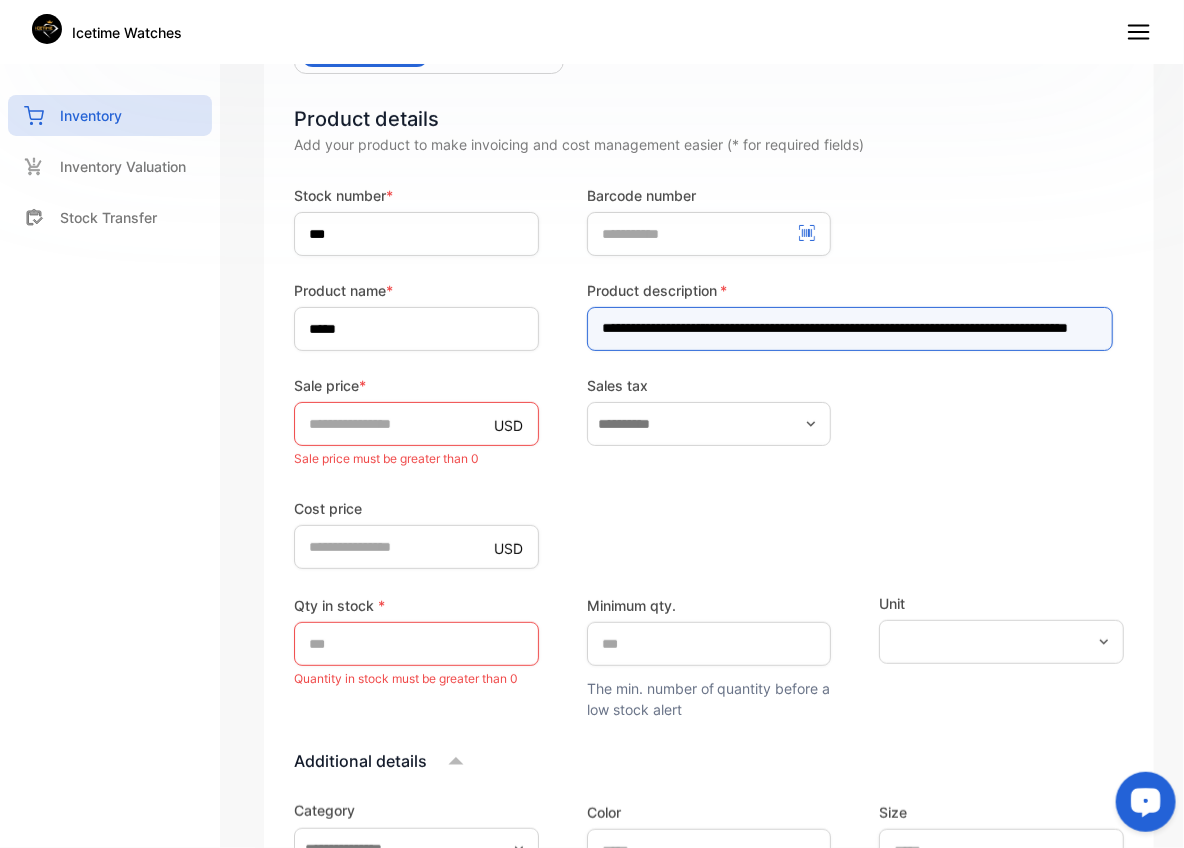 click on "**********" at bounding box center (850, 329) 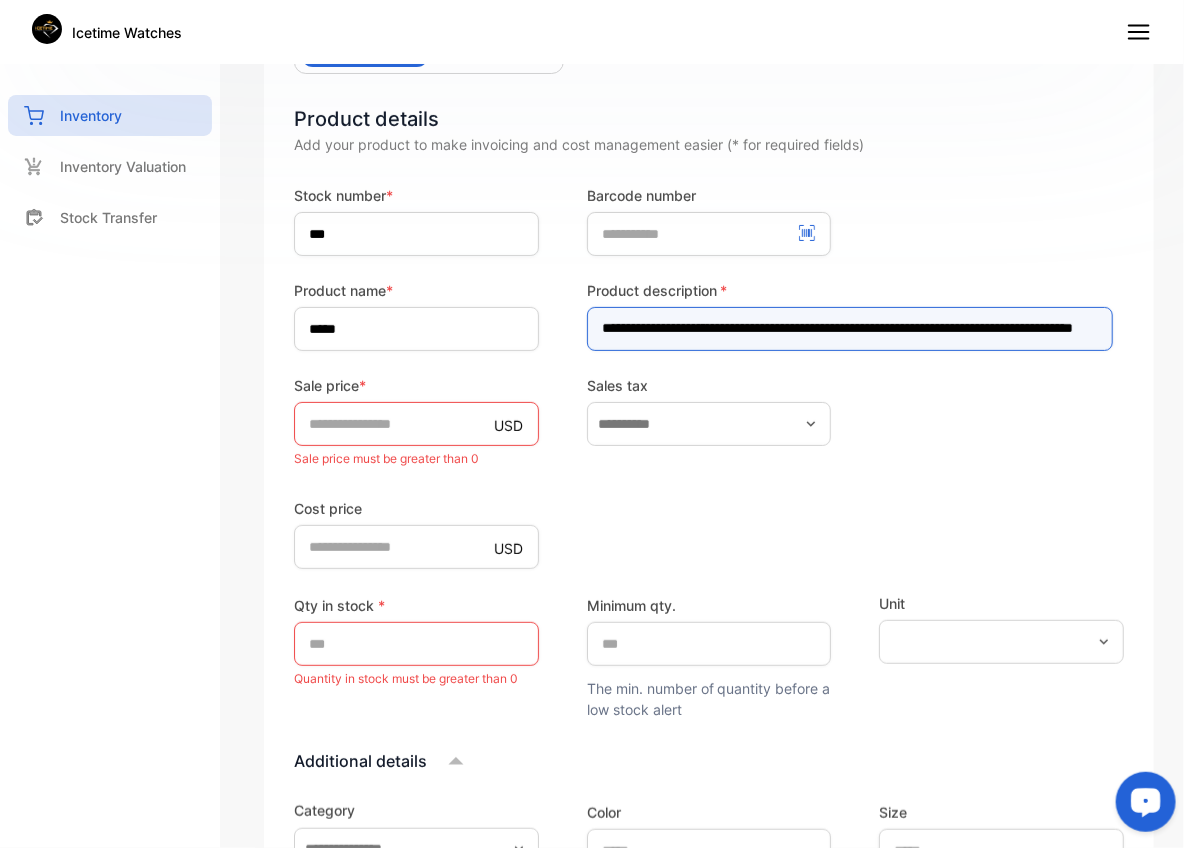 click on "**********" at bounding box center [850, 329] 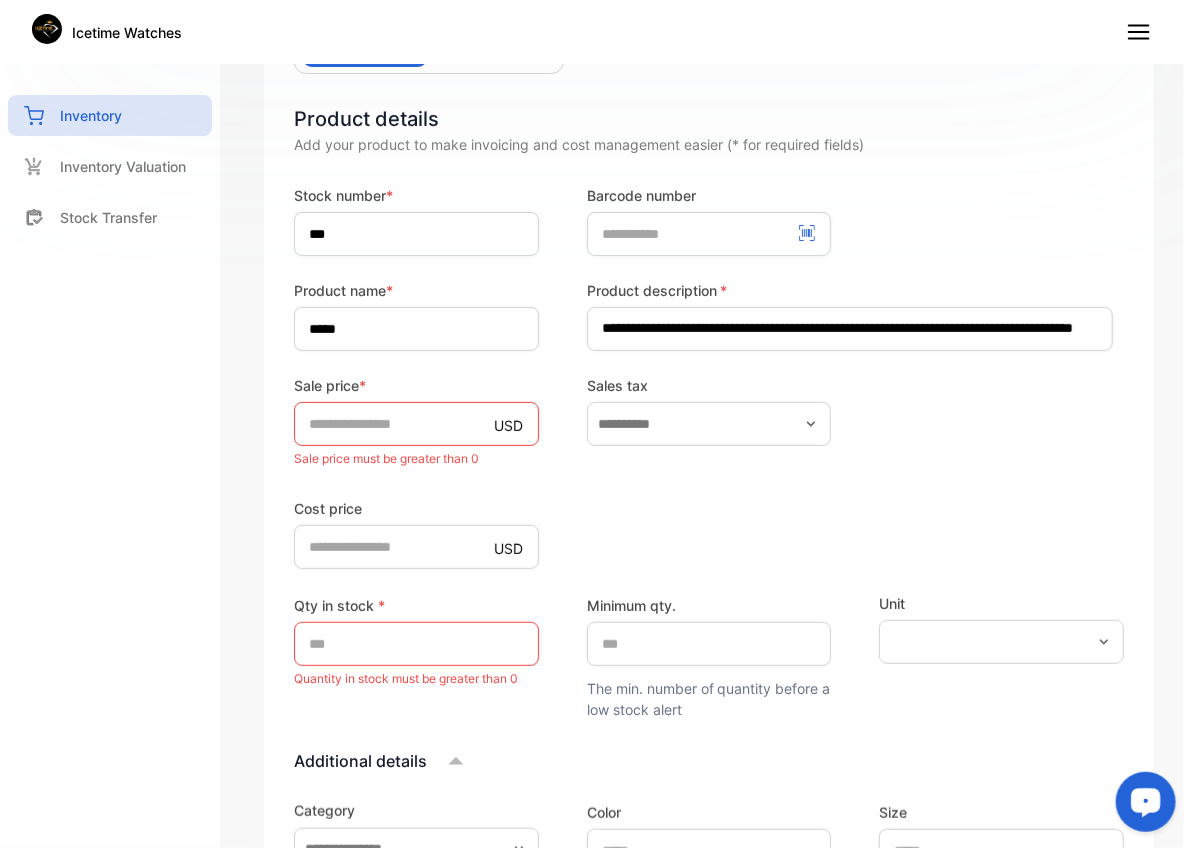 click on "Sale price  *   USD * Sale price must be greater than 0 Sales tax" at bounding box center (709, 423) 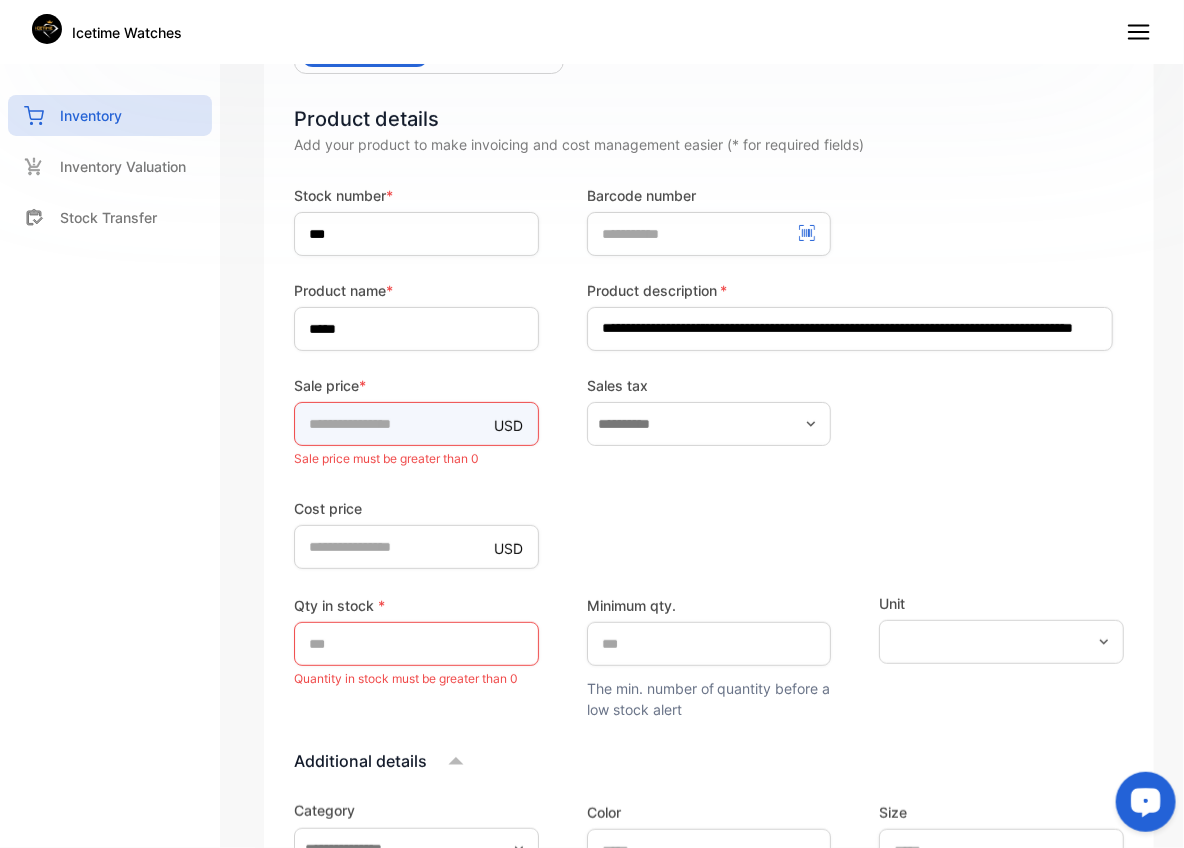 click on "*" at bounding box center (416, 424) 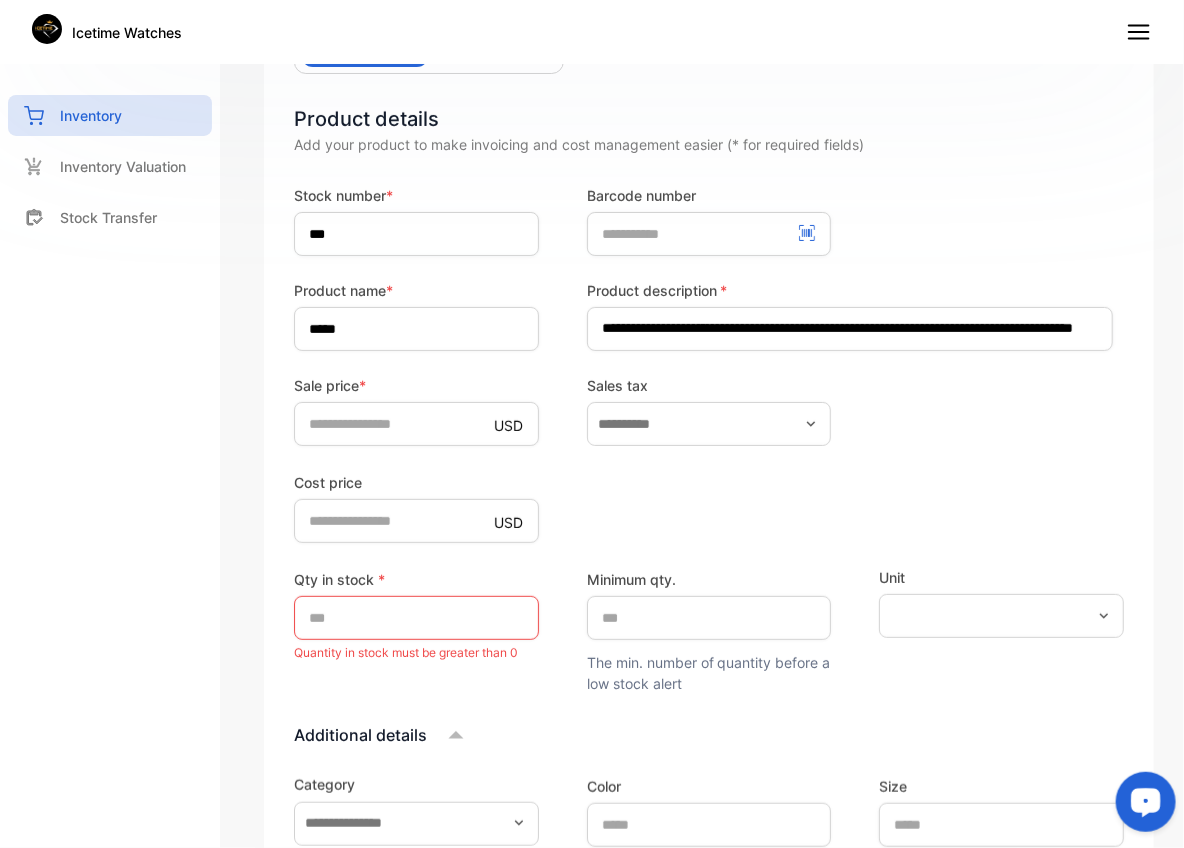 click on "**********" at bounding box center (709, 757) 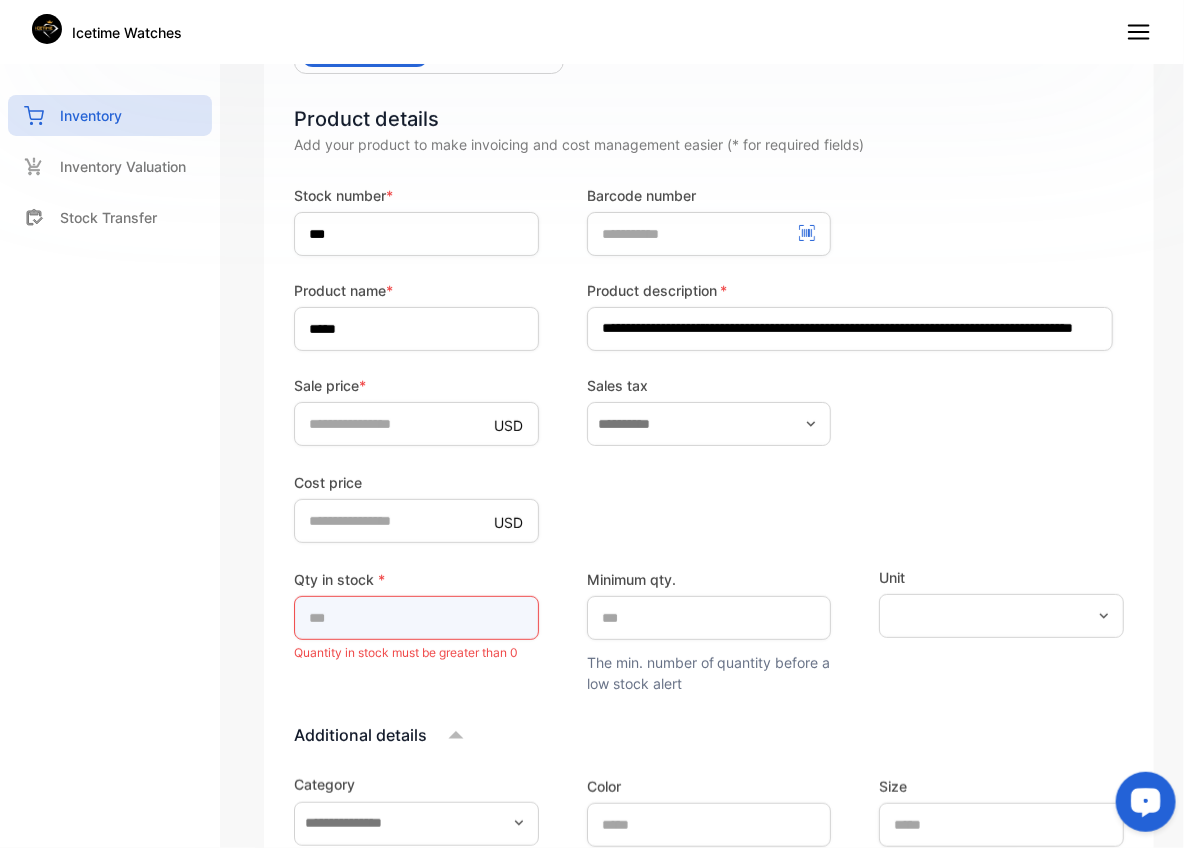 click on "*" at bounding box center (416, 618) 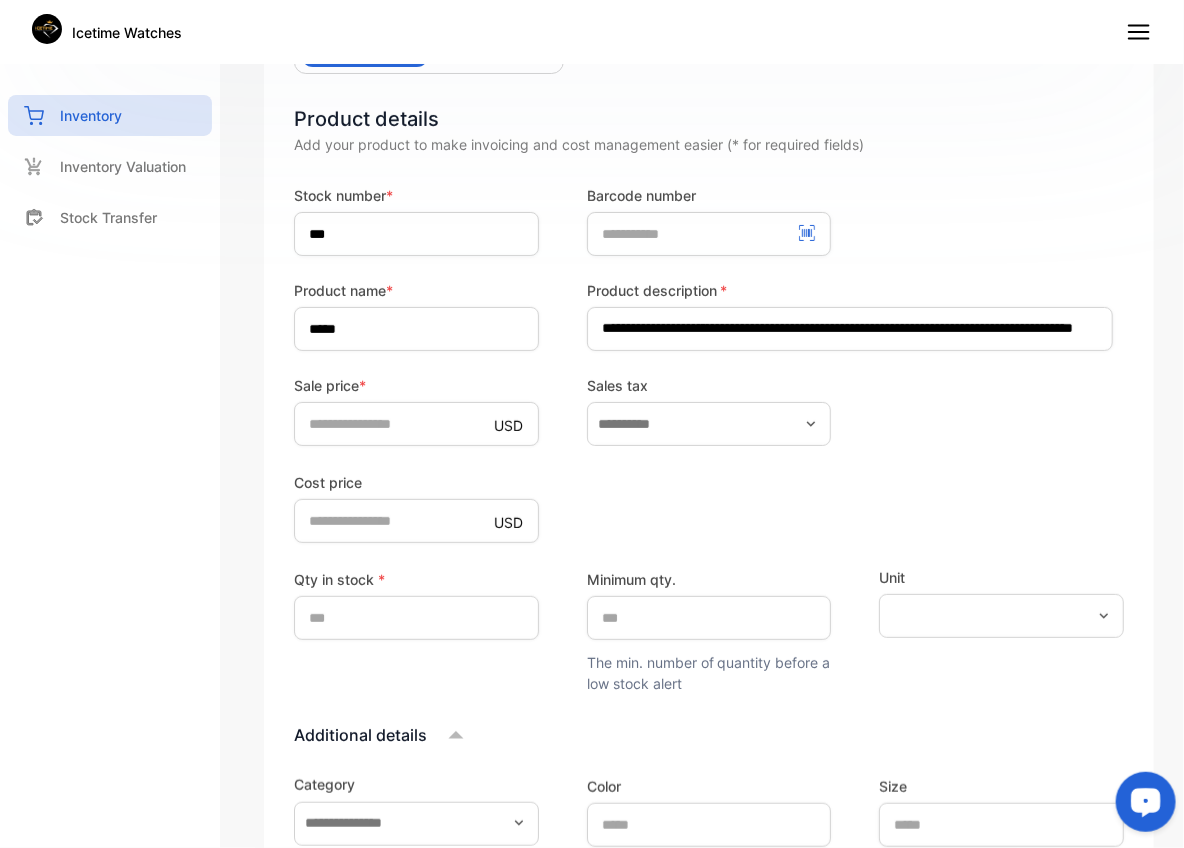 click on "Qty in stock   *   **" at bounding box center [416, 630] 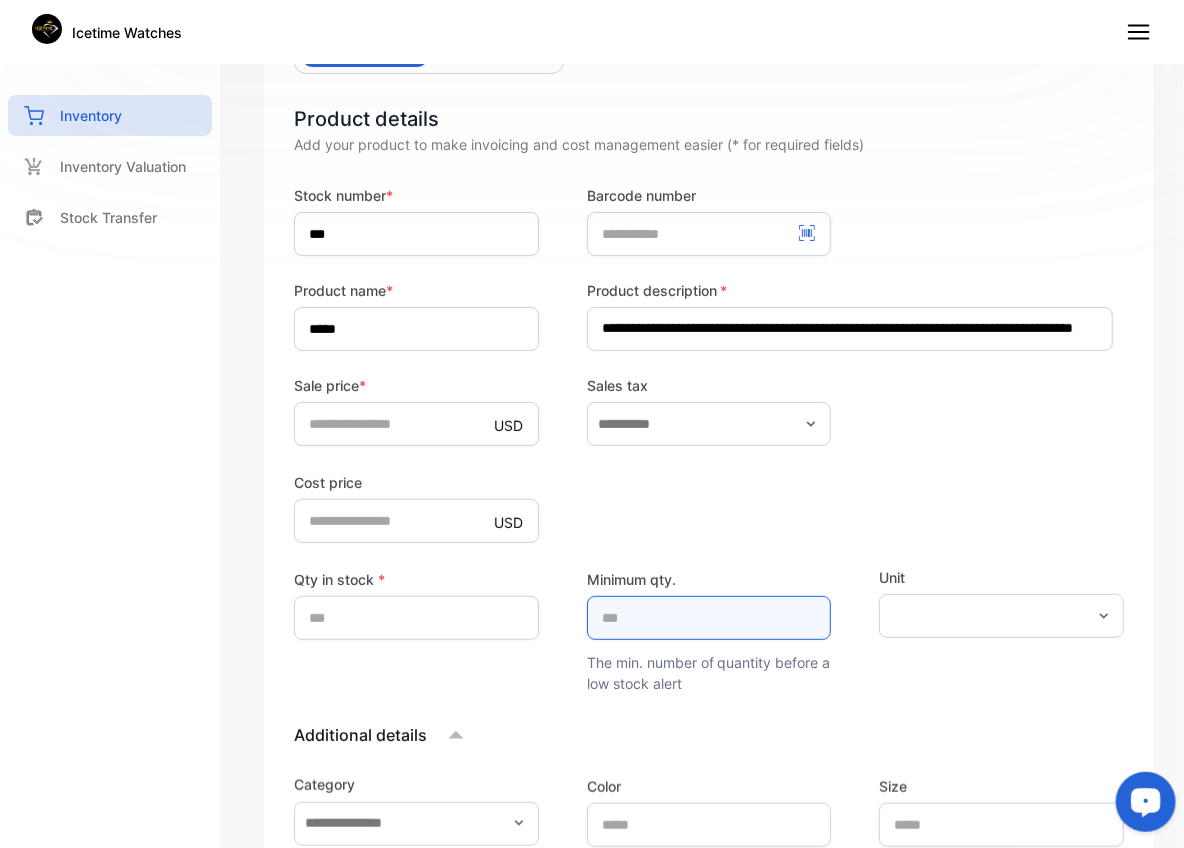 click on "*" at bounding box center (709, 618) 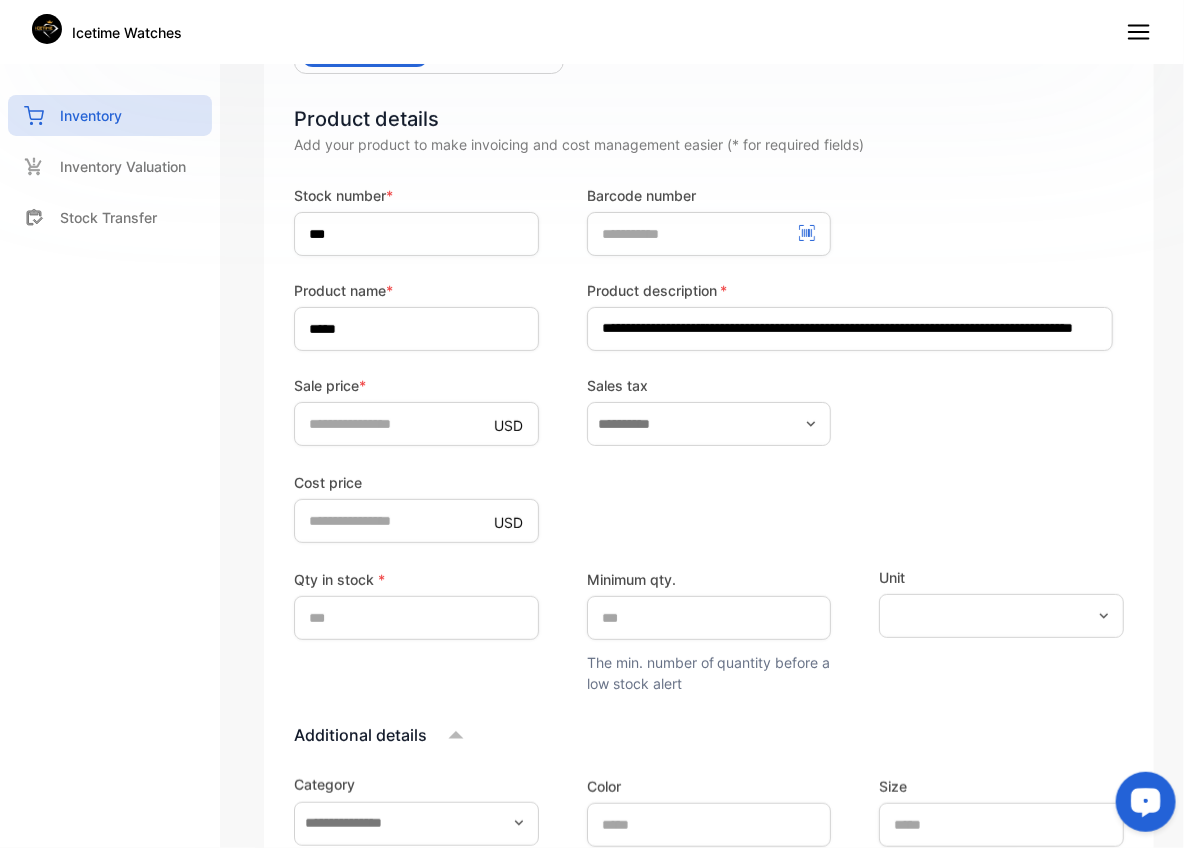click on "Cost price   USD *" at bounding box center [709, 506] 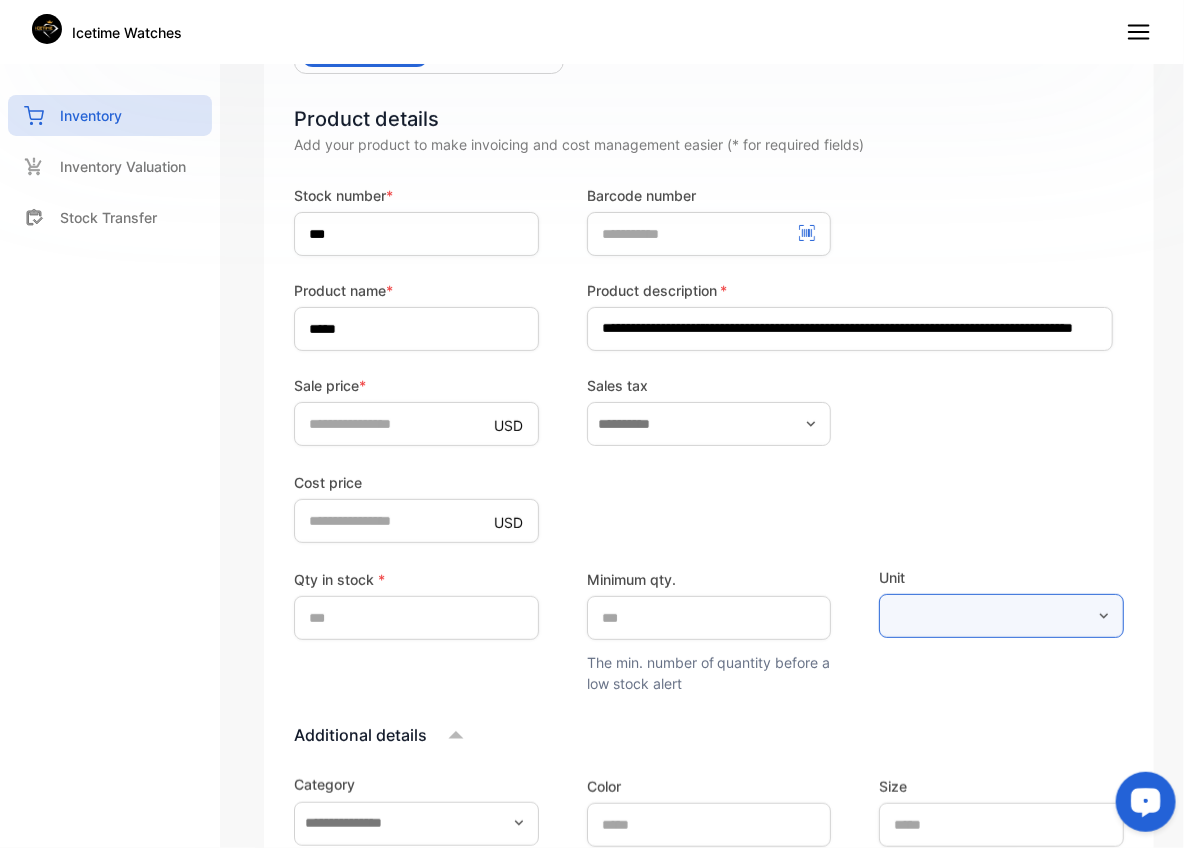 click at bounding box center [1001, 616] 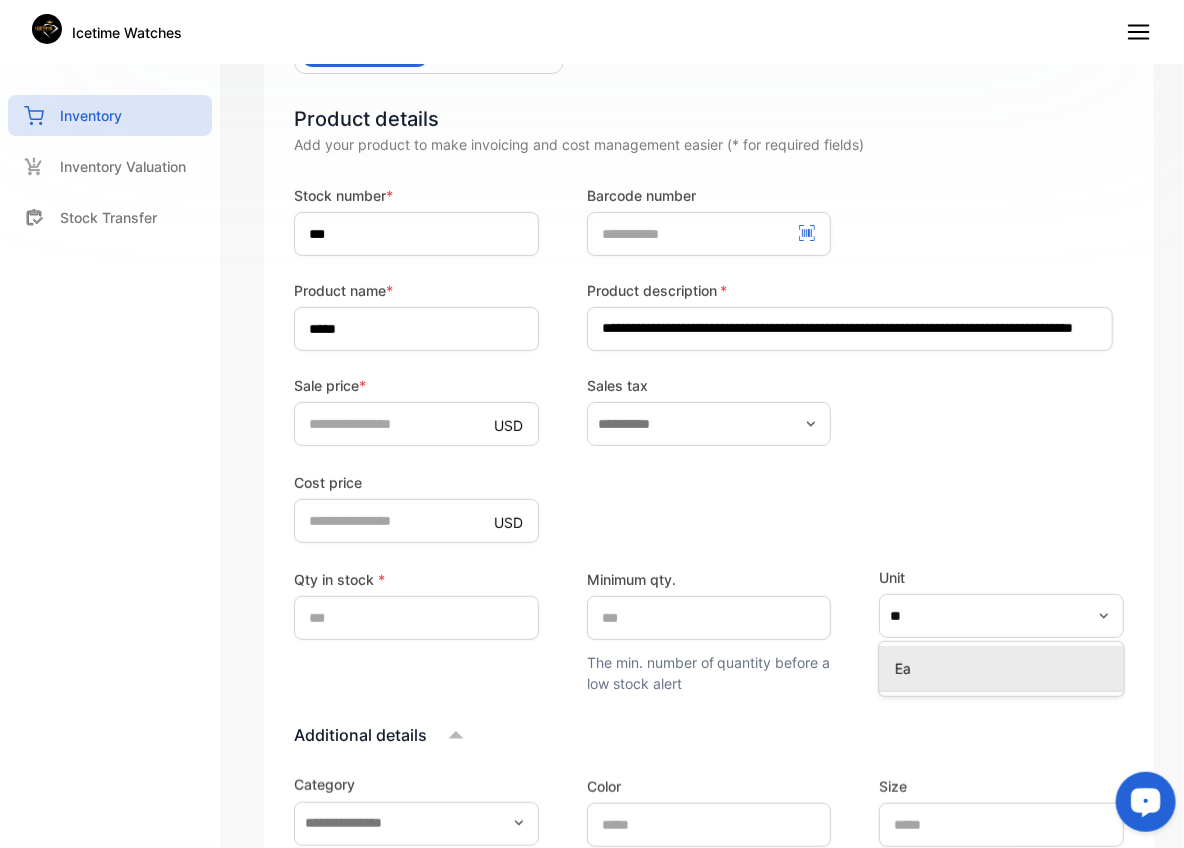 click on "Ea" at bounding box center [1005, 668] 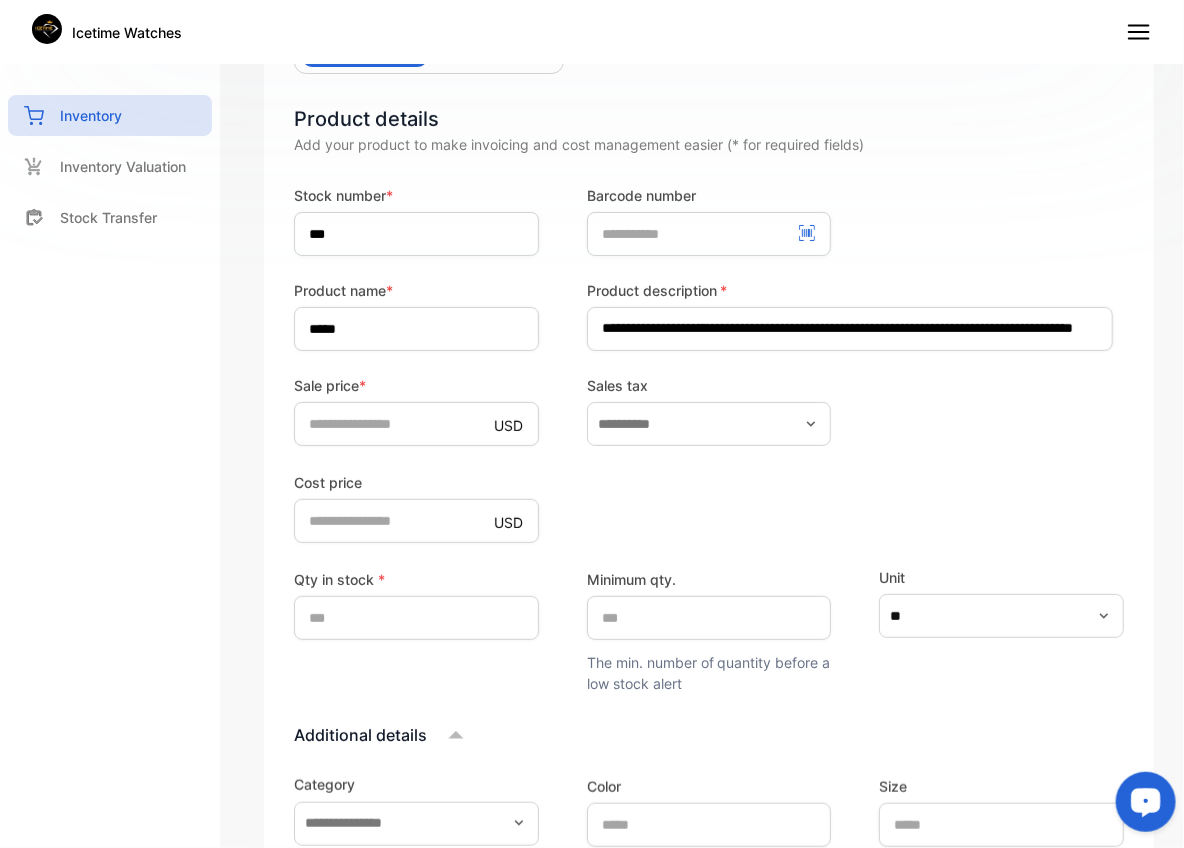 click on "Unit   **" at bounding box center [1001, 630] 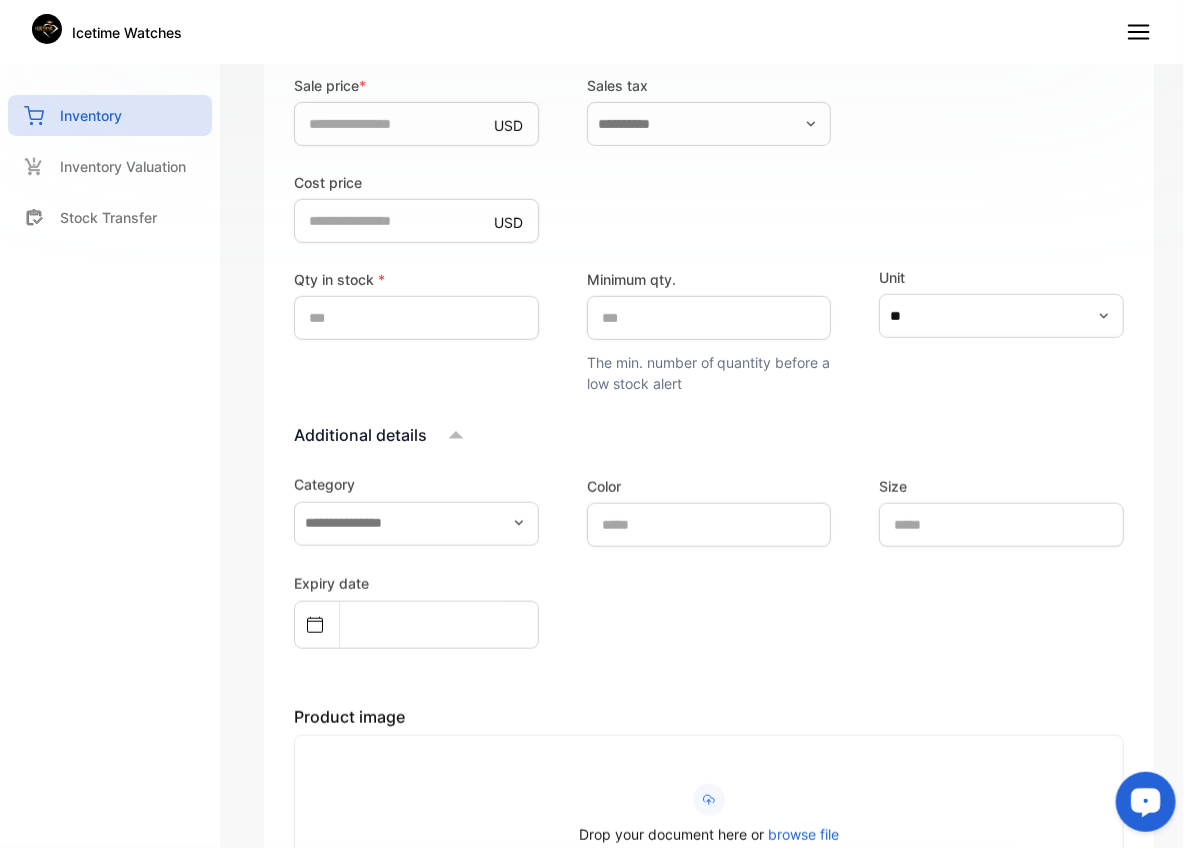 scroll, scrollTop: 698, scrollLeft: 0, axis: vertical 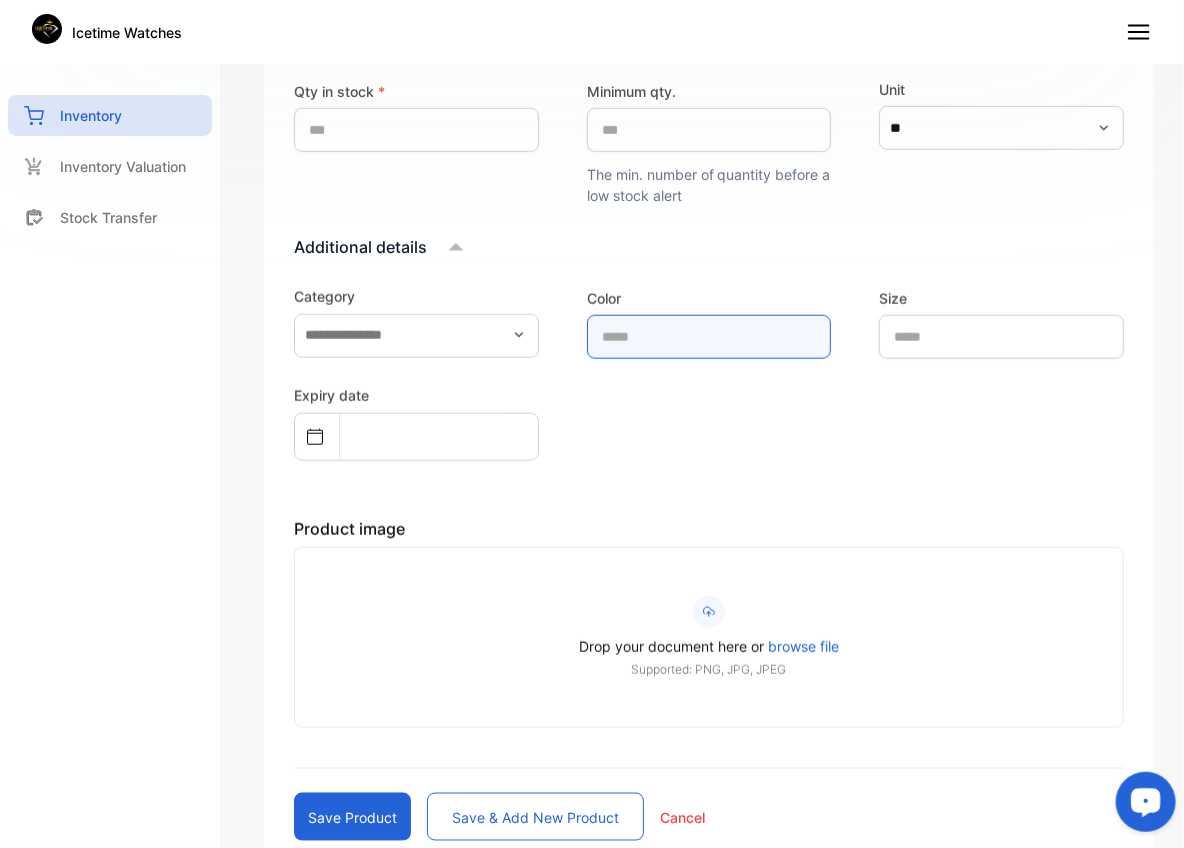 click at bounding box center (709, 337) 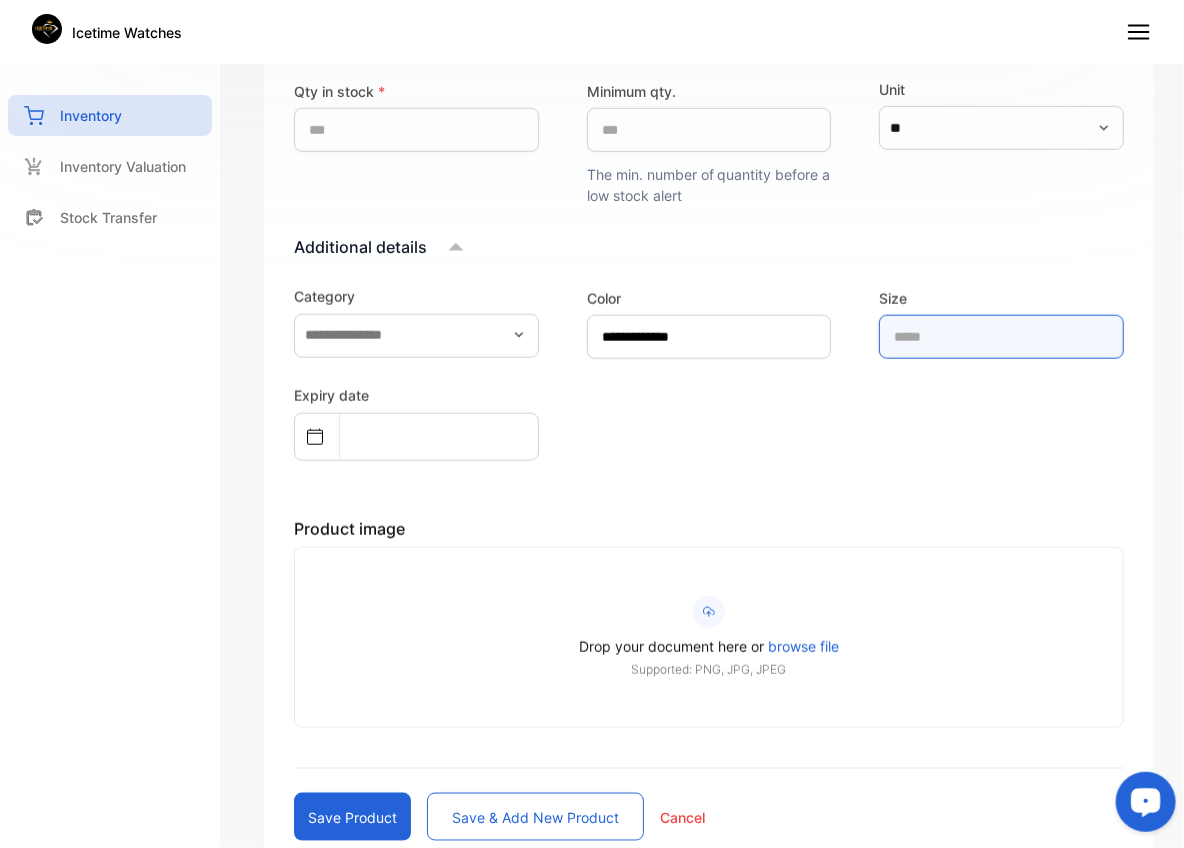 click at bounding box center (1001, 337) 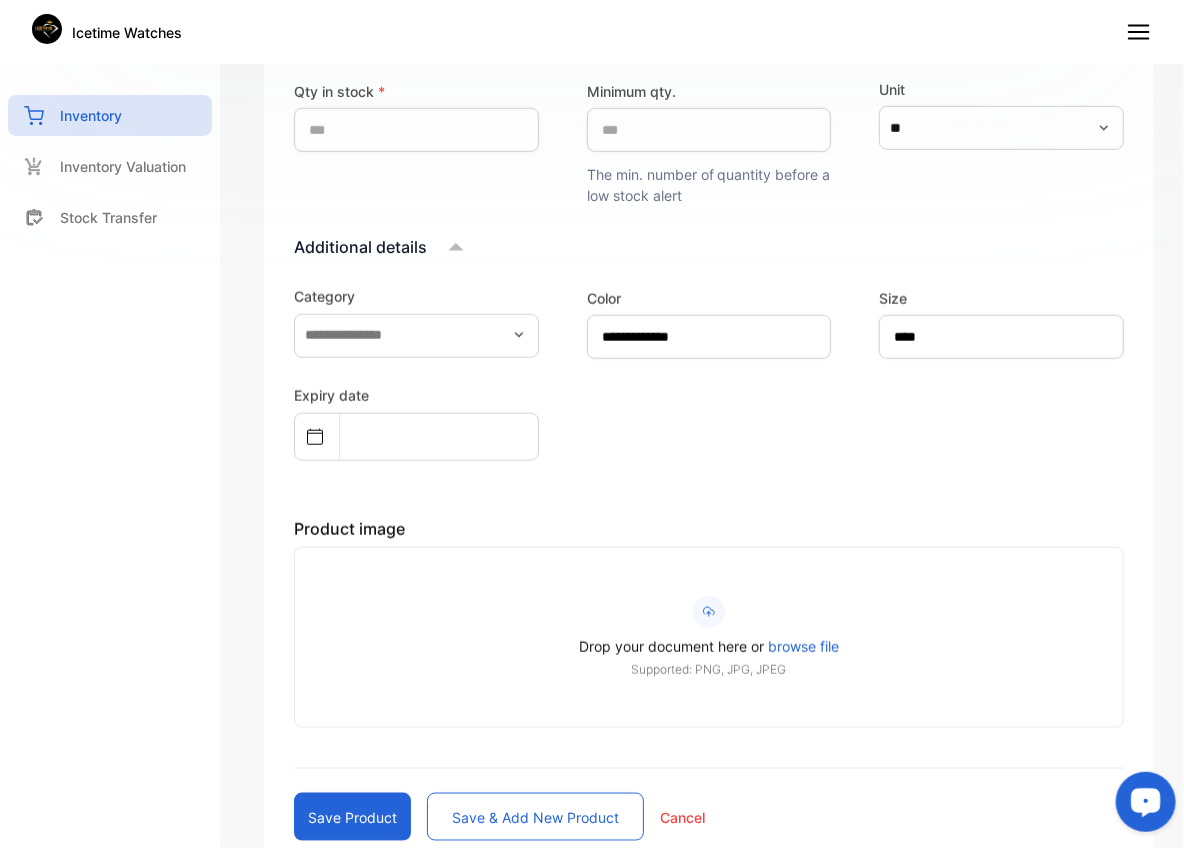 click on "Expiry date" at bounding box center (709, 422) 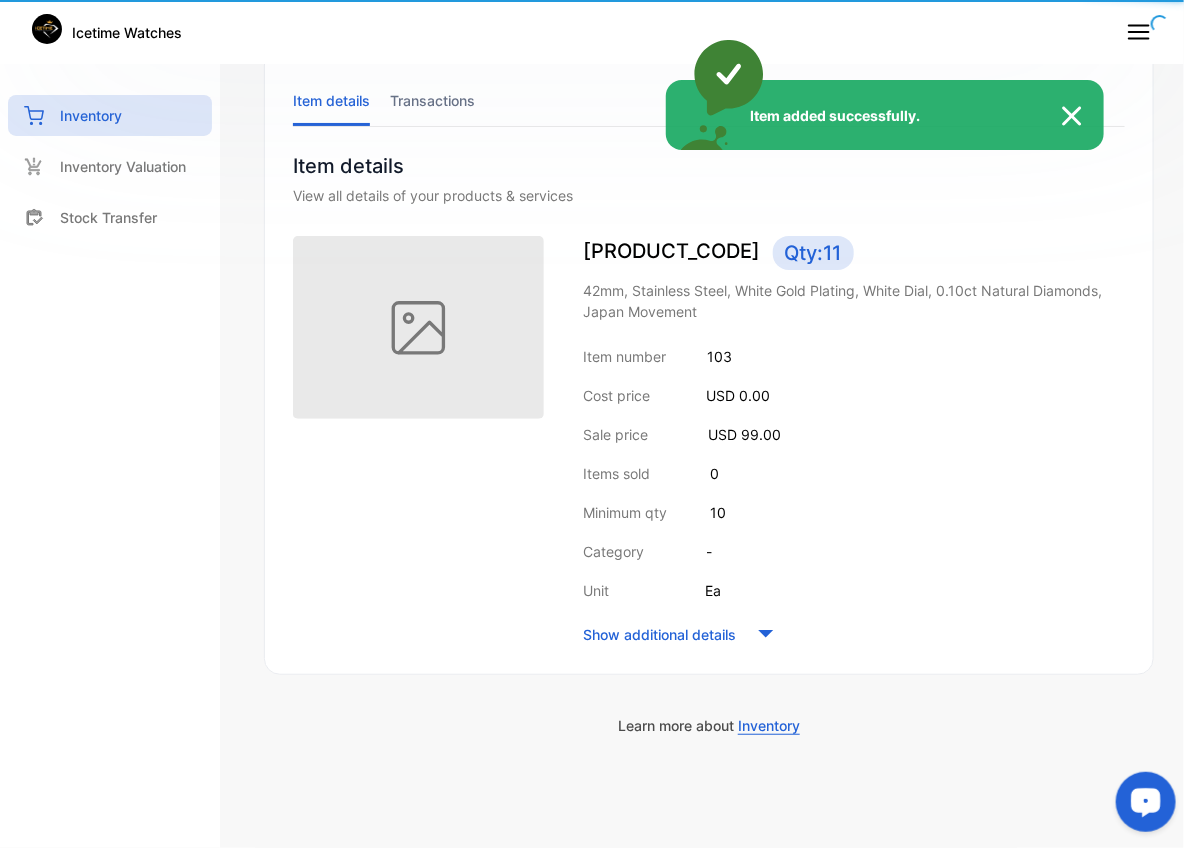scroll, scrollTop: 107, scrollLeft: 0, axis: vertical 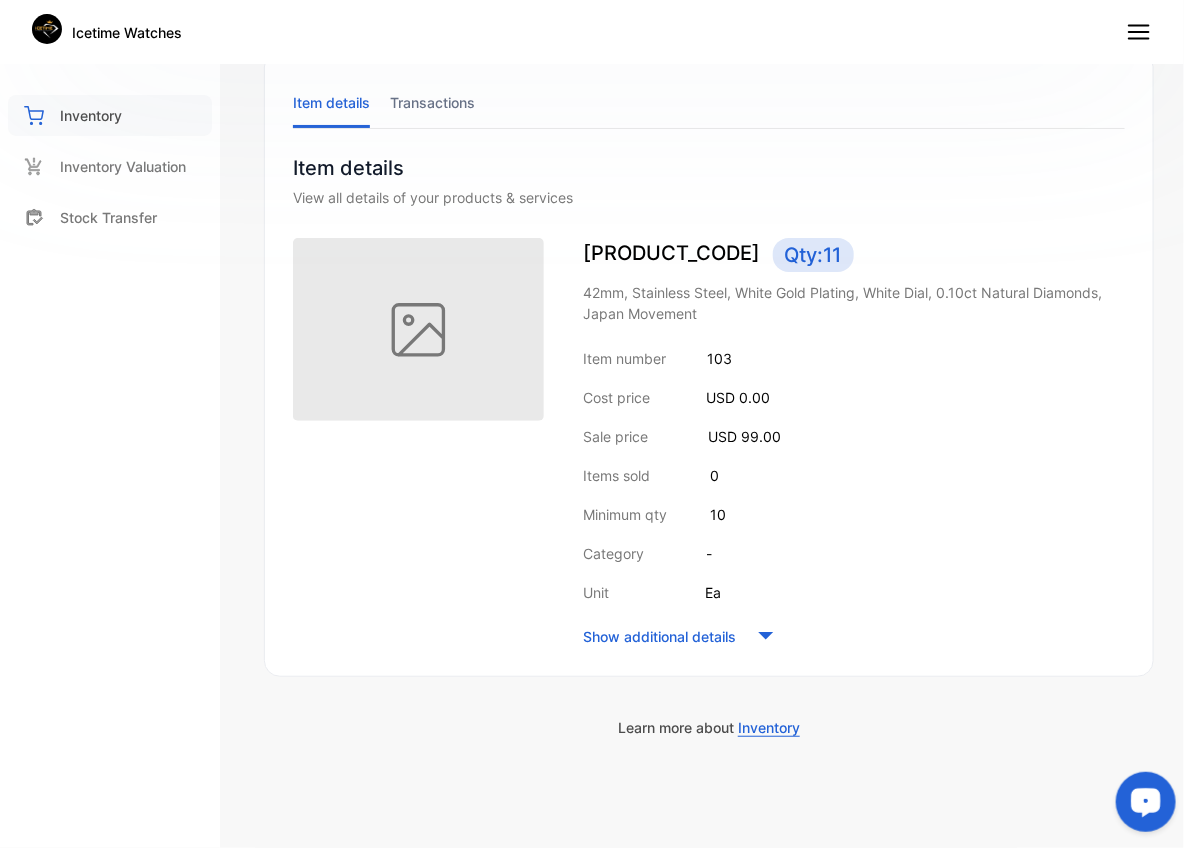 click on "Inventory" at bounding box center (110, 115) 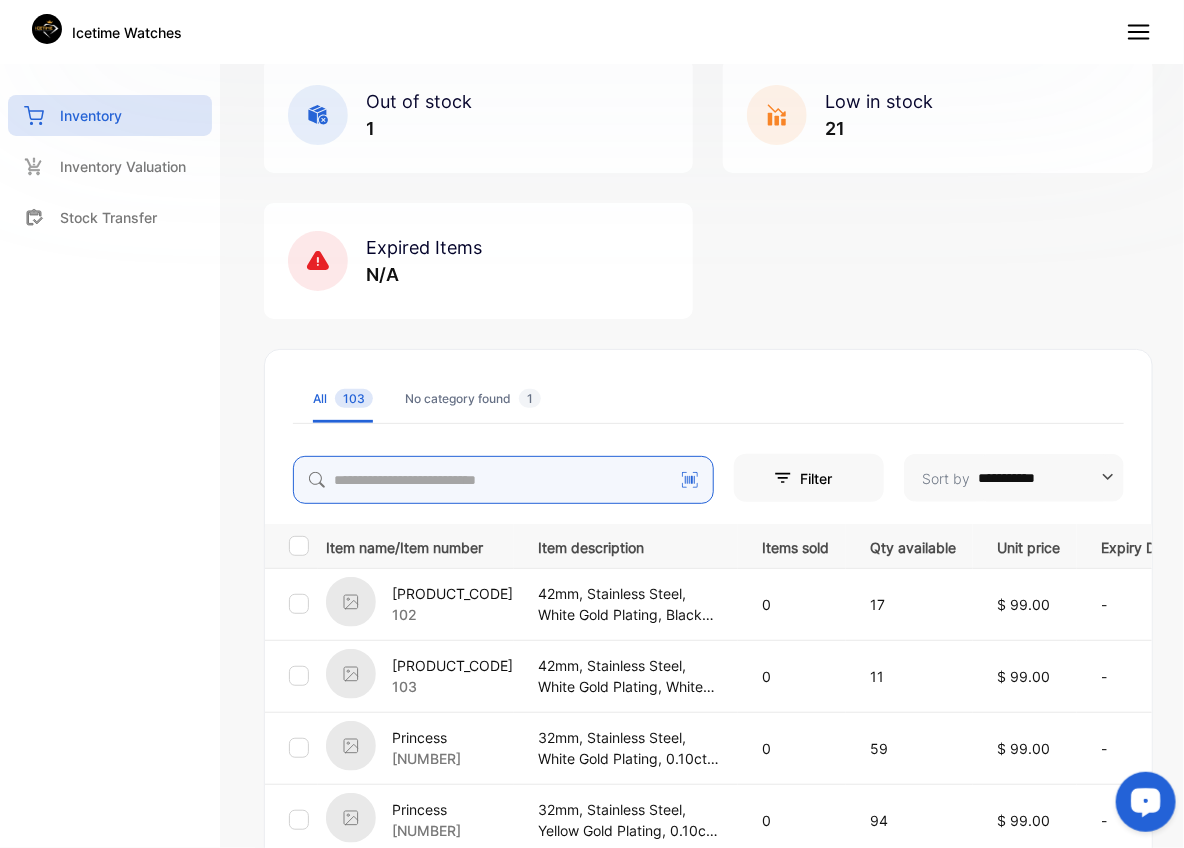 click at bounding box center [503, 480] 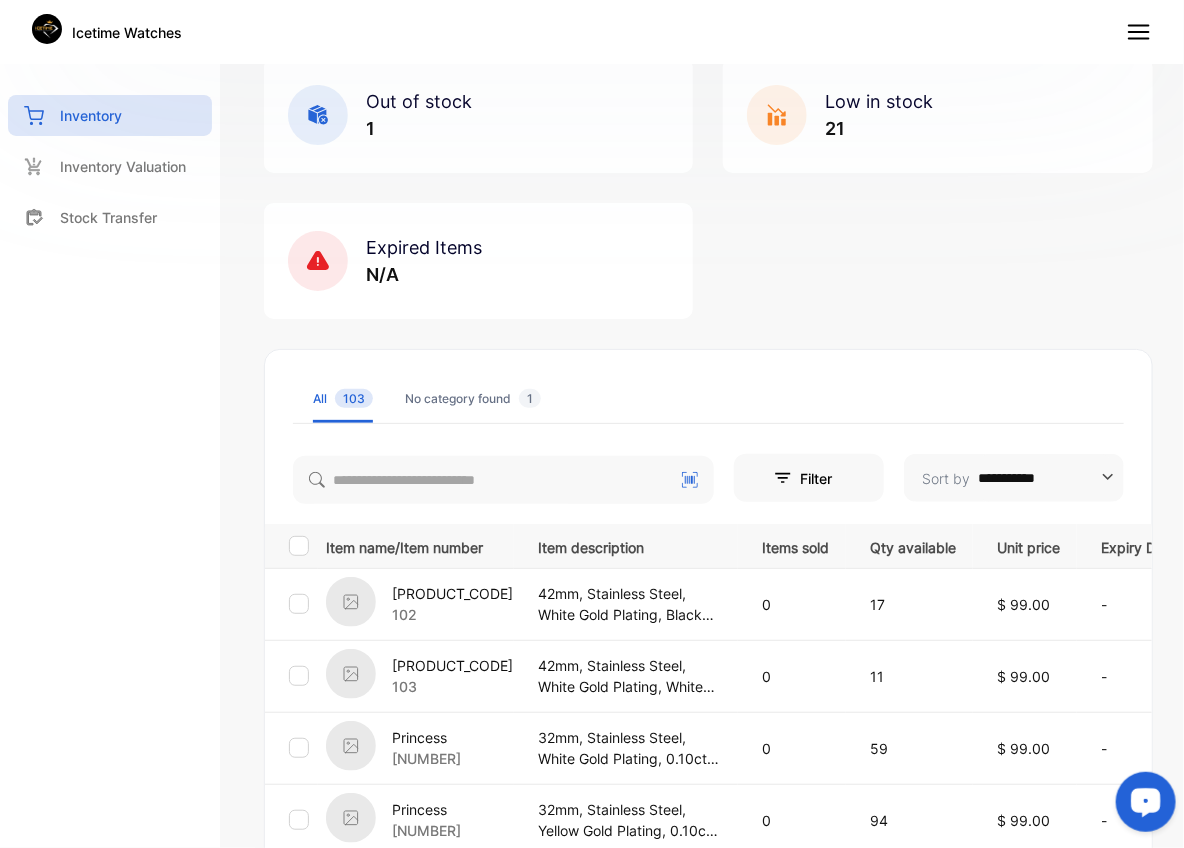 click on "inventory Inventory Inventory Valuation Stock Transfer" at bounding box center (110, 424) 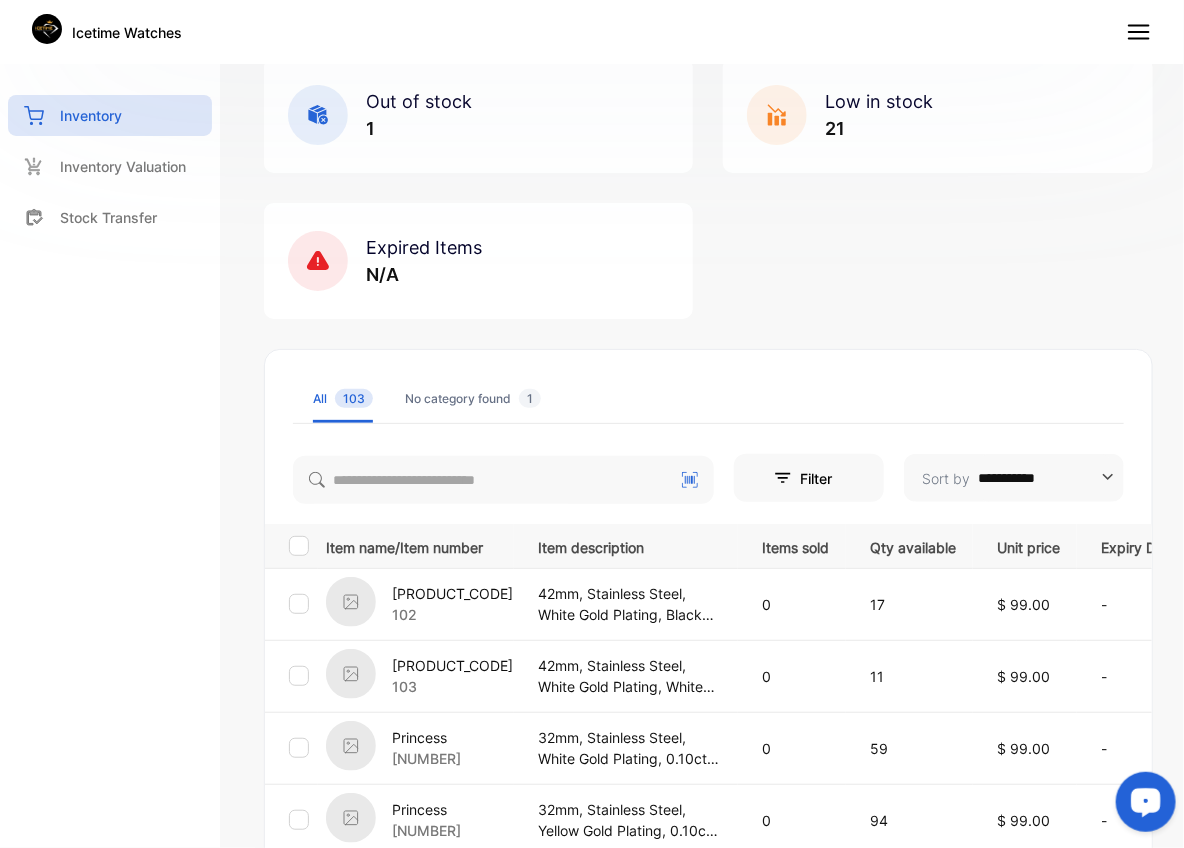 click on "32mm, Stainless Steel, White Gold Plating, 0.10ct of Natural Diamonds, Japan Movement" at bounding box center (626, 748) 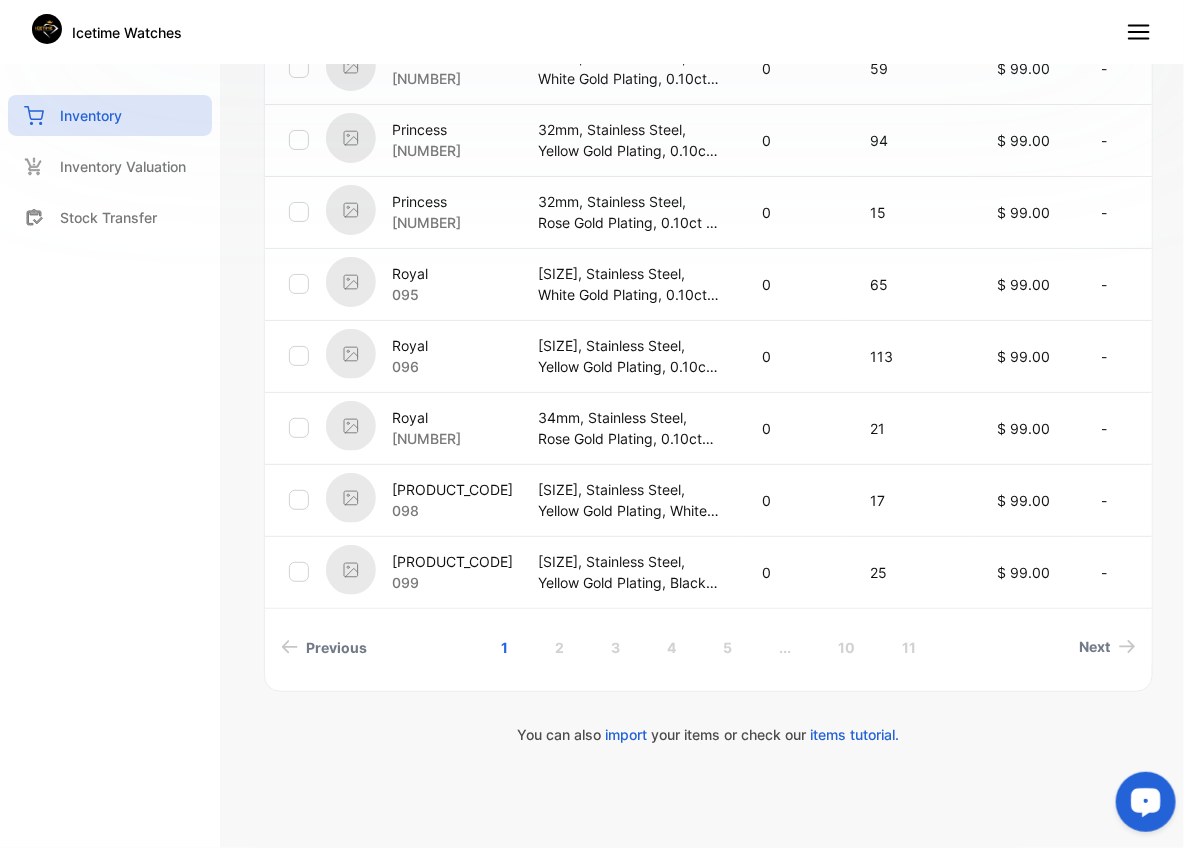 scroll, scrollTop: 794, scrollLeft: 0, axis: vertical 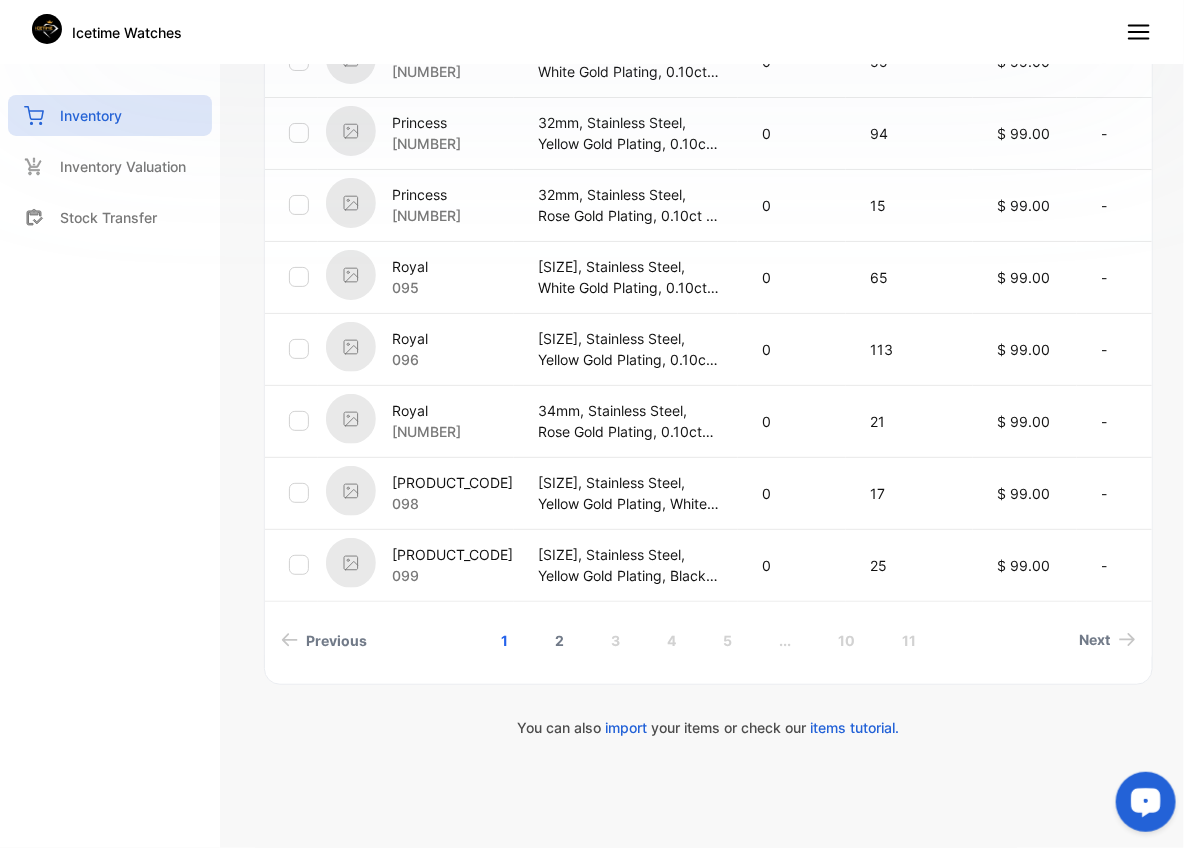 click on "2" at bounding box center [559, 640] 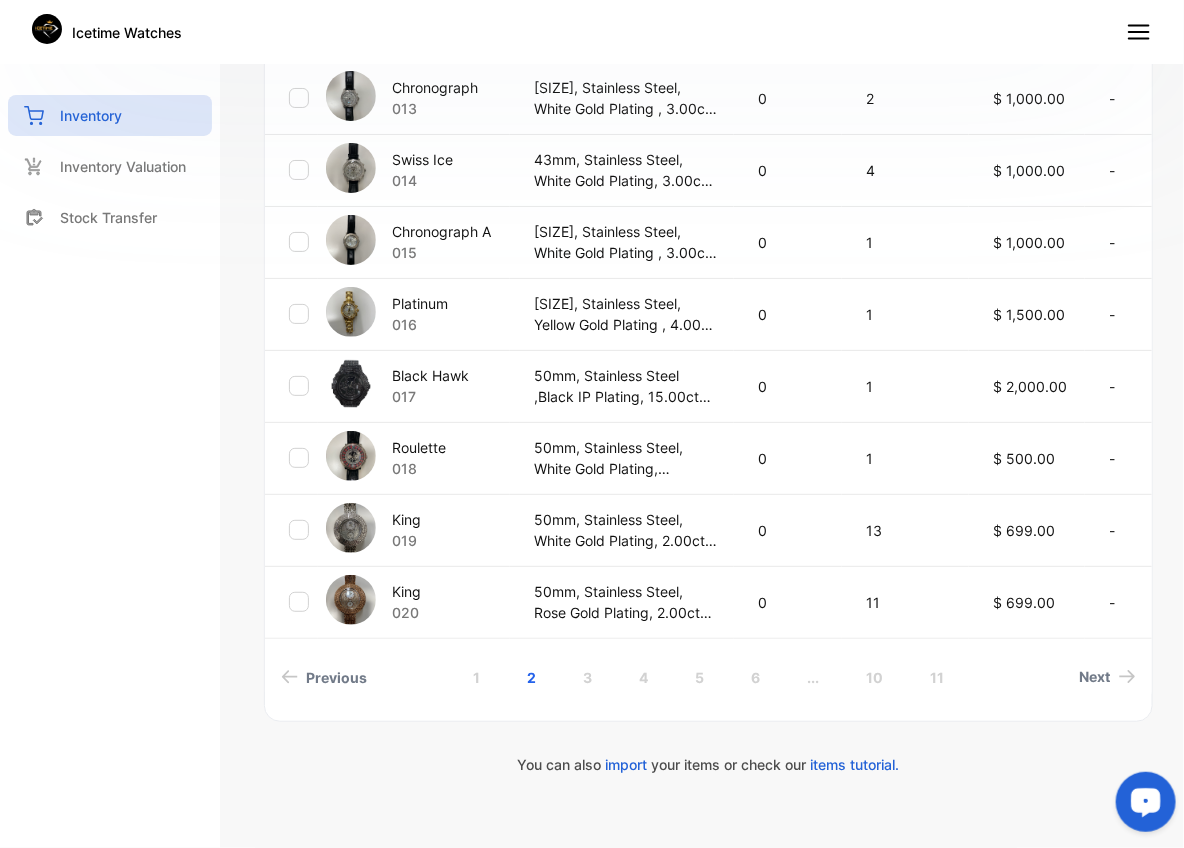 click on "0" at bounding box center [791, 98] 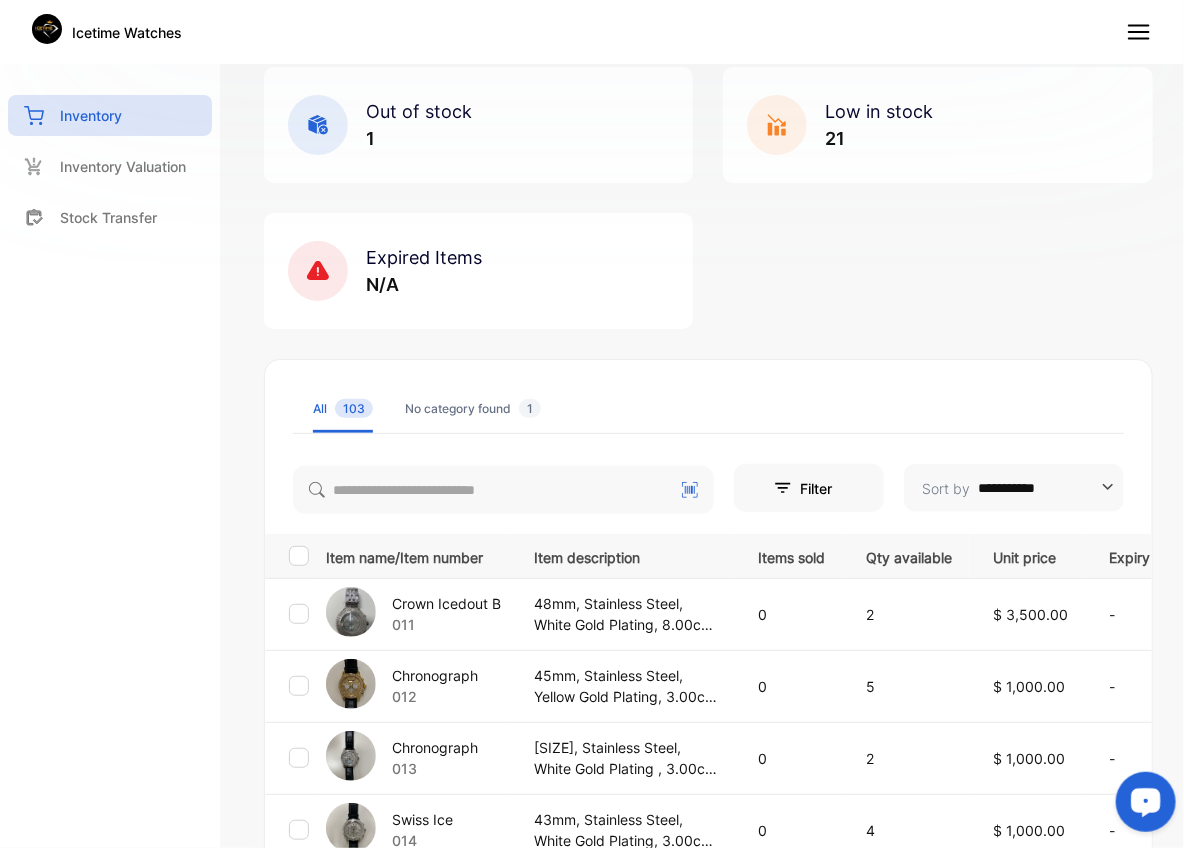 scroll, scrollTop: 0, scrollLeft: 0, axis: both 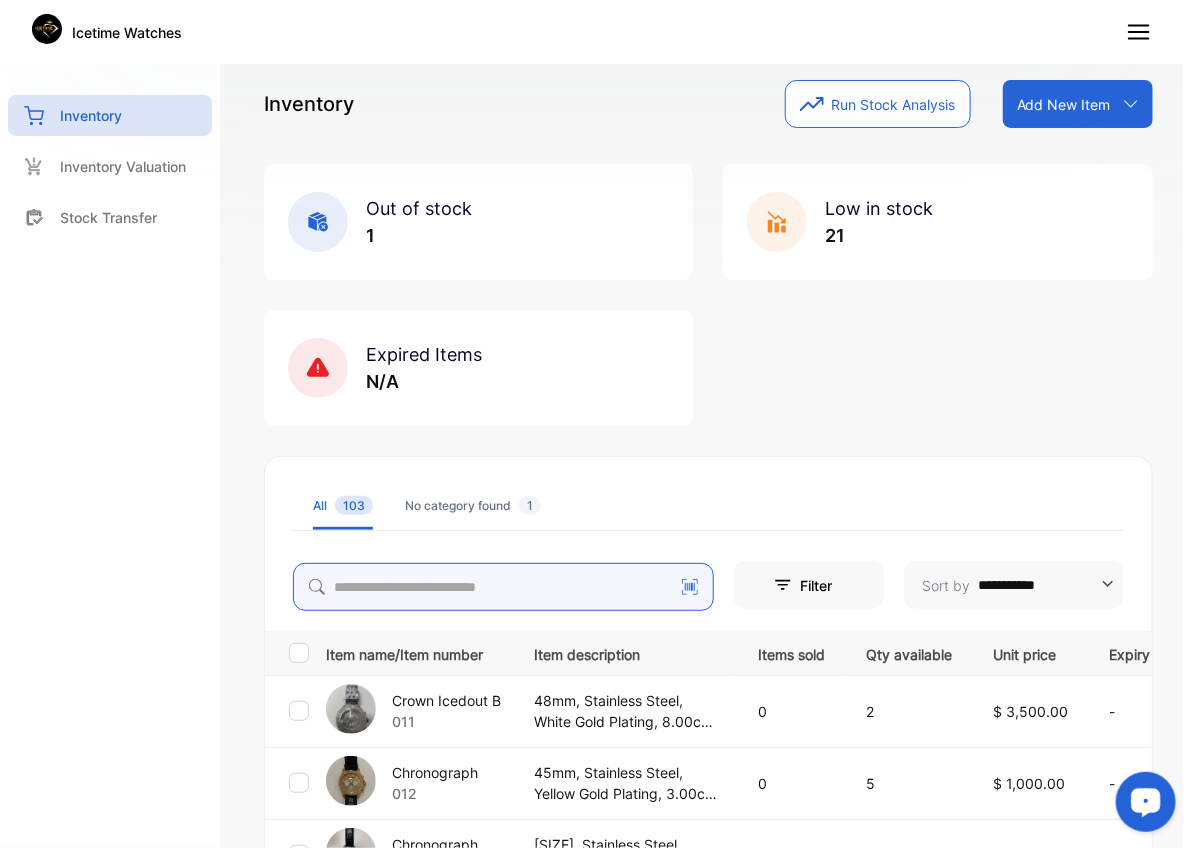 click at bounding box center [503, 587] 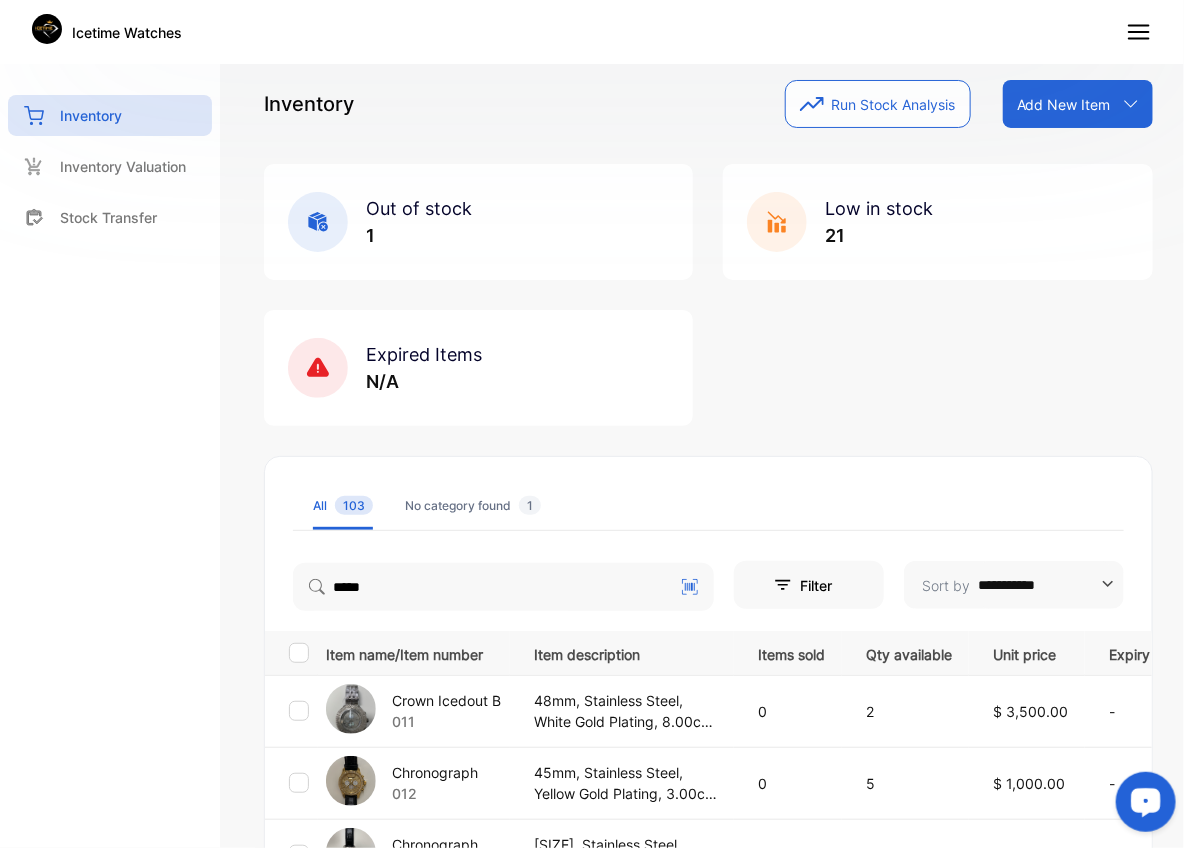 click on "Crown Icedout B 011 48mm, Stainless Steel, White Gold Plating, 8.00ct Natural Diamonds, Japan Quartz Movement 0 2 $ 3,500.00 -   Chronograph 012 45mm, Stainless Steel, Yellow Gold Plating, 3.00ct Natural Diamonds, Japan Quartz Movement 0 5 $ 1,000.00 -   Chronograph 013 45mm, Stainless Steel, White Gold Plating , 3.00ct Natural Diamonds, Japan Quartz Movement 0 2 $ 1,000.00 -   Swiss Ice  014 43mm, Stainless Steel, White Gold Plating, 3.00ct Natural Diamonds, Japan Automatic  0 4 $ 1,000.00 -   Chronograph A 015 45mm, Stainless Steel, White Gold Plating , 3.00ct Natural Diamonds, Japan Quartz Movement 0 1 $ 1,000.00 -   Platinum 016 0 1 $ 1,500.00 -   Black Hawk 017 0 1 $ 2,000.00 -   Roulette 018 0 1 $ 500.00 -" at bounding box center (708, 806) 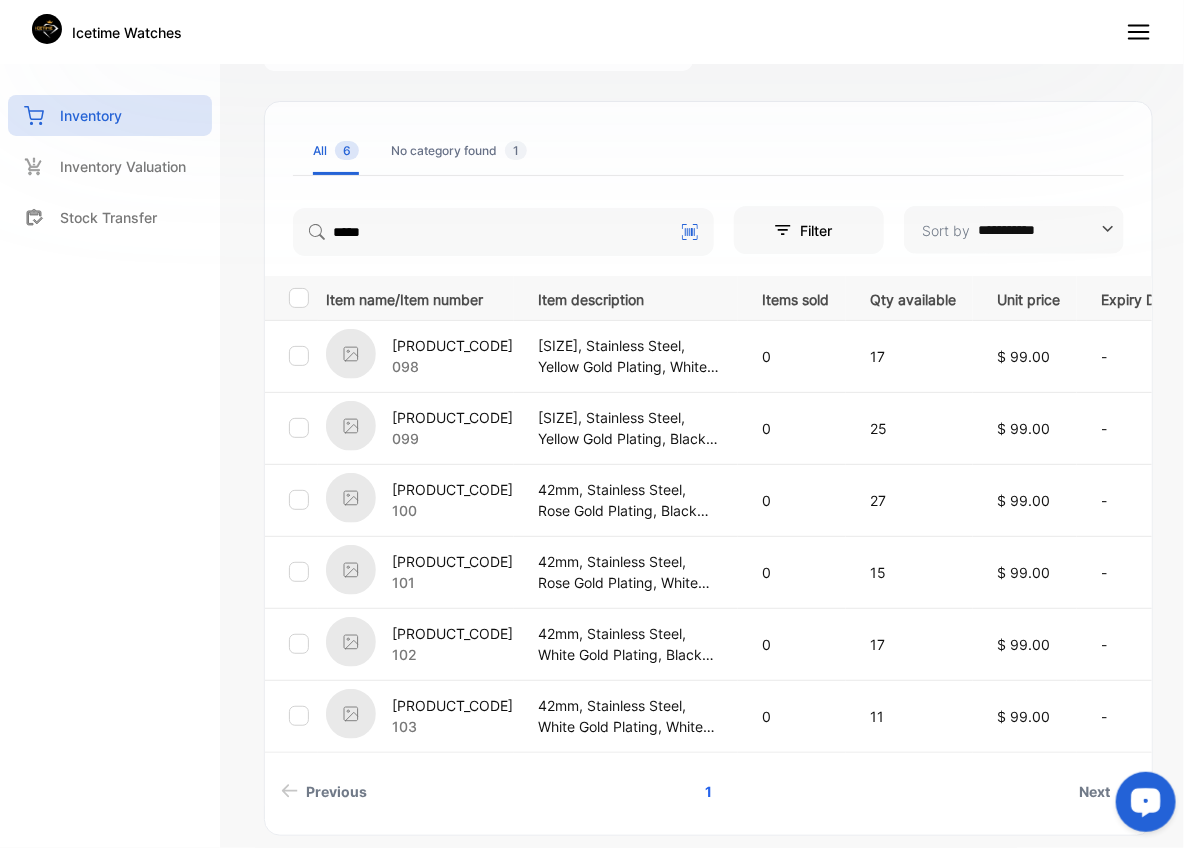 scroll, scrollTop: 400, scrollLeft: 0, axis: vertical 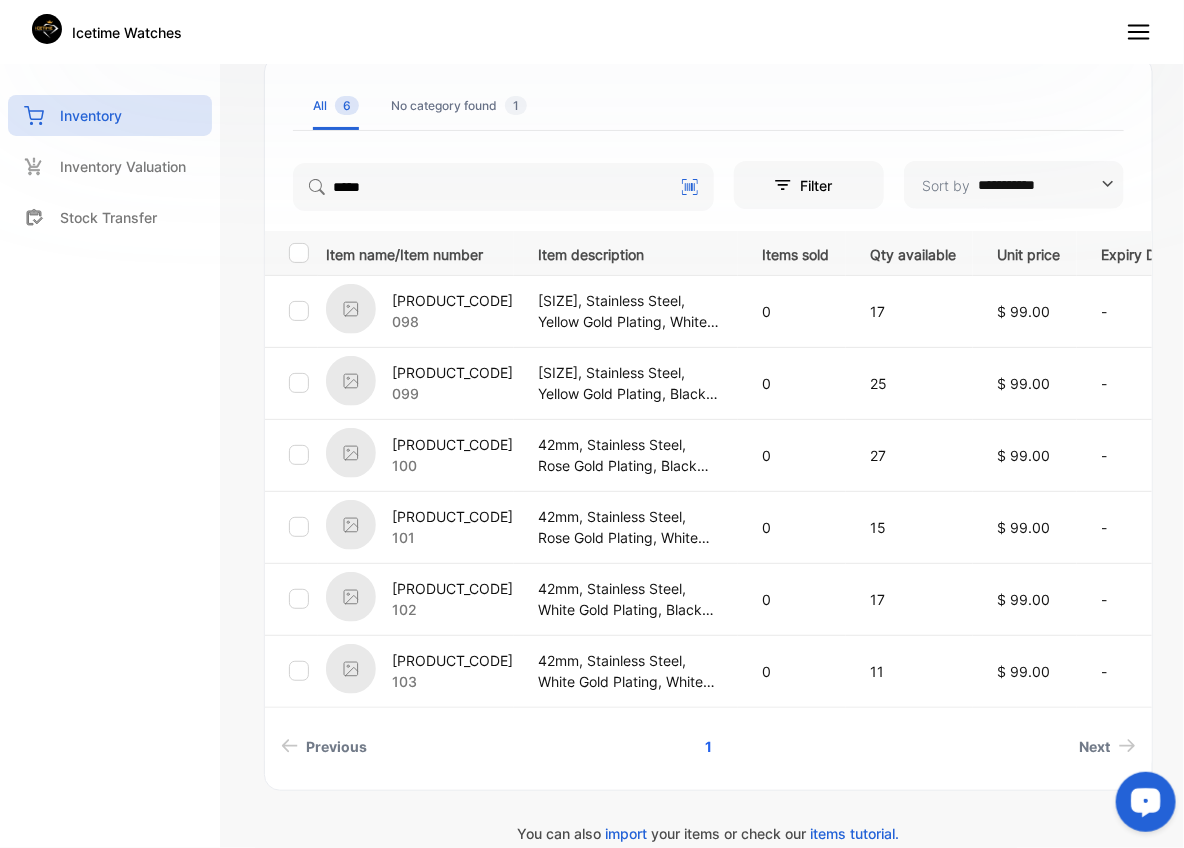 click on "[SIZE], Stainless Steel, Yellow Gold Plating, White Dial, 0.10ct Natural Diamonds, Japan Movement" at bounding box center [629, 311] 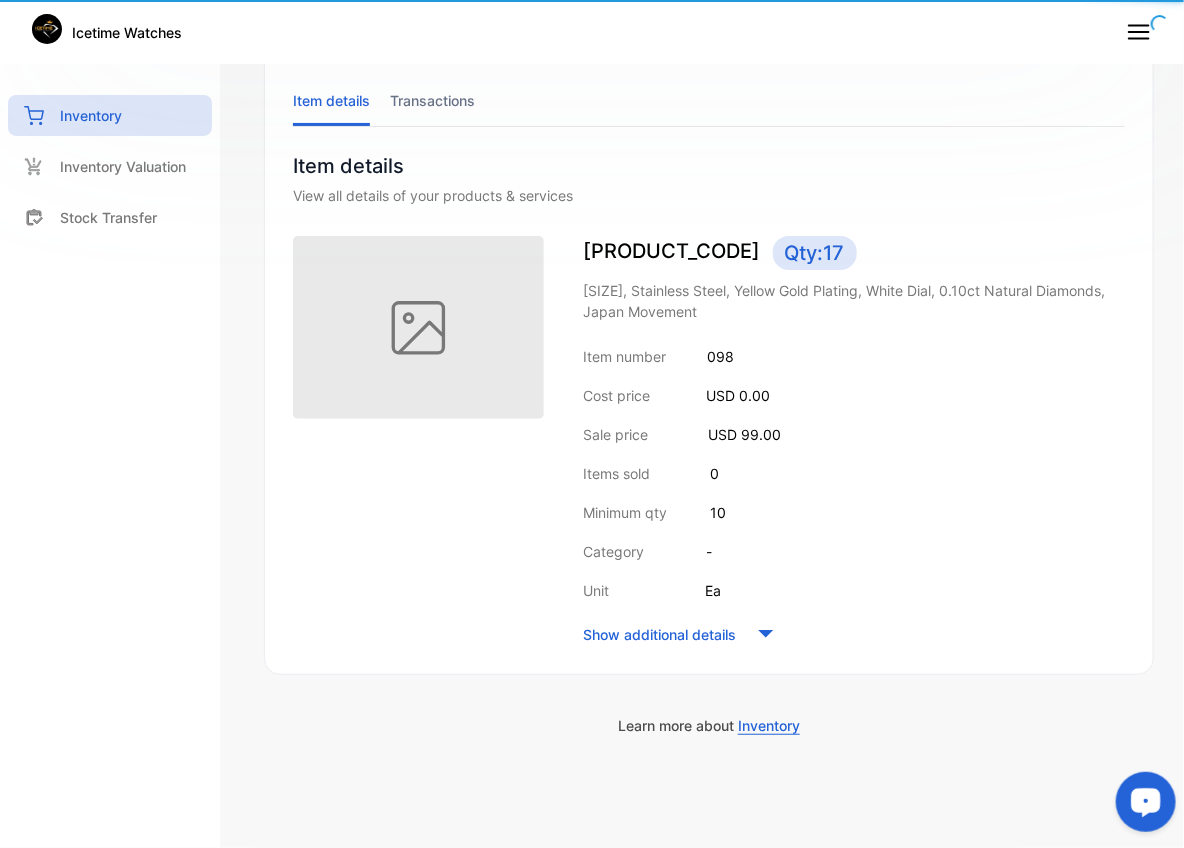 scroll, scrollTop: 107, scrollLeft: 0, axis: vertical 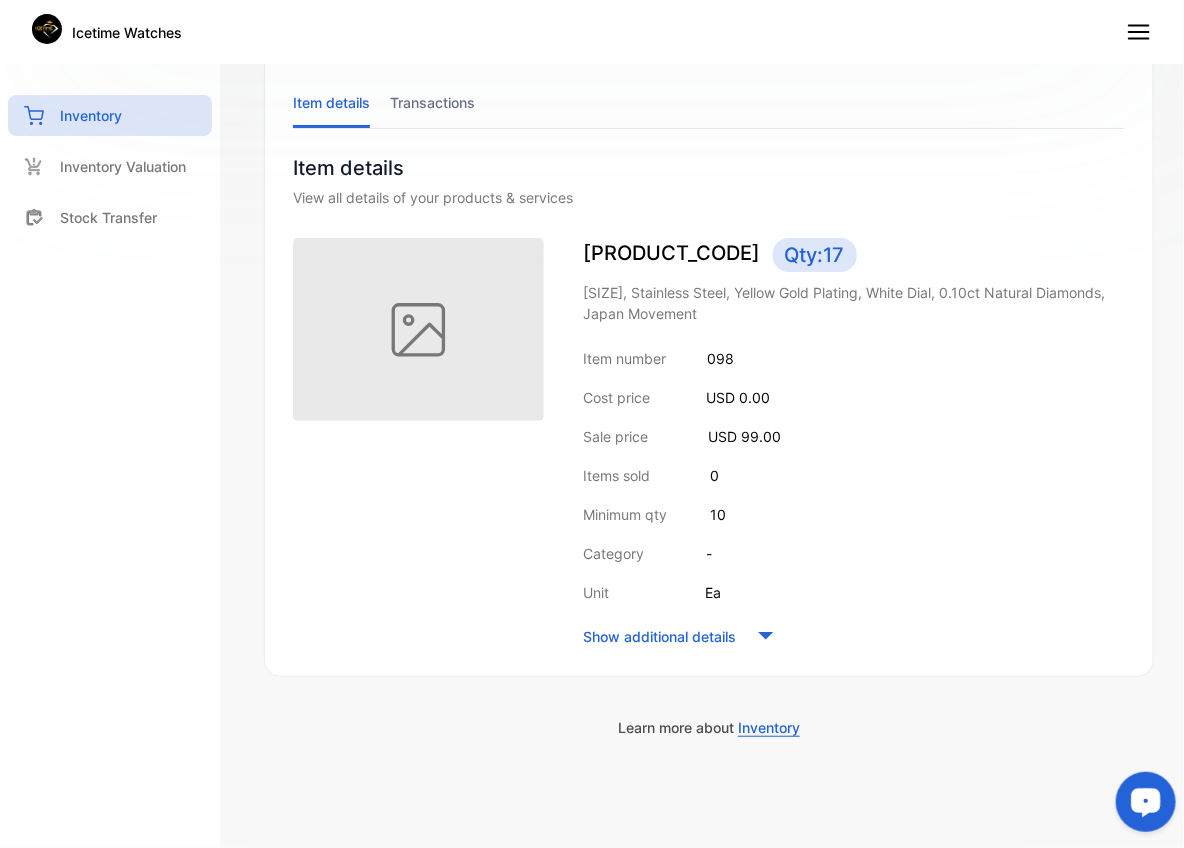 click 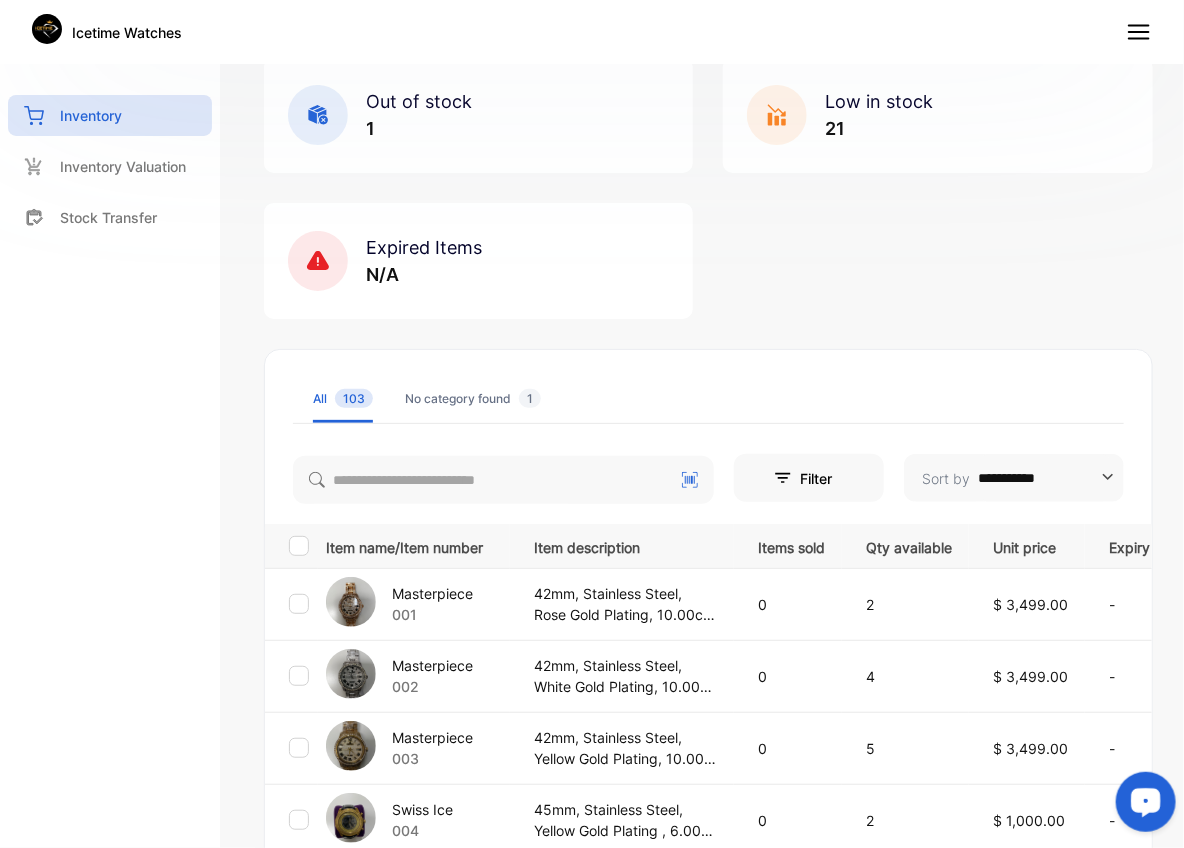 click on "Out of stock 1 Low in stock 21 Expired Items N/A" at bounding box center [708, 188] 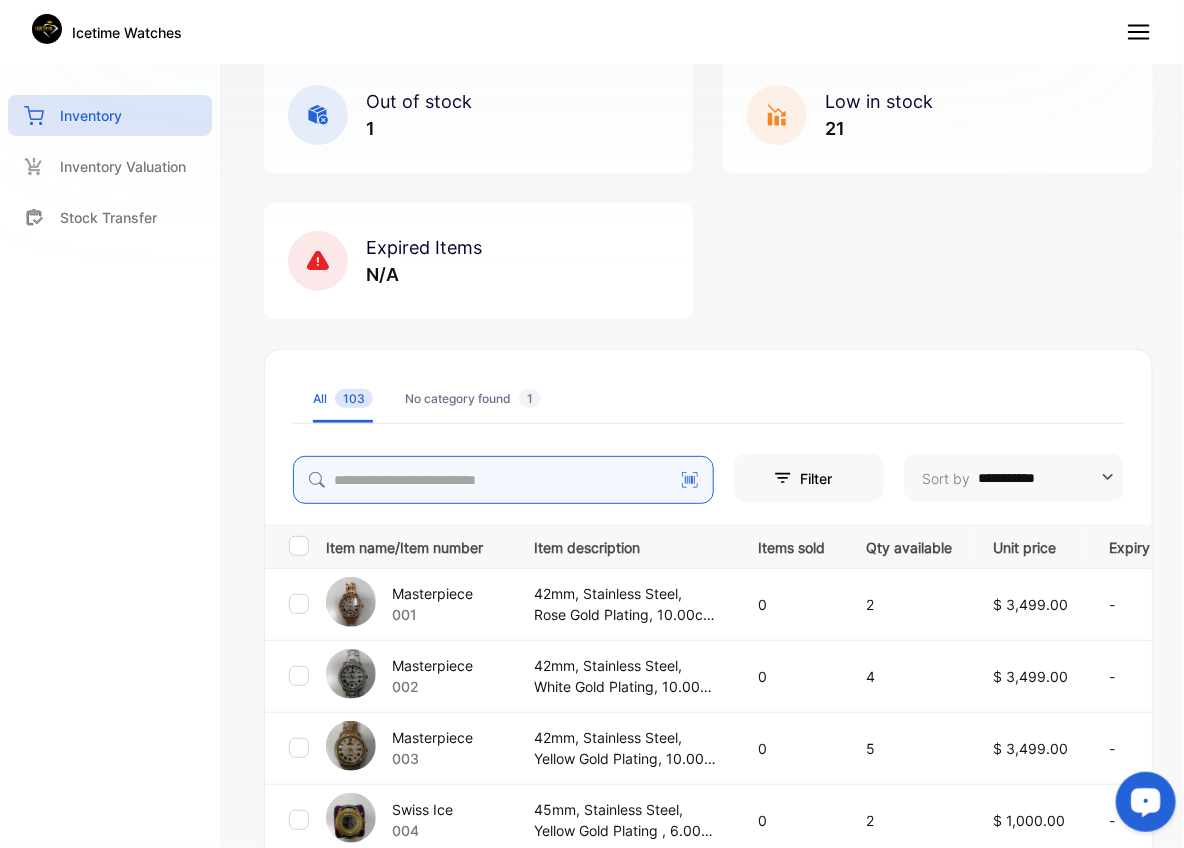 click at bounding box center [503, 480] 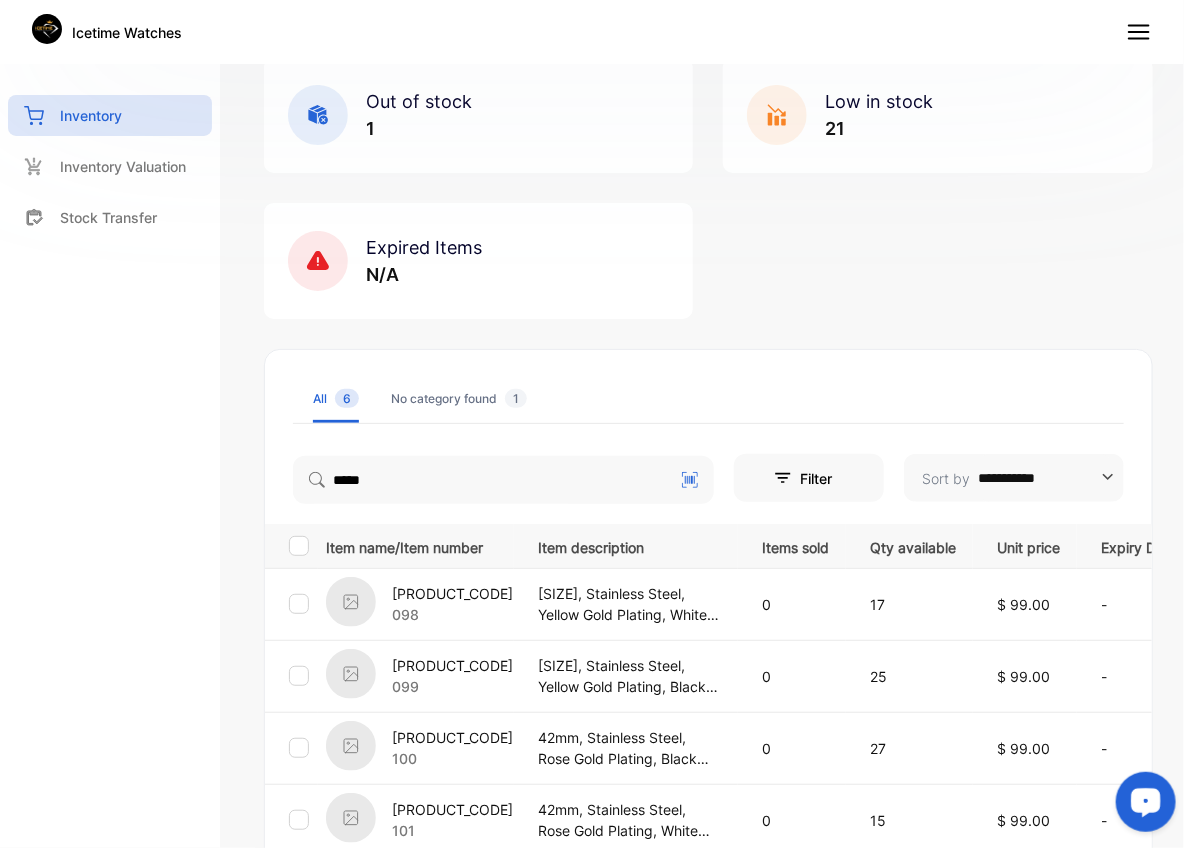 click on "099" at bounding box center (452, 686) 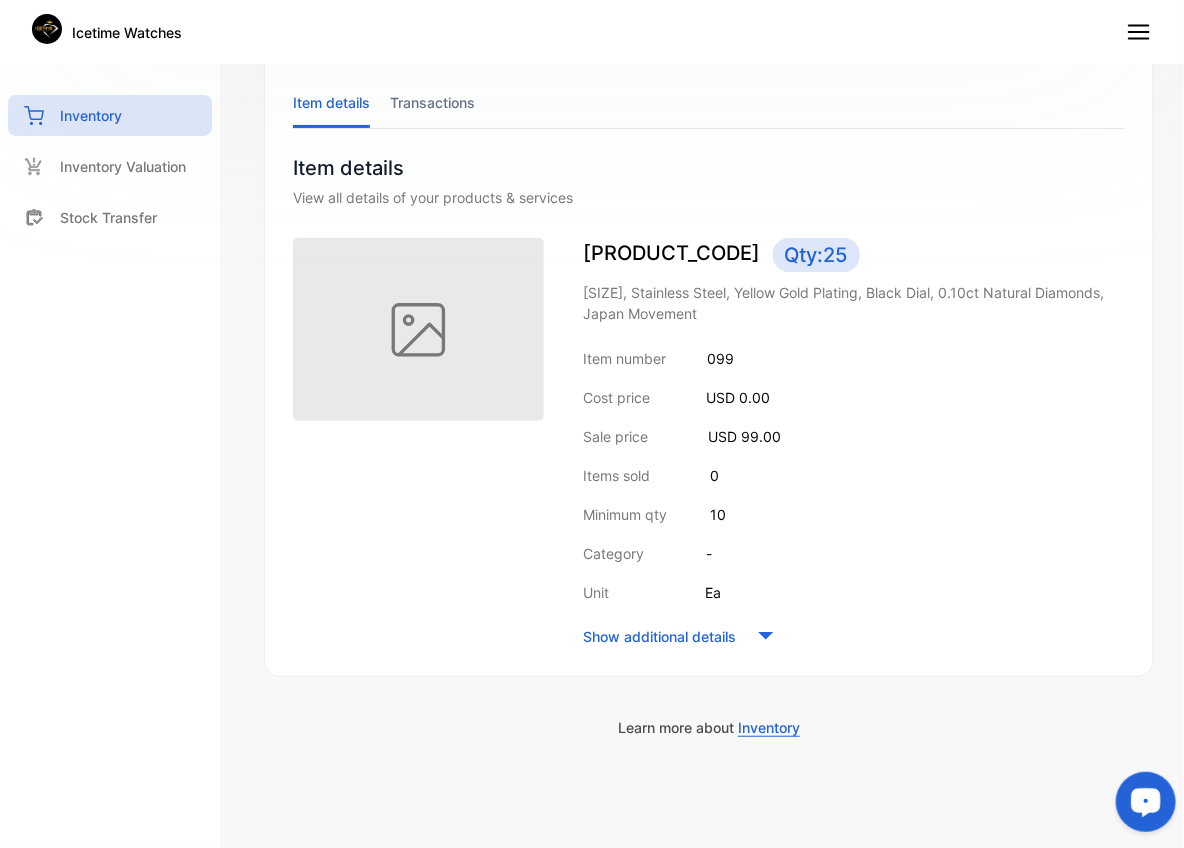 click 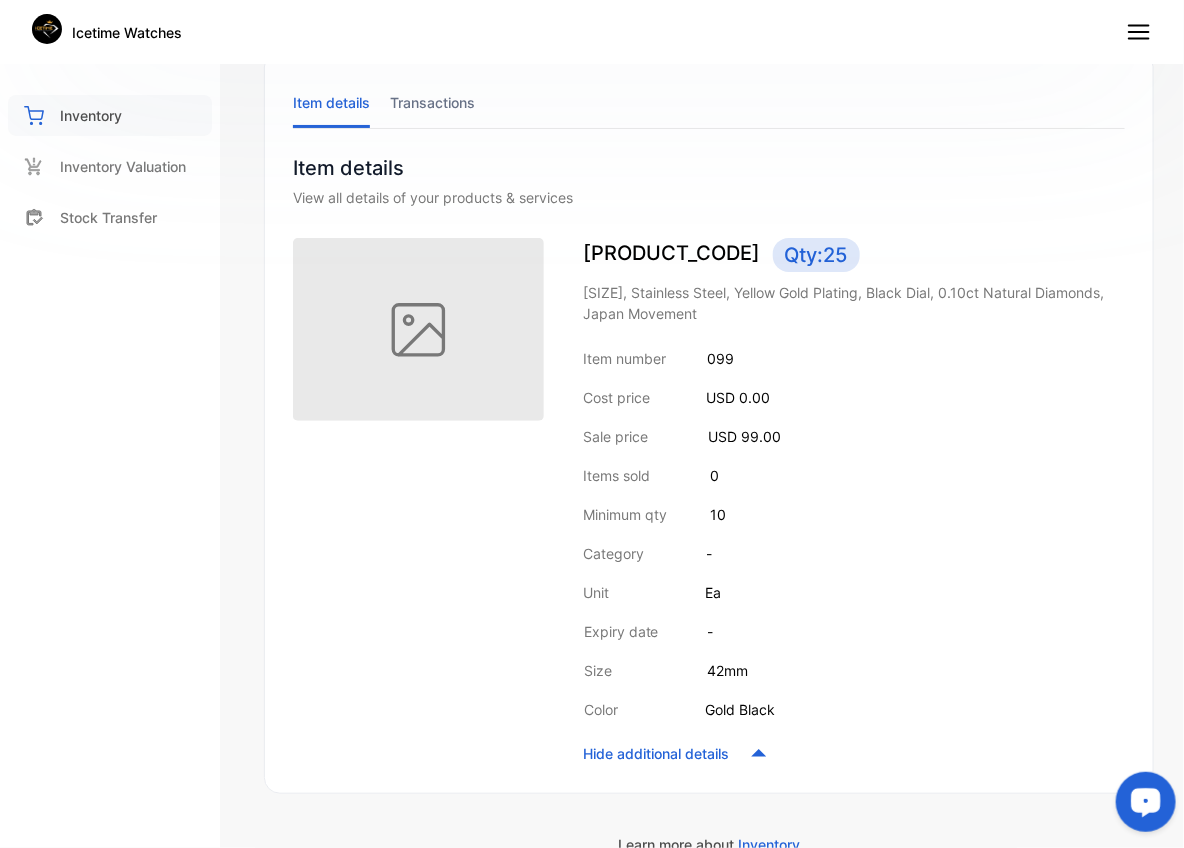 click on "Inventory" at bounding box center (91, 115) 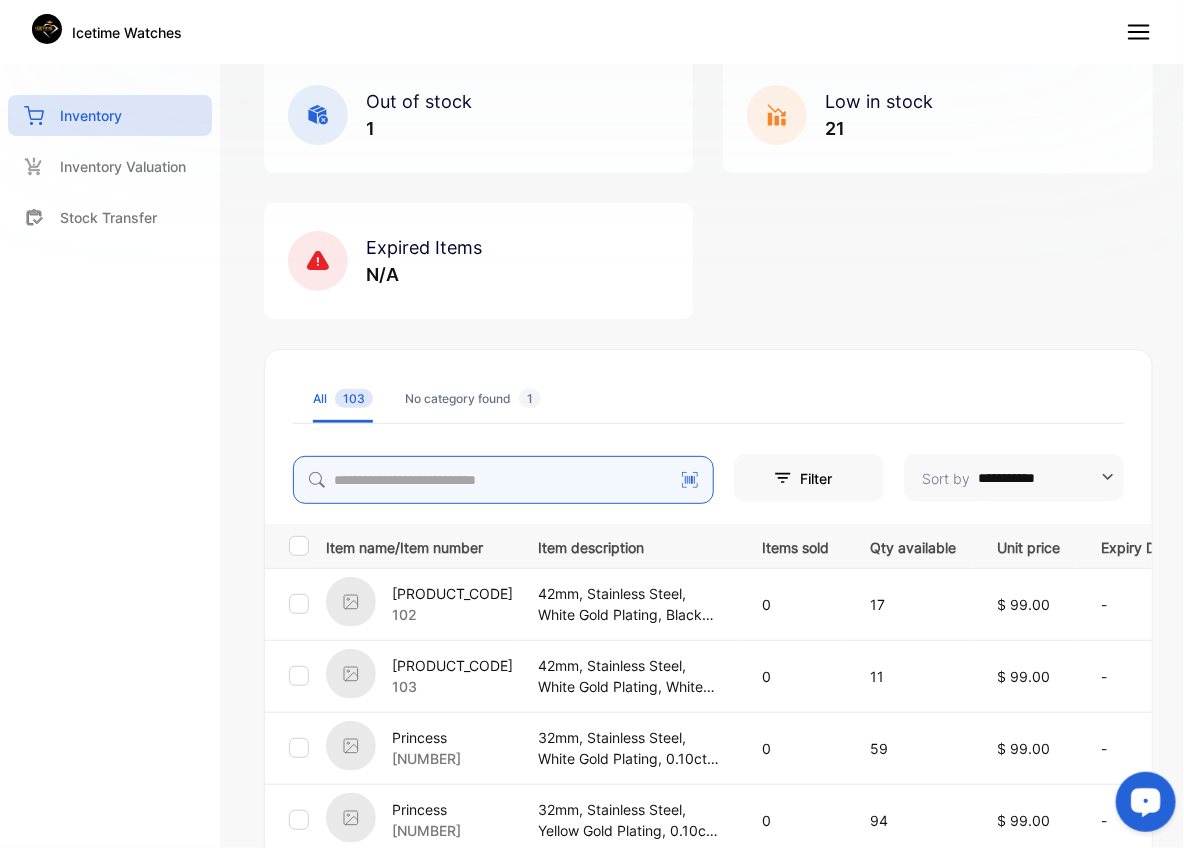 click at bounding box center [503, 480] 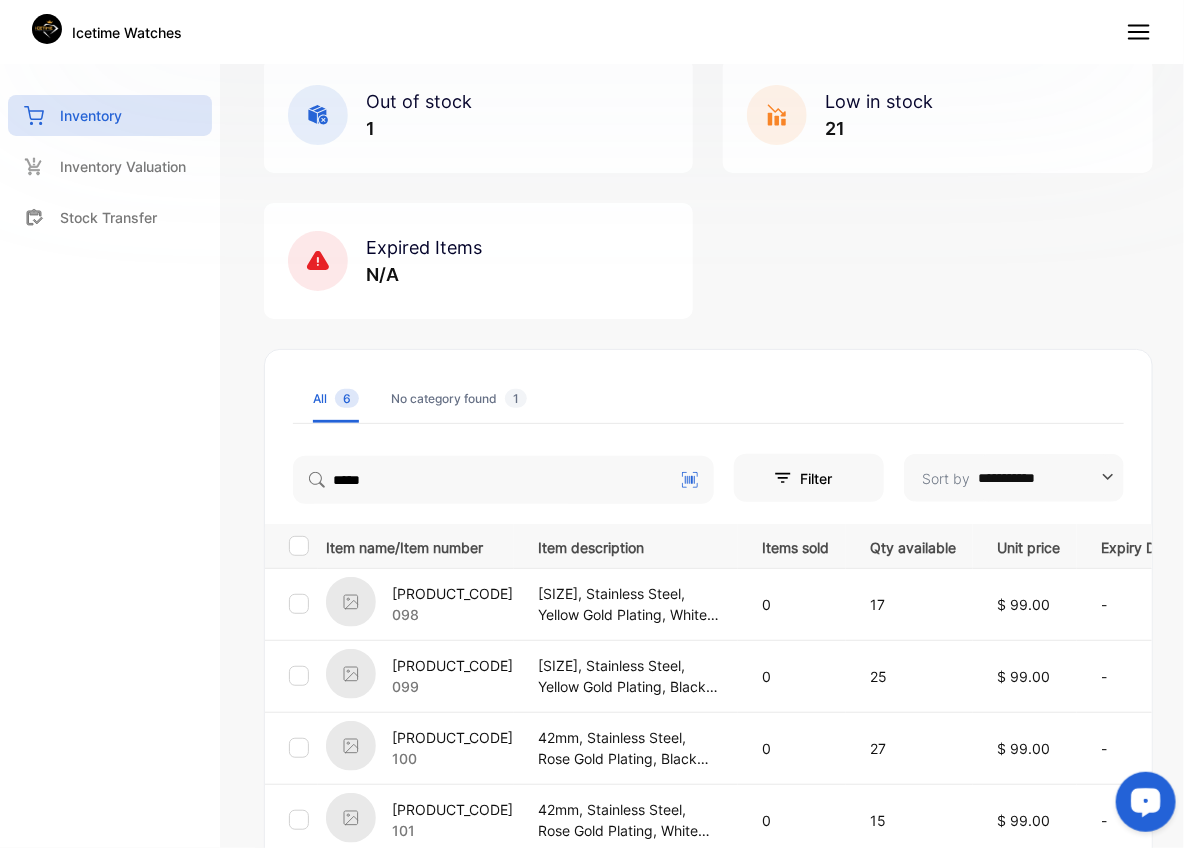 click on "[PRODUCT_CODE]" at bounding box center [452, 737] 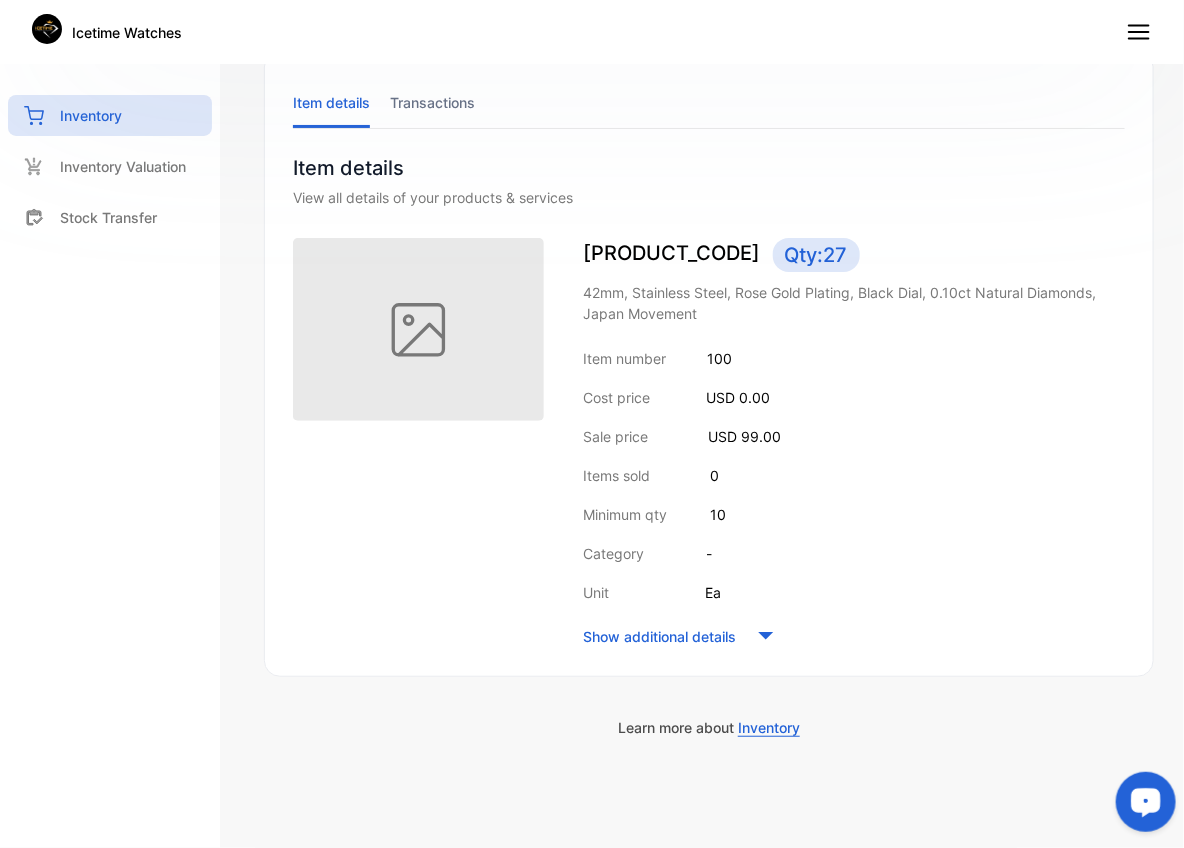 click 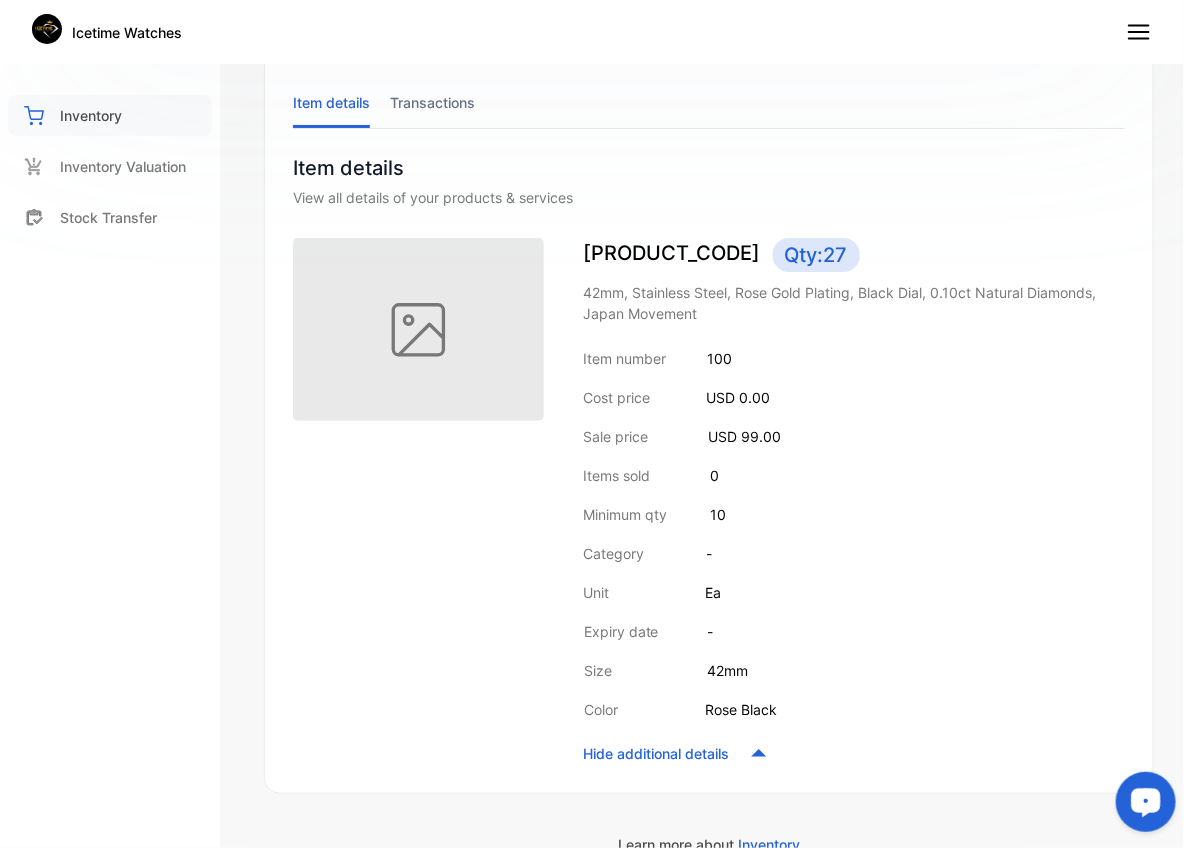 click on "Inventory" at bounding box center [91, 115] 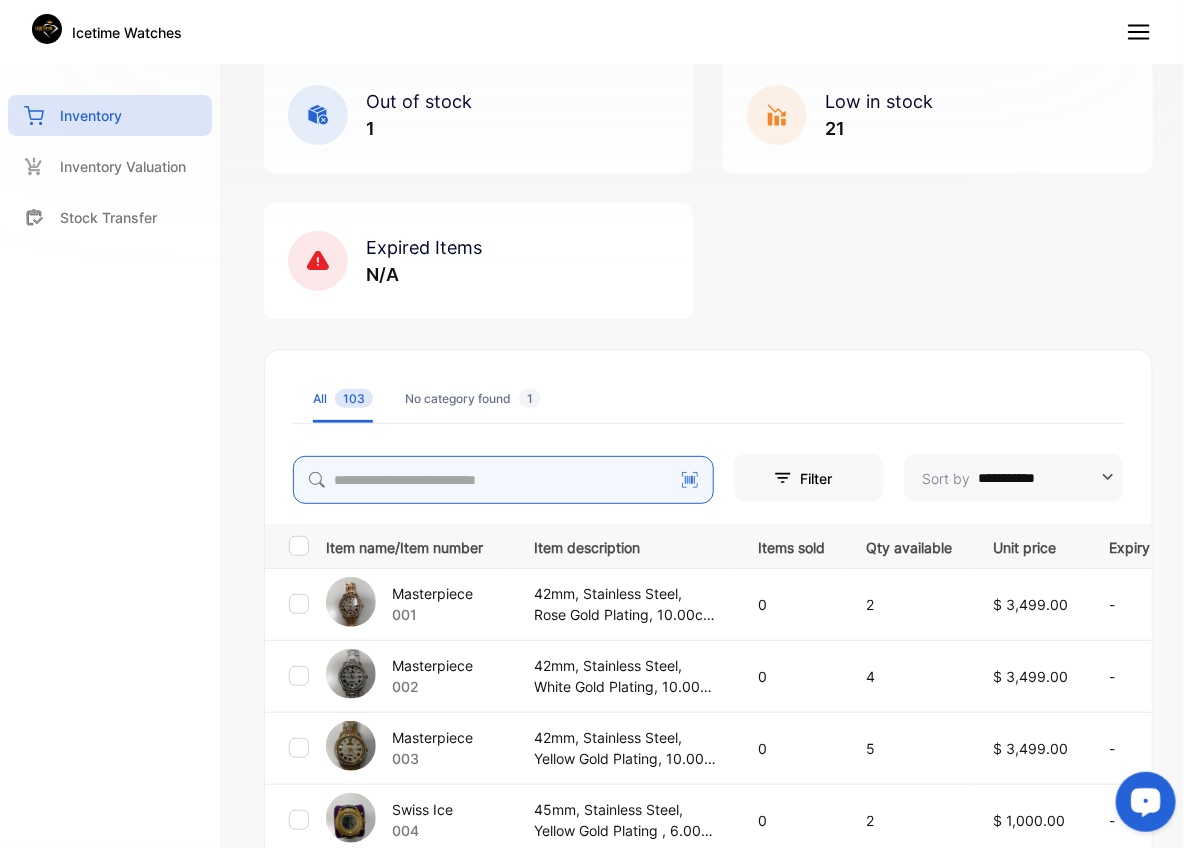 click at bounding box center (503, 480) 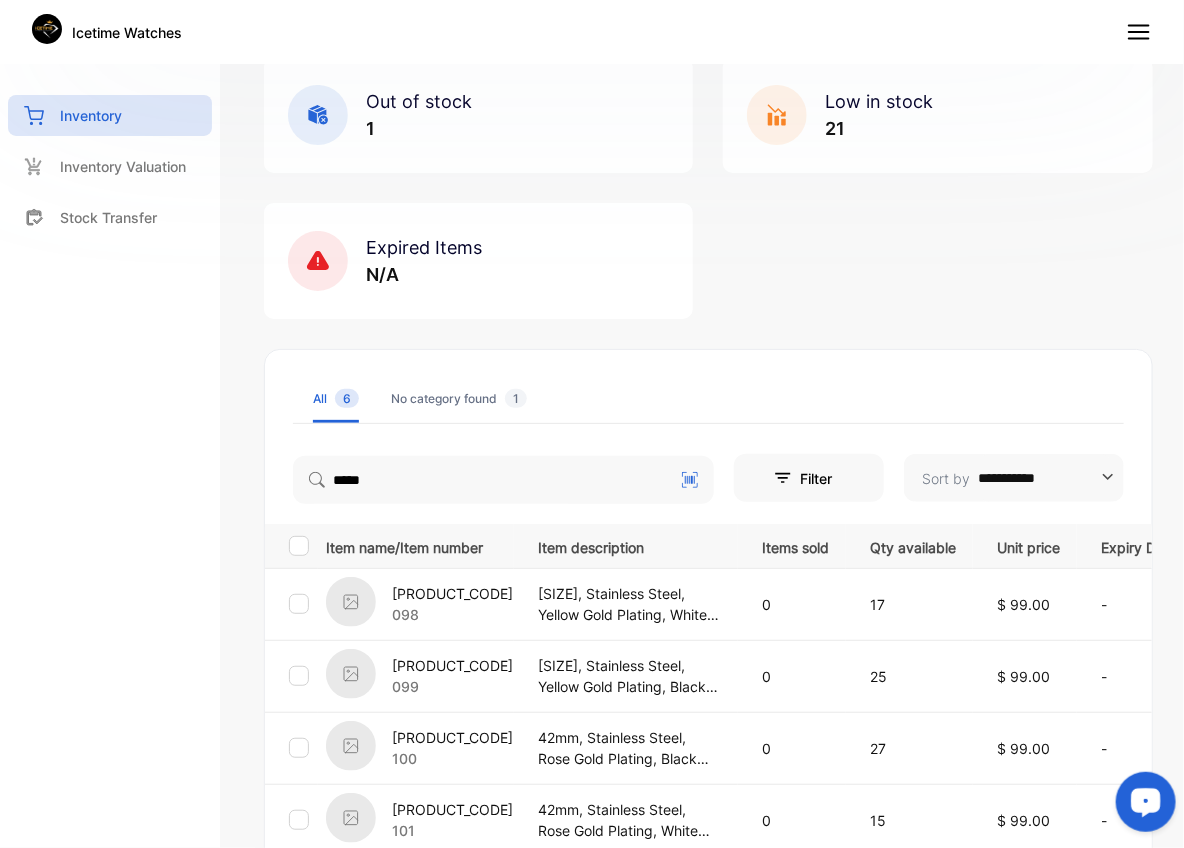 click on "AB712 101" at bounding box center (419, 820) 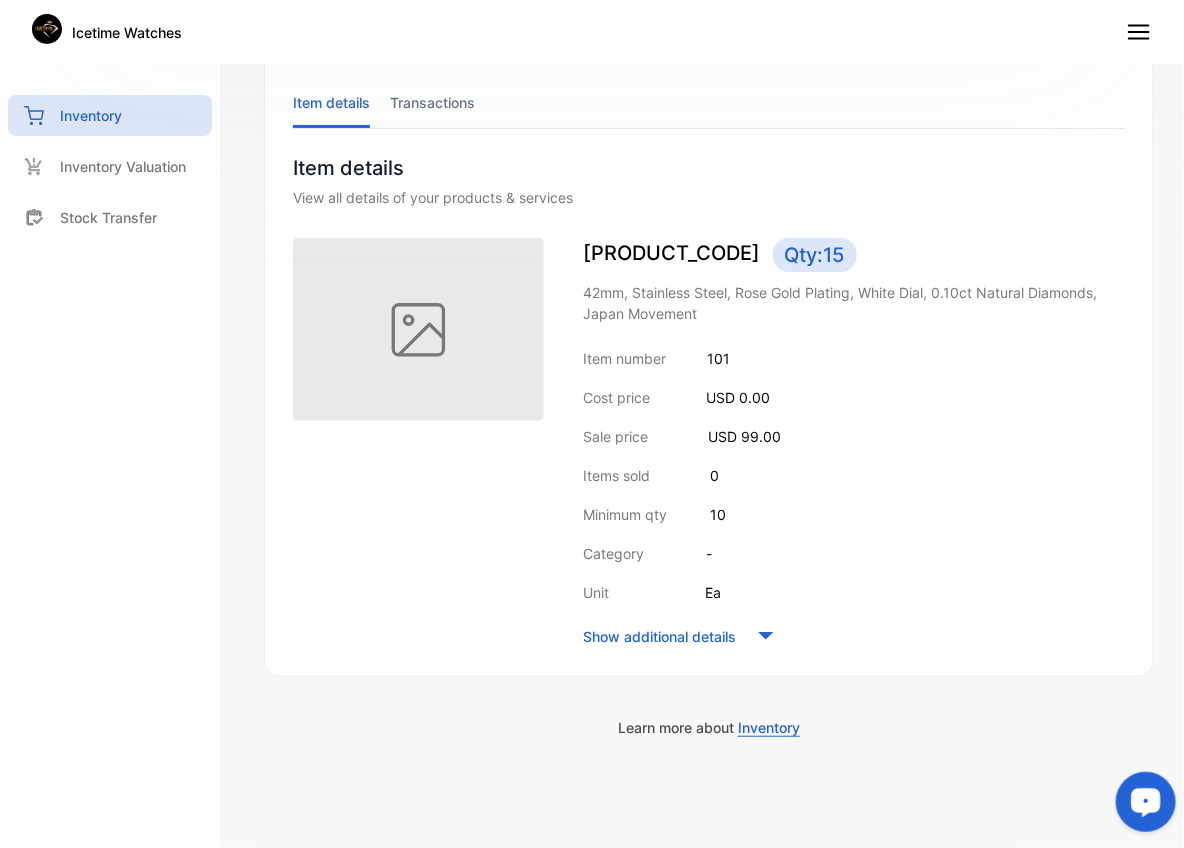 click 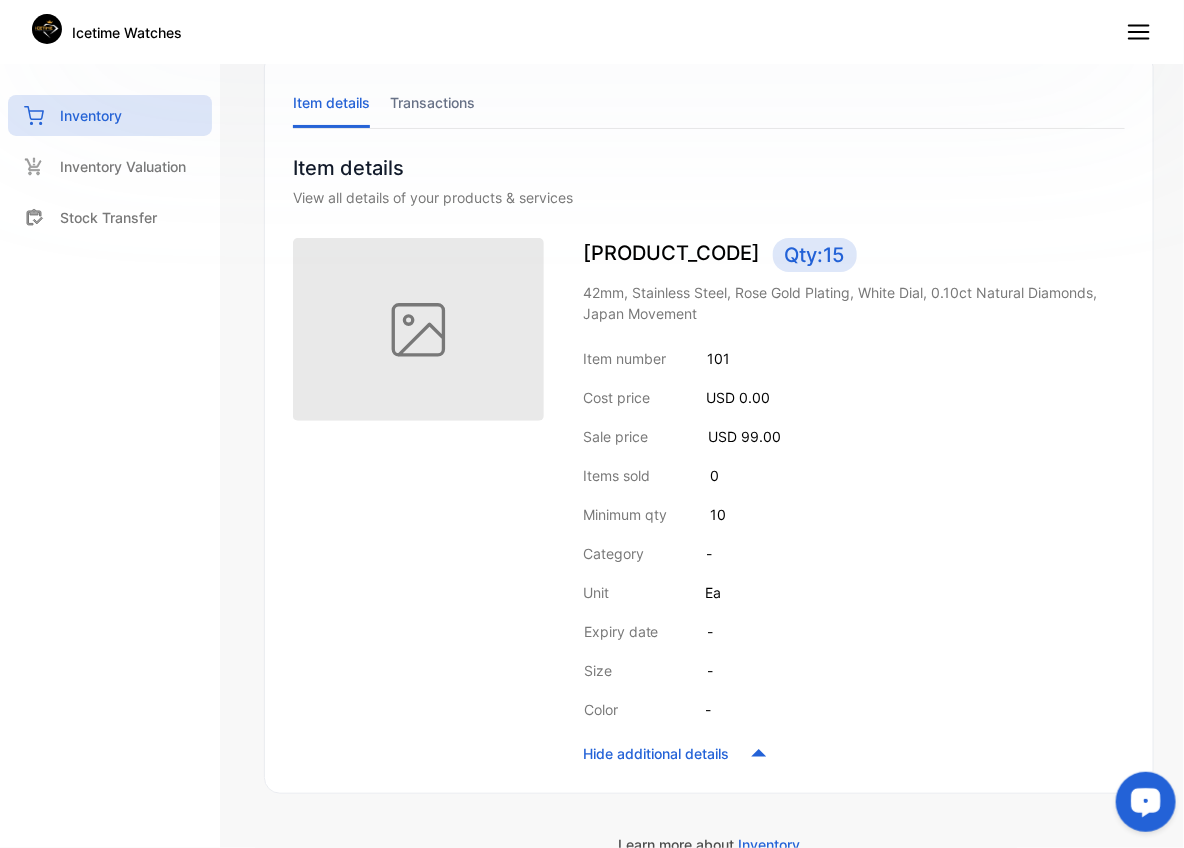 click on "AB712 Qty:  15" at bounding box center [854, 255] 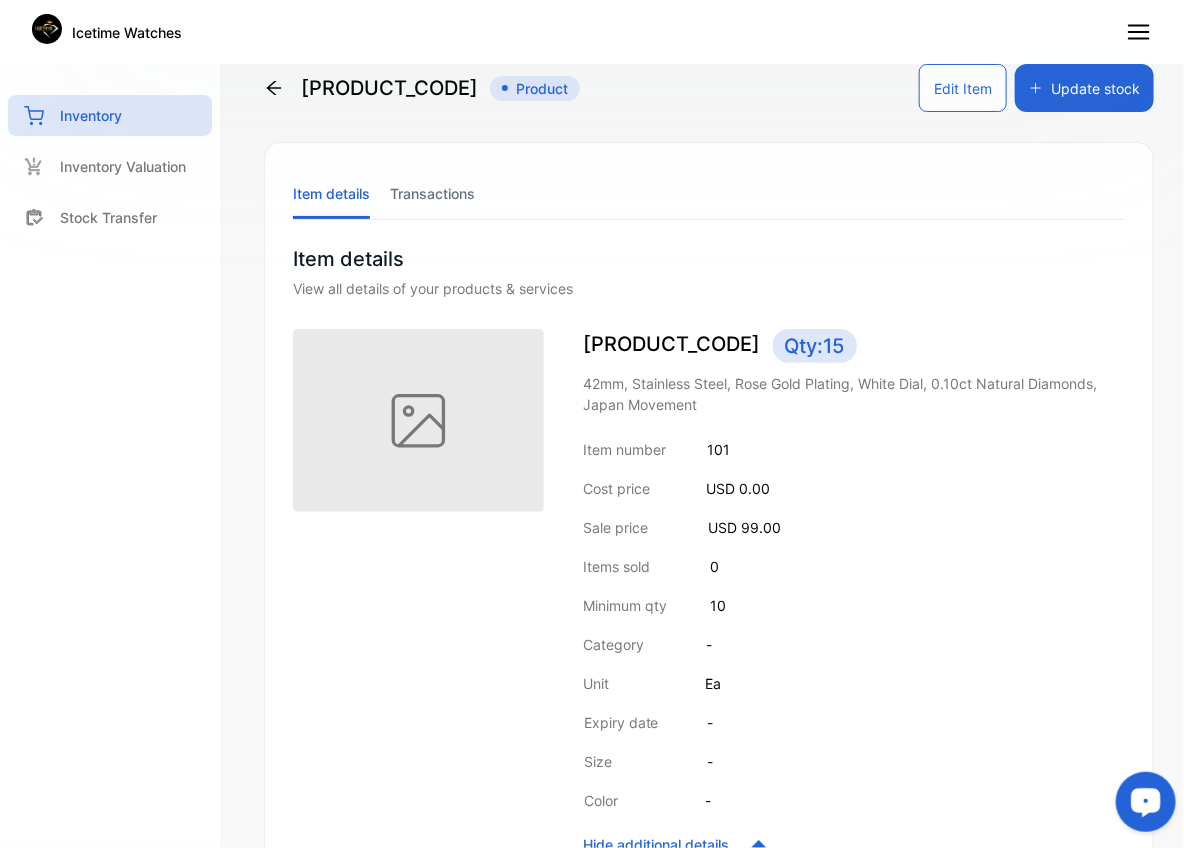 scroll, scrollTop: 0, scrollLeft: 0, axis: both 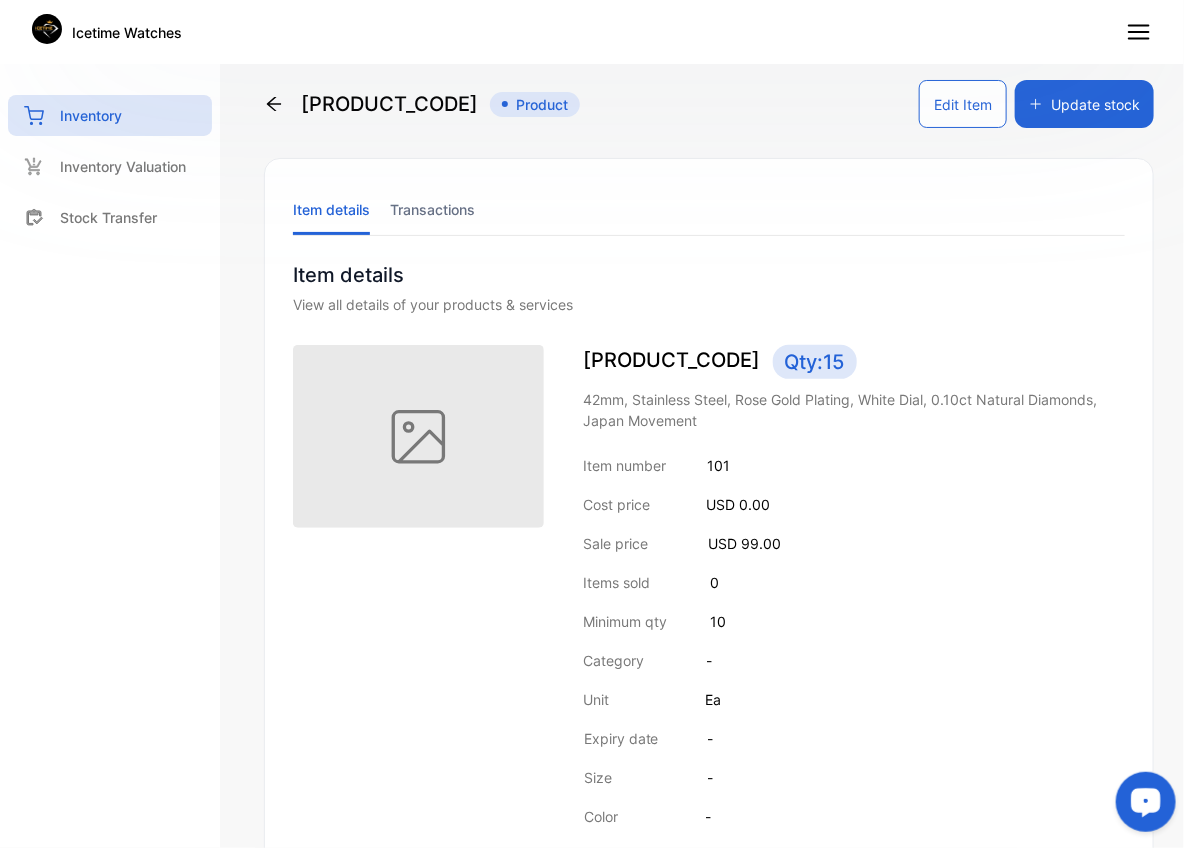 click on "Edit Item" at bounding box center [963, 104] 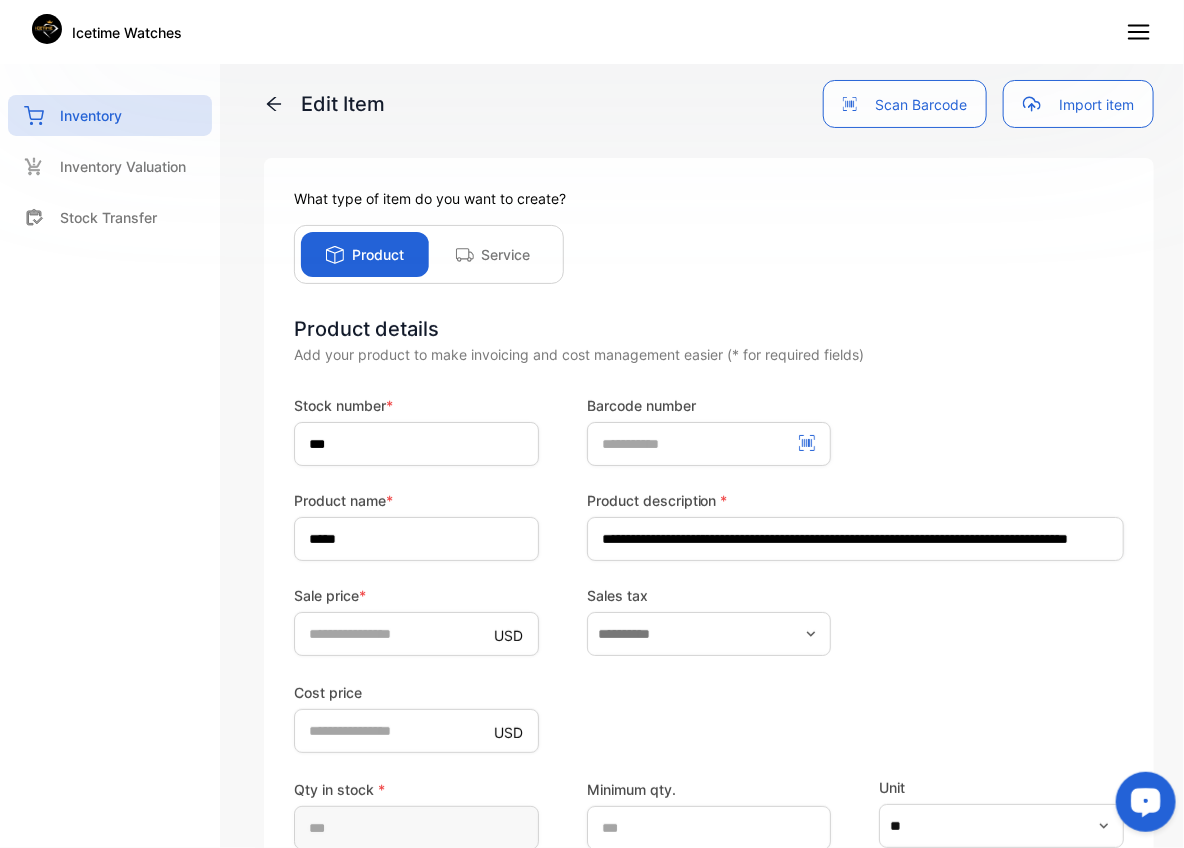click on "**********" at bounding box center [709, 633] 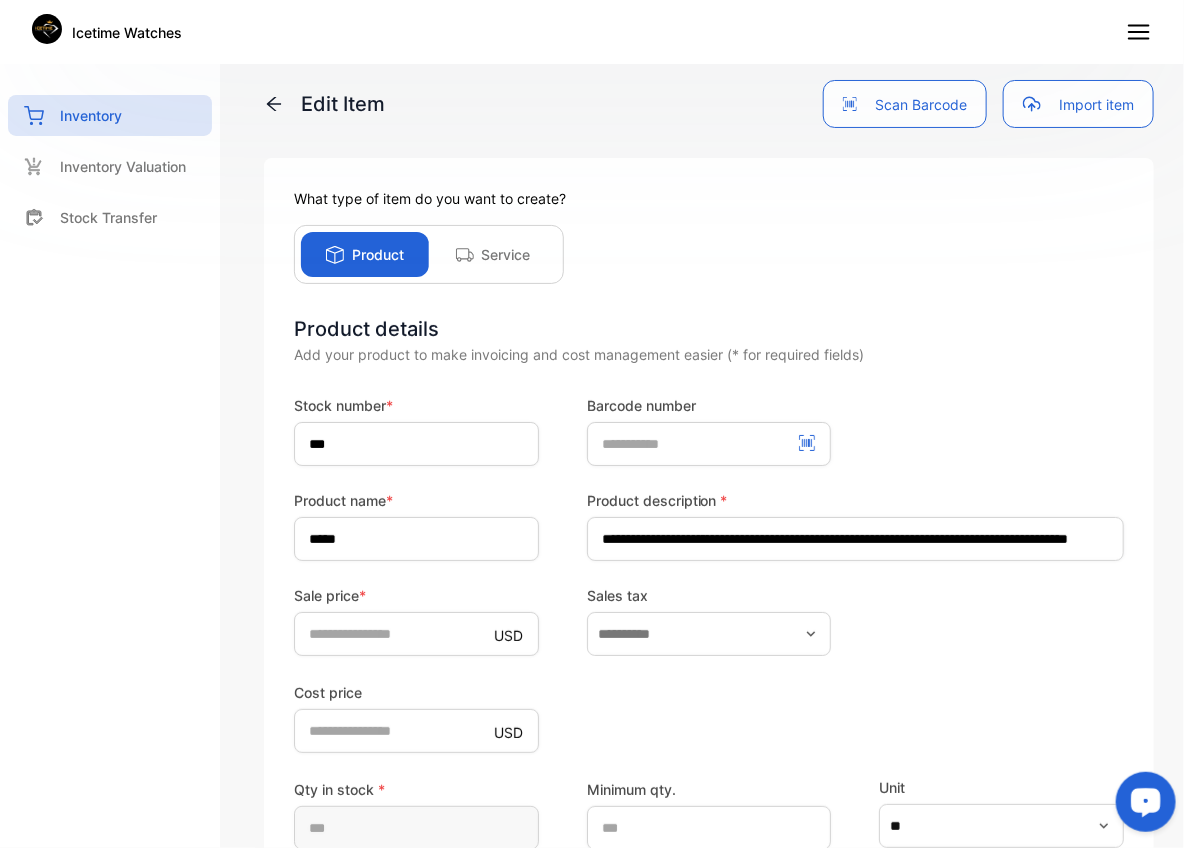 click on "Cost price   USD *" at bounding box center [709, 716] 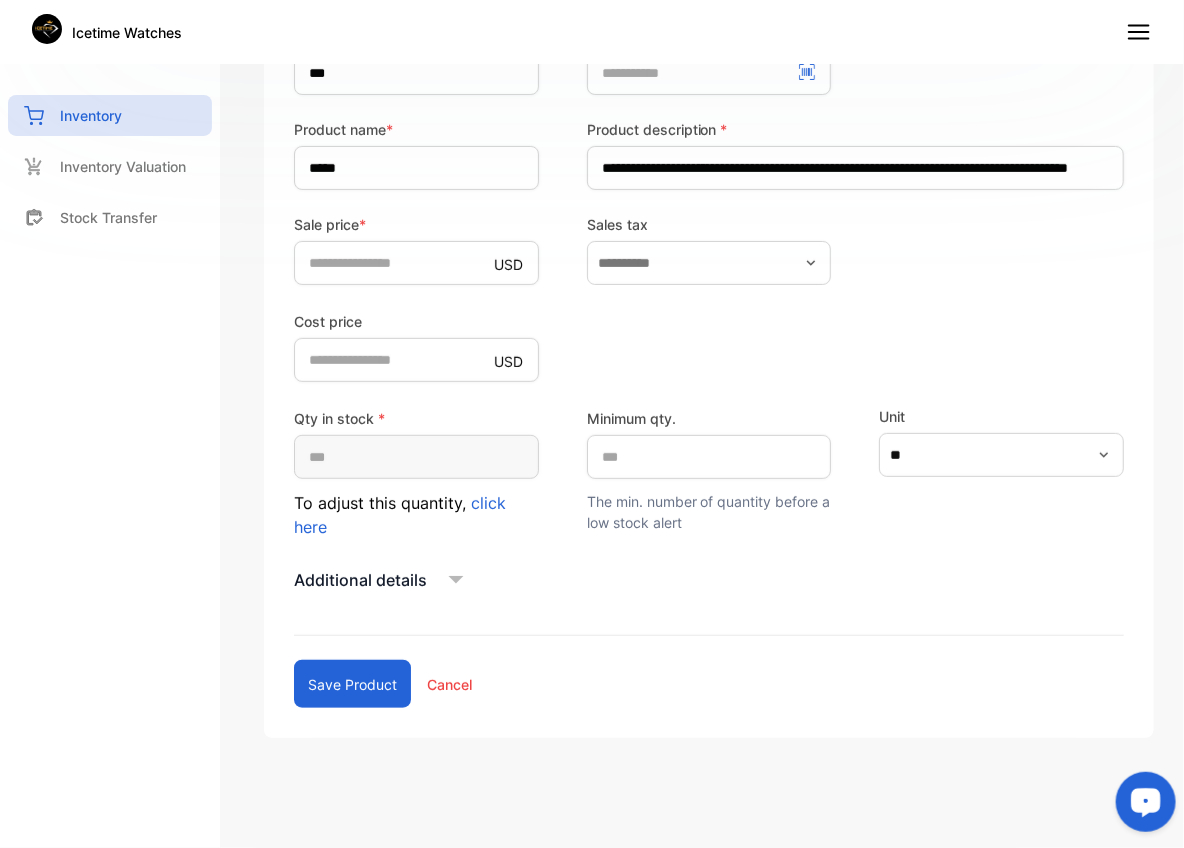 scroll, scrollTop: 372, scrollLeft: 0, axis: vertical 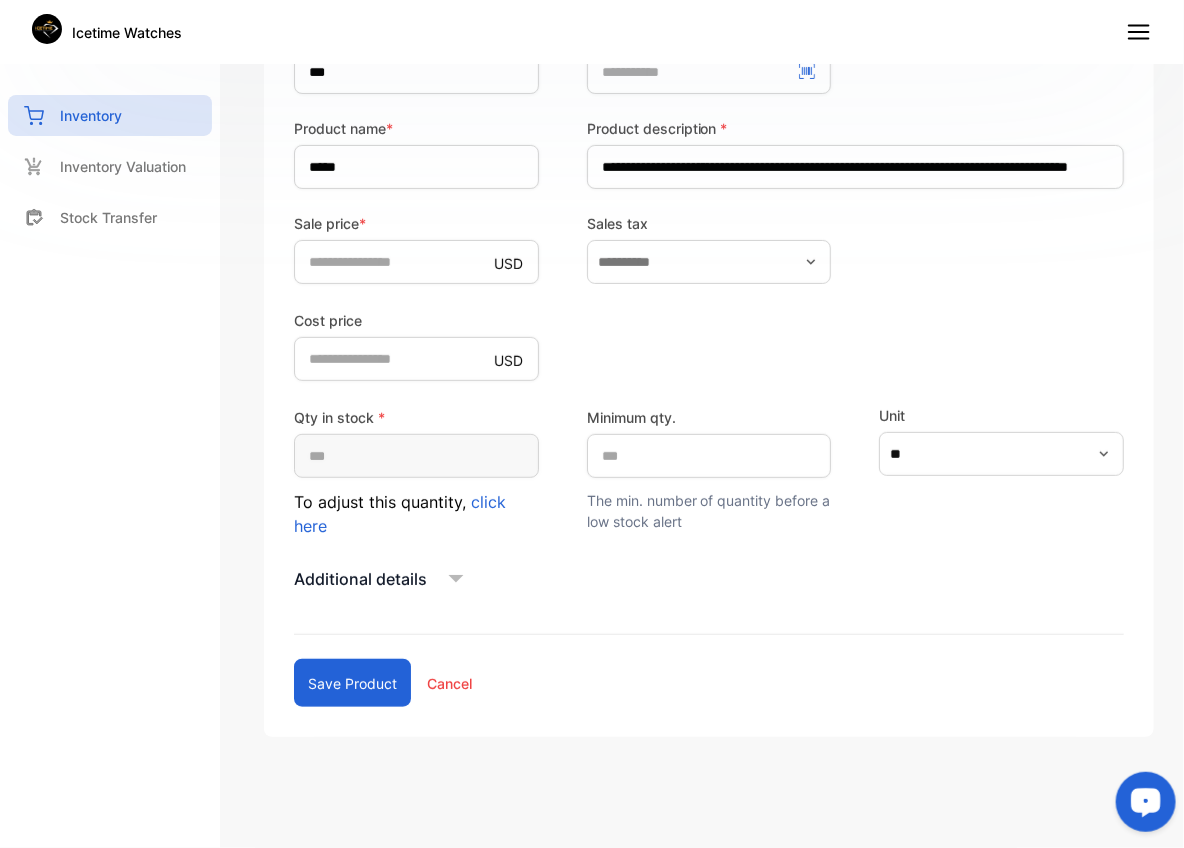 click 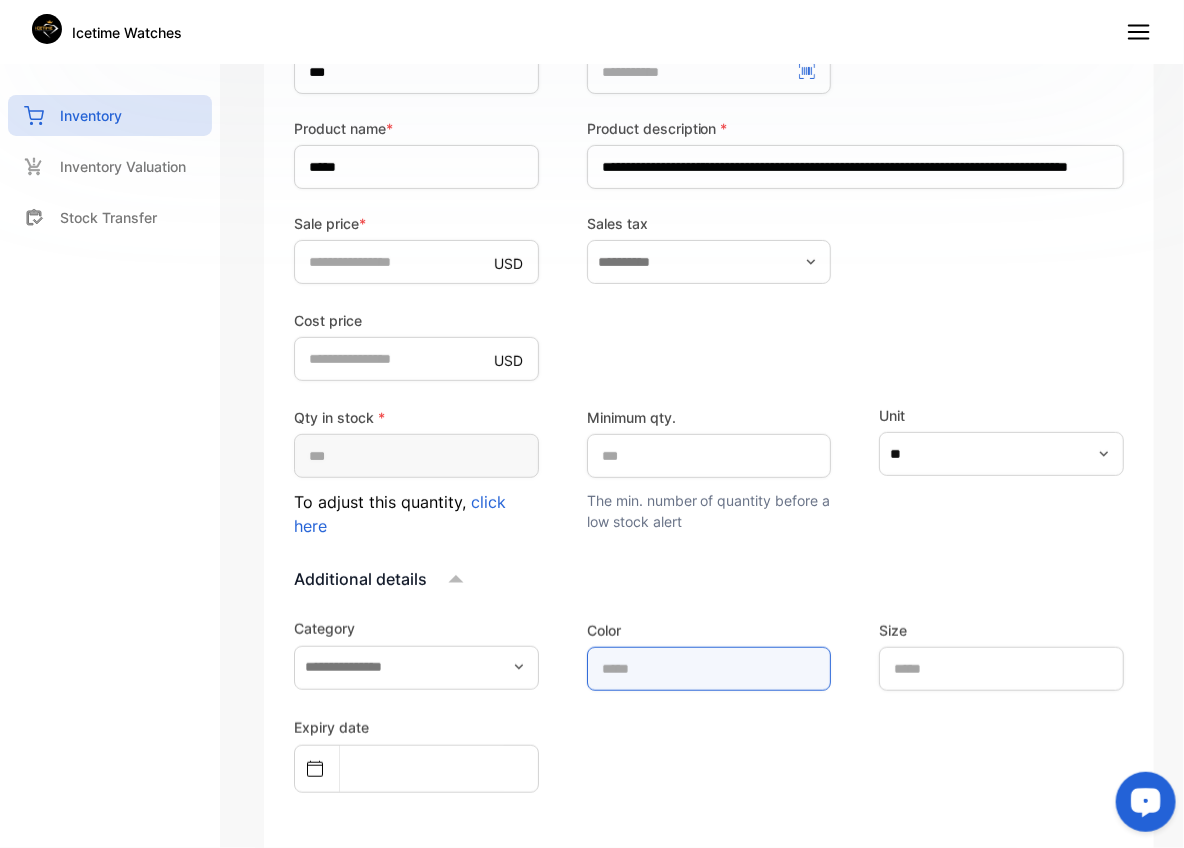 click at bounding box center [709, 669] 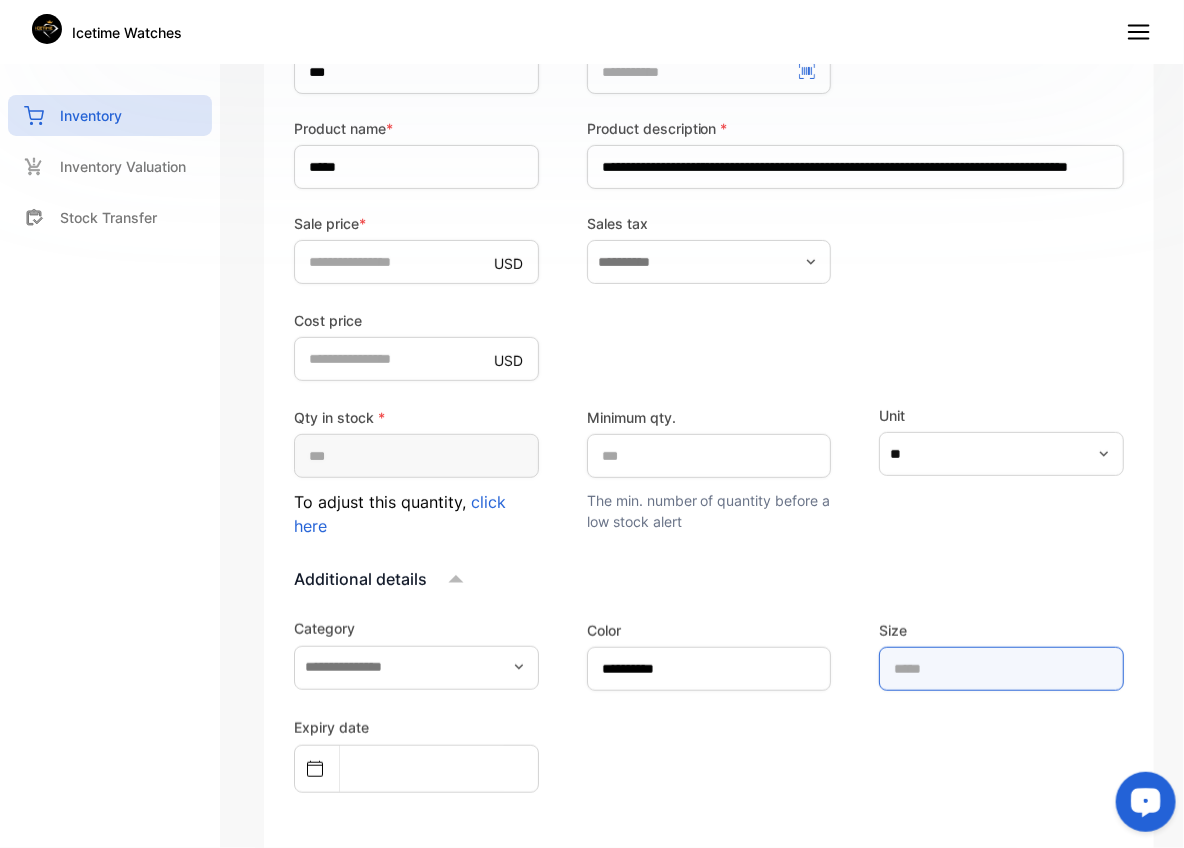 click at bounding box center [1001, 669] 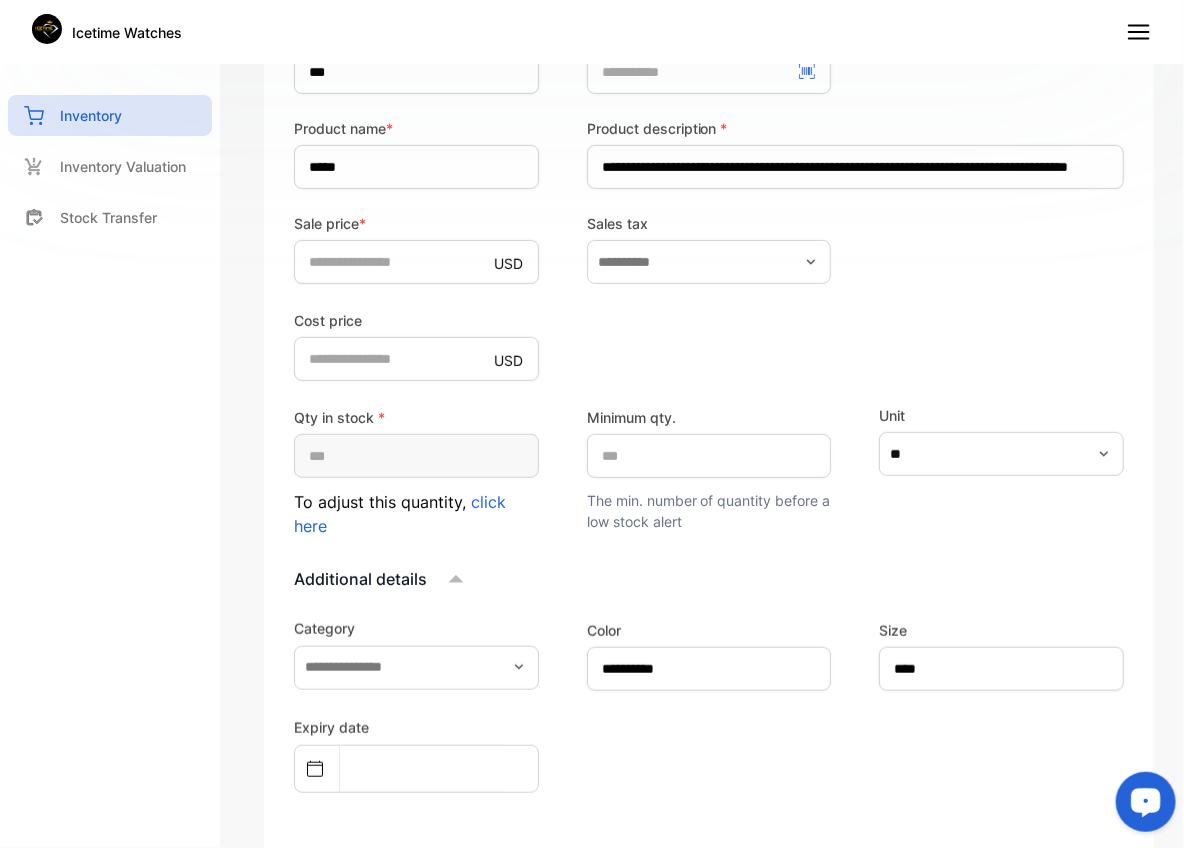 click on "Expiry date" at bounding box center [709, 754] 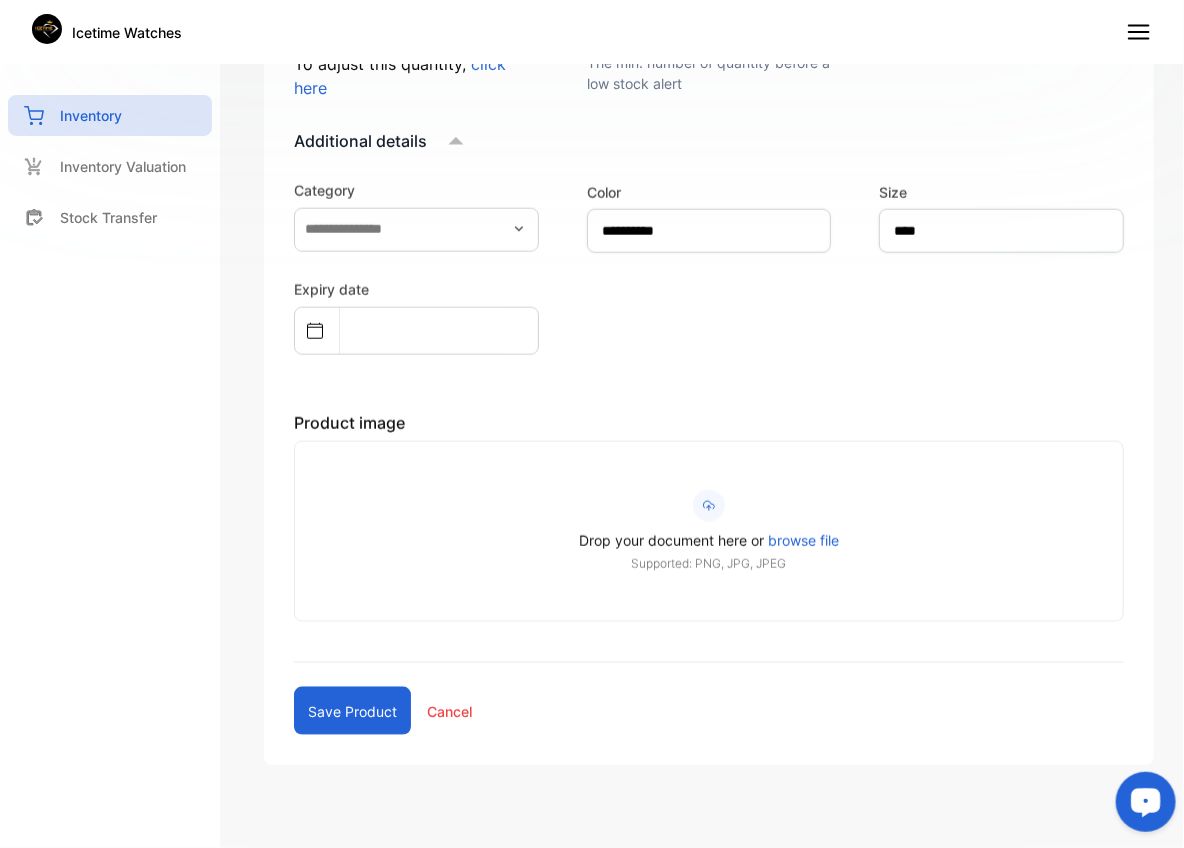 scroll, scrollTop: 838, scrollLeft: 0, axis: vertical 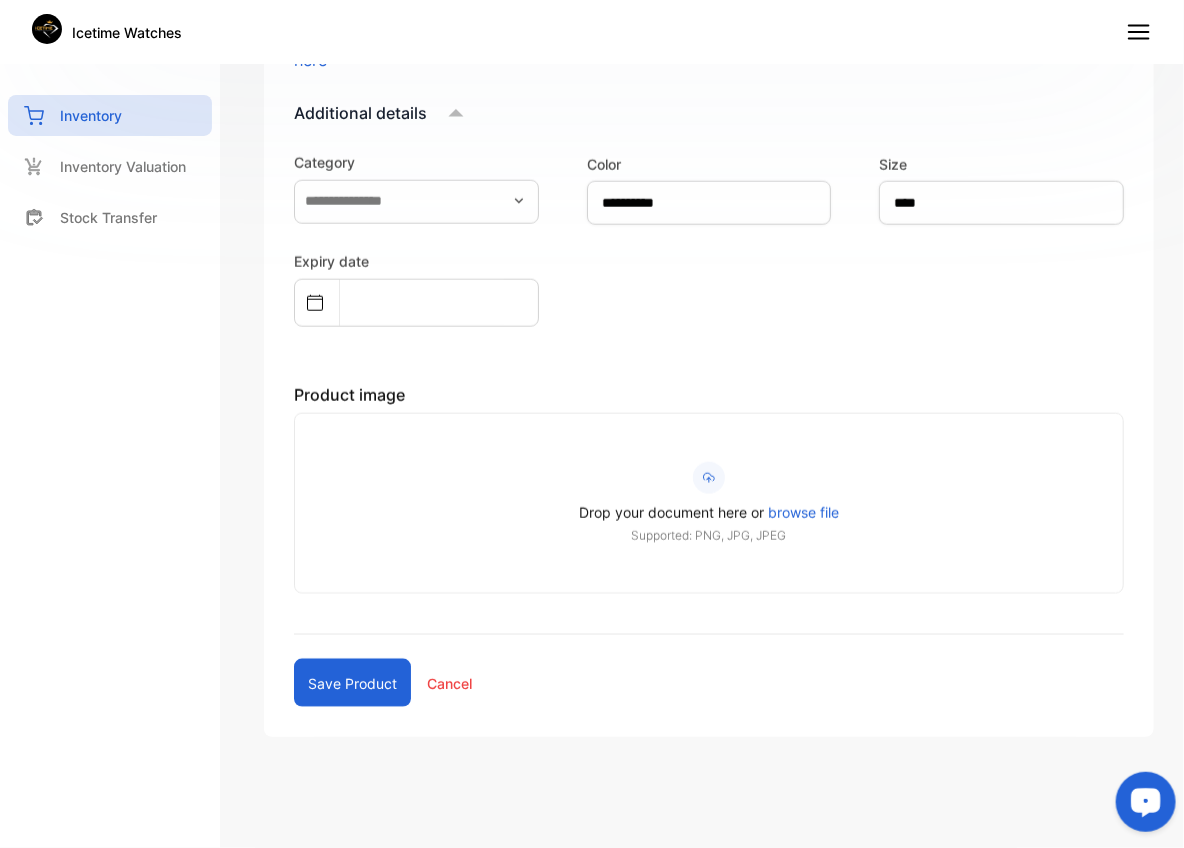 click on "Save product" at bounding box center (352, 683) 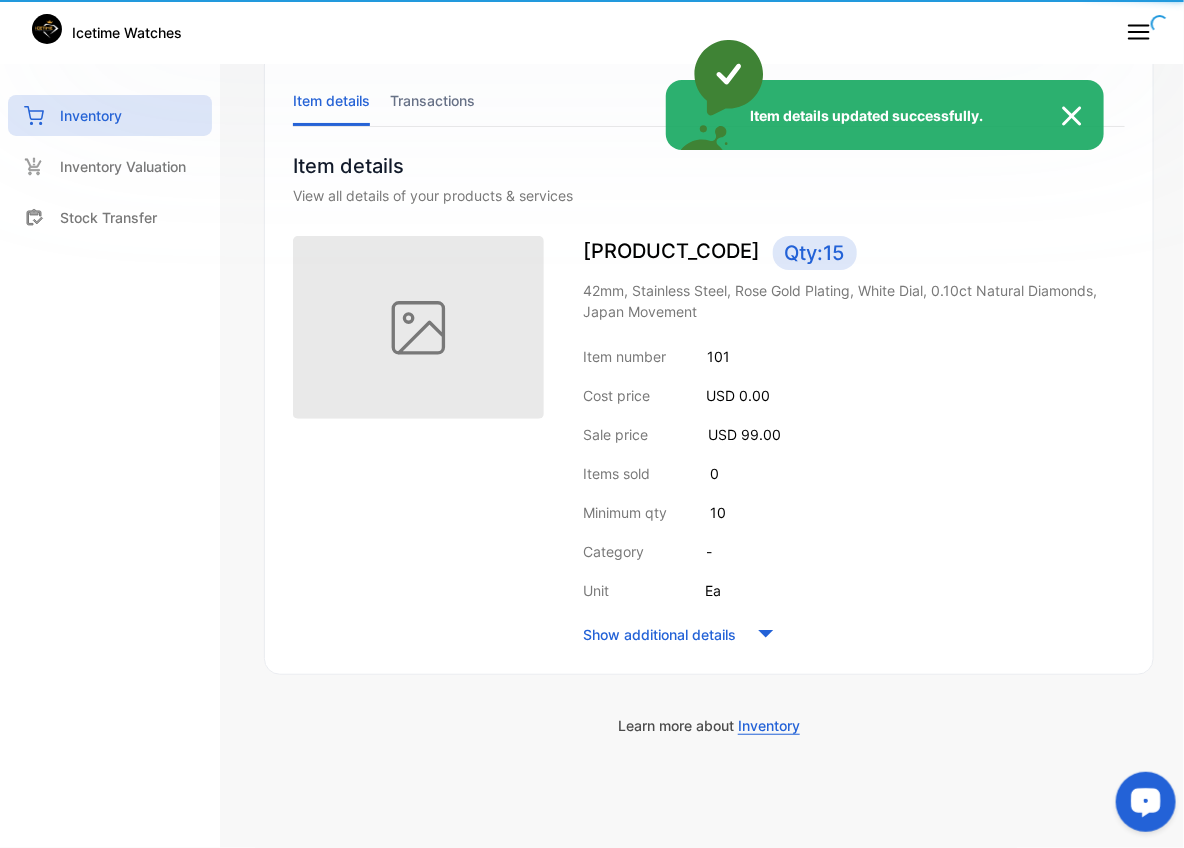 scroll, scrollTop: 107, scrollLeft: 0, axis: vertical 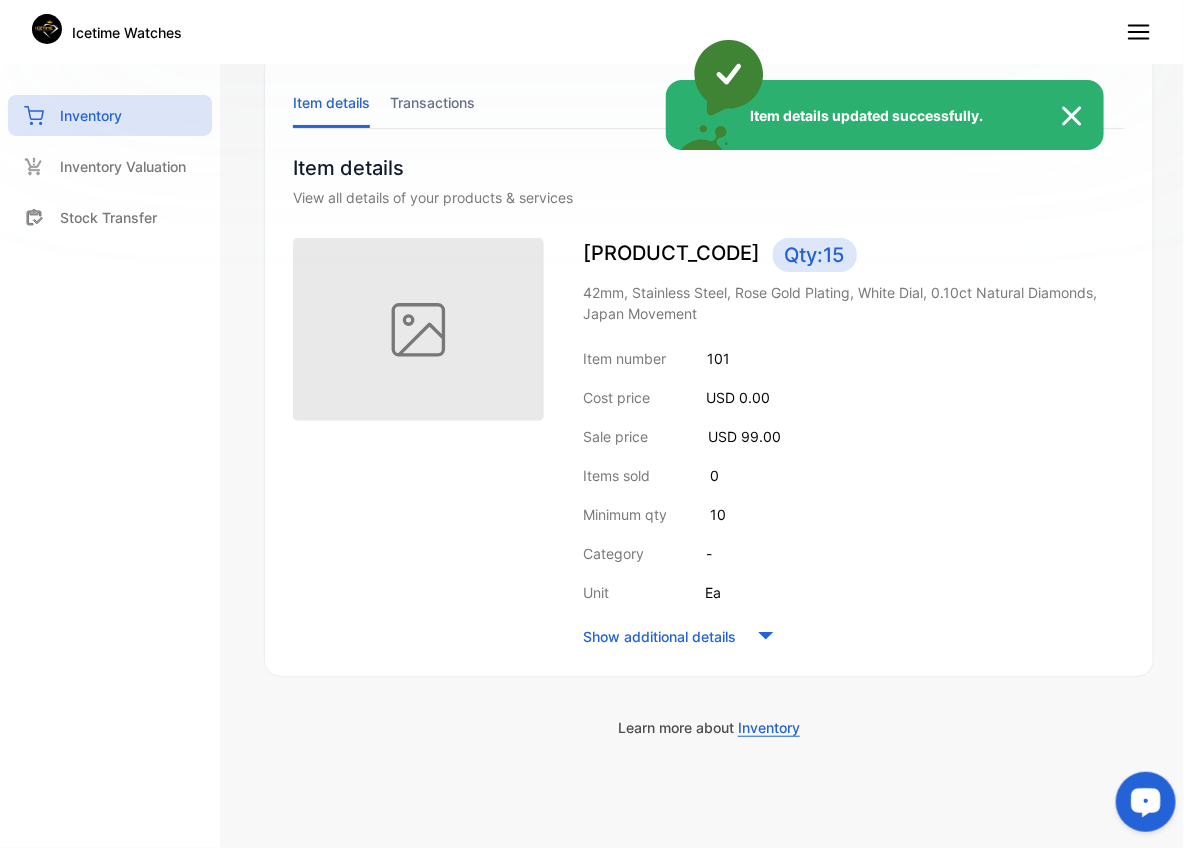 click on "Item details updated successfully." at bounding box center [592, 424] 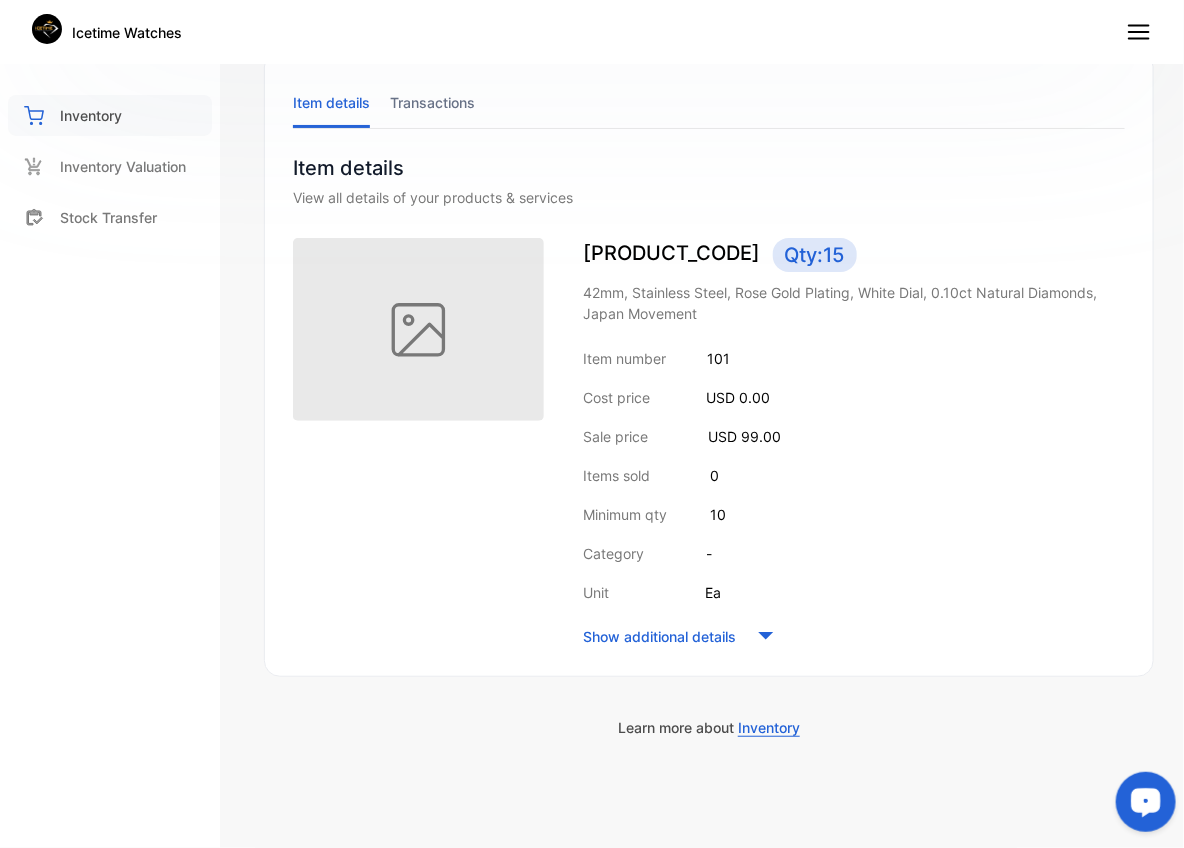 click on "Inventory" at bounding box center [91, 115] 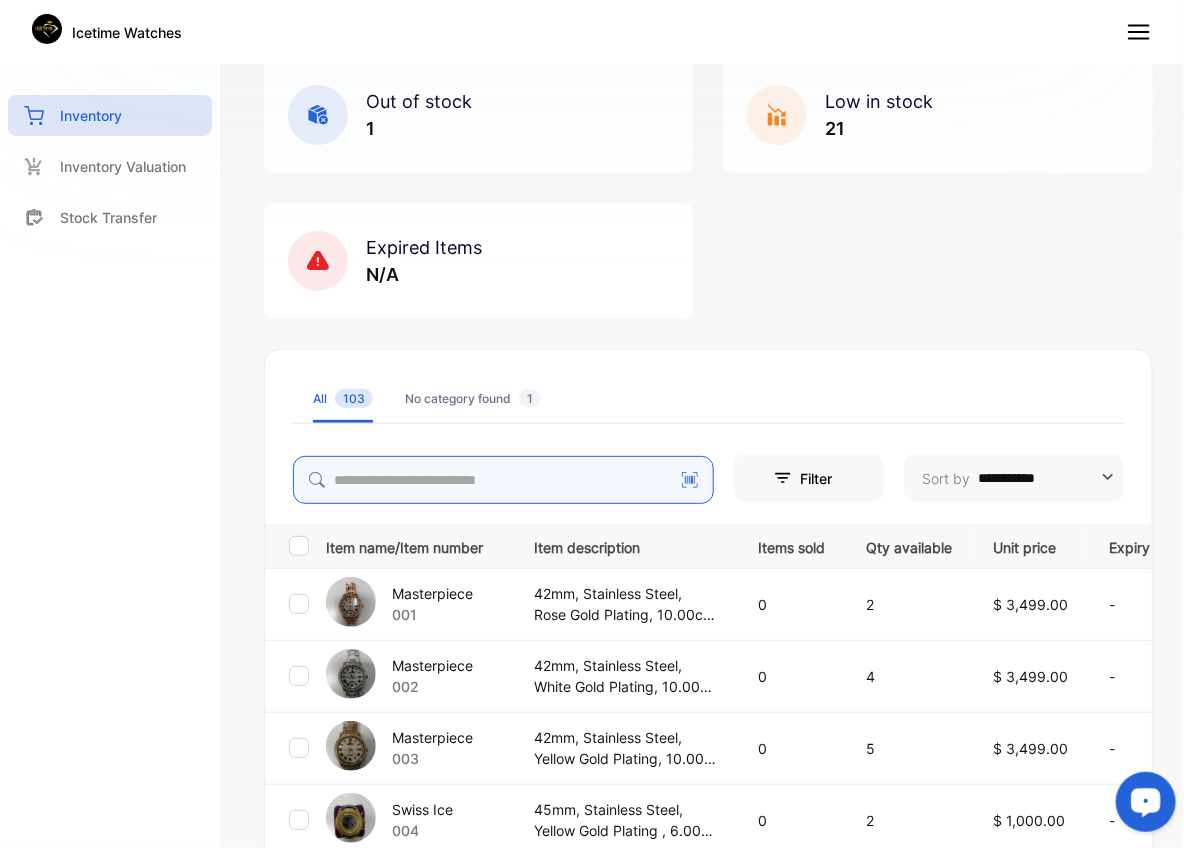 click at bounding box center (503, 480) 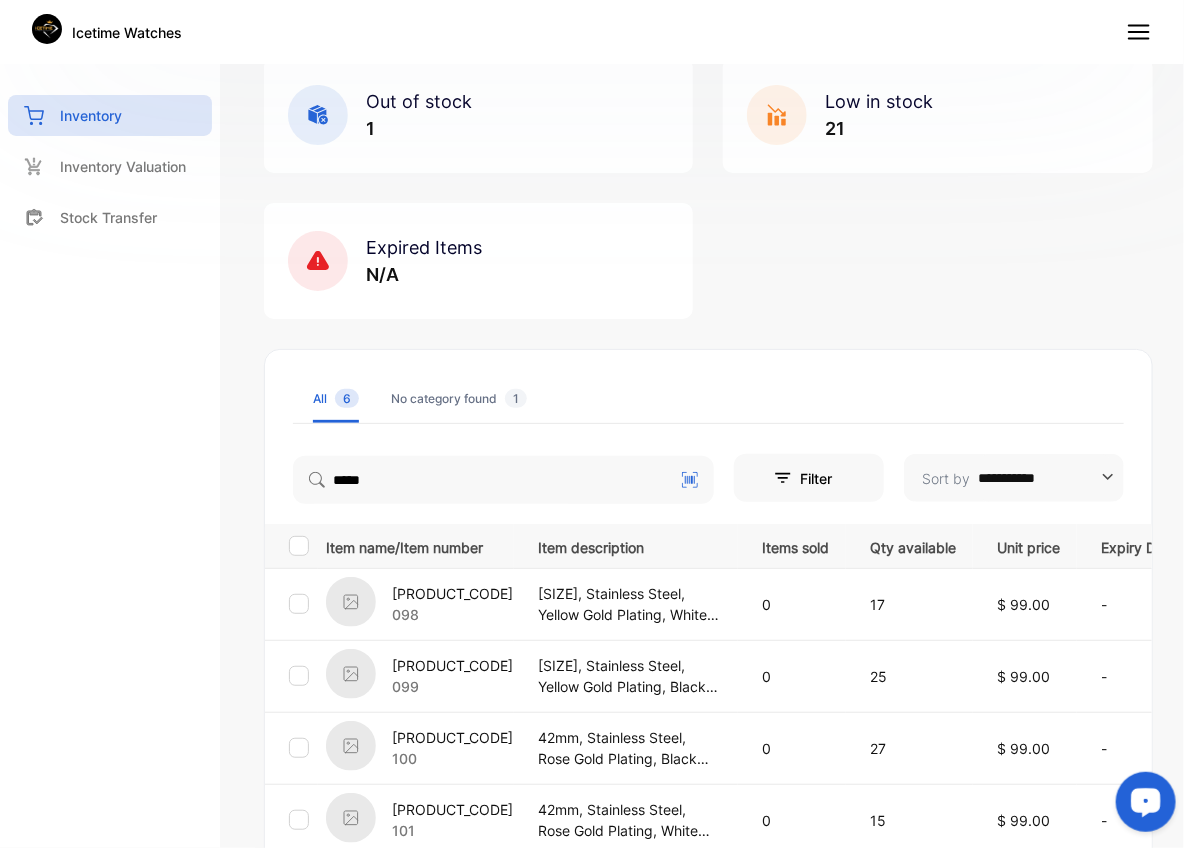 click on "0" at bounding box center [795, 676] 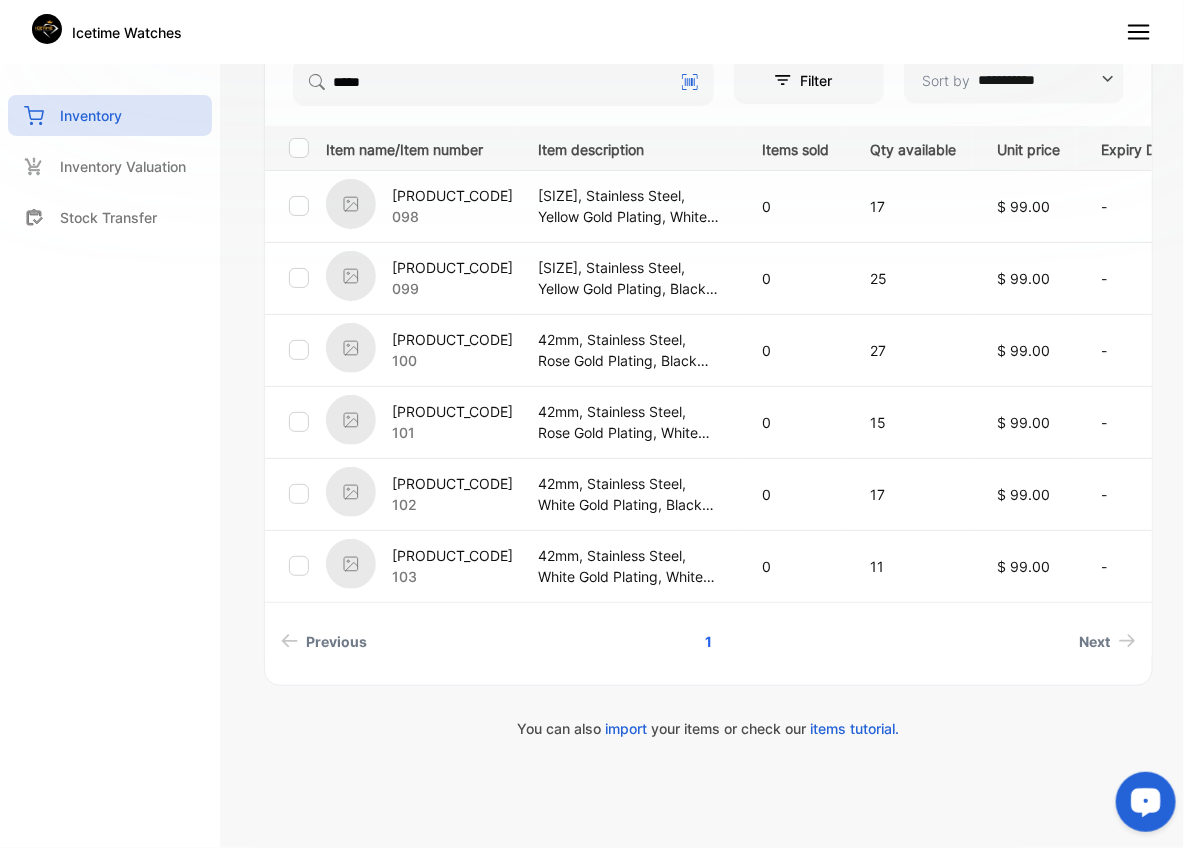 scroll, scrollTop: 506, scrollLeft: 0, axis: vertical 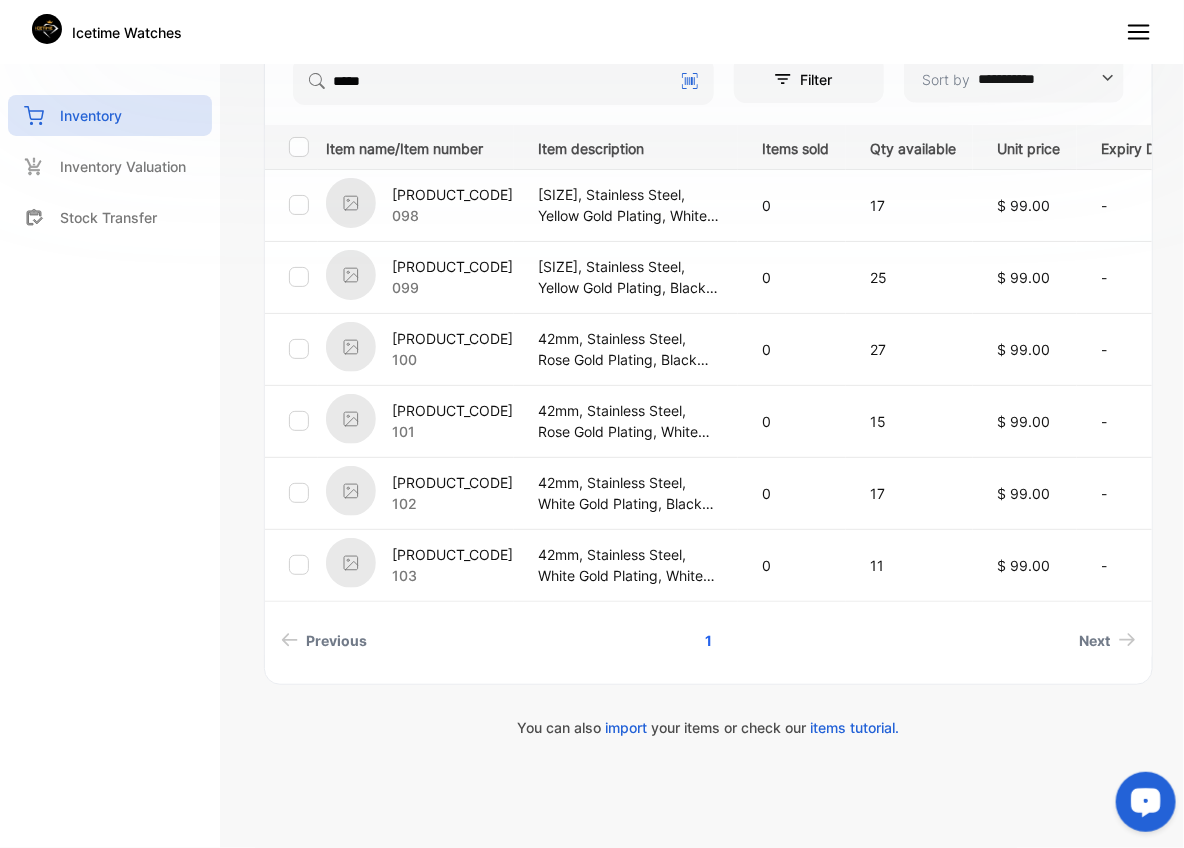 click on "[PRODUCT_CODE]" at bounding box center (452, 482) 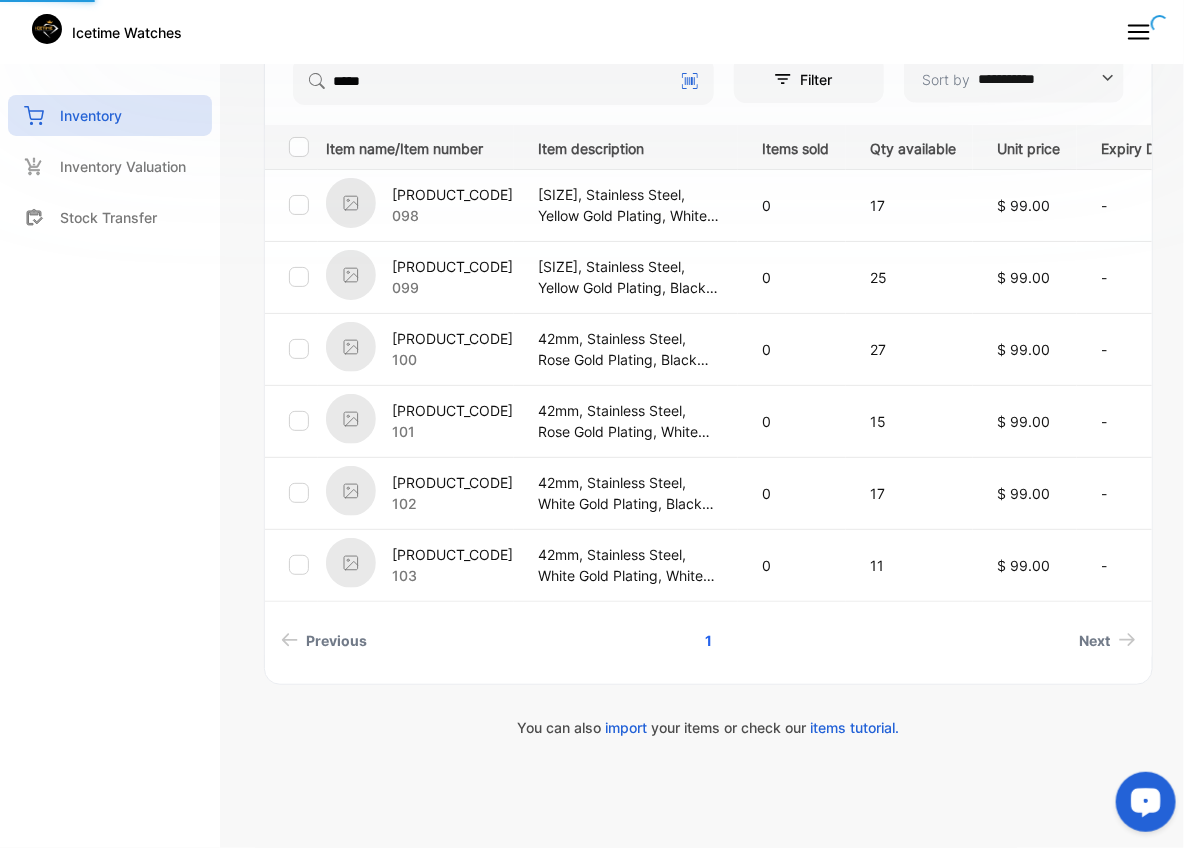 scroll, scrollTop: 107, scrollLeft: 0, axis: vertical 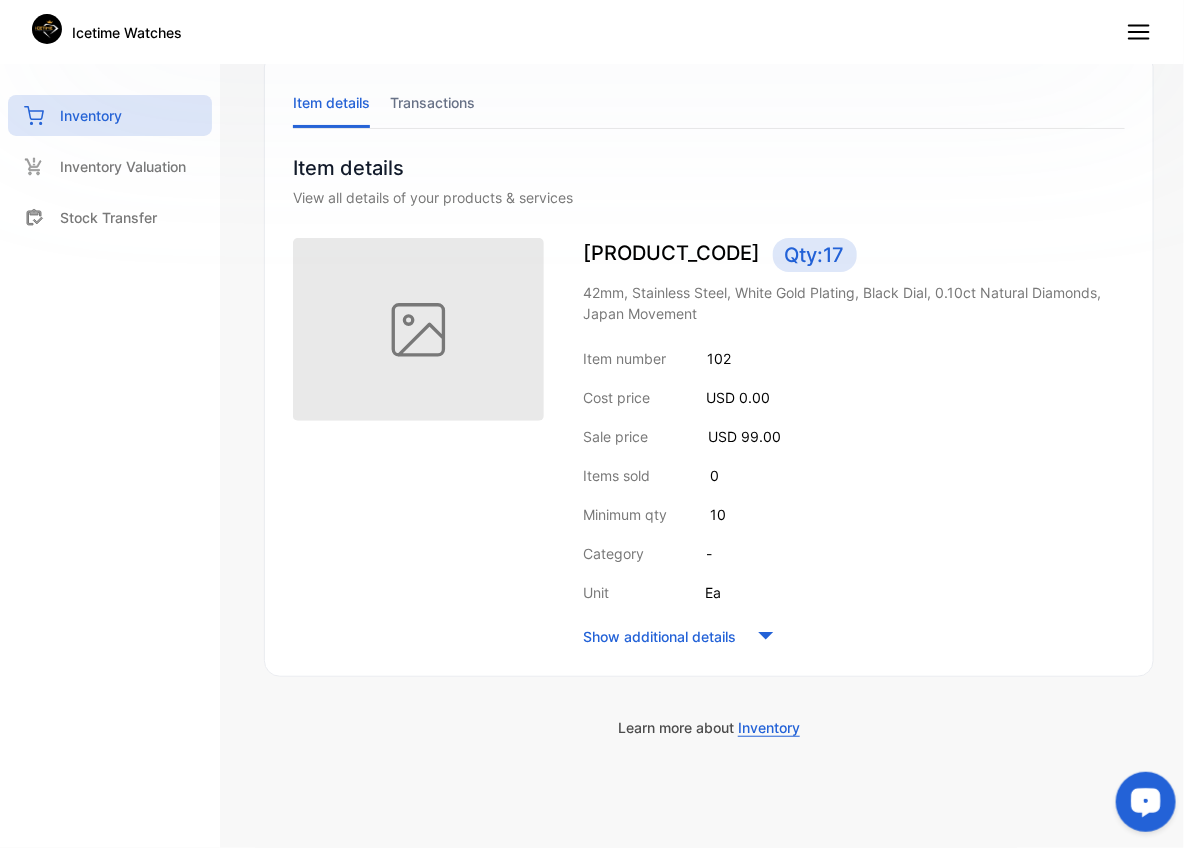 click 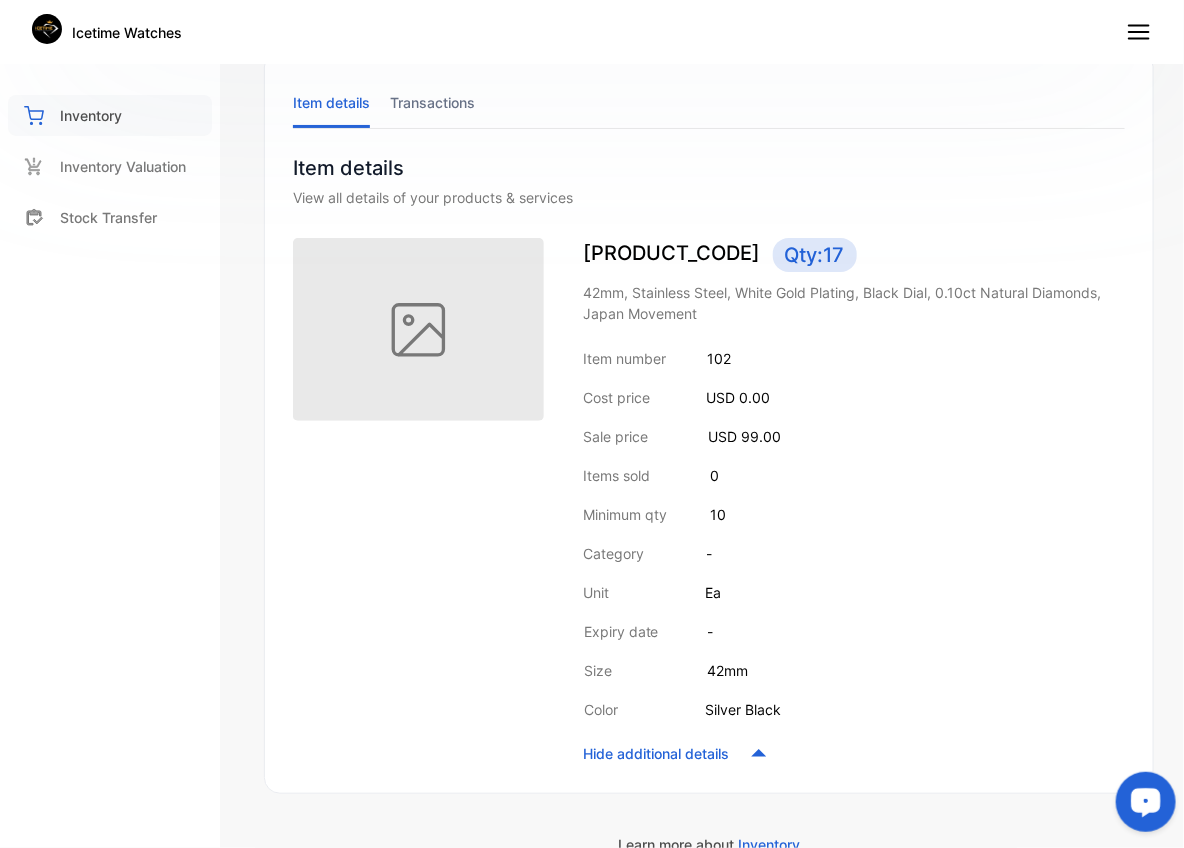 click on "Inventory" at bounding box center [110, 115] 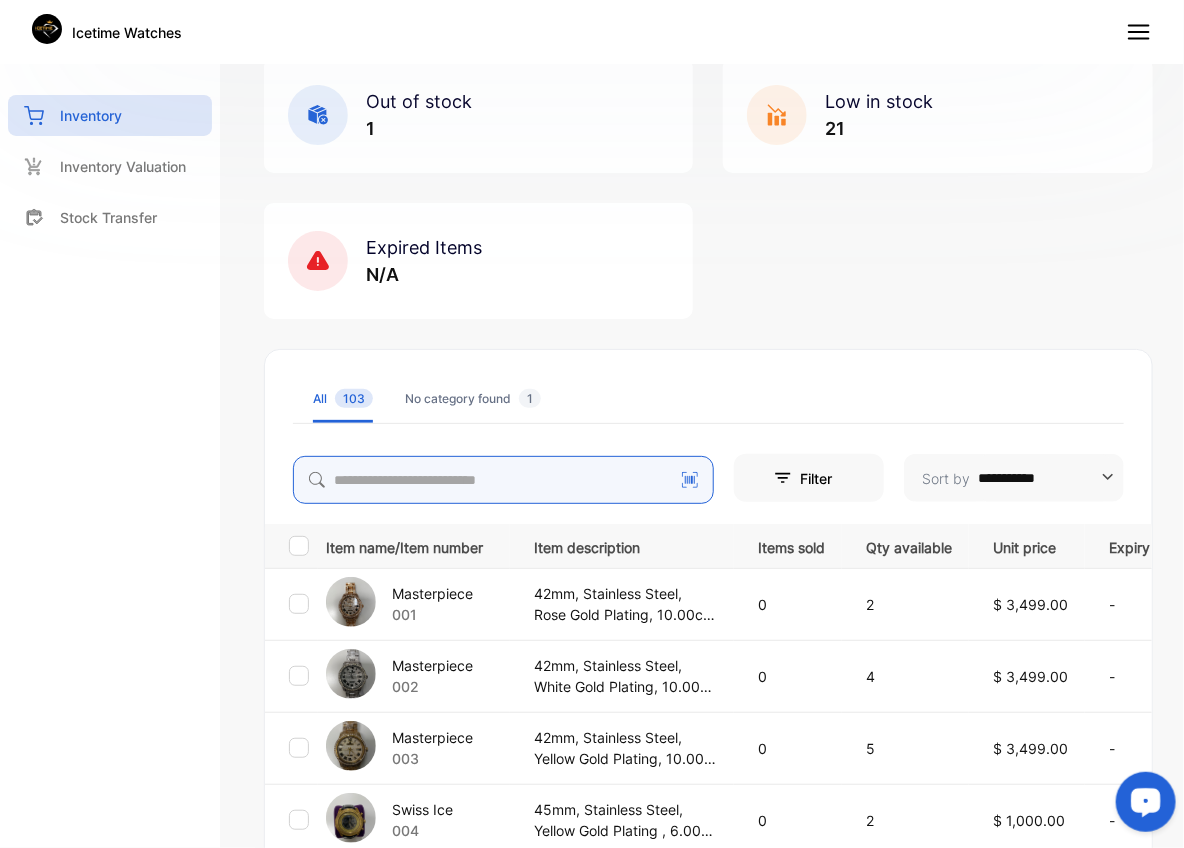 click at bounding box center (503, 480) 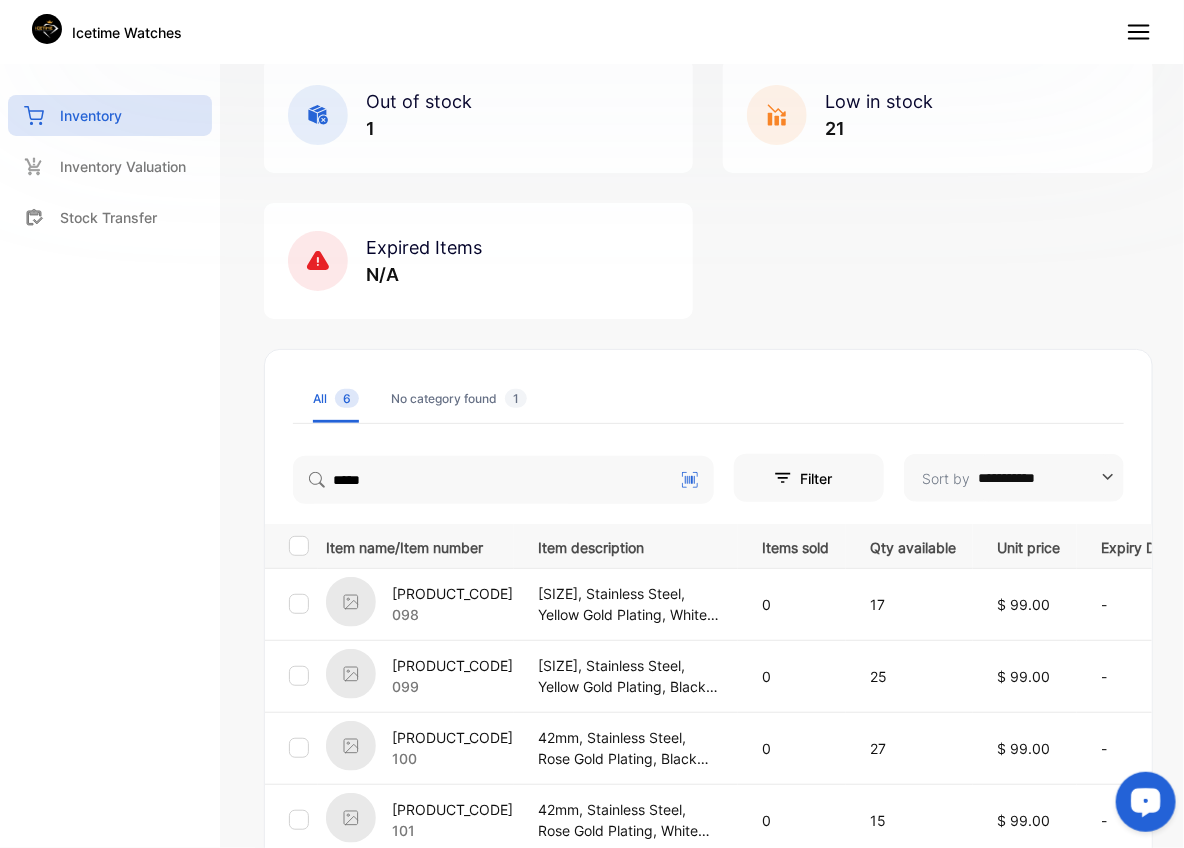 click on "AB712 100" at bounding box center (416, 748) 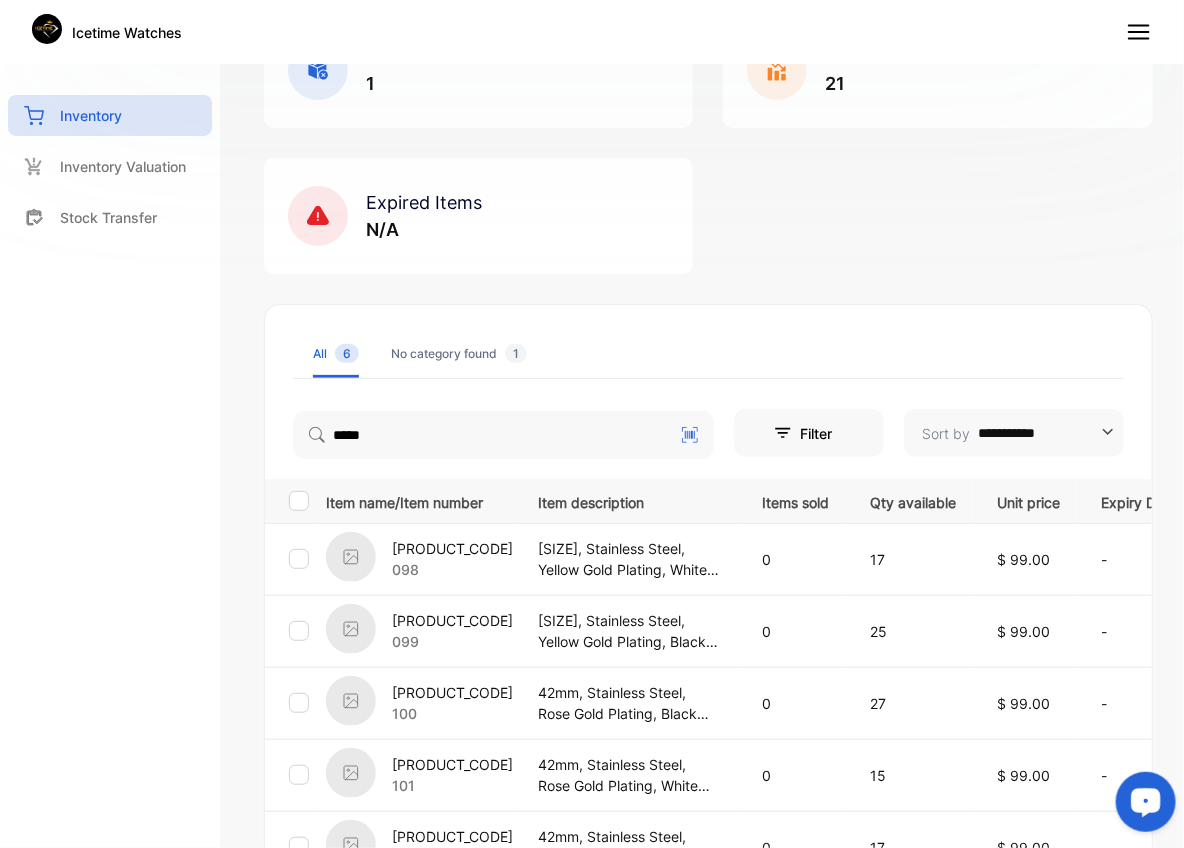 scroll, scrollTop: 107, scrollLeft: 0, axis: vertical 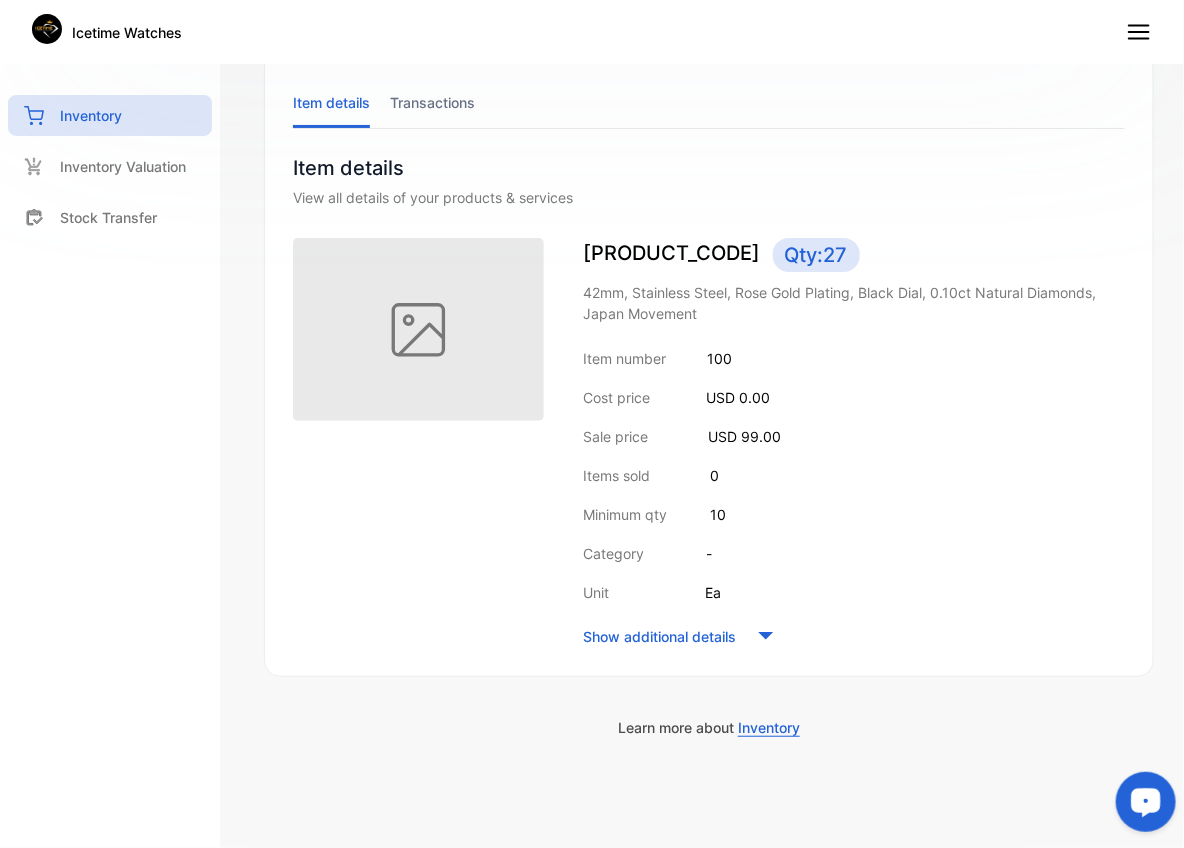 click 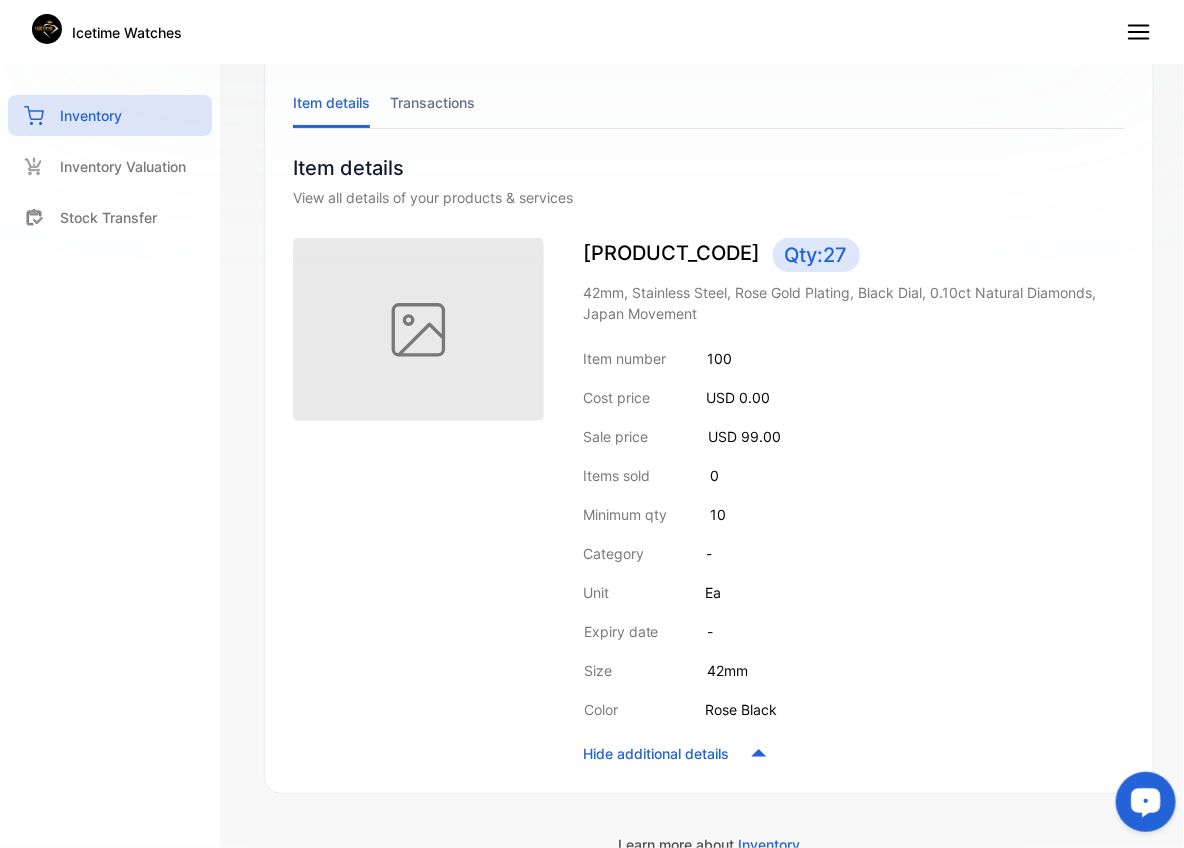 click on "inventory Inventory Inventory Valuation Stock Transfer" at bounding box center [110, 424] 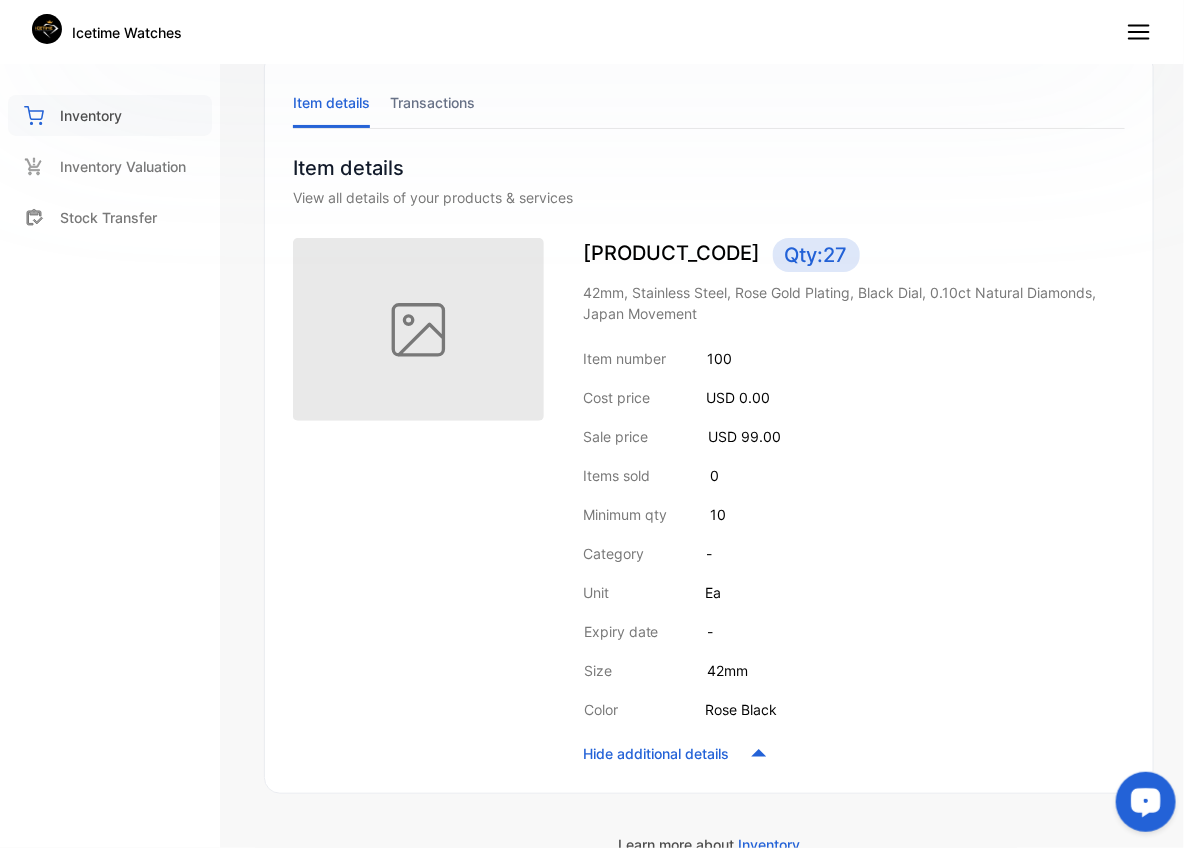click on "Inventory" at bounding box center (91, 115) 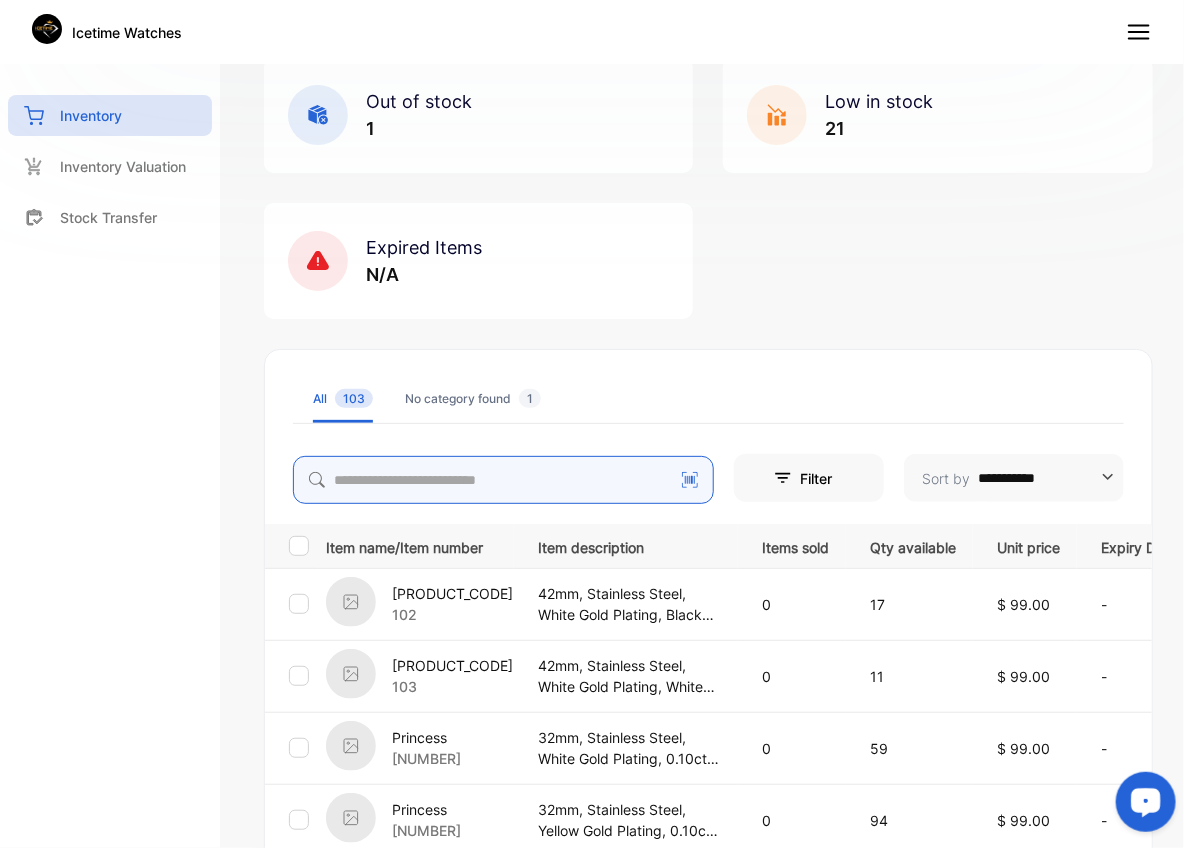 click at bounding box center [503, 480] 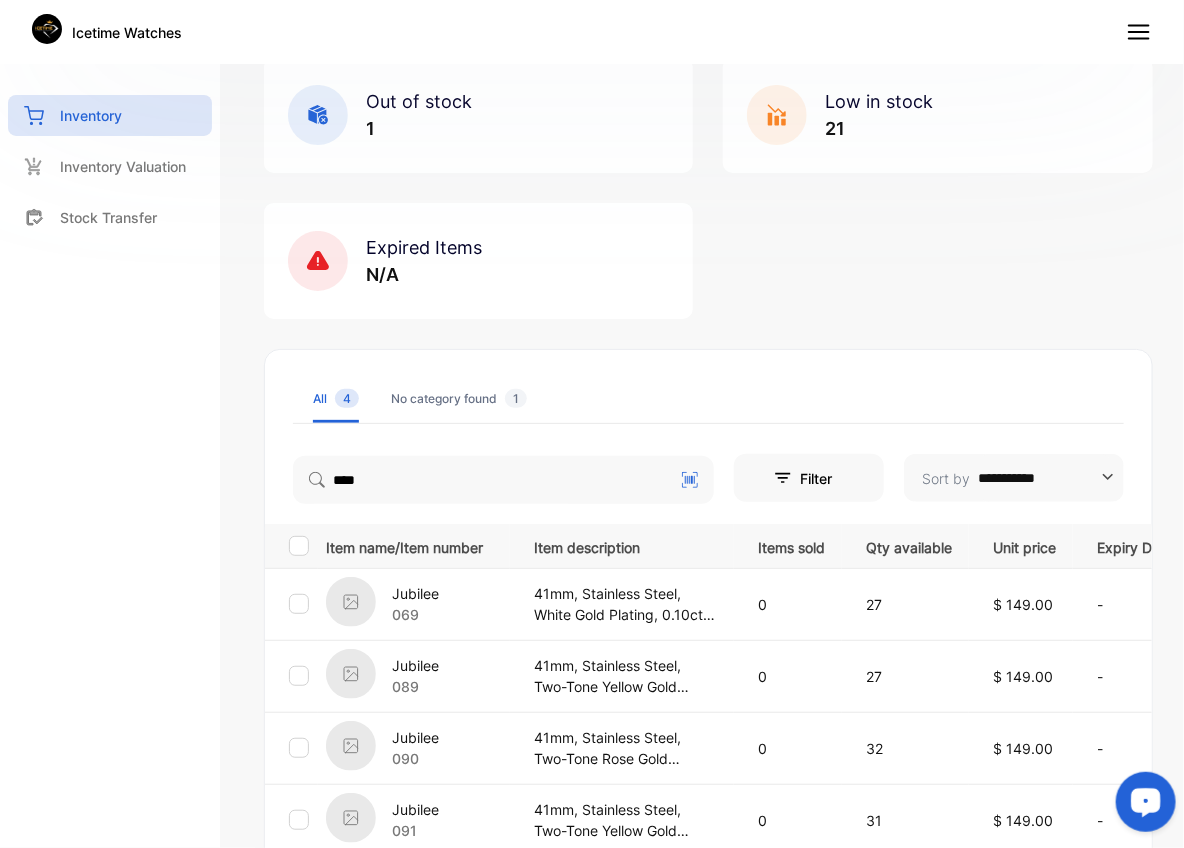 click on "Jubilee" at bounding box center (415, 665) 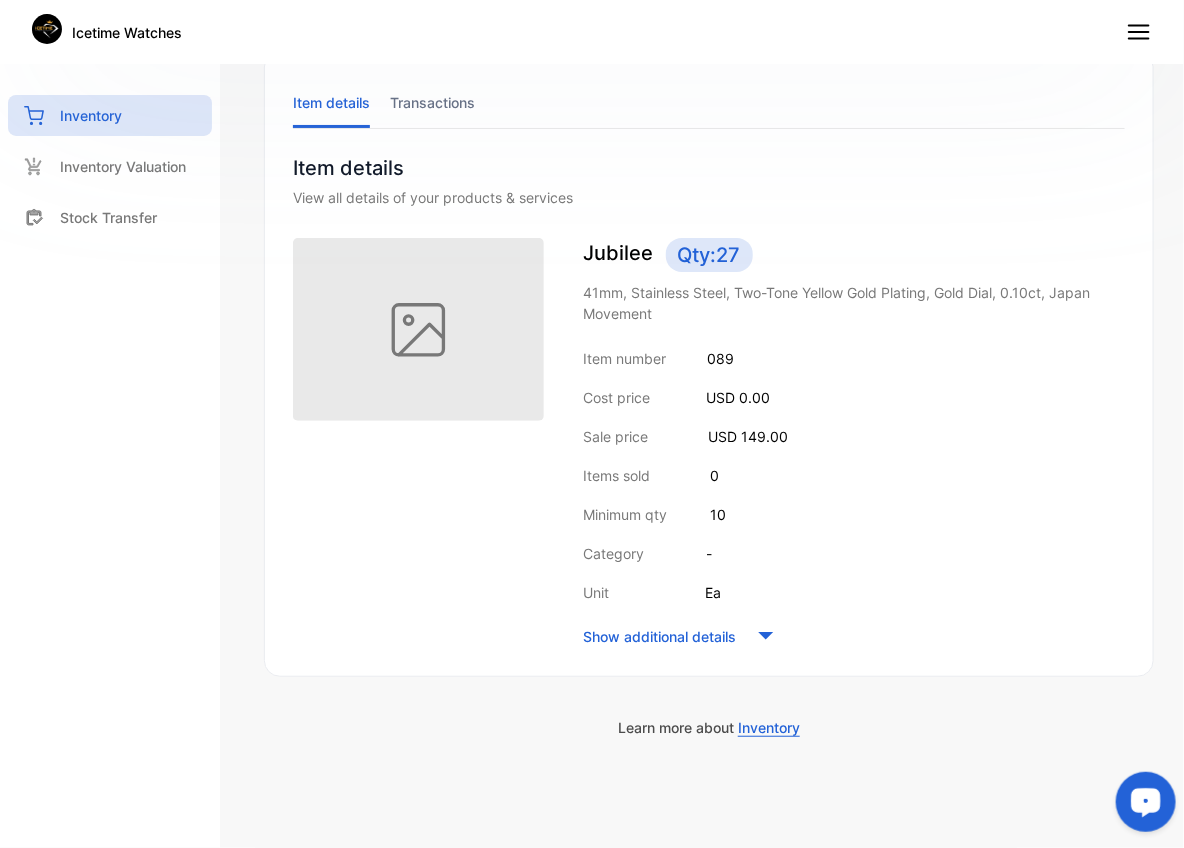 click on "Jubilee Qty:  27" at bounding box center [854, 255] 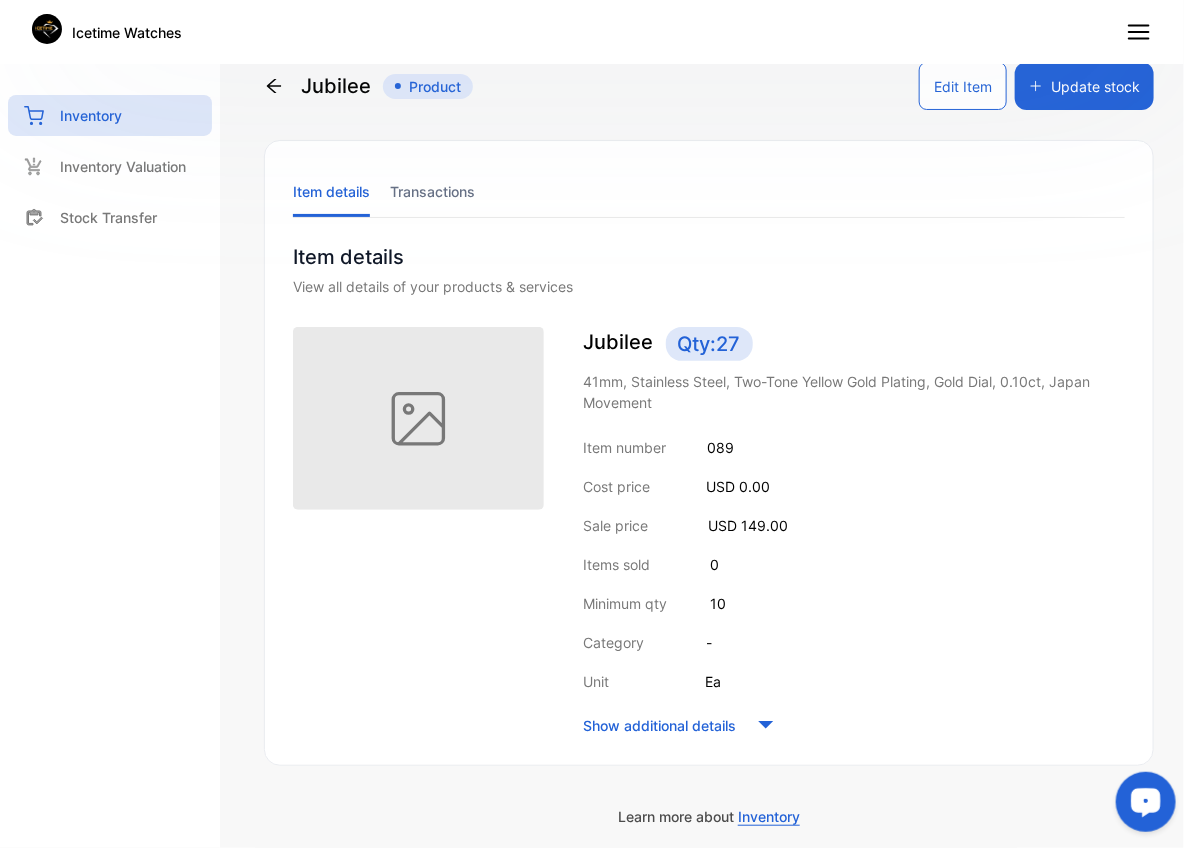 scroll, scrollTop: 0, scrollLeft: 0, axis: both 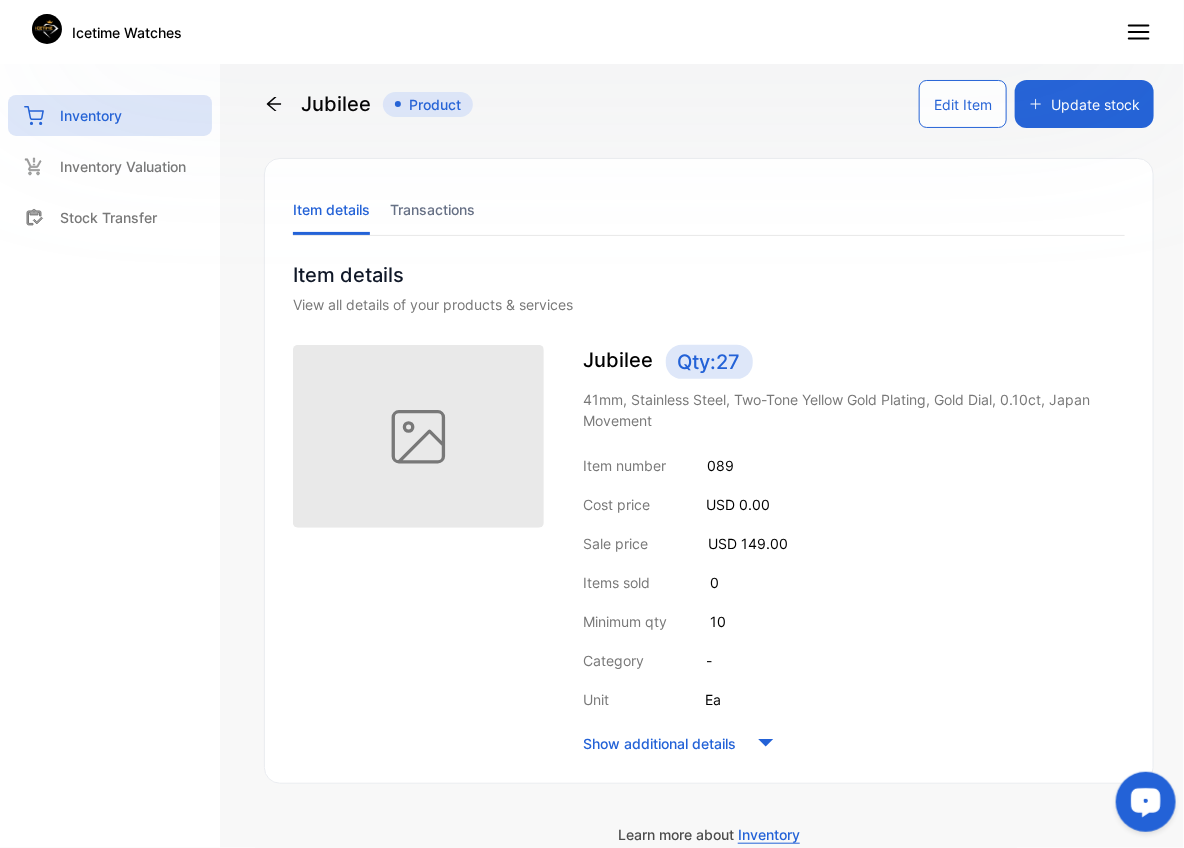 click on "Edit Item" at bounding box center [963, 104] 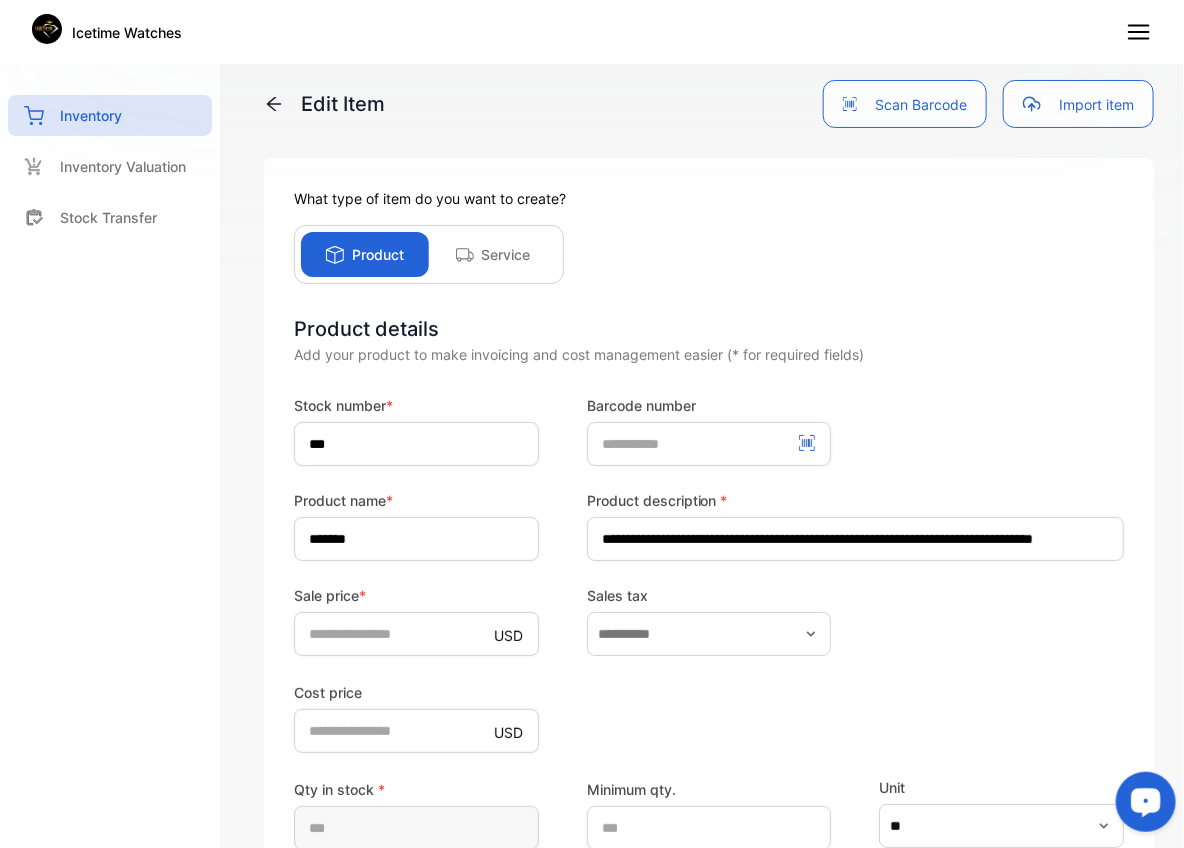 click on "Cost price   USD *" at bounding box center [709, 716] 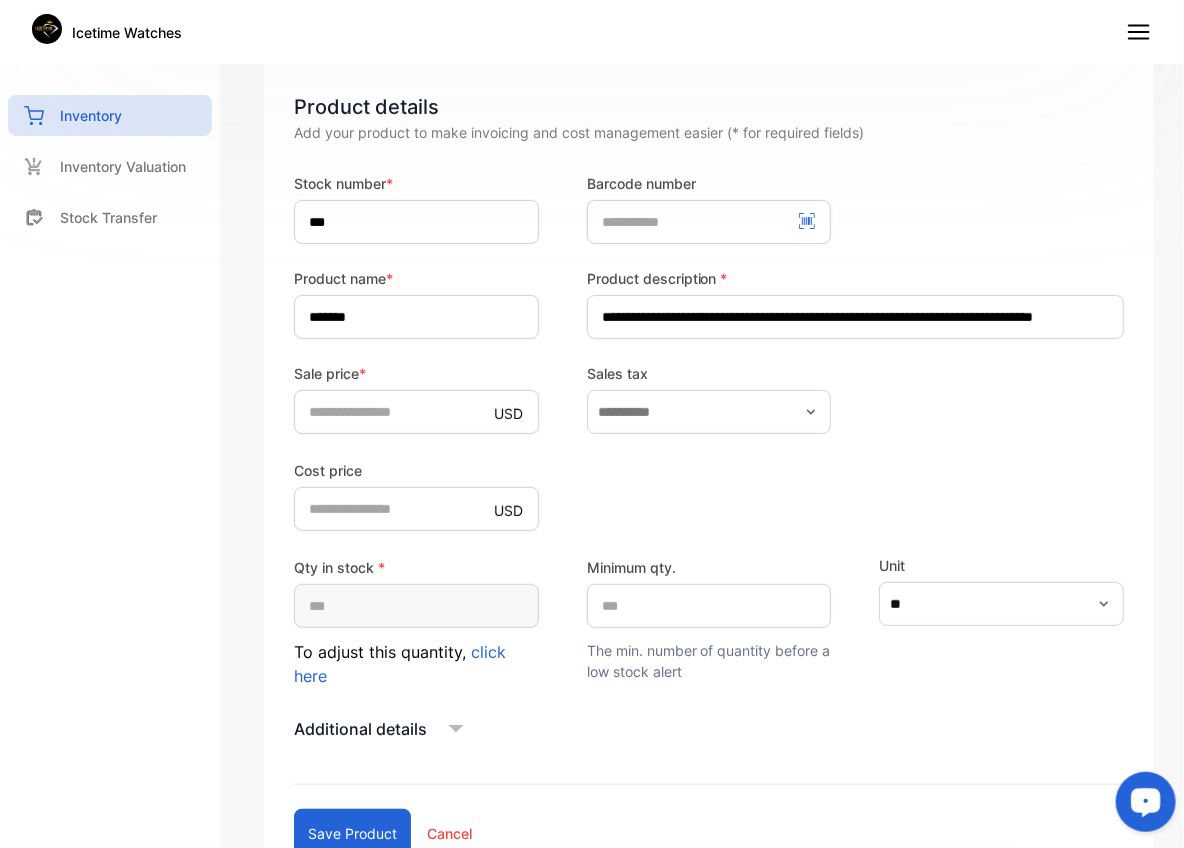 scroll, scrollTop: 266, scrollLeft: 0, axis: vertical 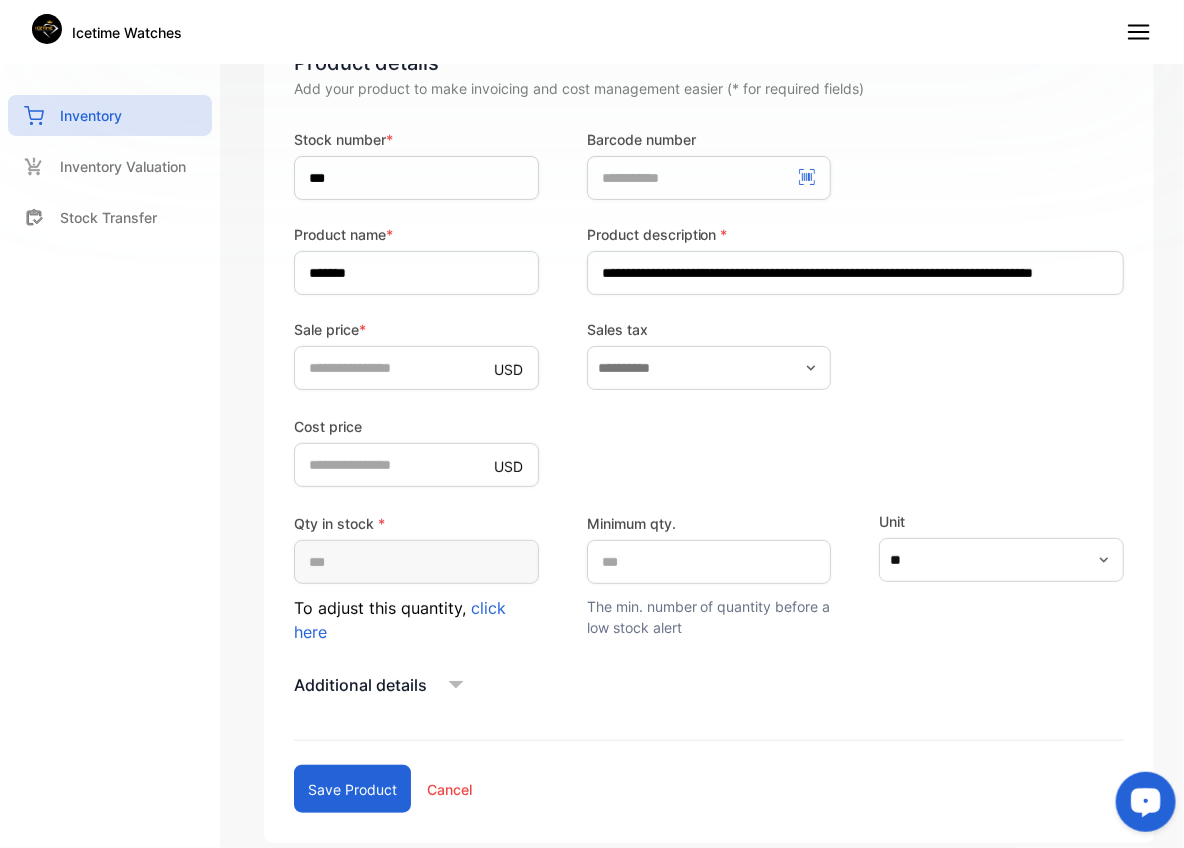 click on "click here" at bounding box center [400, 620] 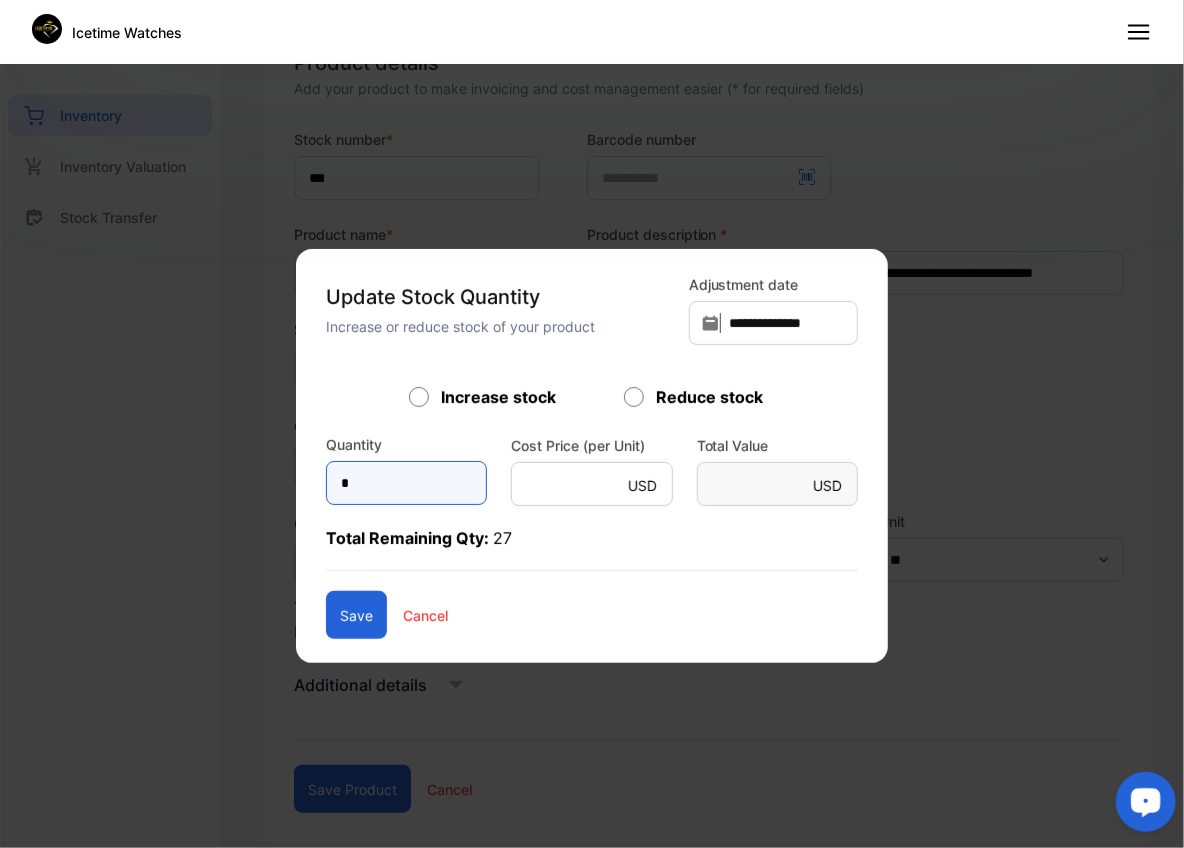 click on "*" at bounding box center [406, 483] 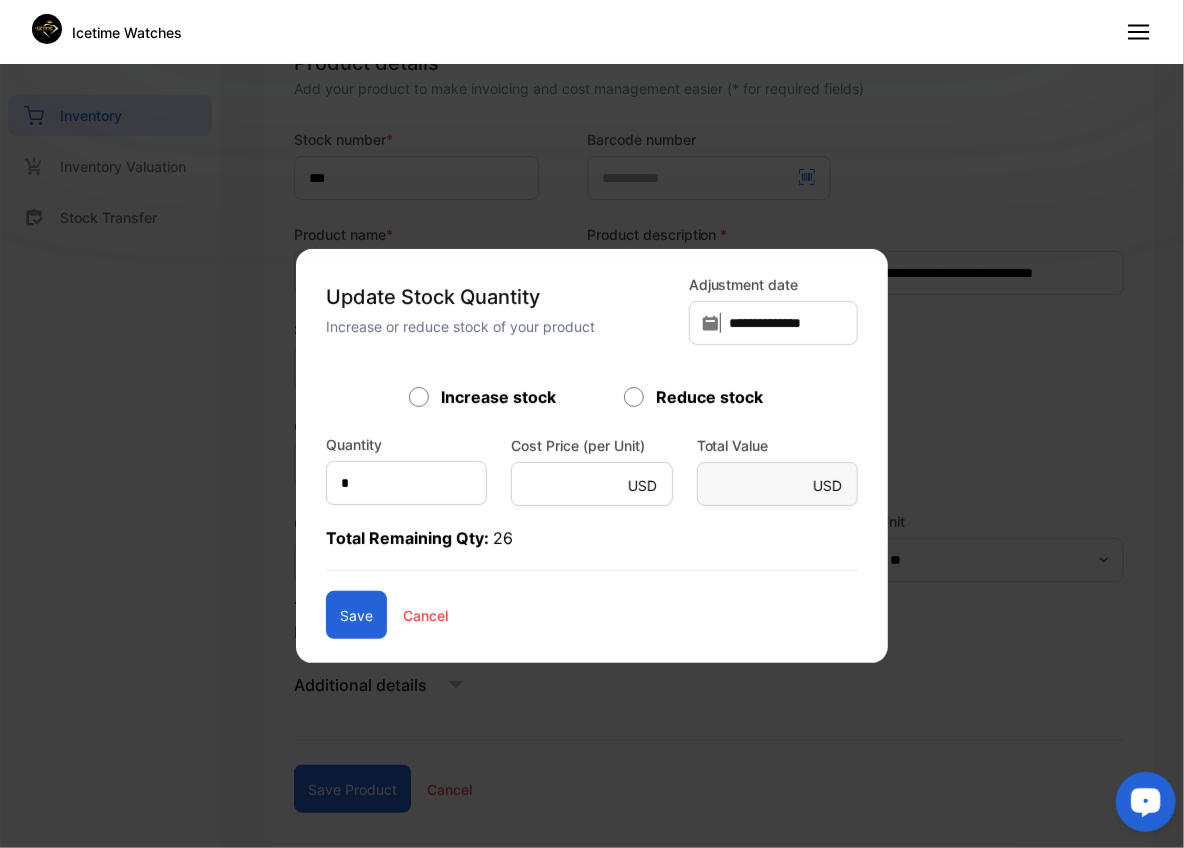 click on "Save" at bounding box center [356, 615] 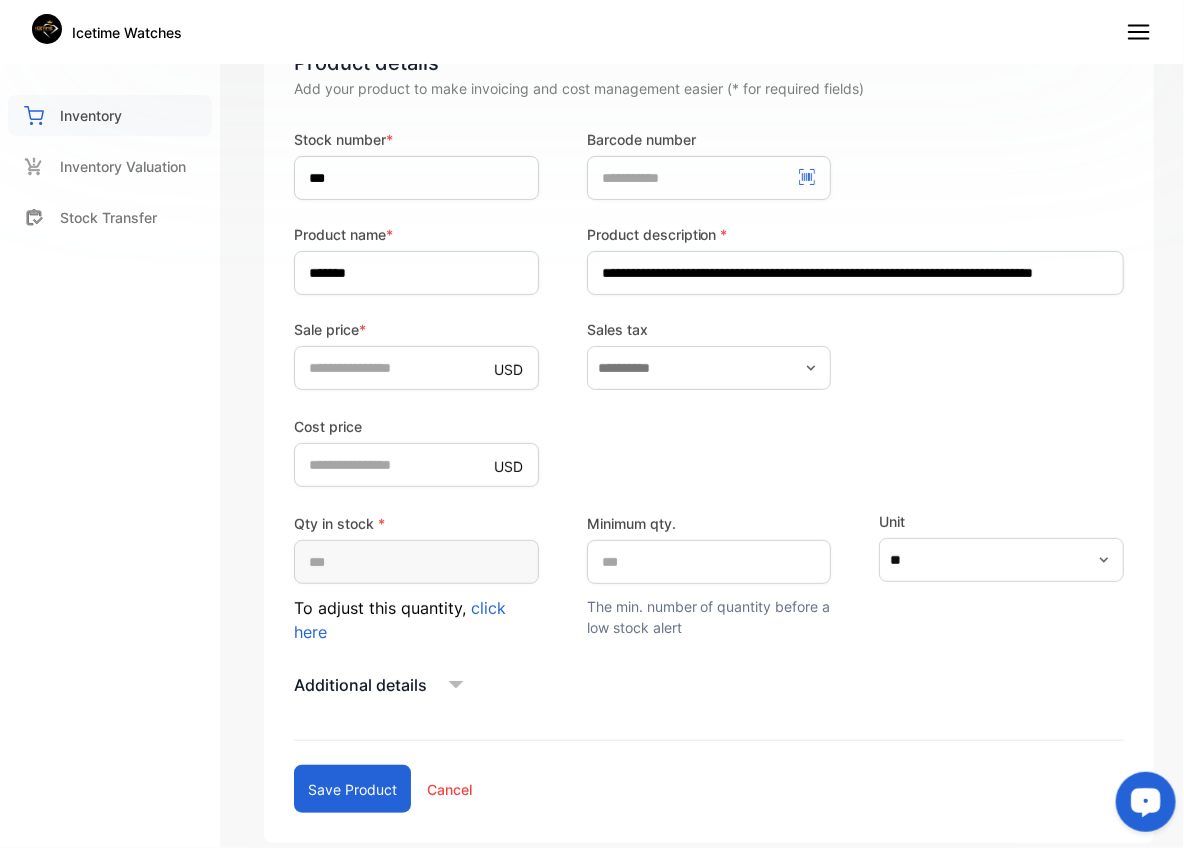 click on "Inventory" at bounding box center (91, 115) 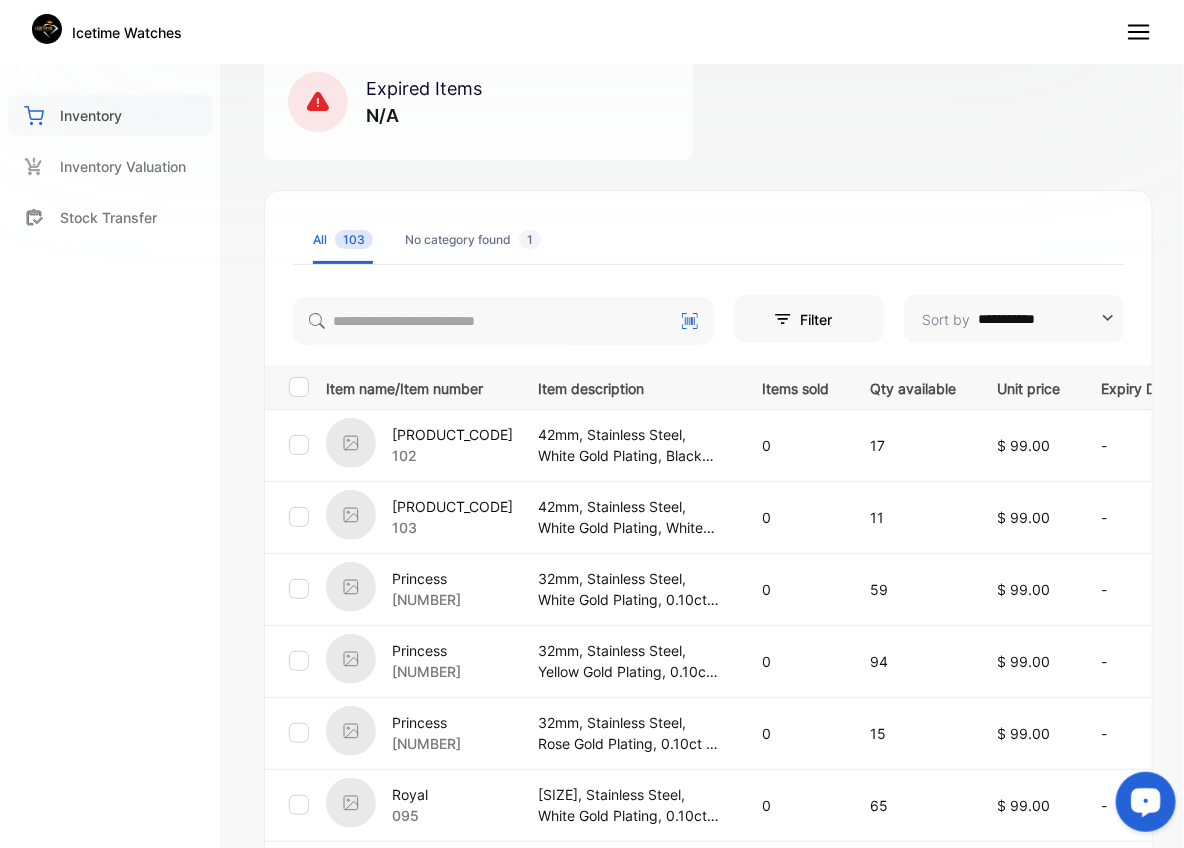 click on "Inventory" at bounding box center [91, 115] 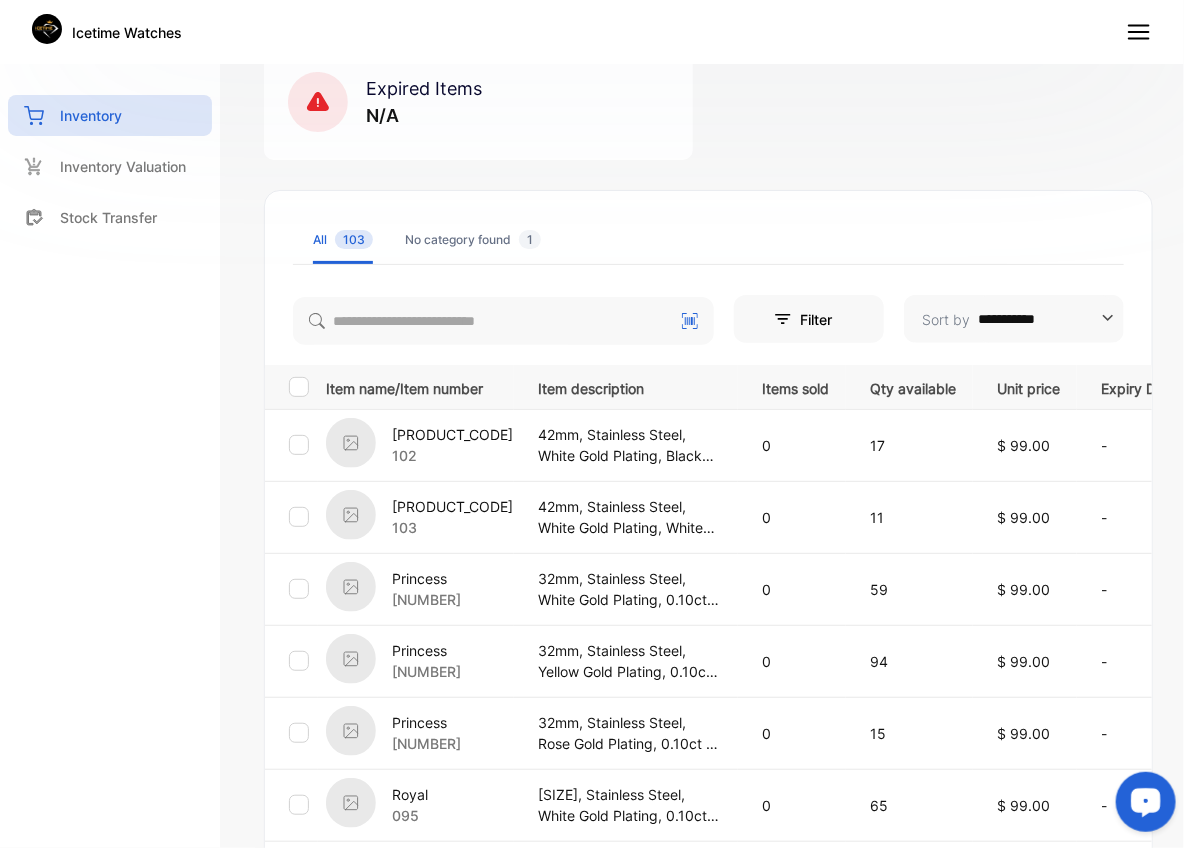 click on "AB712 102" at bounding box center (419, 445) 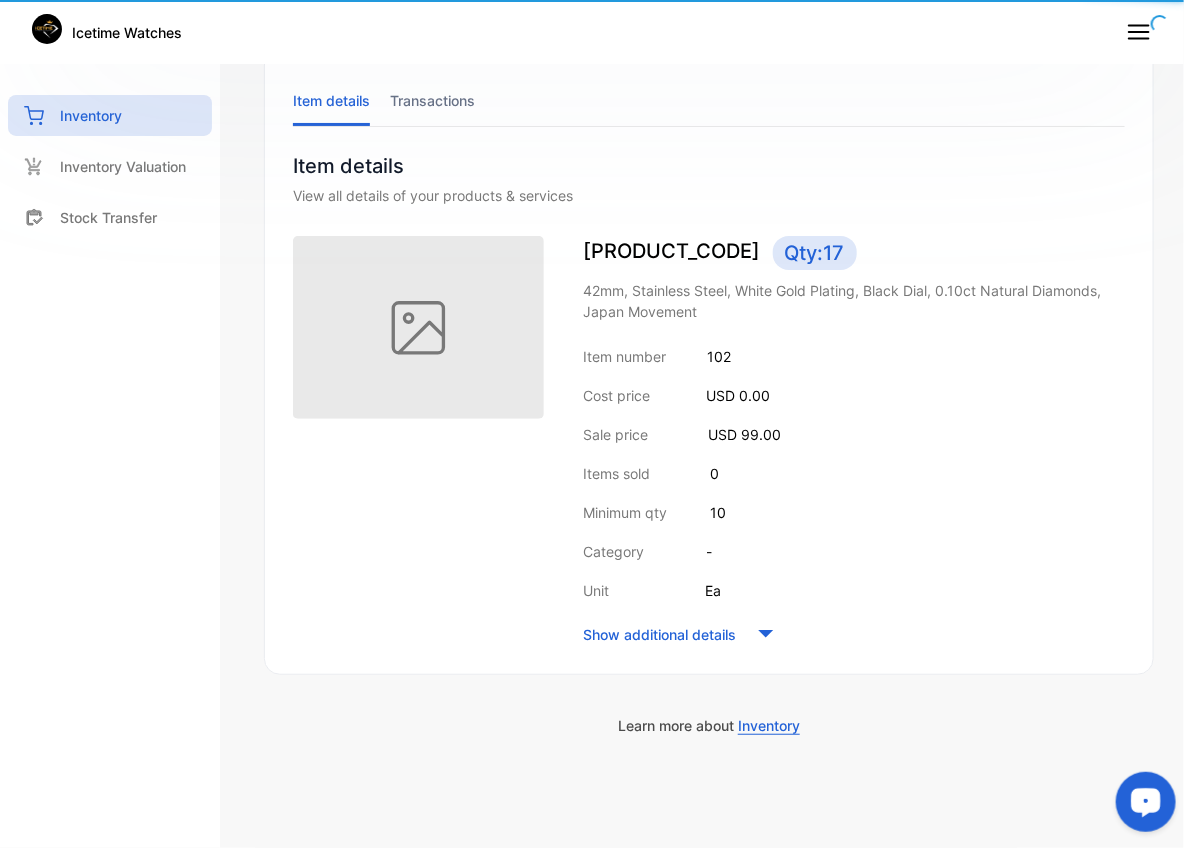 scroll, scrollTop: 107, scrollLeft: 0, axis: vertical 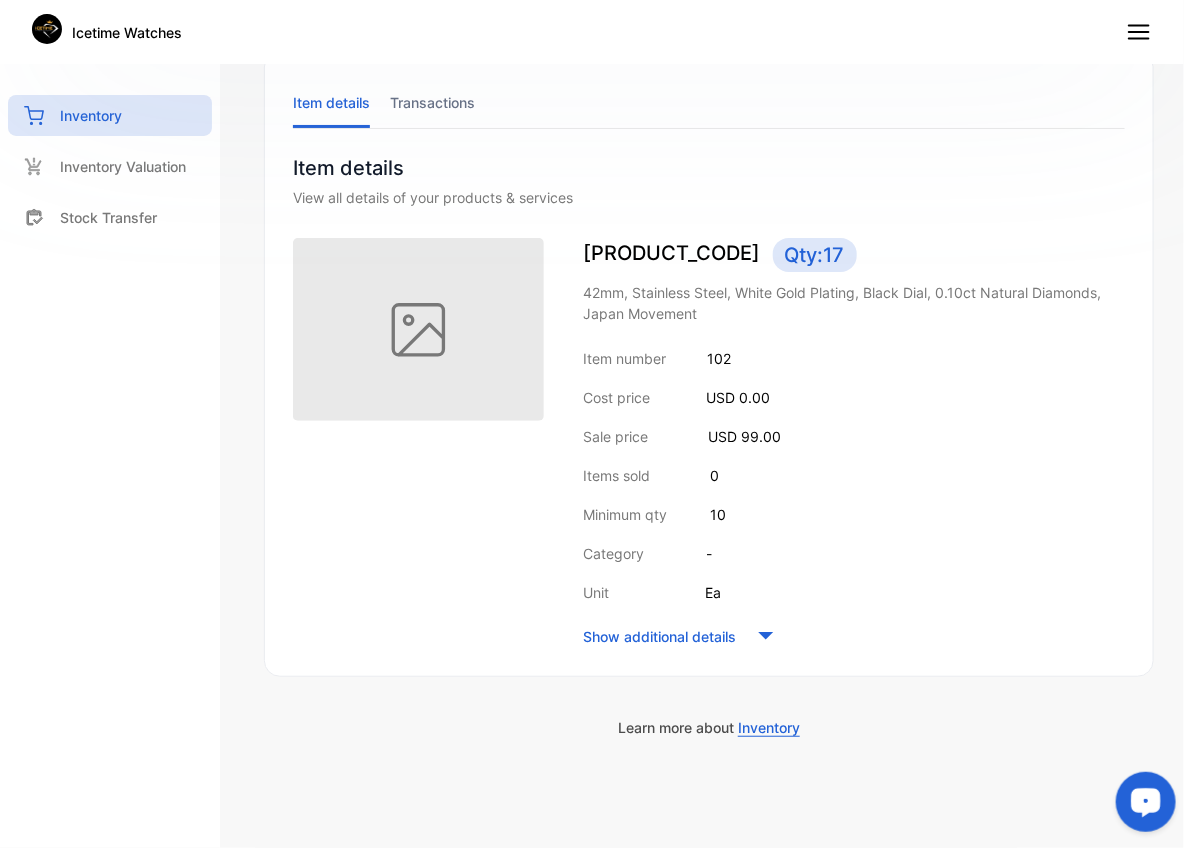 click at bounding box center (418, 444) 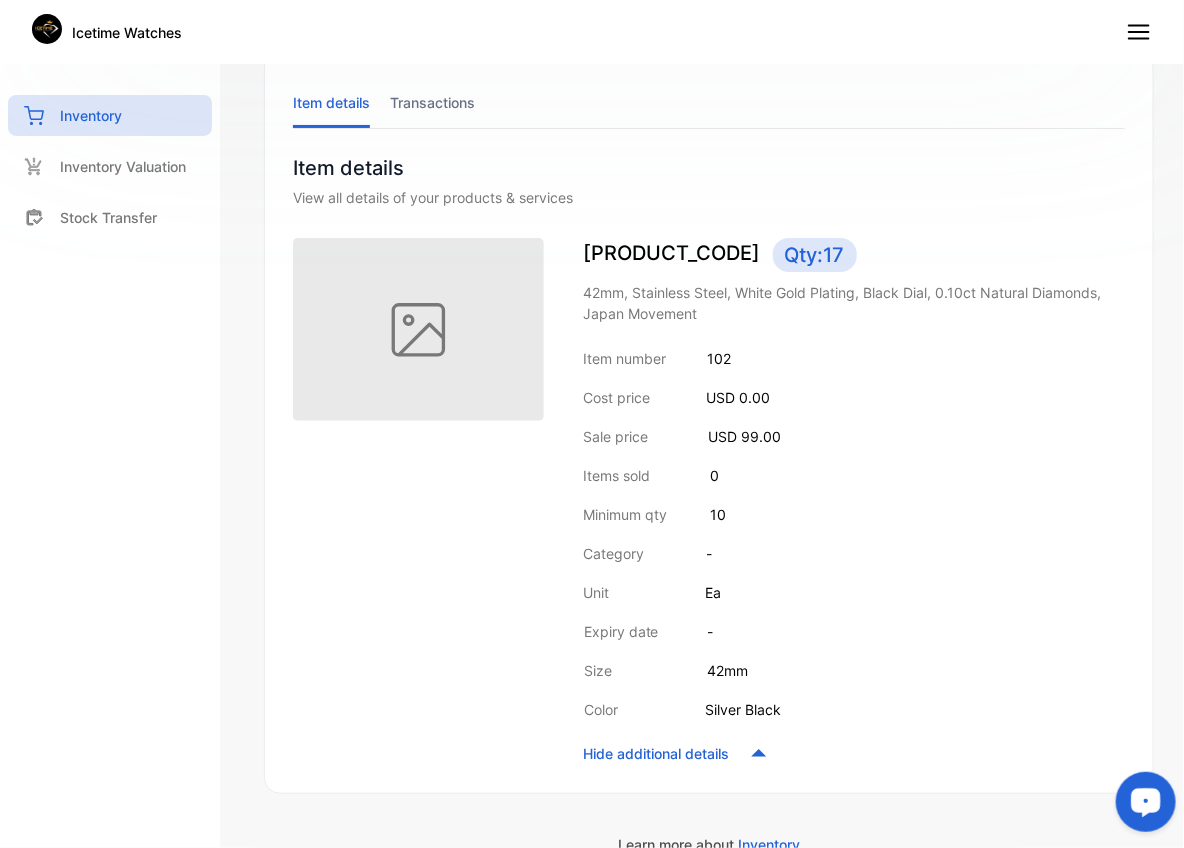 click on "Unit Ea" at bounding box center (854, 592) 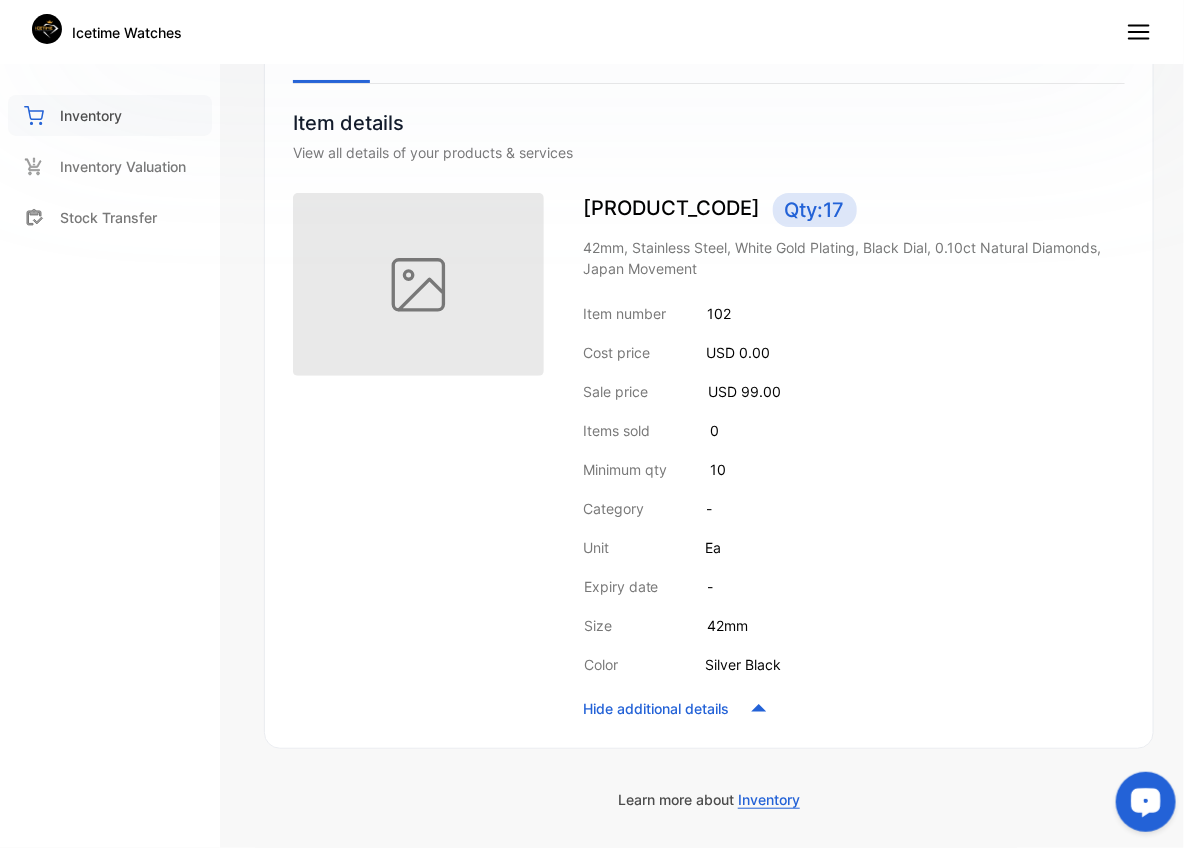 click on "Inventory" at bounding box center (110, 115) 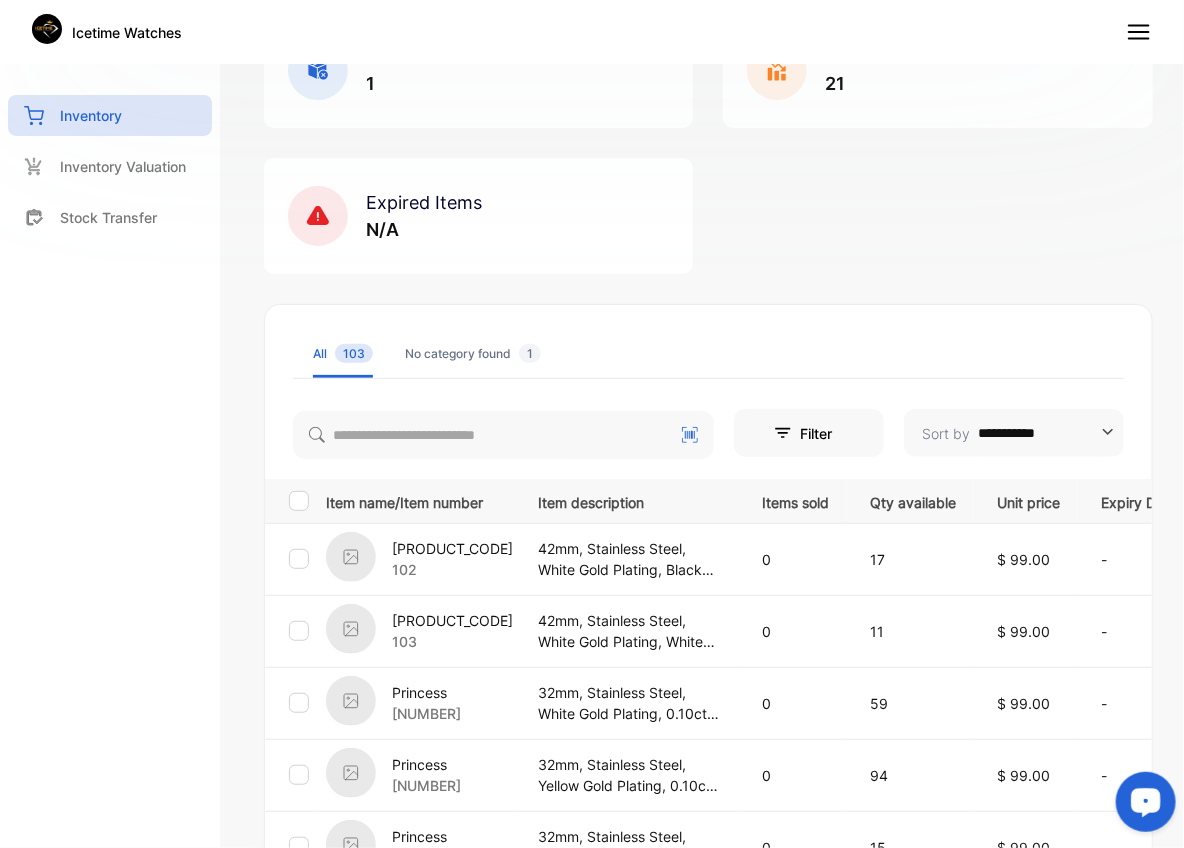 click on "0" at bounding box center (795, 775) 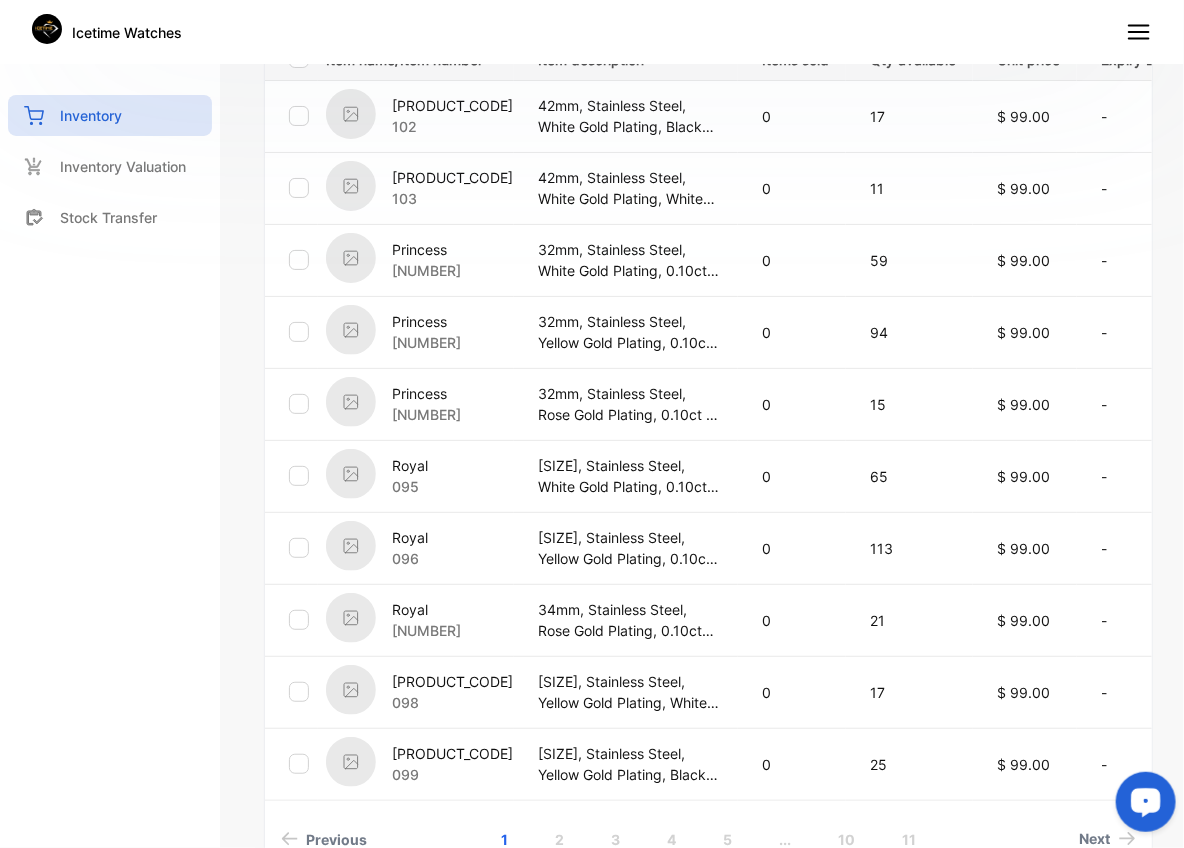 scroll, scrollTop: 596, scrollLeft: 0, axis: vertical 